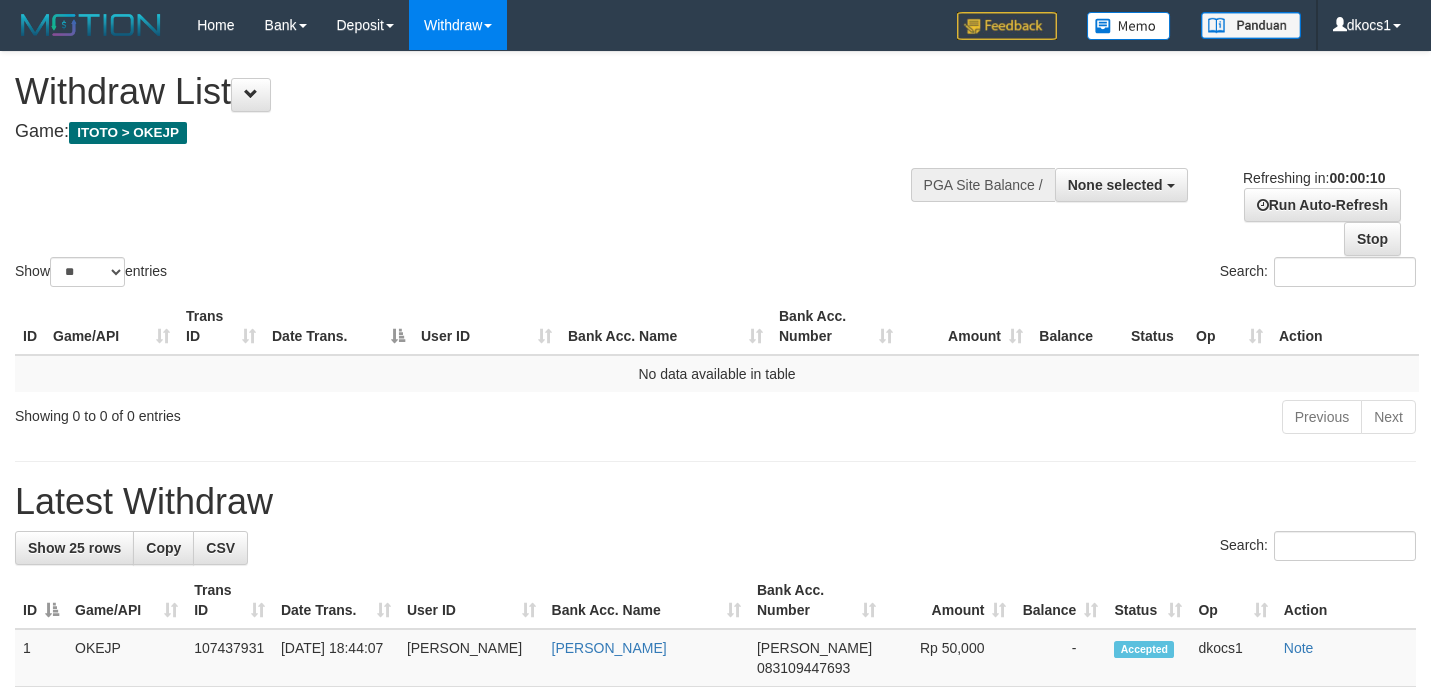 select 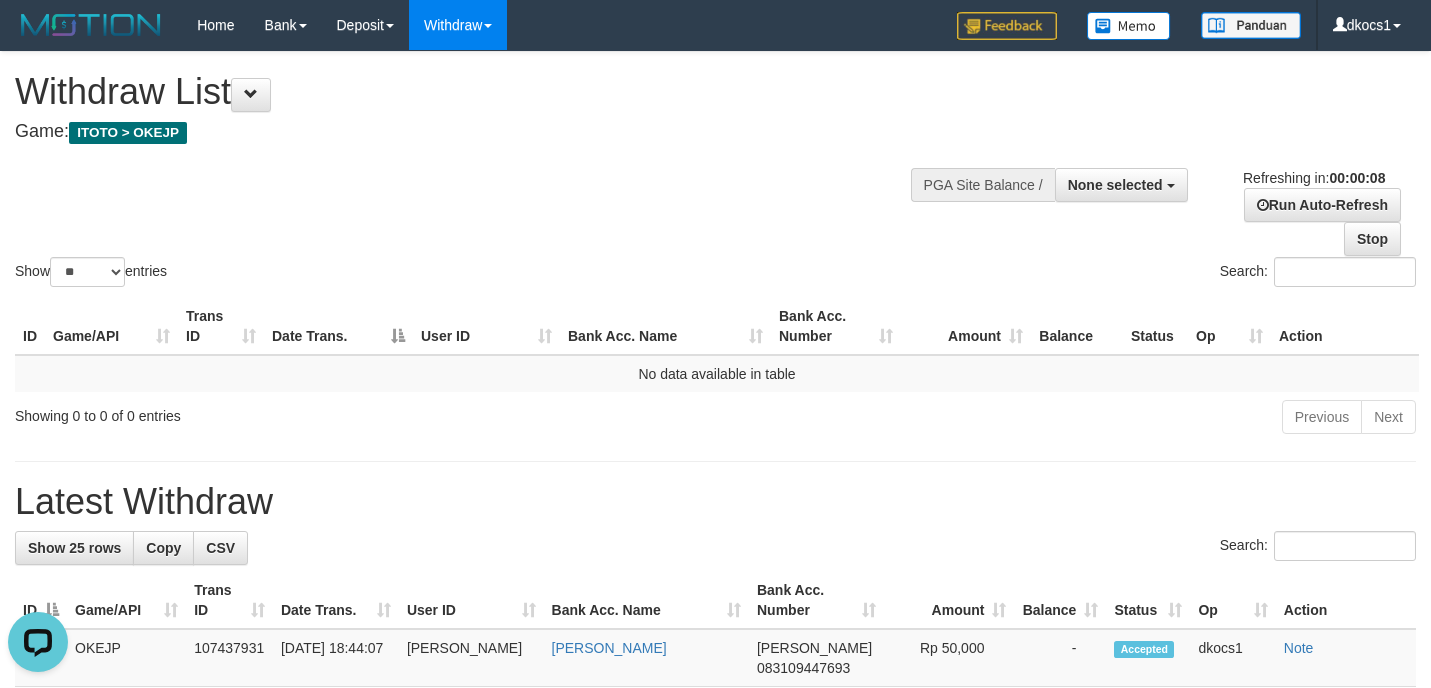 scroll, scrollTop: 0, scrollLeft: 0, axis: both 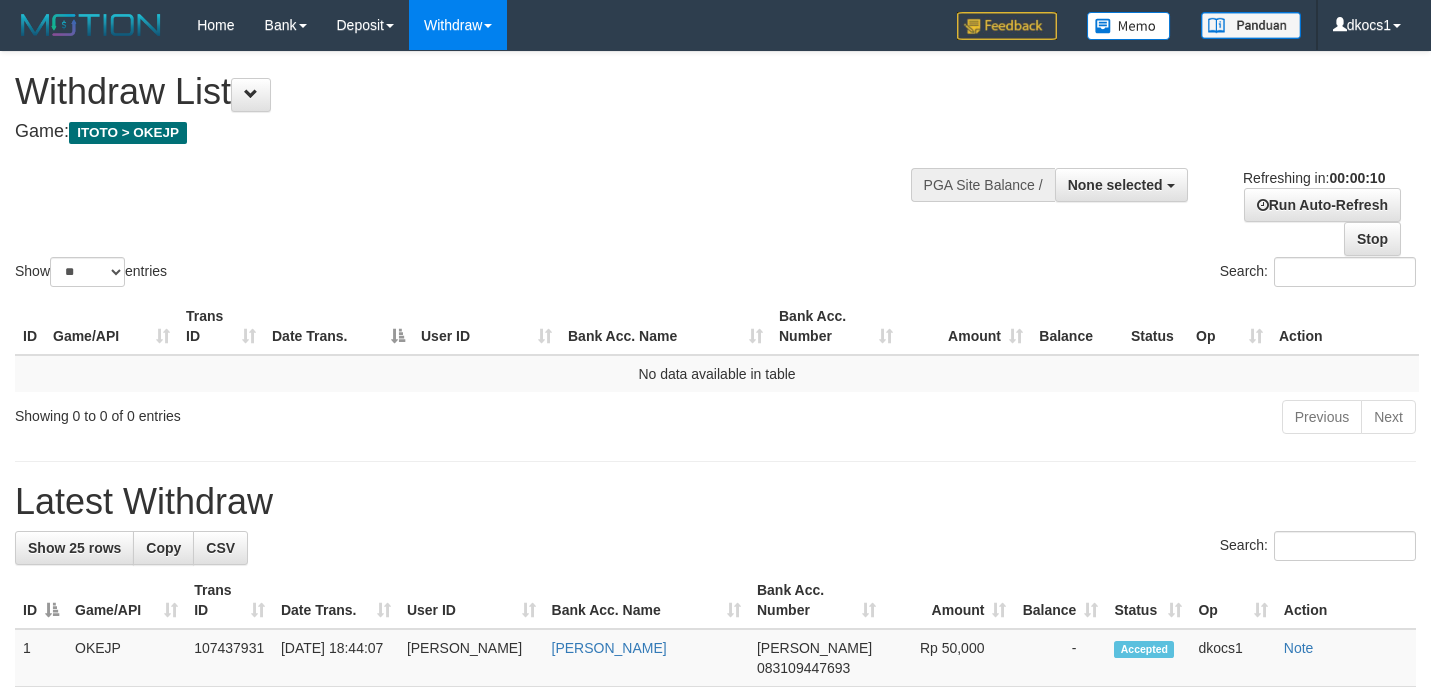select 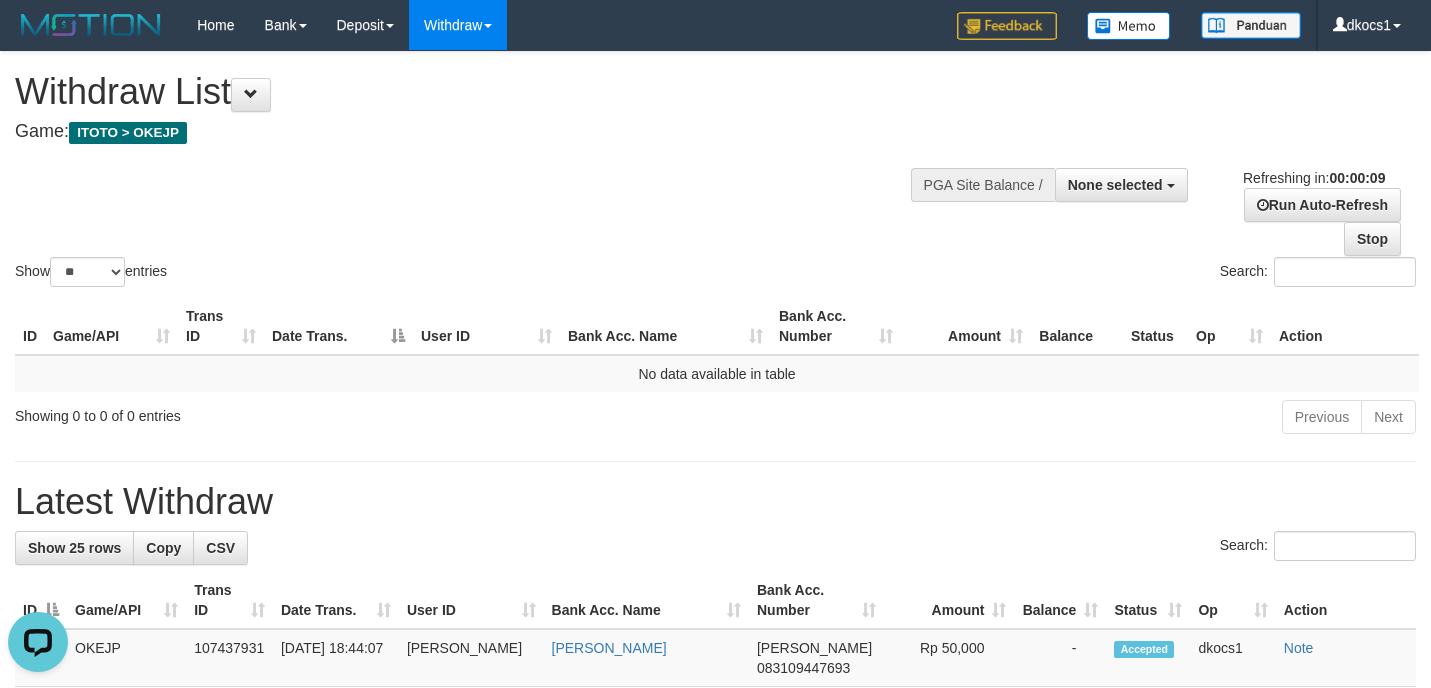 scroll, scrollTop: 0, scrollLeft: 0, axis: both 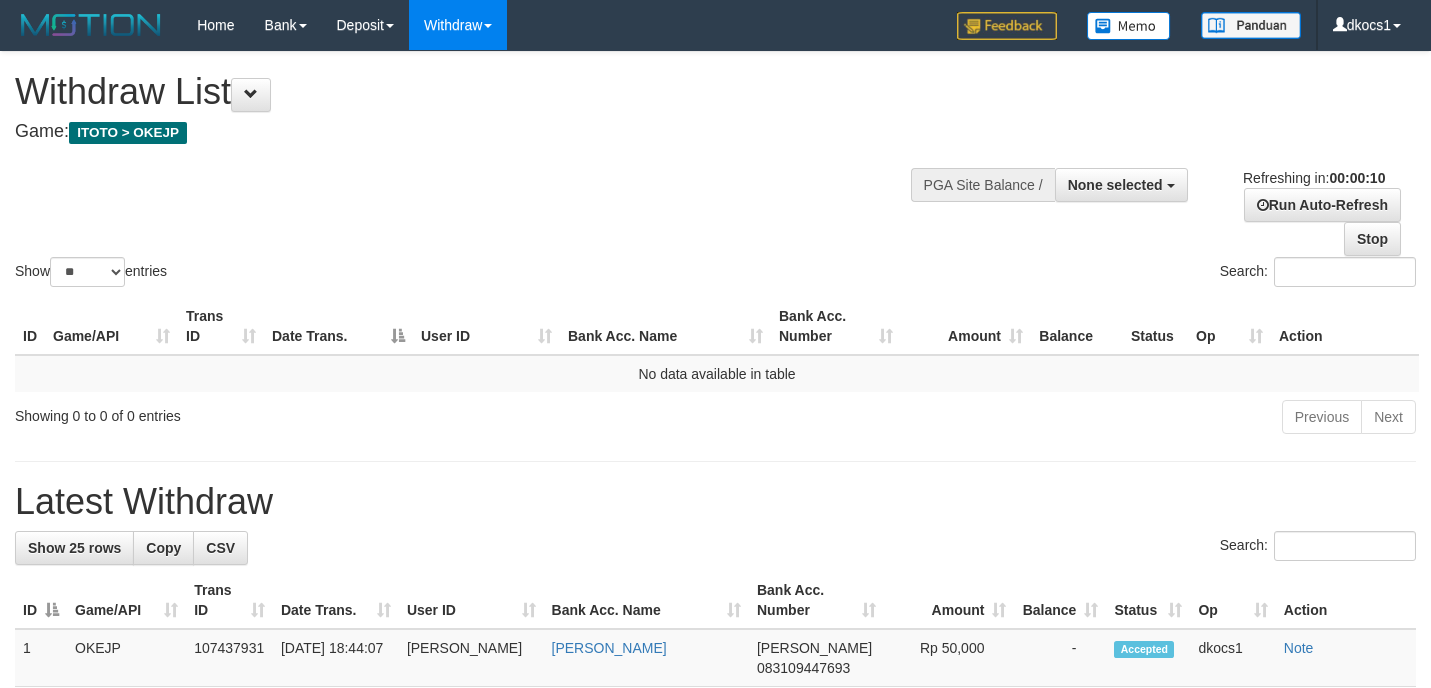 select 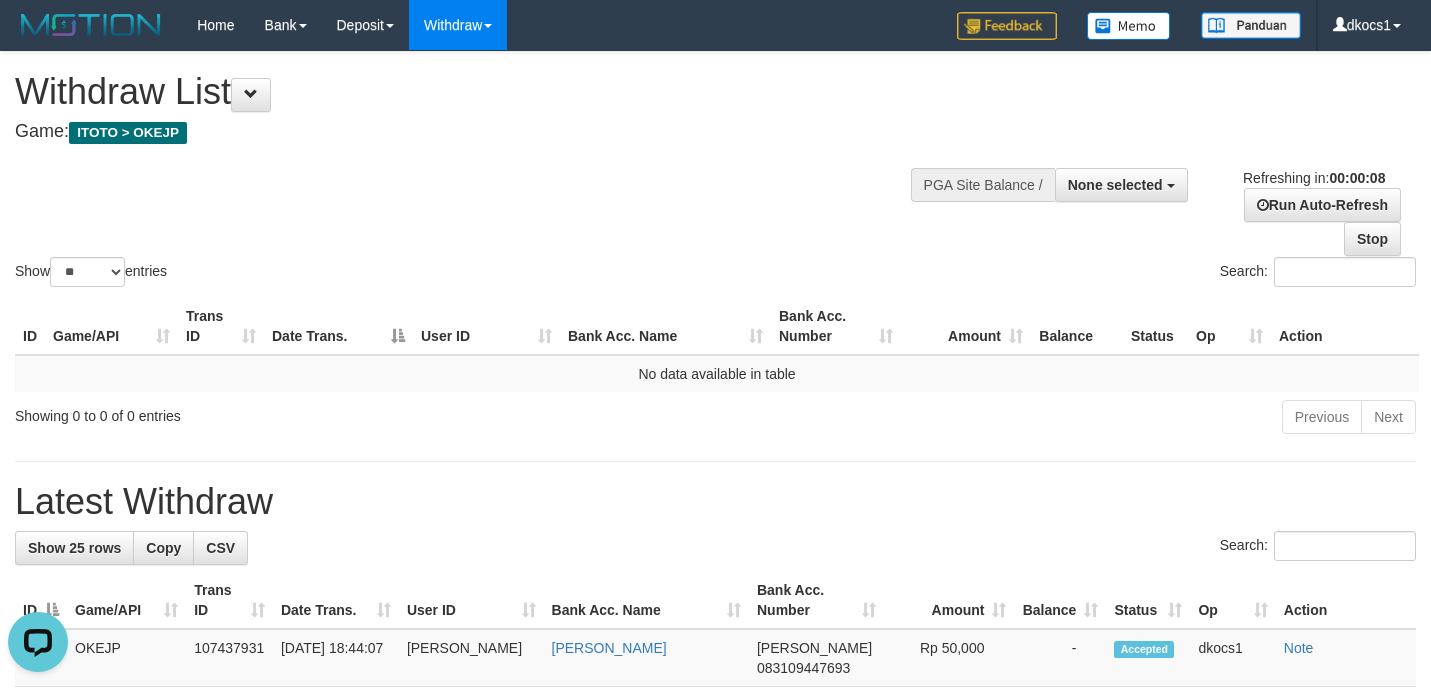 scroll, scrollTop: 0, scrollLeft: 0, axis: both 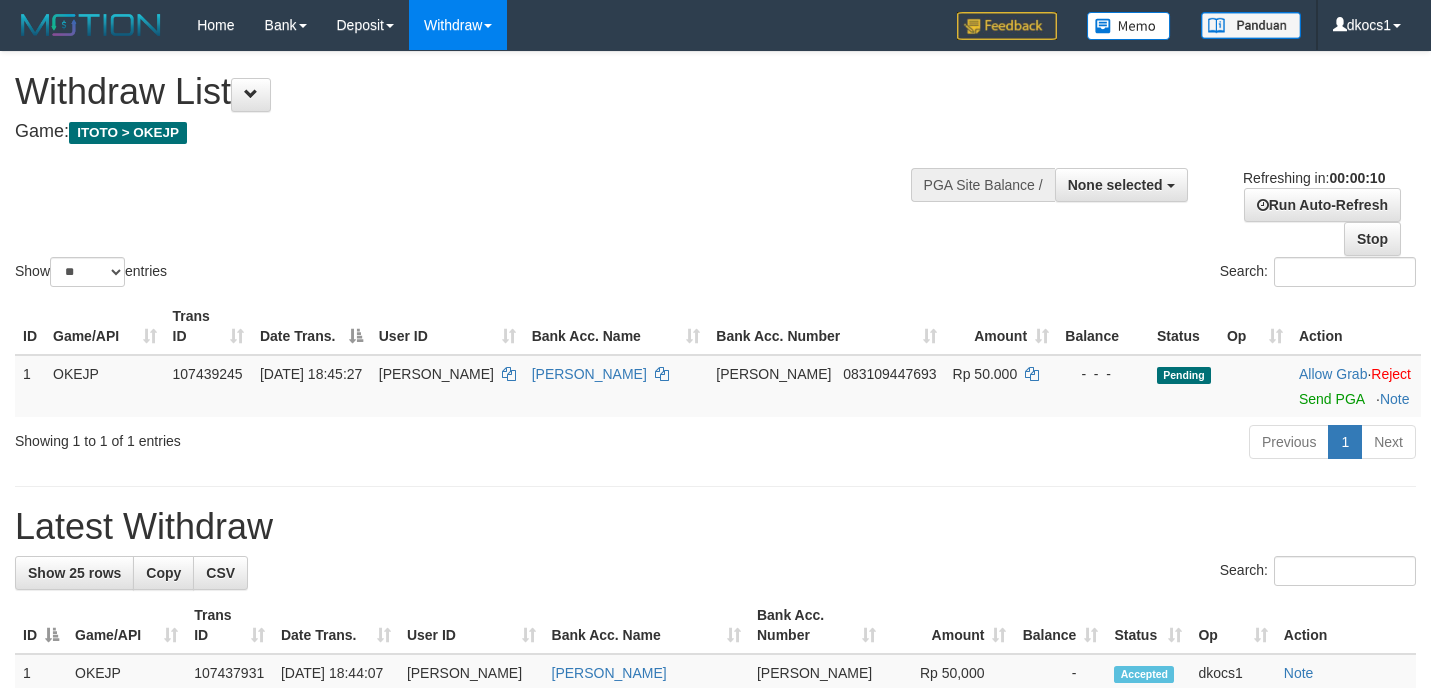 select 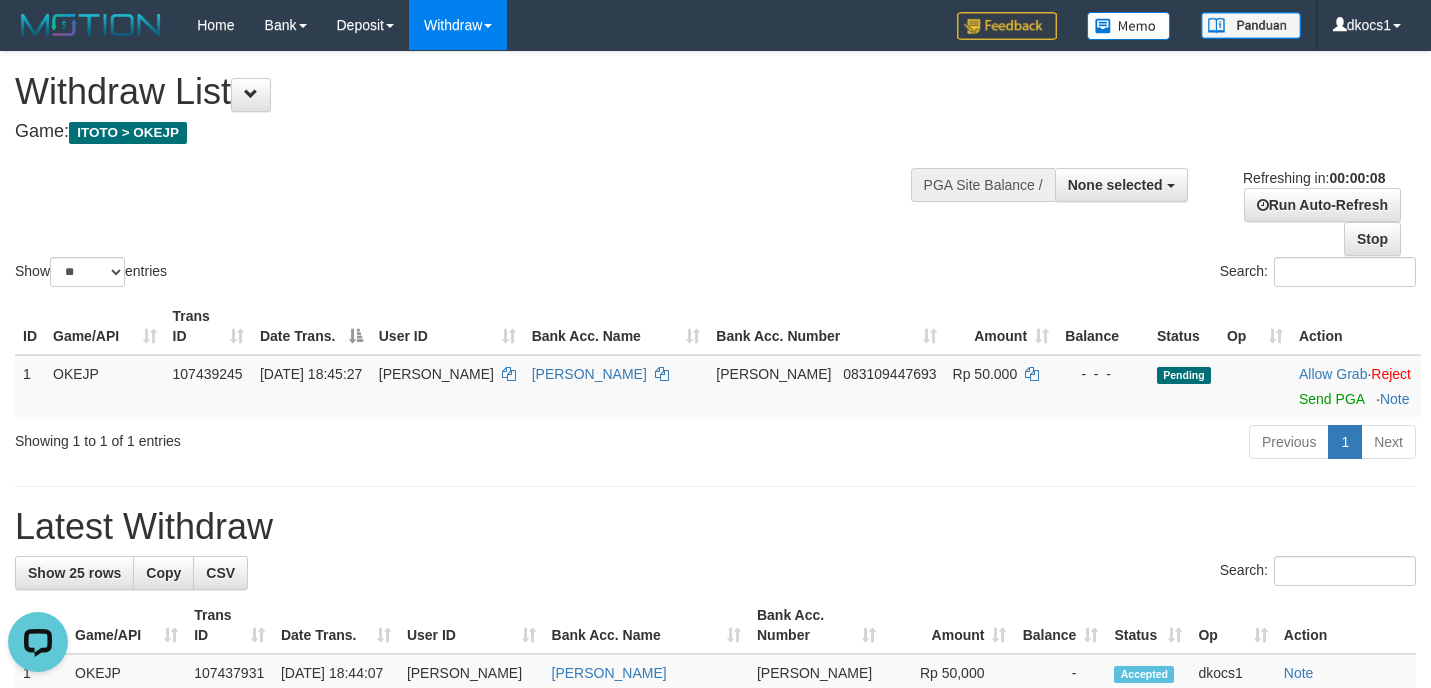 scroll, scrollTop: 0, scrollLeft: 0, axis: both 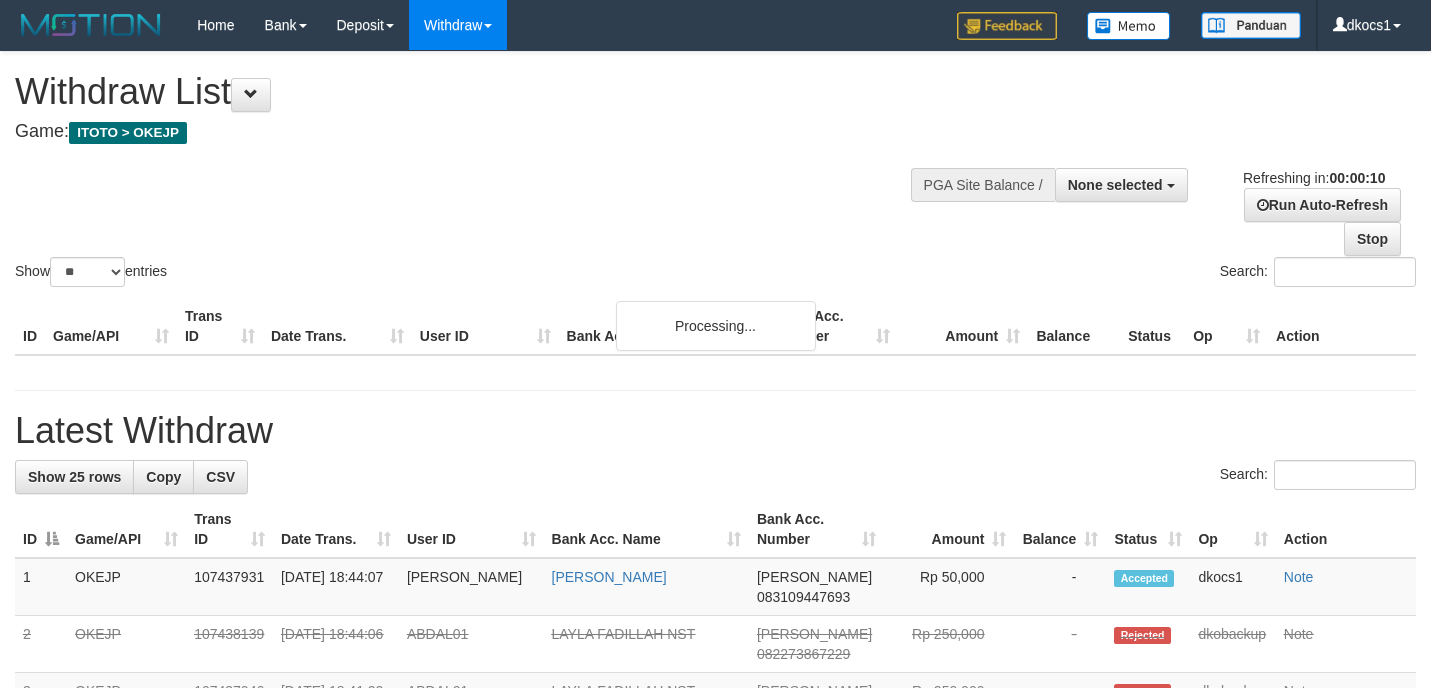 select 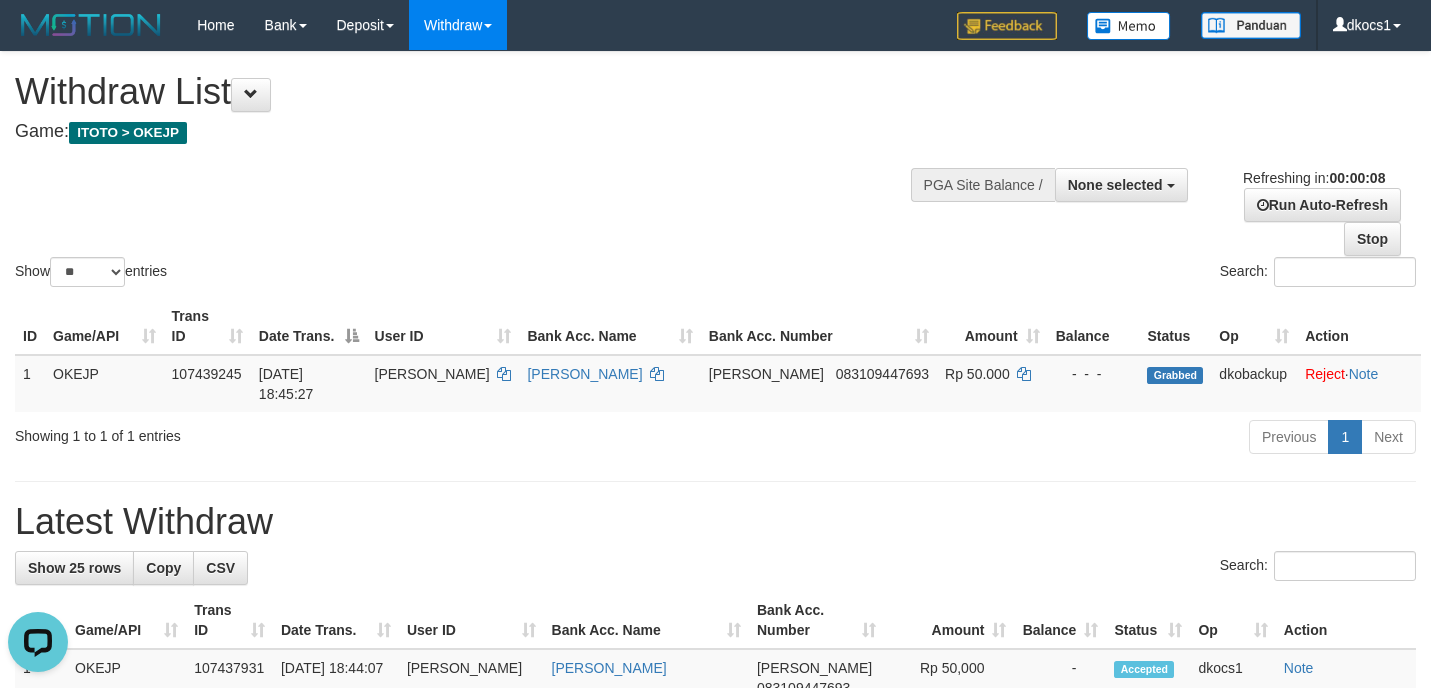 scroll, scrollTop: 0, scrollLeft: 0, axis: both 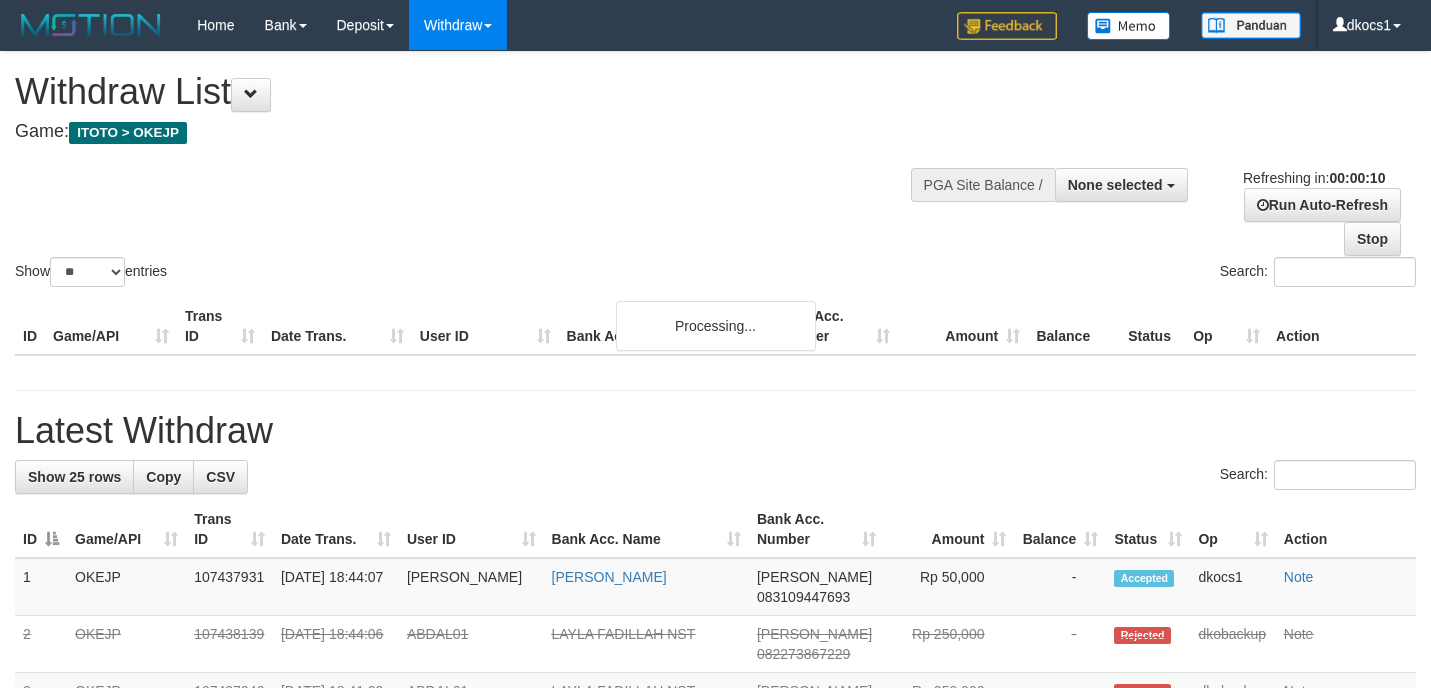 select 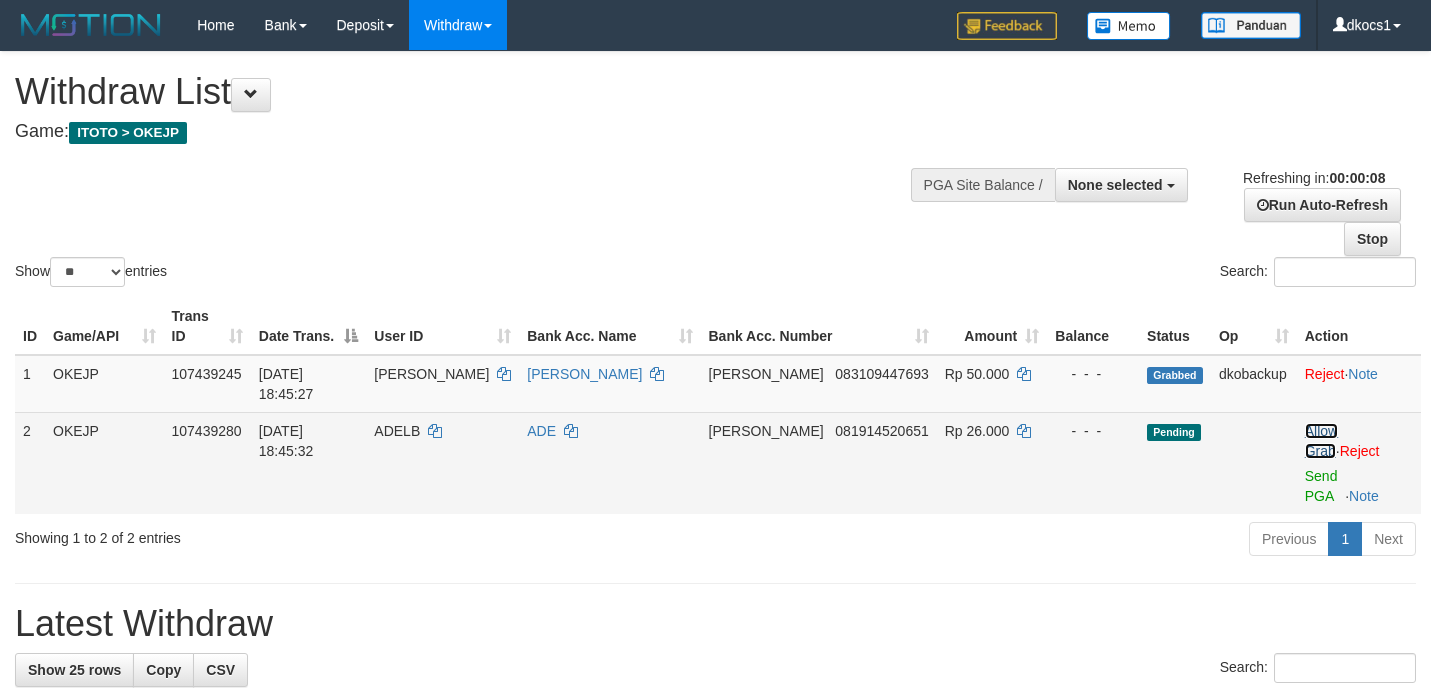 click on "Allow Grab" at bounding box center (1321, 441) 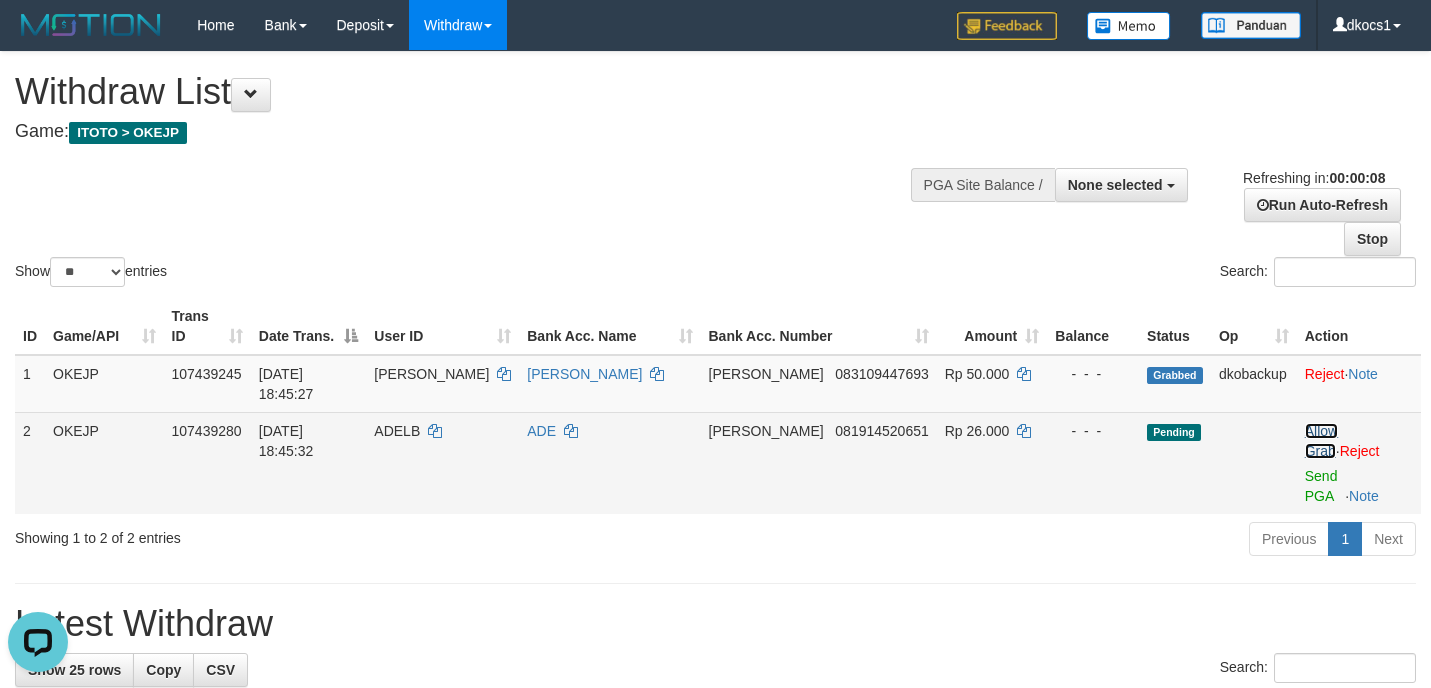 scroll, scrollTop: 0, scrollLeft: 0, axis: both 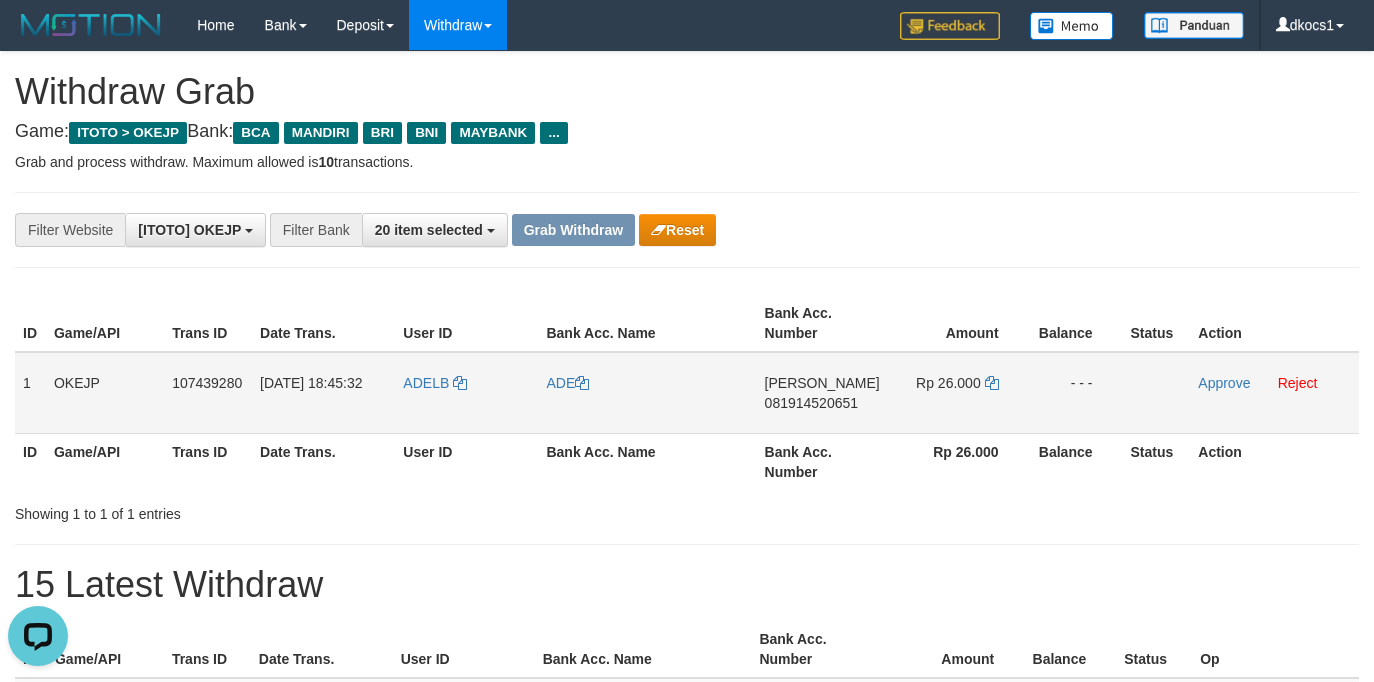 click on "ADELB" at bounding box center [466, 393] 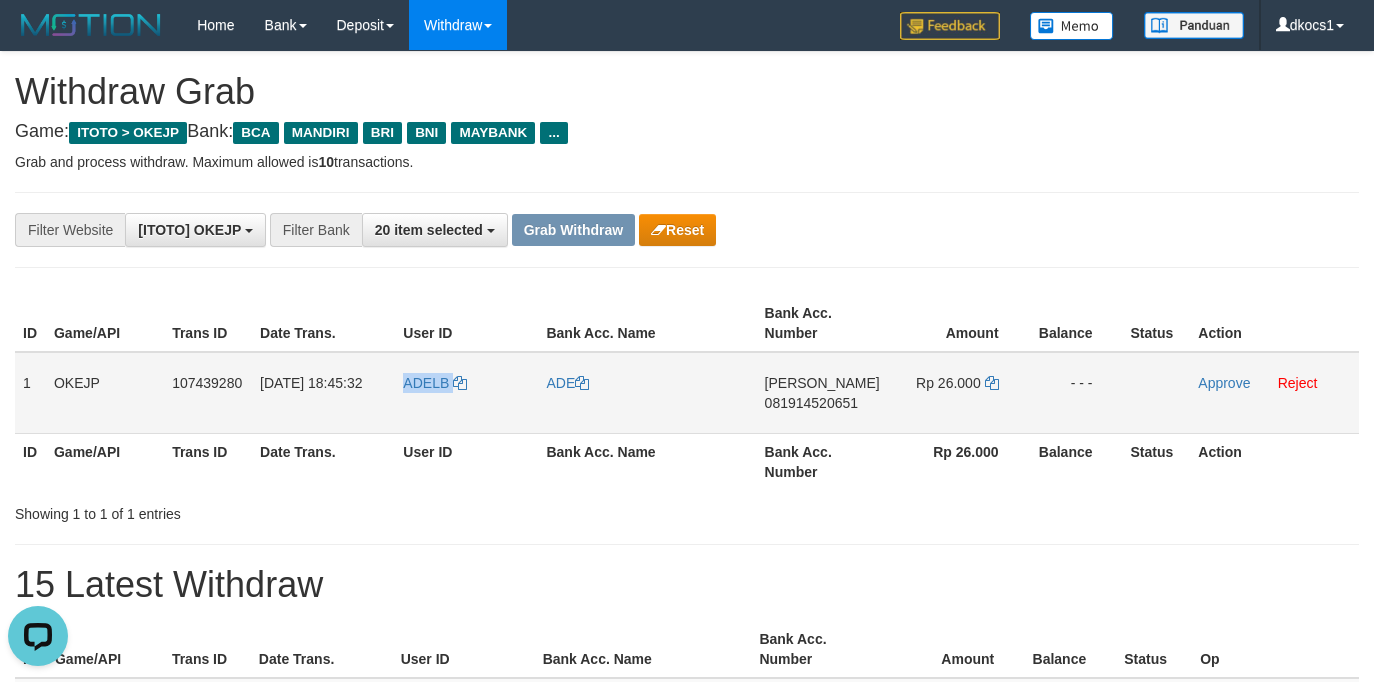 click on "ADELB" at bounding box center (466, 393) 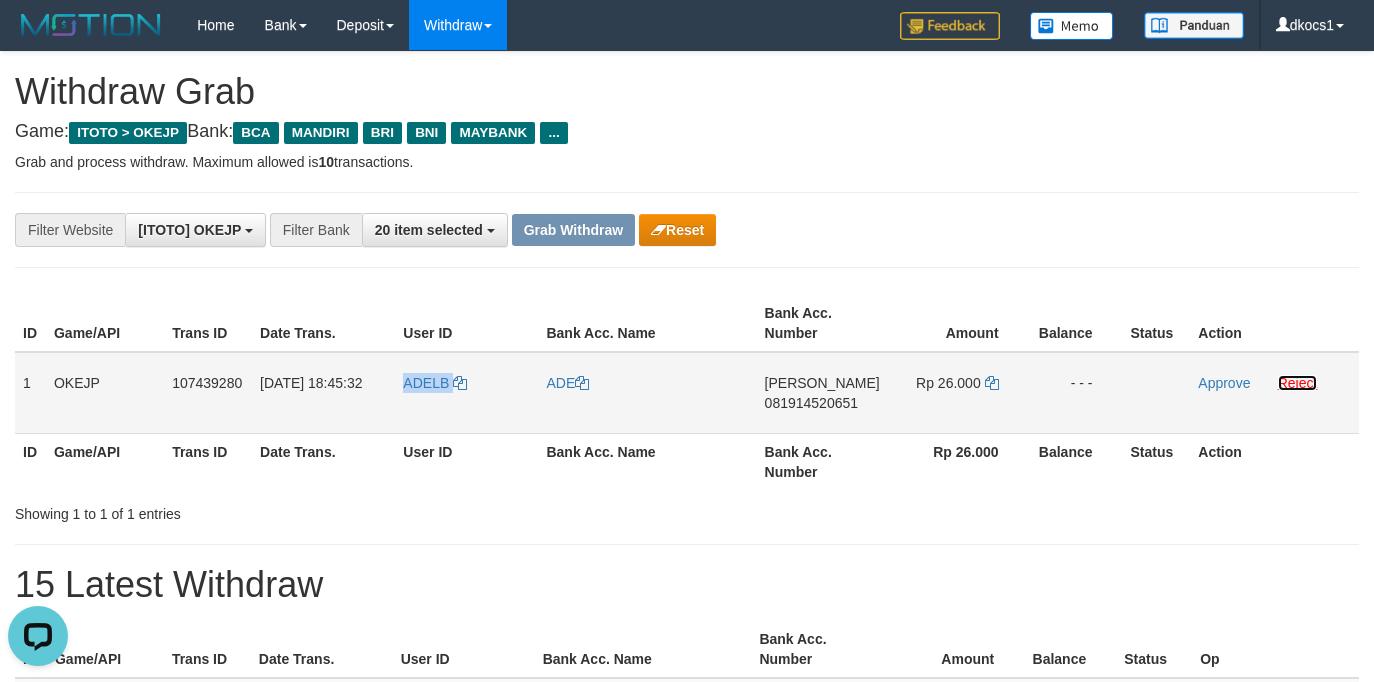 click on "Reject" at bounding box center [1298, 383] 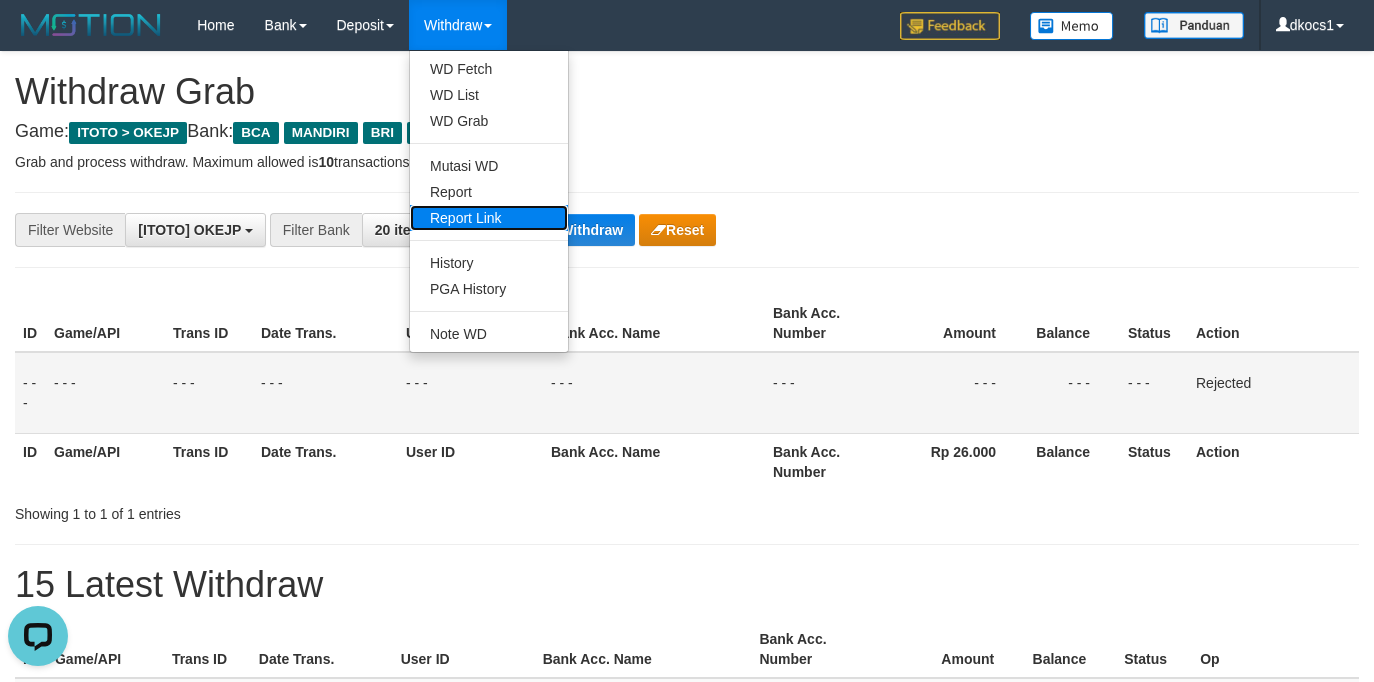 click on "Report Link" at bounding box center (489, 218) 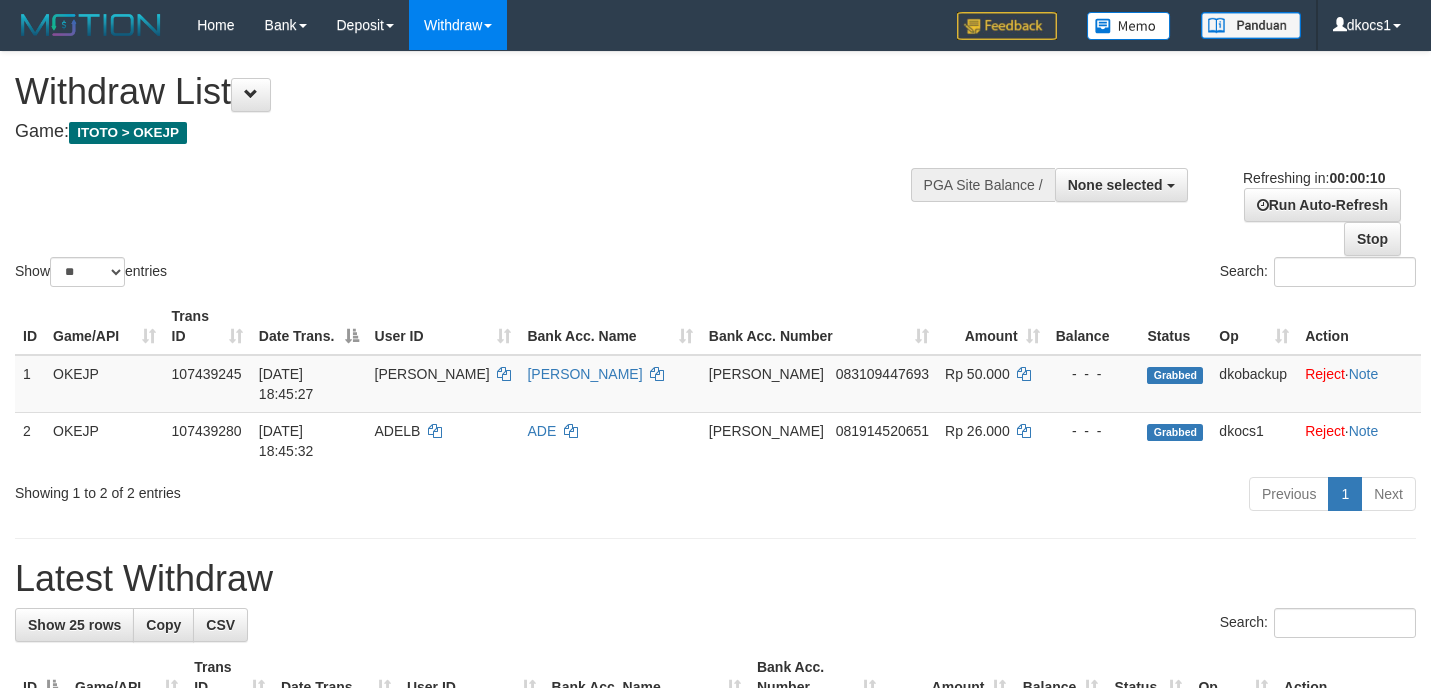 select 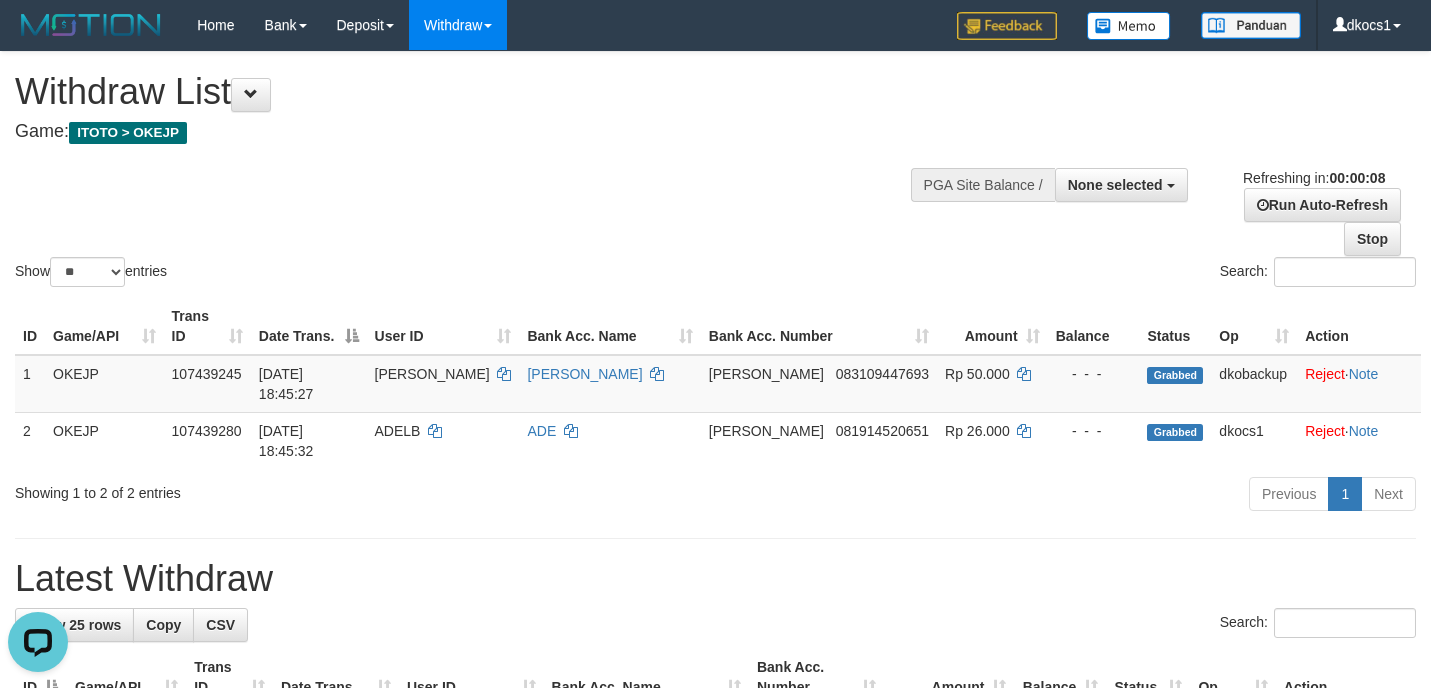 scroll, scrollTop: 0, scrollLeft: 0, axis: both 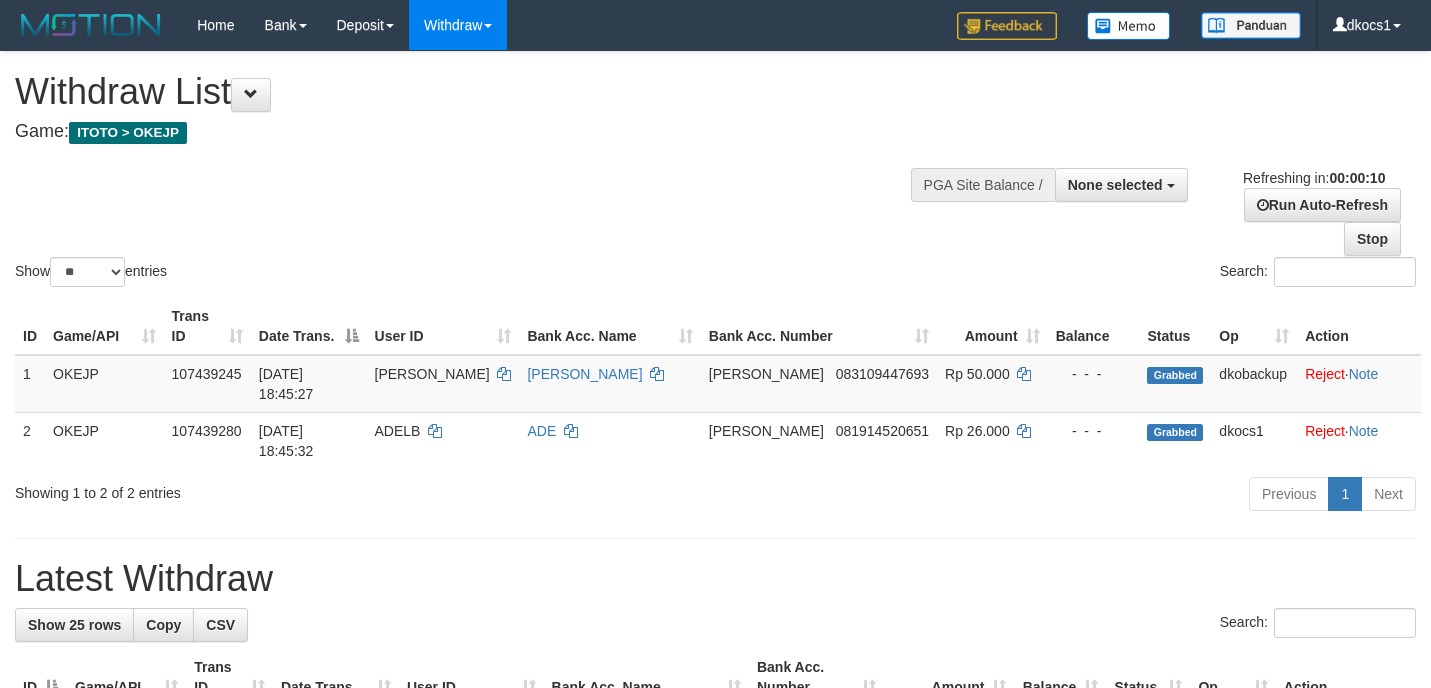 select 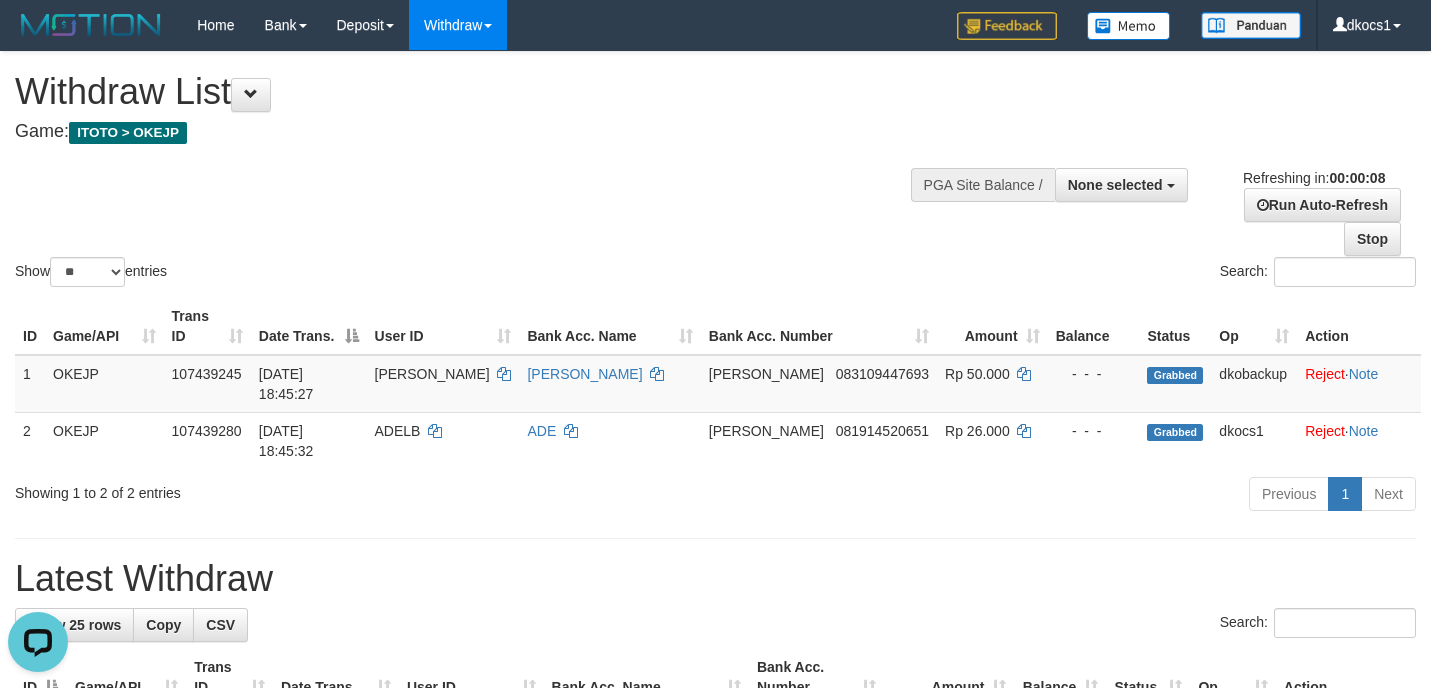 scroll, scrollTop: 0, scrollLeft: 0, axis: both 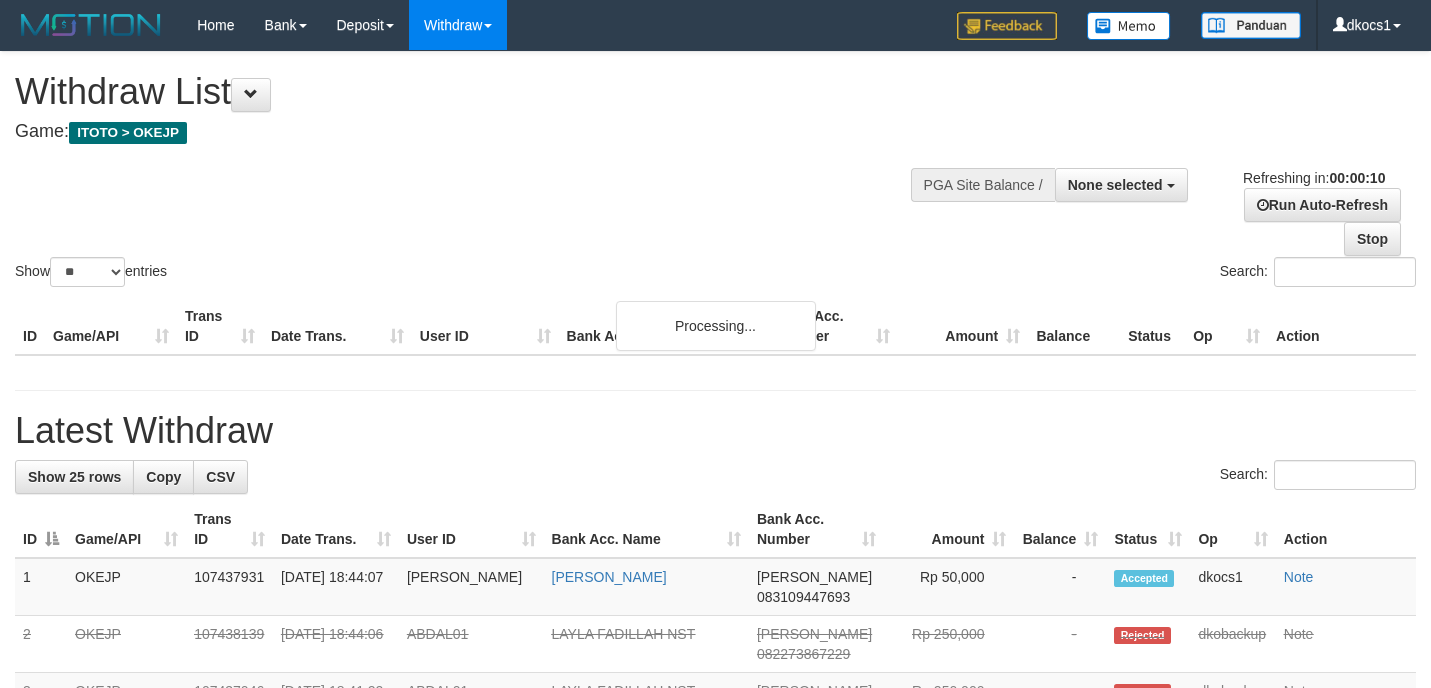 select 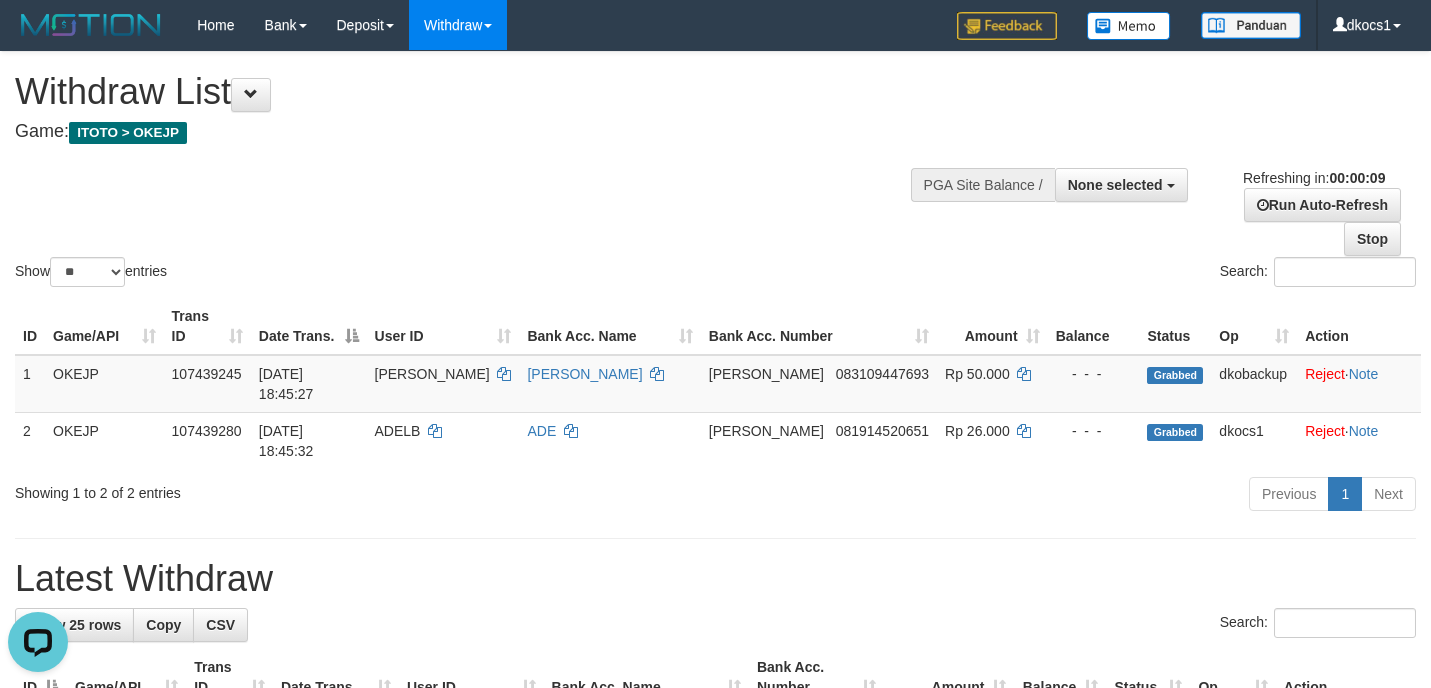 scroll, scrollTop: 0, scrollLeft: 0, axis: both 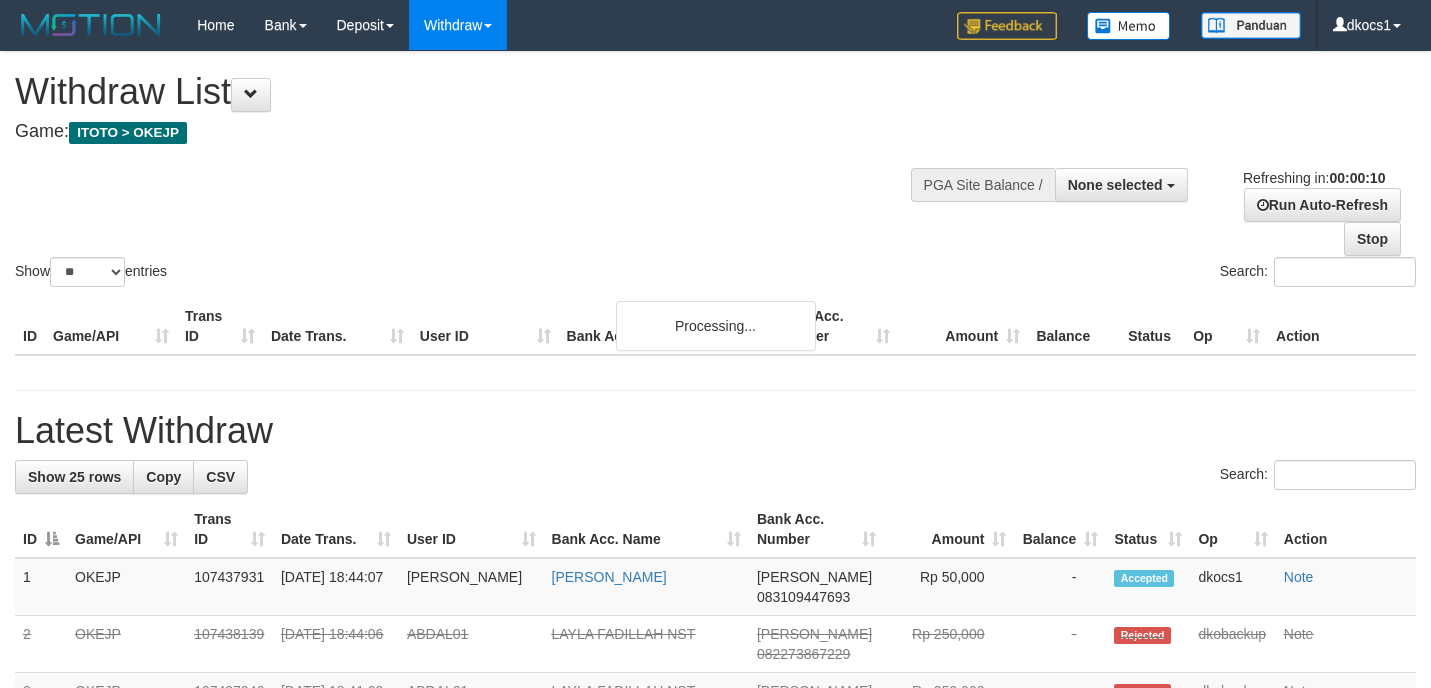 select 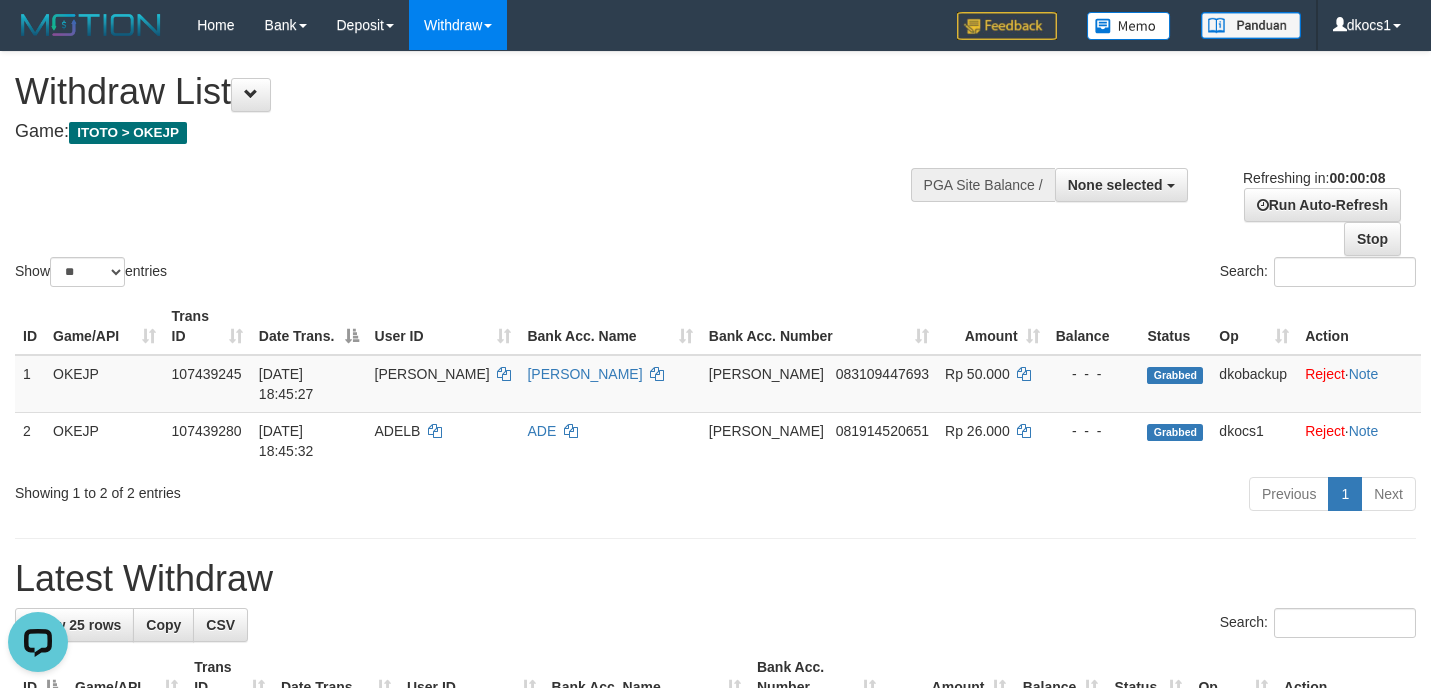 scroll, scrollTop: 0, scrollLeft: 0, axis: both 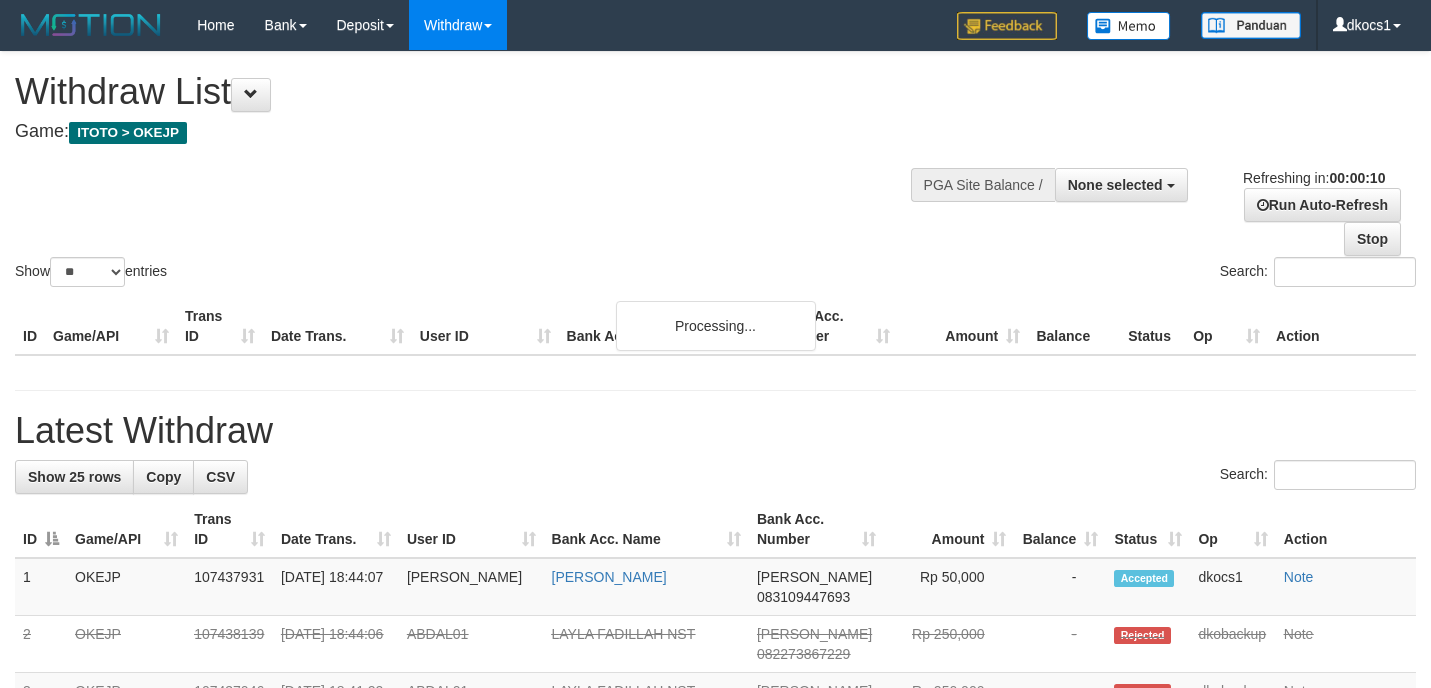 select 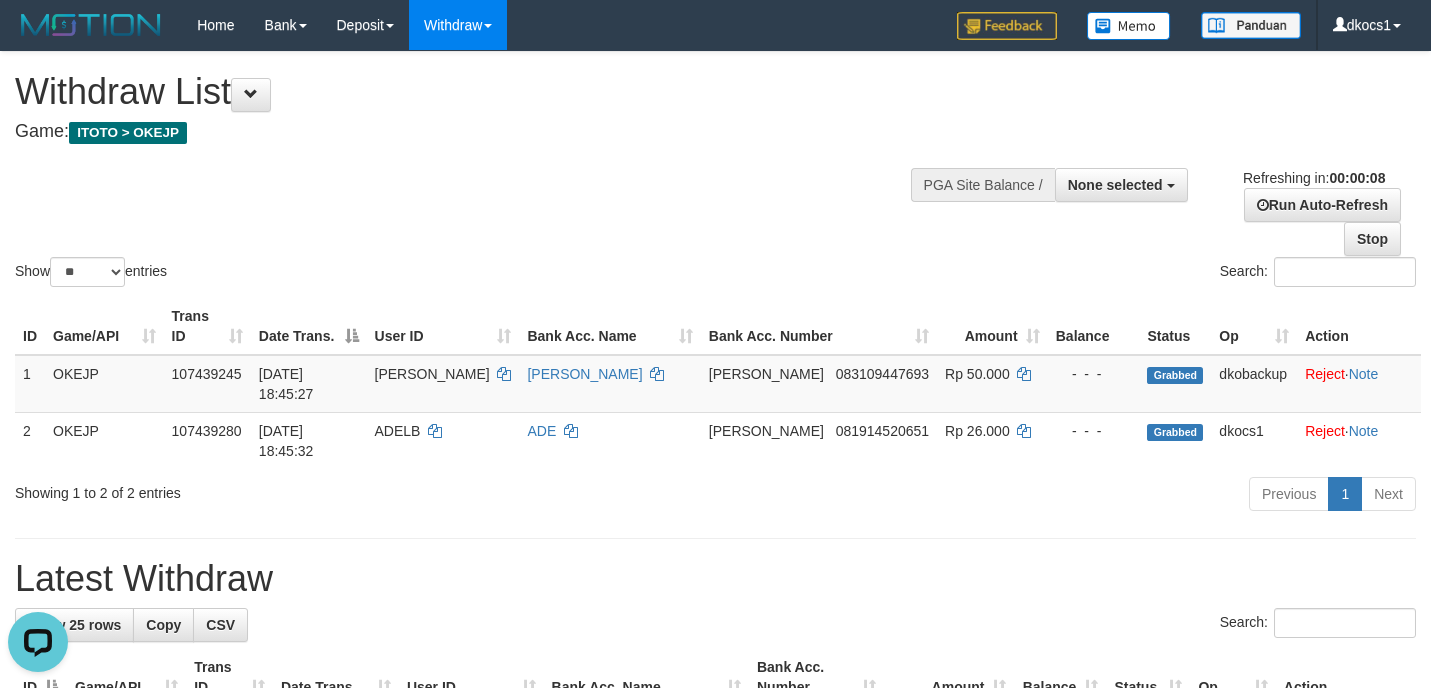 scroll, scrollTop: 0, scrollLeft: 0, axis: both 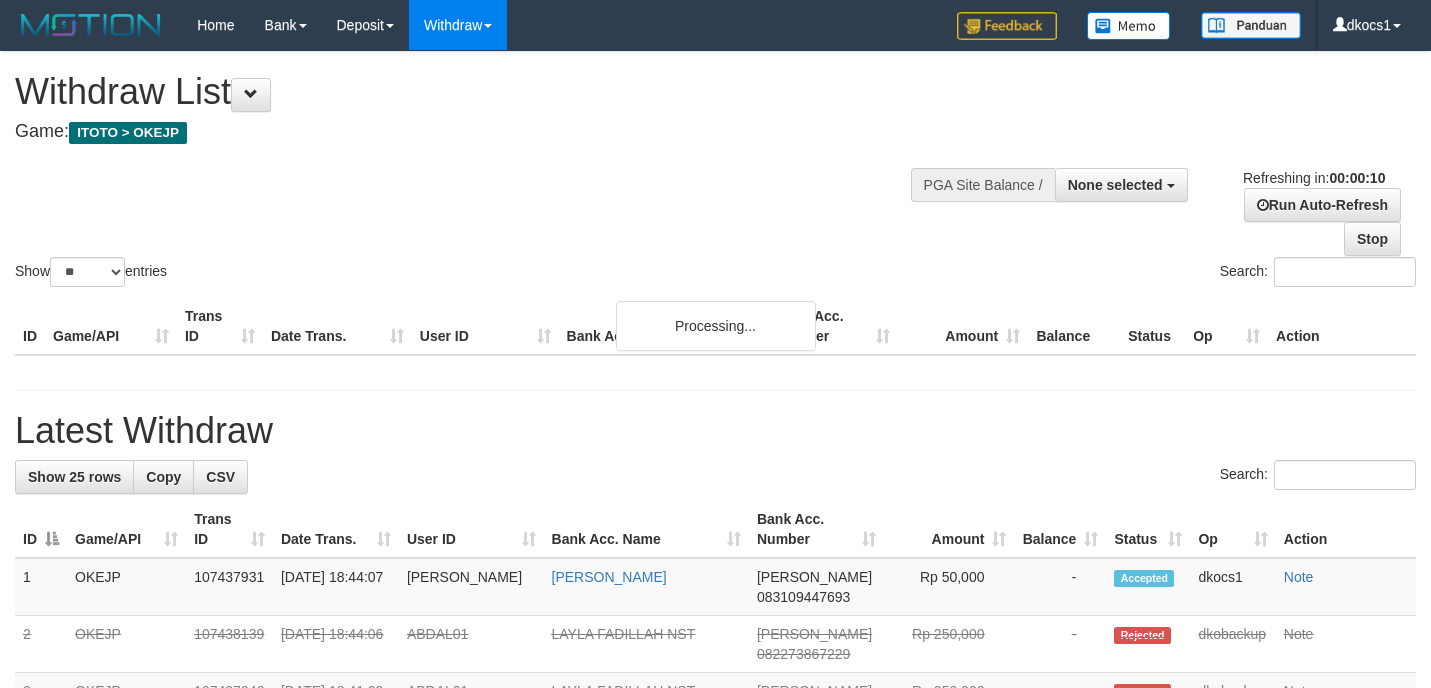 select 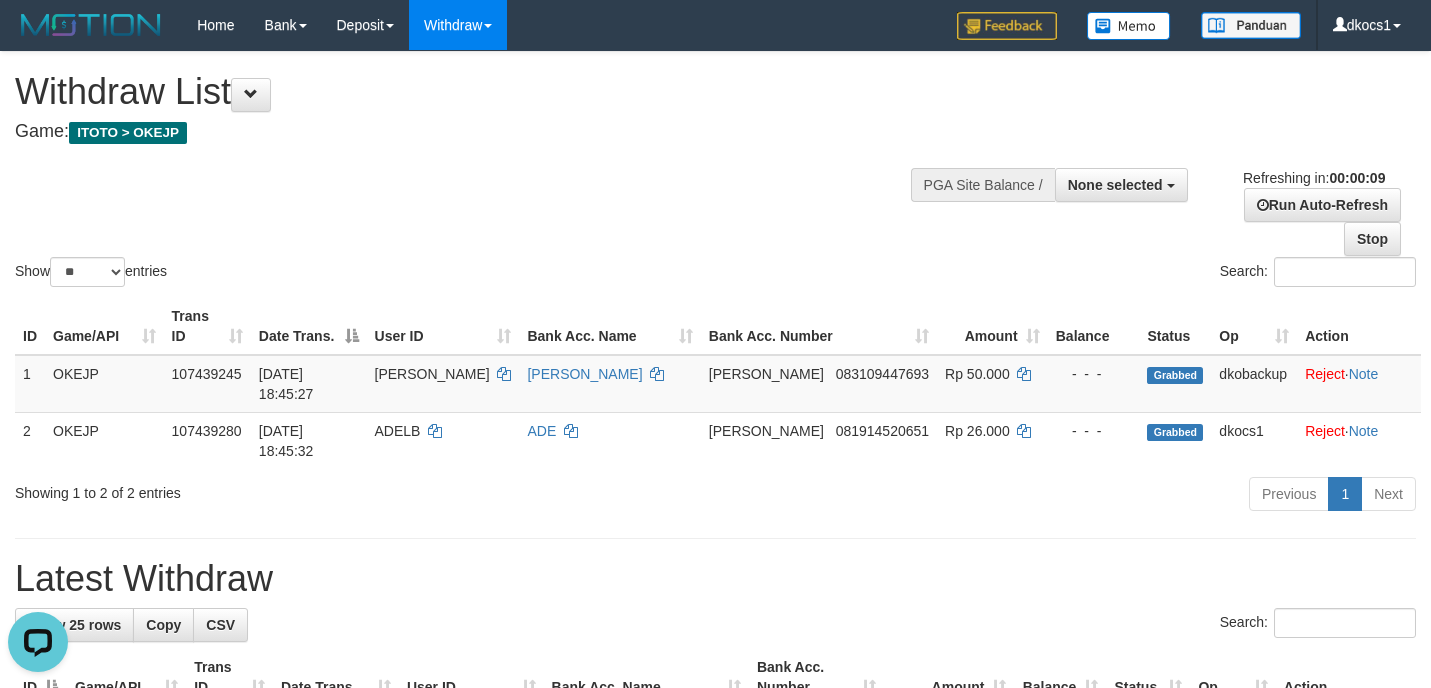 scroll, scrollTop: 0, scrollLeft: 0, axis: both 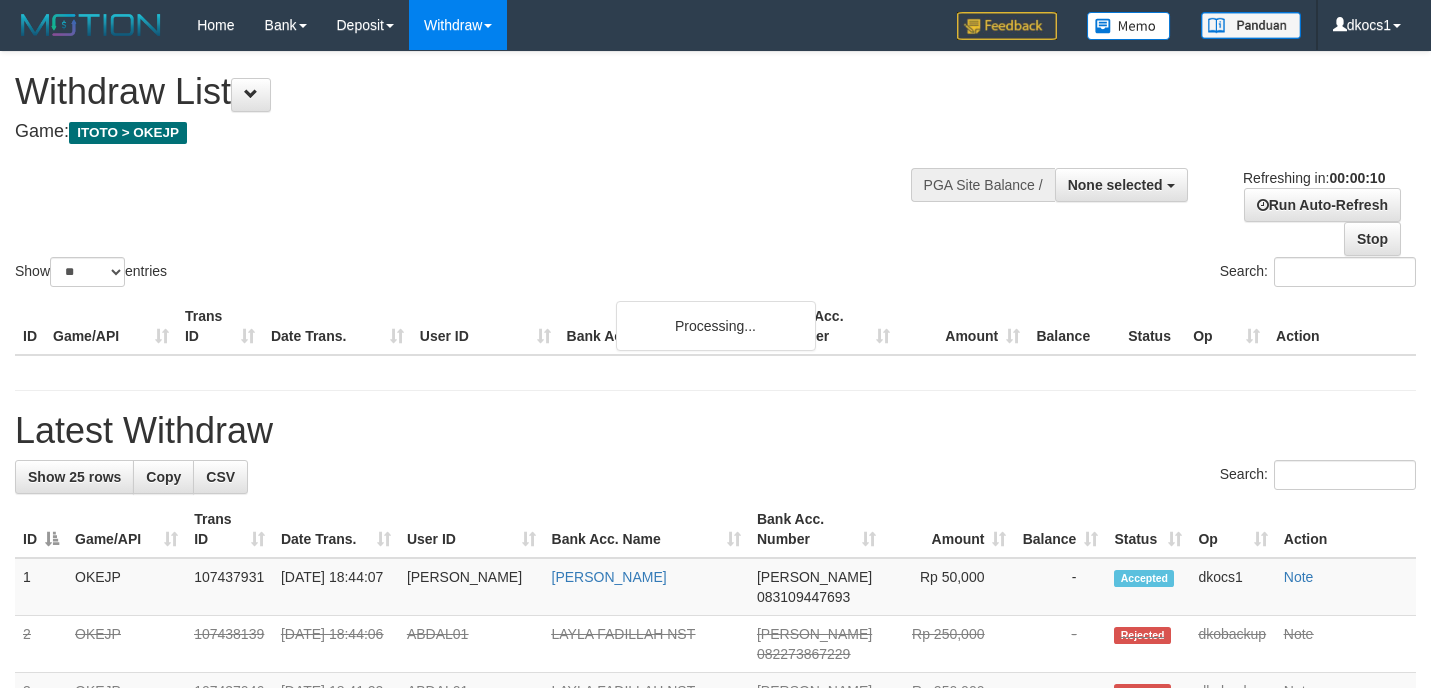 select 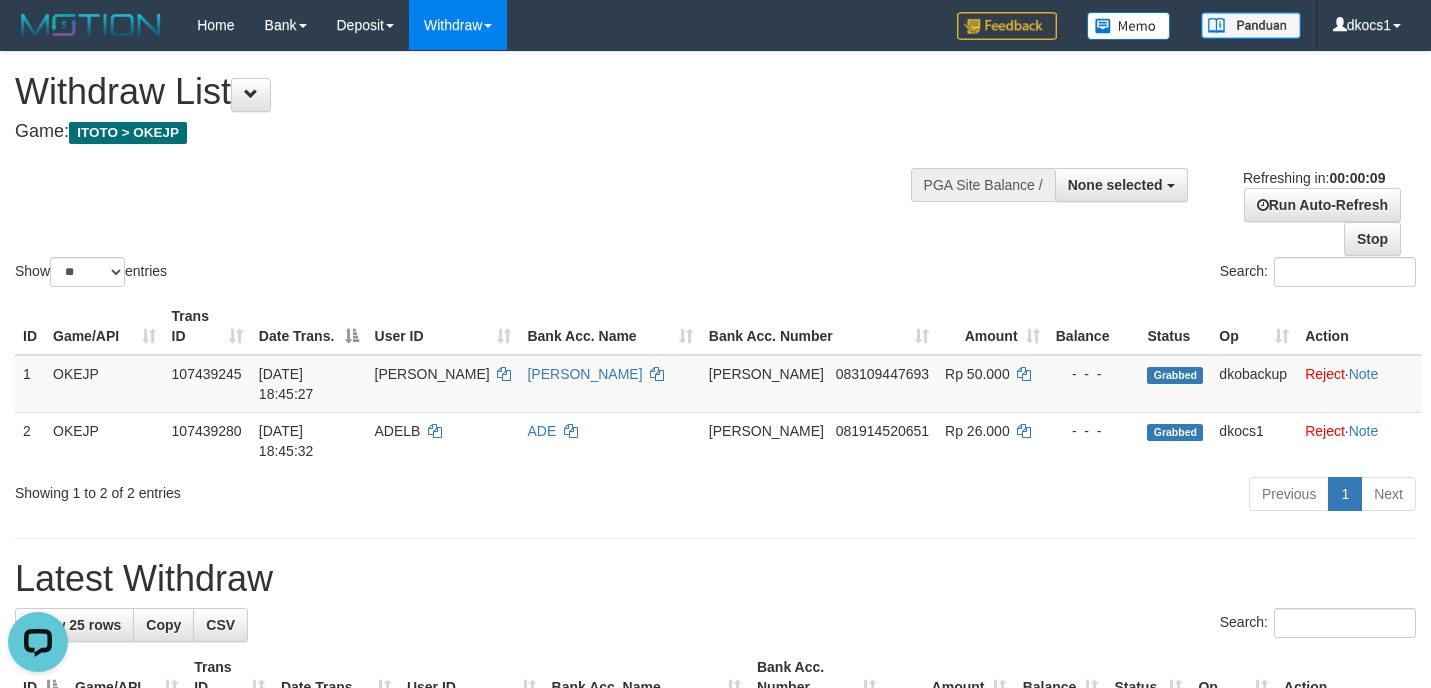 scroll, scrollTop: 0, scrollLeft: 0, axis: both 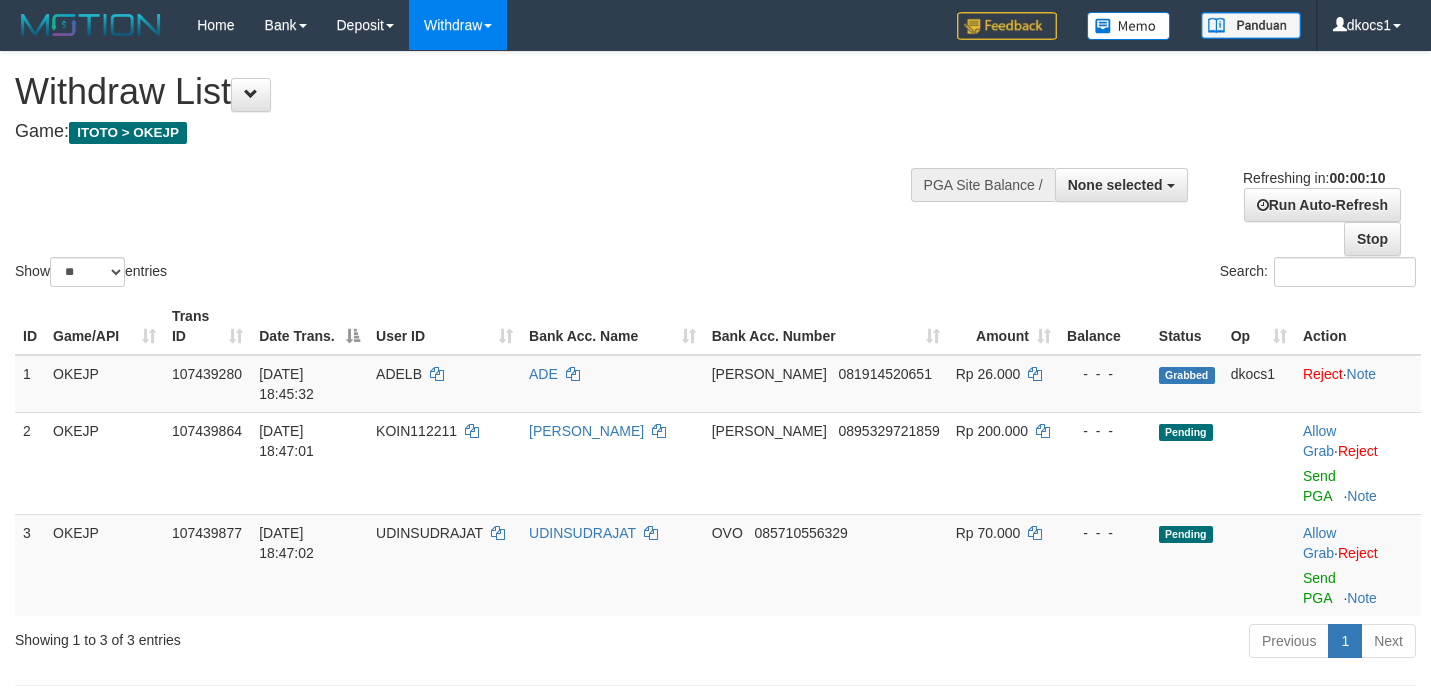 select 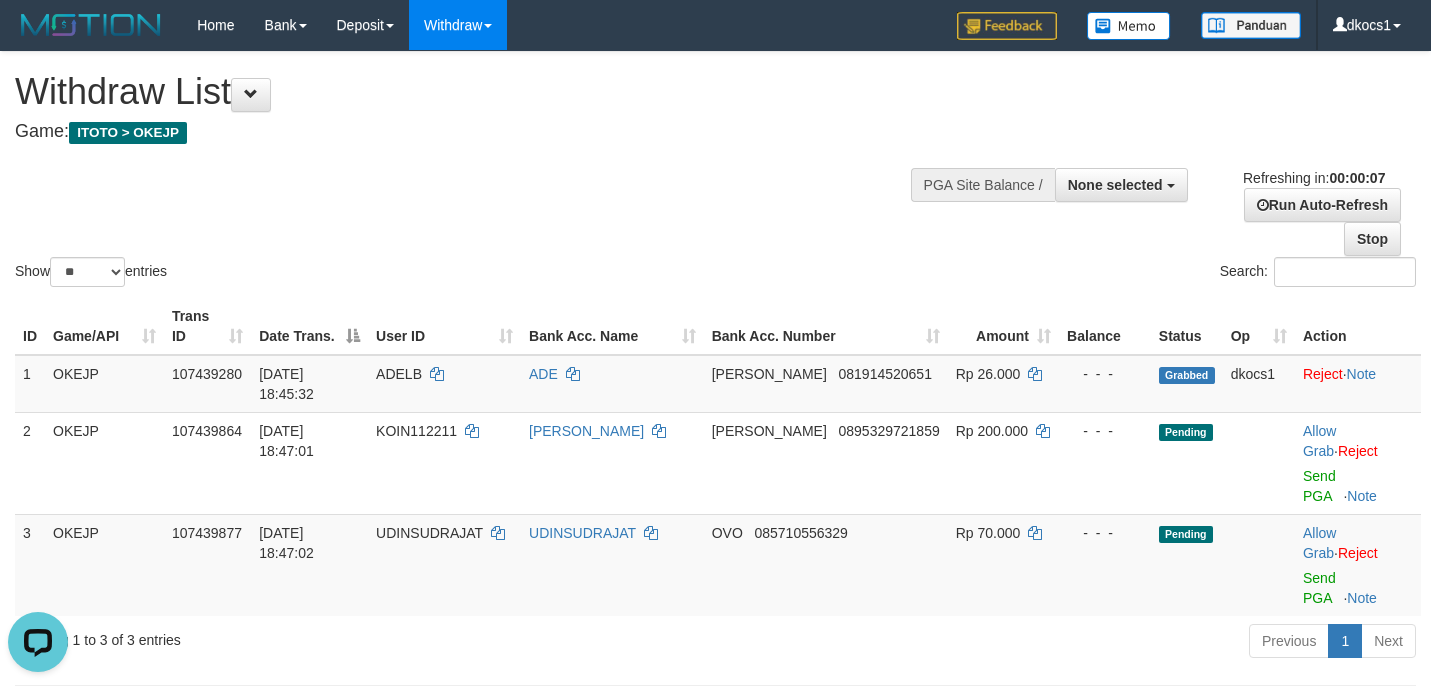 scroll, scrollTop: 0, scrollLeft: 0, axis: both 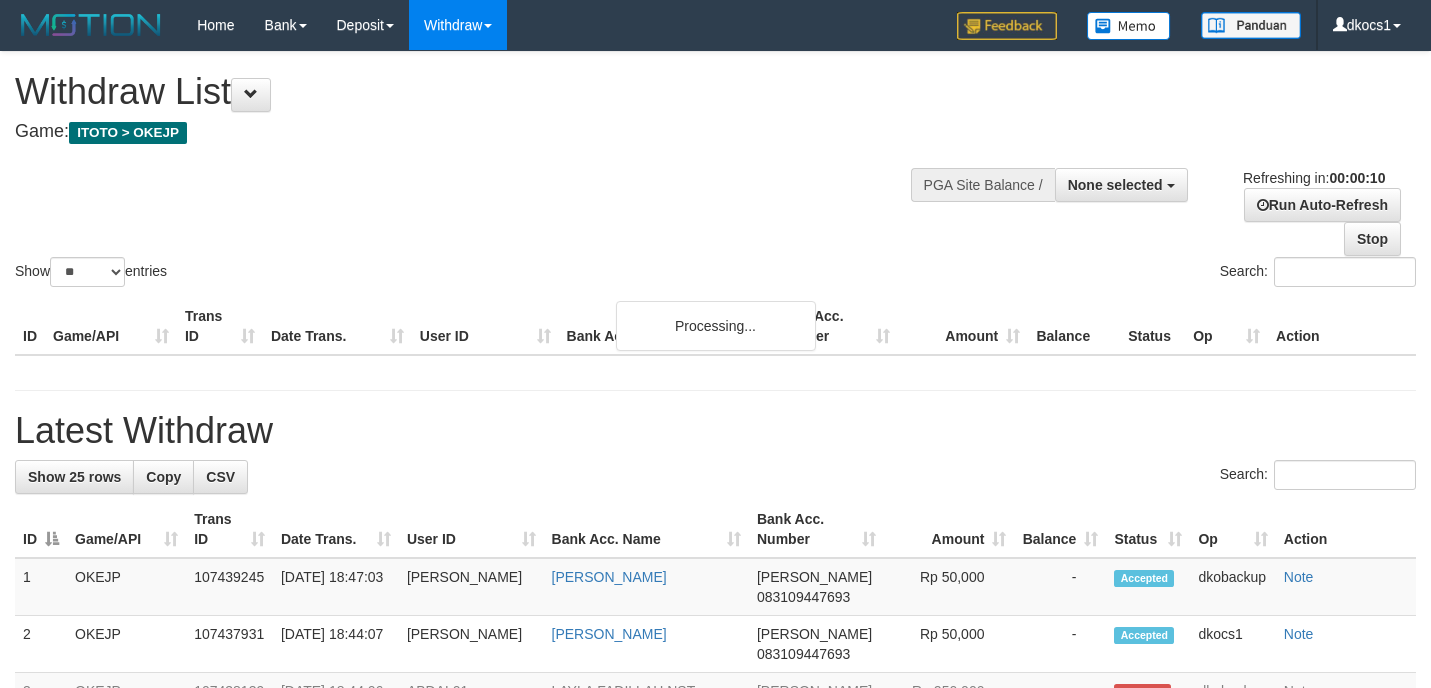 select 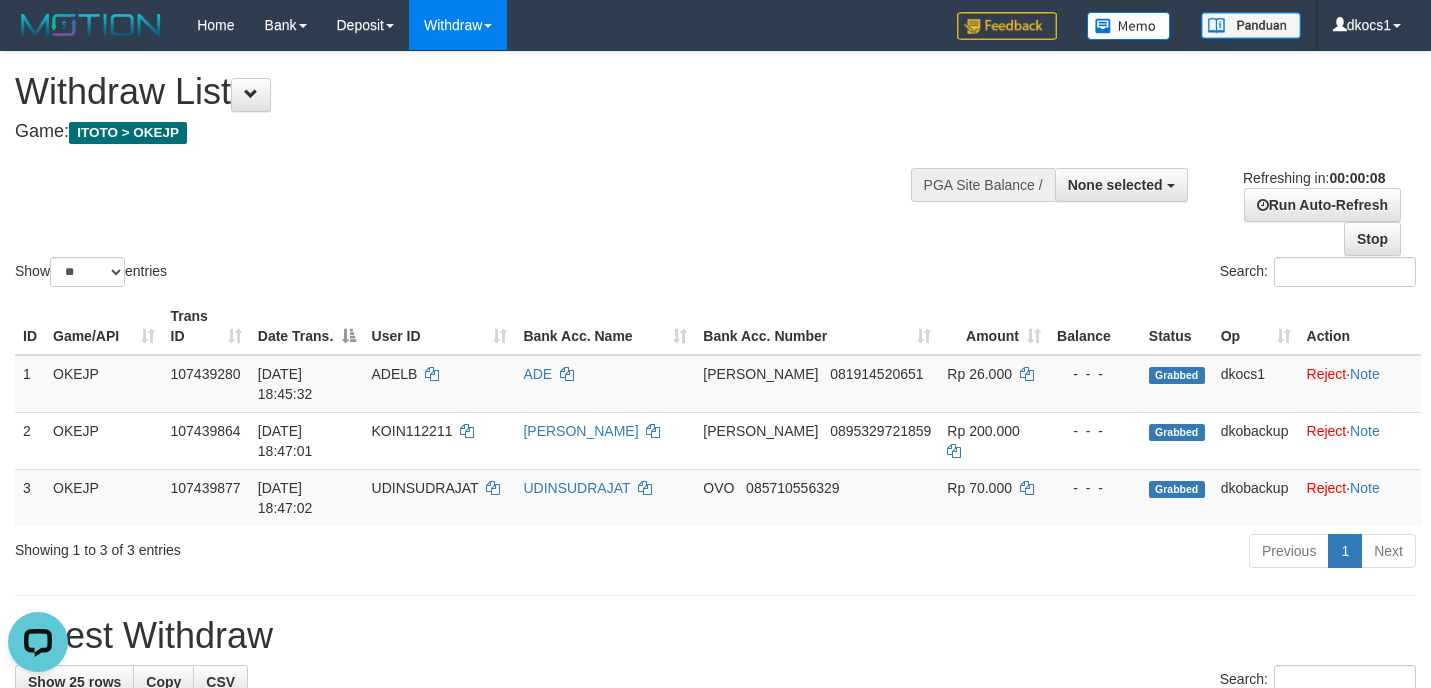 scroll, scrollTop: 0, scrollLeft: 0, axis: both 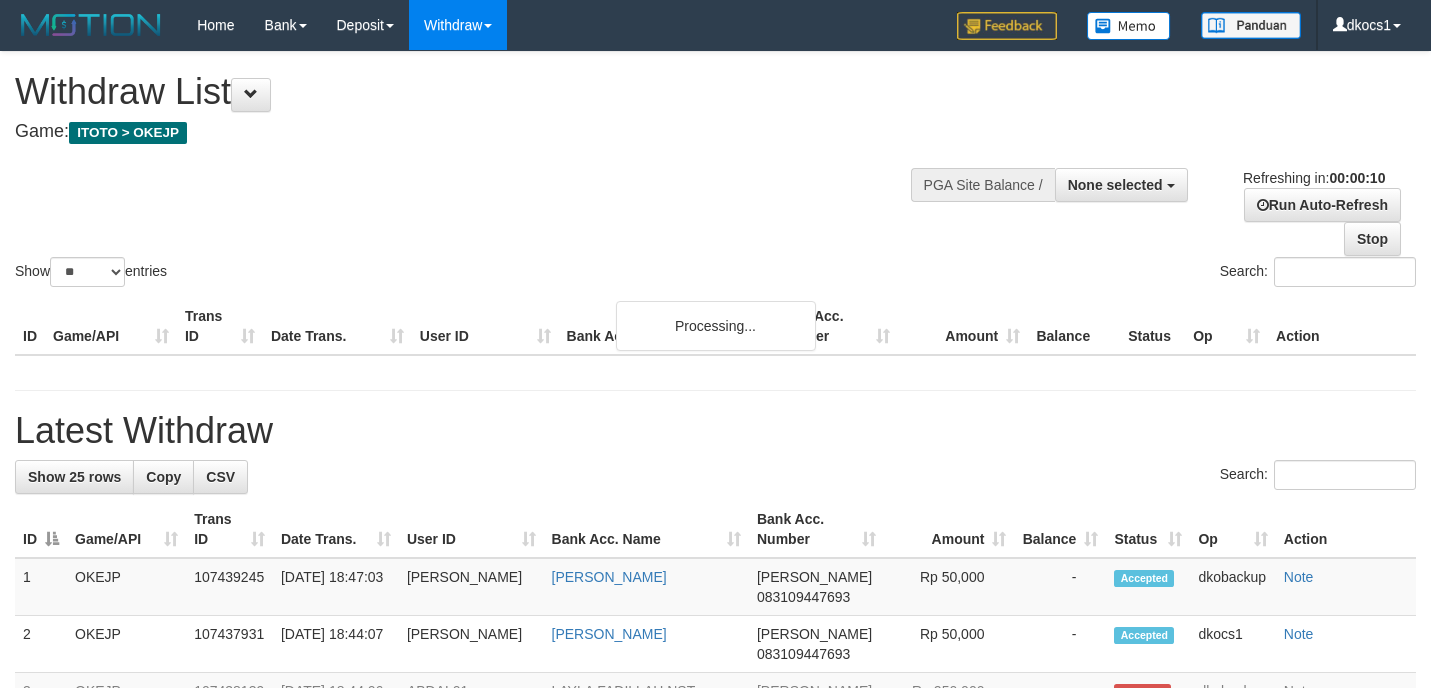 select 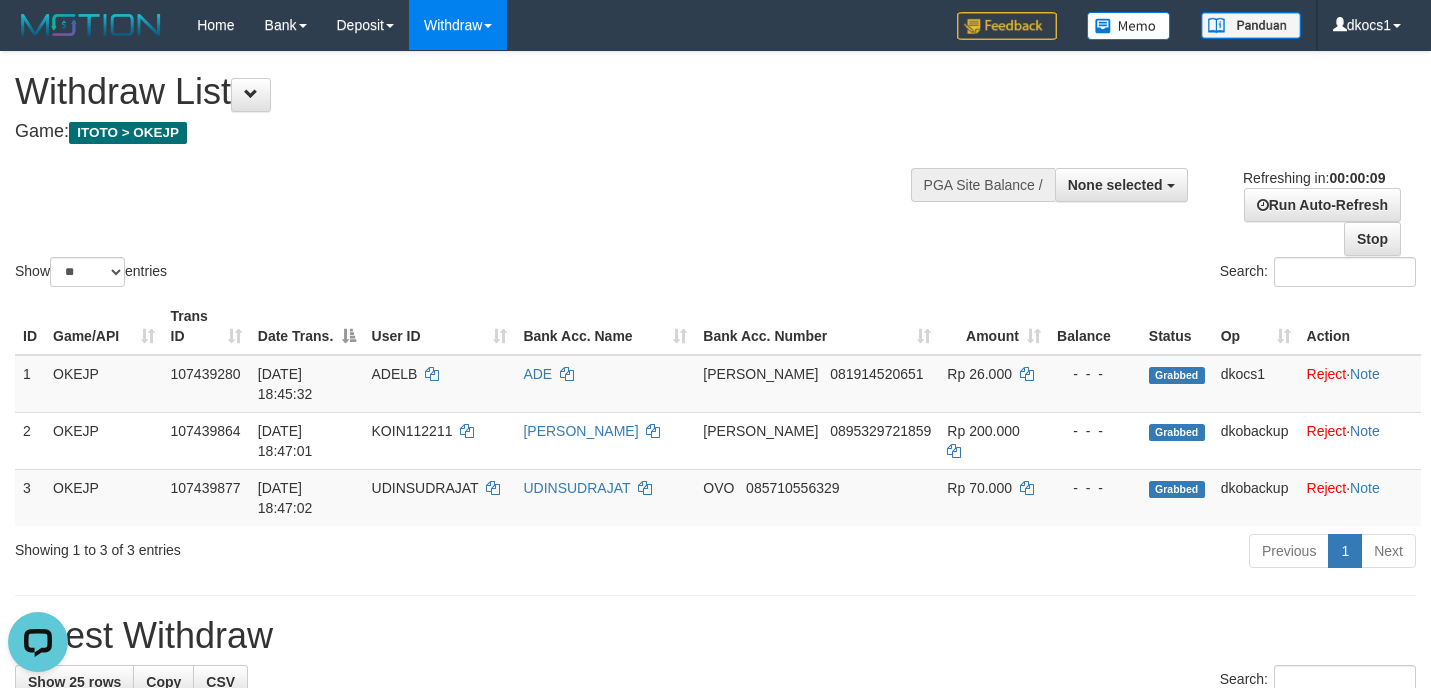 scroll, scrollTop: 0, scrollLeft: 0, axis: both 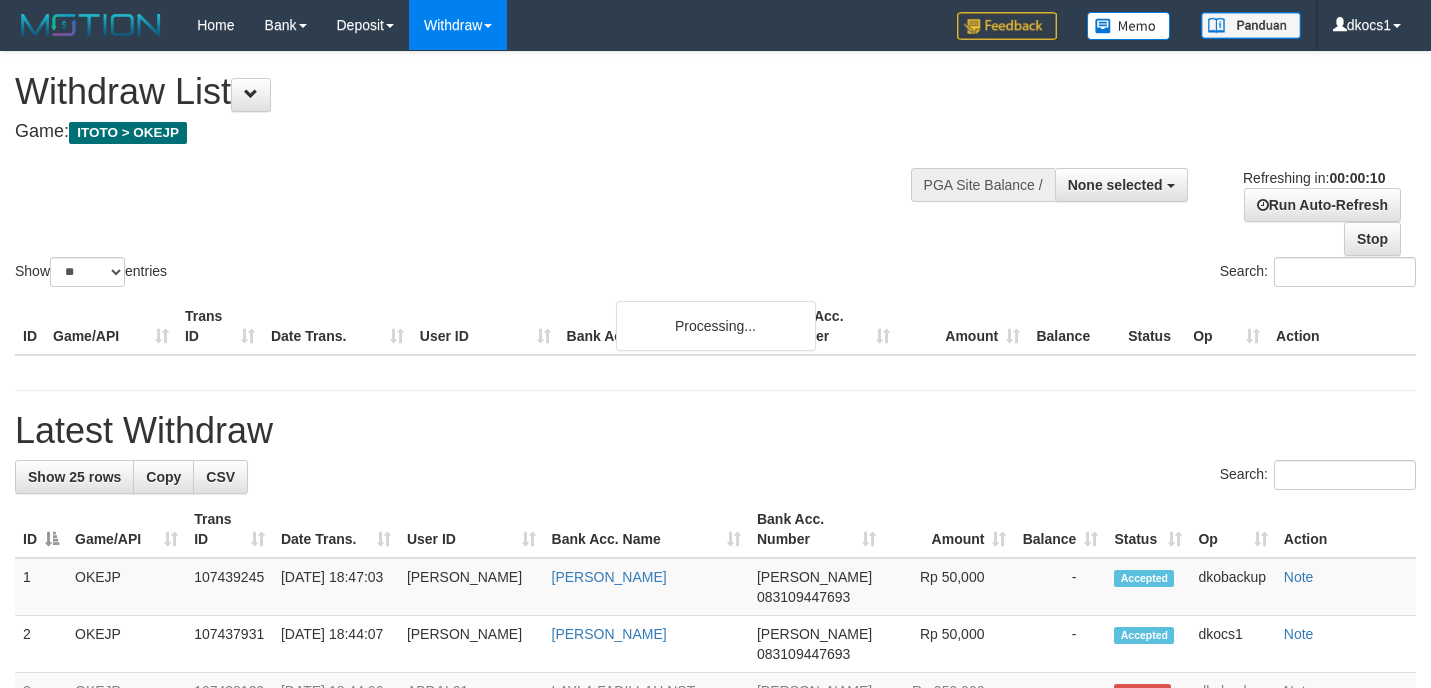 select 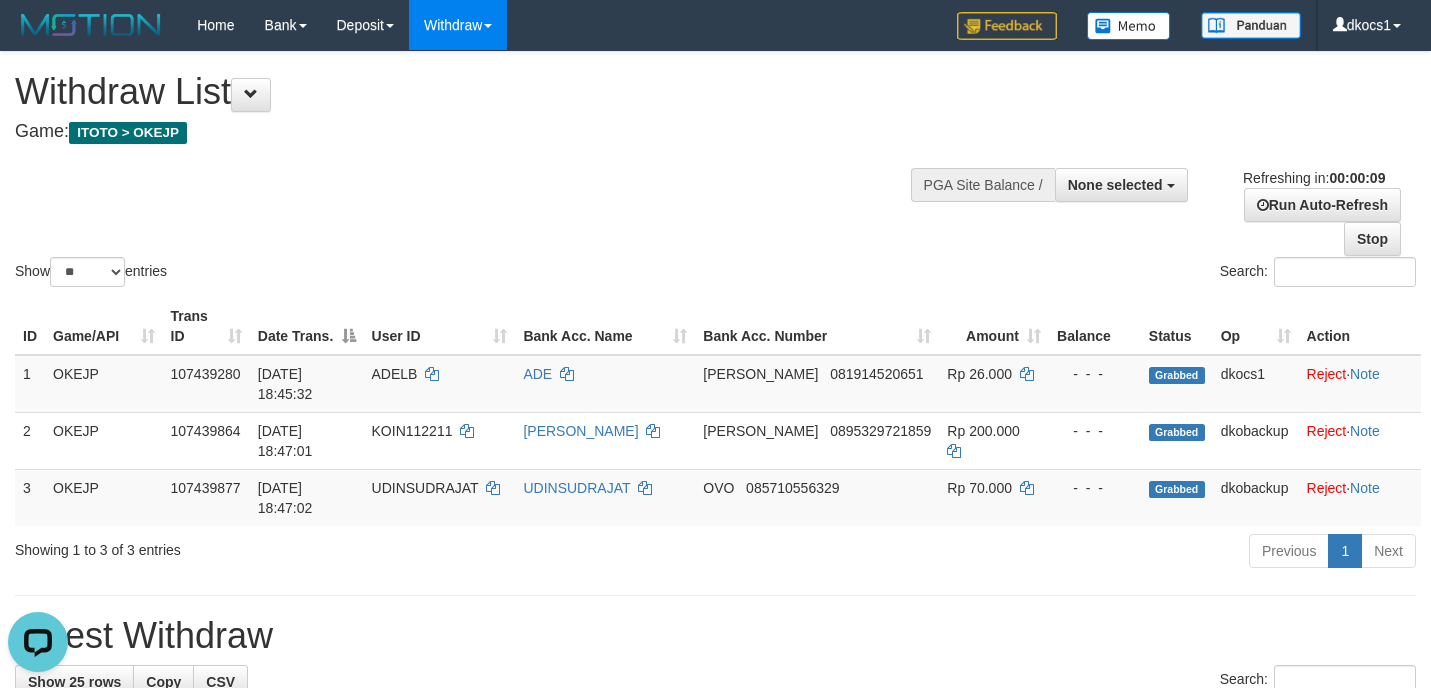 scroll, scrollTop: 0, scrollLeft: 0, axis: both 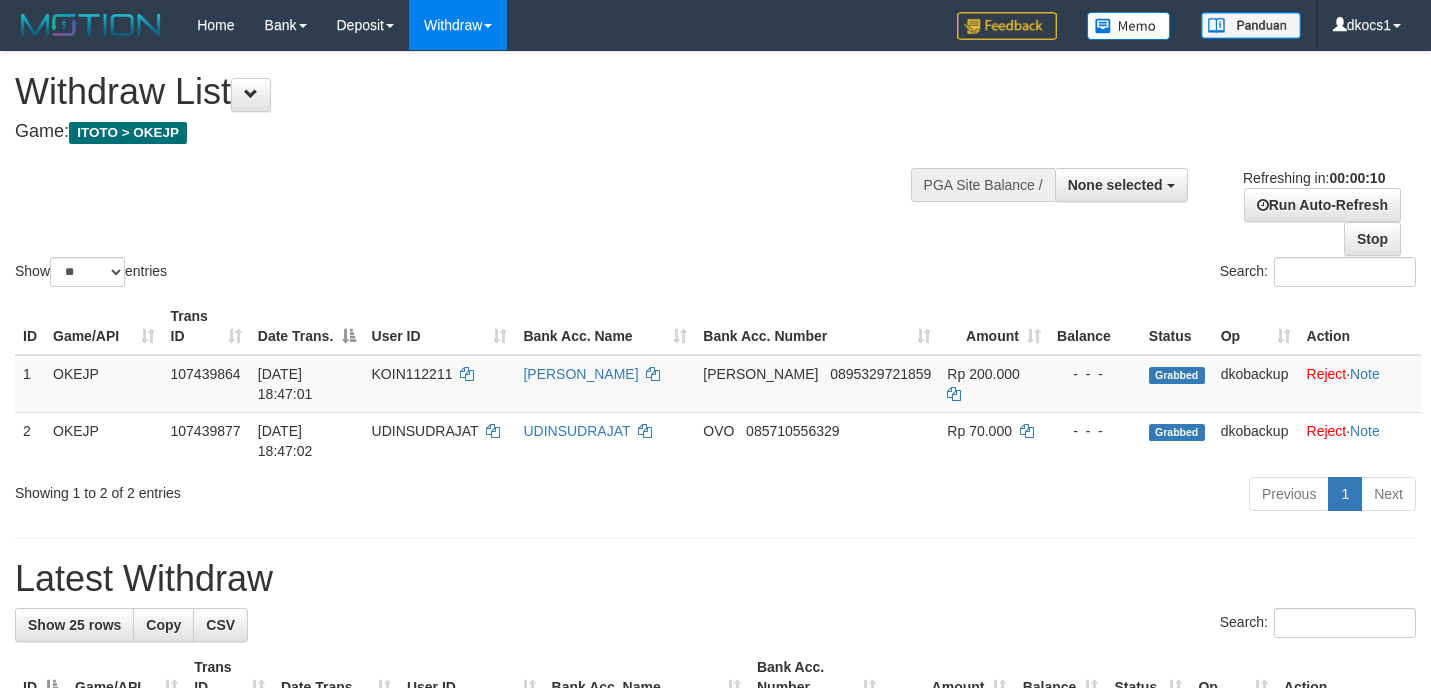 select 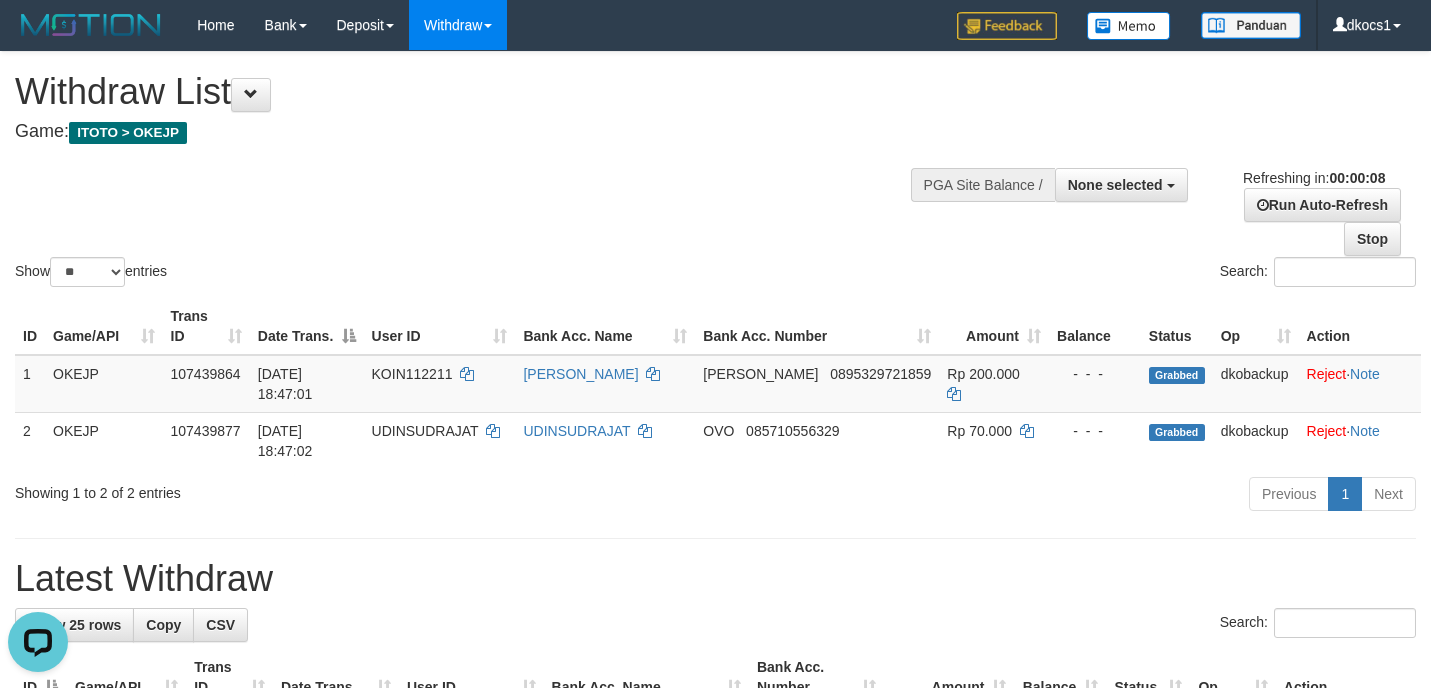 scroll, scrollTop: 0, scrollLeft: 0, axis: both 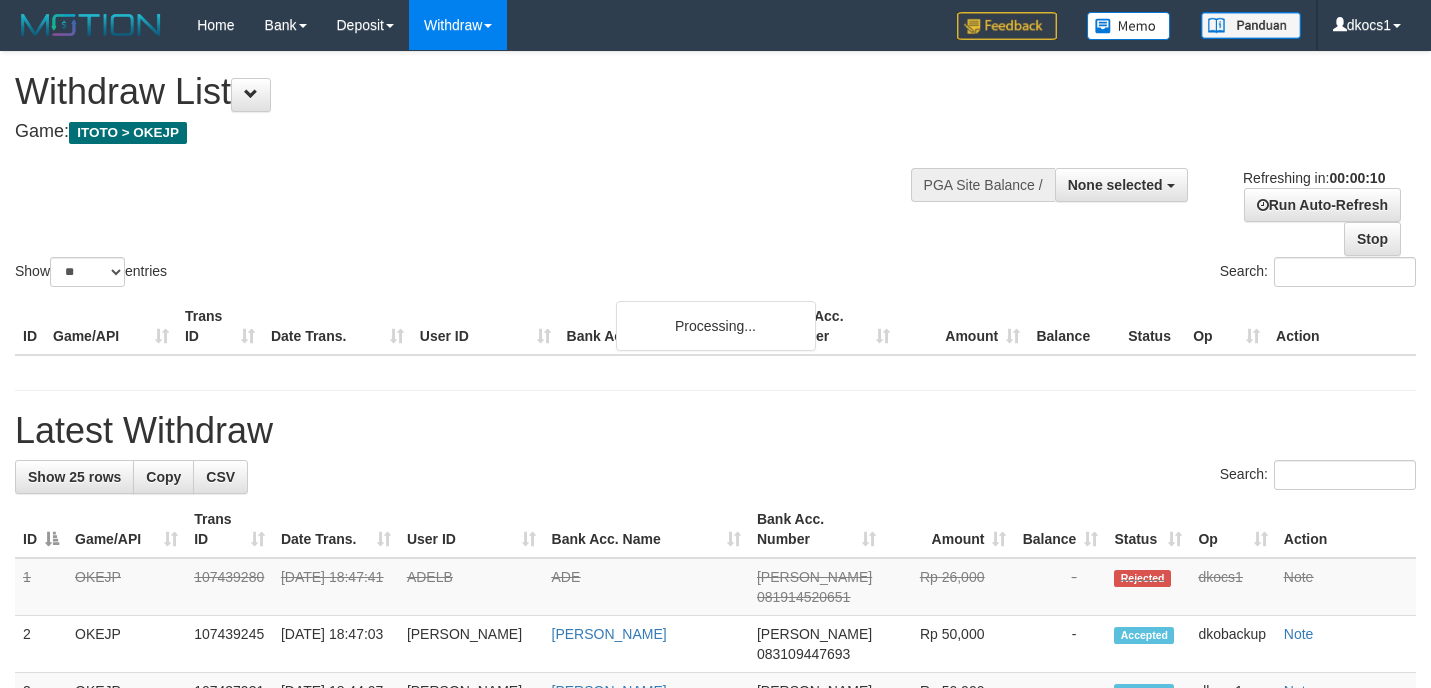 select 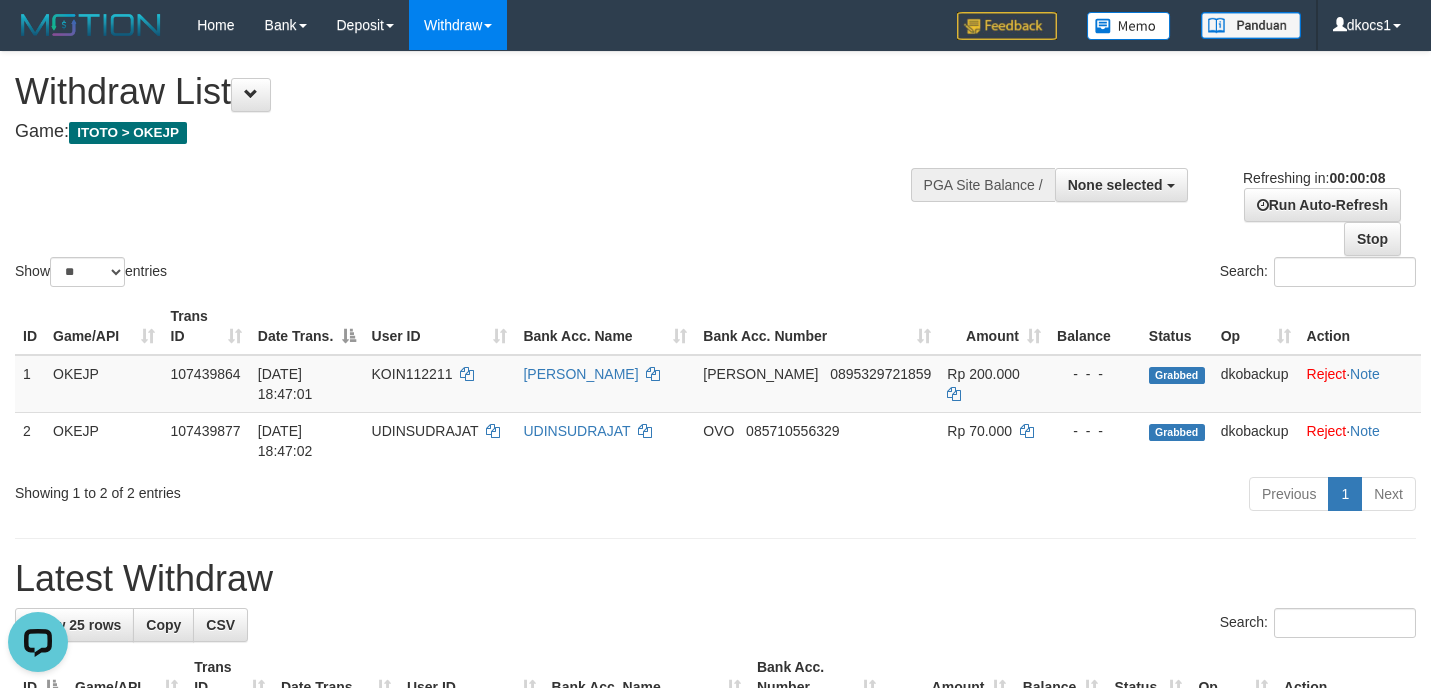 scroll, scrollTop: 0, scrollLeft: 0, axis: both 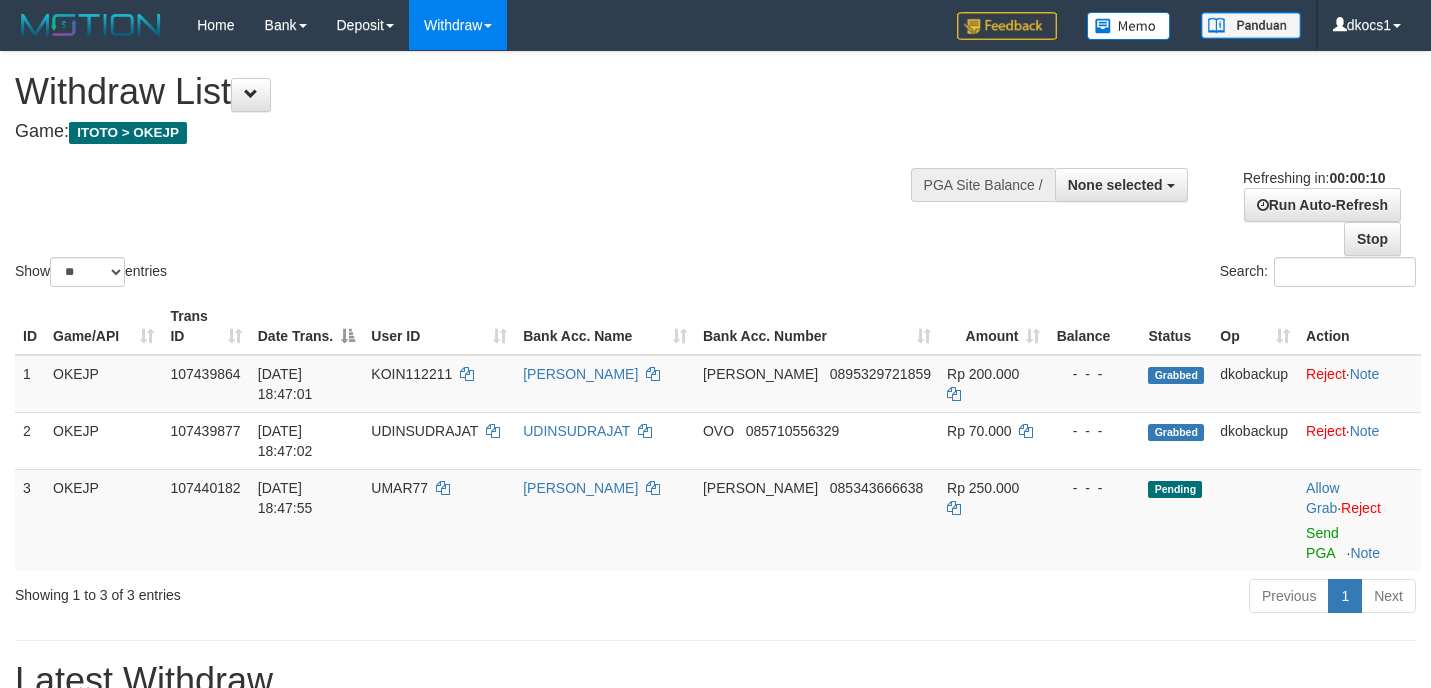 select 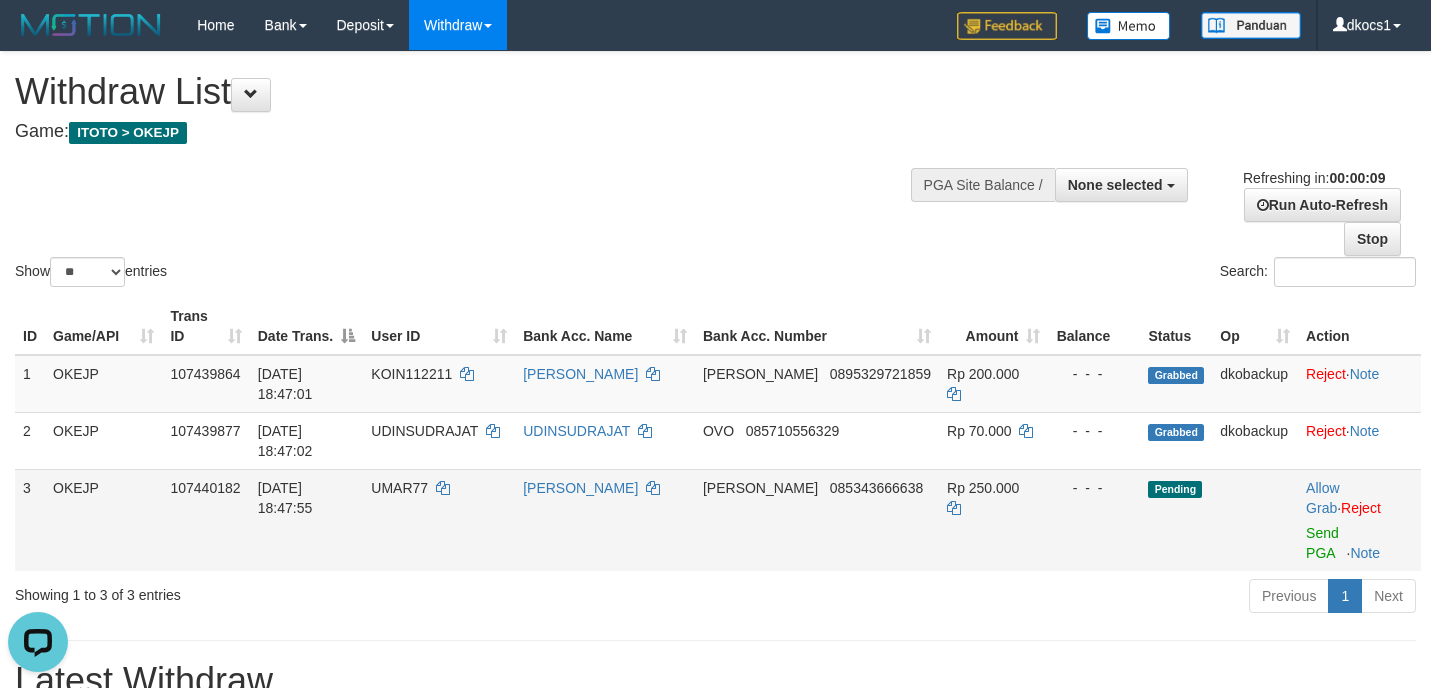 scroll, scrollTop: 0, scrollLeft: 0, axis: both 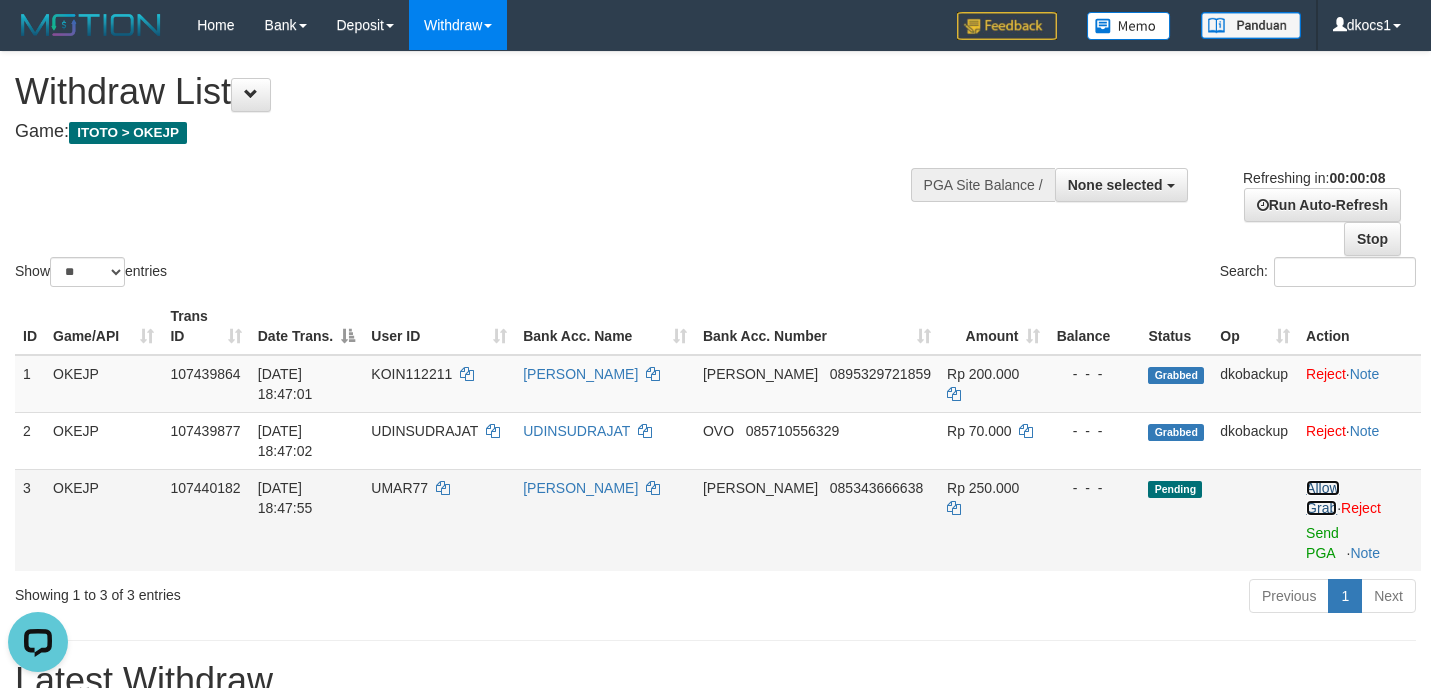 click on "Allow Grab" at bounding box center (1322, 498) 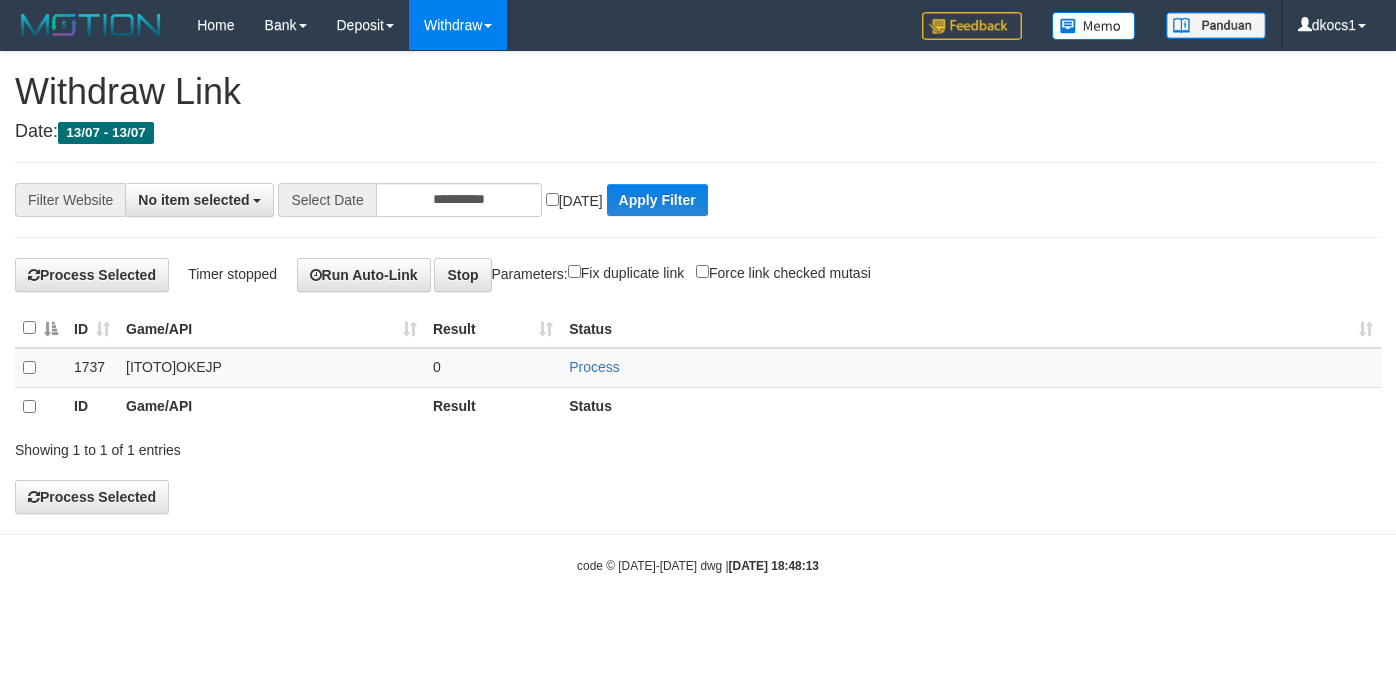select 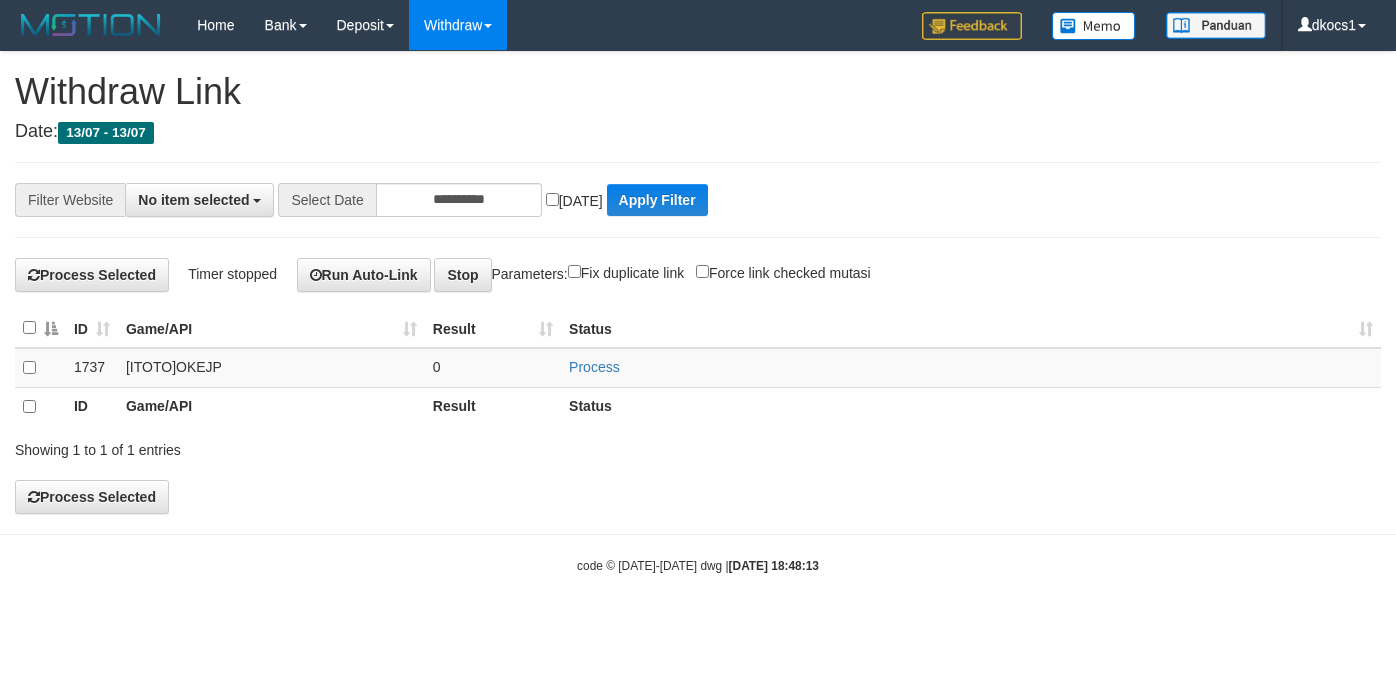 scroll, scrollTop: 0, scrollLeft: 0, axis: both 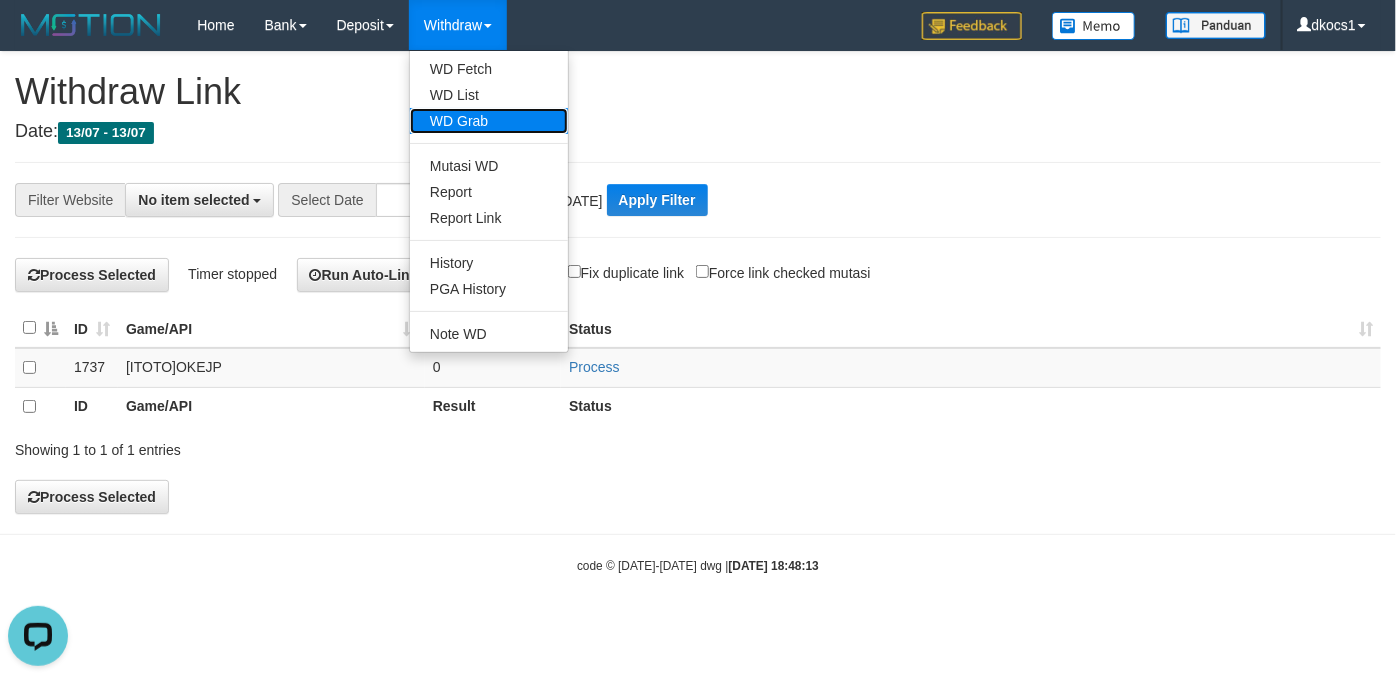click on "WD Grab" at bounding box center (489, 121) 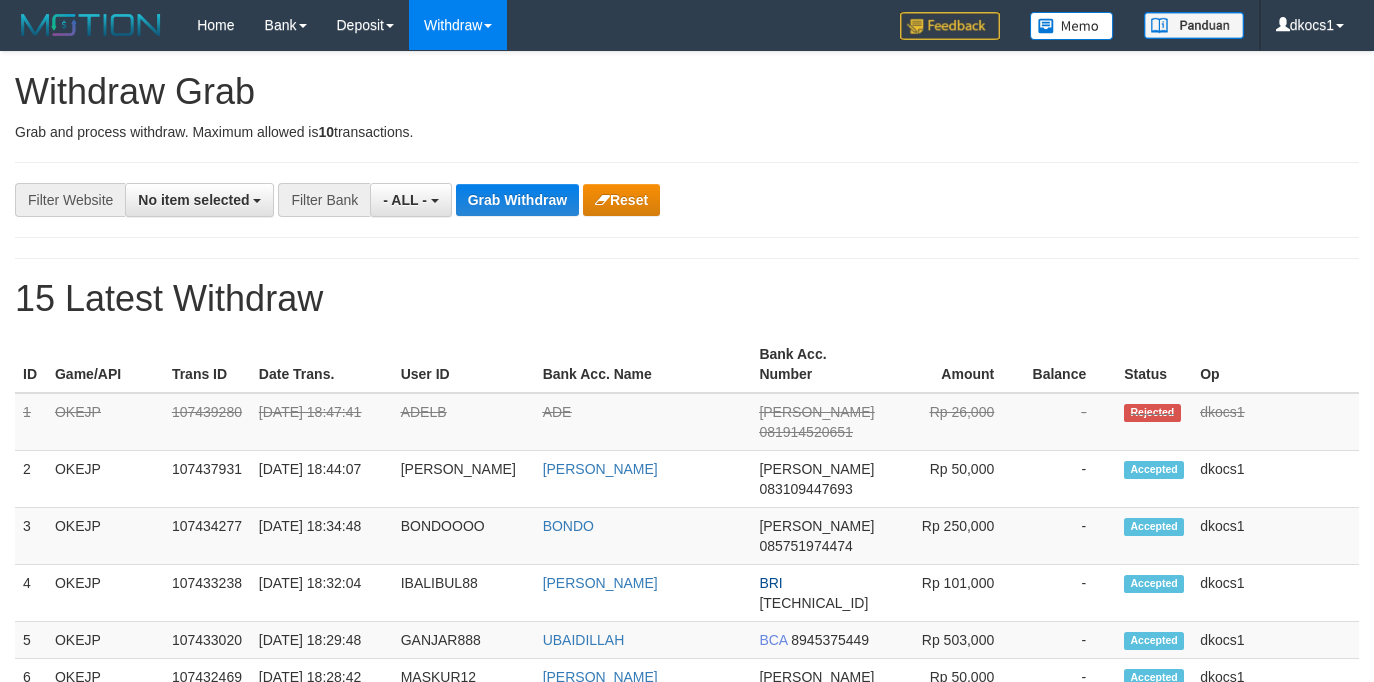 select 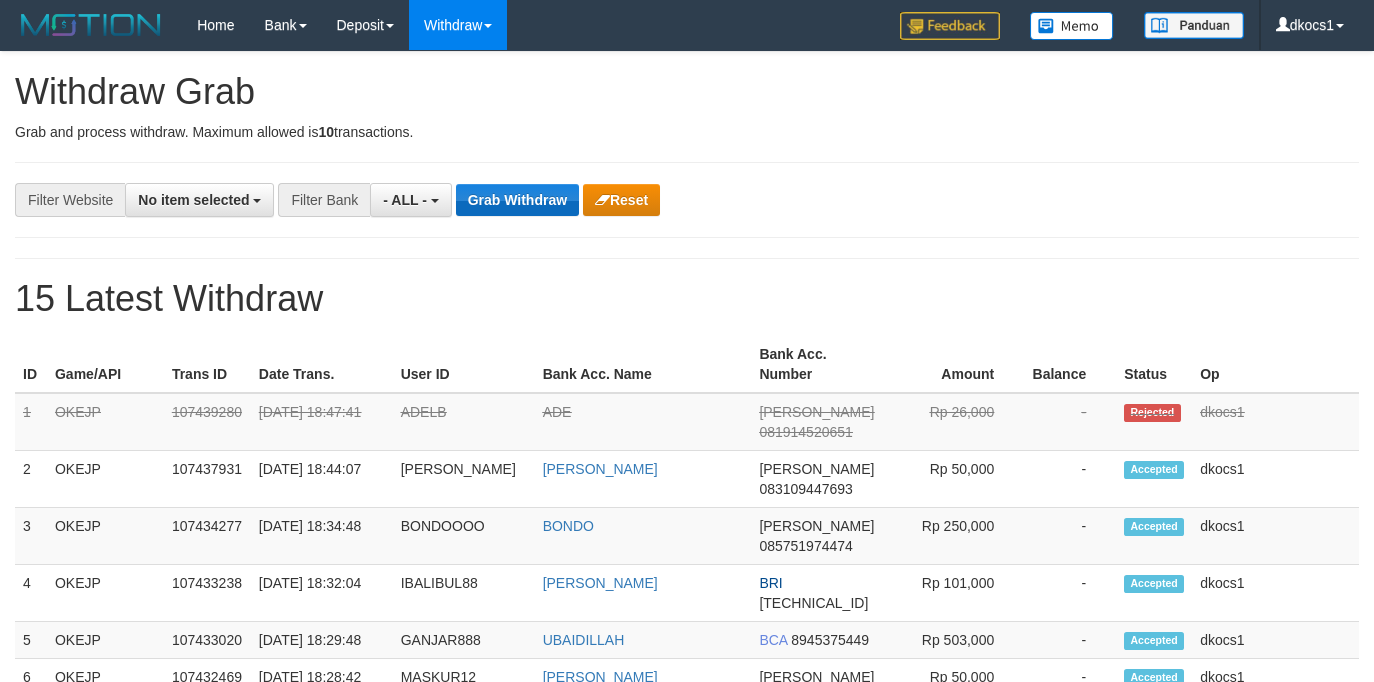 scroll, scrollTop: 0, scrollLeft: 0, axis: both 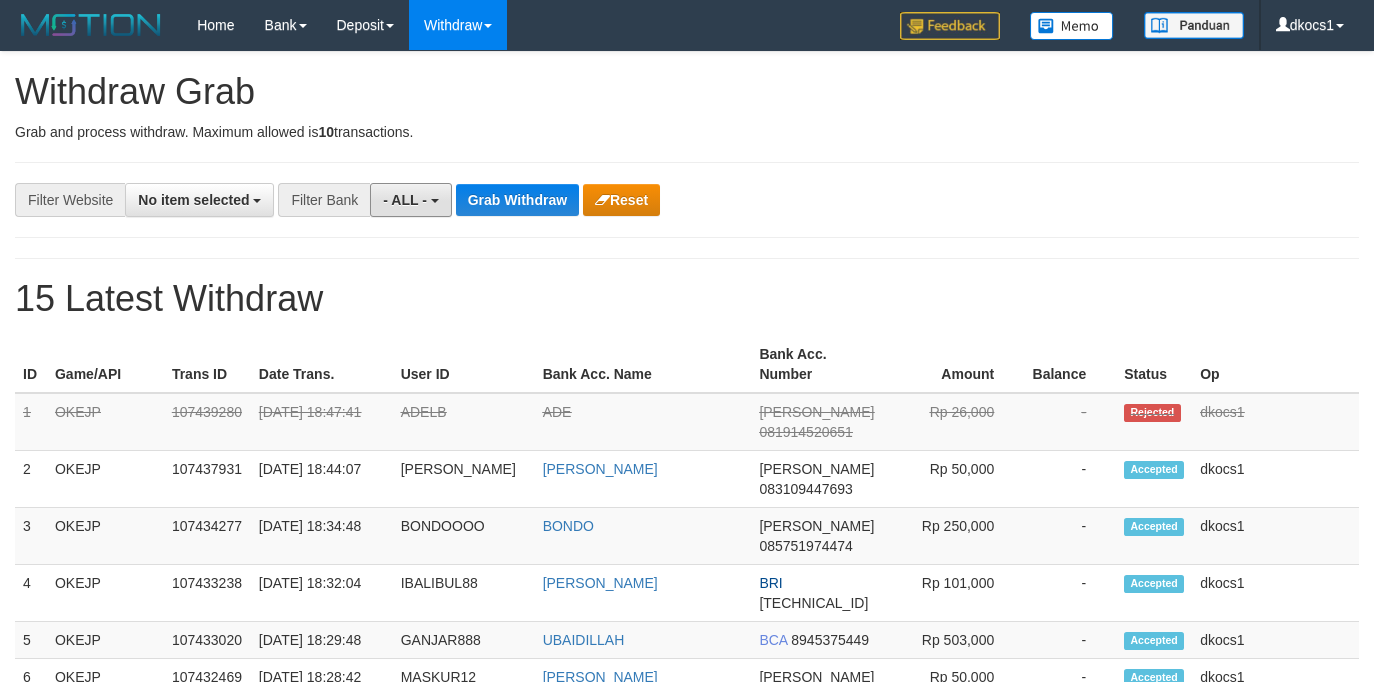 drag, startPoint x: 408, startPoint y: 201, endPoint x: 405, endPoint y: 223, distance: 22.203604 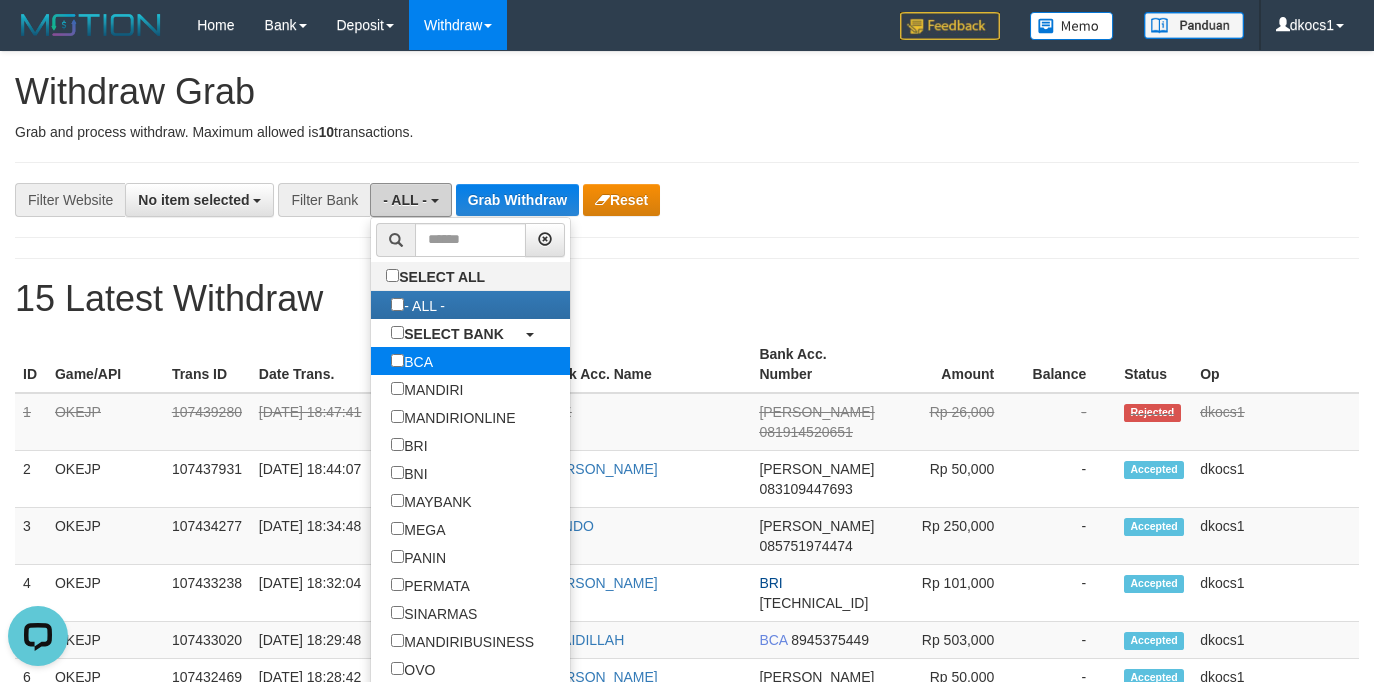 scroll, scrollTop: 0, scrollLeft: 0, axis: both 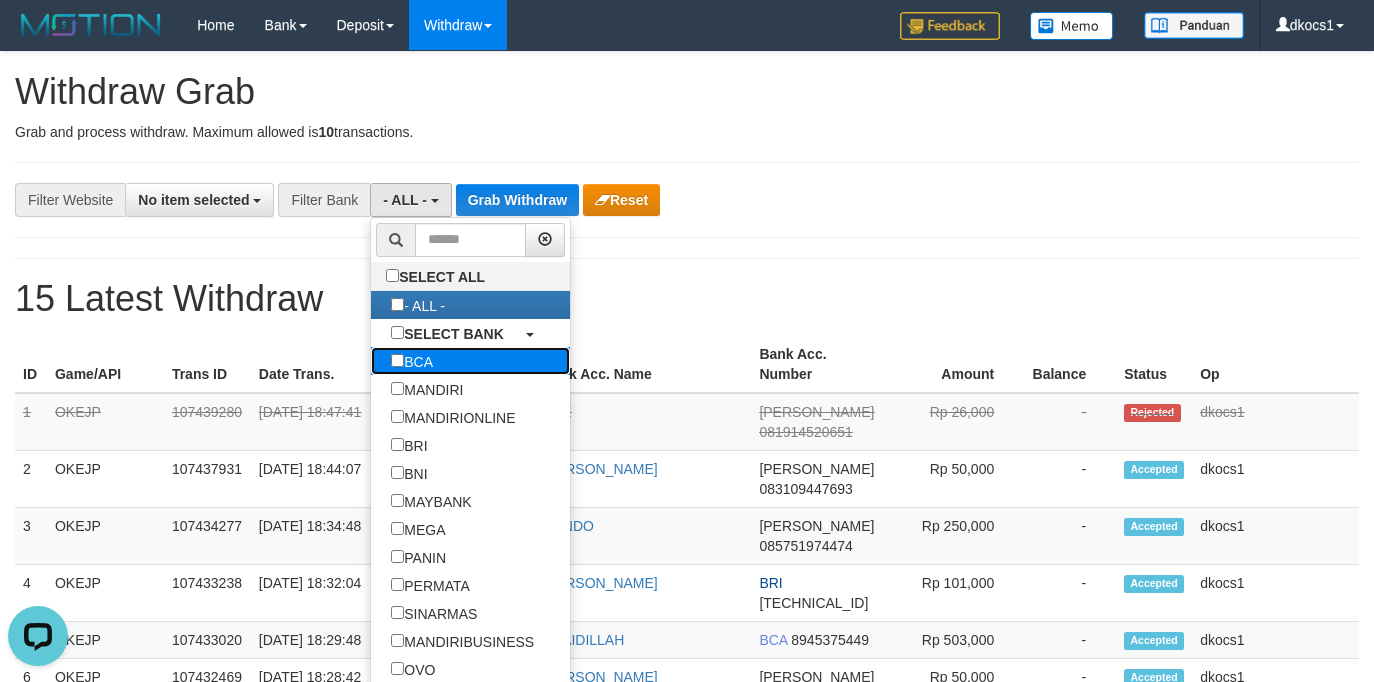 click on "BCA" at bounding box center [412, 361] 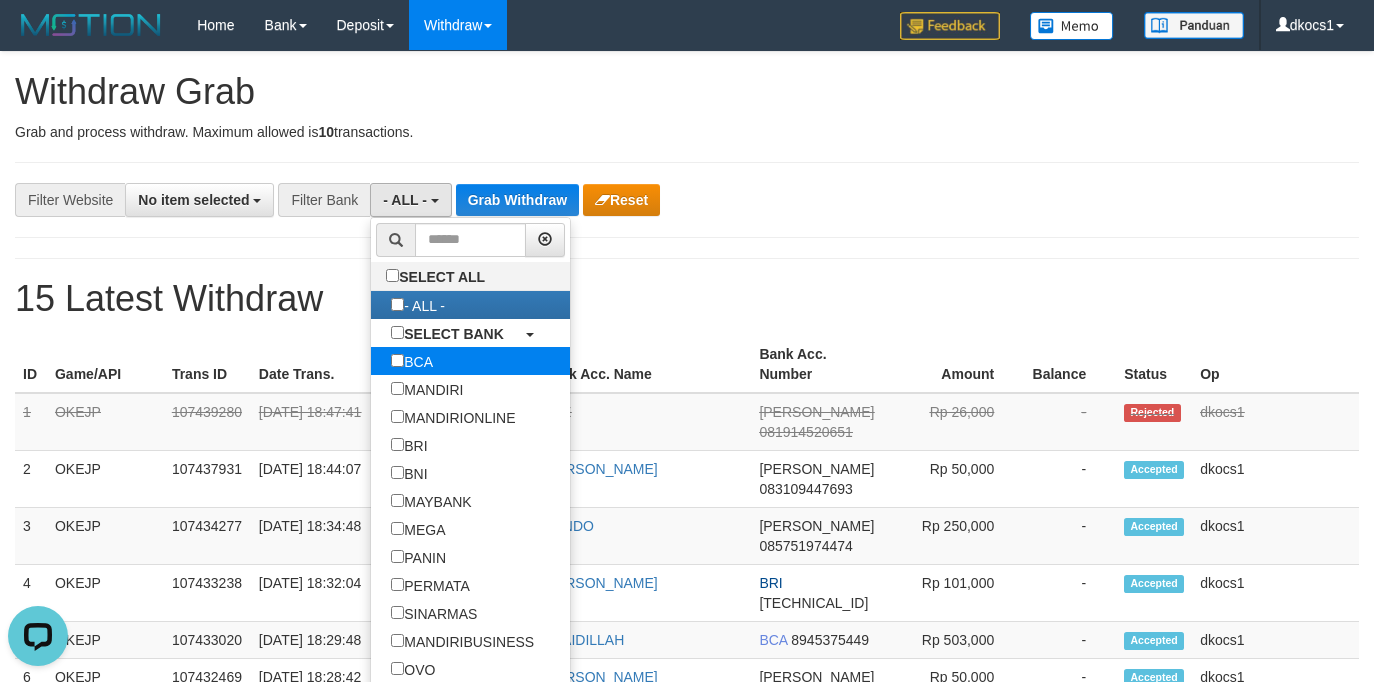 select on "***" 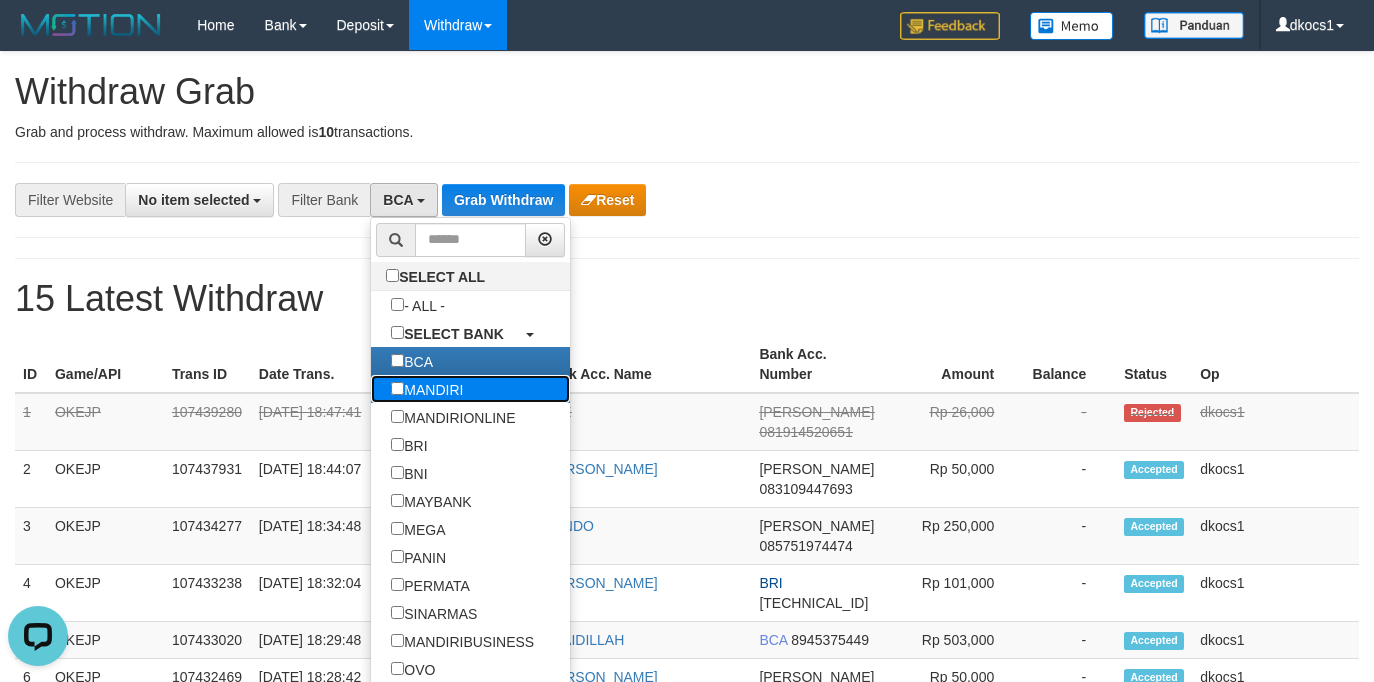 click on "MANDIRI" at bounding box center (427, 389) 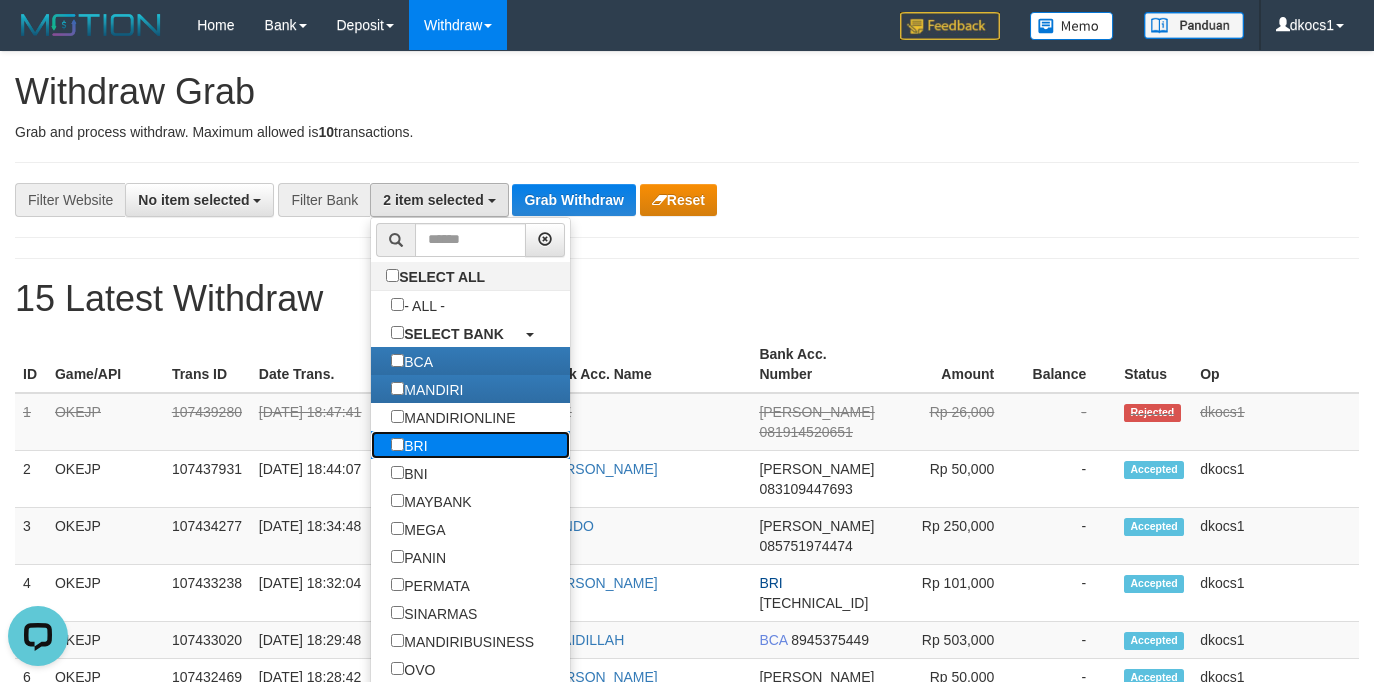 click on "BRI" at bounding box center [409, 445] 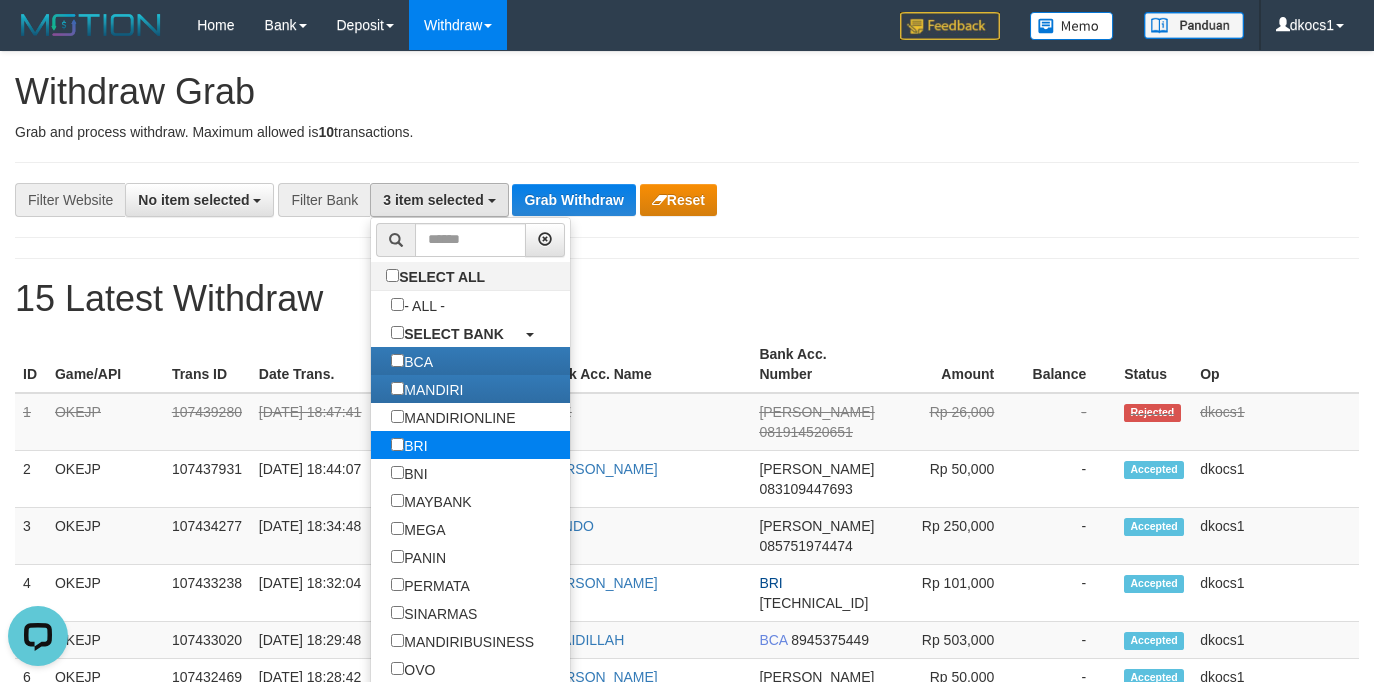click on "BRI" at bounding box center [409, 445] 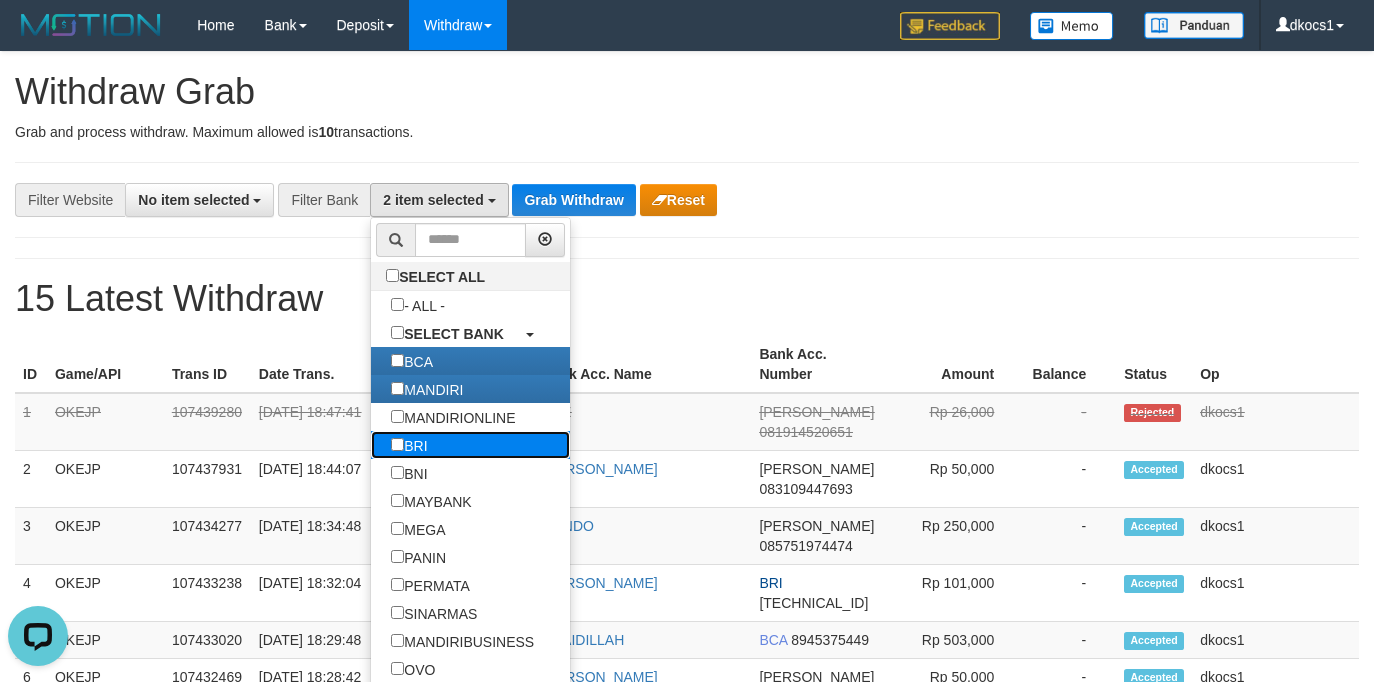 click on "BRI" at bounding box center (409, 445) 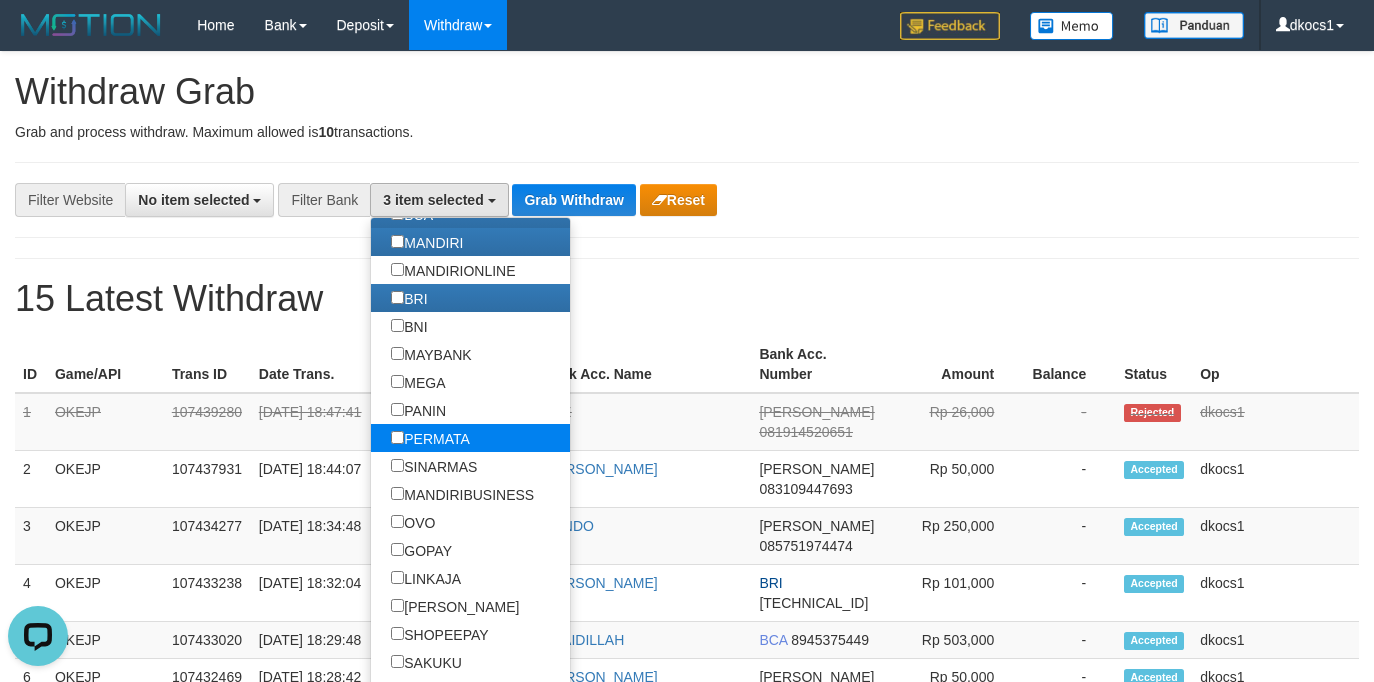 scroll, scrollTop: 150, scrollLeft: 0, axis: vertical 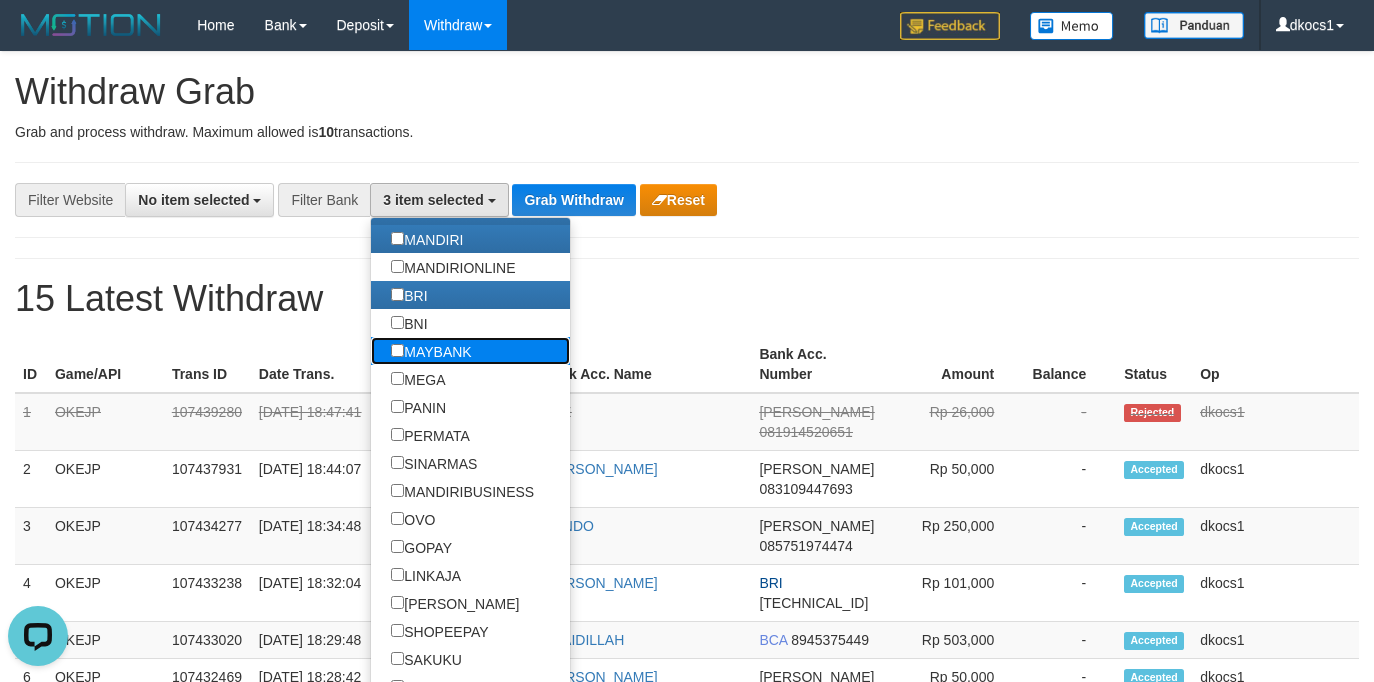 click on "MAYBANK" at bounding box center [431, 351] 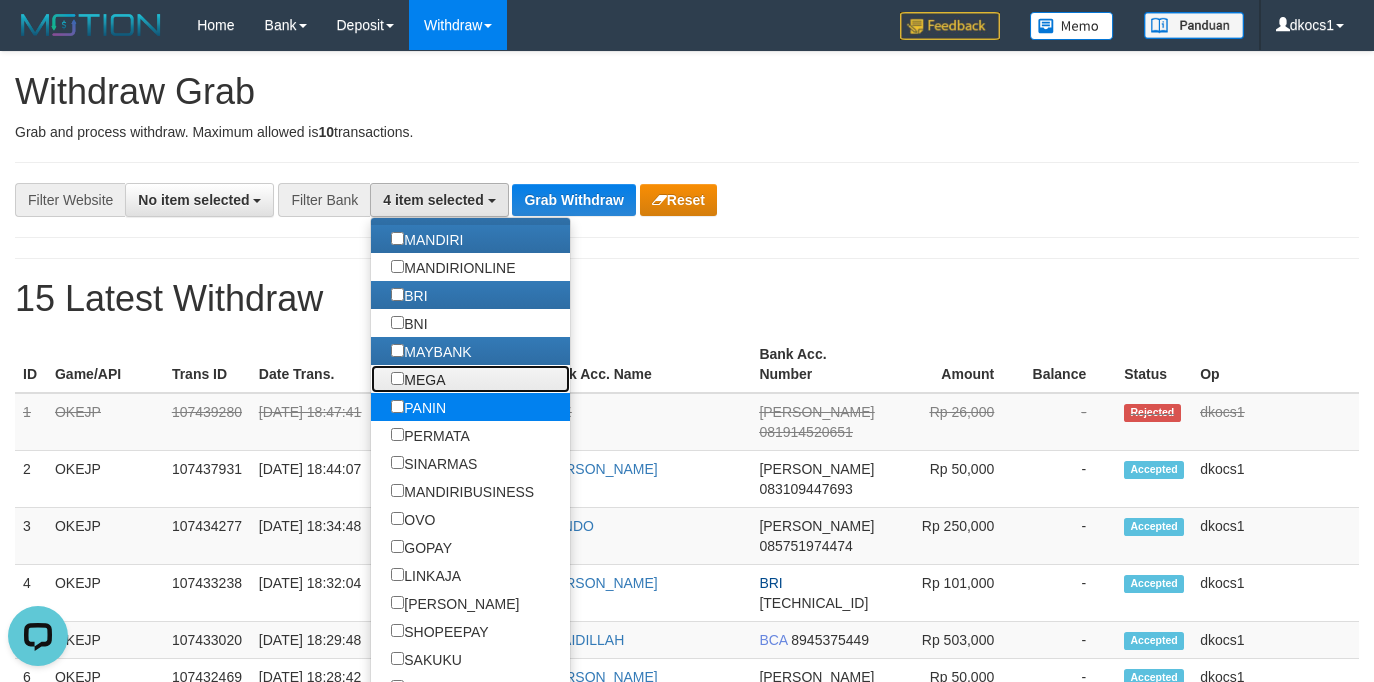 drag, startPoint x: 444, startPoint y: 406, endPoint x: 442, endPoint y: 421, distance: 15.132746 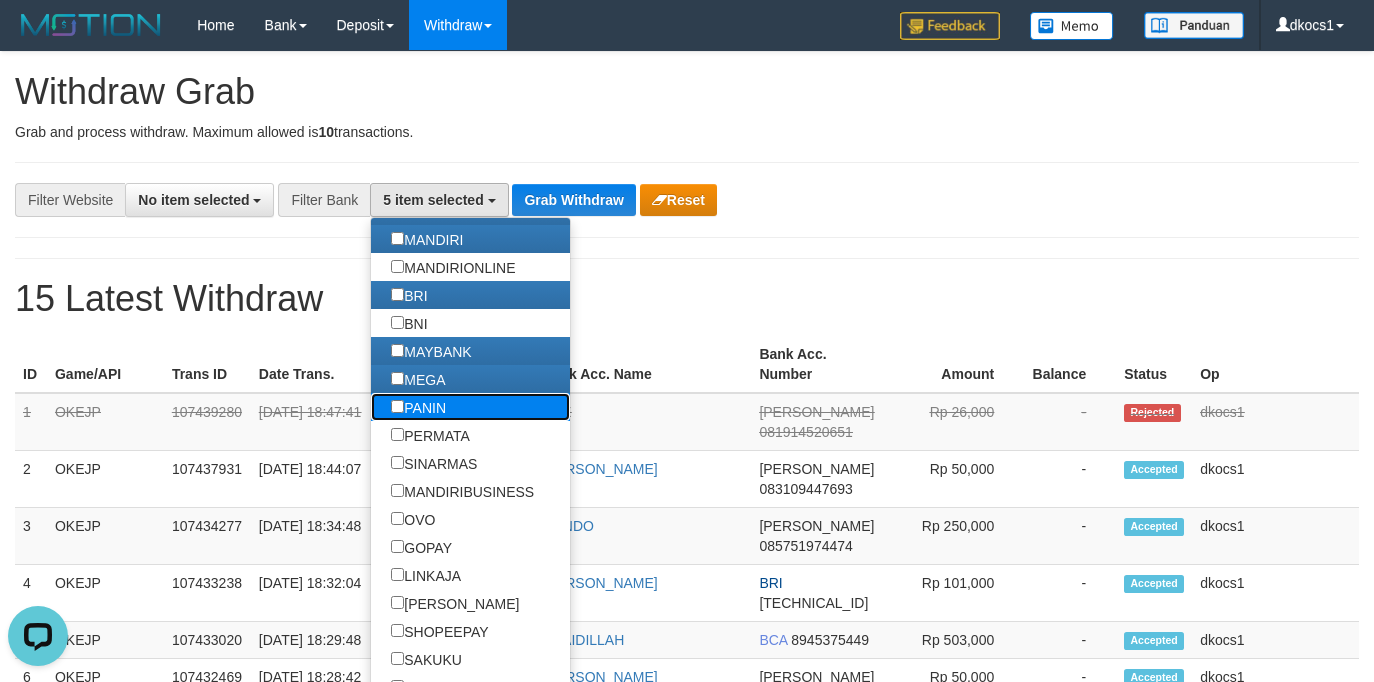 click on "PANIN" at bounding box center [418, 407] 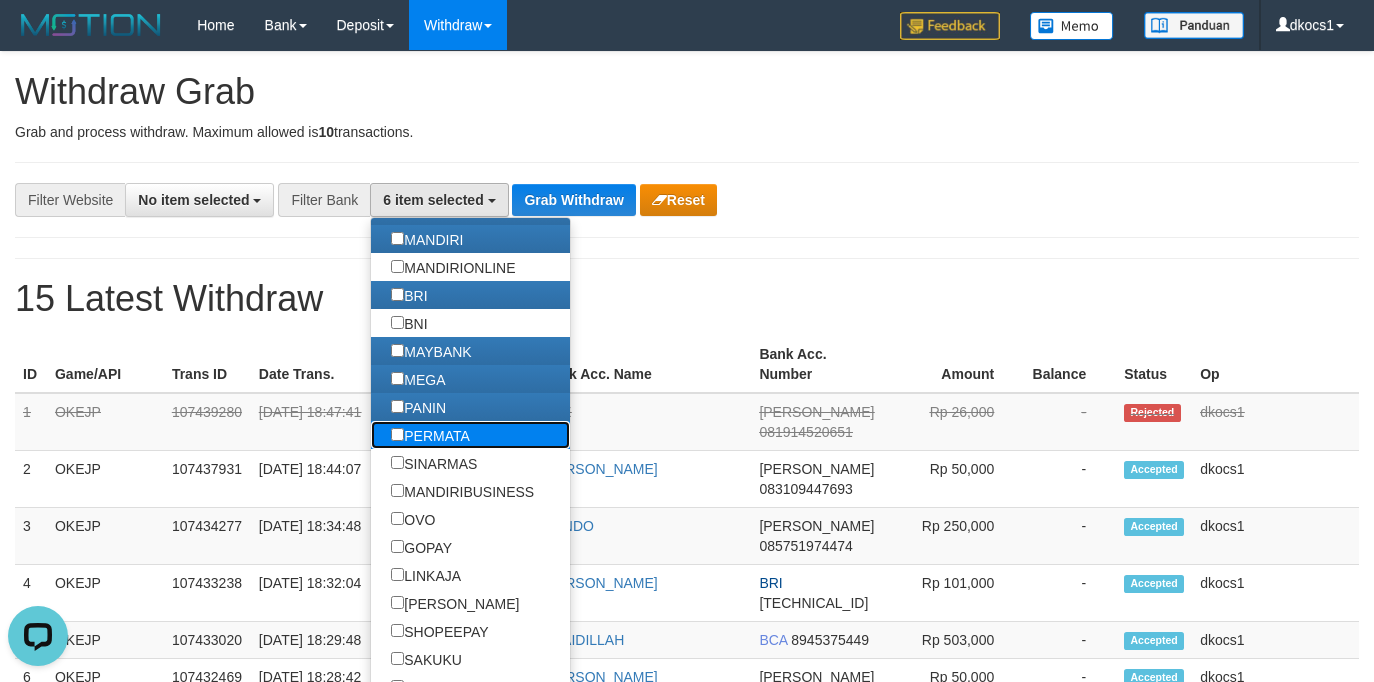 click on "PERMATA" at bounding box center (430, 435) 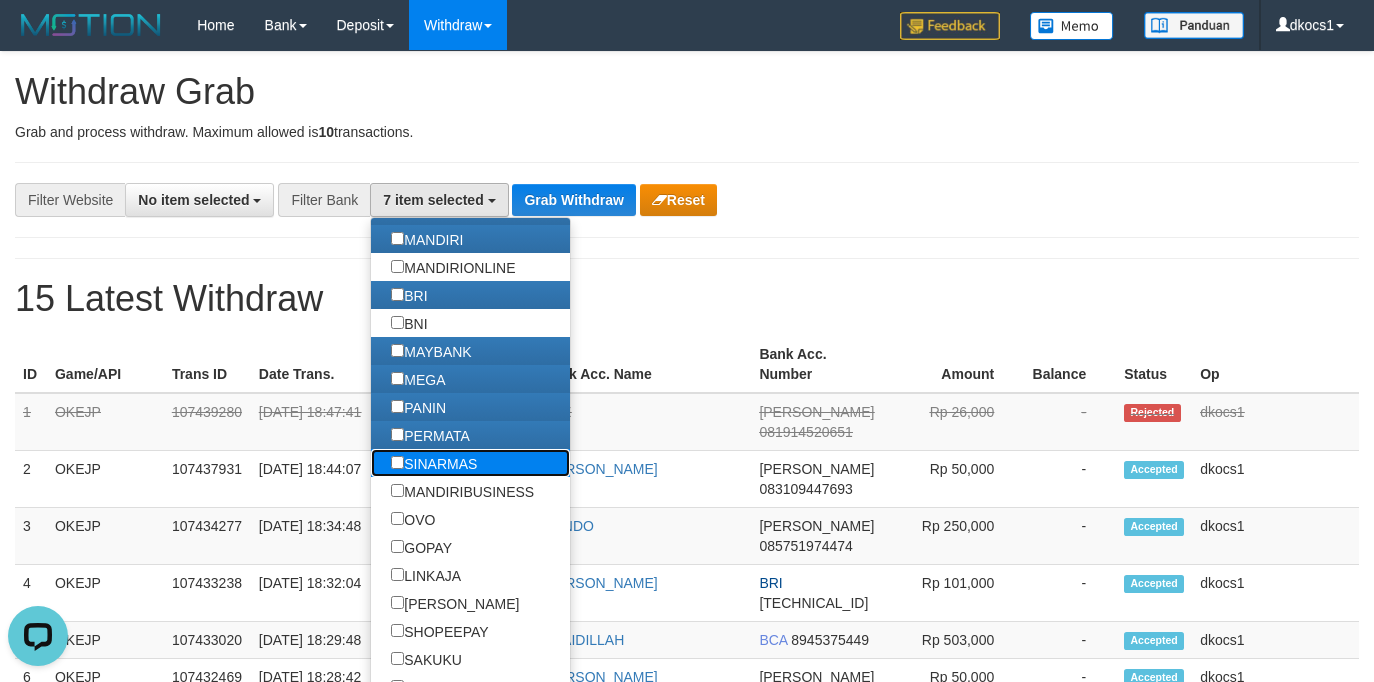 click on "SINARMAS" at bounding box center [434, 463] 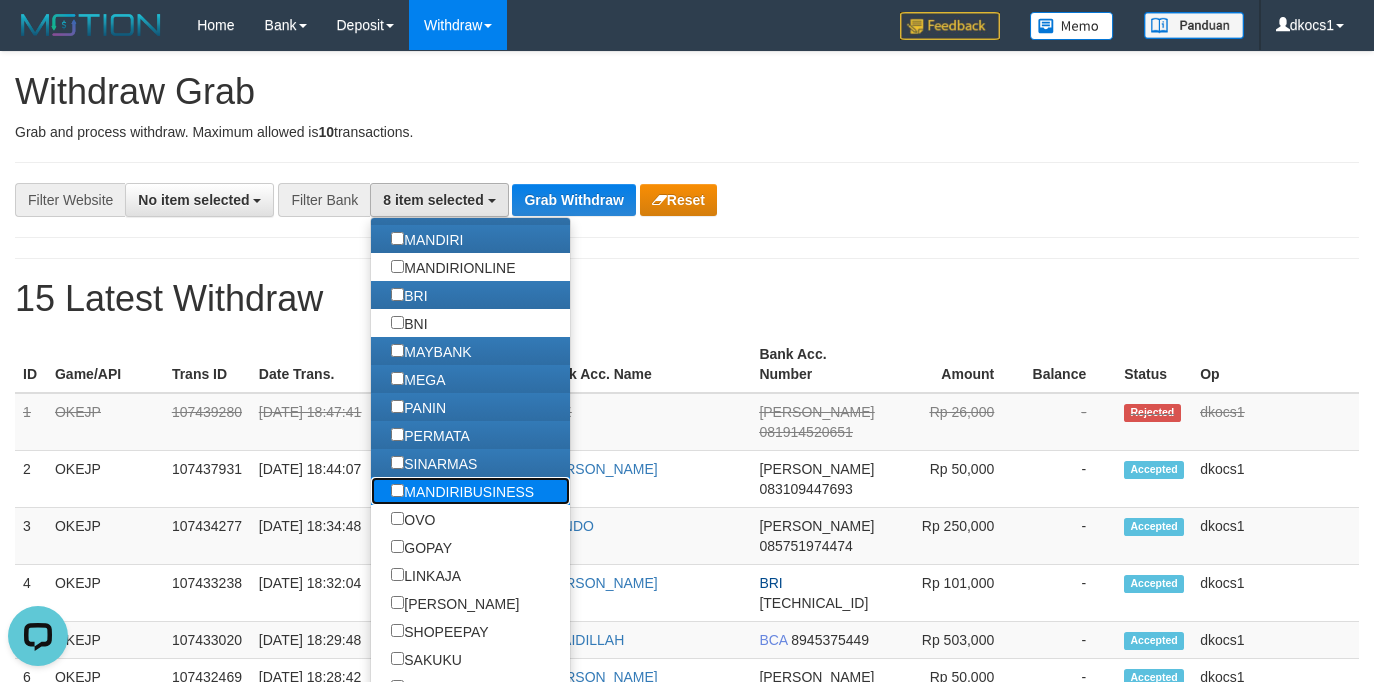 click on "MANDIRIBUSINESS" at bounding box center [462, 491] 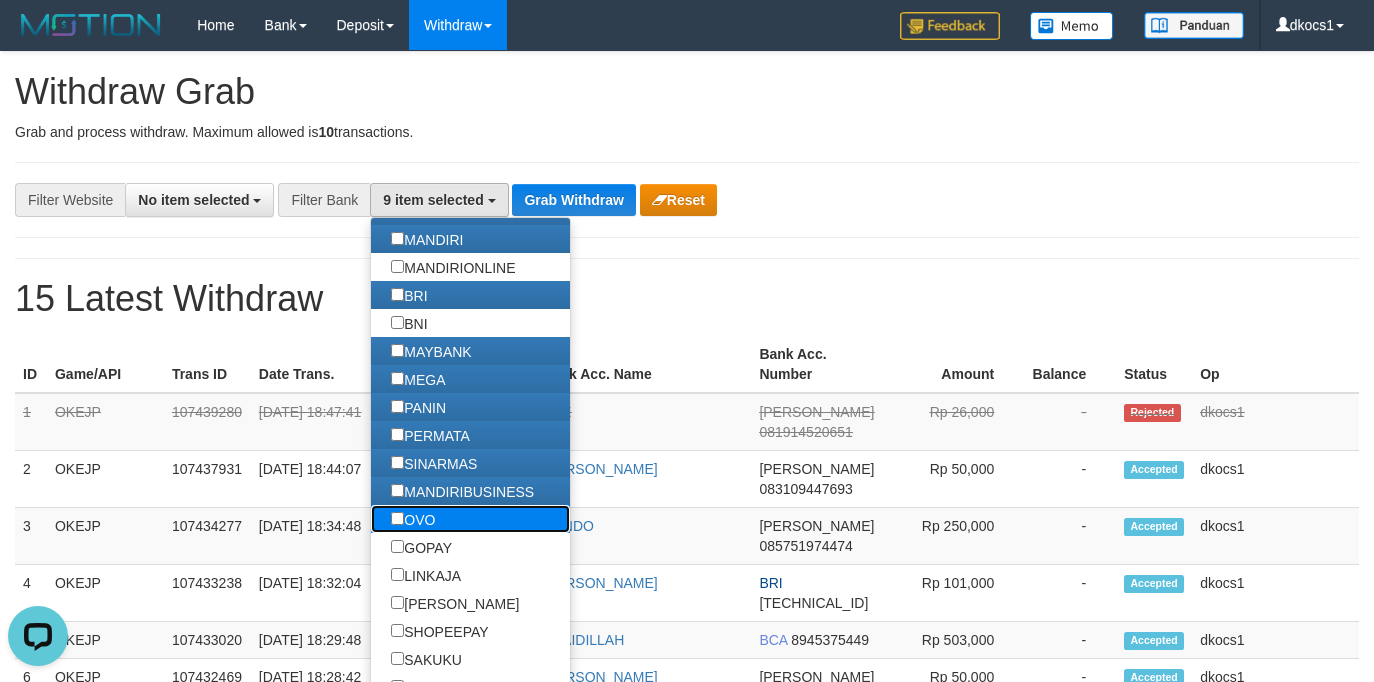 click on "OVO" at bounding box center [413, 519] 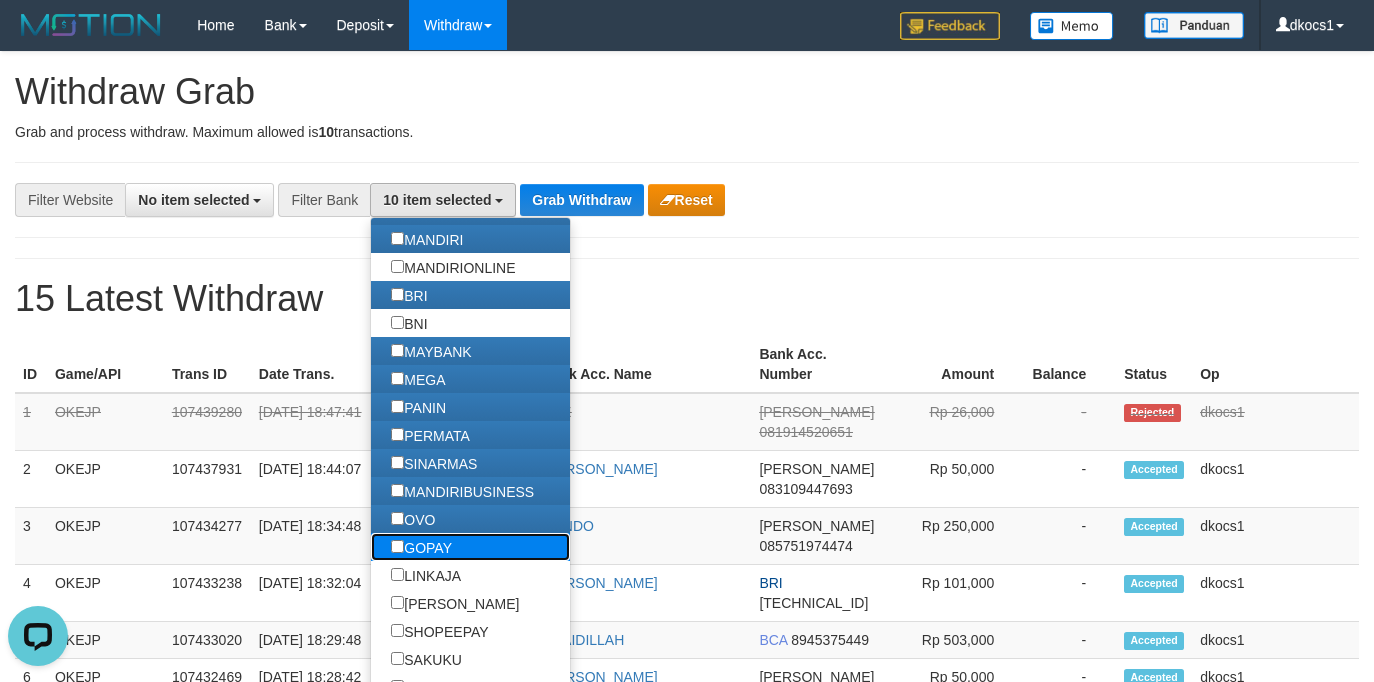 click on "GOPAY" at bounding box center [421, 547] 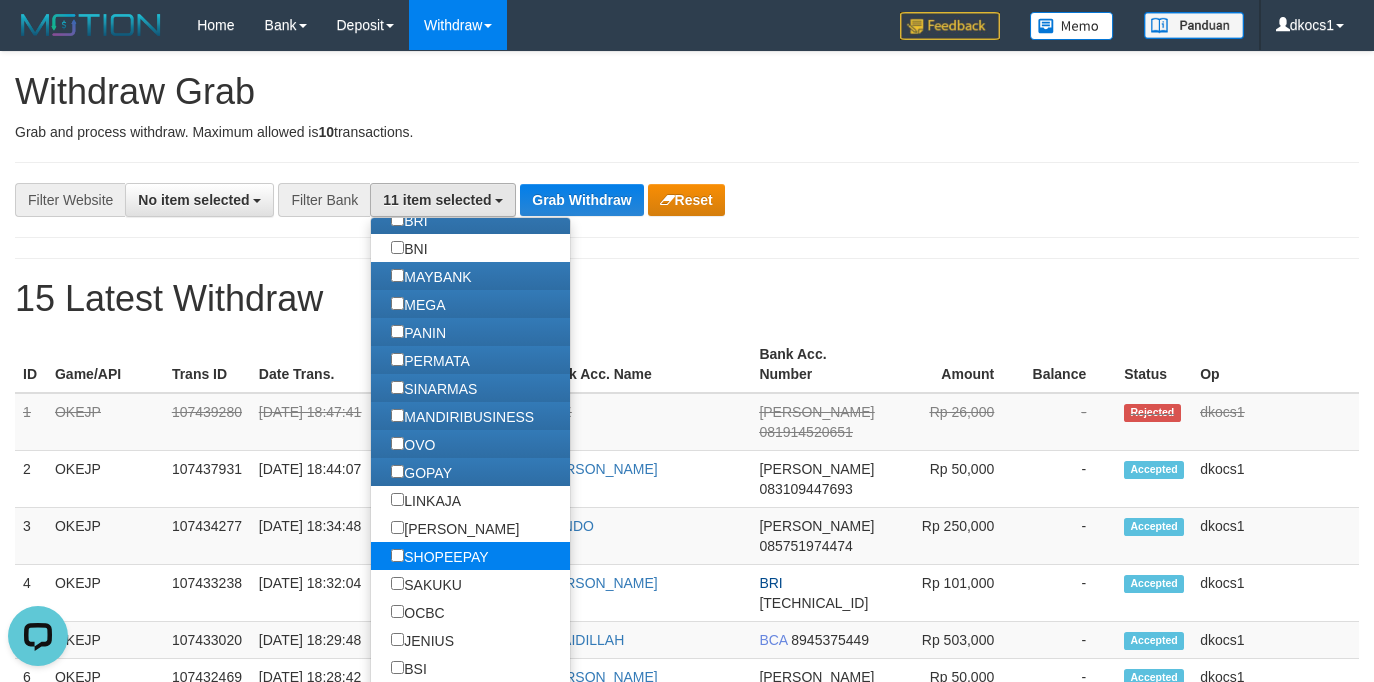 scroll, scrollTop: 300, scrollLeft: 0, axis: vertical 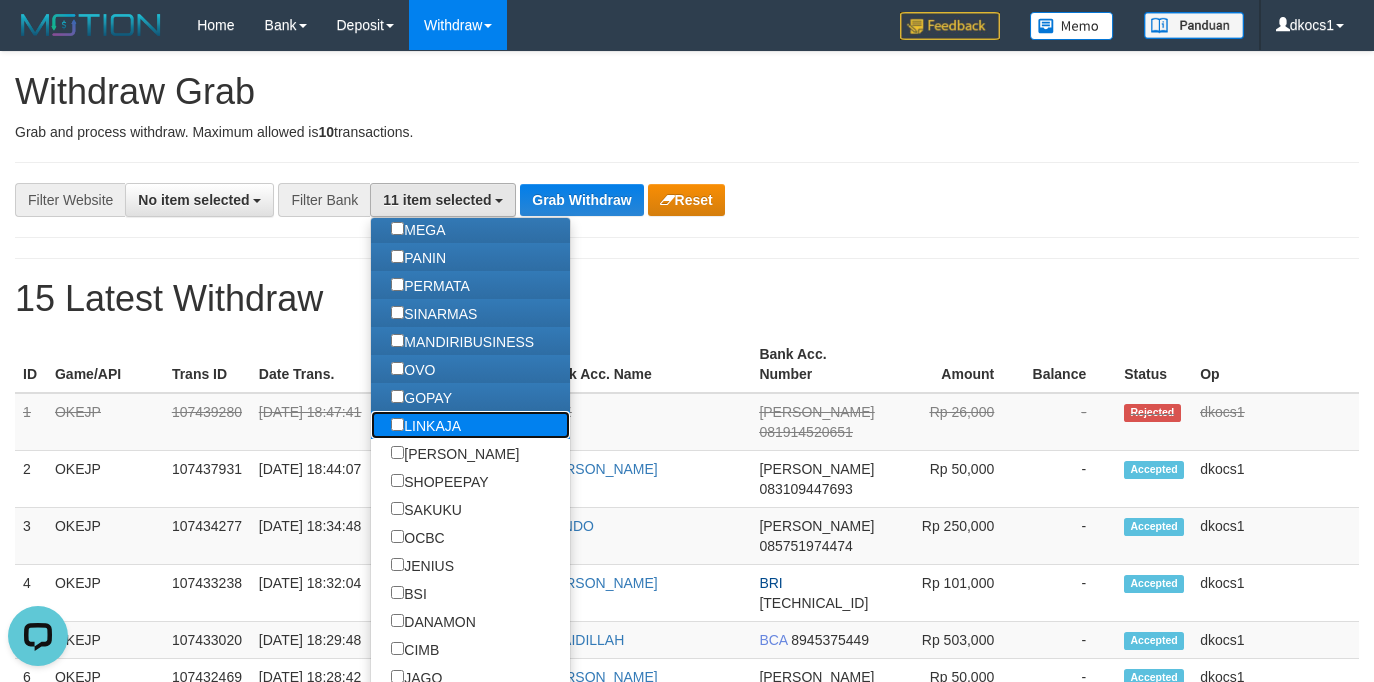 click on "LINKAJA" at bounding box center [426, 425] 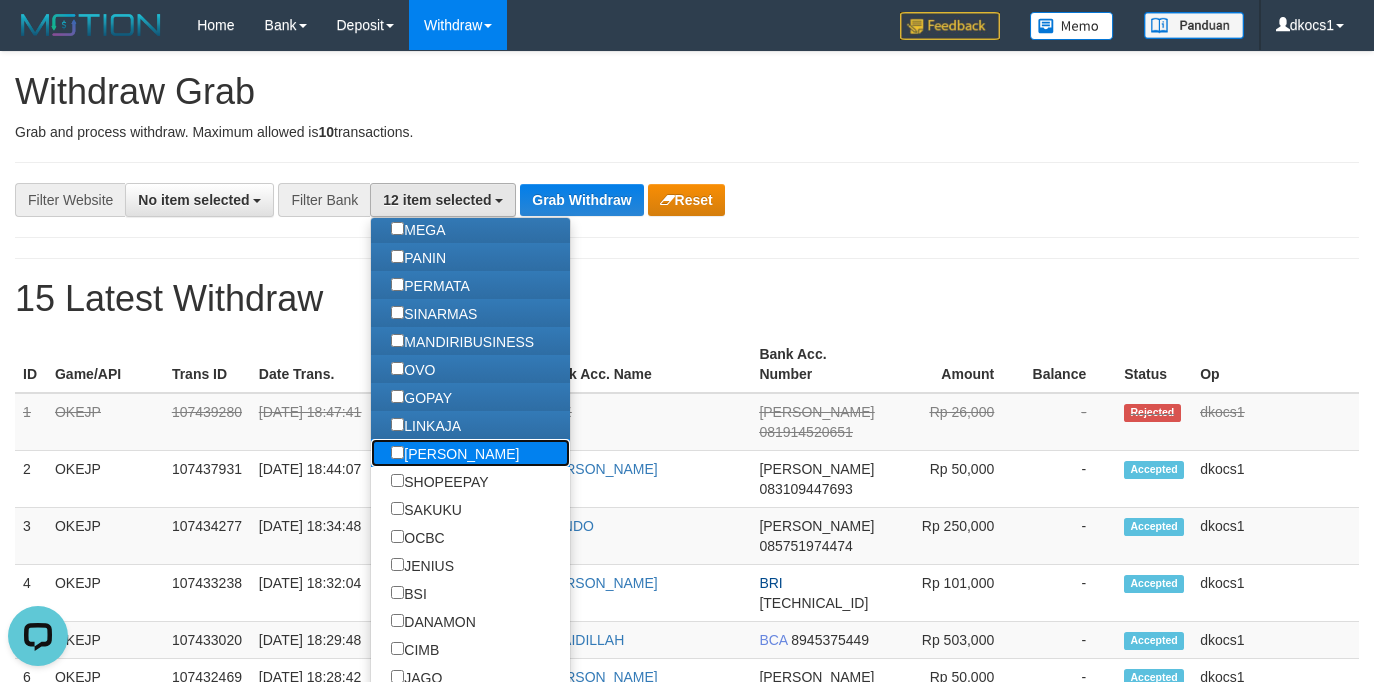 click on "[PERSON_NAME]" at bounding box center [455, 453] 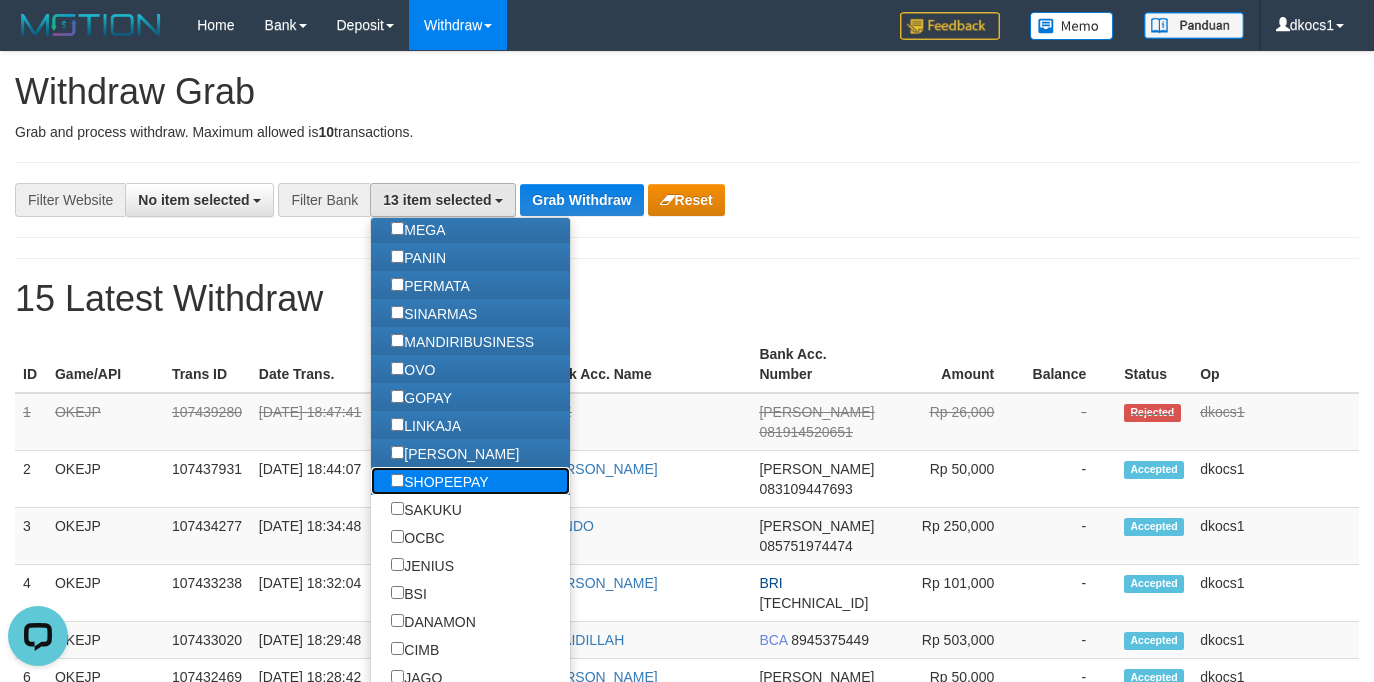 click on "SHOPEEPAY" at bounding box center (439, 481) 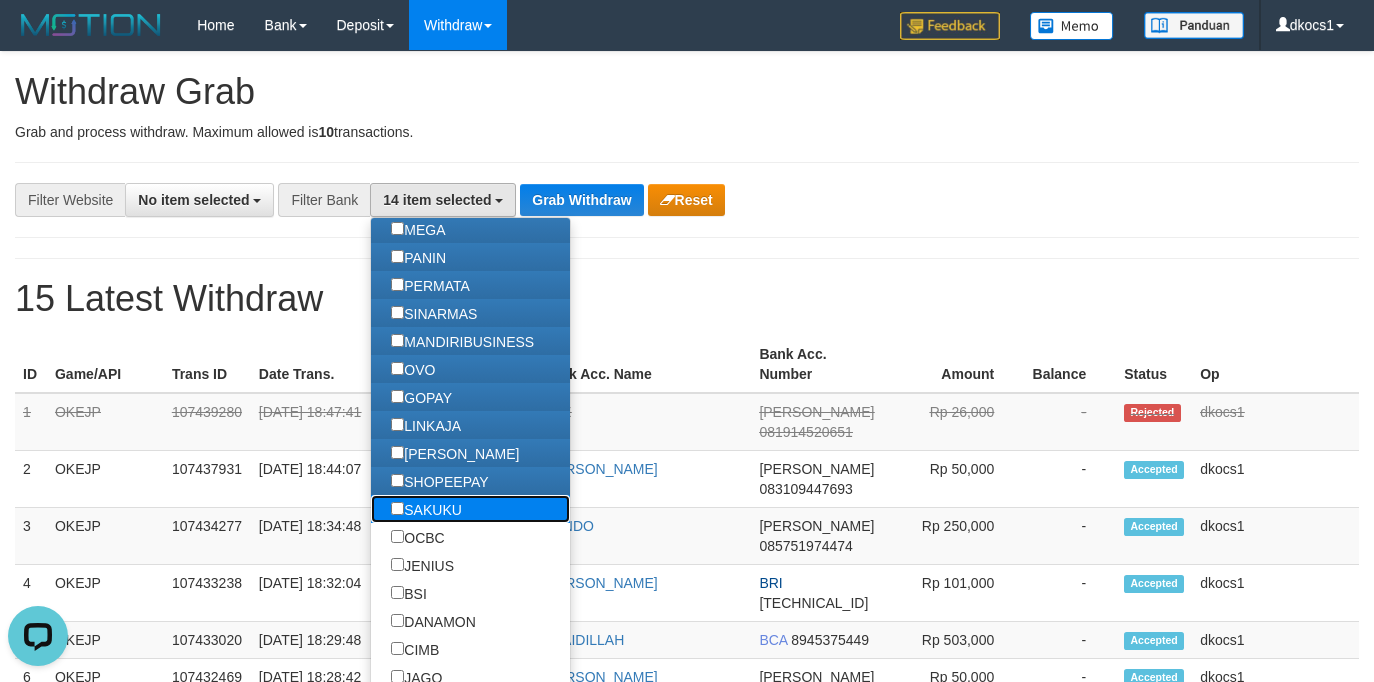 click on "SAKUKU" at bounding box center [426, 509] 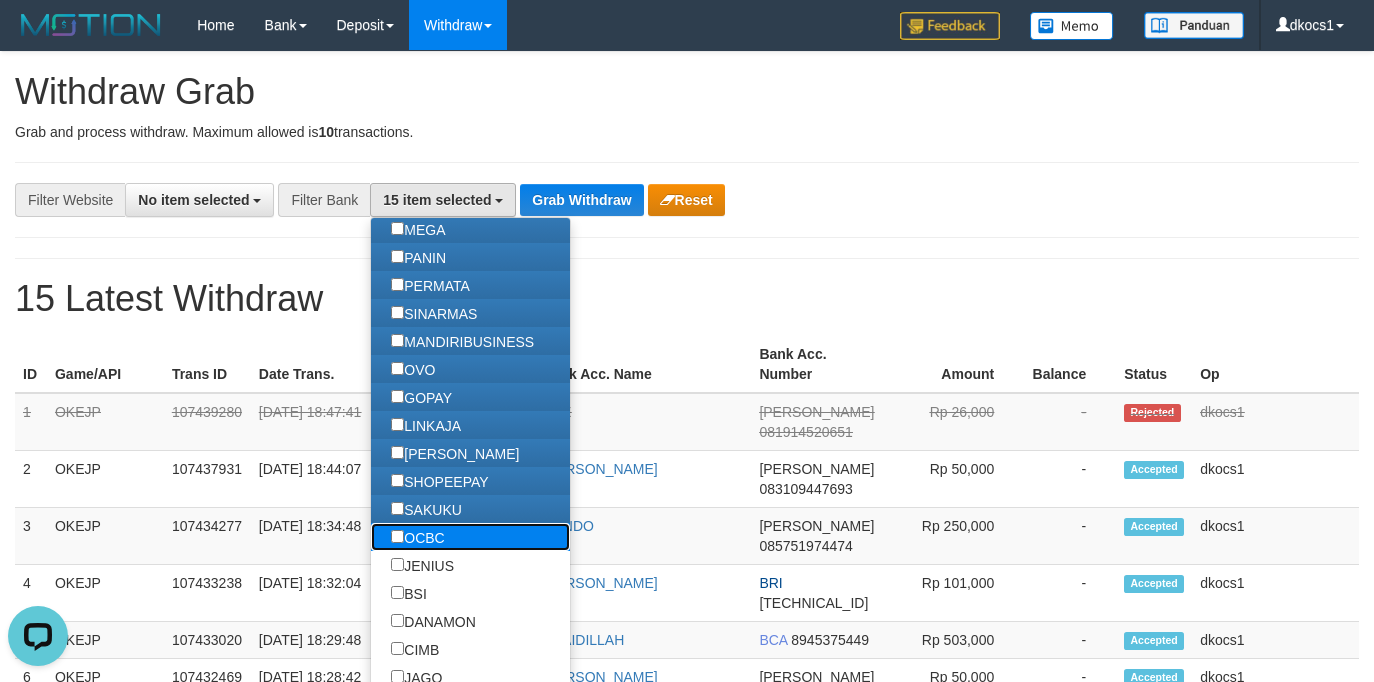 click on "OCBC" at bounding box center (417, 537) 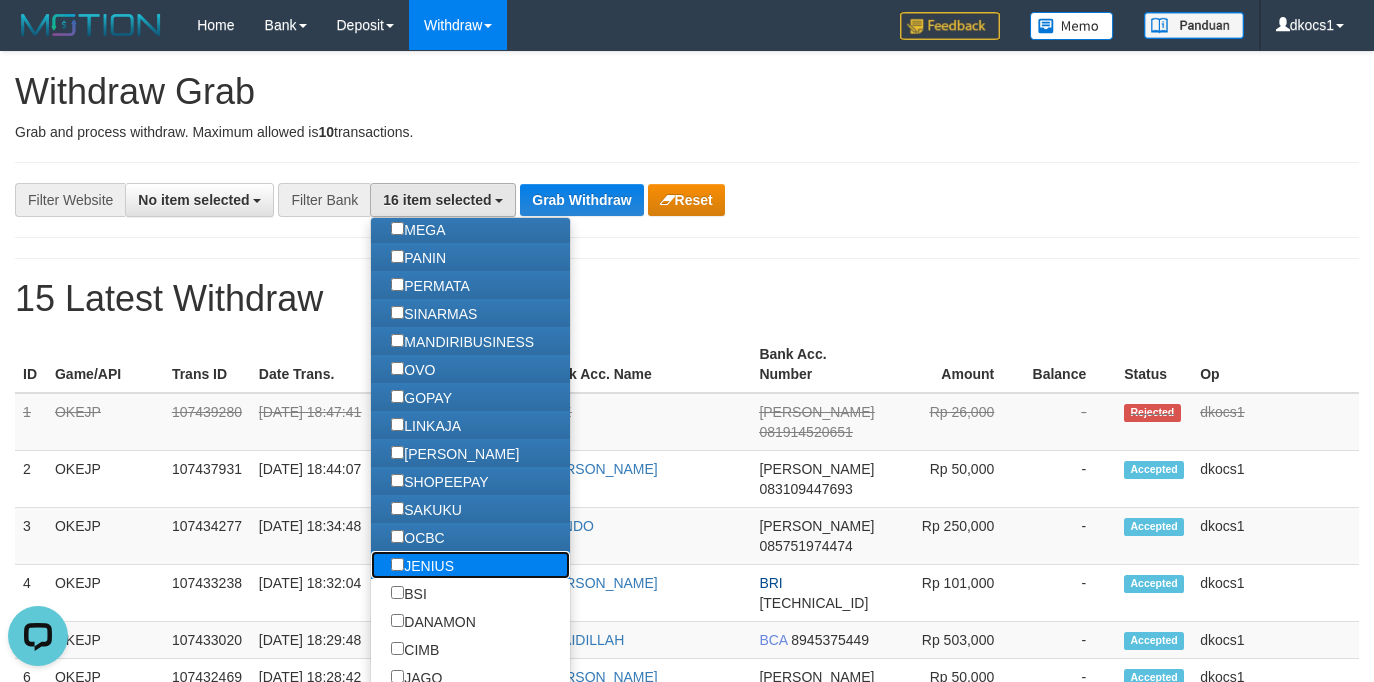 click on "JENIUS" at bounding box center [422, 565] 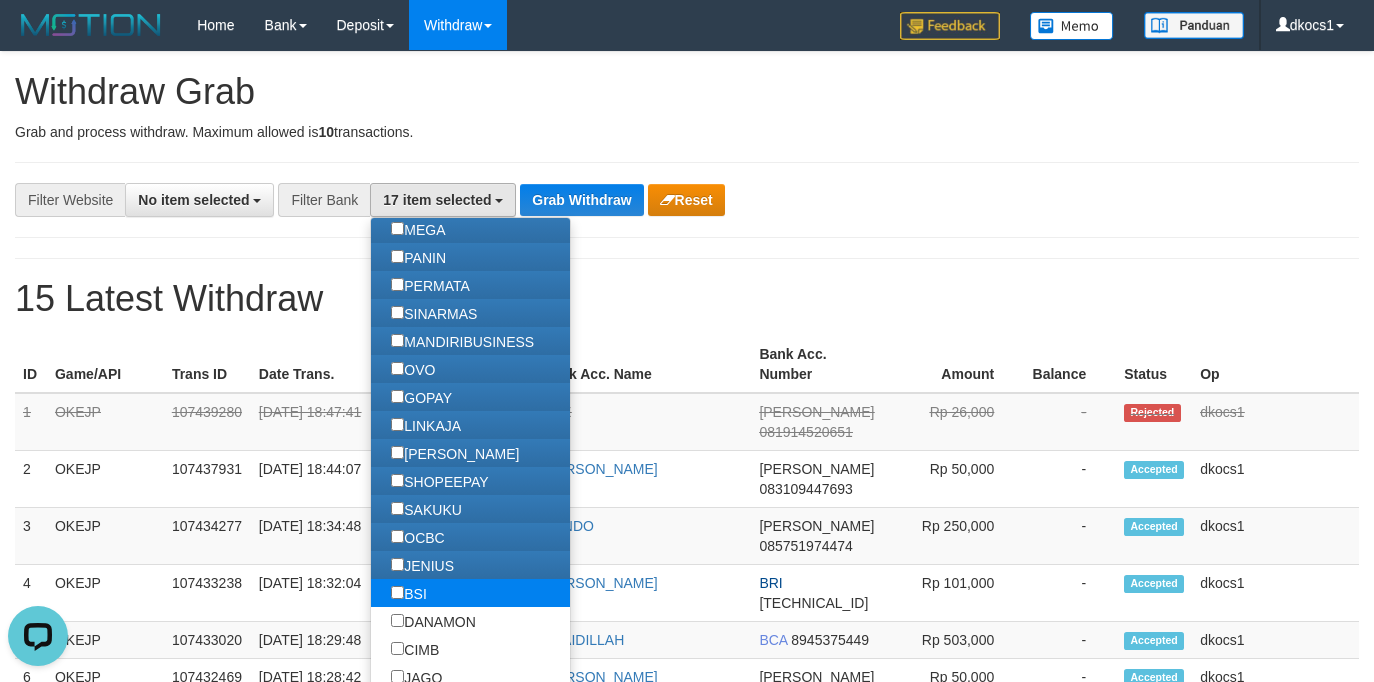 scroll, scrollTop: 403, scrollLeft: 0, axis: vertical 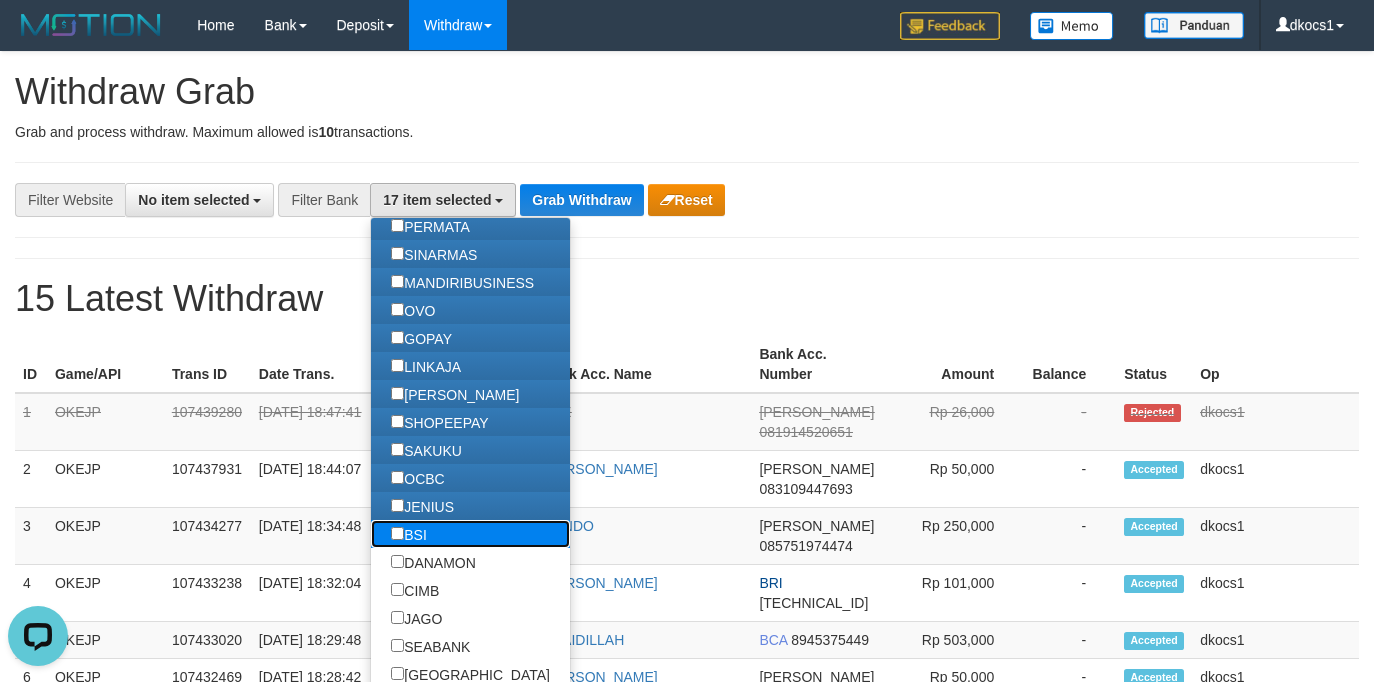 click on "BSI" at bounding box center (409, 534) 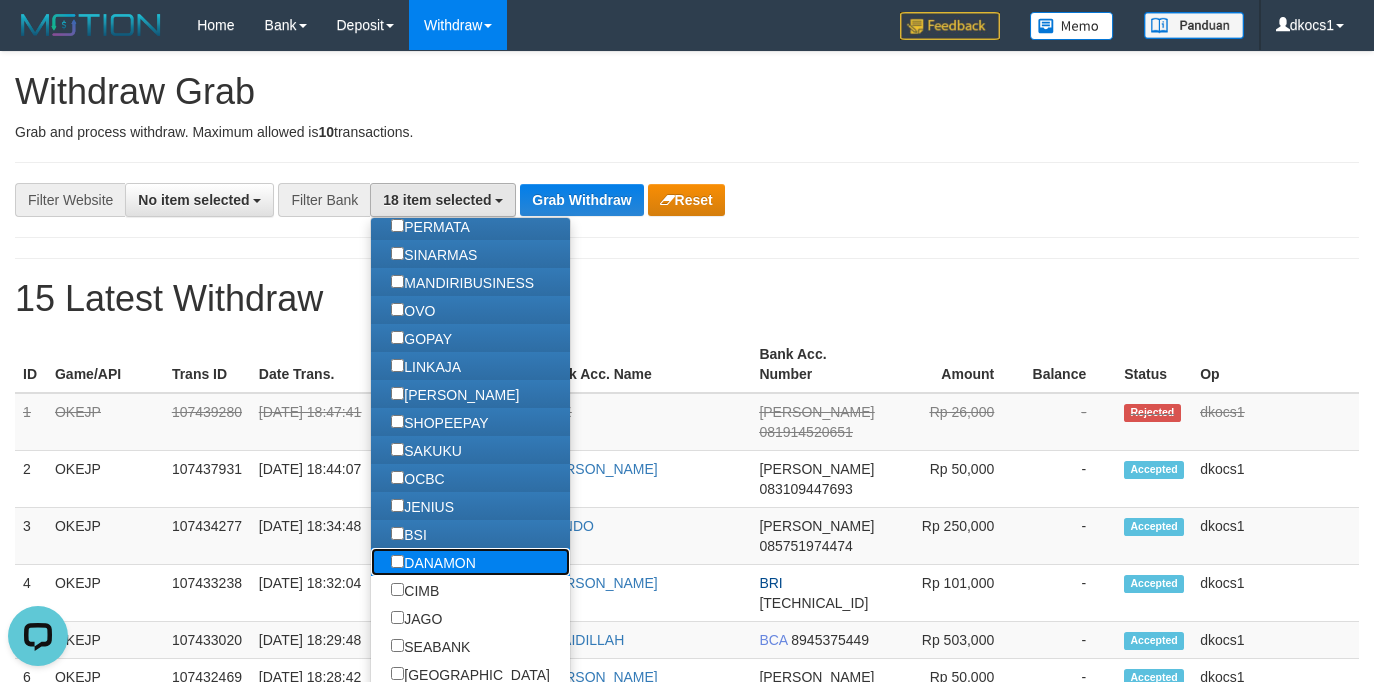 click on "DANAMON" at bounding box center [433, 562] 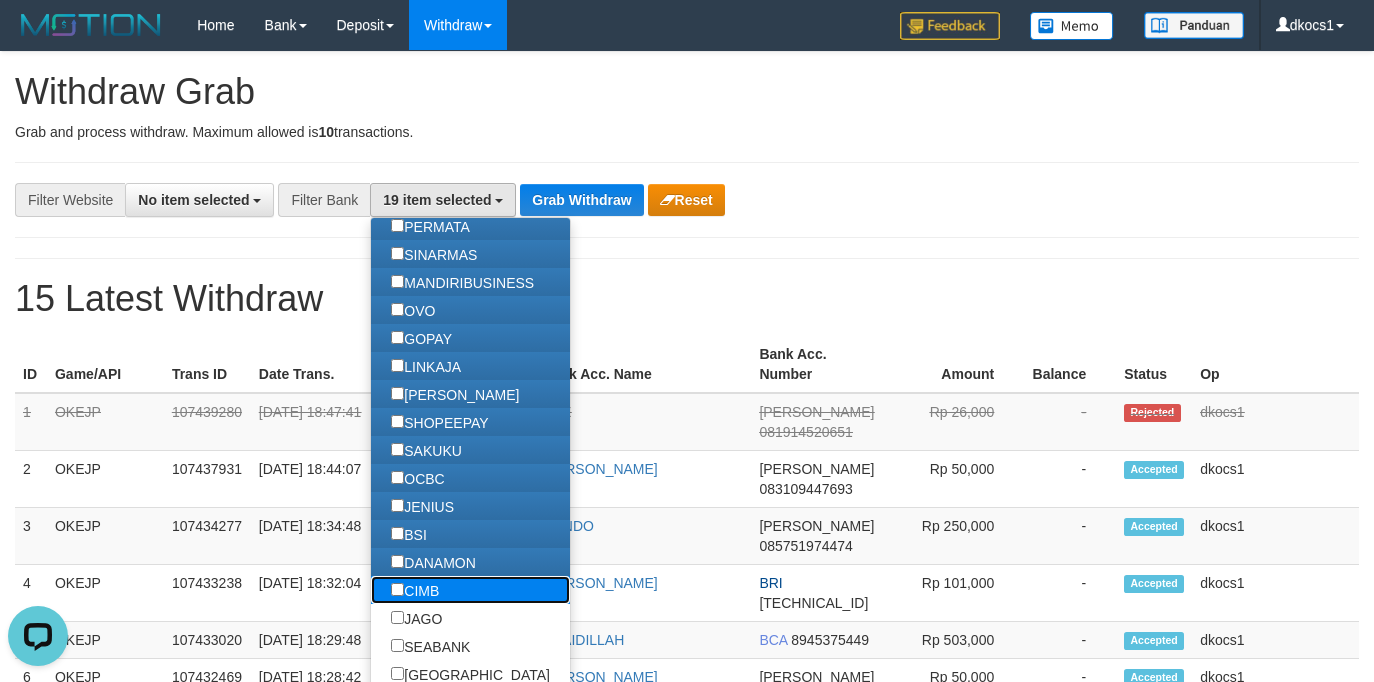 click on "CIMB" at bounding box center [415, 590] 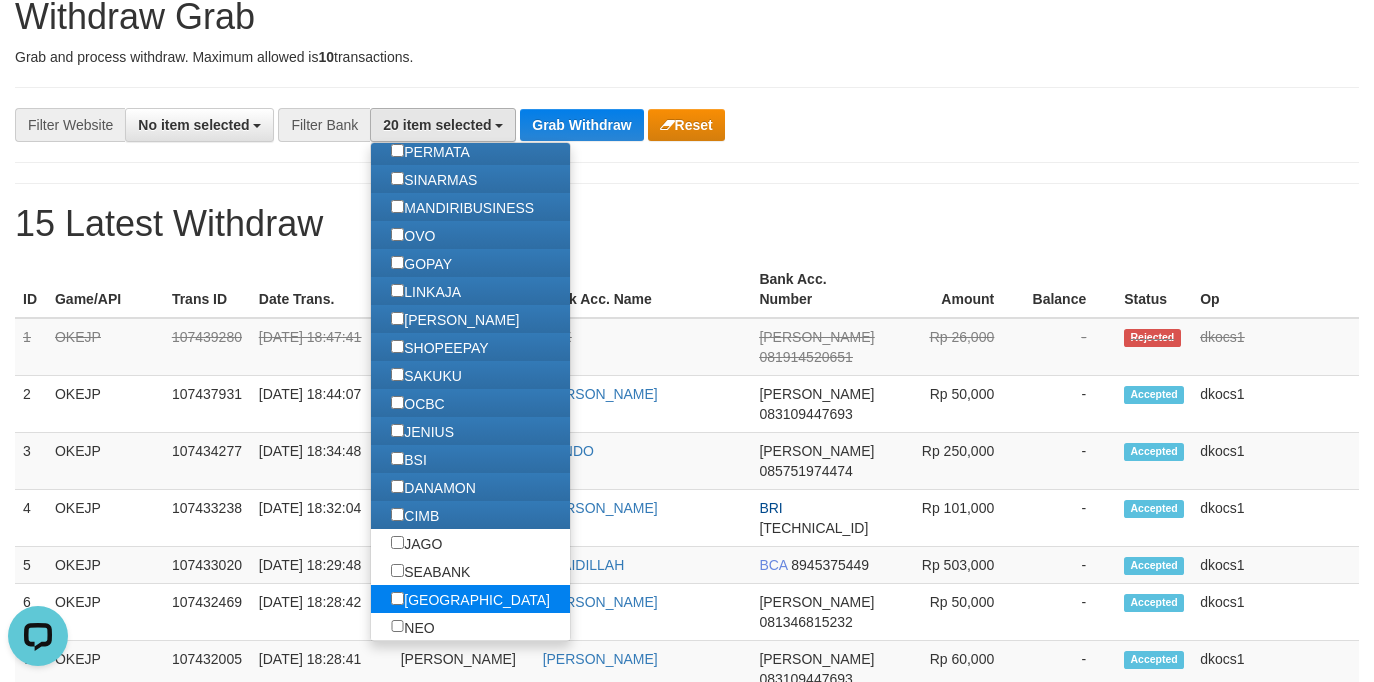 scroll, scrollTop: 150, scrollLeft: 0, axis: vertical 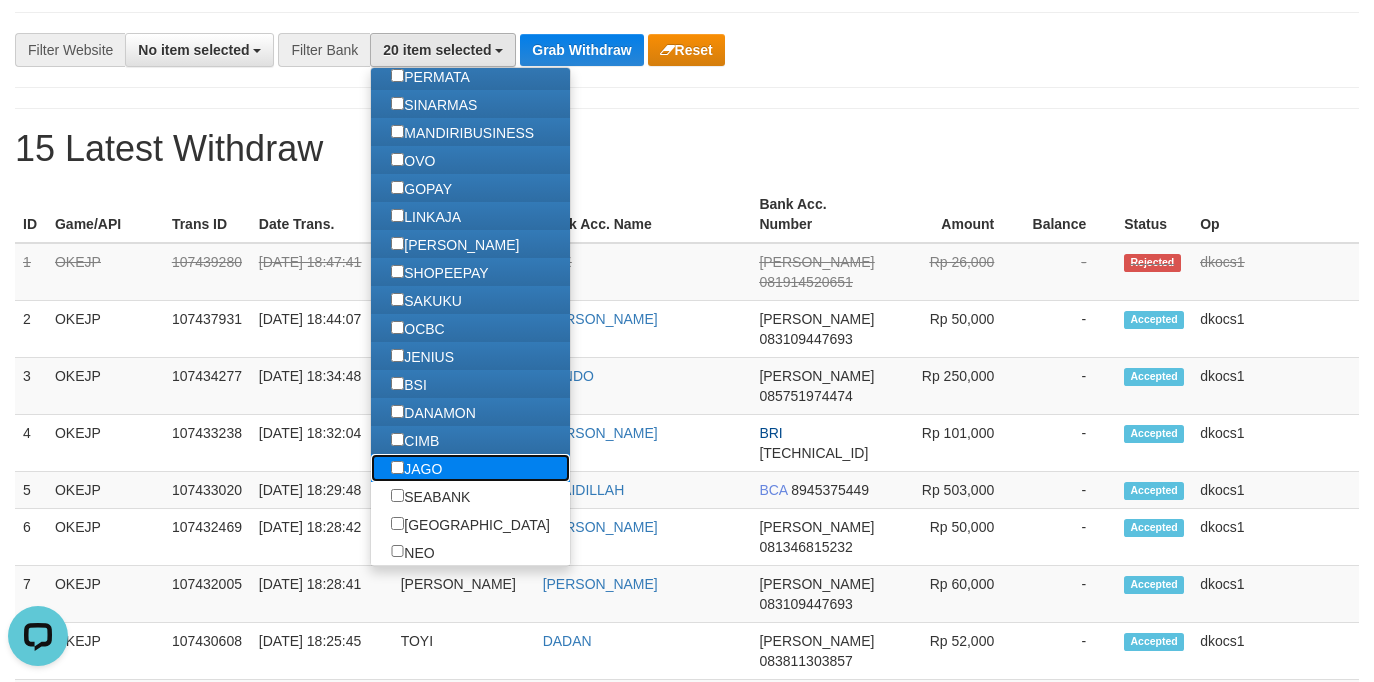 click on "JAGO" at bounding box center [416, 468] 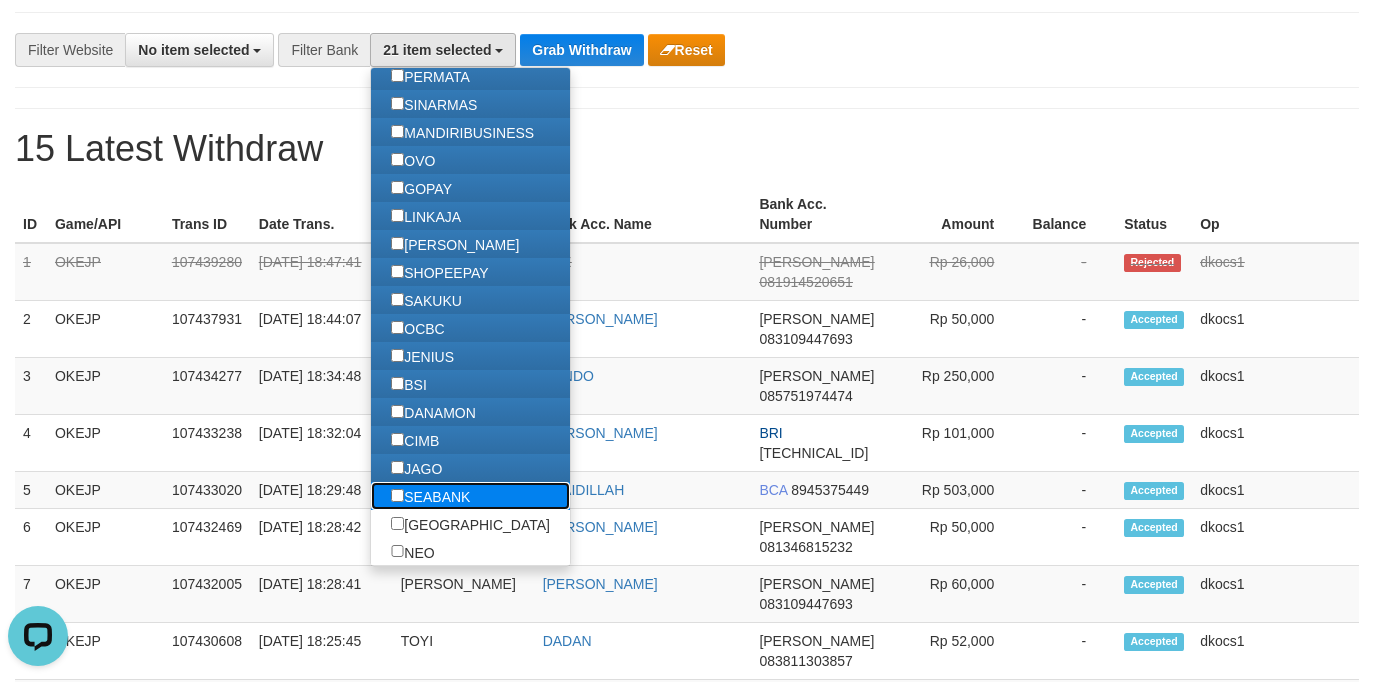 click on "SEABANK" at bounding box center (430, 496) 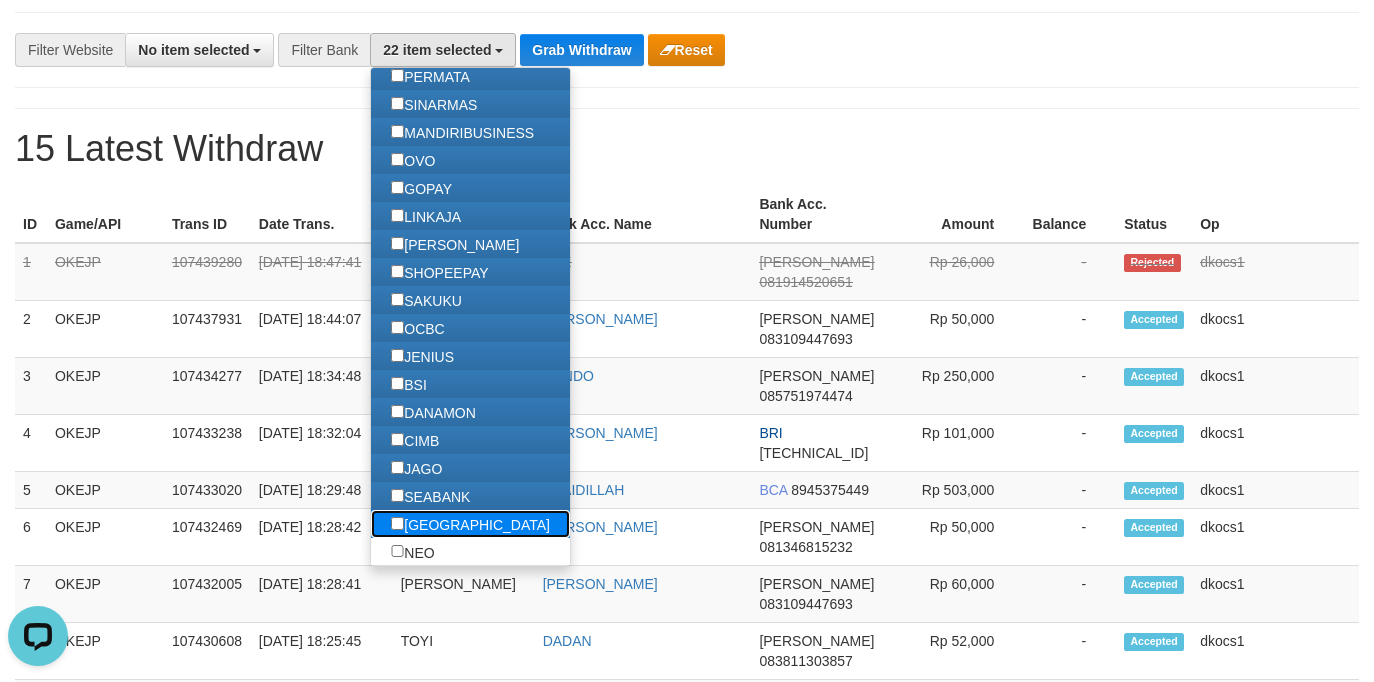 click on "[GEOGRAPHIC_DATA]" at bounding box center [470, 524] 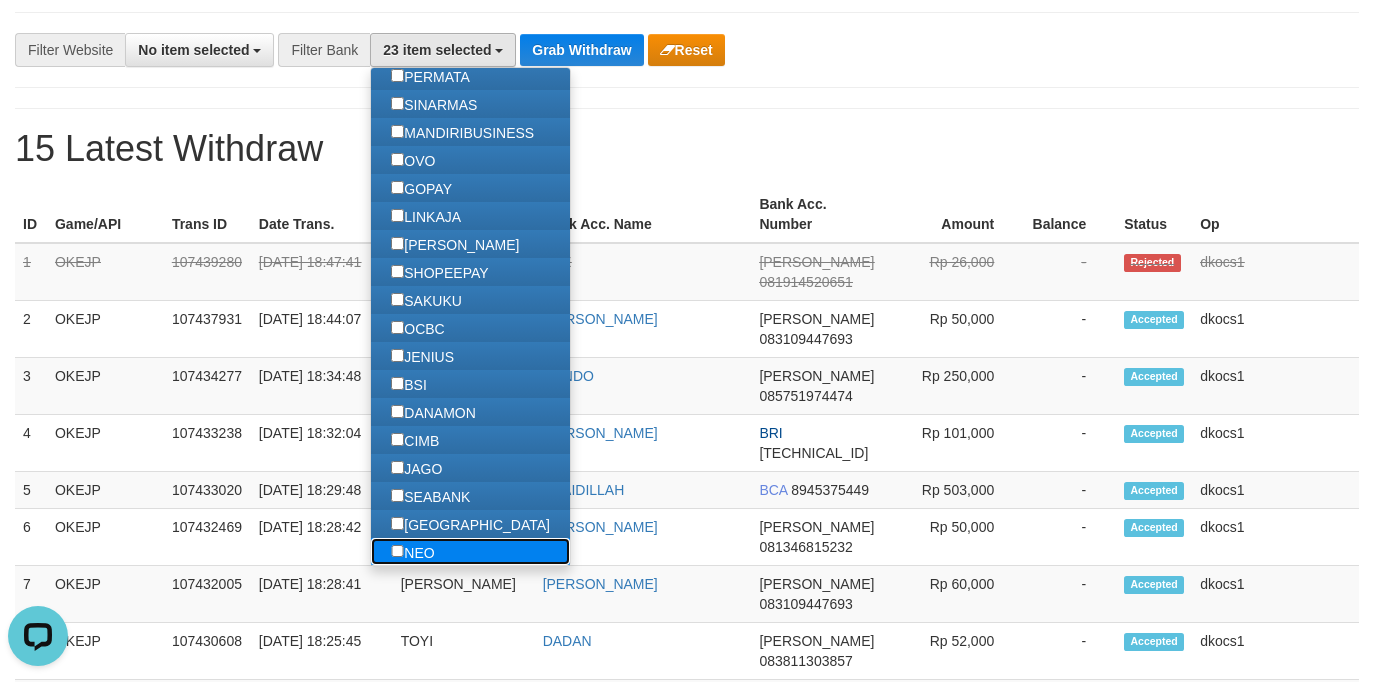 click on "NEO" at bounding box center [412, 552] 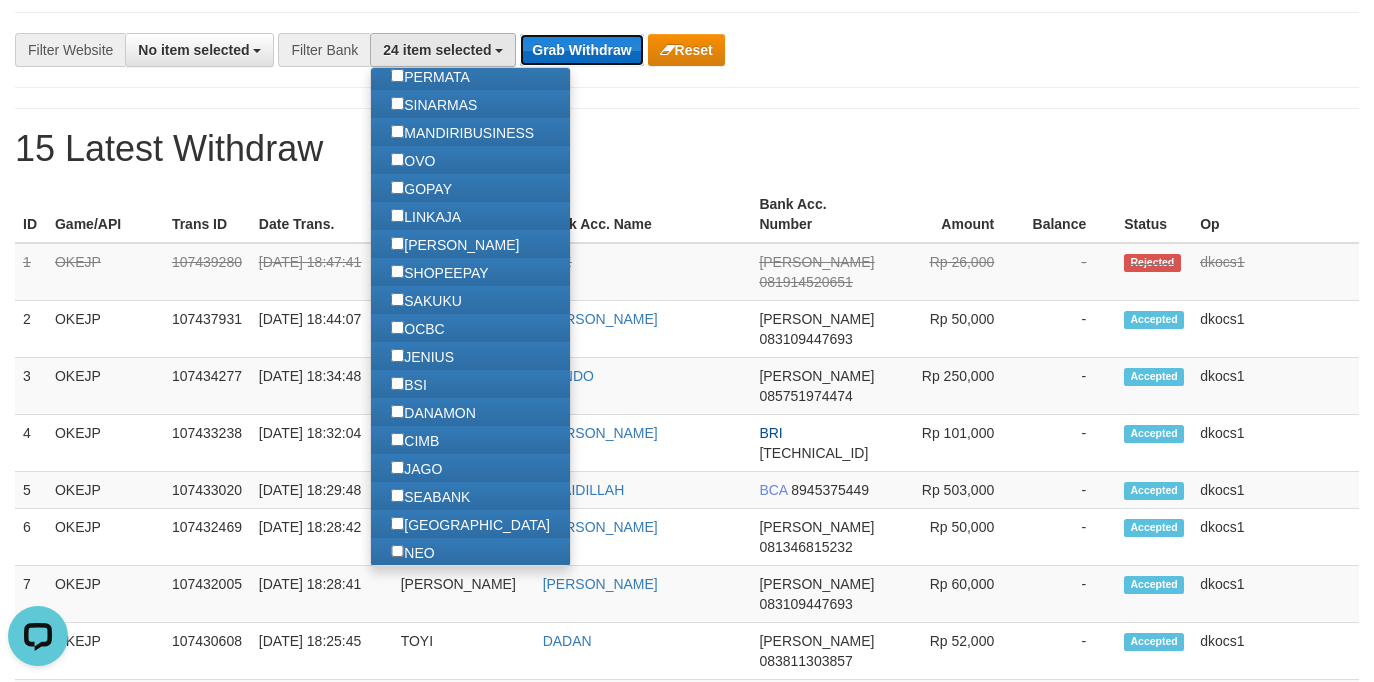 click on "Grab Withdraw" at bounding box center [581, 50] 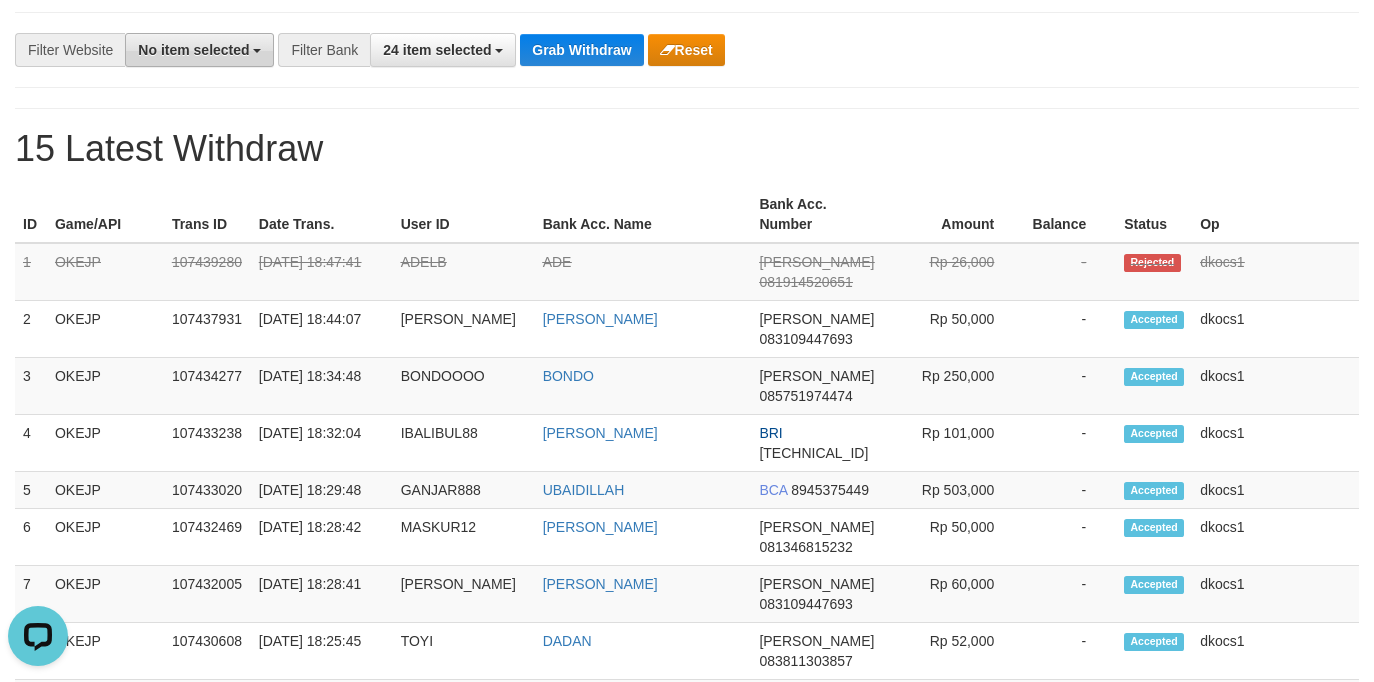 click on "No item selected" at bounding box center [199, 50] 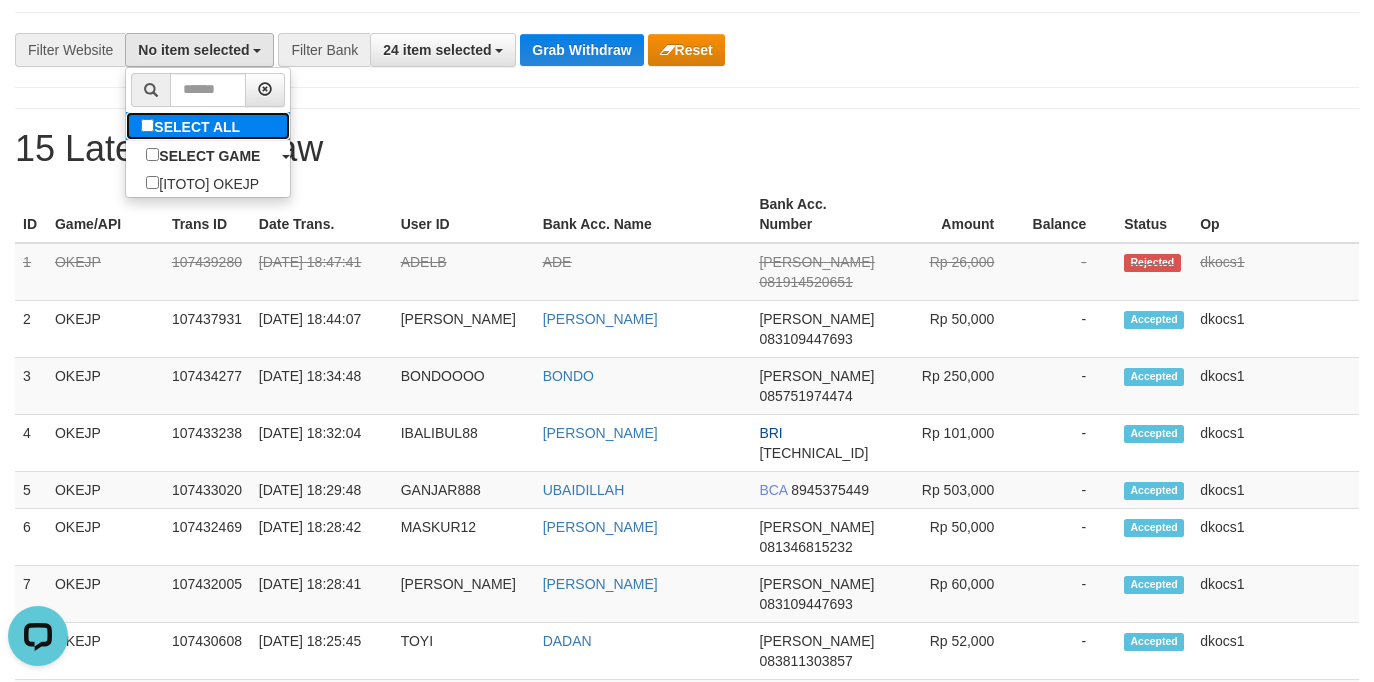 click on "SELECT ALL" at bounding box center (193, 126) 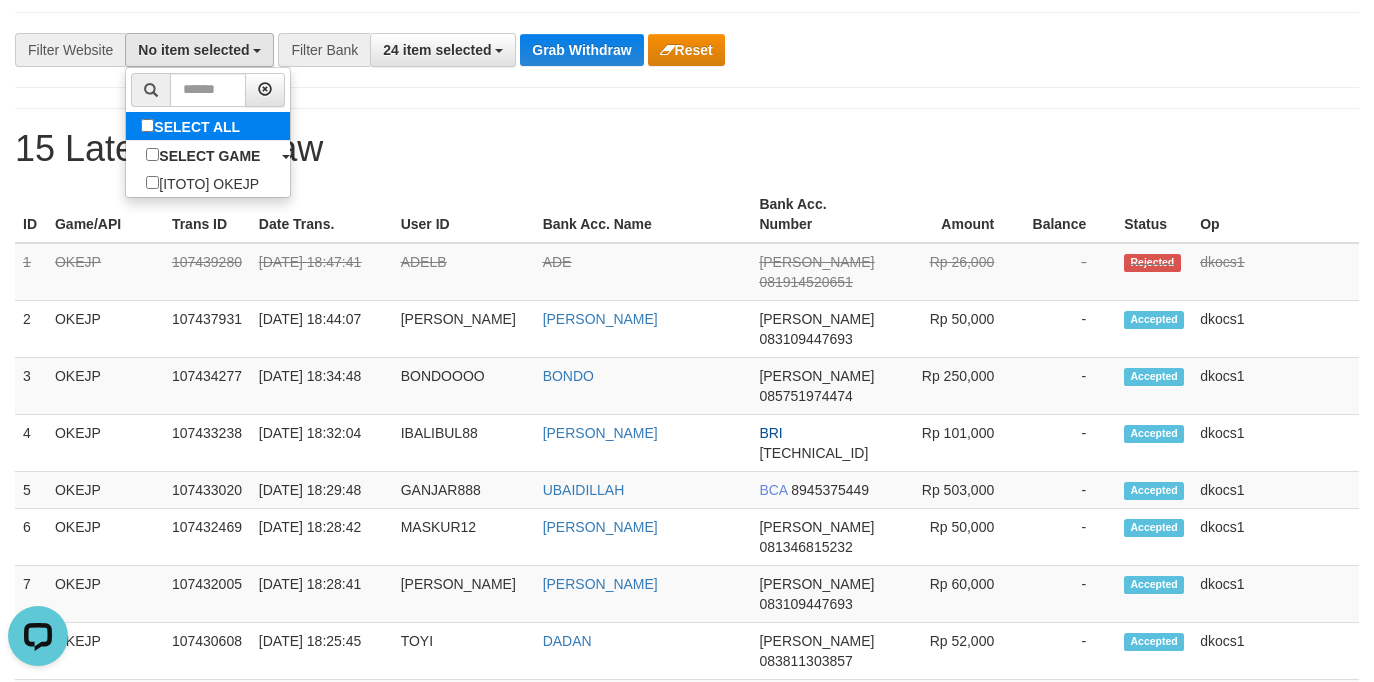 select on "****" 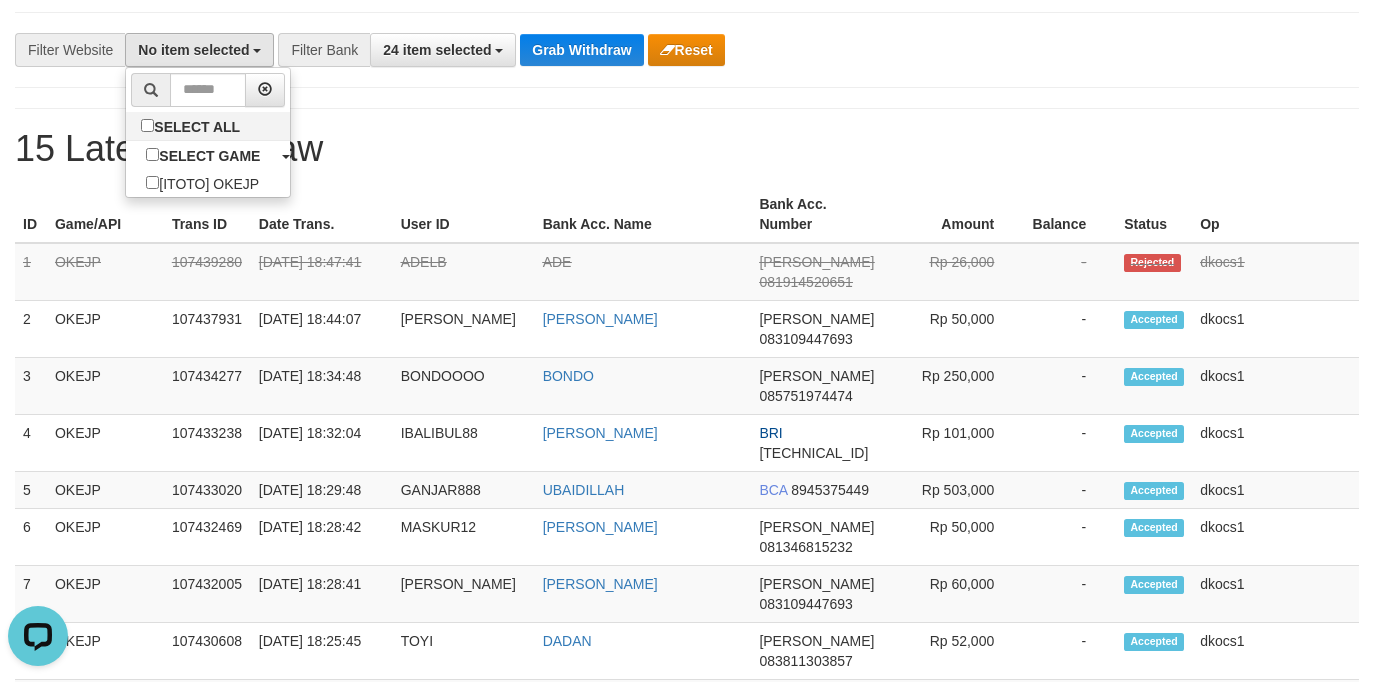 scroll, scrollTop: 18, scrollLeft: 0, axis: vertical 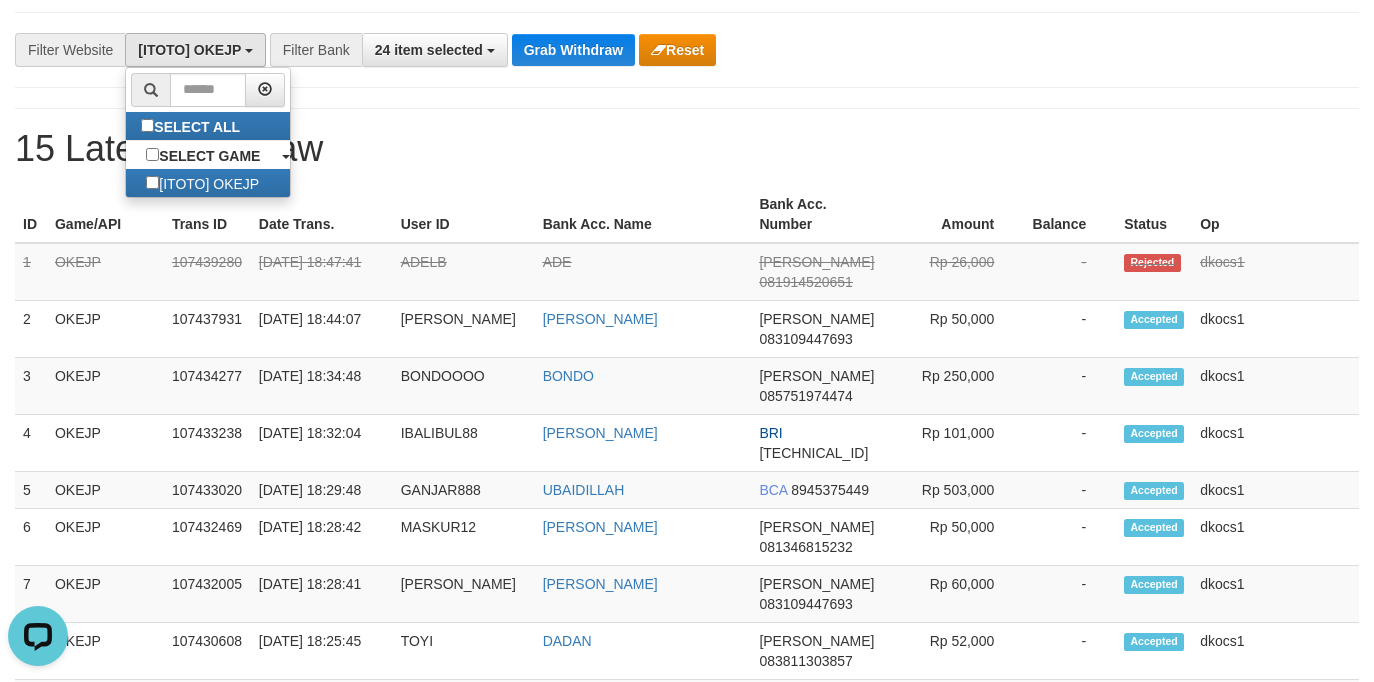 click on "**********" at bounding box center (687, 50) 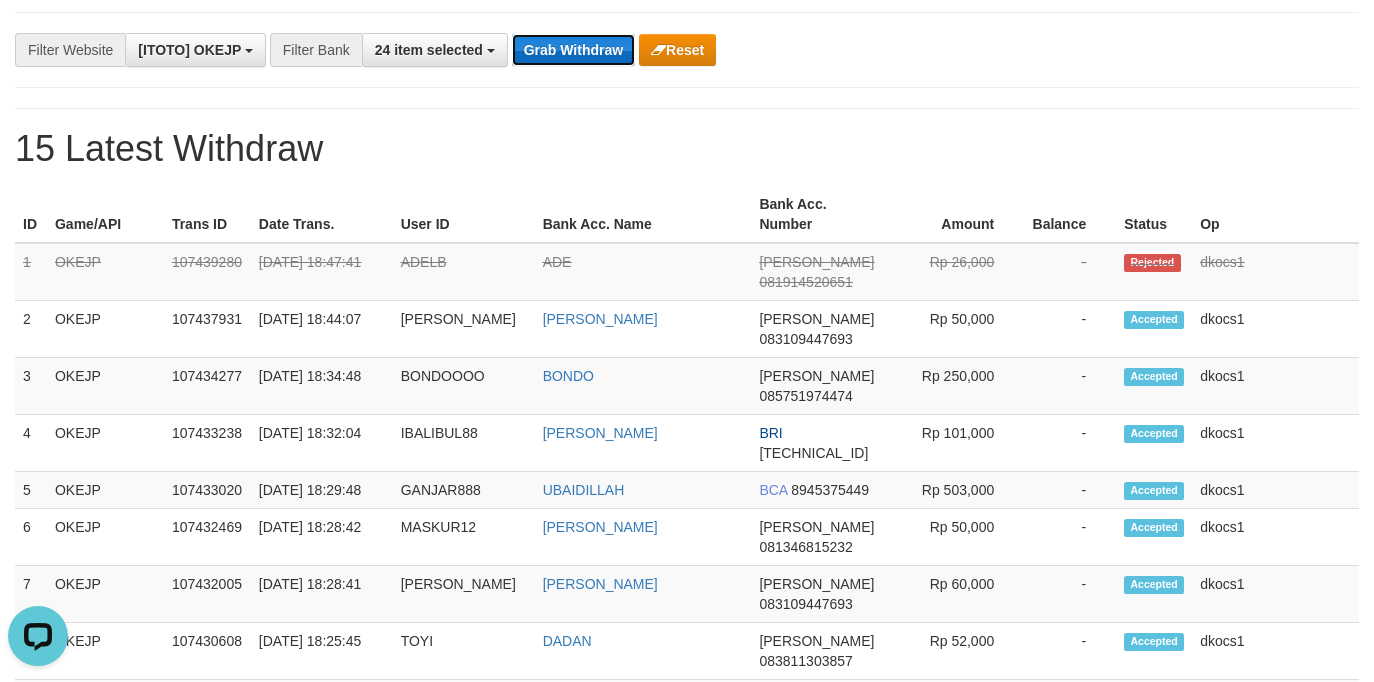click on "Grab Withdraw" at bounding box center (573, 50) 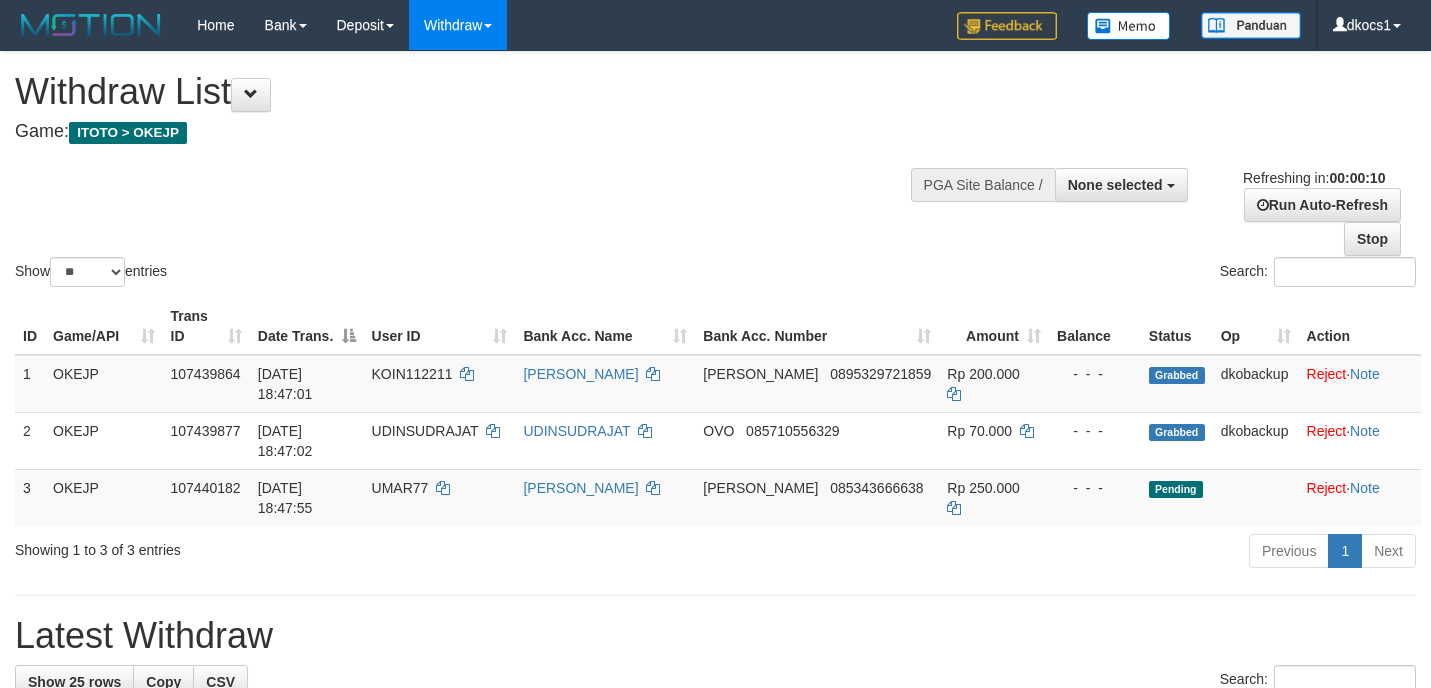 select 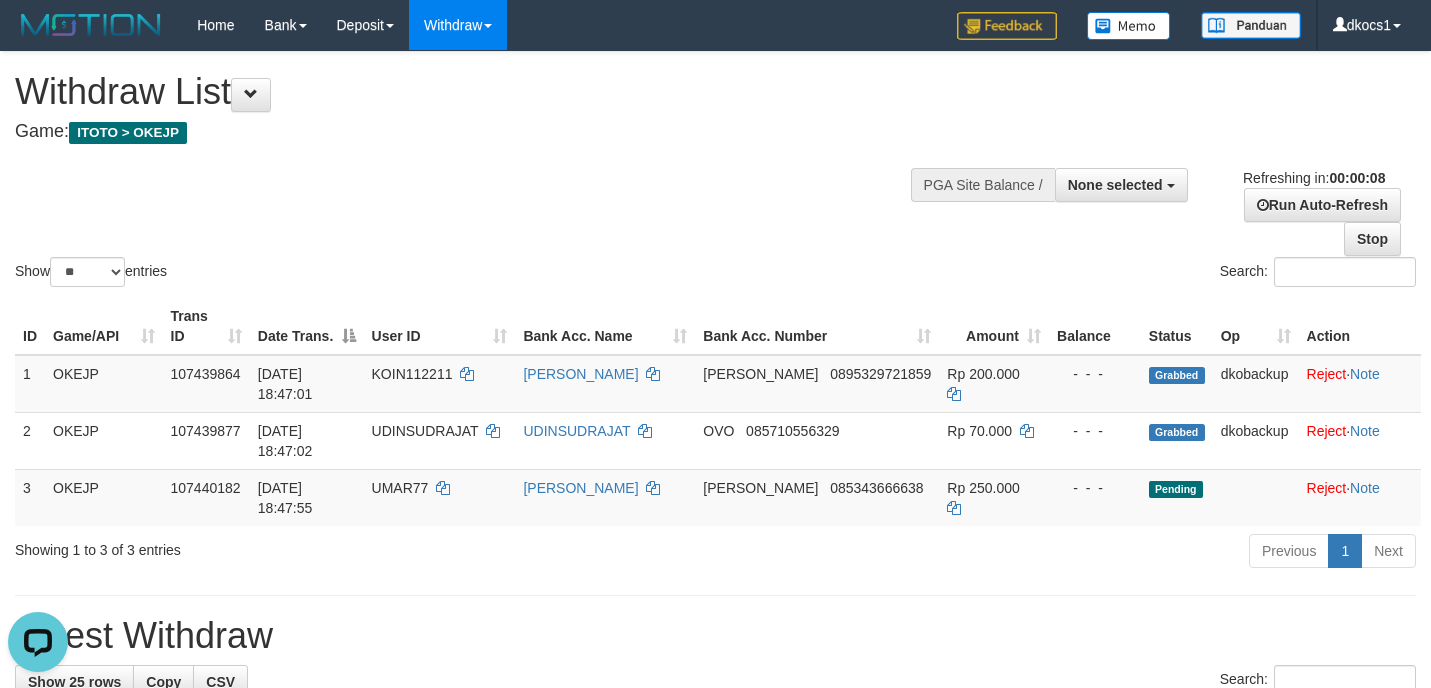 scroll, scrollTop: 0, scrollLeft: 0, axis: both 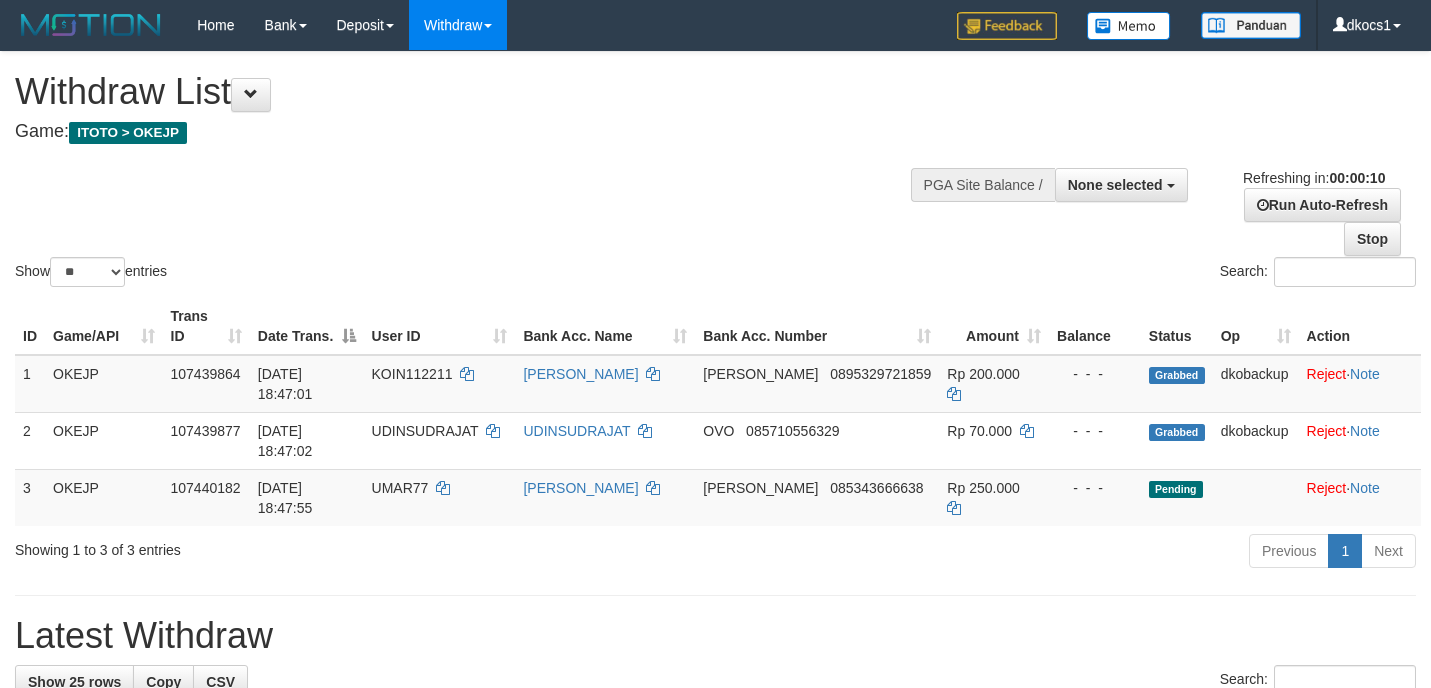 select 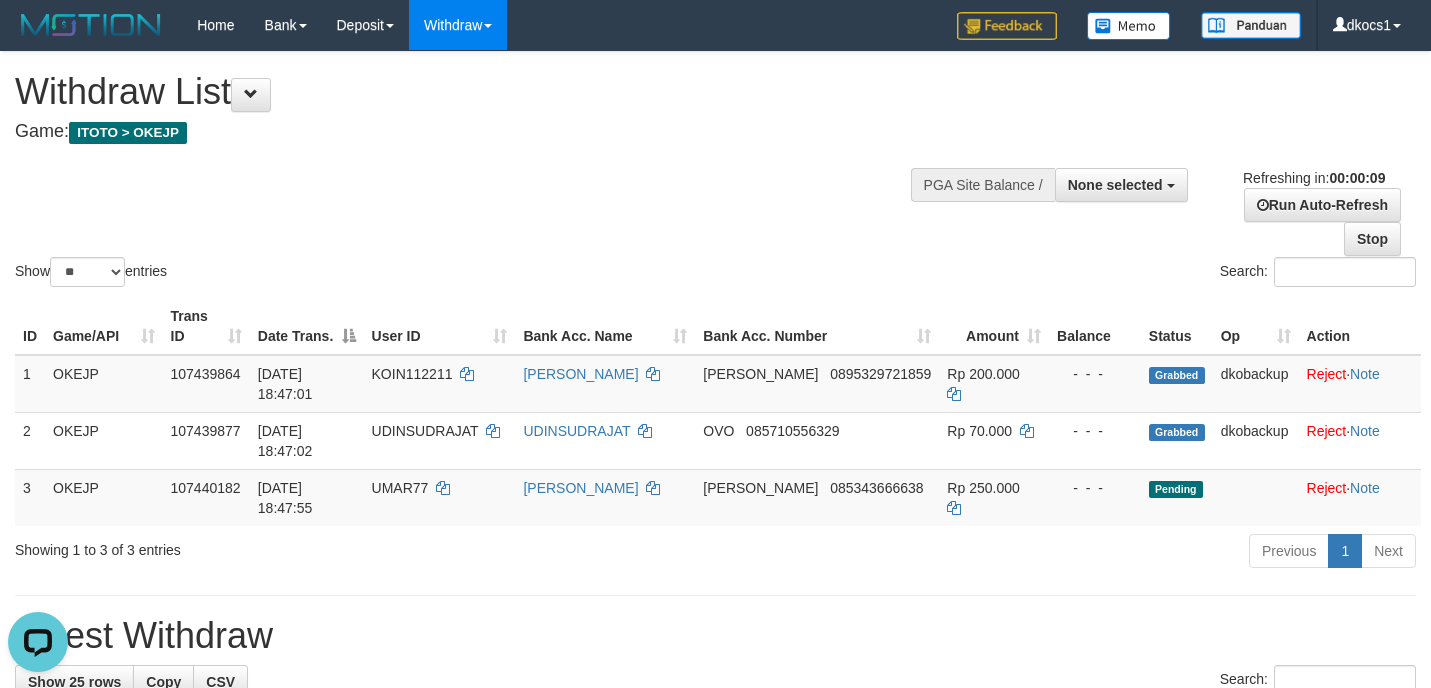scroll, scrollTop: 0, scrollLeft: 0, axis: both 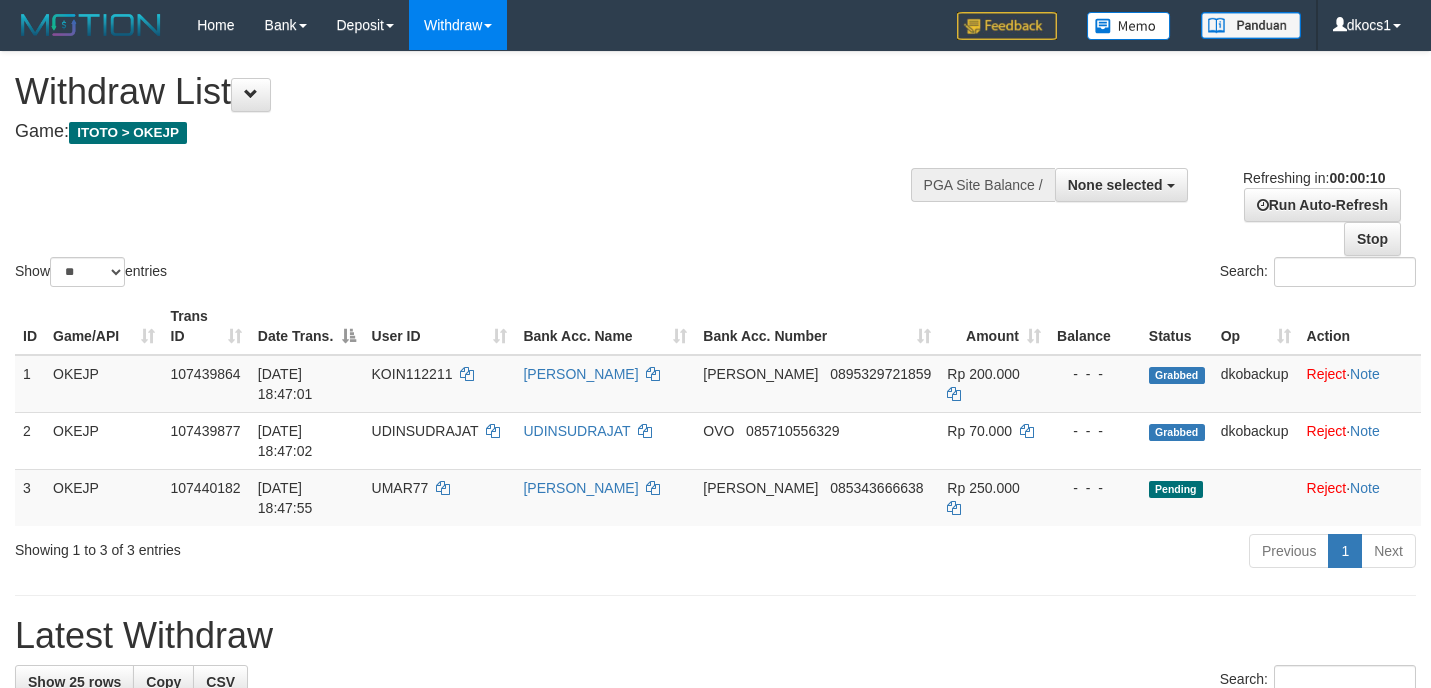select 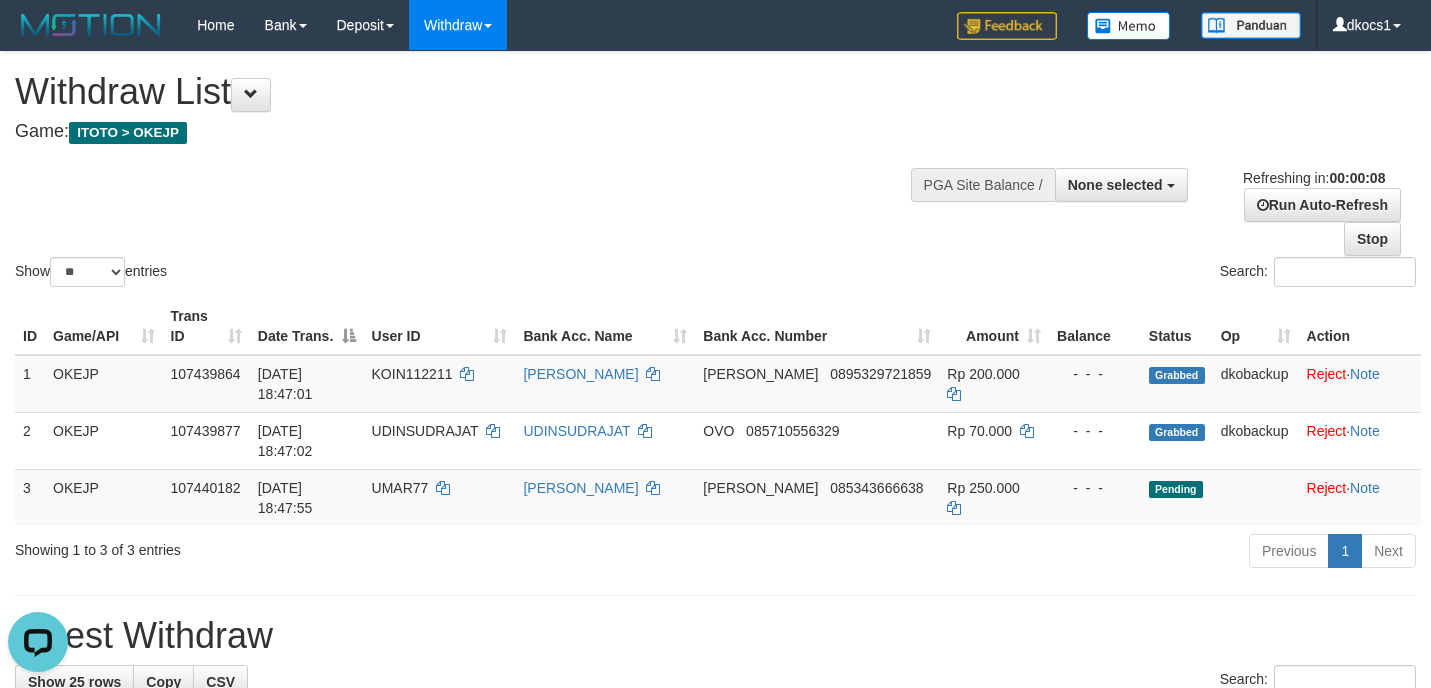 scroll, scrollTop: 0, scrollLeft: 0, axis: both 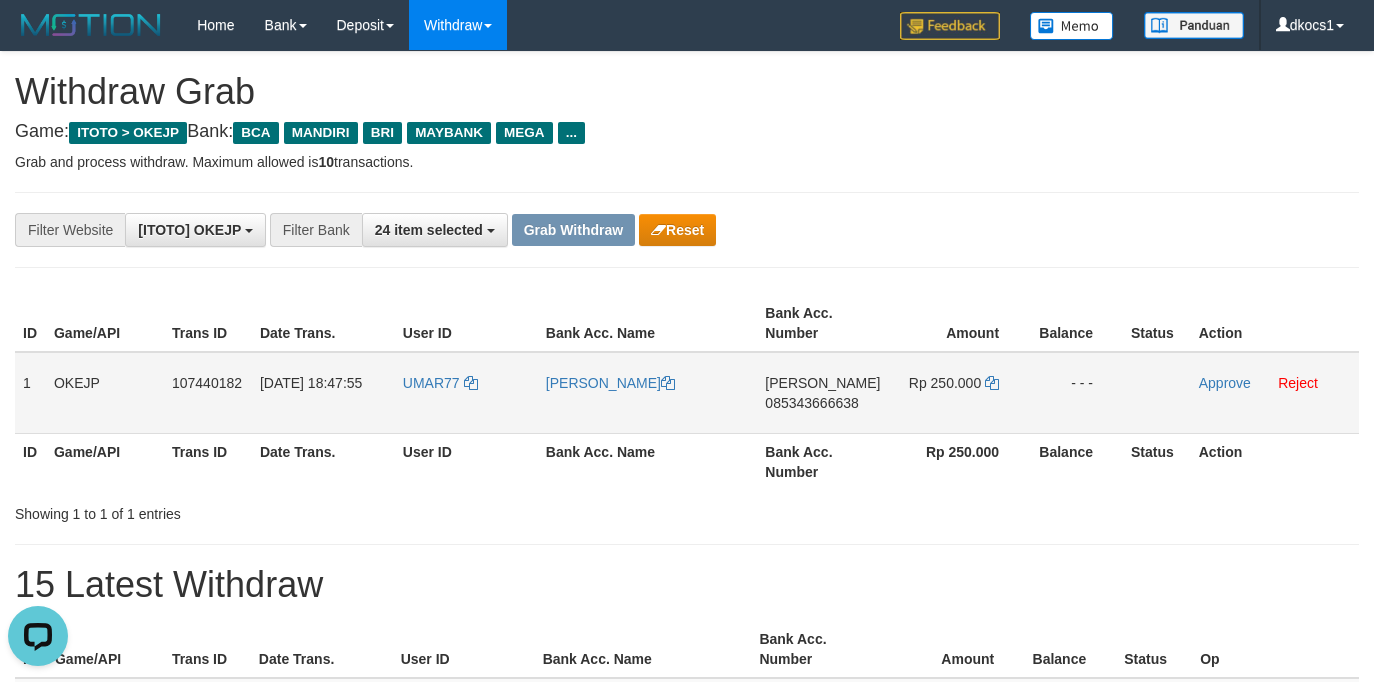 click on "UMAR77" at bounding box center [466, 393] 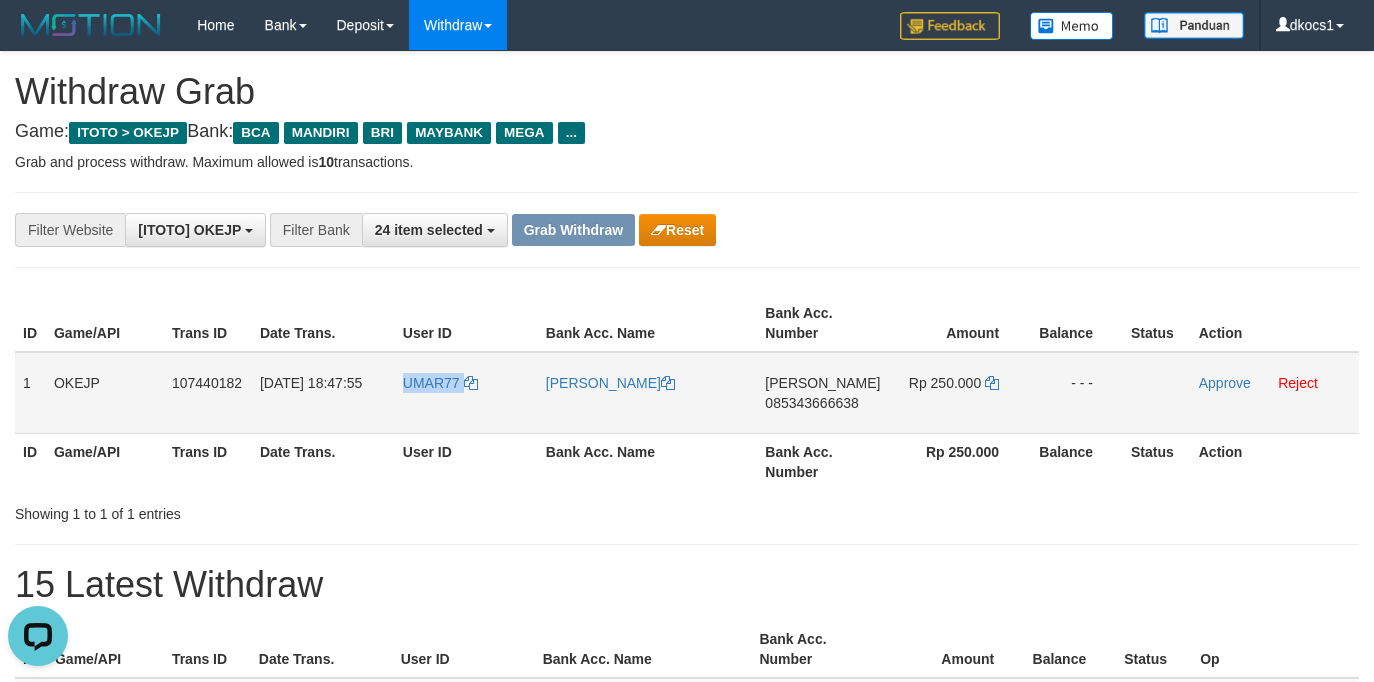 click on "UMAR77" at bounding box center (466, 393) 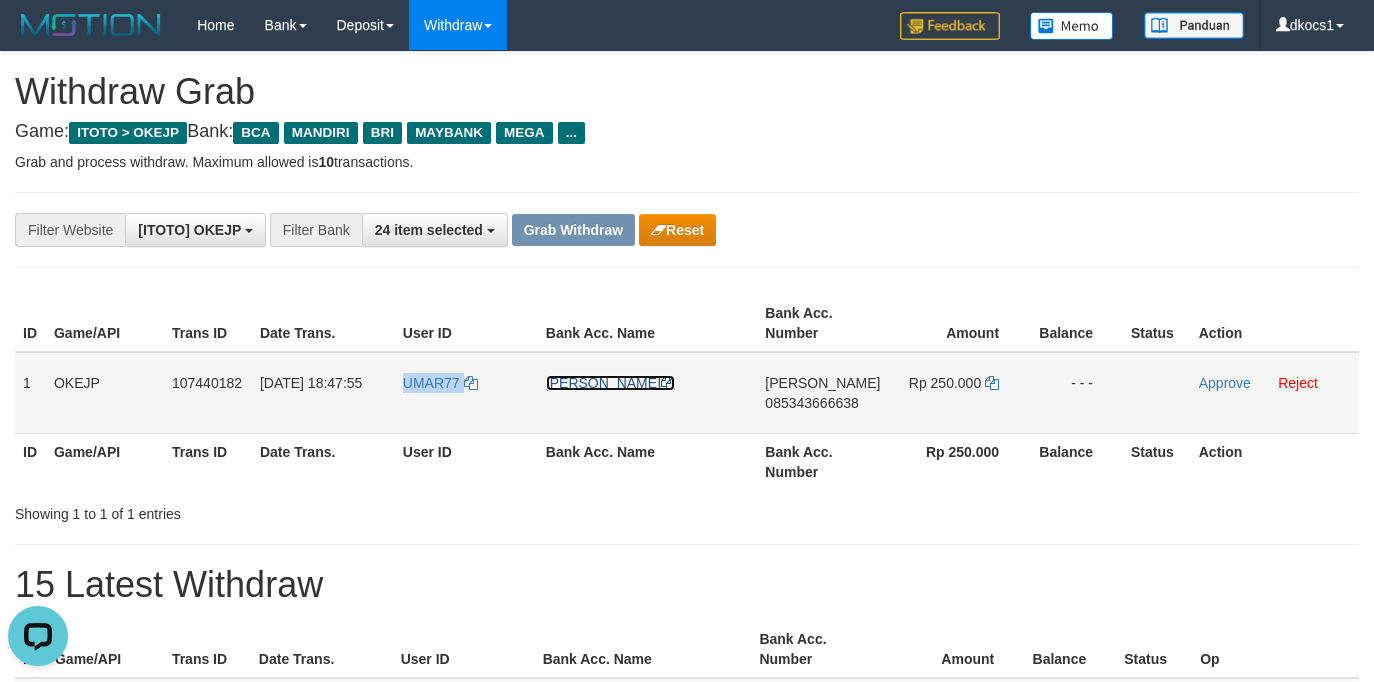 click on "[PERSON_NAME]" at bounding box center [610, 383] 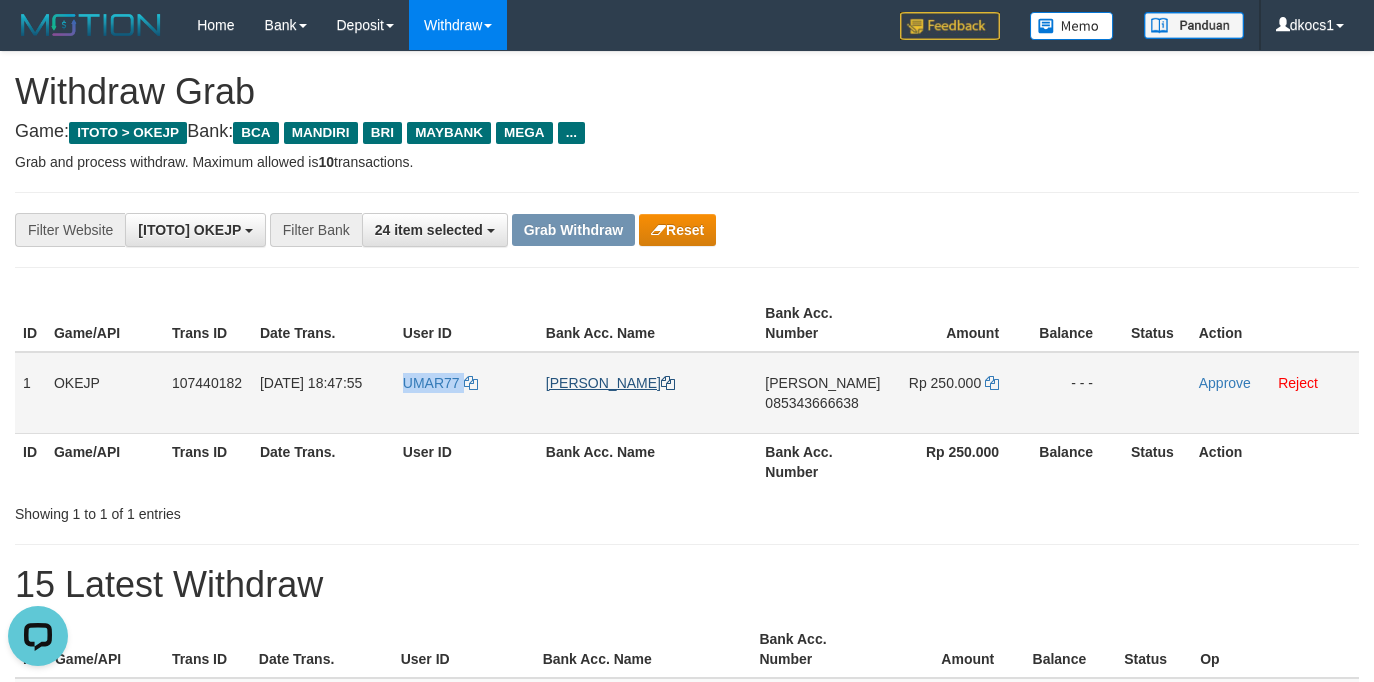 copy on "UMAR77" 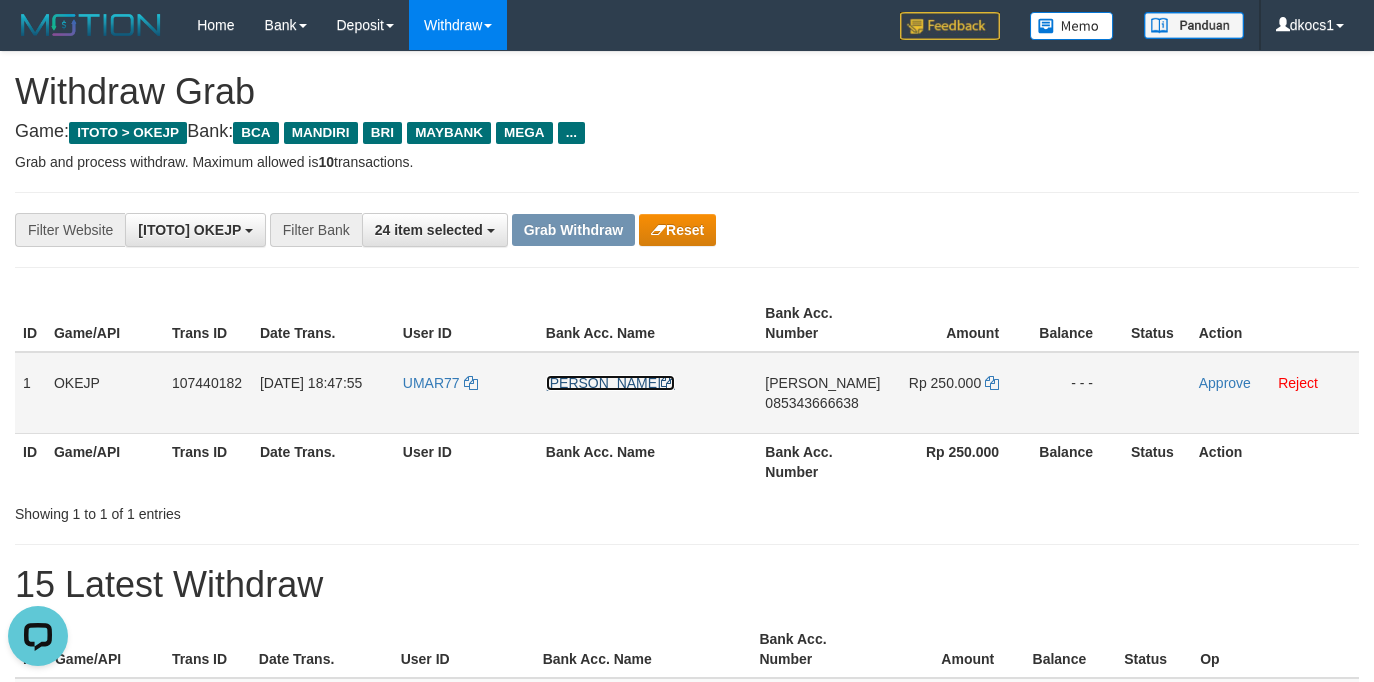 click on "[PERSON_NAME]" at bounding box center [610, 383] 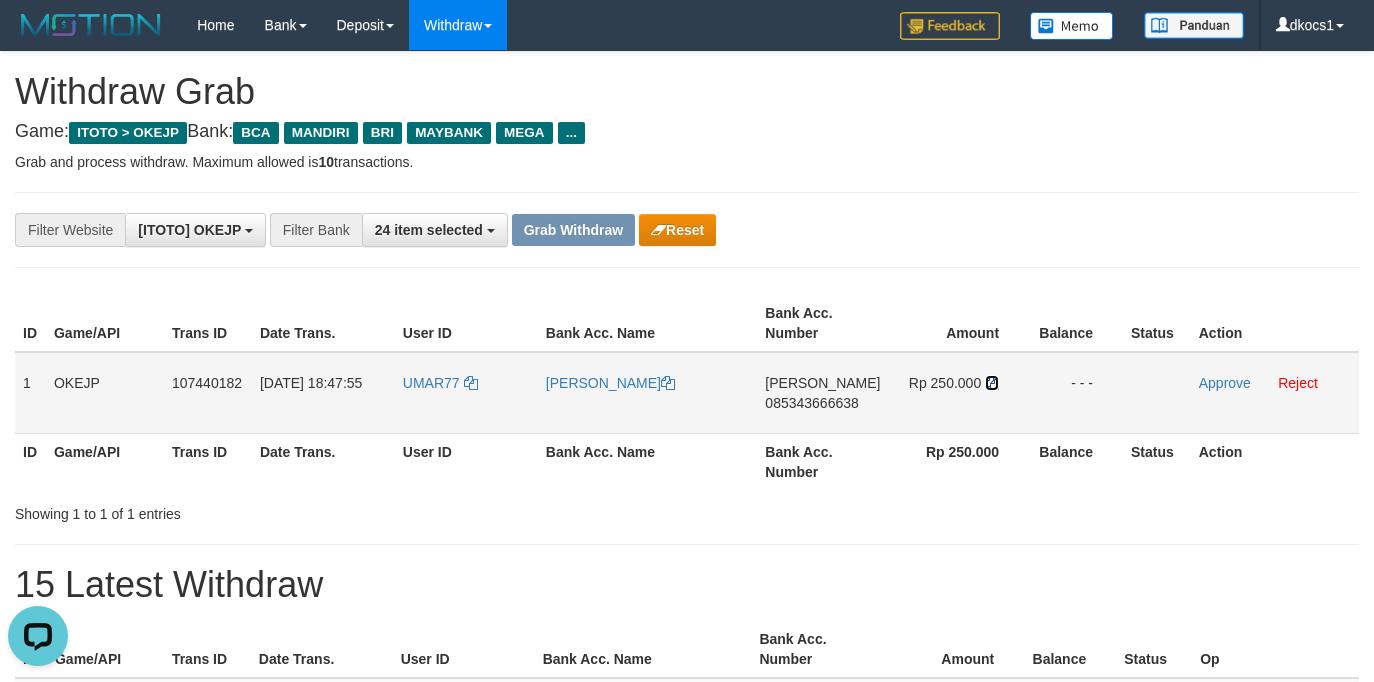 click at bounding box center [992, 383] 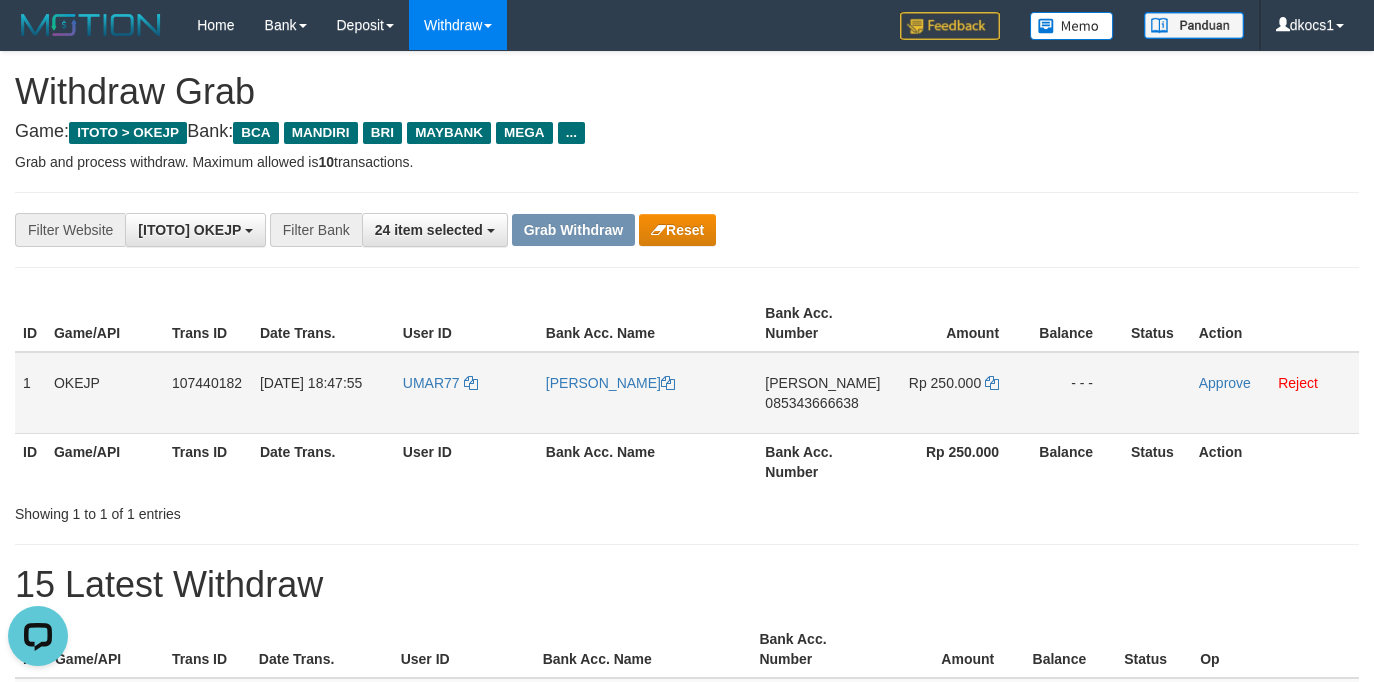 click on "DANA
085343666638" at bounding box center (822, 393) 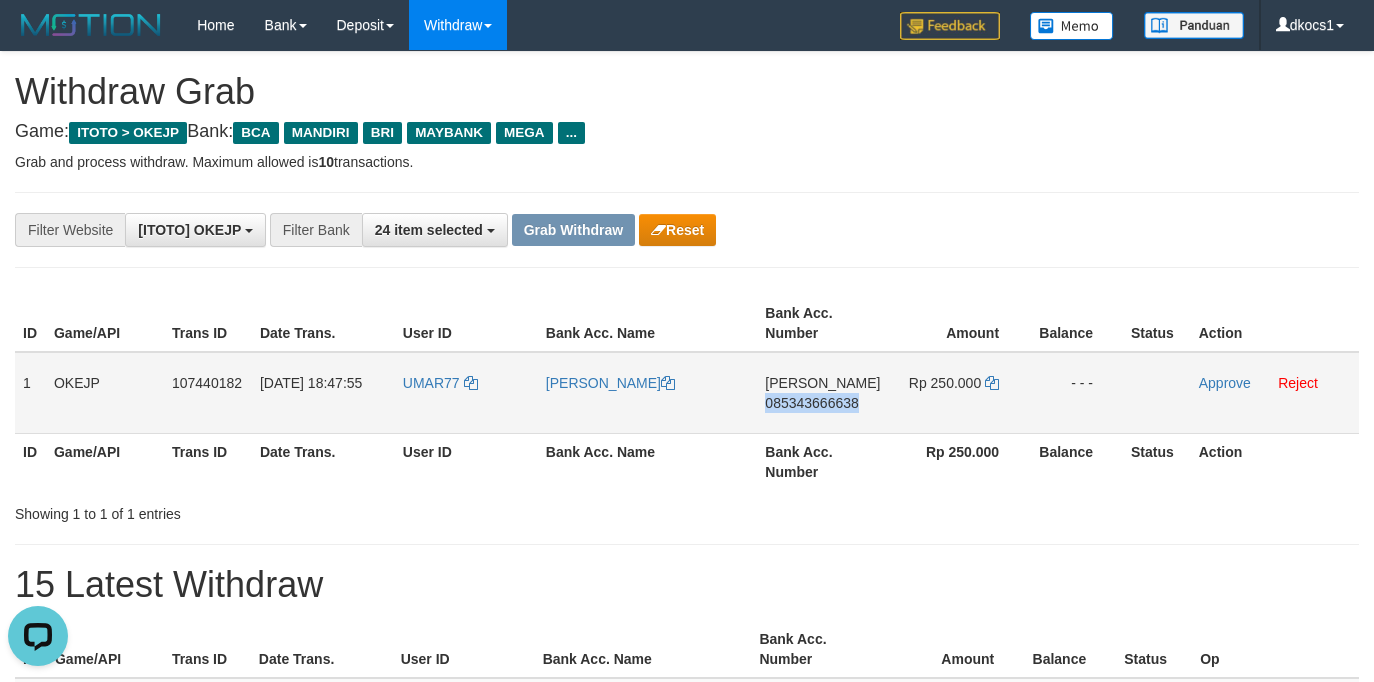 click on "DANA
085343666638" at bounding box center (822, 393) 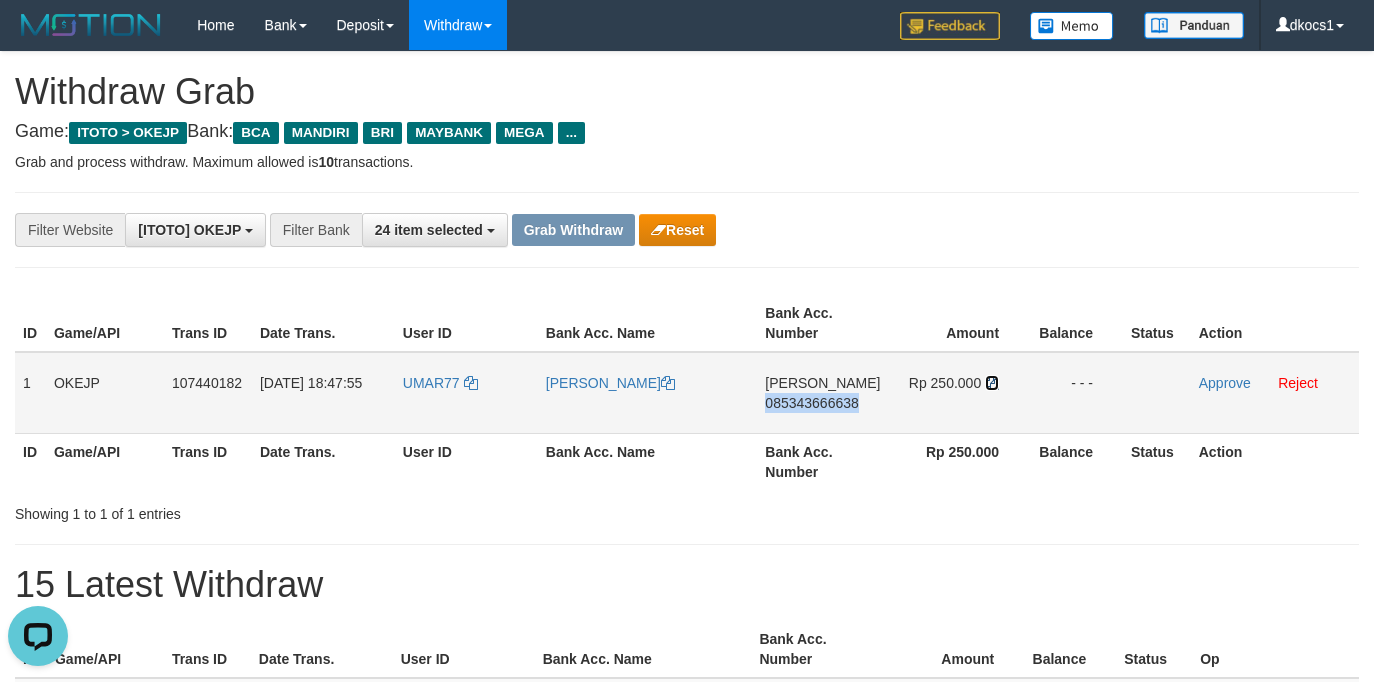 click at bounding box center [992, 383] 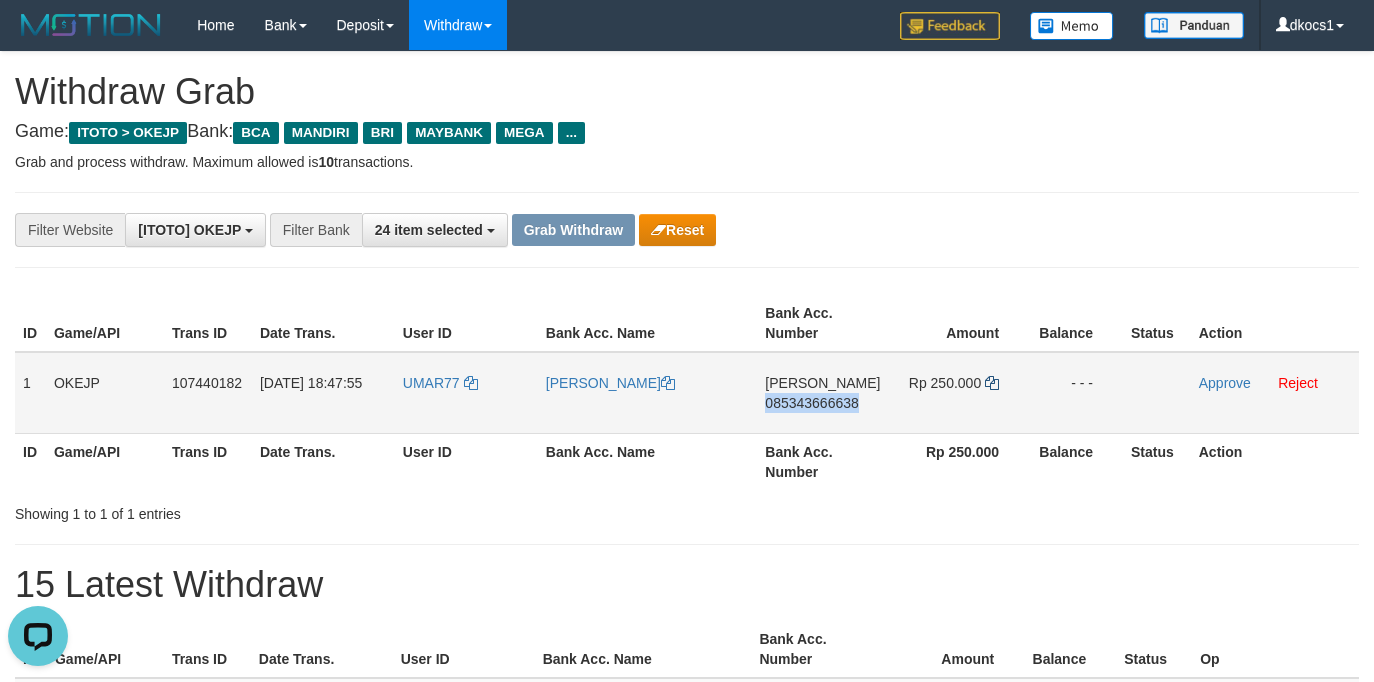 copy on "085343666638" 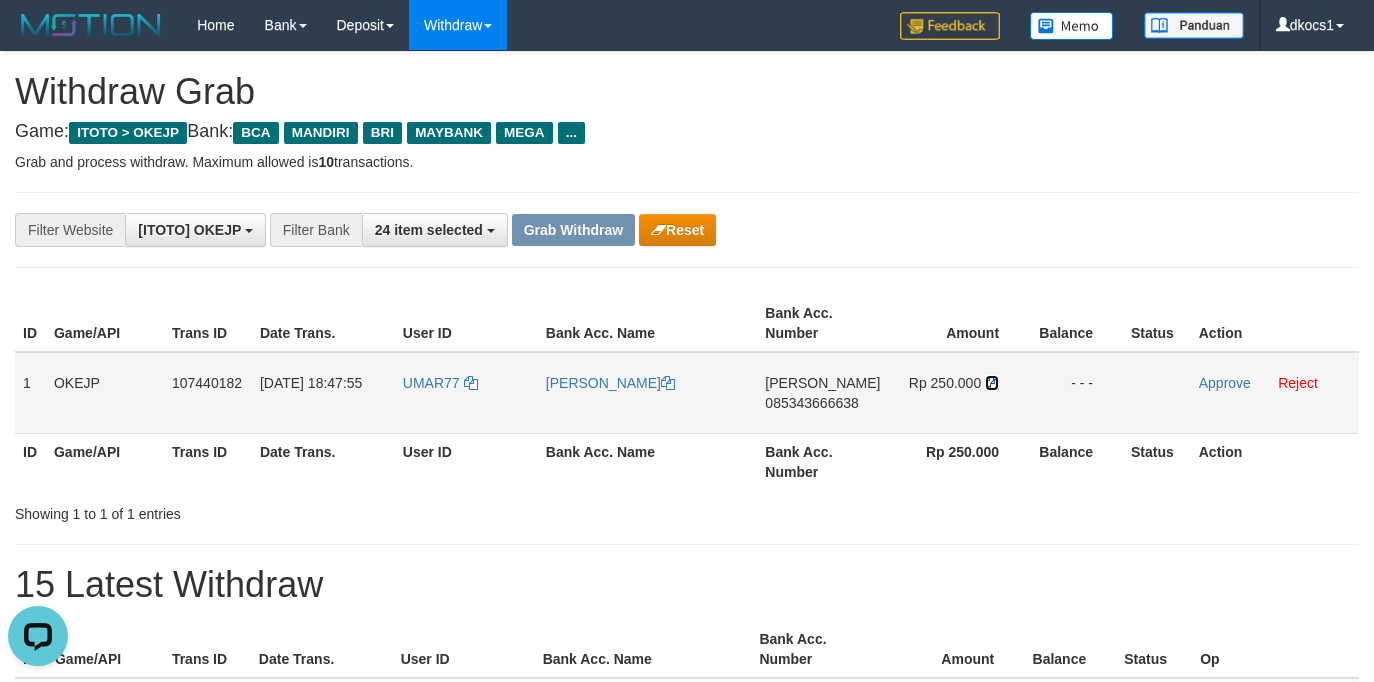 click at bounding box center [992, 383] 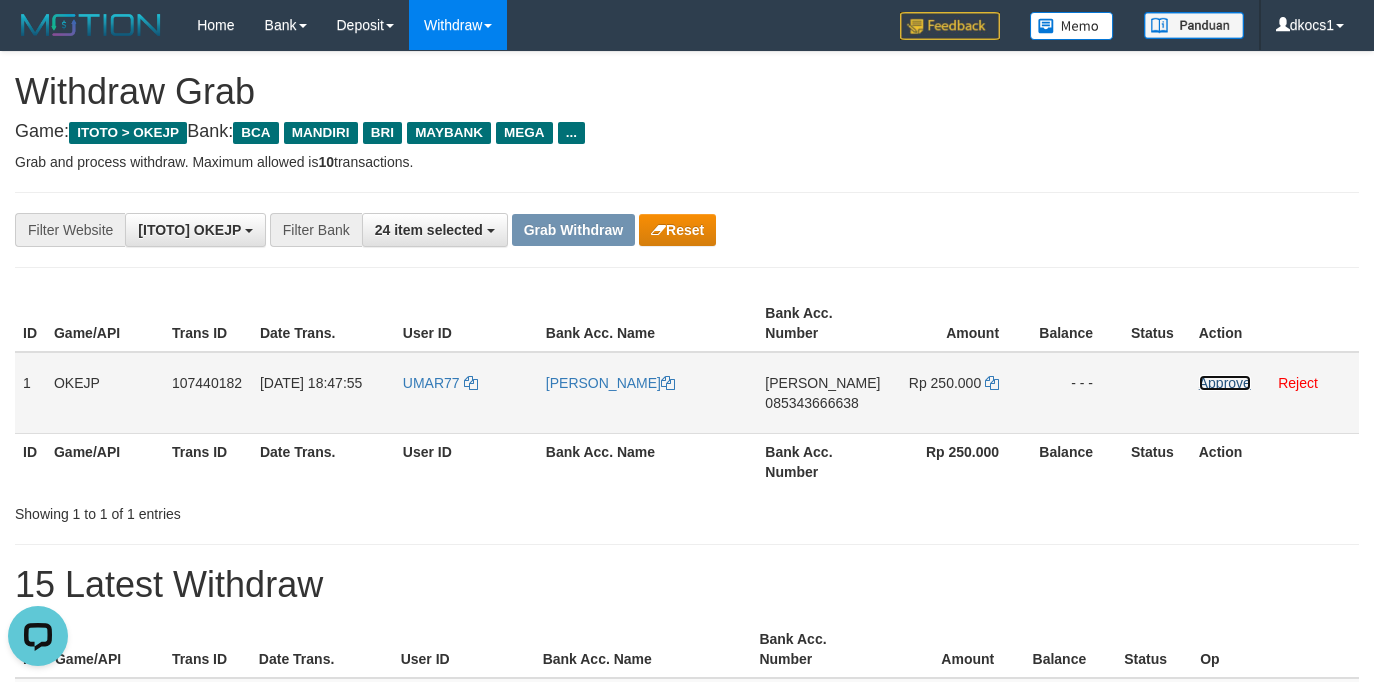 click on "Approve" at bounding box center (1225, 383) 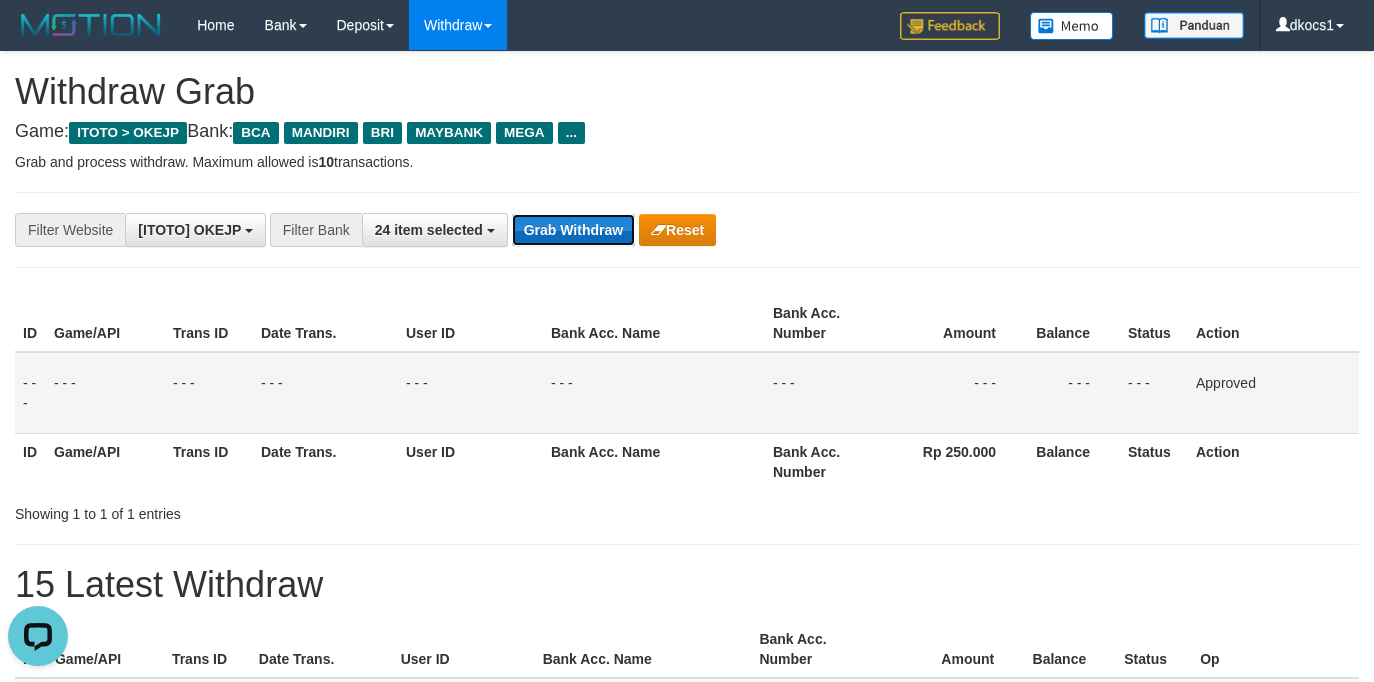 click on "Grab Withdraw" at bounding box center (573, 230) 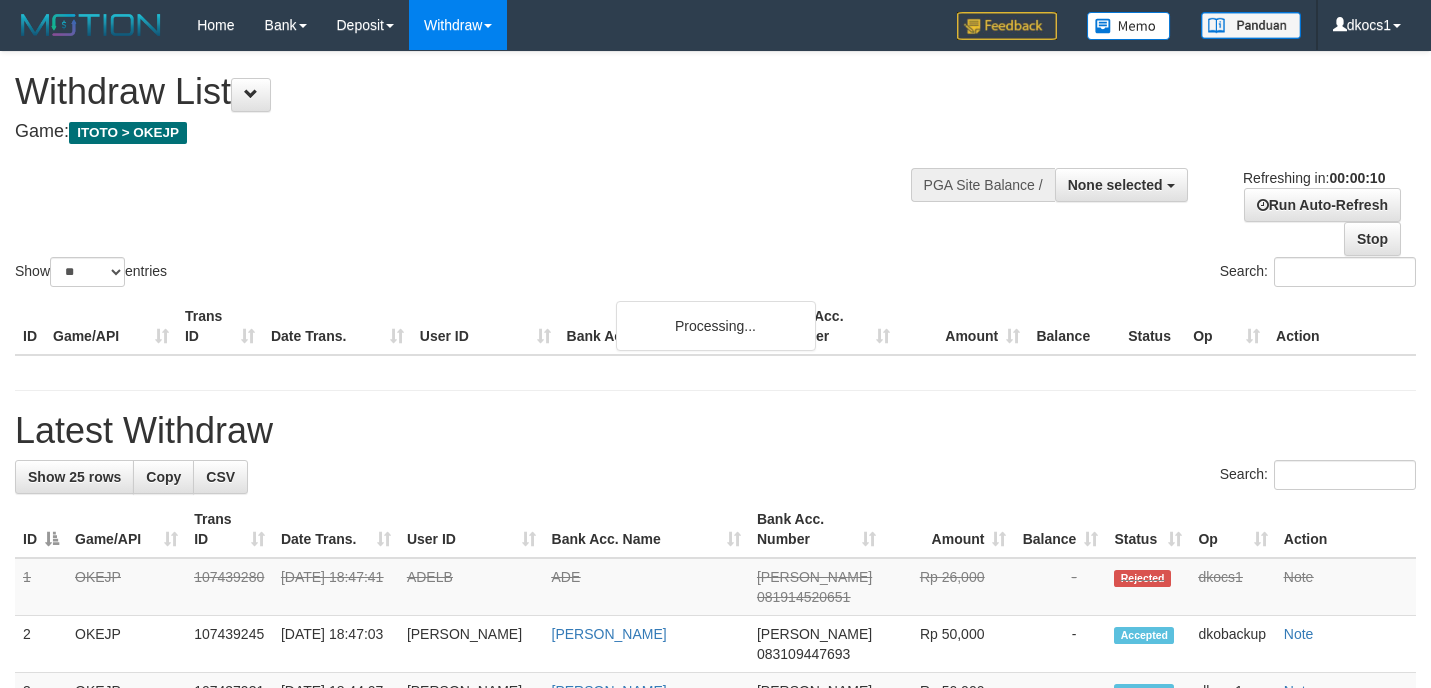 select 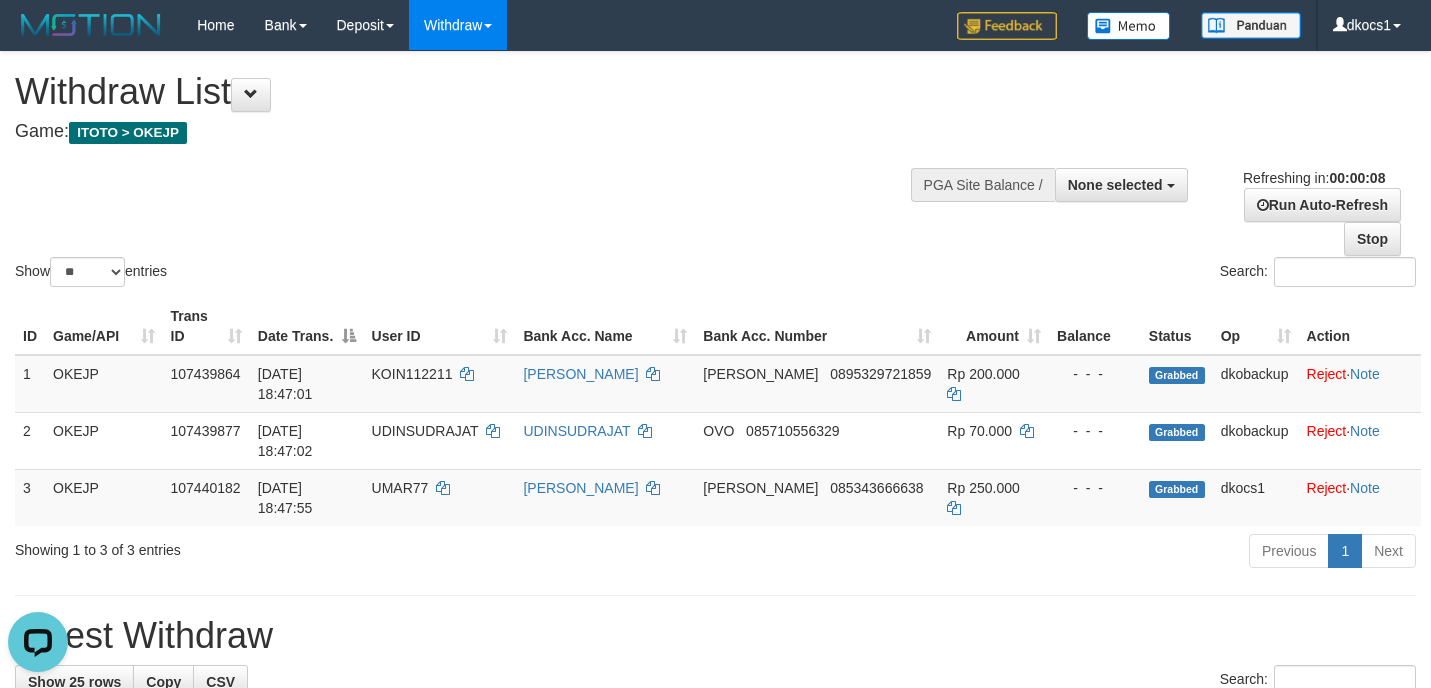 scroll, scrollTop: 0, scrollLeft: 0, axis: both 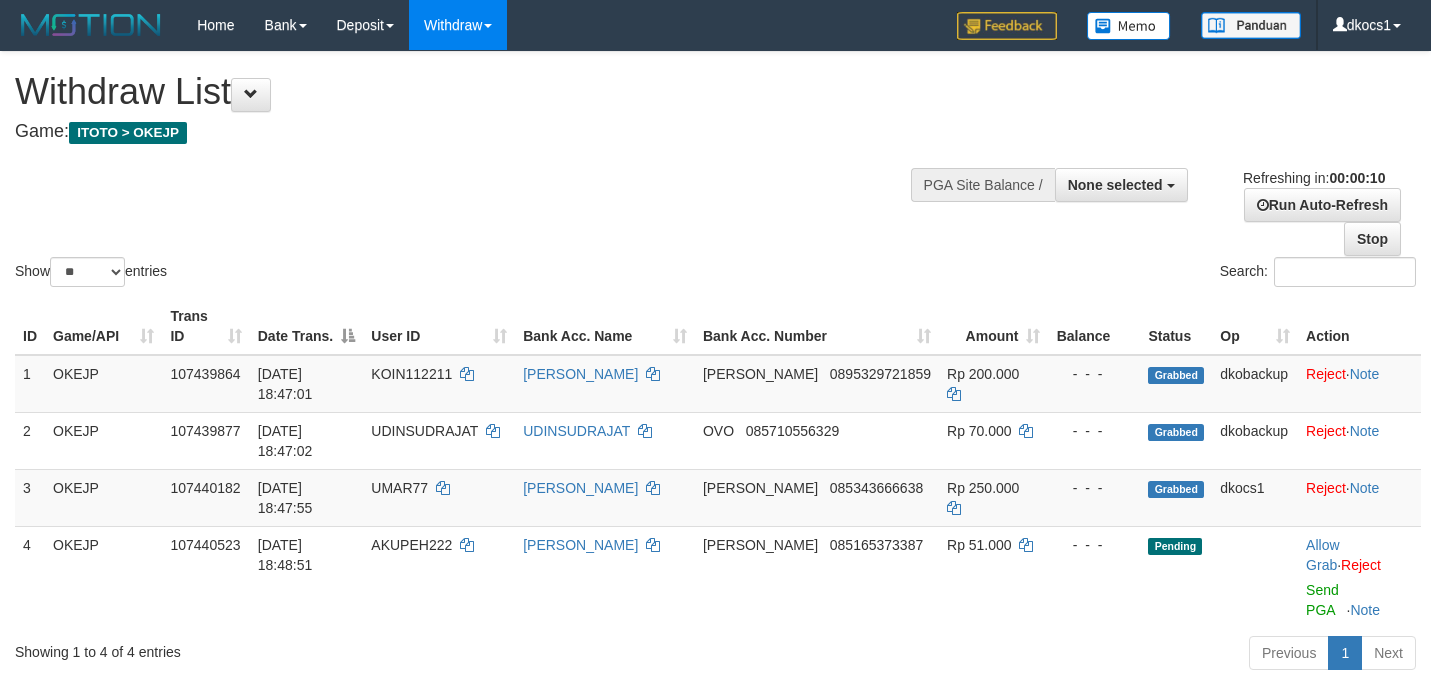 select 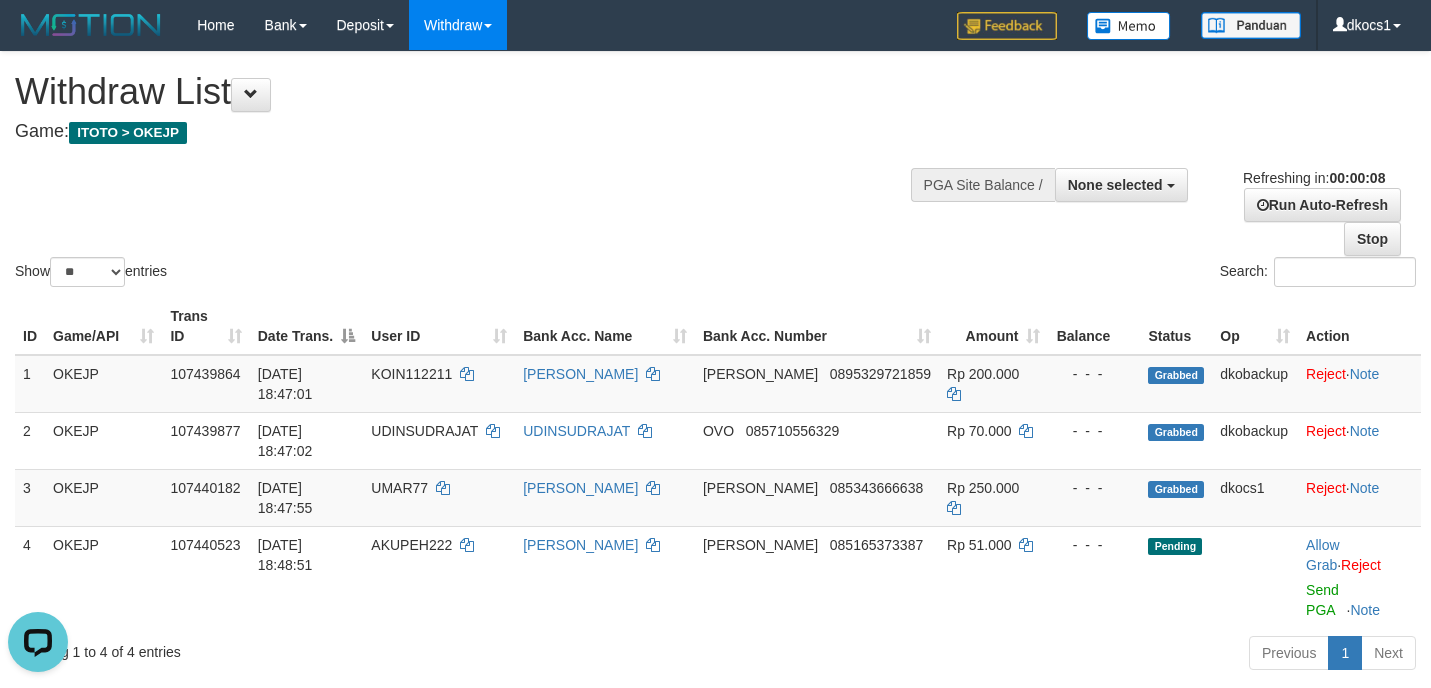scroll, scrollTop: 0, scrollLeft: 0, axis: both 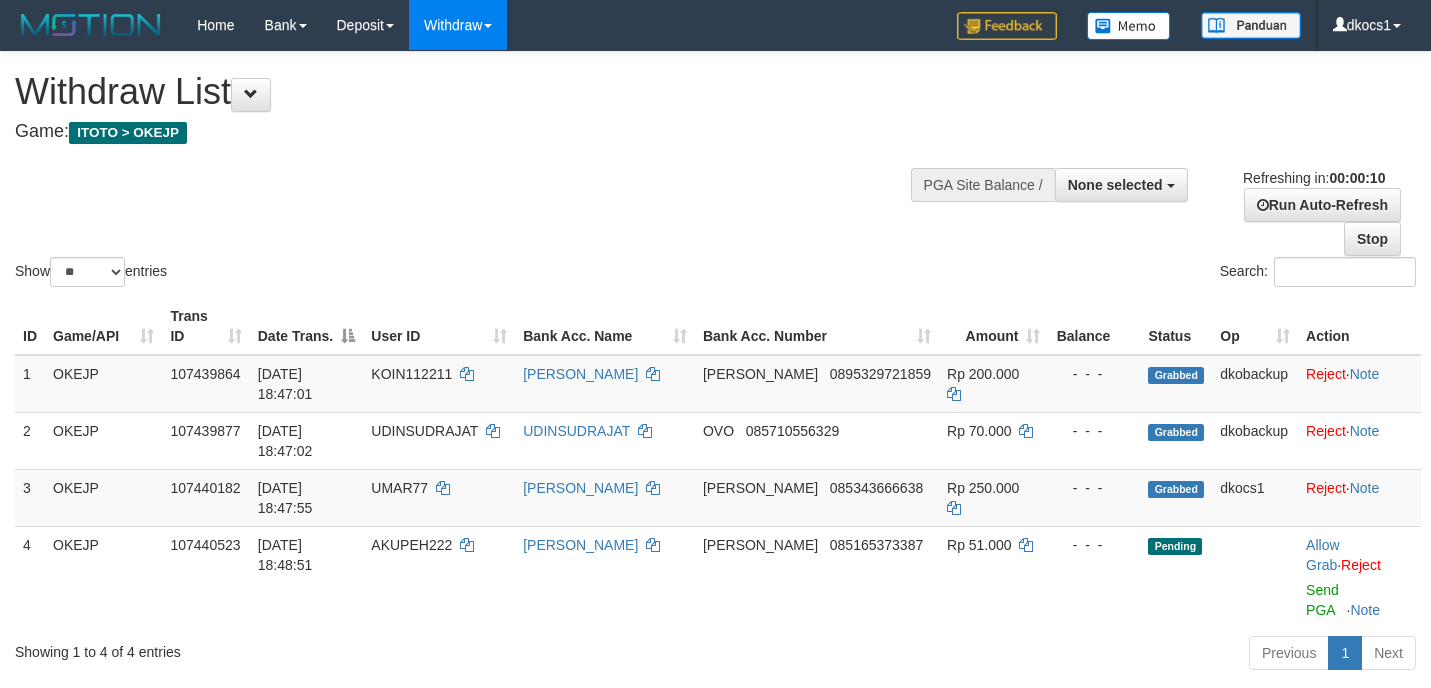 select 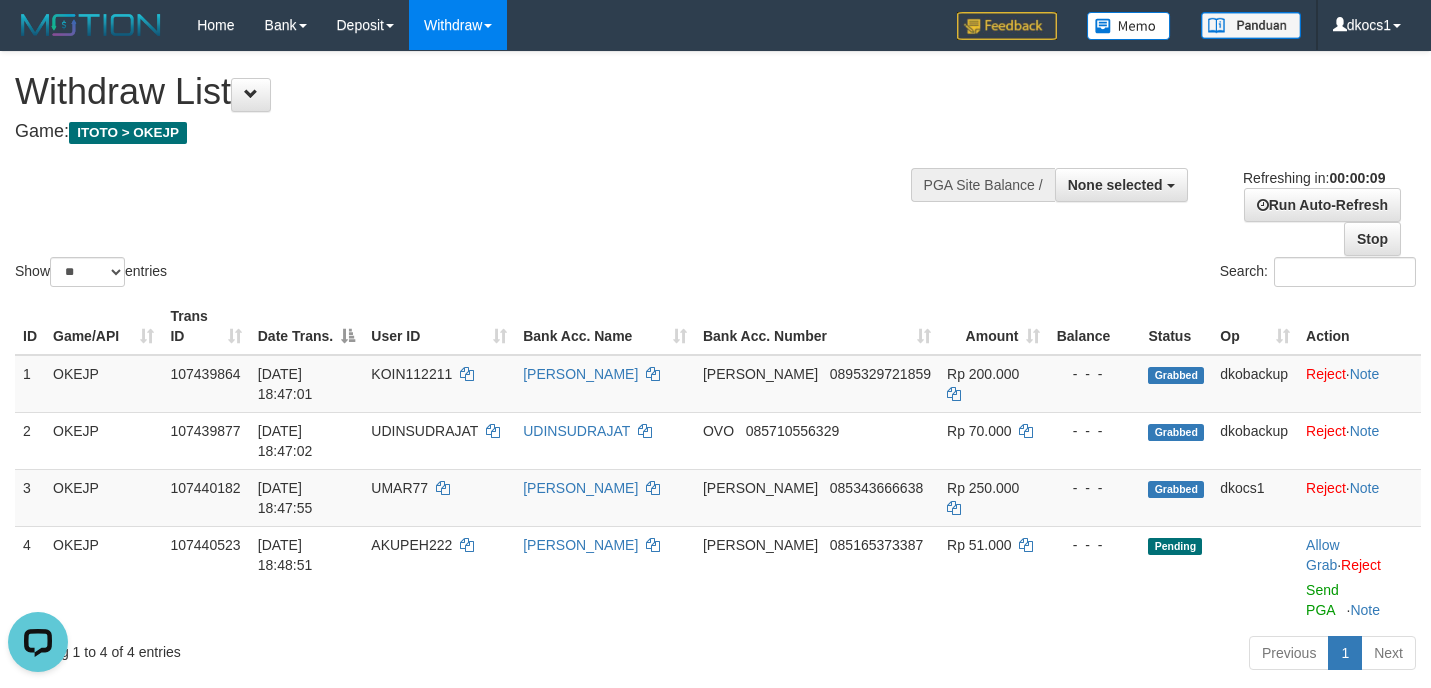 scroll, scrollTop: 0, scrollLeft: 0, axis: both 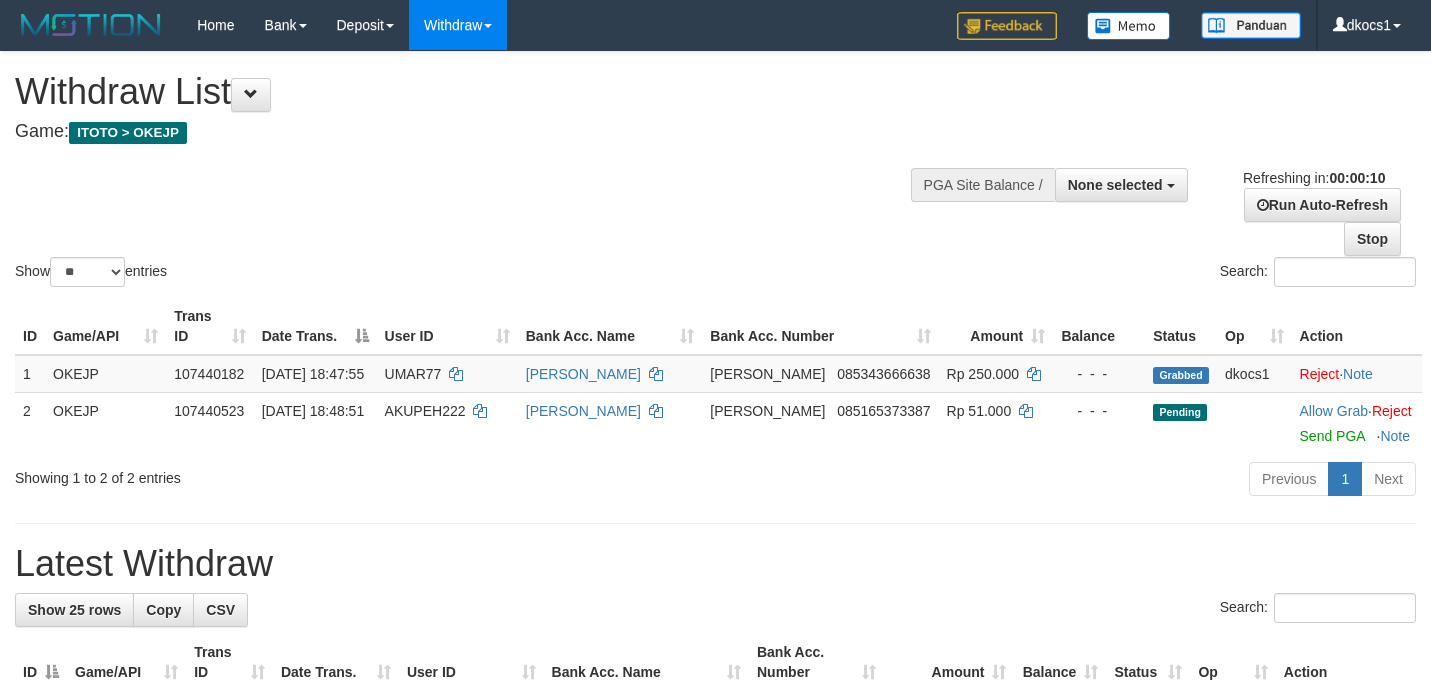 select 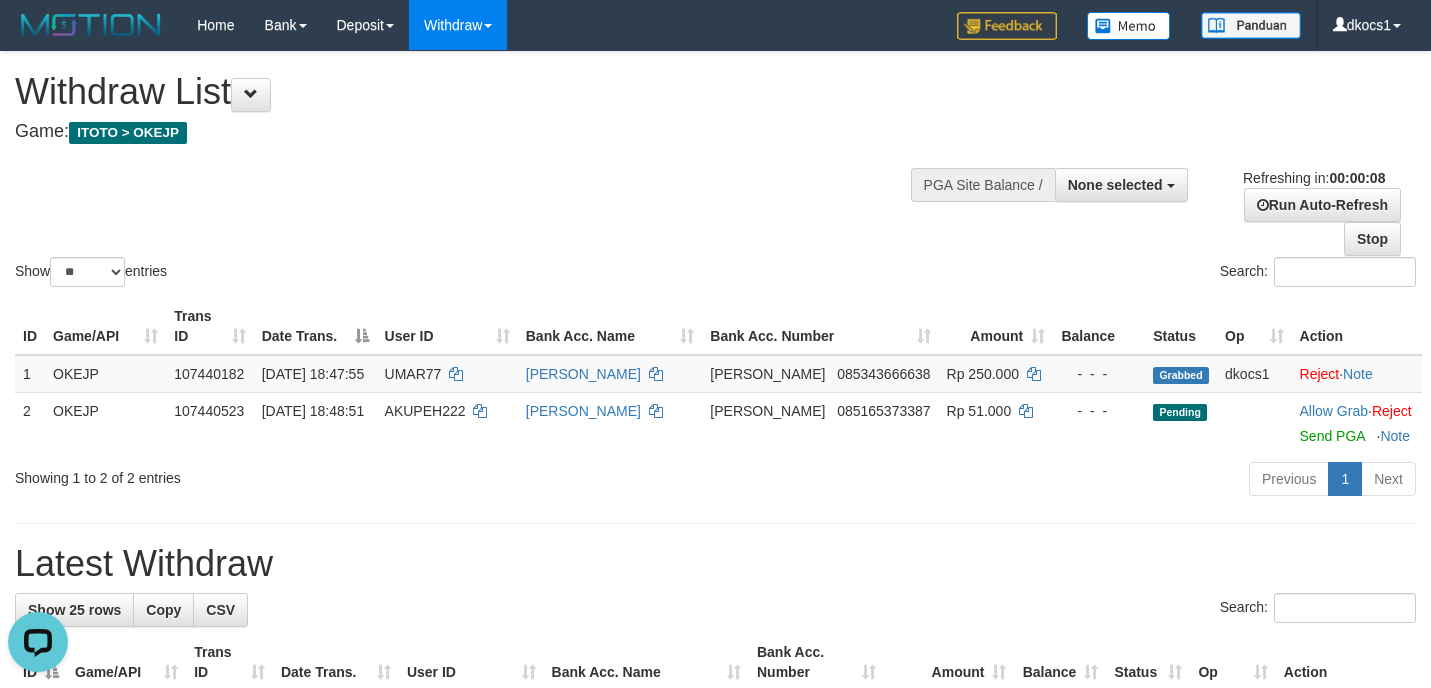 scroll, scrollTop: 0, scrollLeft: 0, axis: both 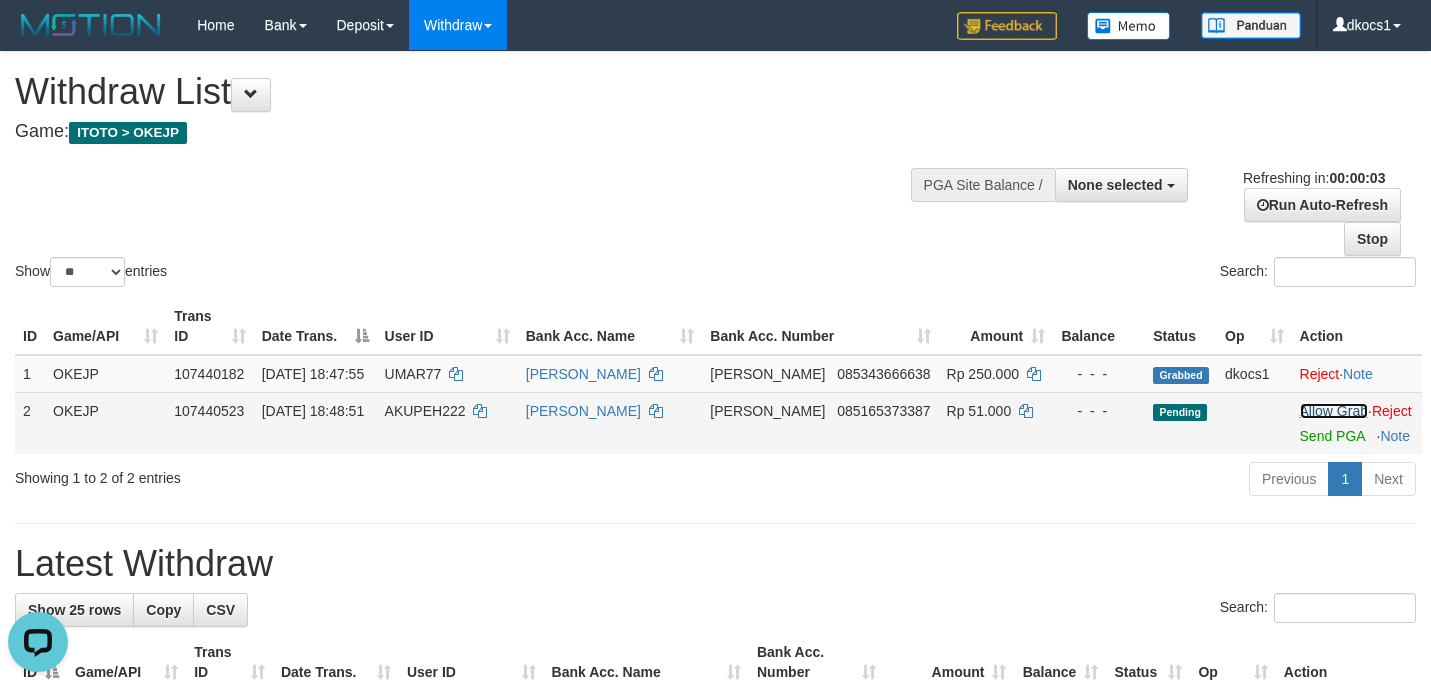 click on "Allow Grab" at bounding box center [1334, 411] 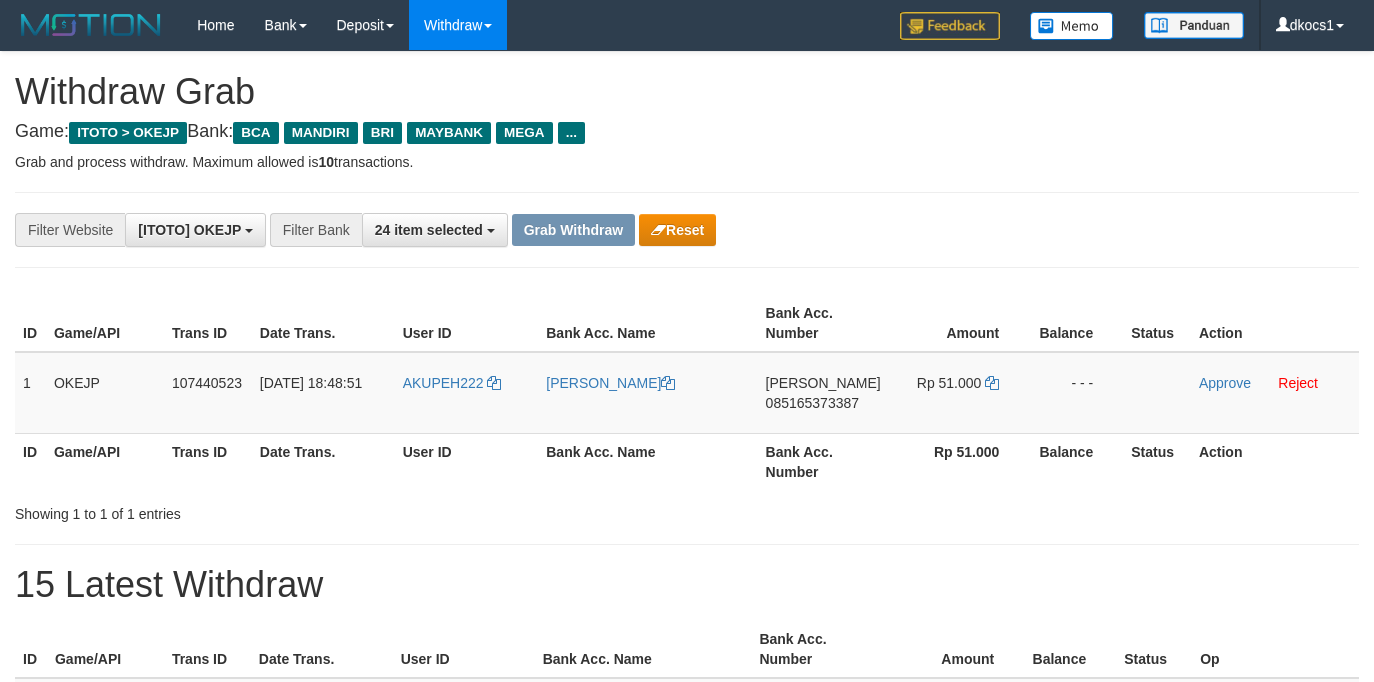 scroll, scrollTop: 0, scrollLeft: 0, axis: both 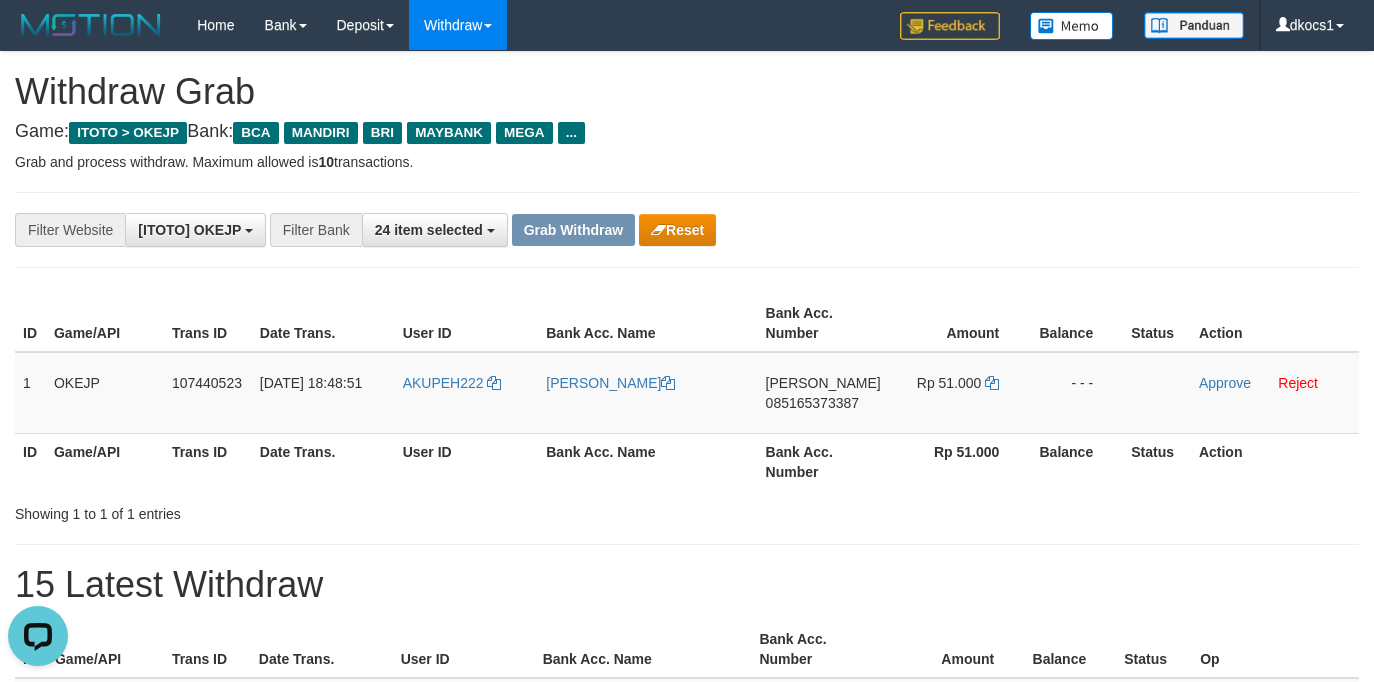 click on "Grab and process withdraw.
Maximum allowed is  10  transactions." at bounding box center [687, 162] 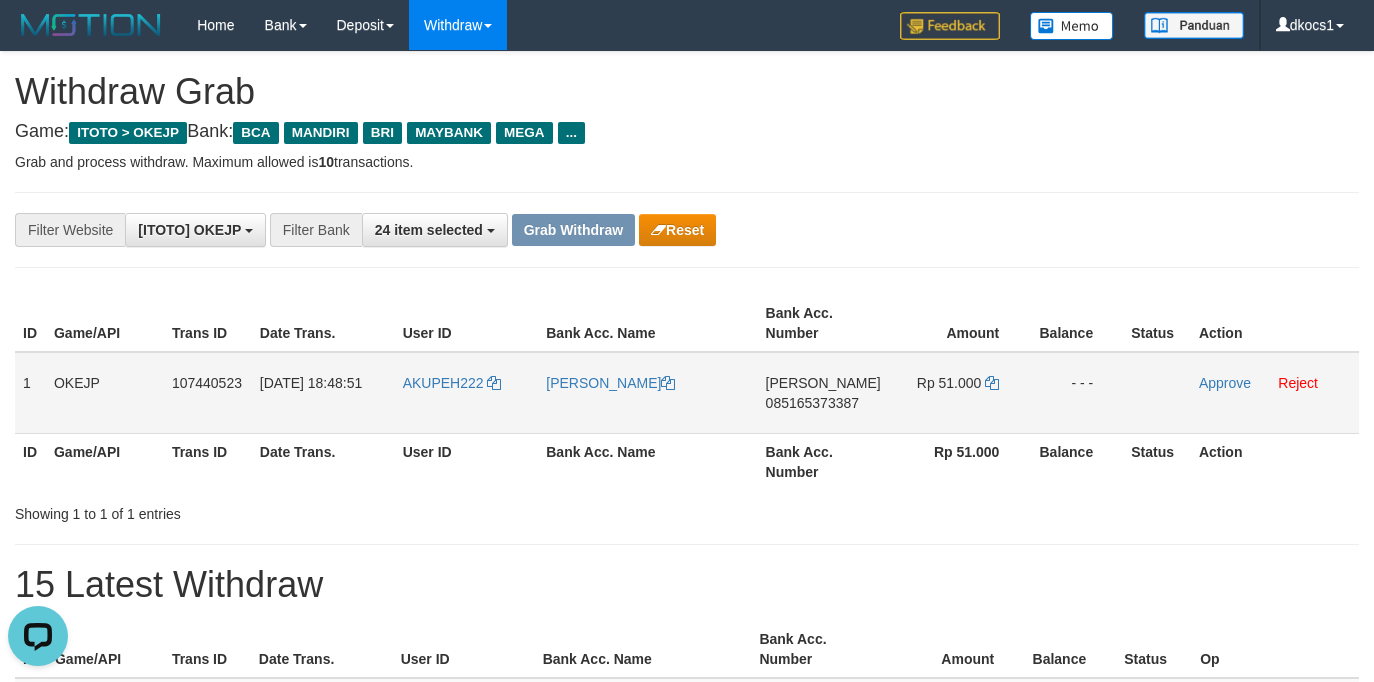 click on "AKUPEH222" at bounding box center [467, 393] 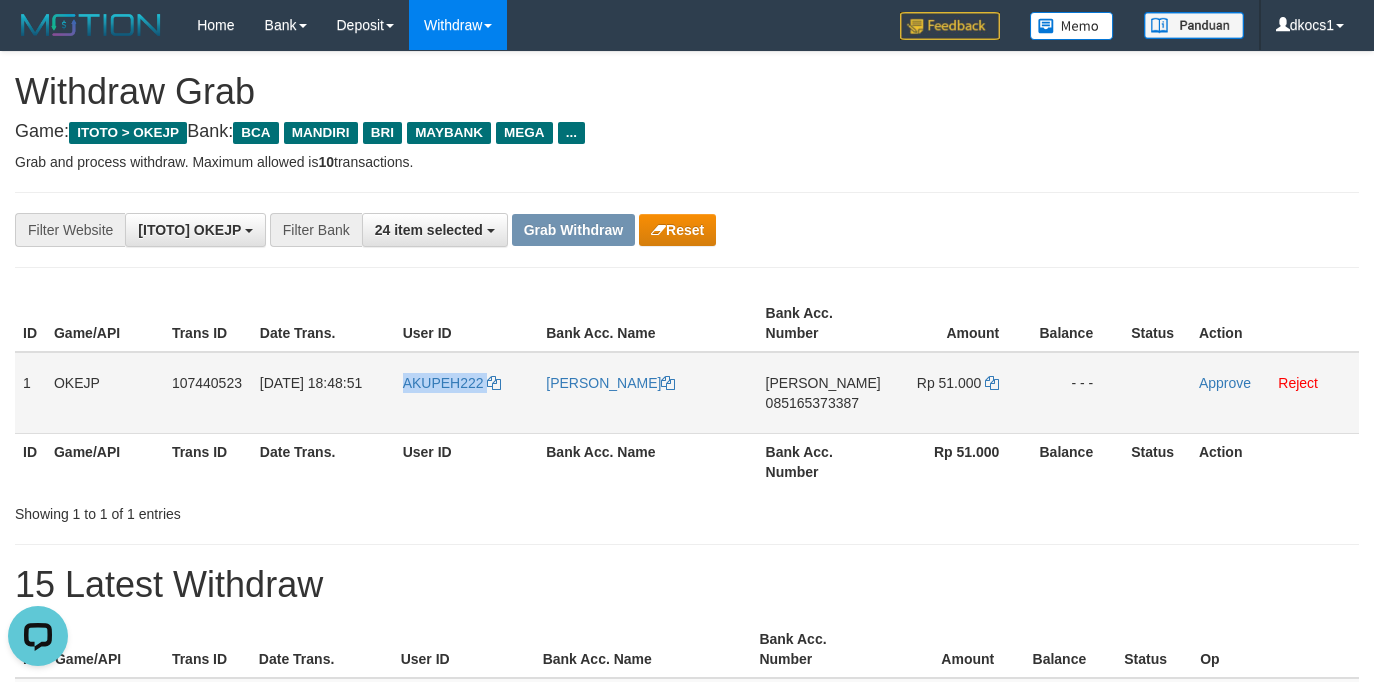 click on "AKUPEH222" at bounding box center [467, 393] 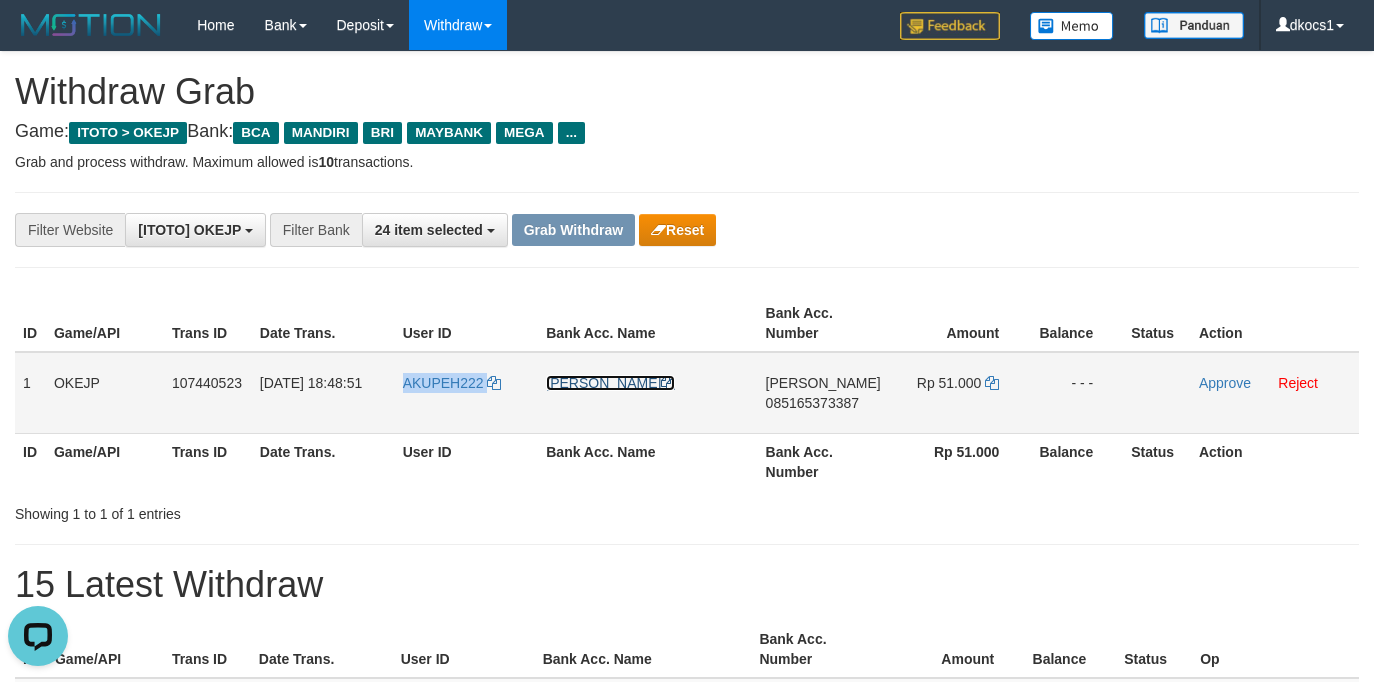 click on "[PERSON_NAME]" at bounding box center (610, 383) 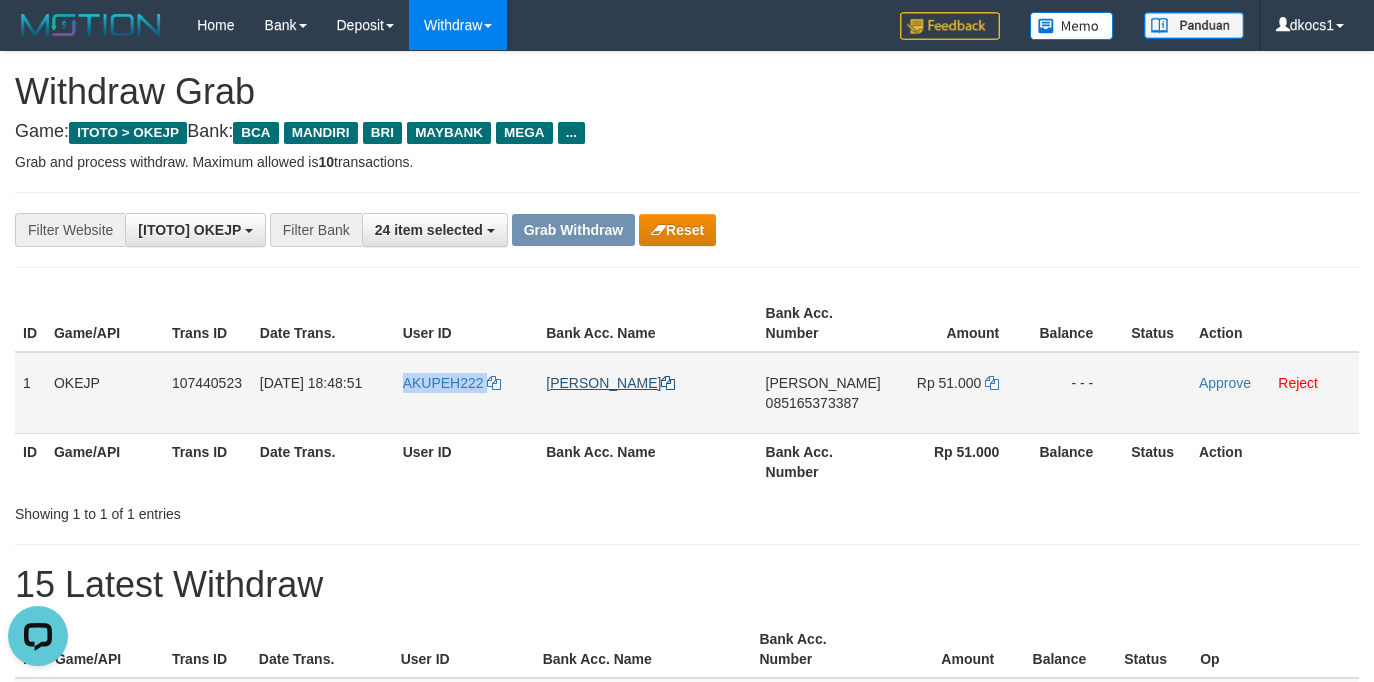 copy on "AKUPEH222" 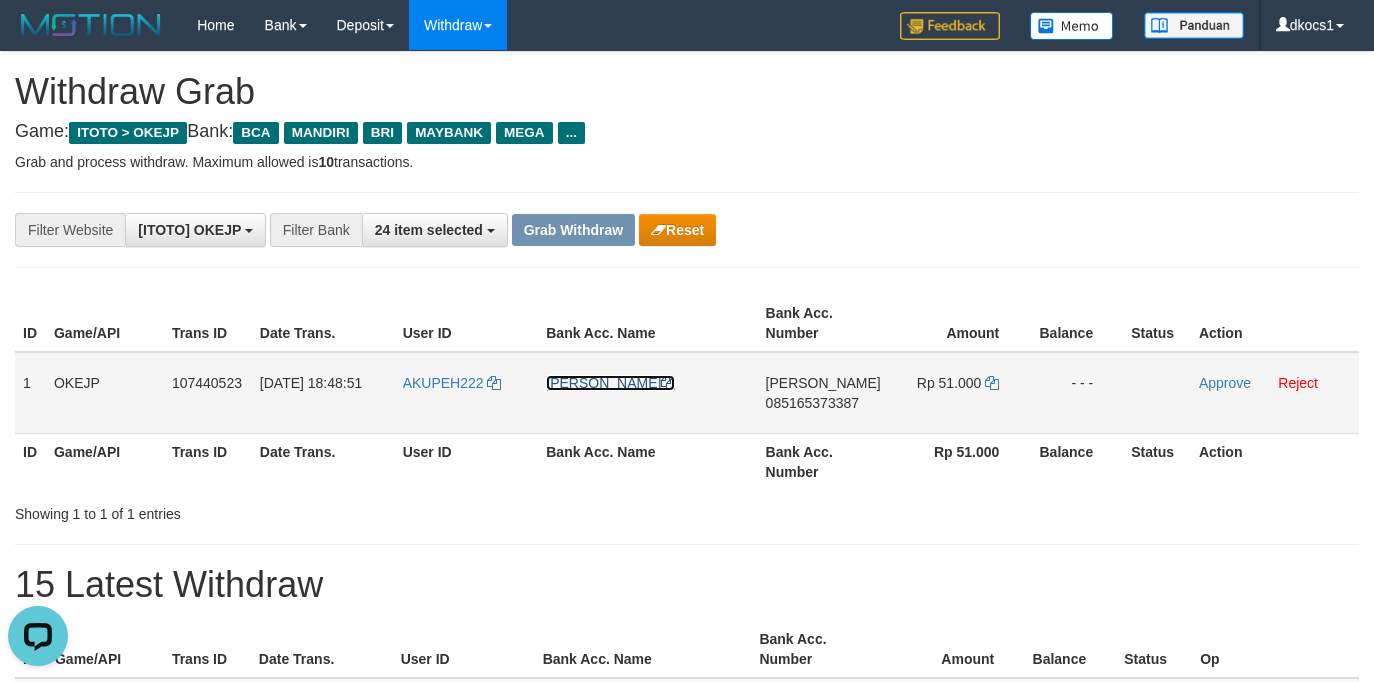 click on "[PERSON_NAME]" at bounding box center (610, 383) 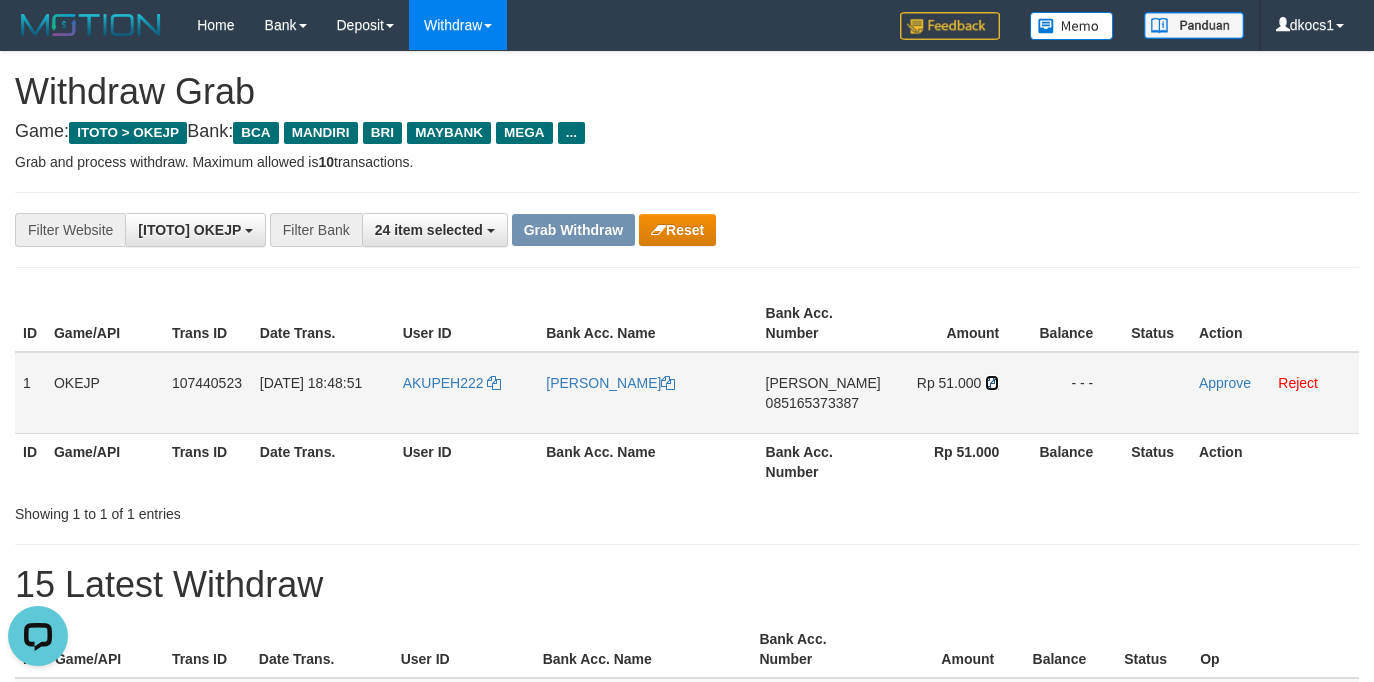 click at bounding box center (992, 383) 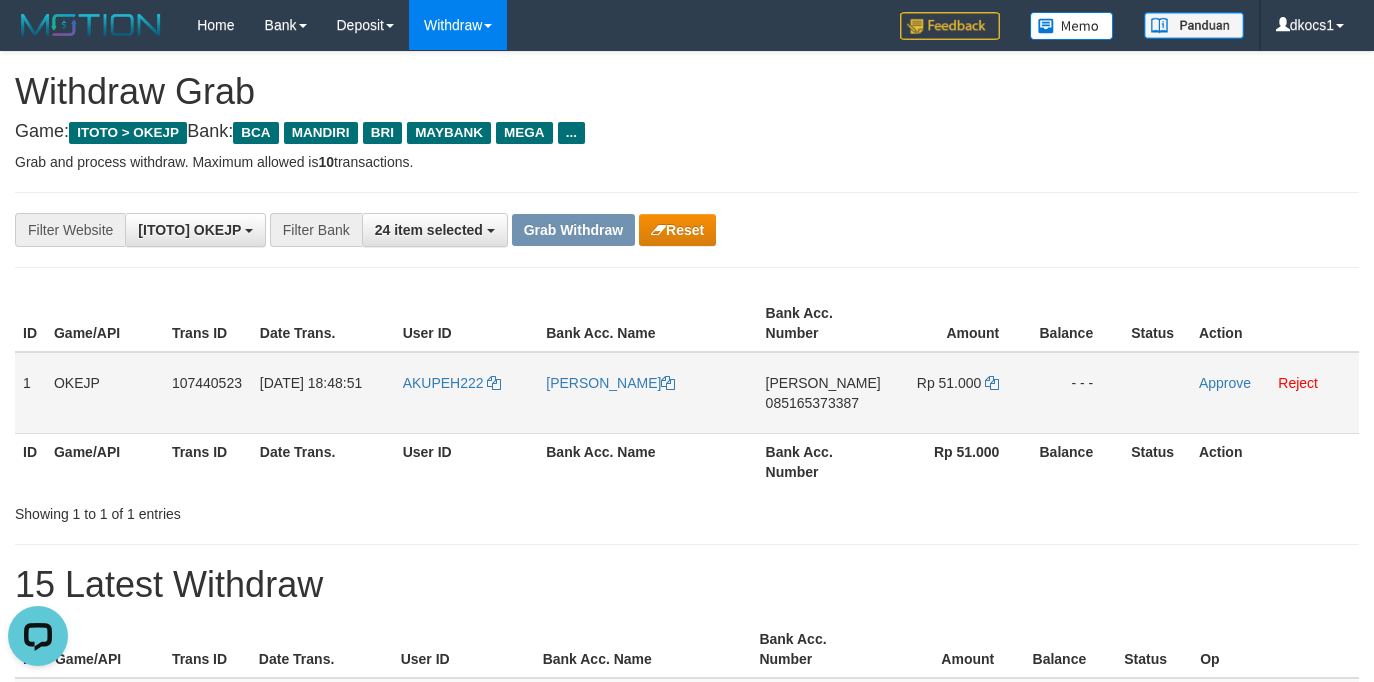 click on "DANA
085165373387" at bounding box center (823, 393) 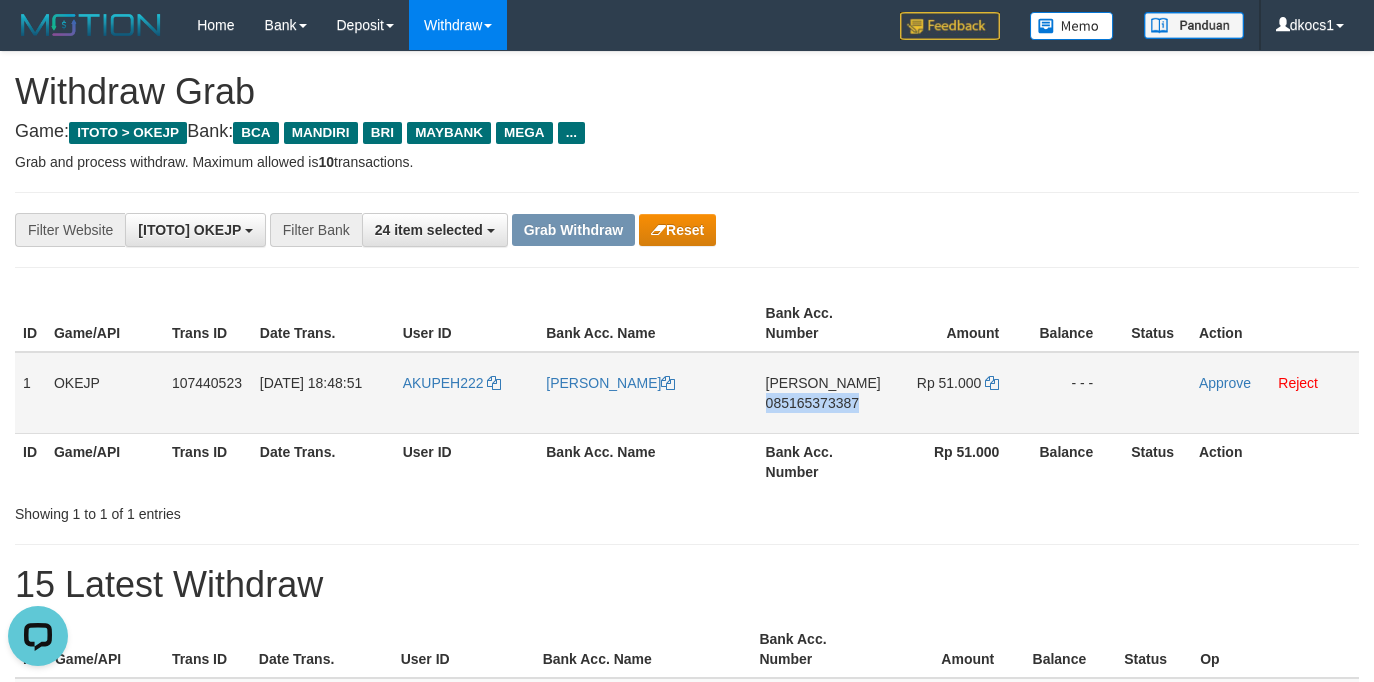 click on "DANA
085165373387" at bounding box center (823, 393) 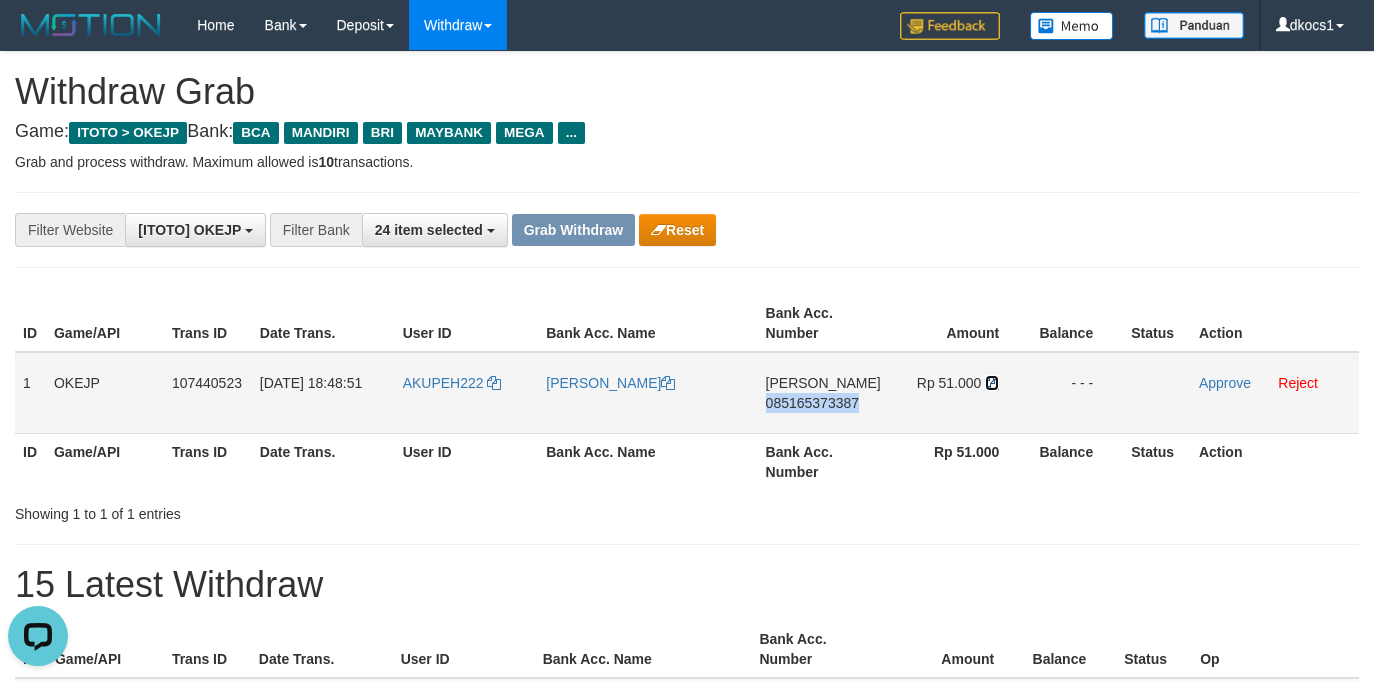 click at bounding box center (992, 383) 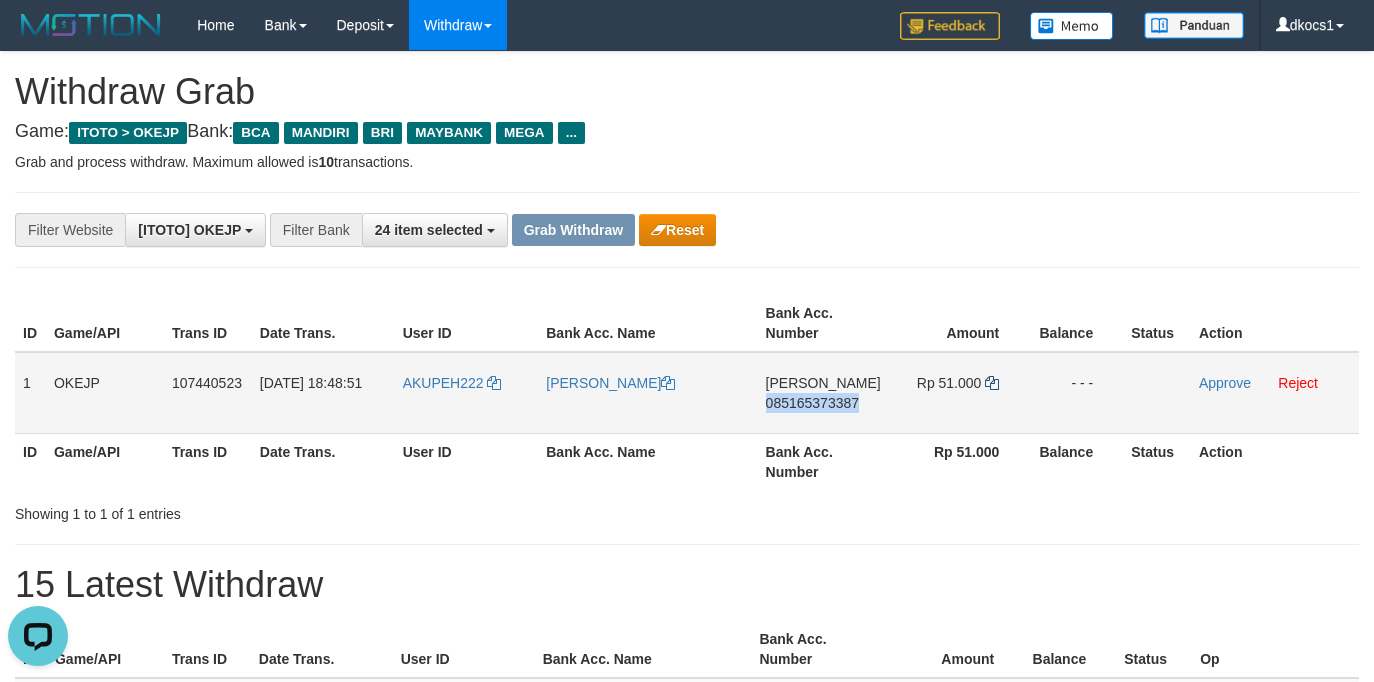 copy on "085165373387" 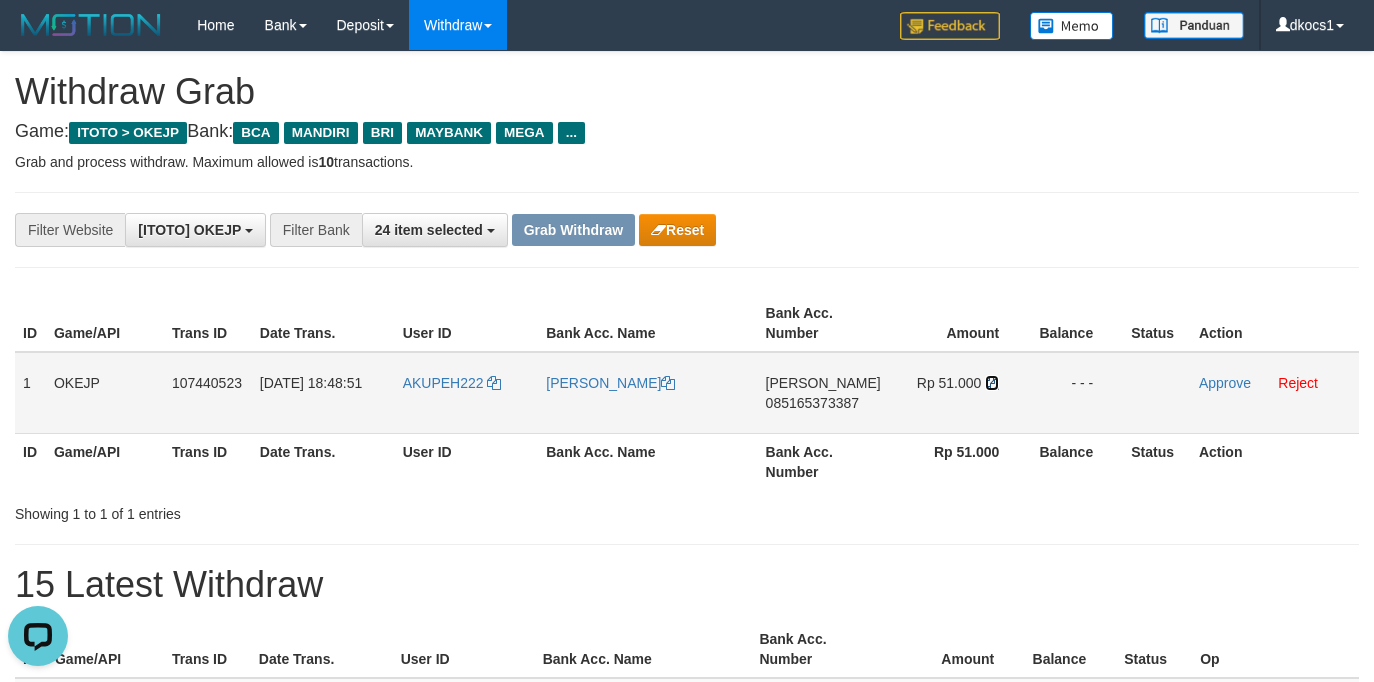 click at bounding box center [992, 383] 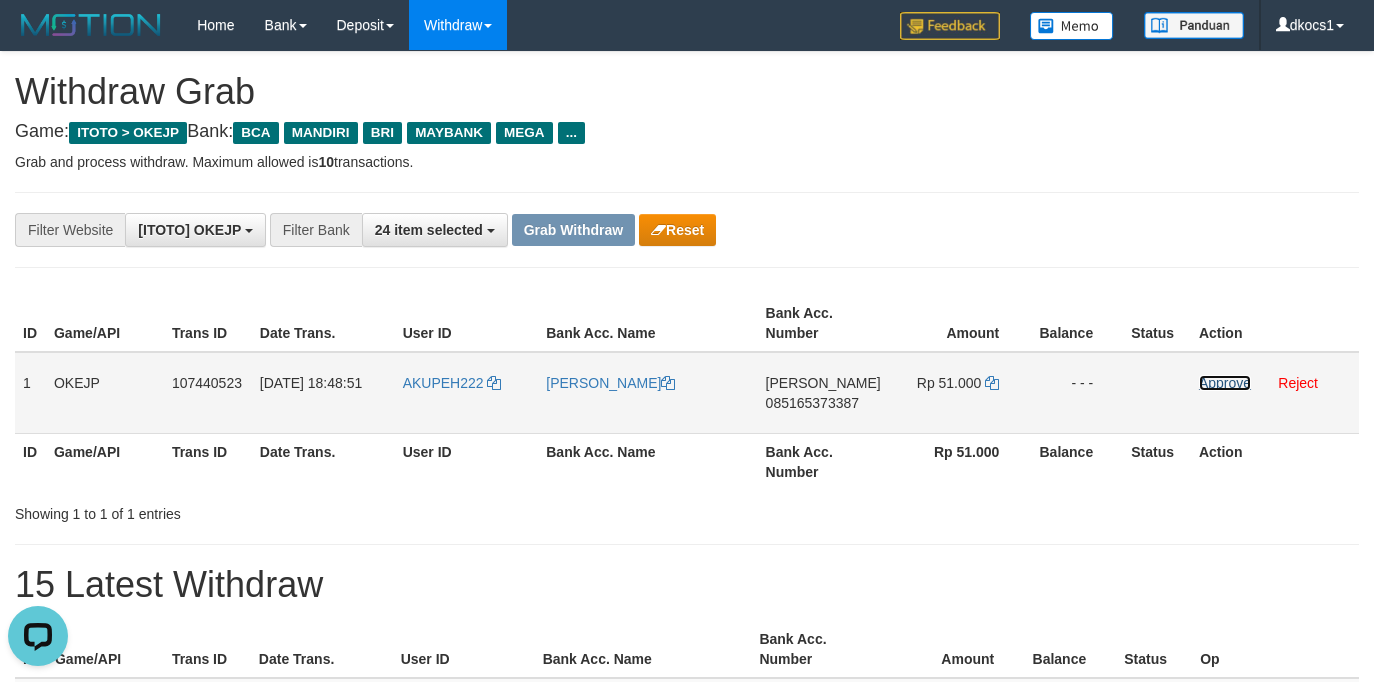 click on "Approve" at bounding box center (1225, 383) 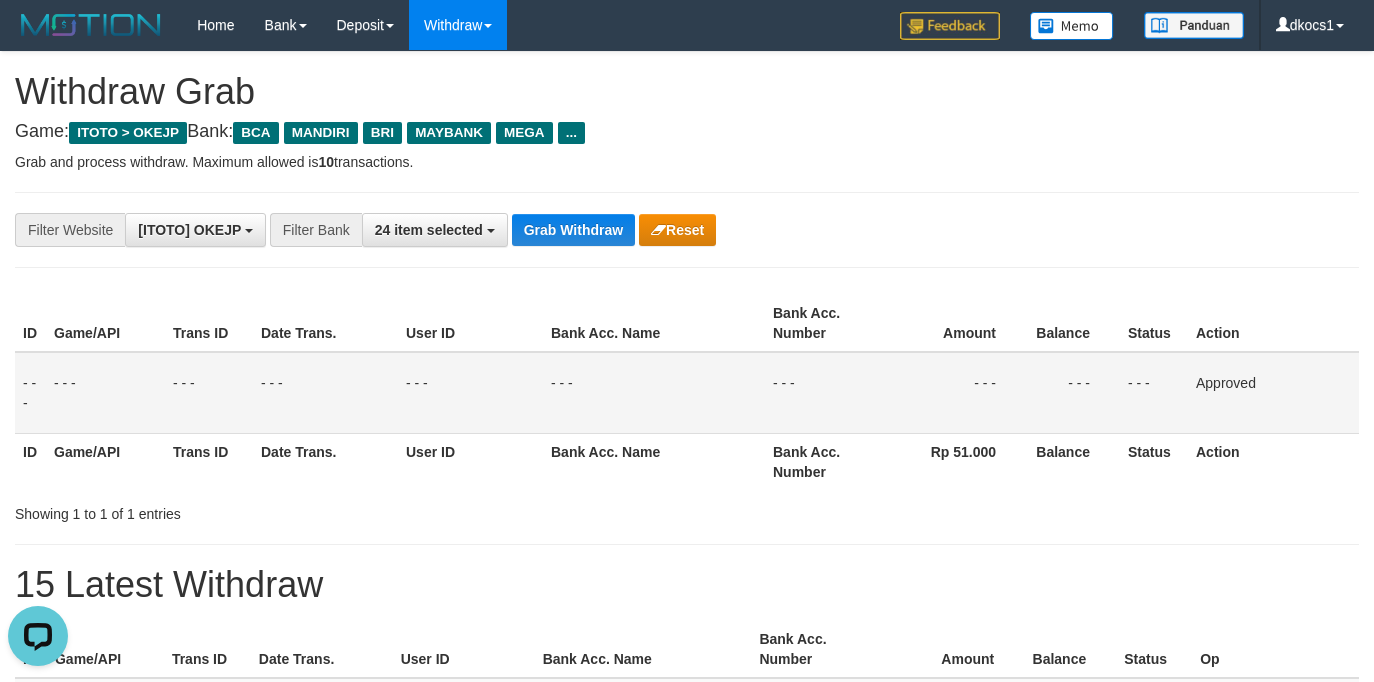click on "**********" at bounding box center [687, 230] 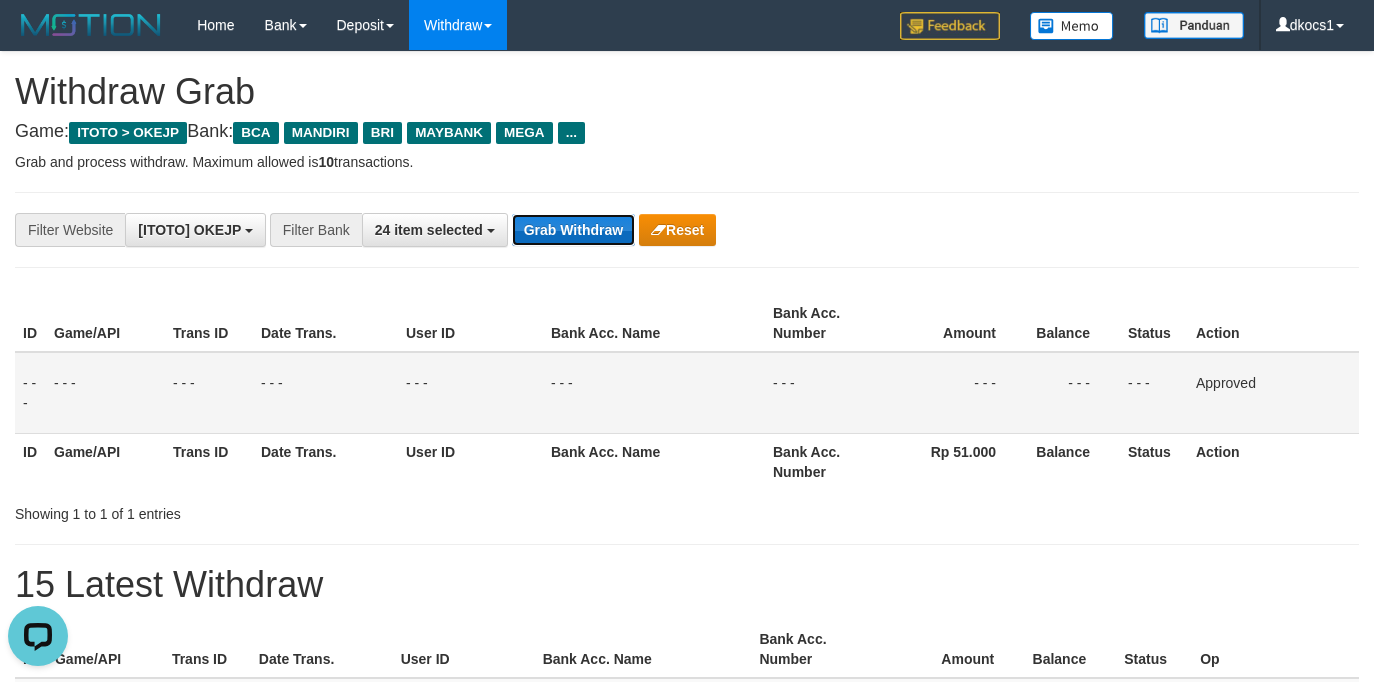 click on "Grab Withdraw" at bounding box center (573, 230) 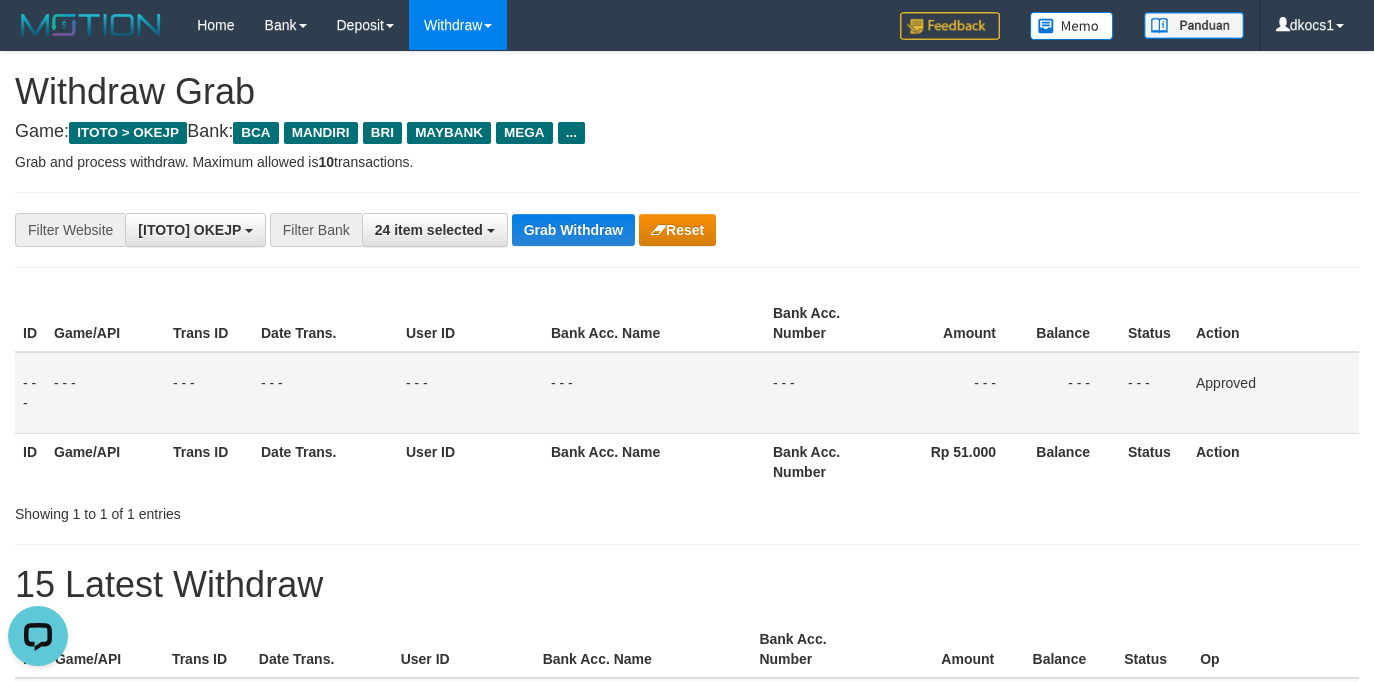 click on "**********" at bounding box center (687, 230) 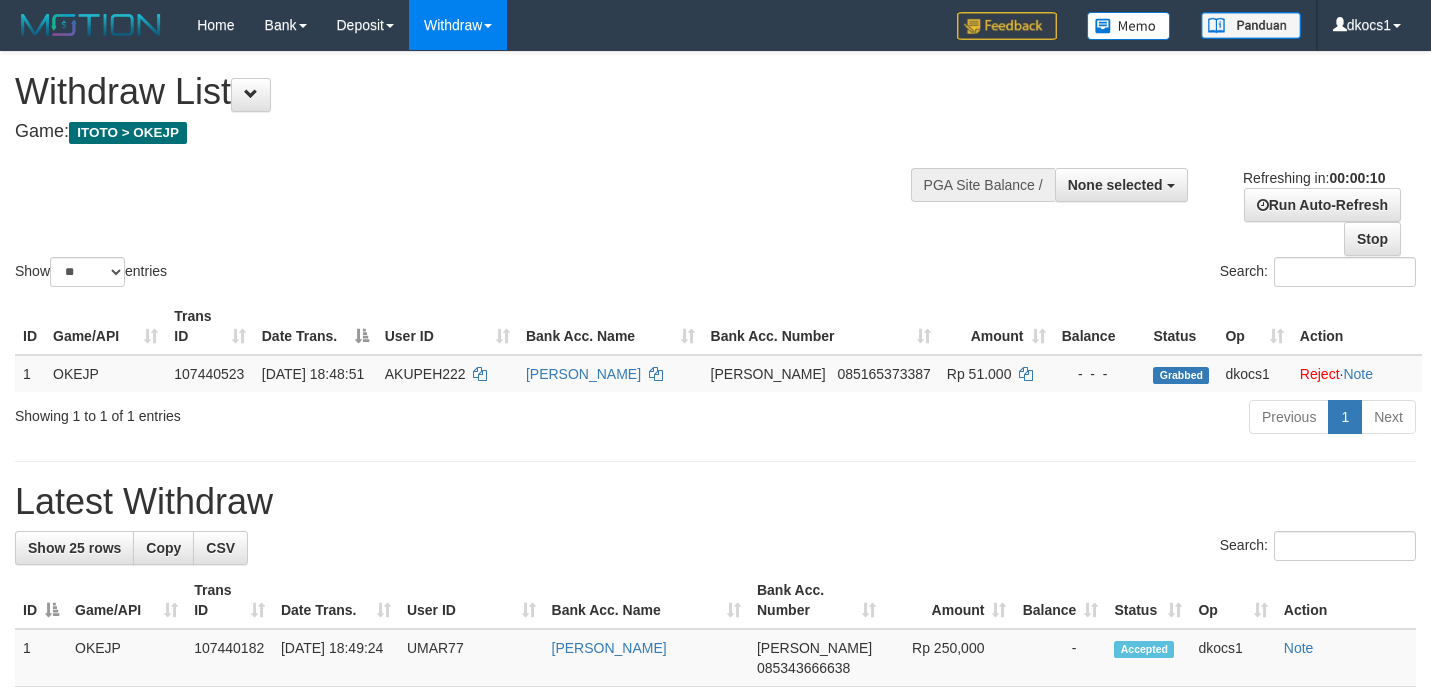 select 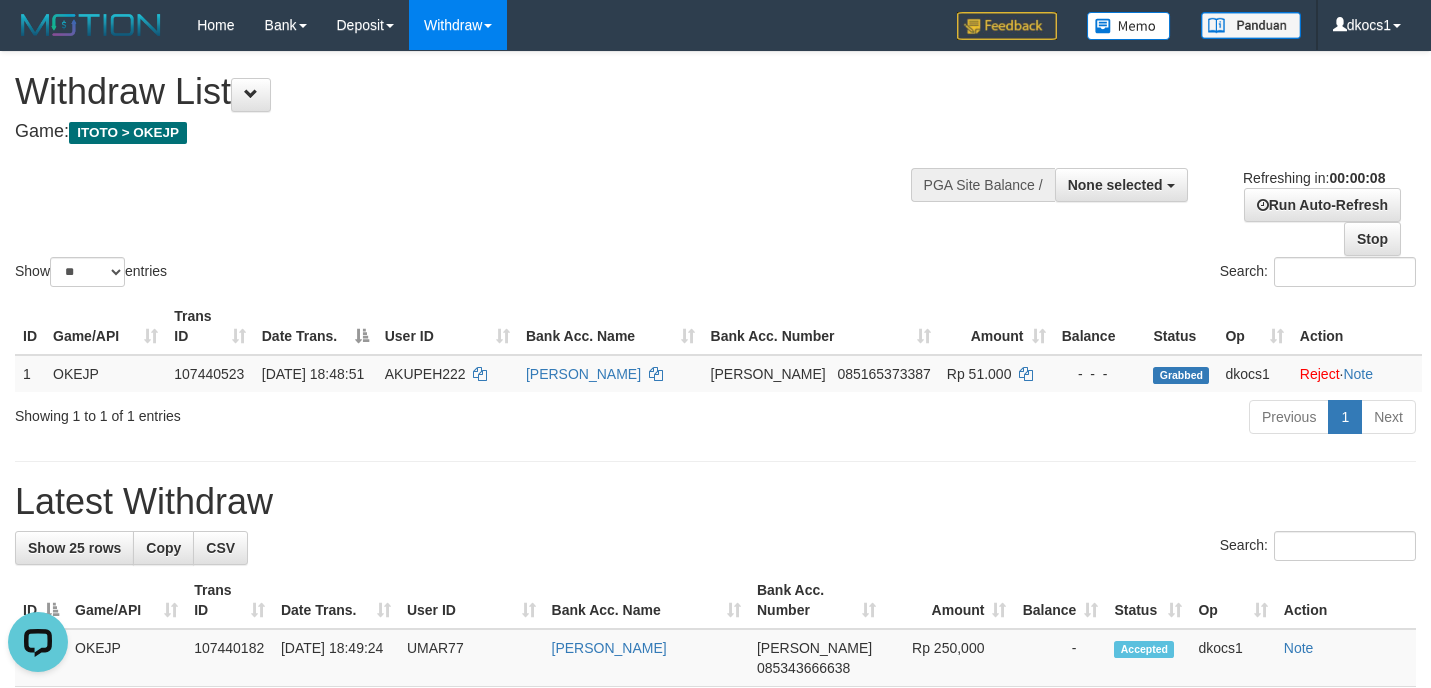 scroll, scrollTop: 0, scrollLeft: 0, axis: both 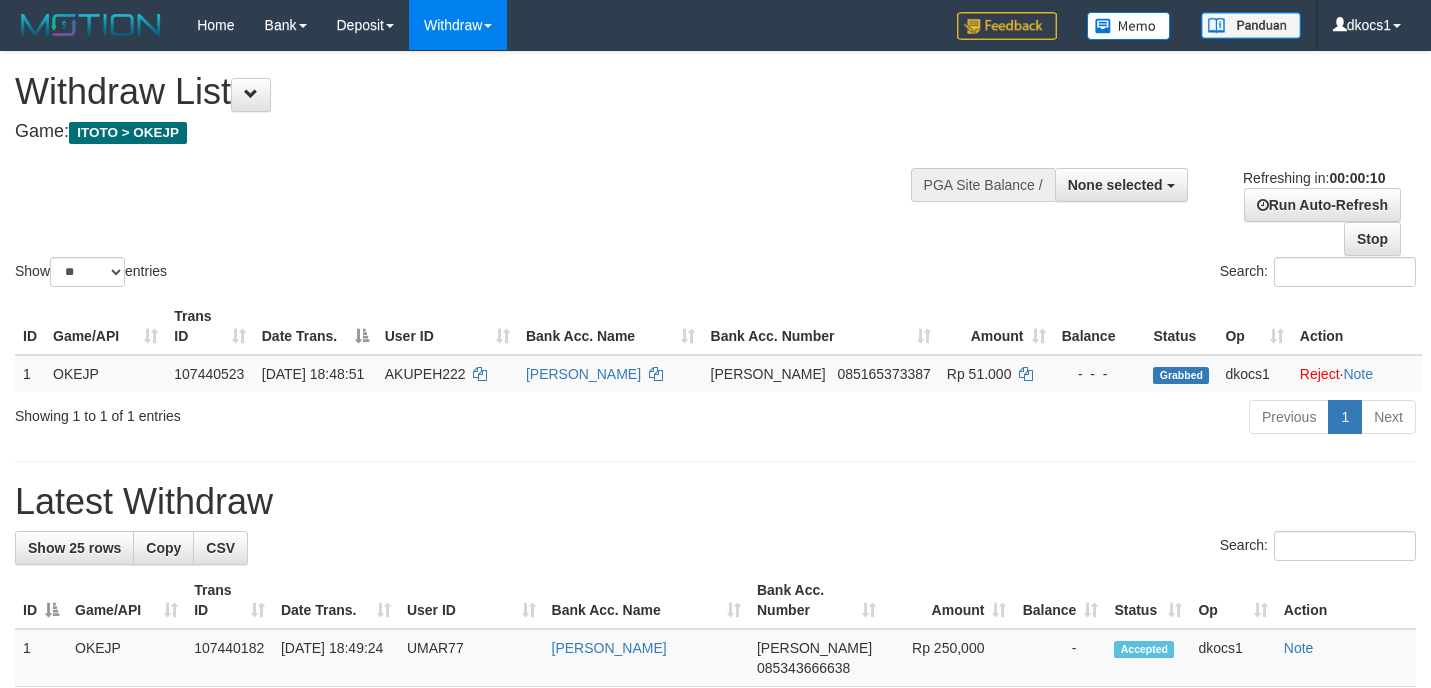 select 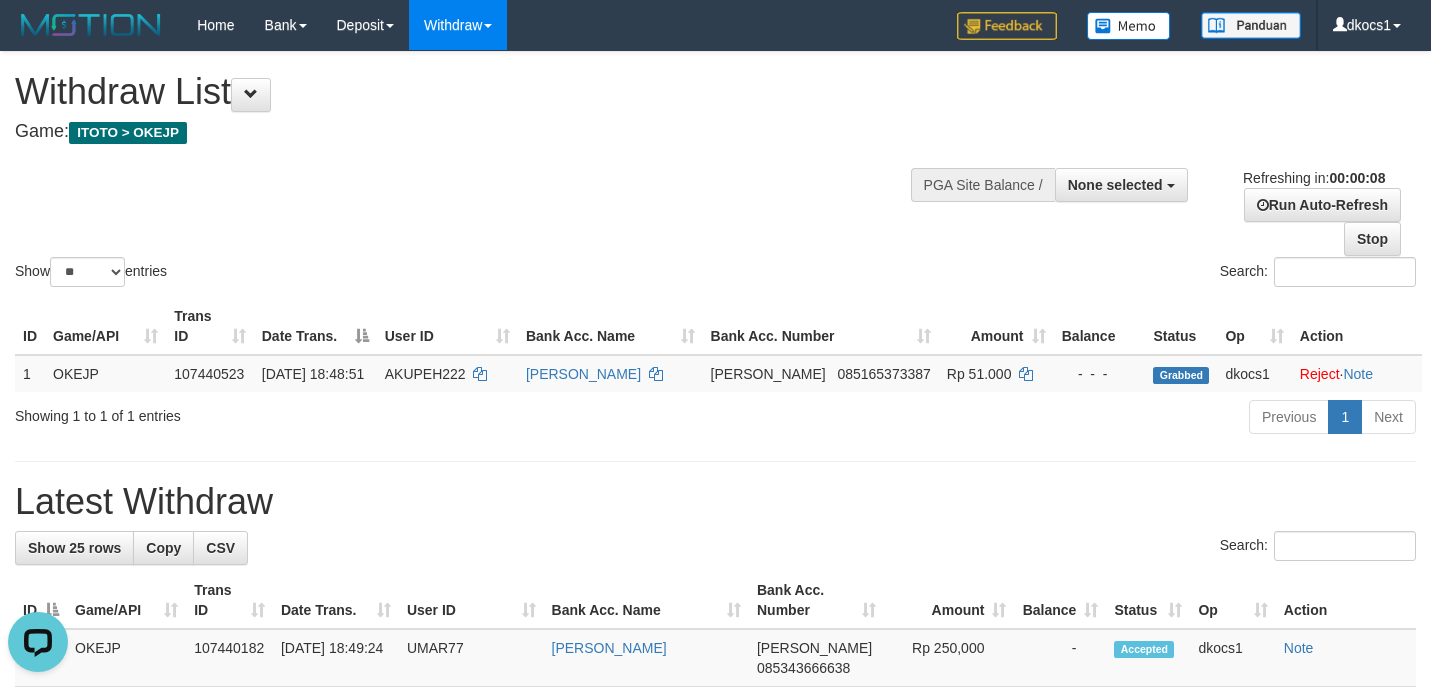 scroll, scrollTop: 0, scrollLeft: 0, axis: both 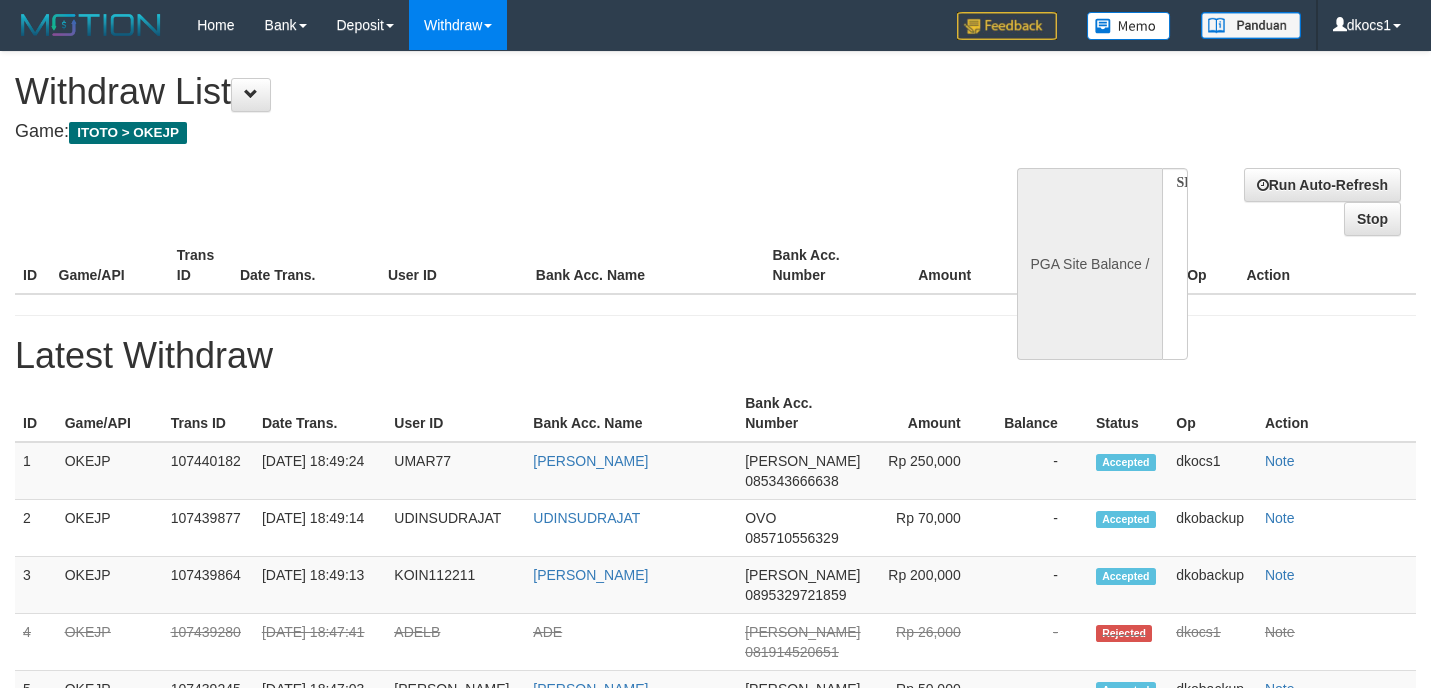 select 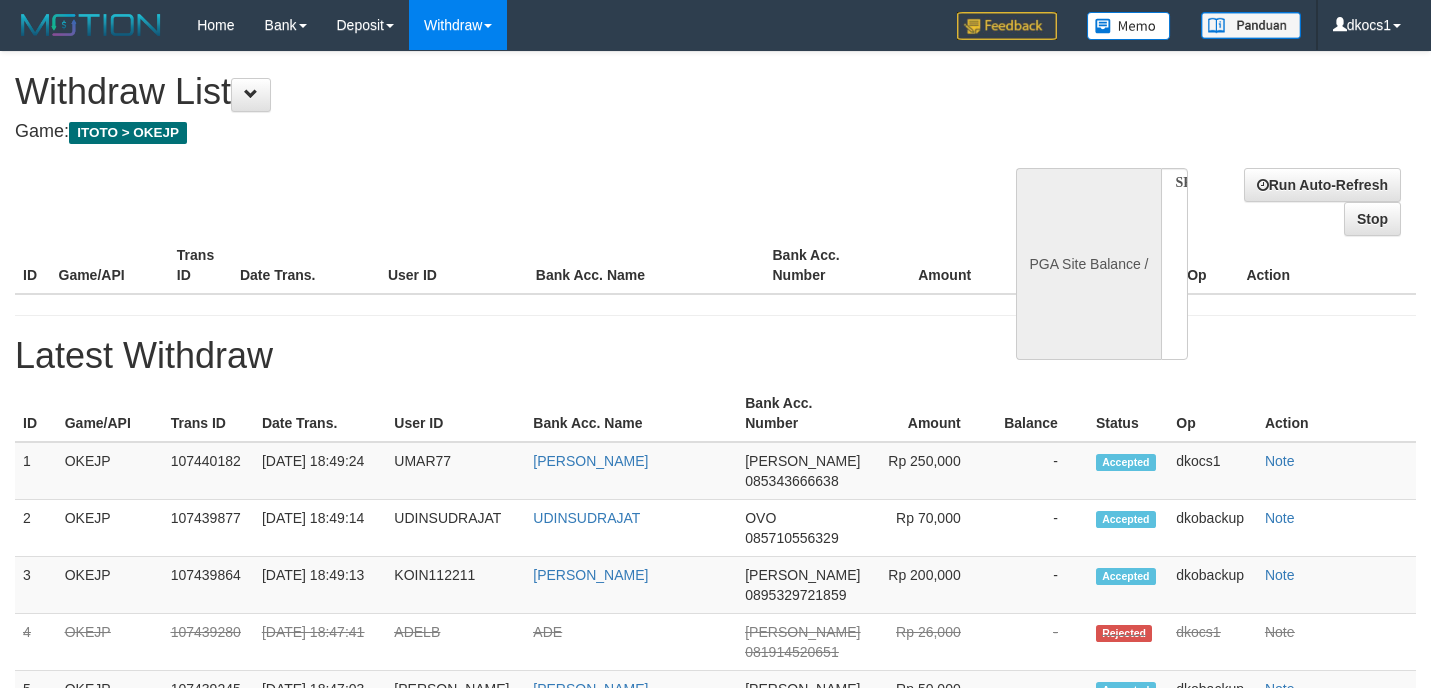 scroll, scrollTop: 0, scrollLeft: 0, axis: both 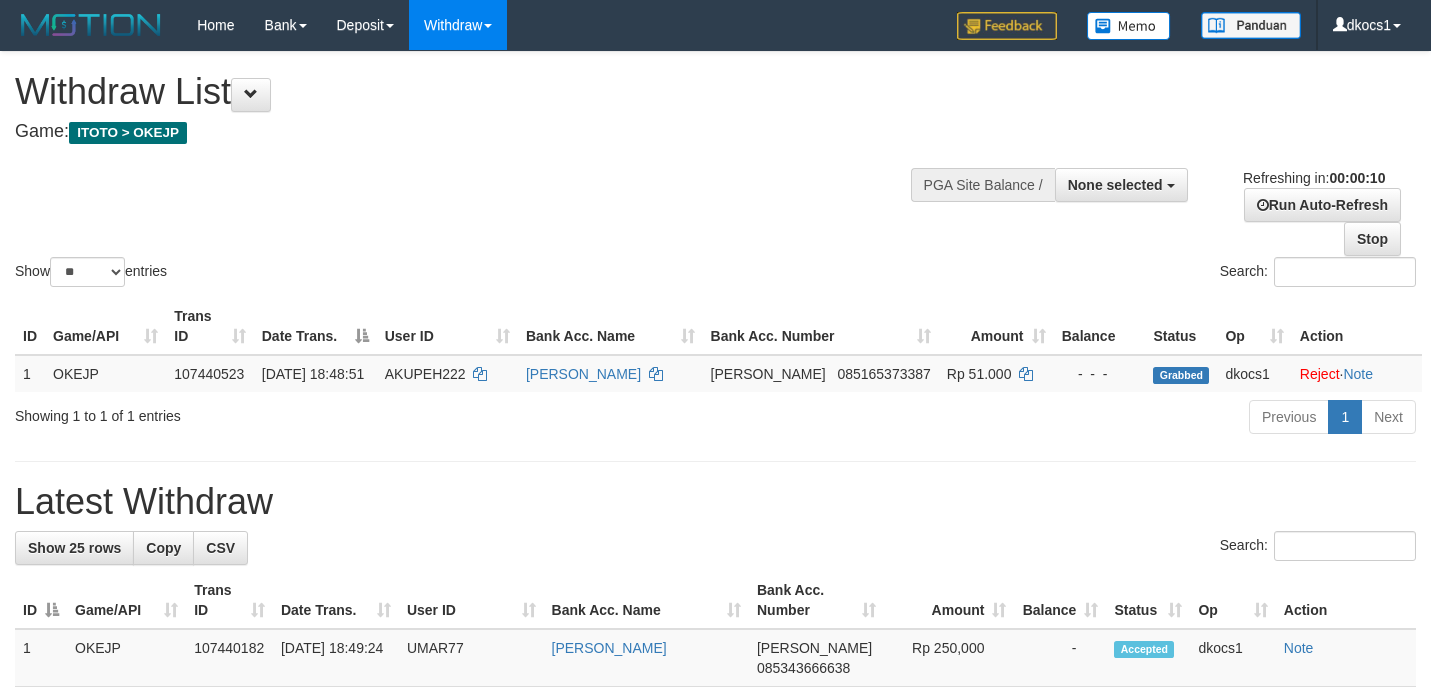 select 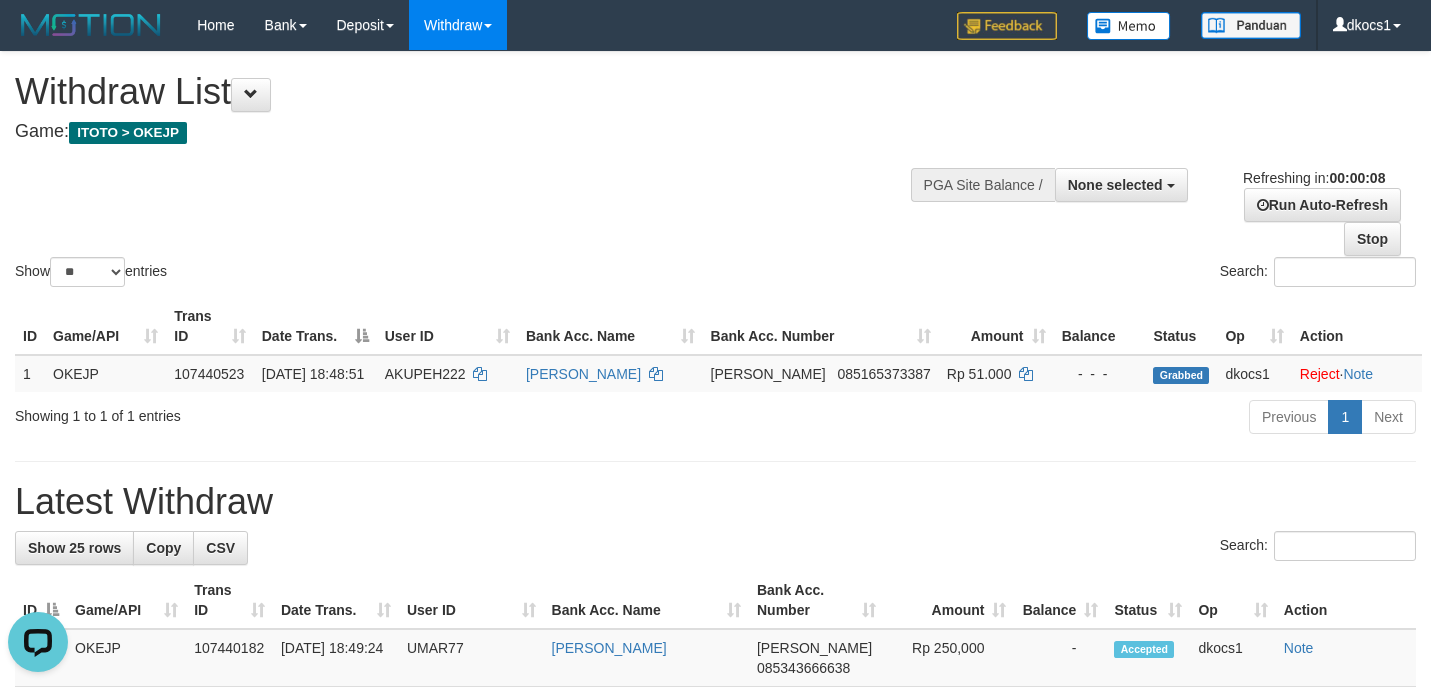 scroll, scrollTop: 0, scrollLeft: 0, axis: both 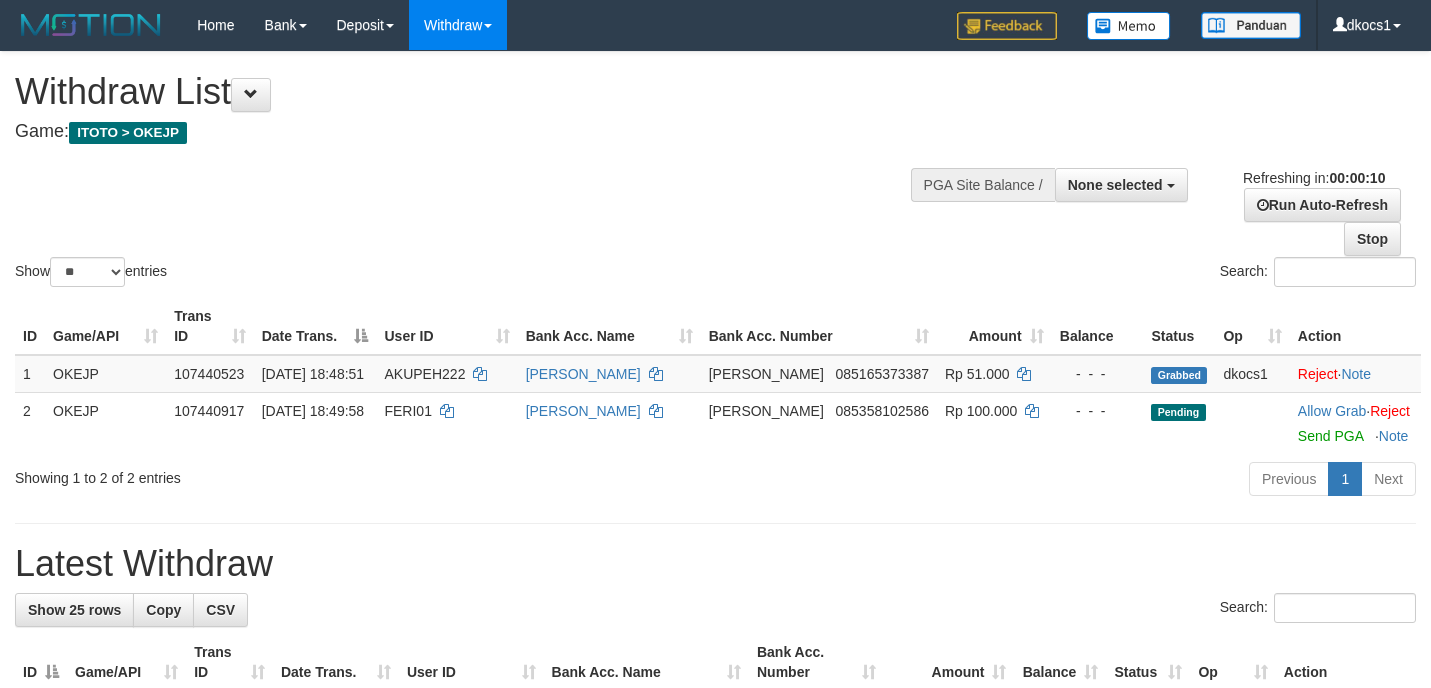 select 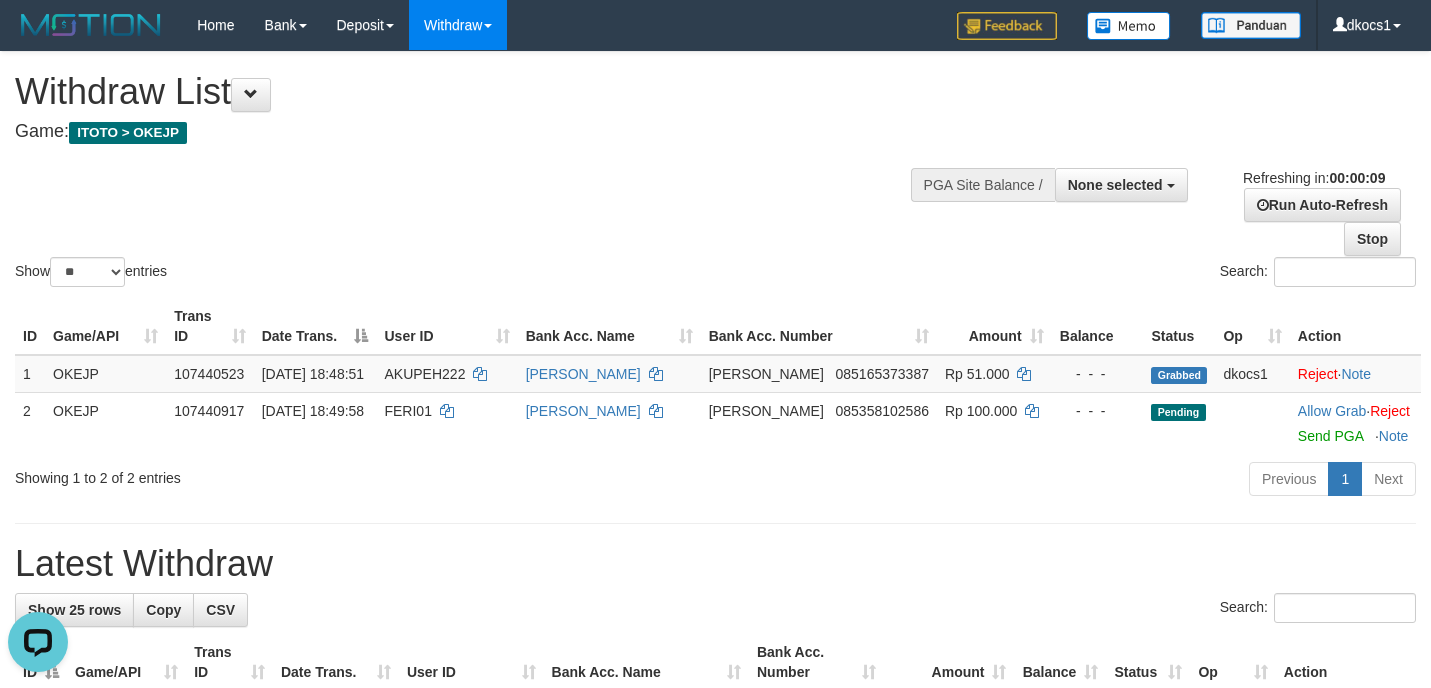 scroll, scrollTop: 0, scrollLeft: 0, axis: both 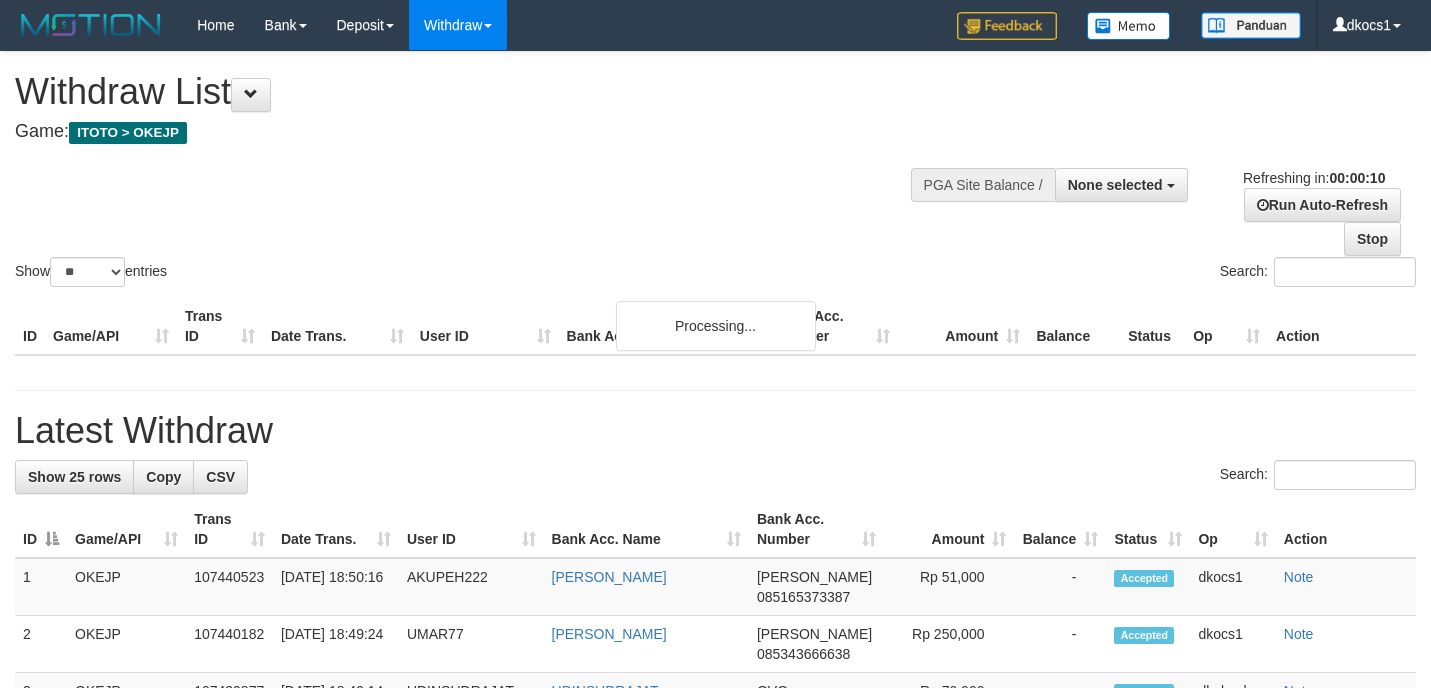 select 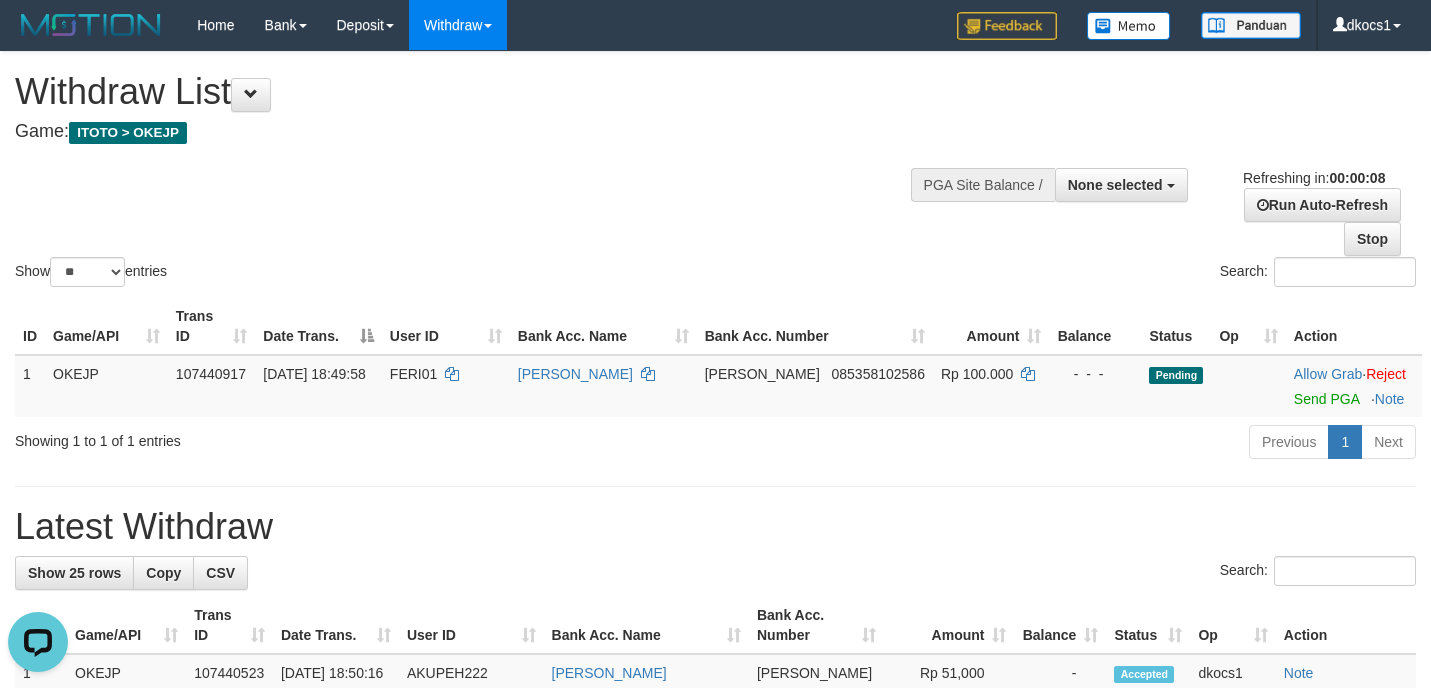 scroll, scrollTop: 0, scrollLeft: 0, axis: both 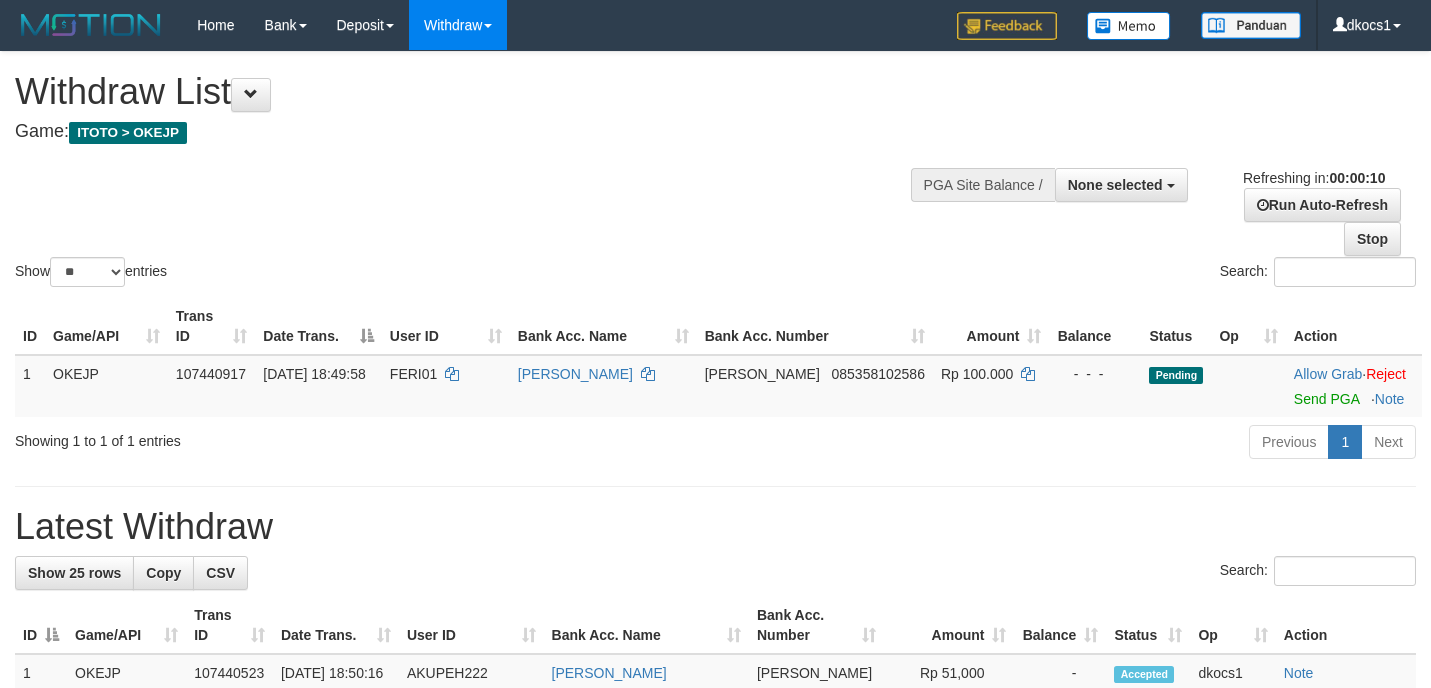 select 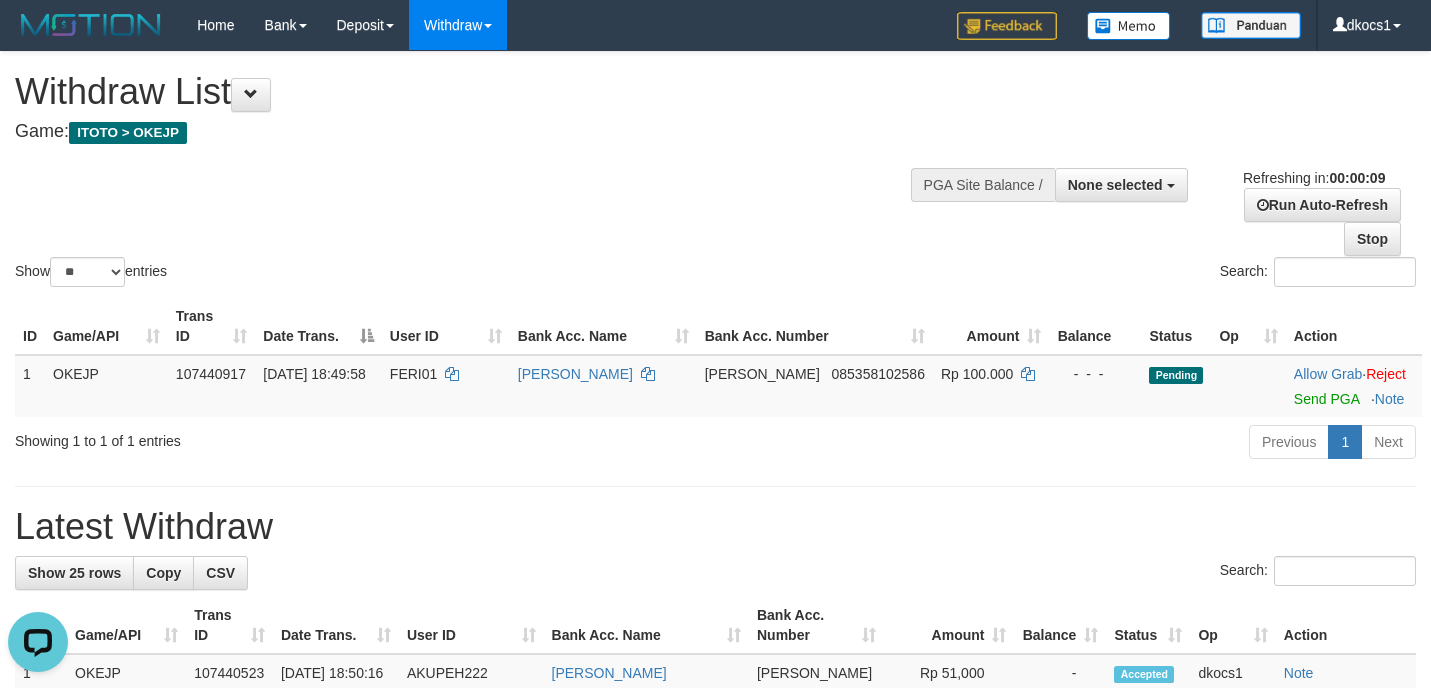 scroll, scrollTop: 0, scrollLeft: 0, axis: both 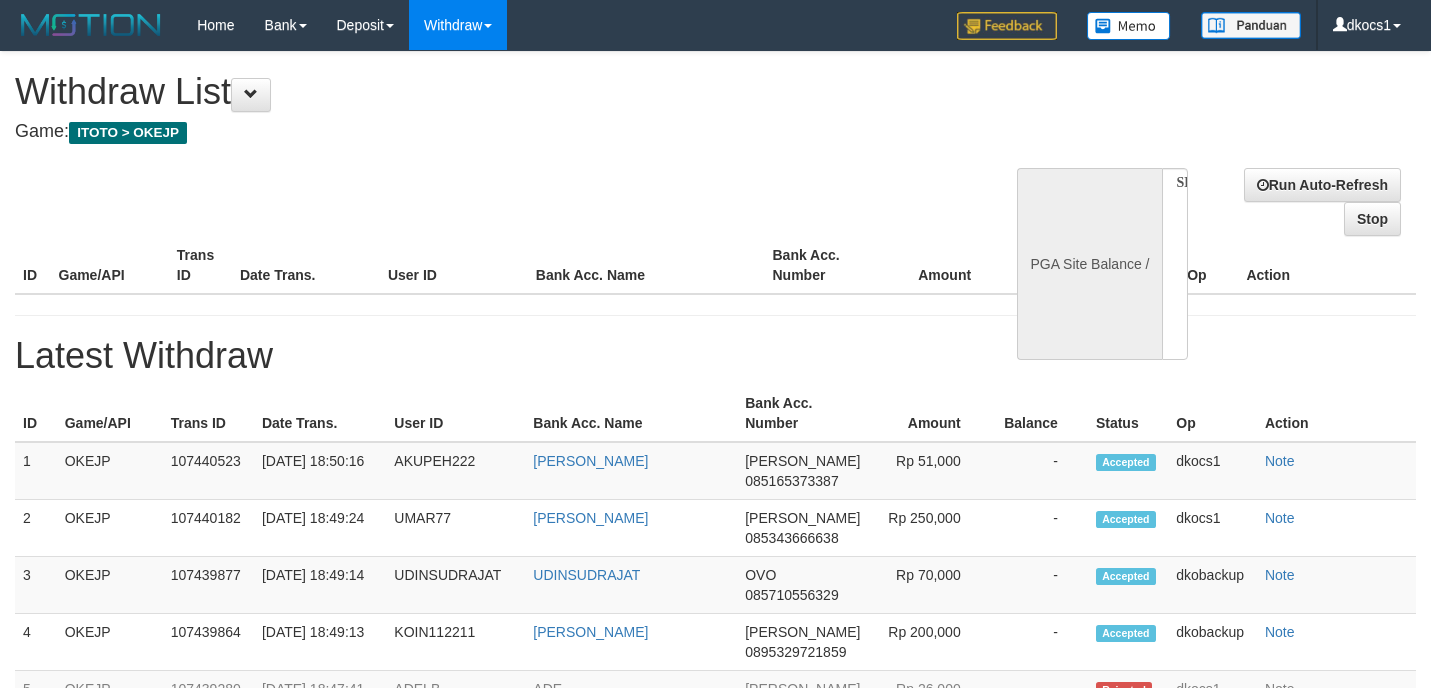 select 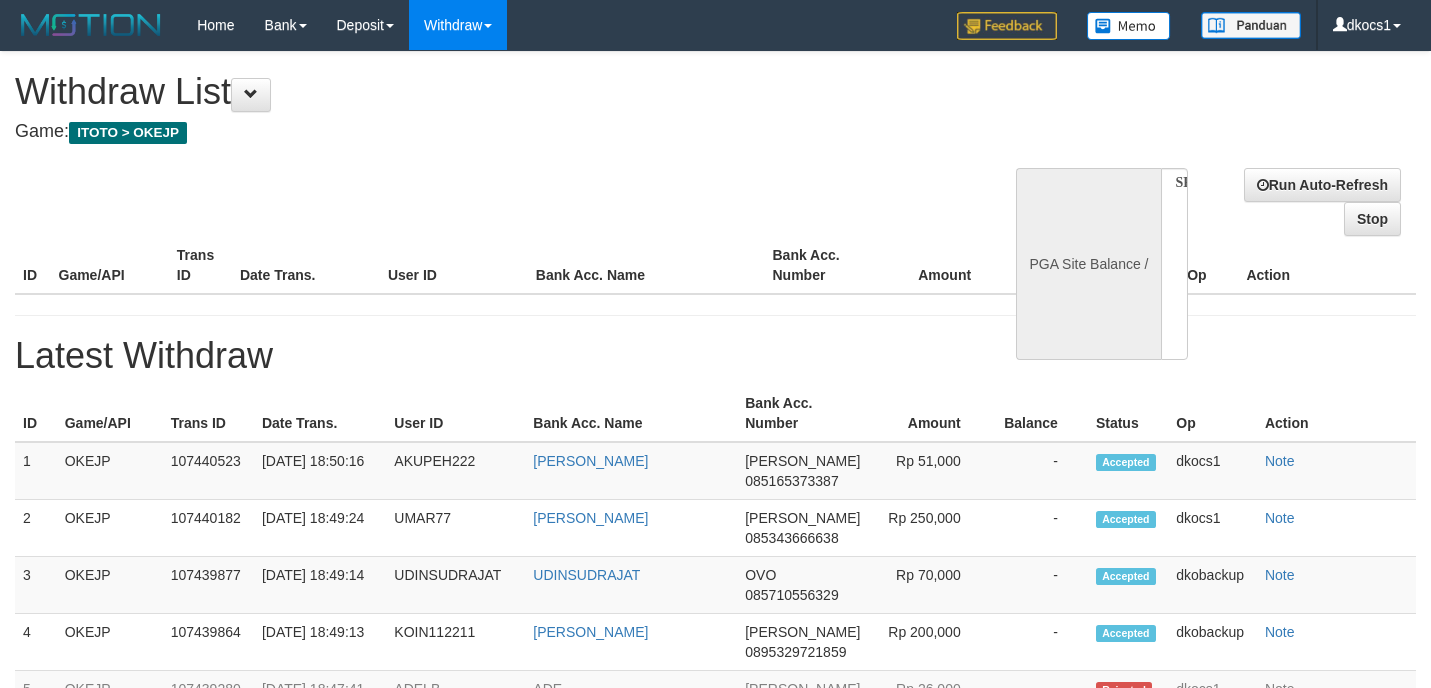 scroll, scrollTop: 0, scrollLeft: 0, axis: both 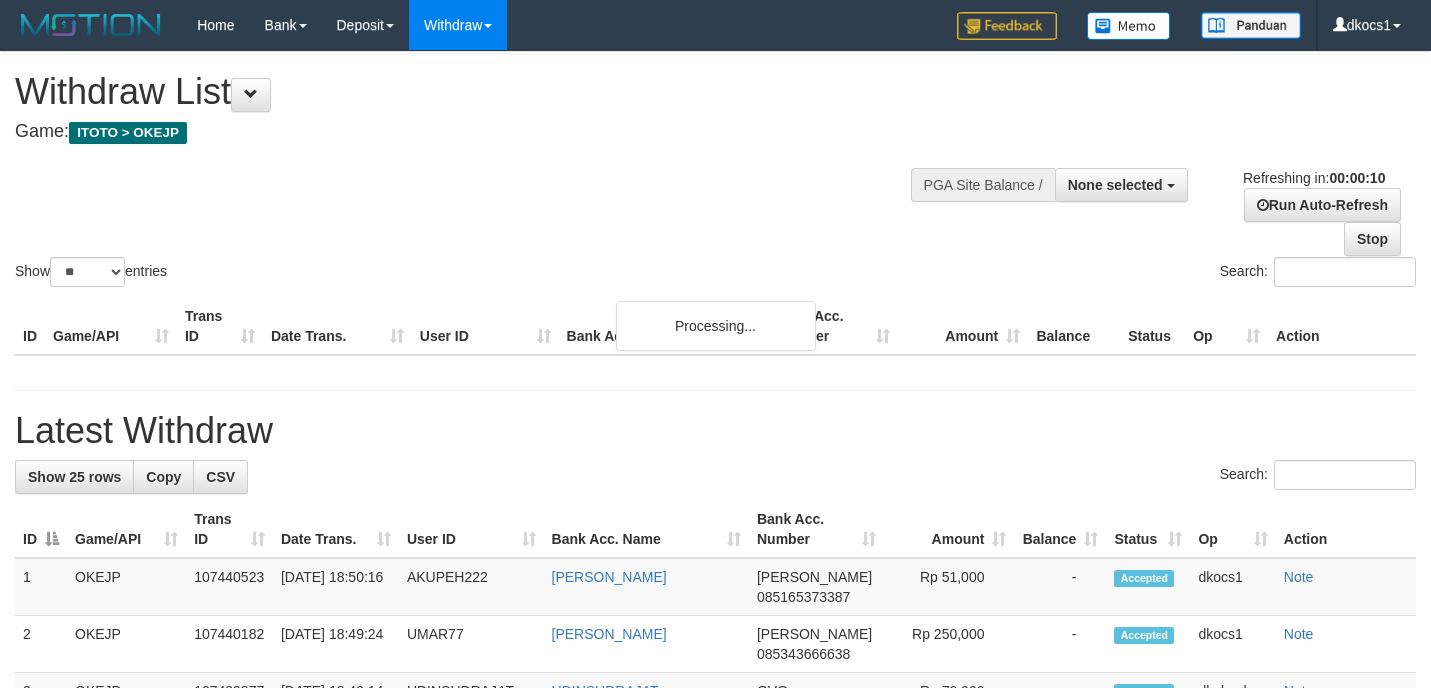 select 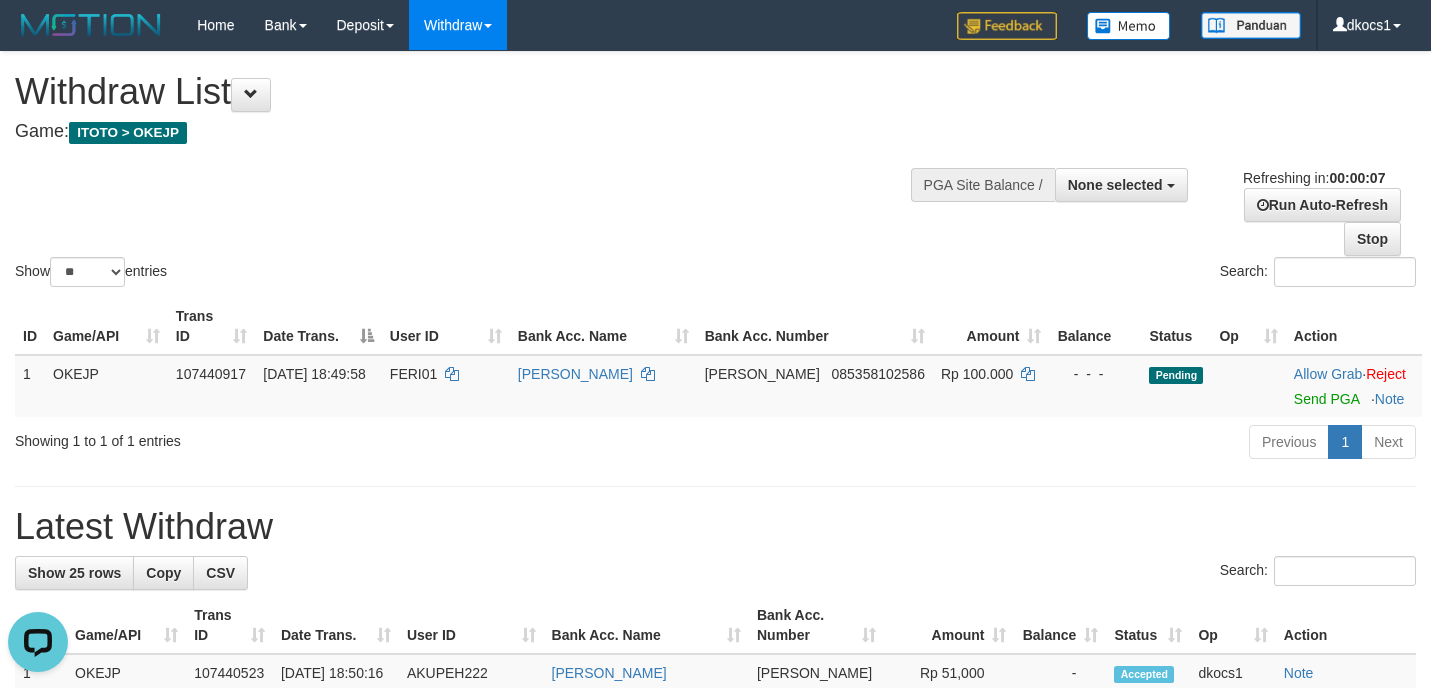 scroll, scrollTop: 0, scrollLeft: 0, axis: both 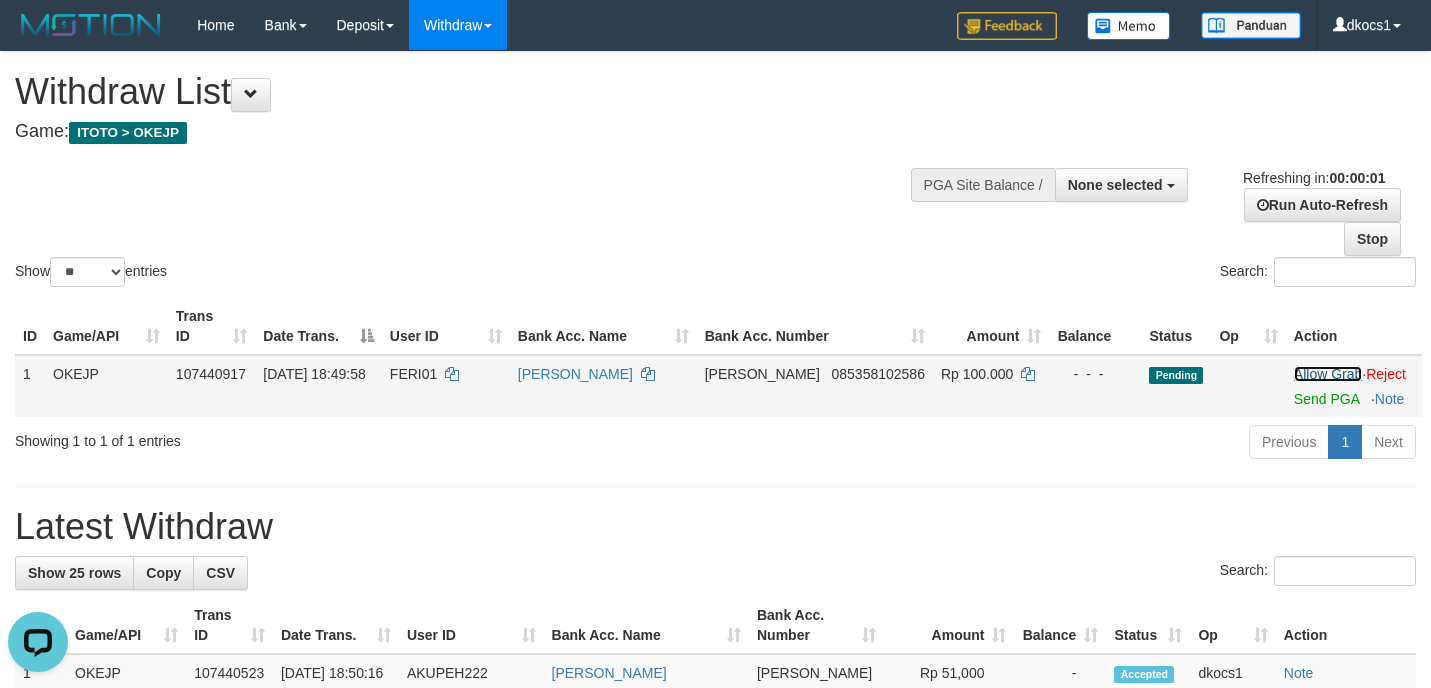 click on "Allow Grab" at bounding box center [1328, 374] 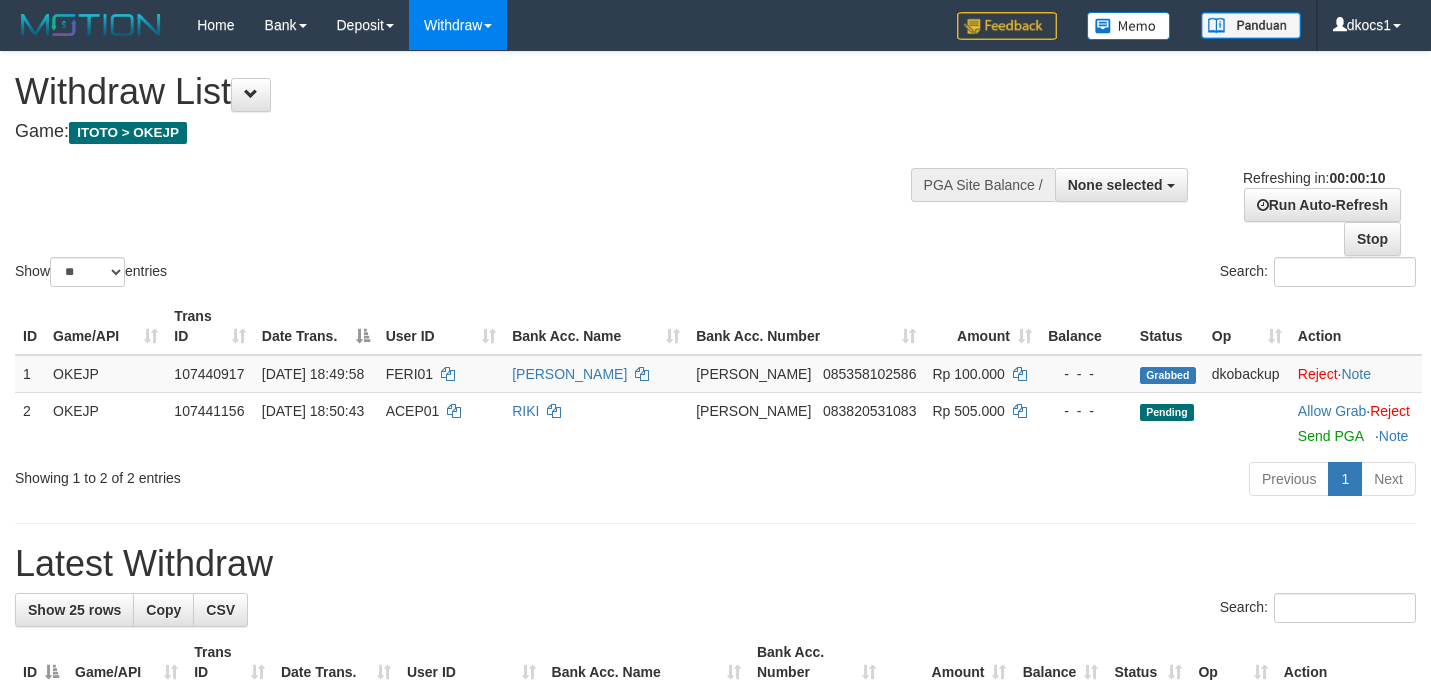 select 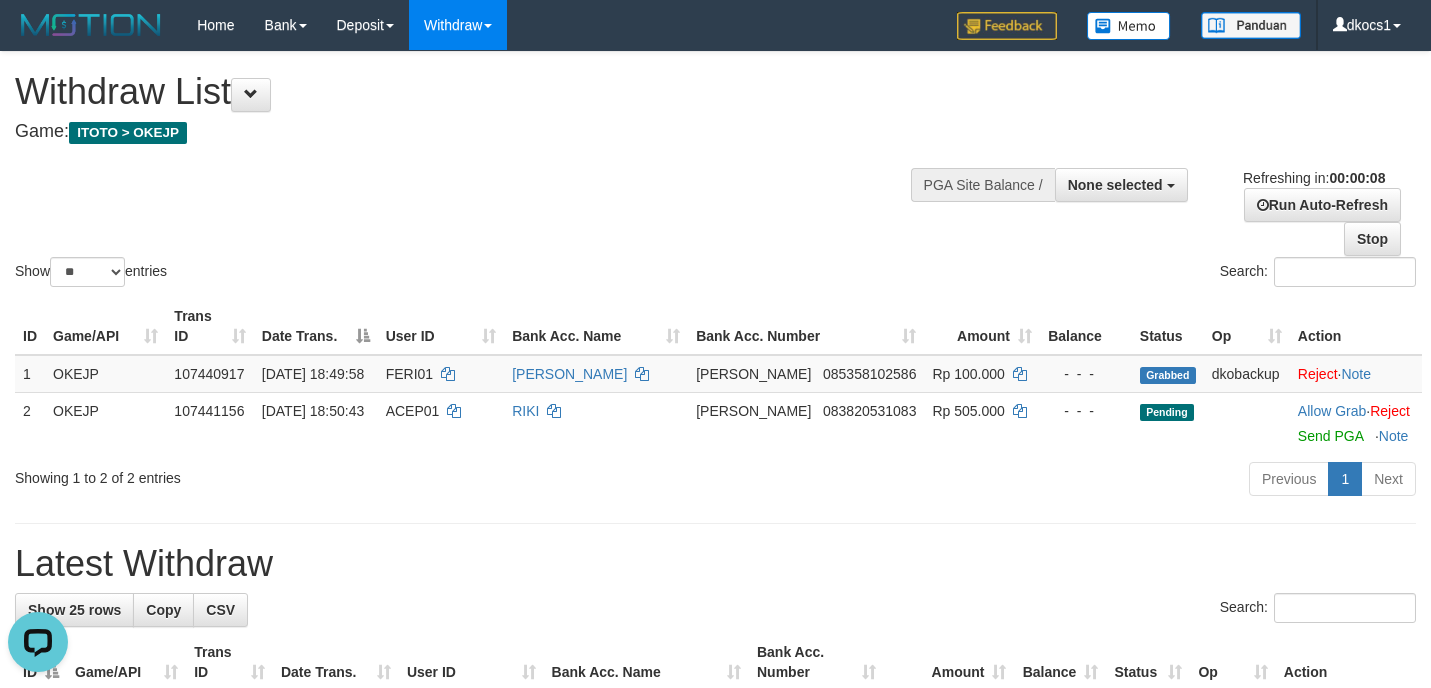 scroll, scrollTop: 0, scrollLeft: 0, axis: both 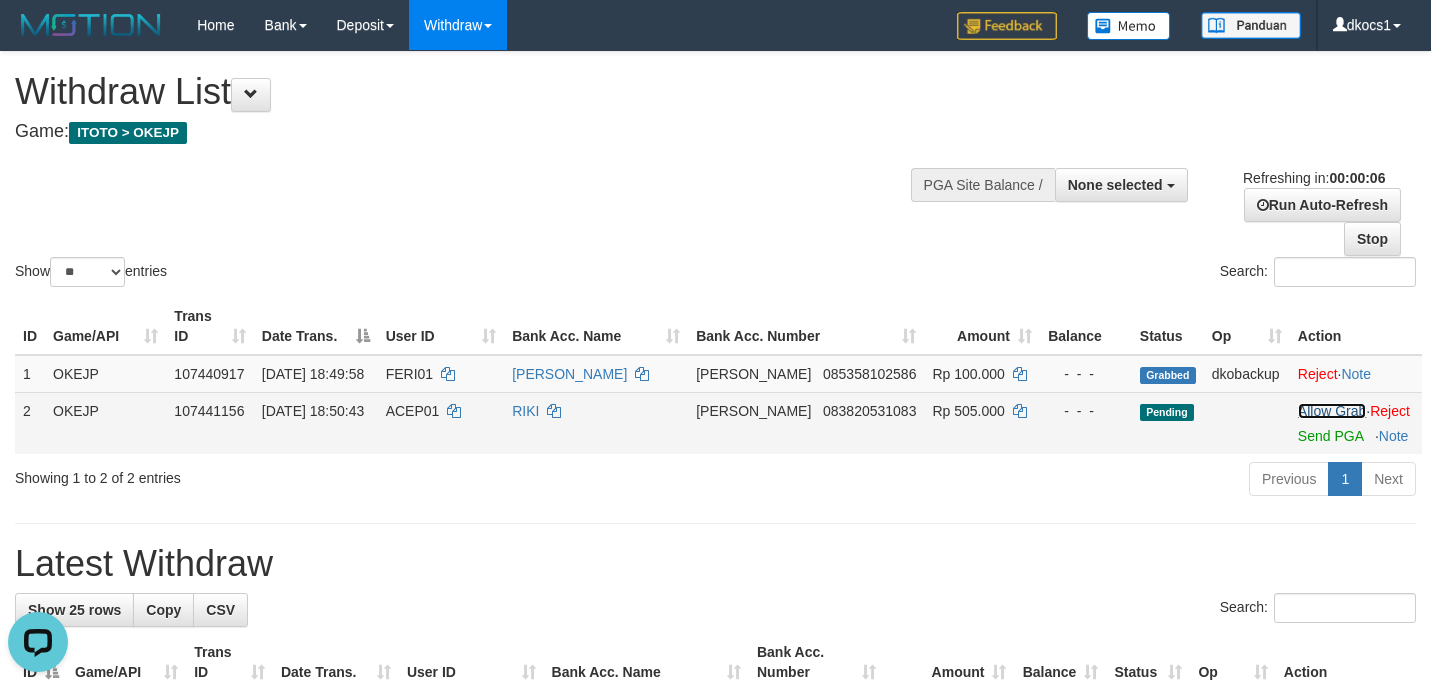 click on "Allow Grab" at bounding box center (1332, 411) 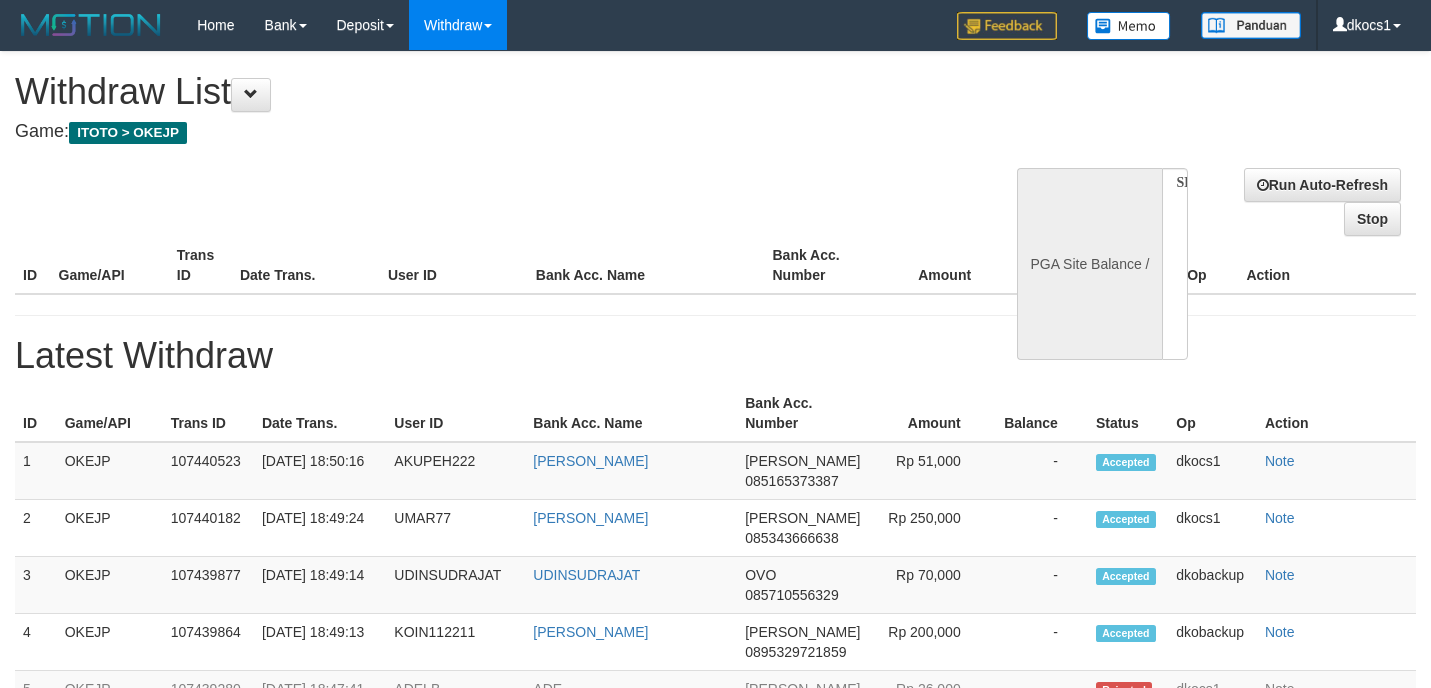 select 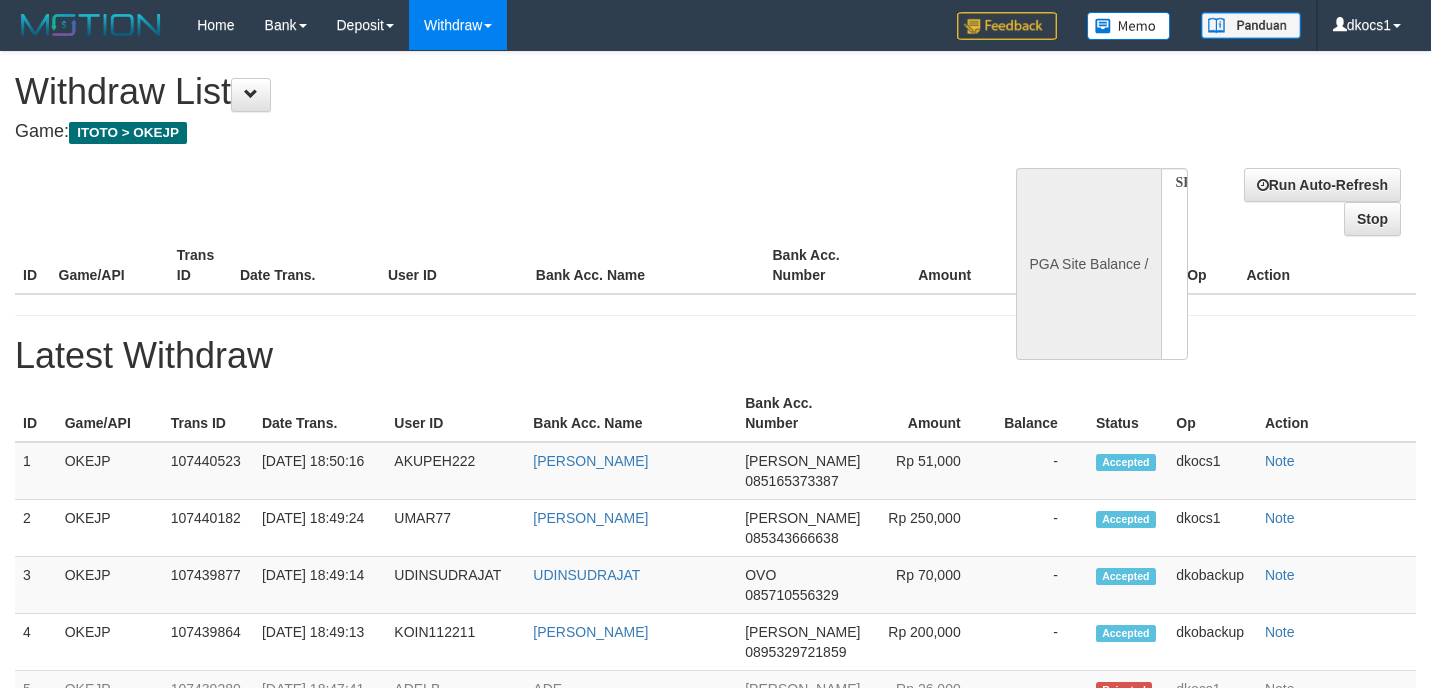 scroll, scrollTop: 0, scrollLeft: 0, axis: both 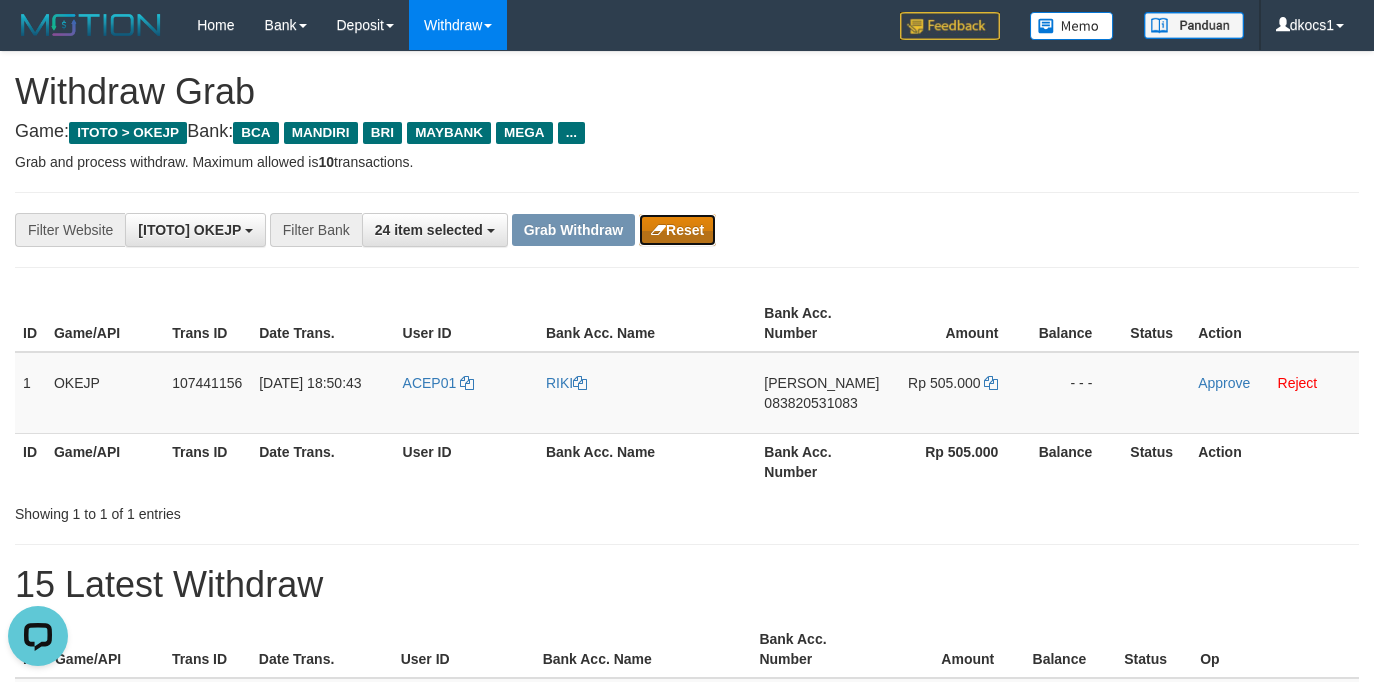 click on "Reset" at bounding box center [677, 230] 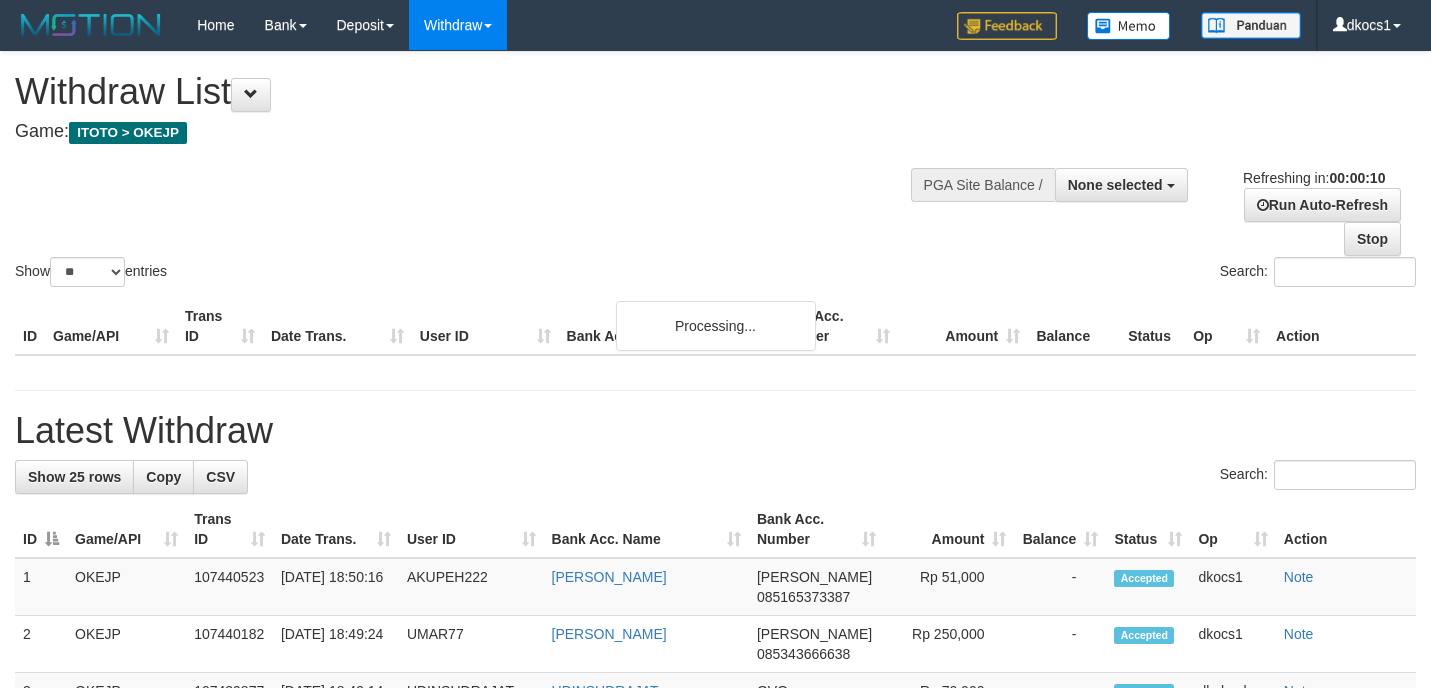 select 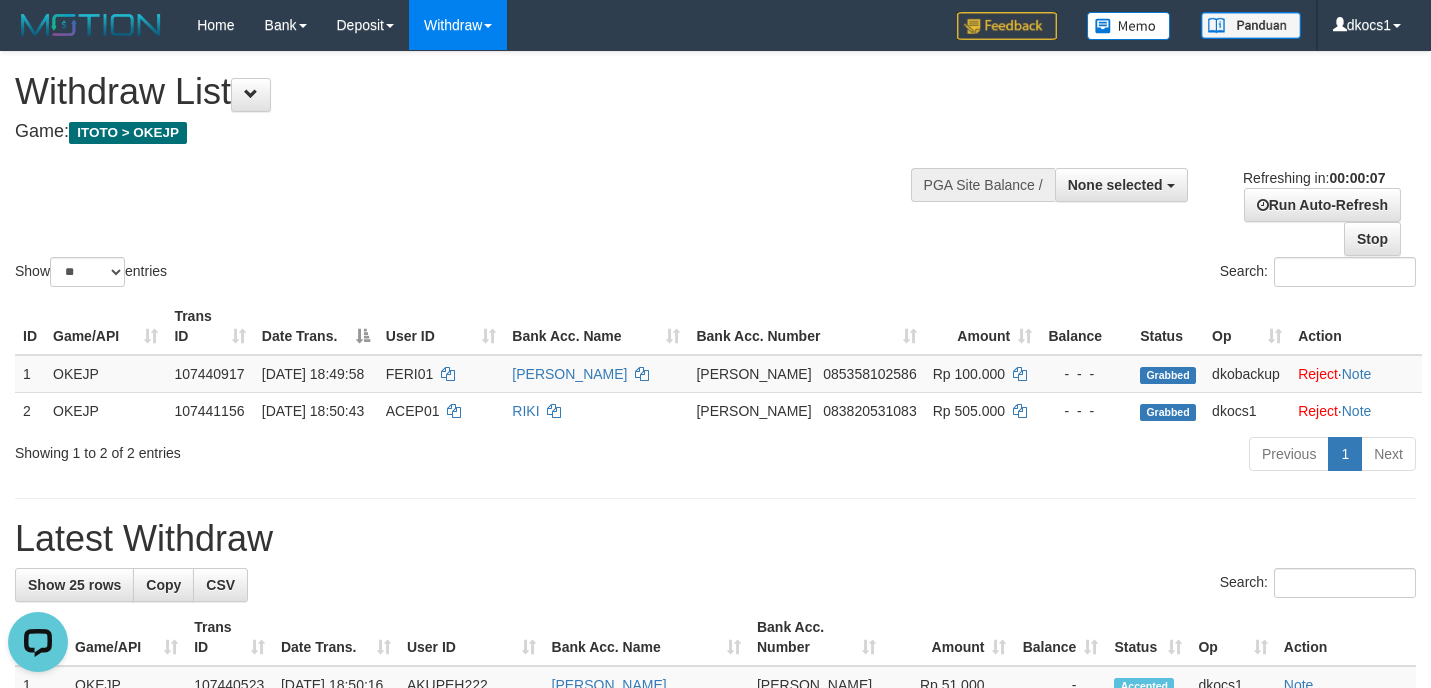 scroll, scrollTop: 0, scrollLeft: 0, axis: both 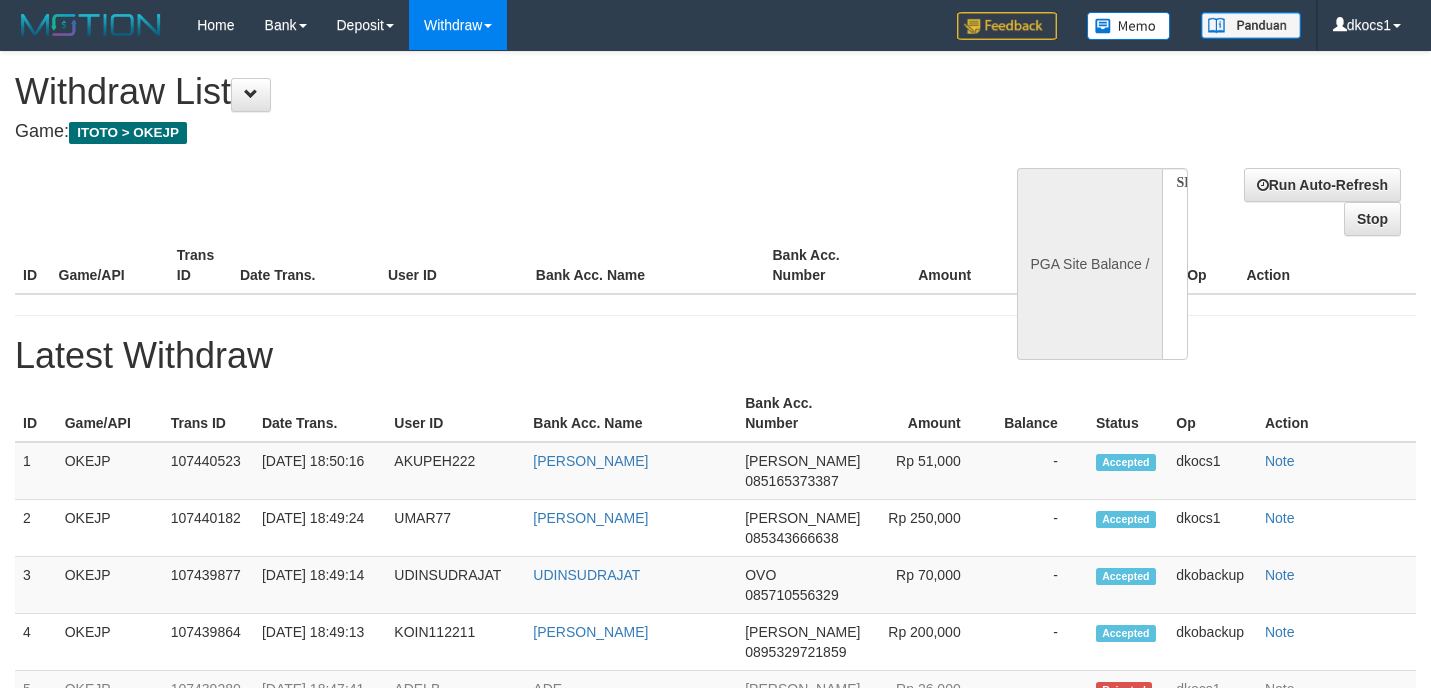 select 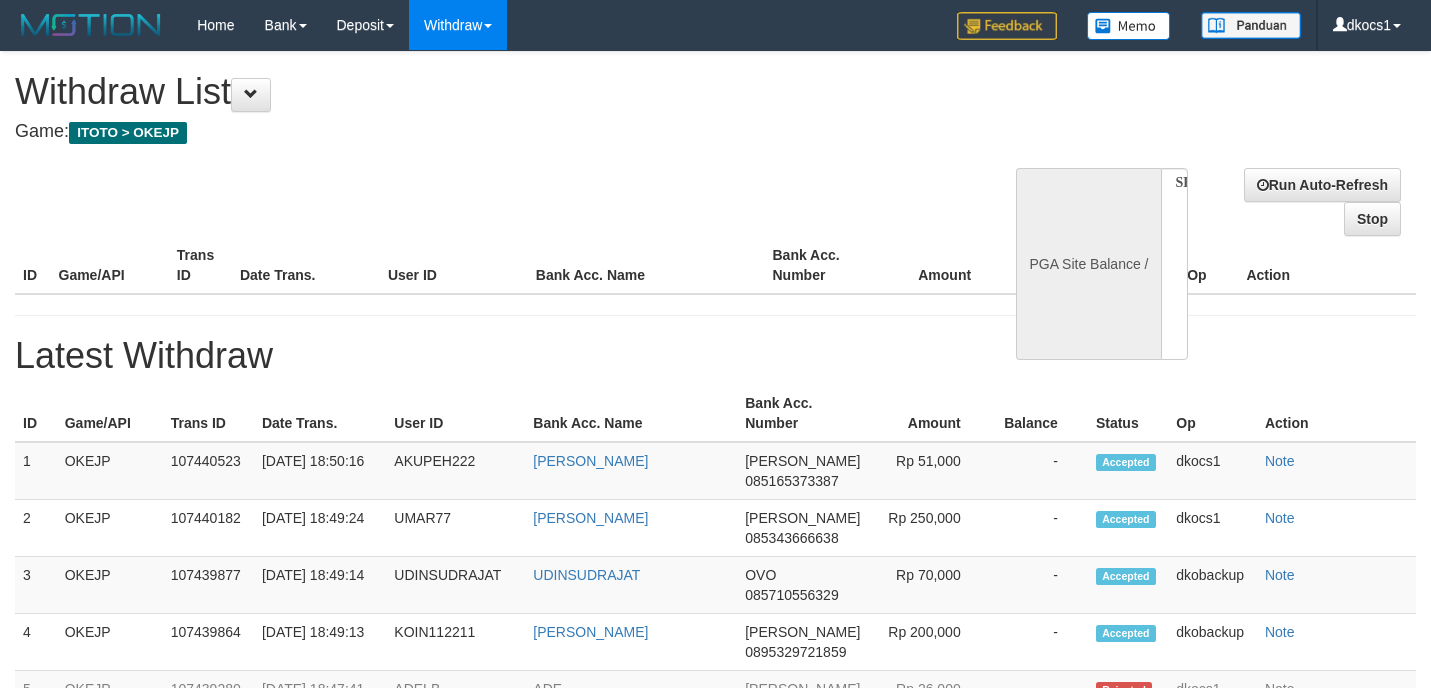 scroll, scrollTop: 0, scrollLeft: 0, axis: both 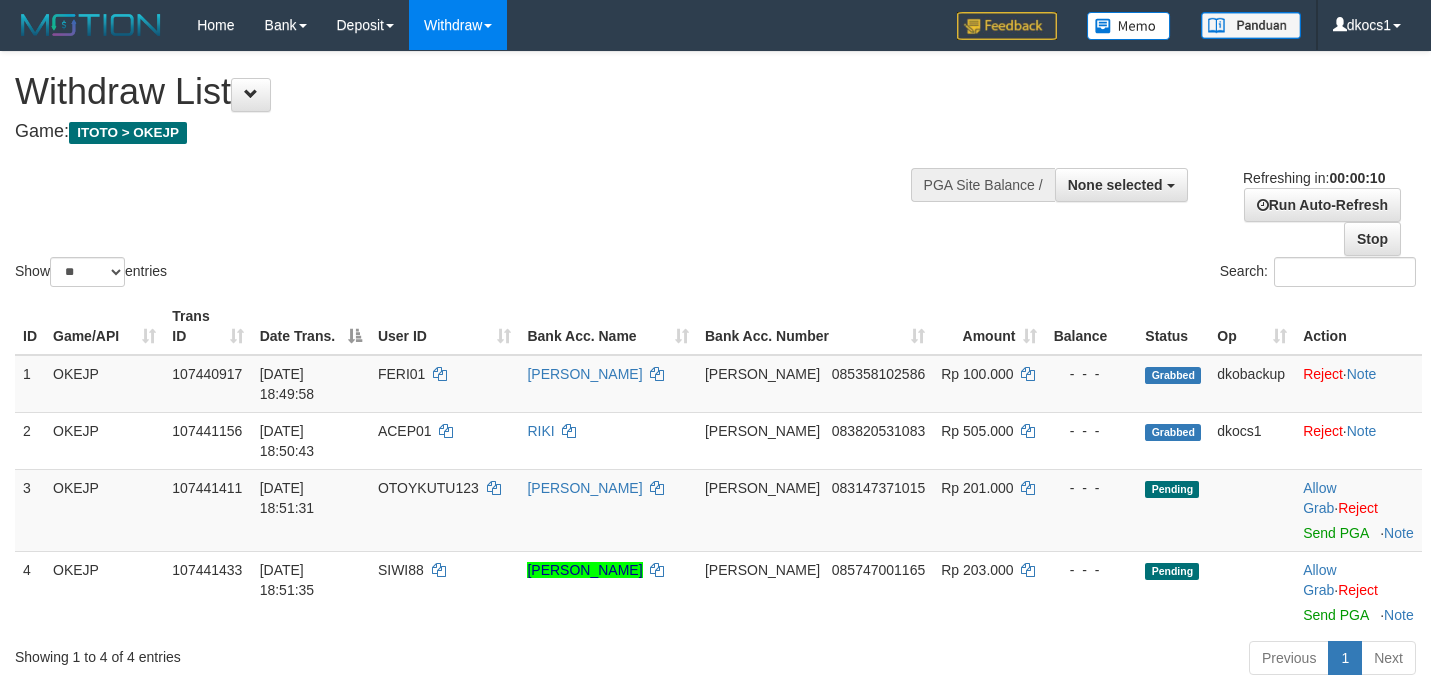 select 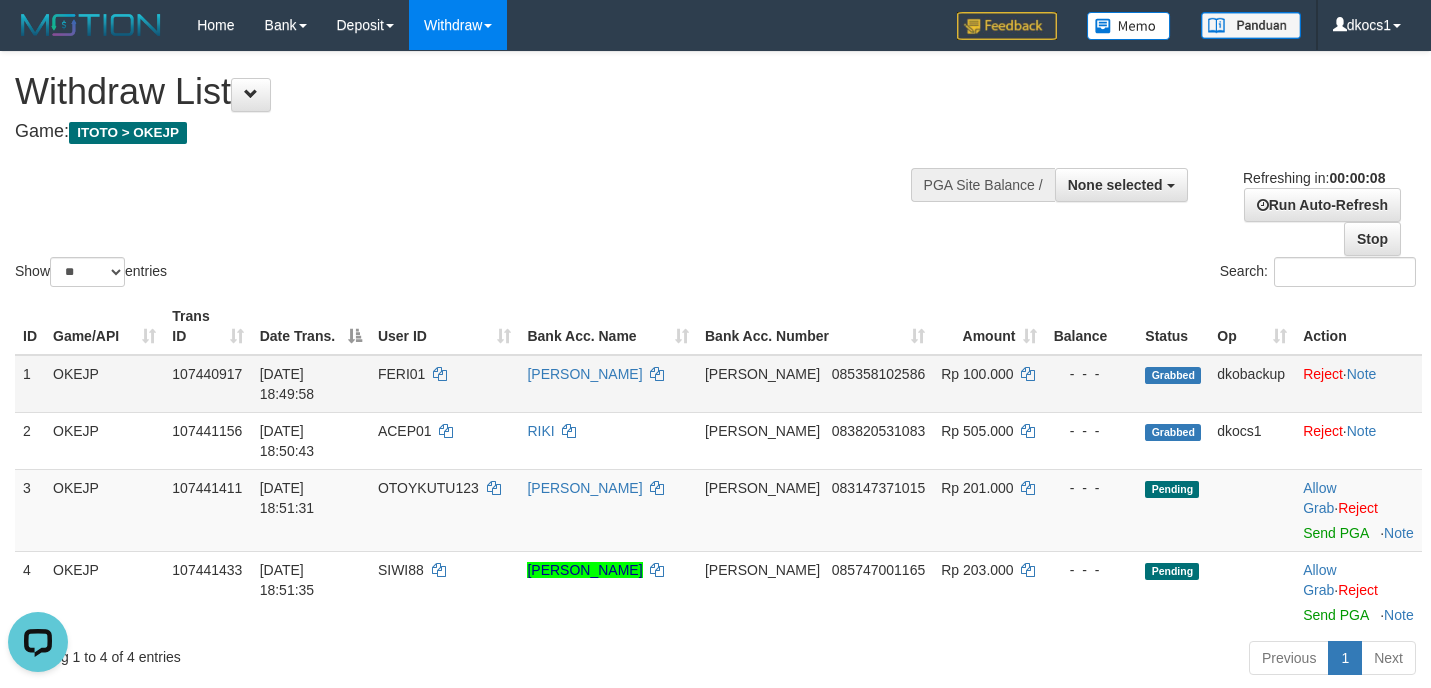 scroll, scrollTop: 0, scrollLeft: 0, axis: both 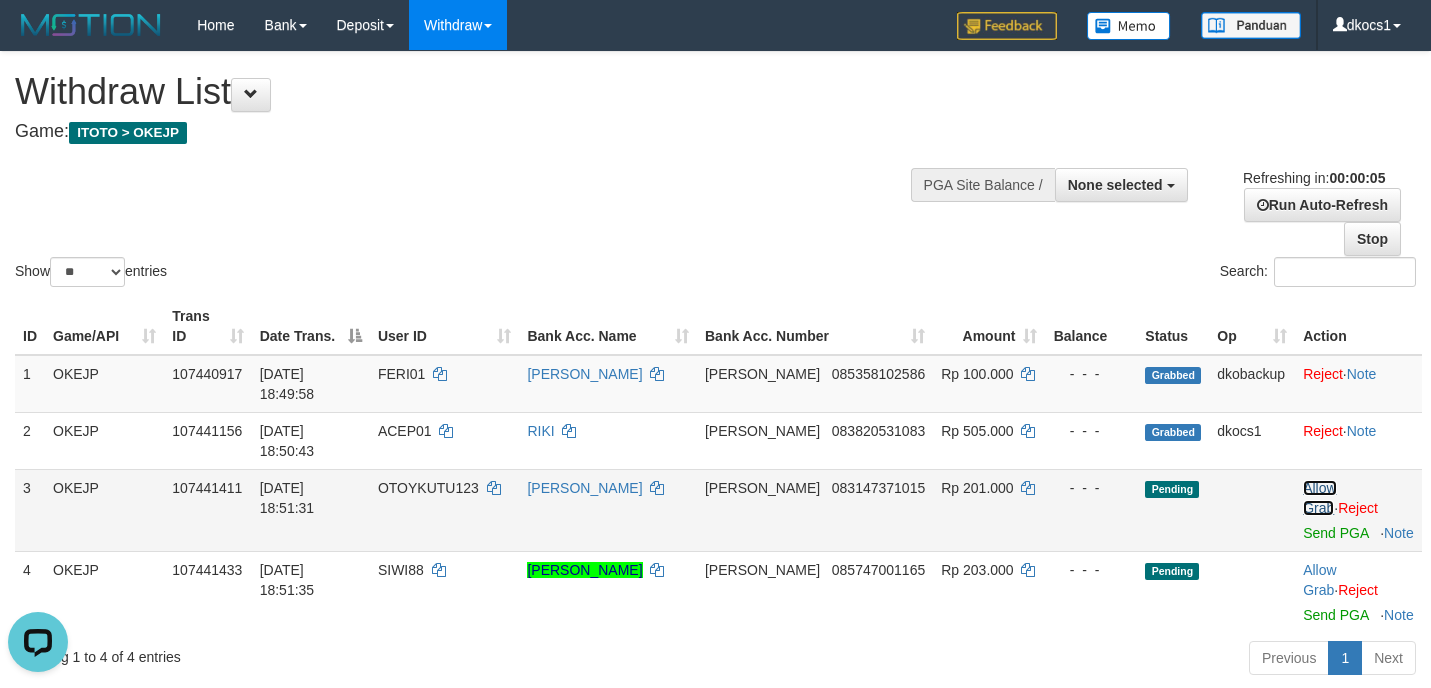 click on "Allow Grab" at bounding box center [1319, 498] 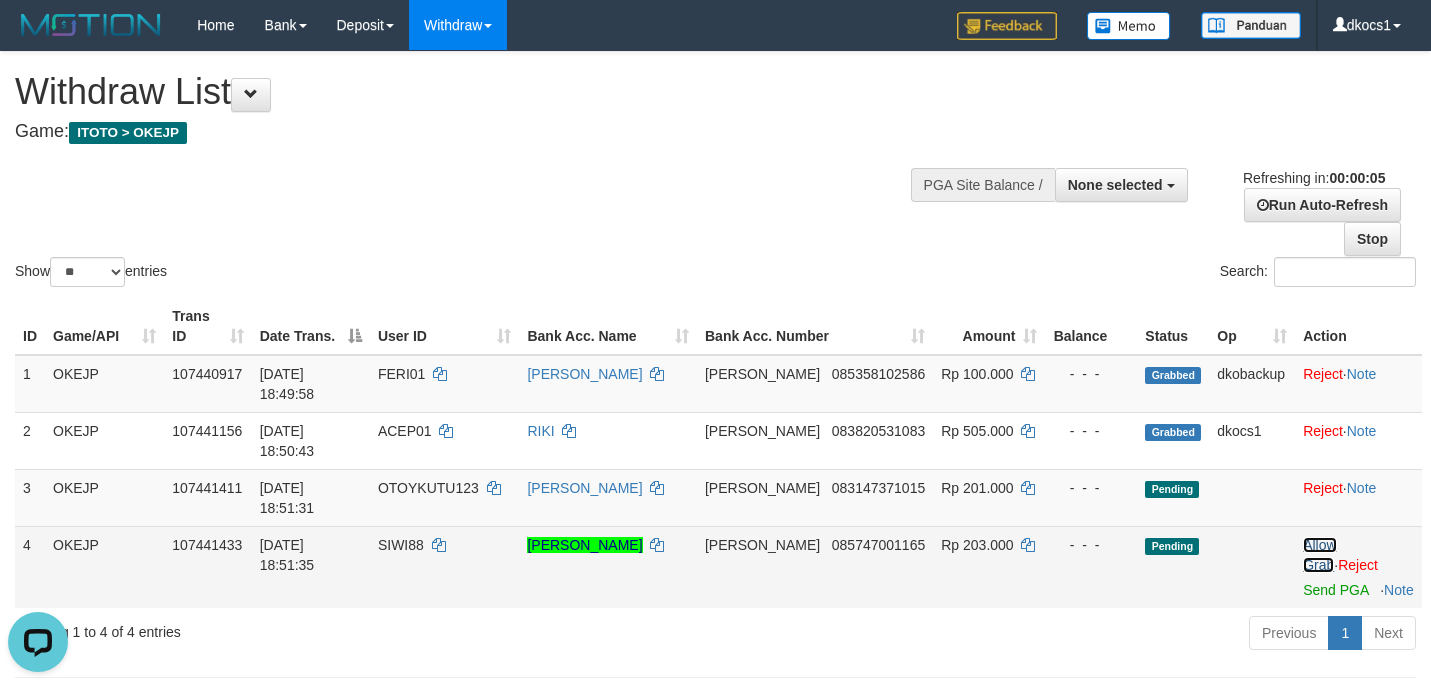 click on "Allow Grab" at bounding box center (1319, 555) 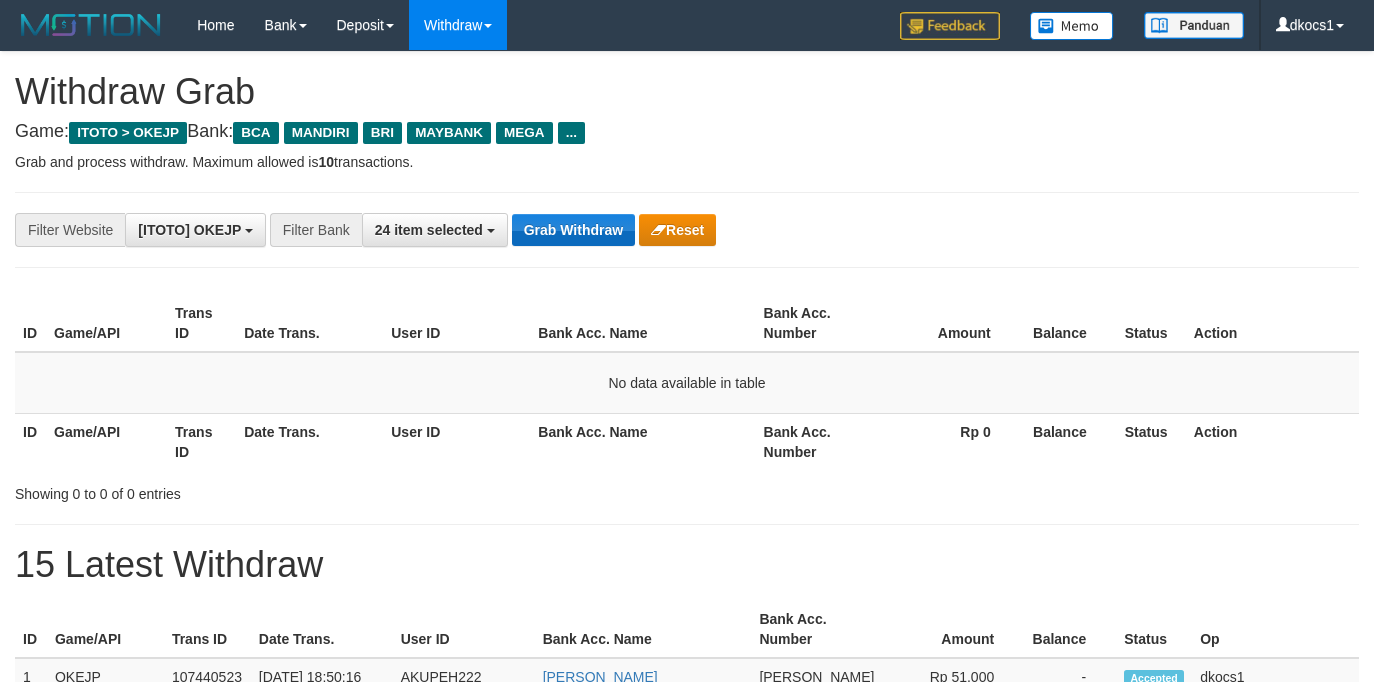scroll, scrollTop: 0, scrollLeft: 0, axis: both 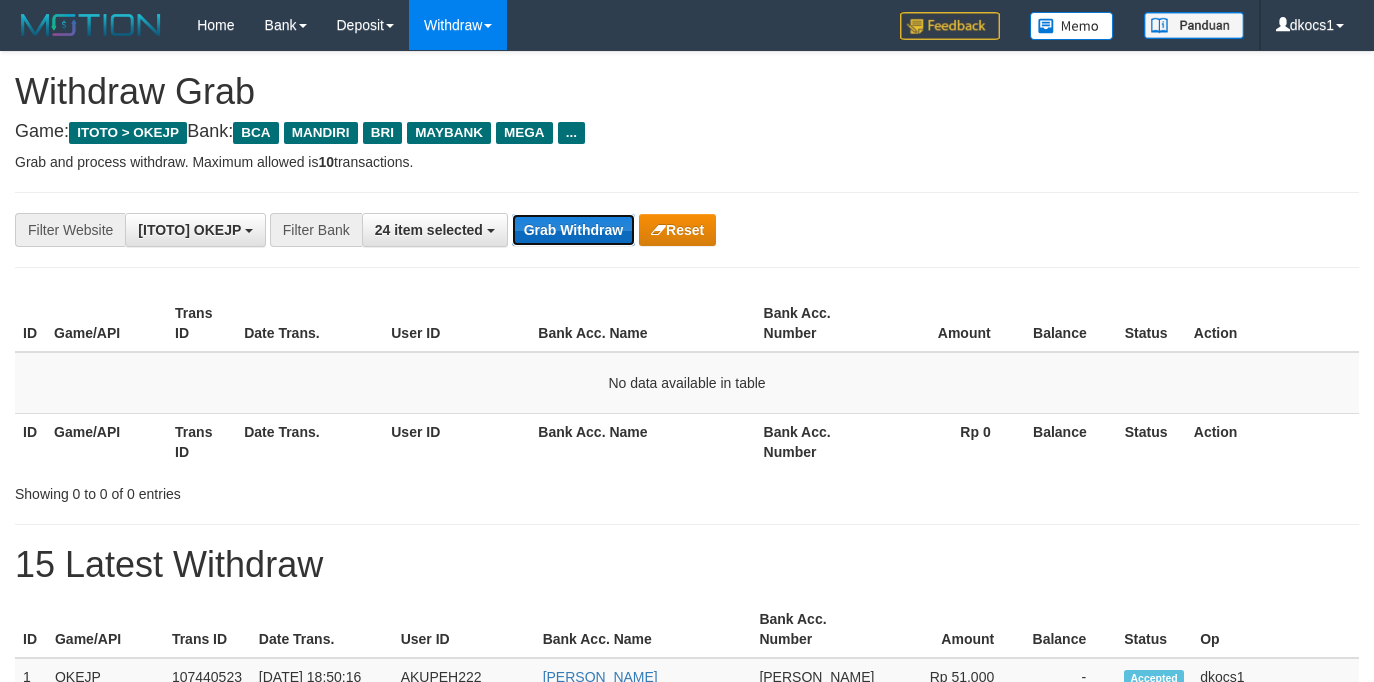 click on "Grab Withdraw" at bounding box center [573, 230] 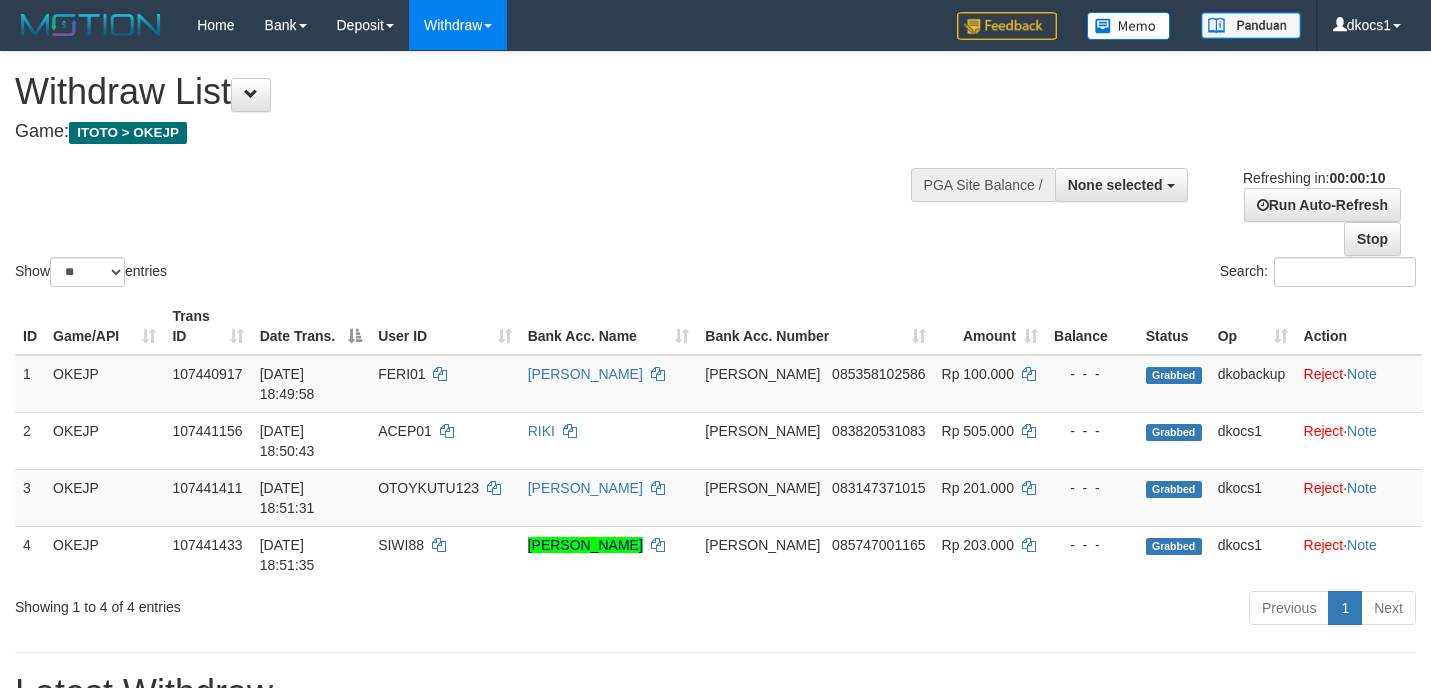 select 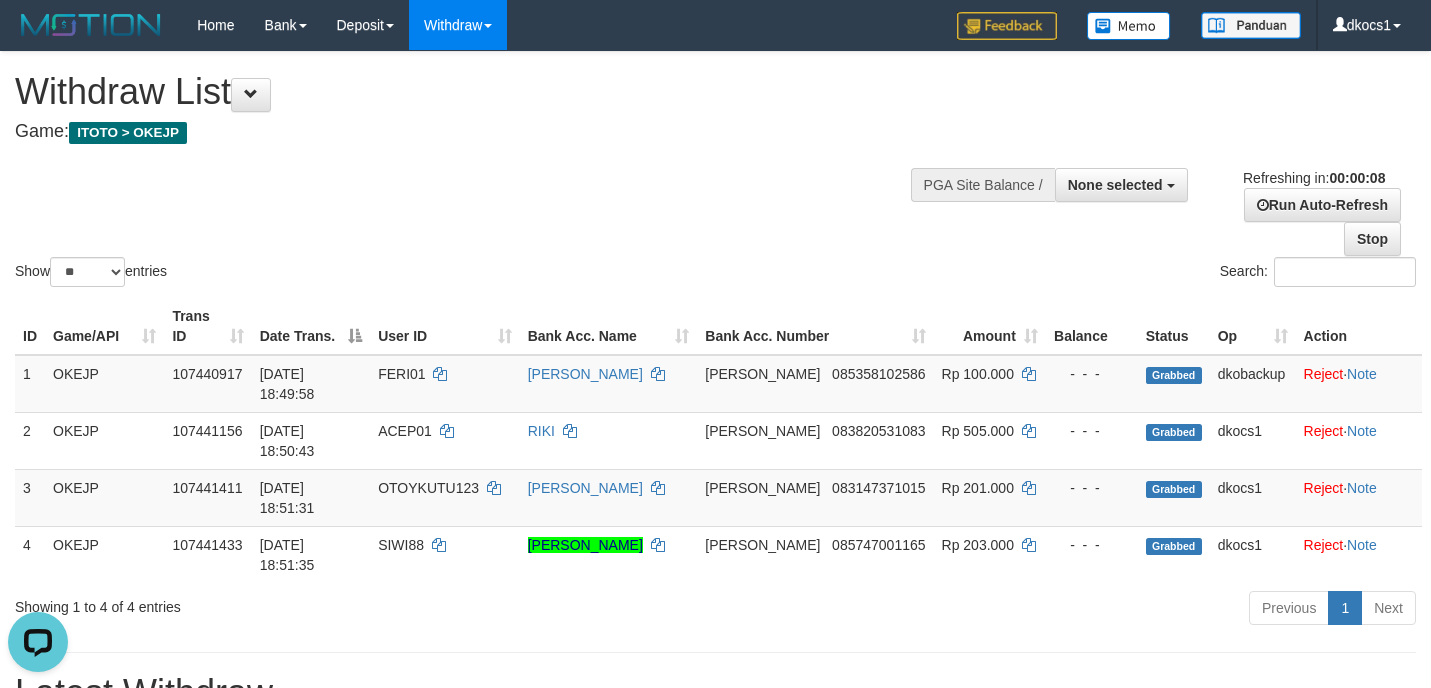 scroll, scrollTop: 0, scrollLeft: 0, axis: both 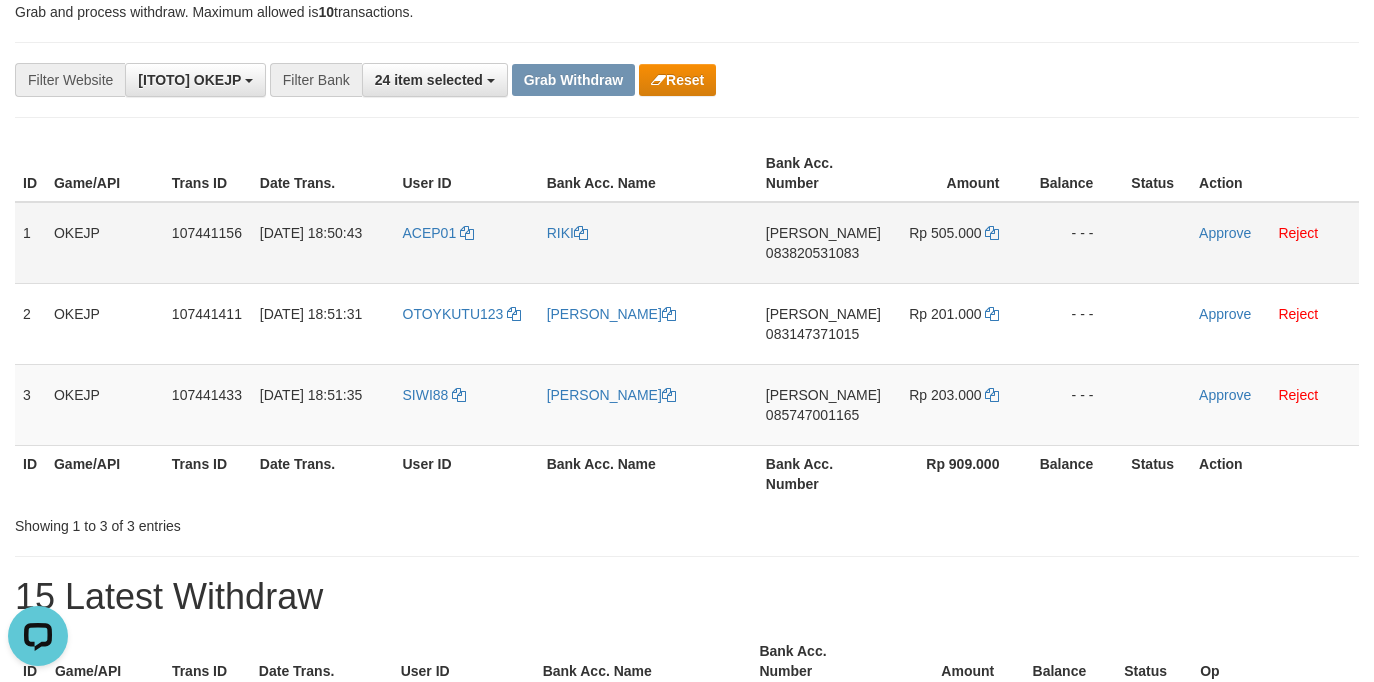 click on "ACEP01" at bounding box center (467, 243) 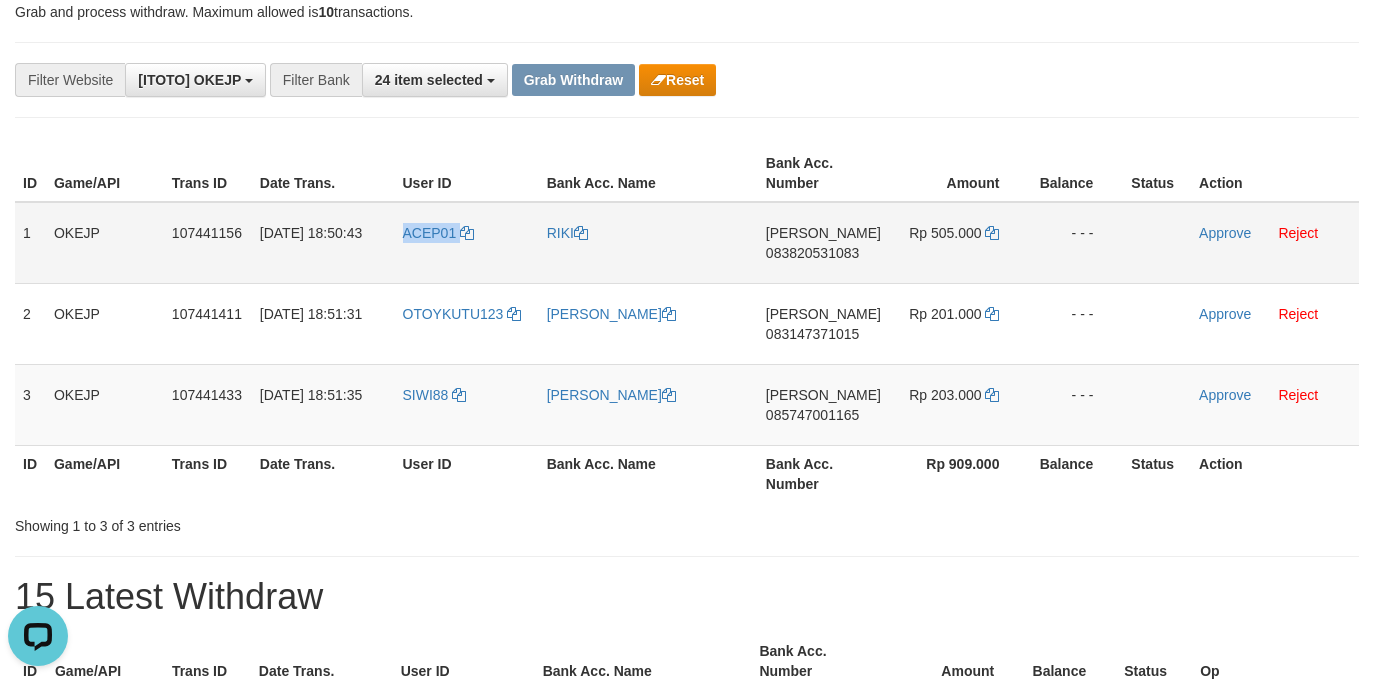 click on "ACEP01" at bounding box center (467, 243) 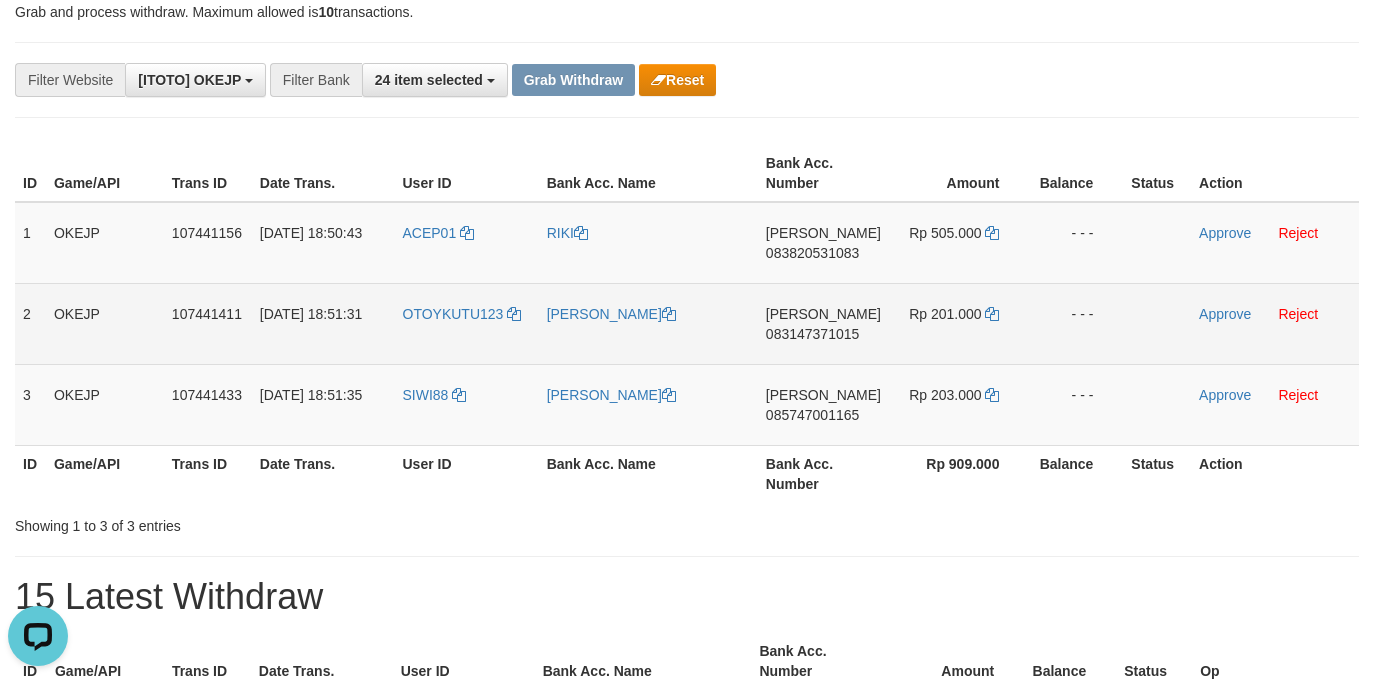 click on "OTOYKUTU123" at bounding box center [467, 323] 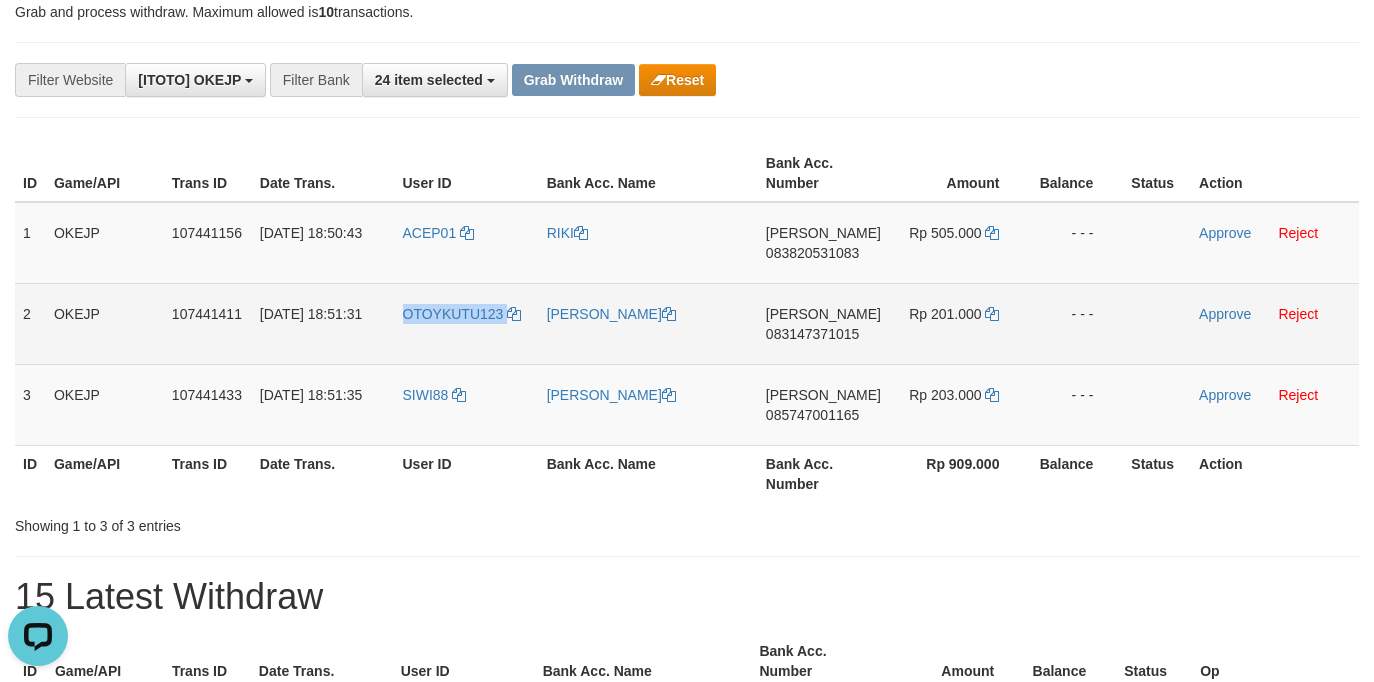 click on "OTOYKUTU123" at bounding box center (467, 323) 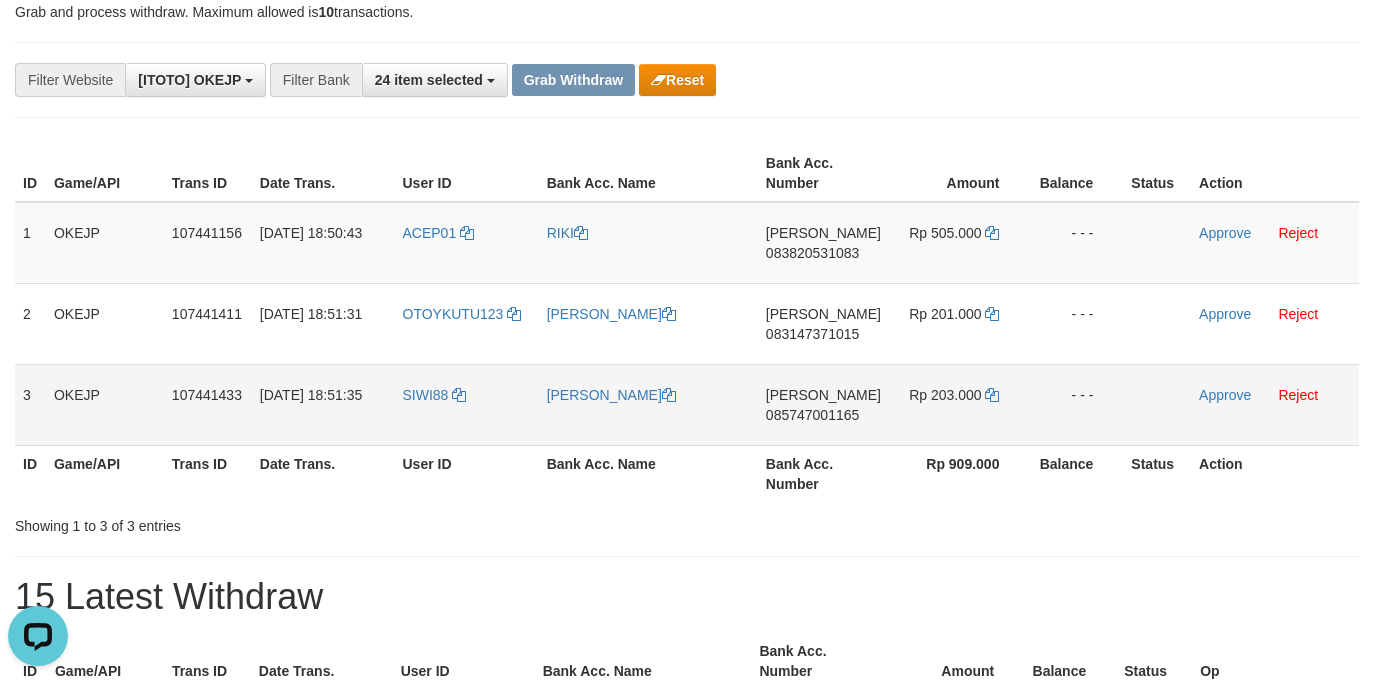 click on "SIWI88" at bounding box center [467, 404] 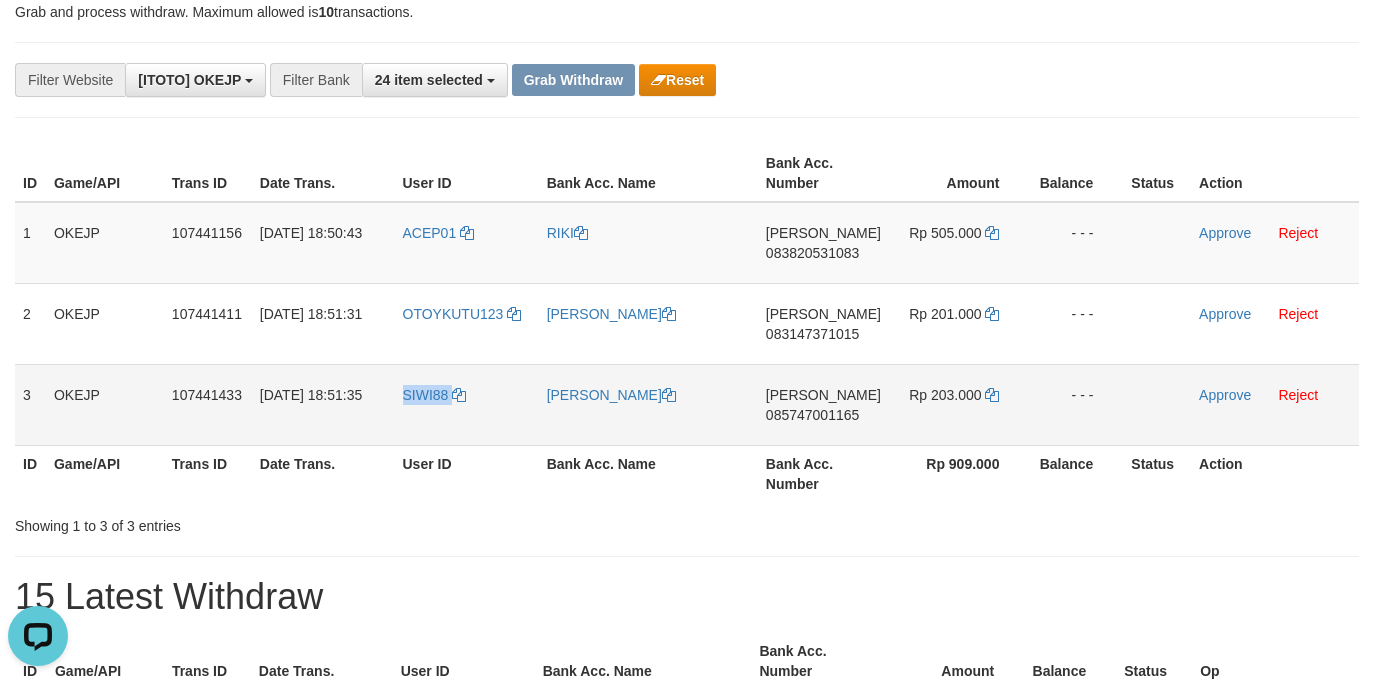 click on "SIWI88" at bounding box center [467, 404] 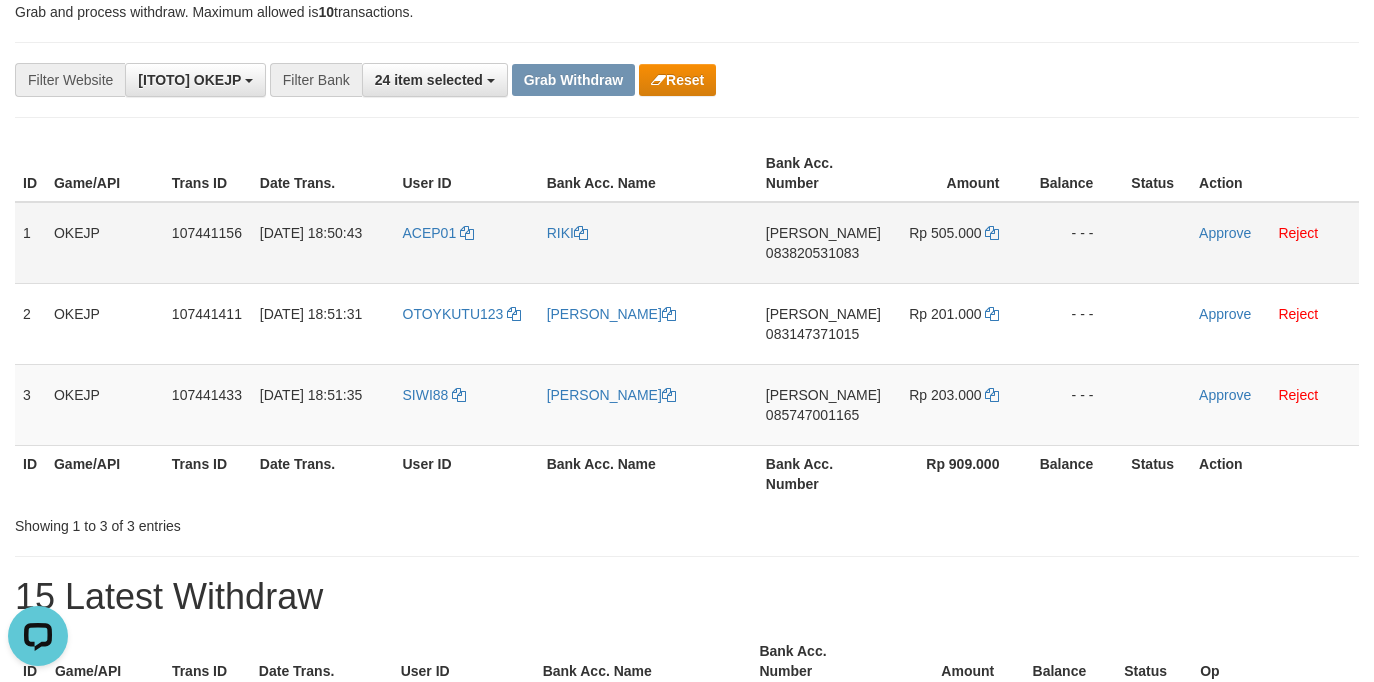 click on "ACEP01" at bounding box center (467, 243) 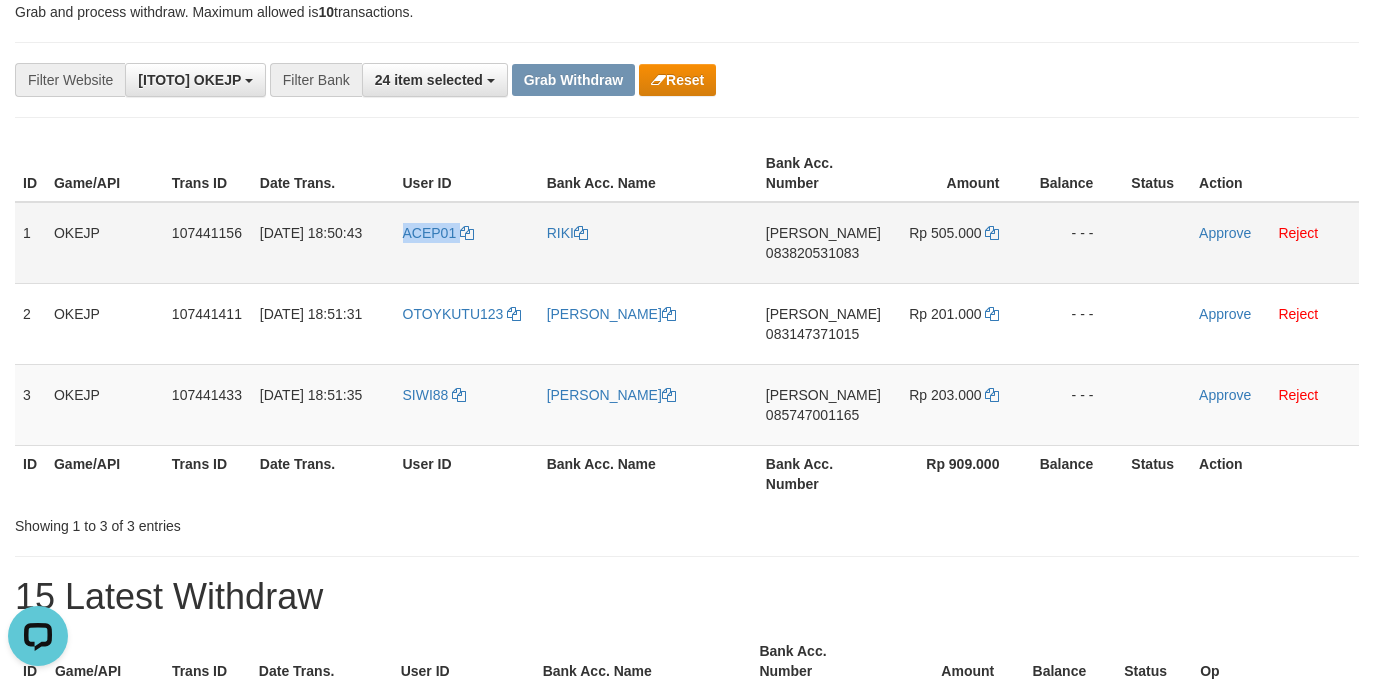 click on "ACEP01" at bounding box center (467, 243) 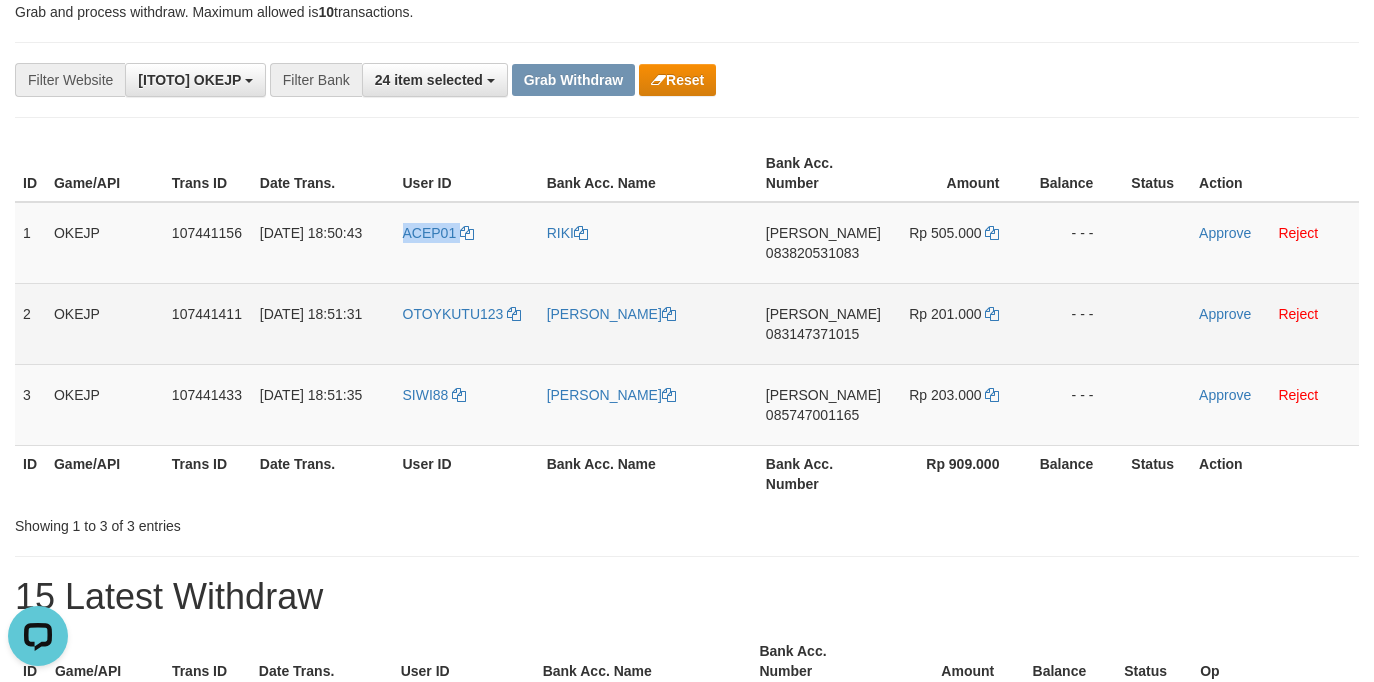 copy on "ACEP01" 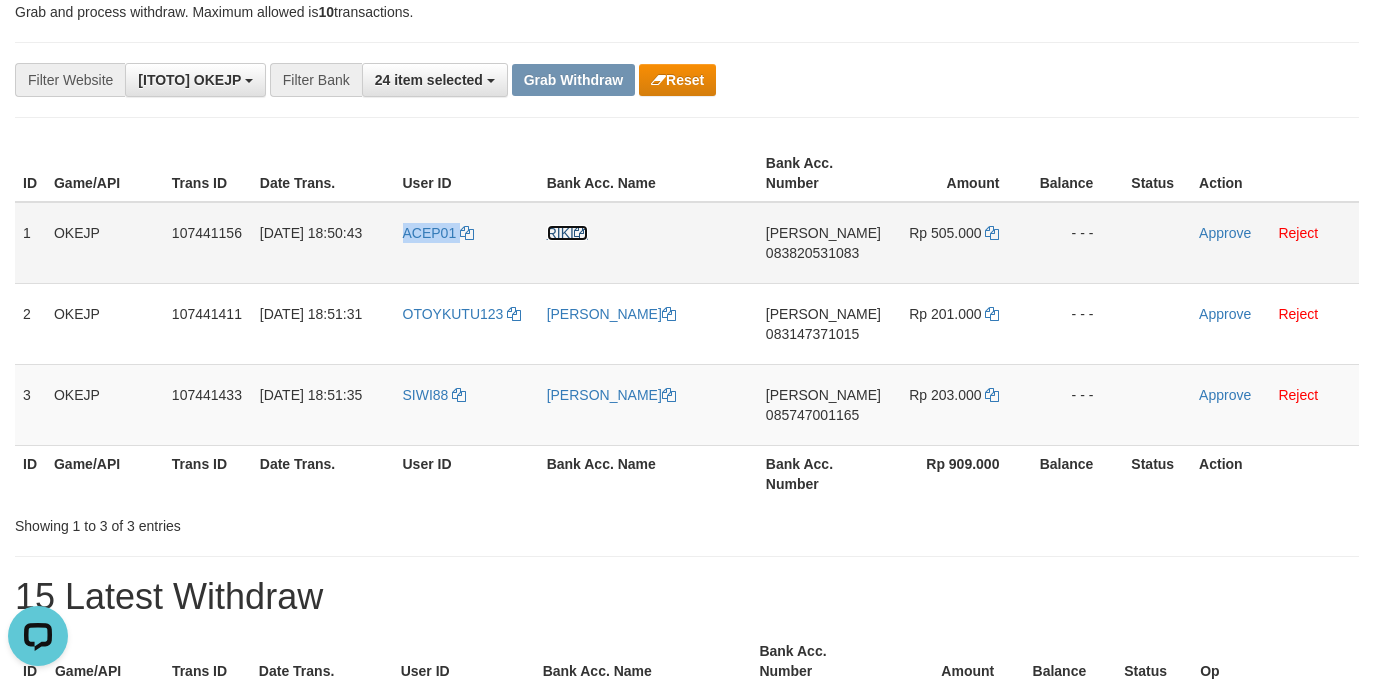 click at bounding box center (581, 233) 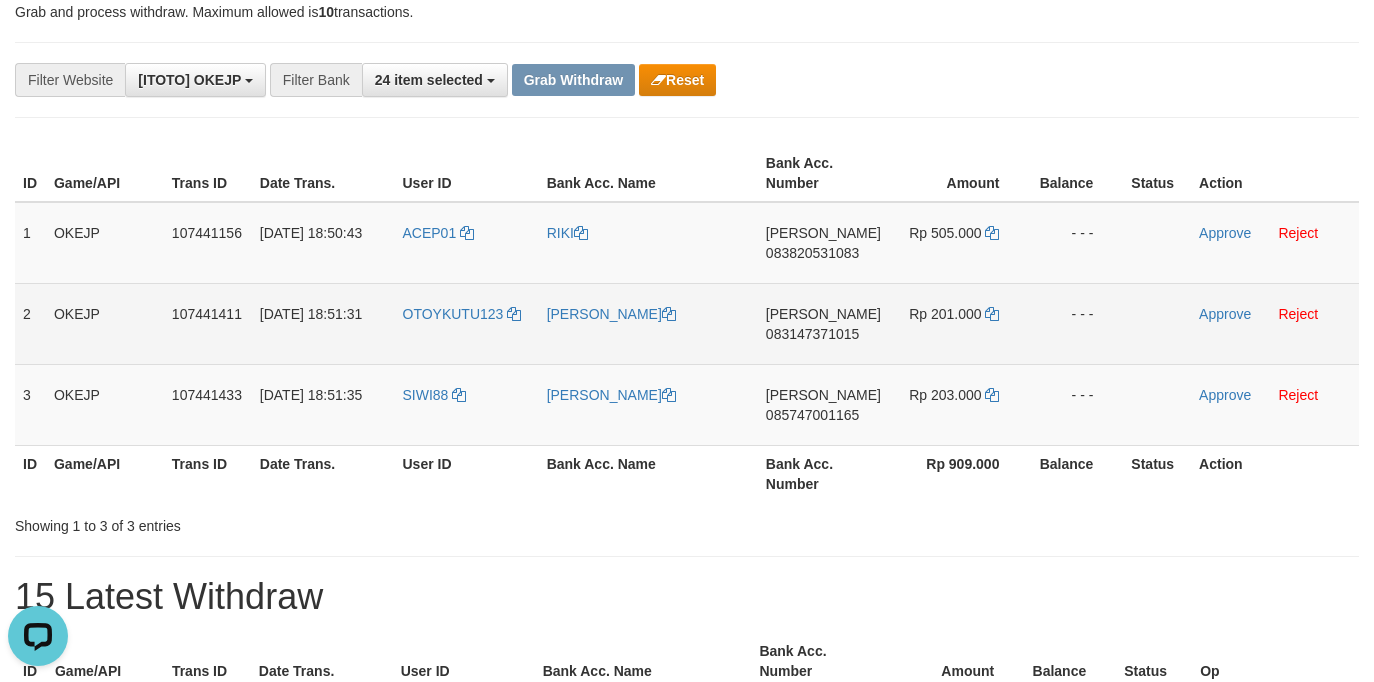 click on "OTOYKUTU123" at bounding box center [467, 323] 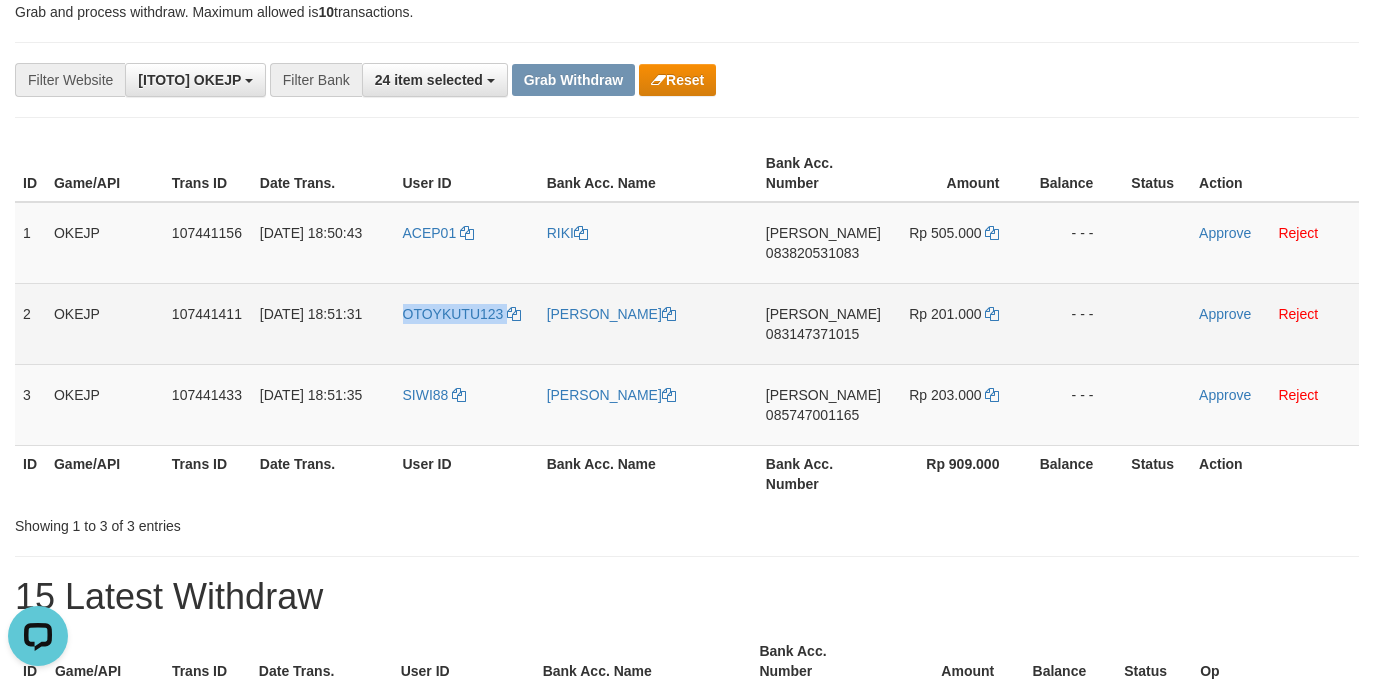 click on "OTOYKUTU123" at bounding box center [467, 323] 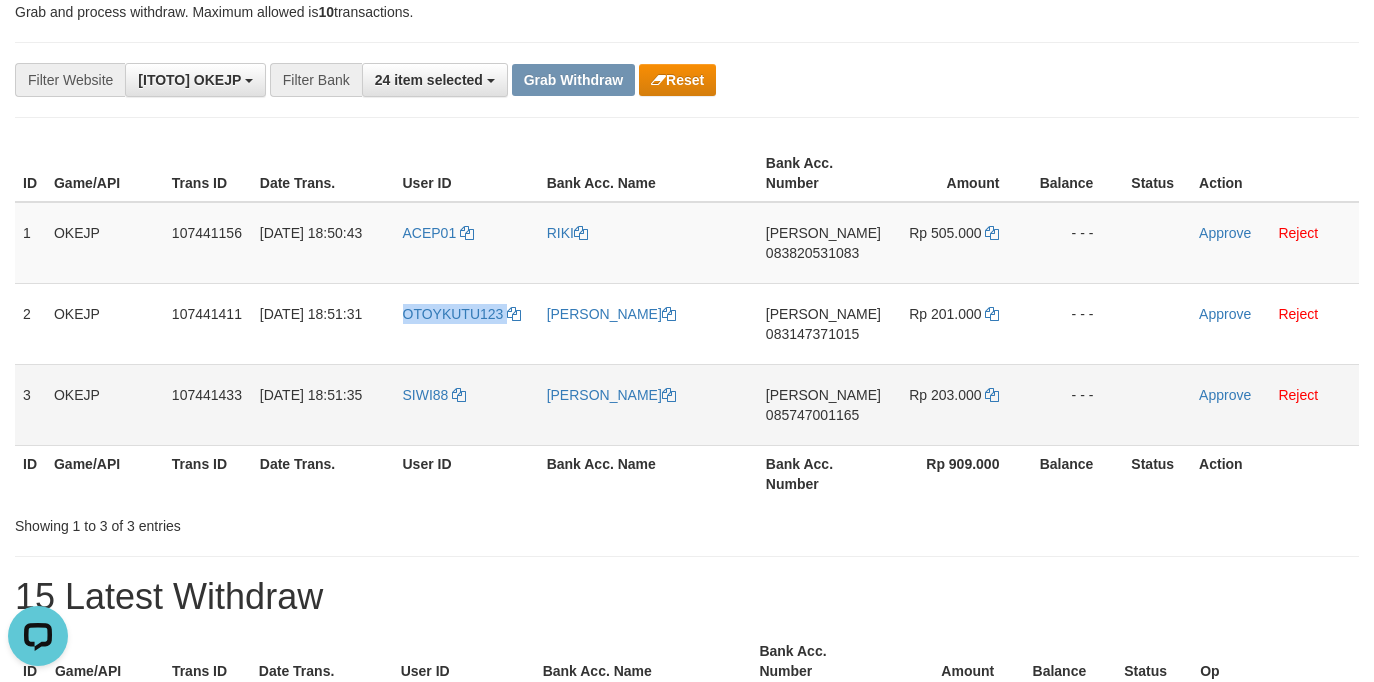 copy on "OTOYKUTU123" 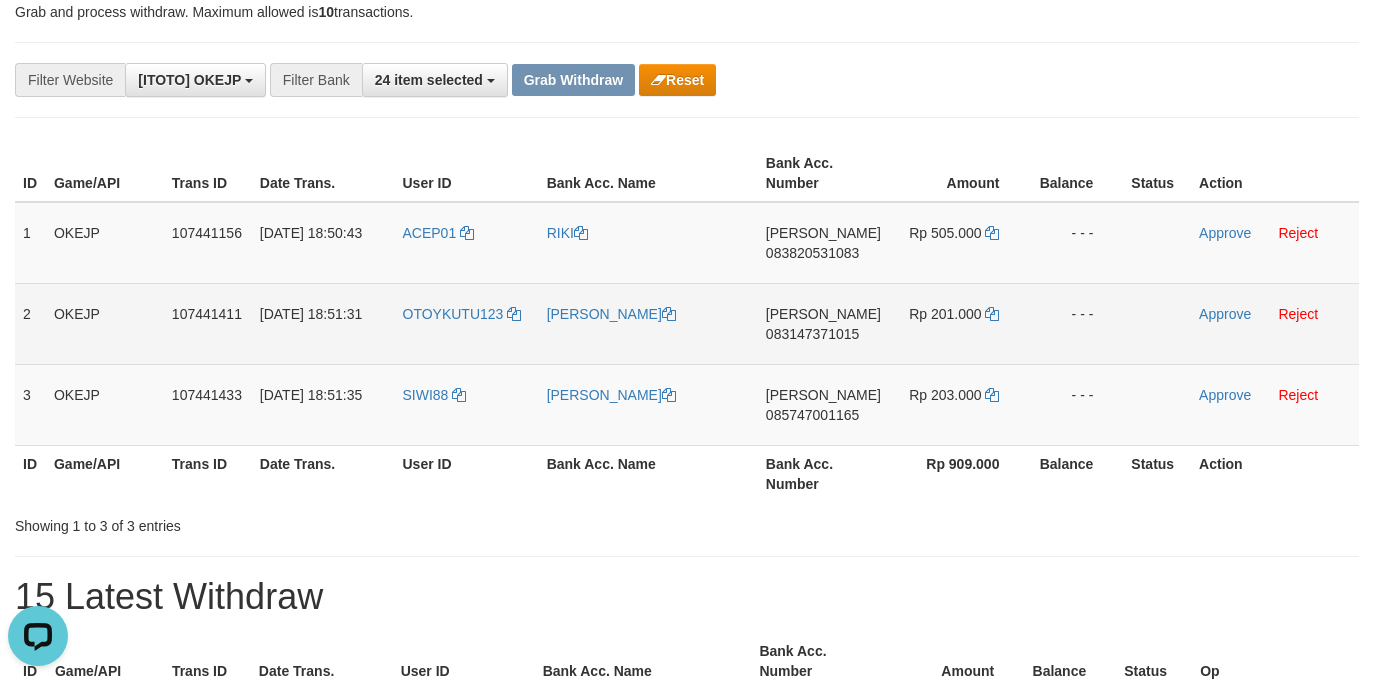 click on "[PERSON_NAME]" at bounding box center [648, 323] 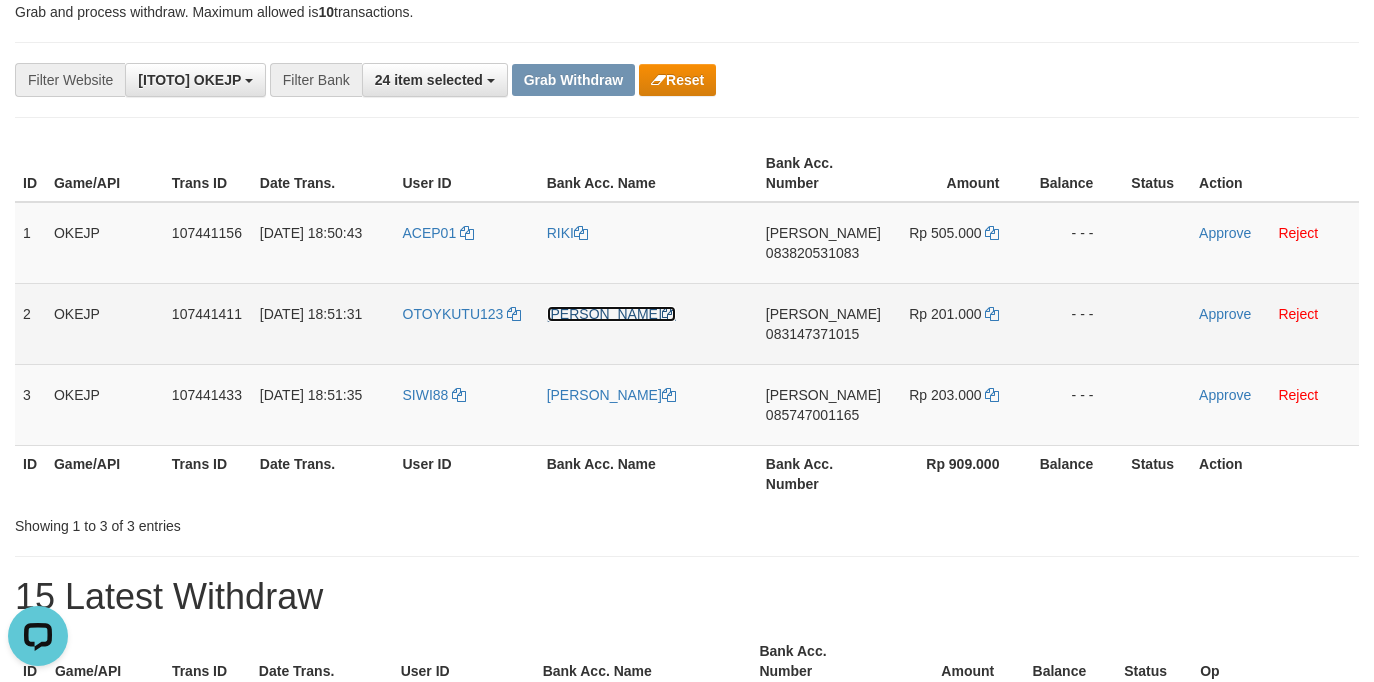 click on "[PERSON_NAME]" at bounding box center (611, 314) 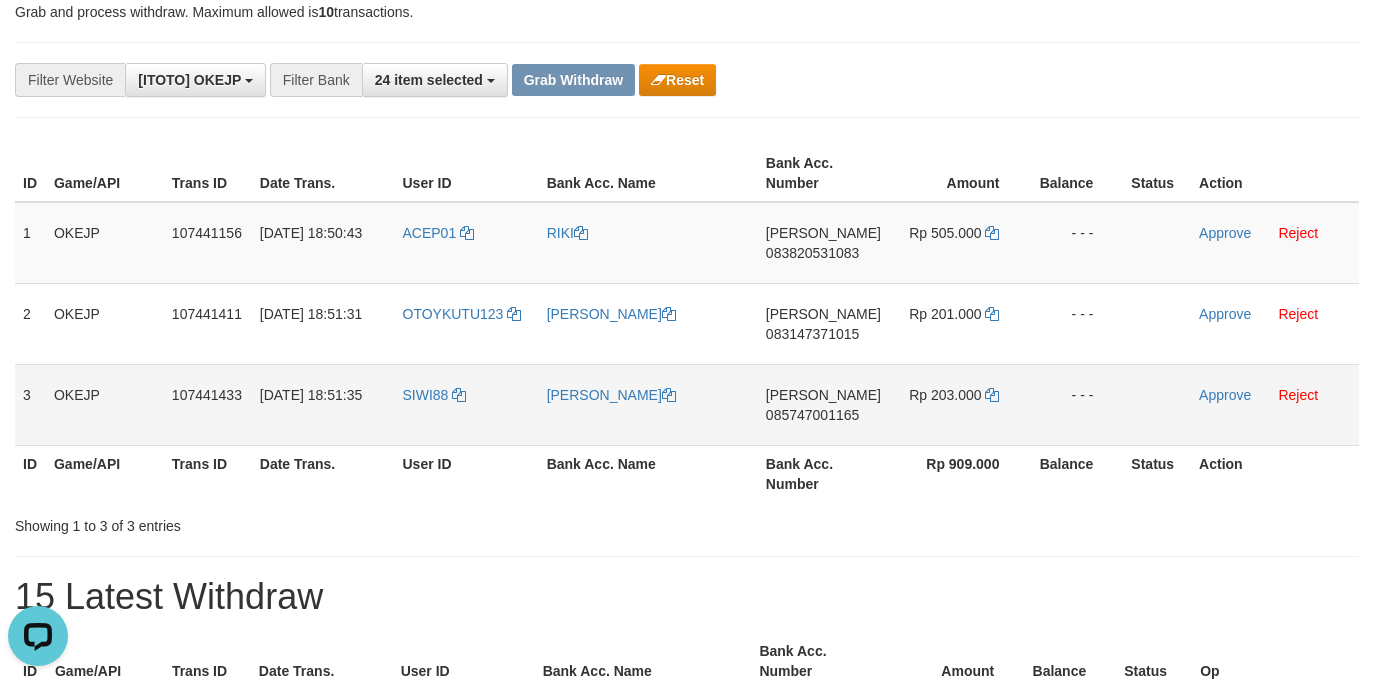 click on "SIWI88" at bounding box center (467, 404) 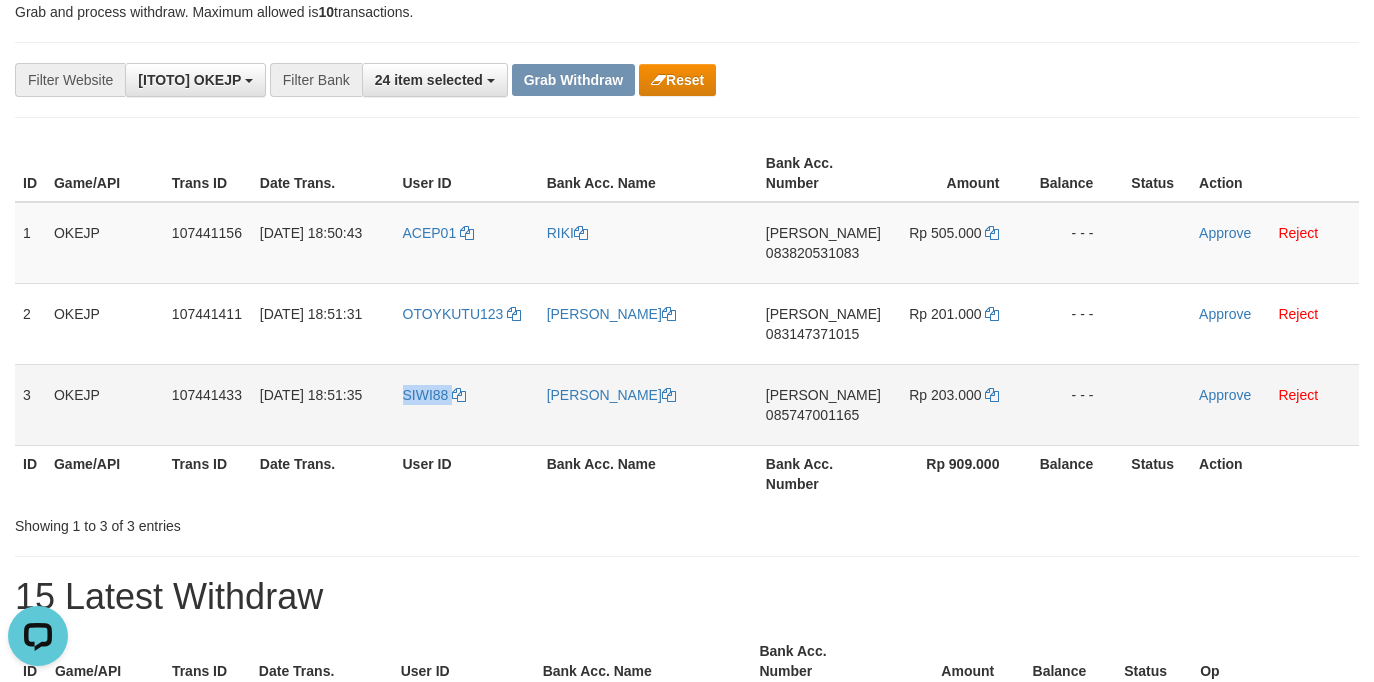 click on "SIWI88" at bounding box center (467, 404) 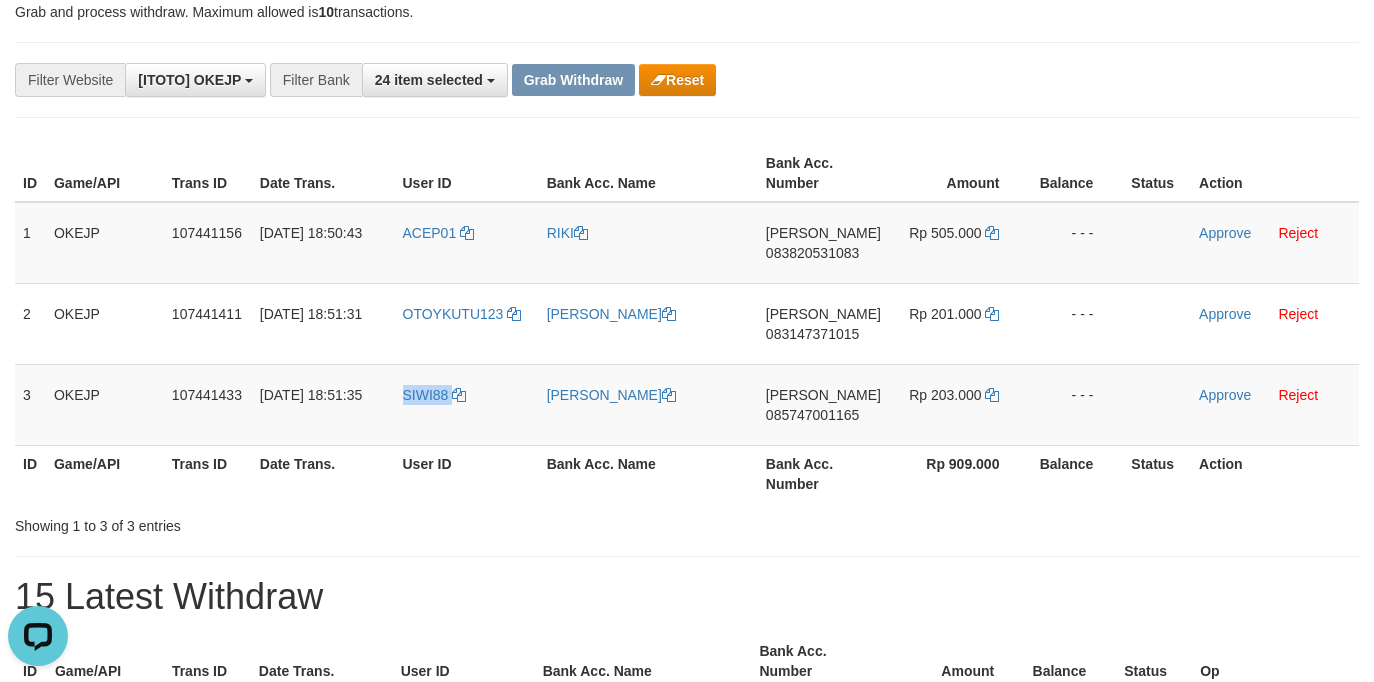 copy on "SIWI88" 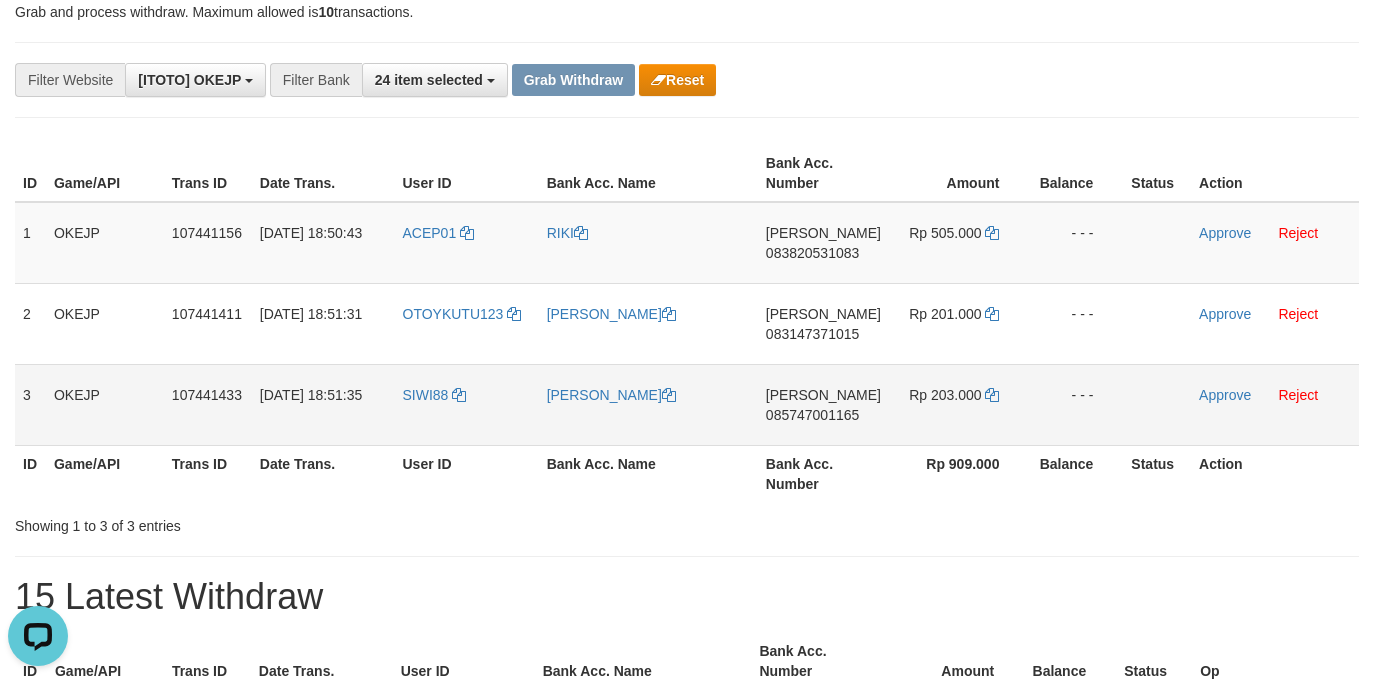 click on "[PERSON_NAME]" at bounding box center (648, 404) 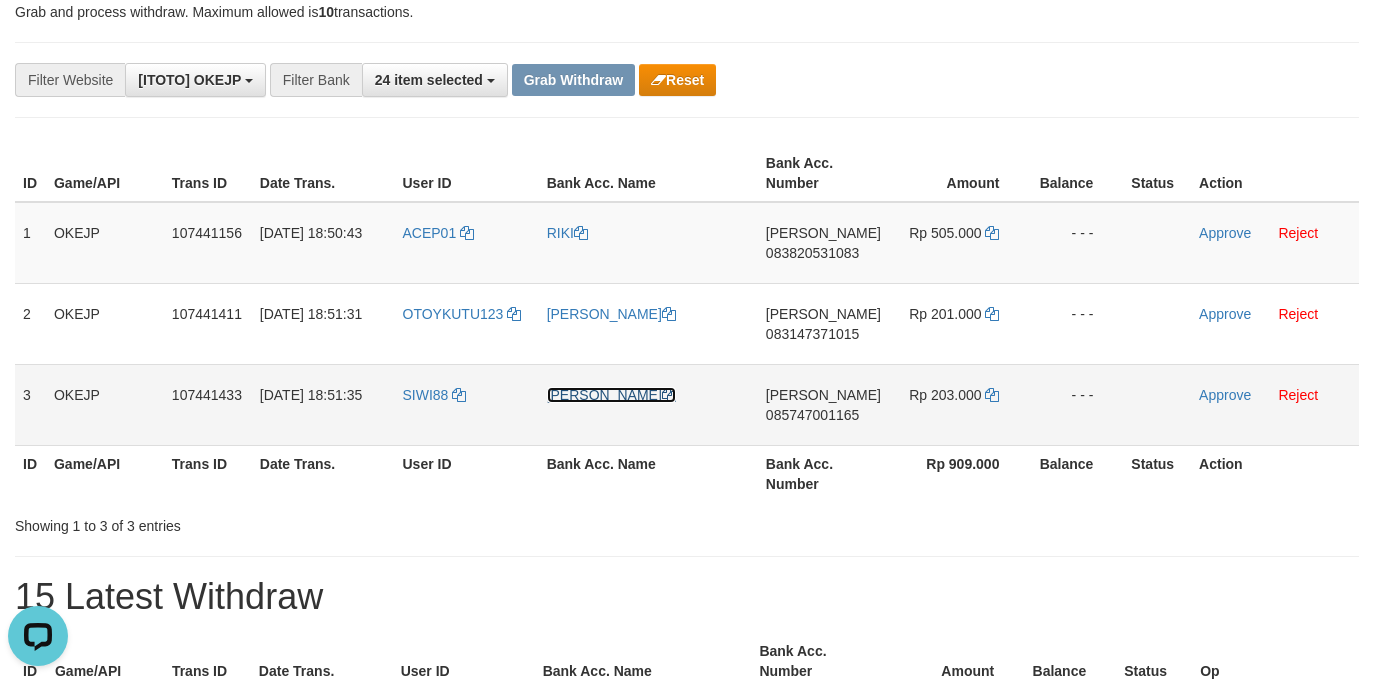 click on "[PERSON_NAME]" at bounding box center (611, 395) 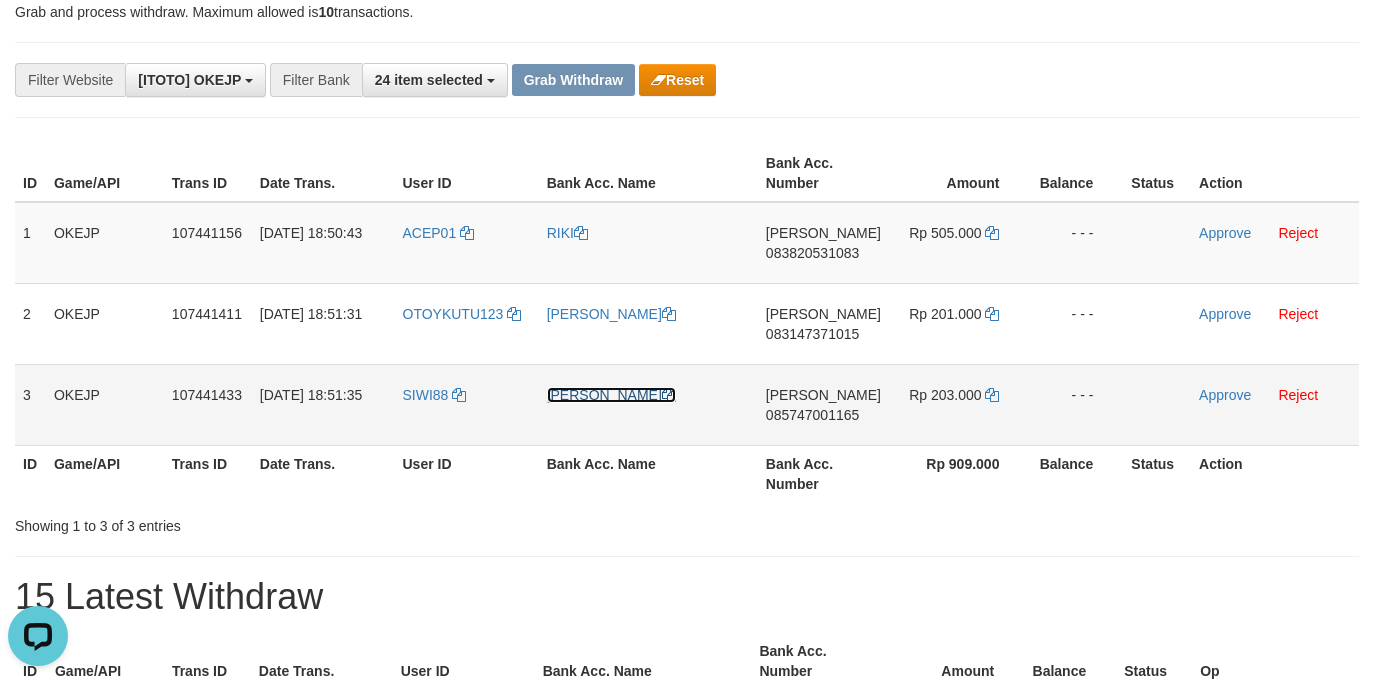 click on "[PERSON_NAME]" at bounding box center (611, 395) 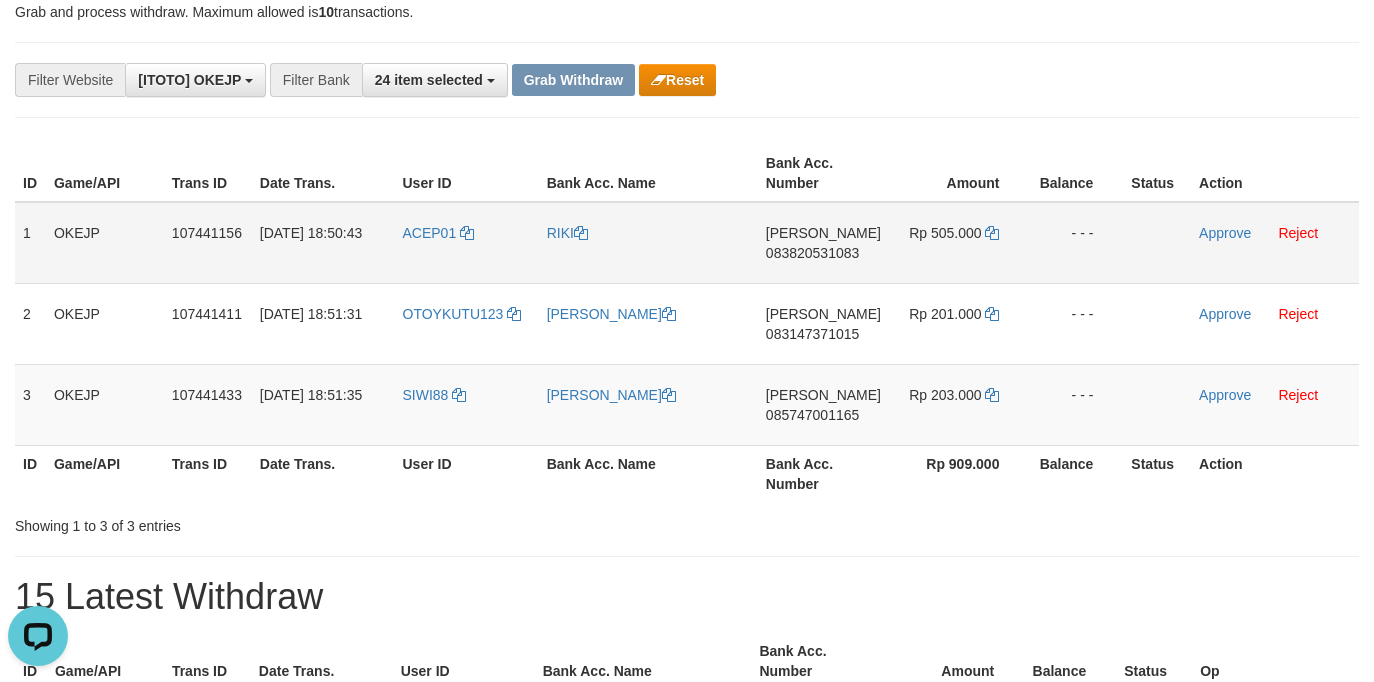 click on "083820531083" at bounding box center (812, 253) 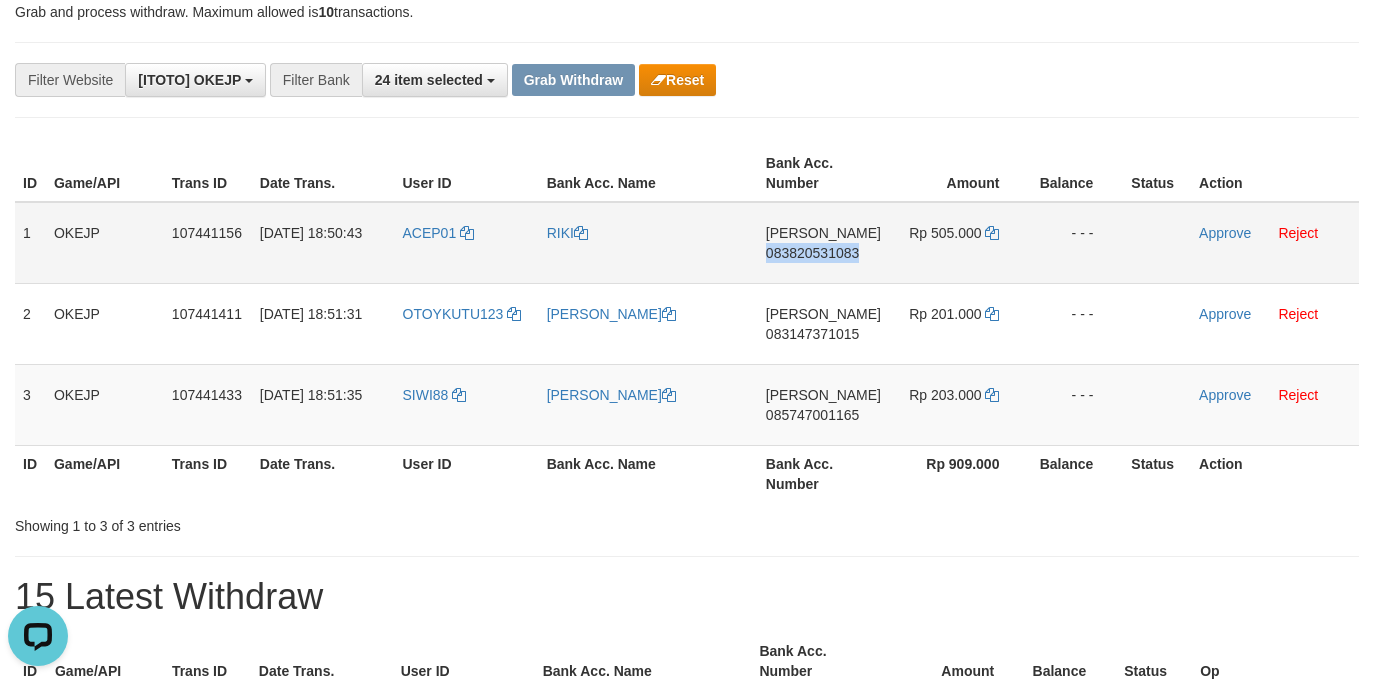 click on "DANA
083820531083" at bounding box center (823, 243) 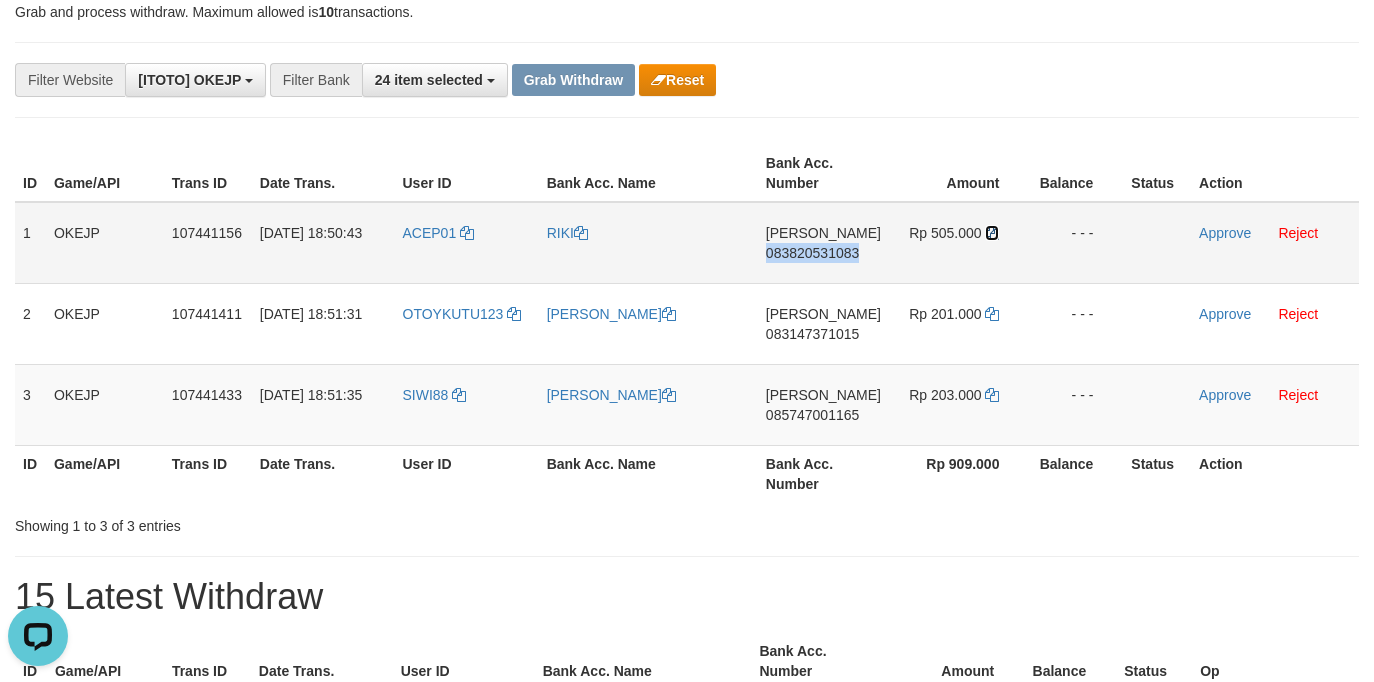 click at bounding box center [992, 233] 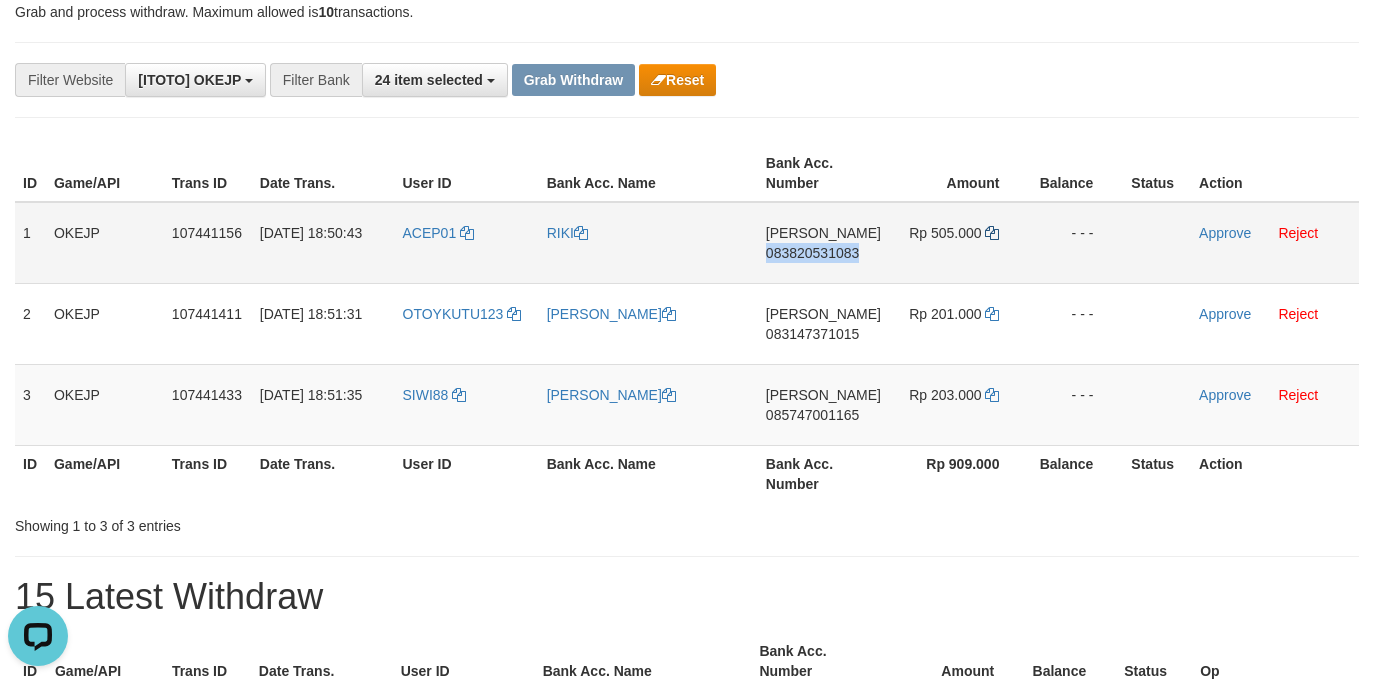 copy on "083820531083" 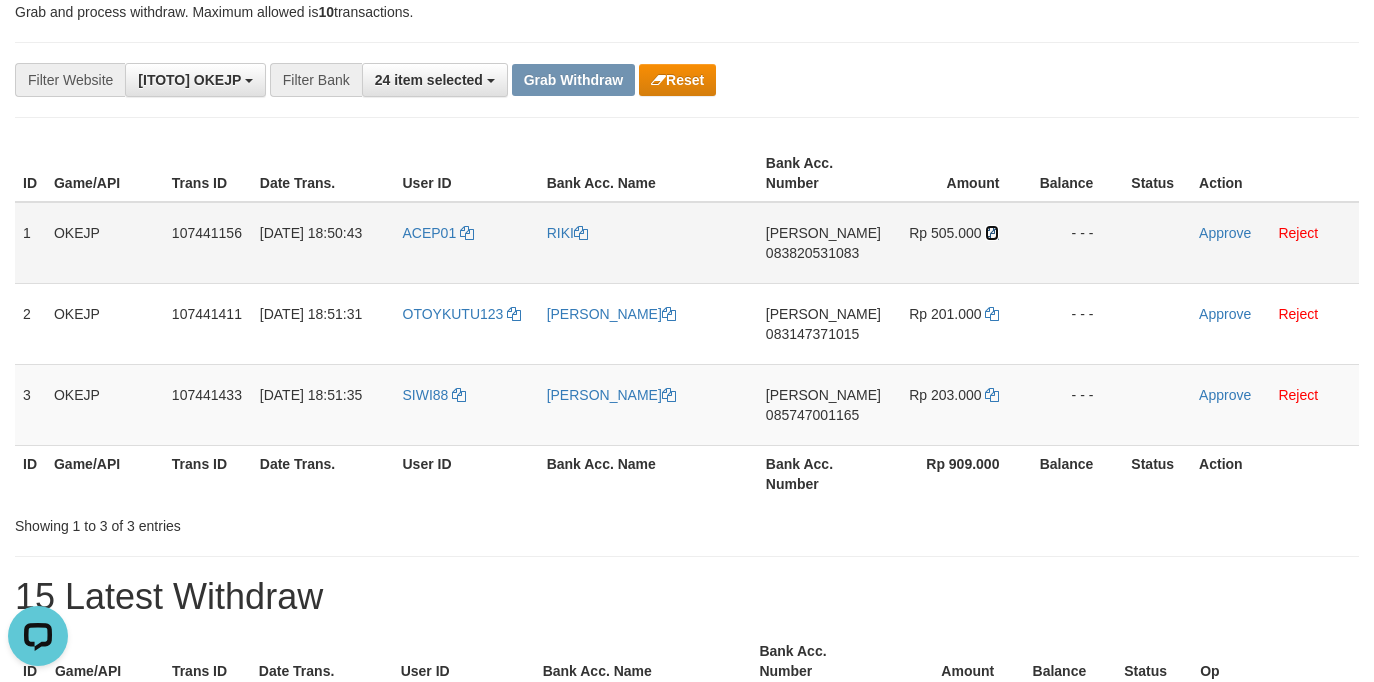 click at bounding box center (992, 233) 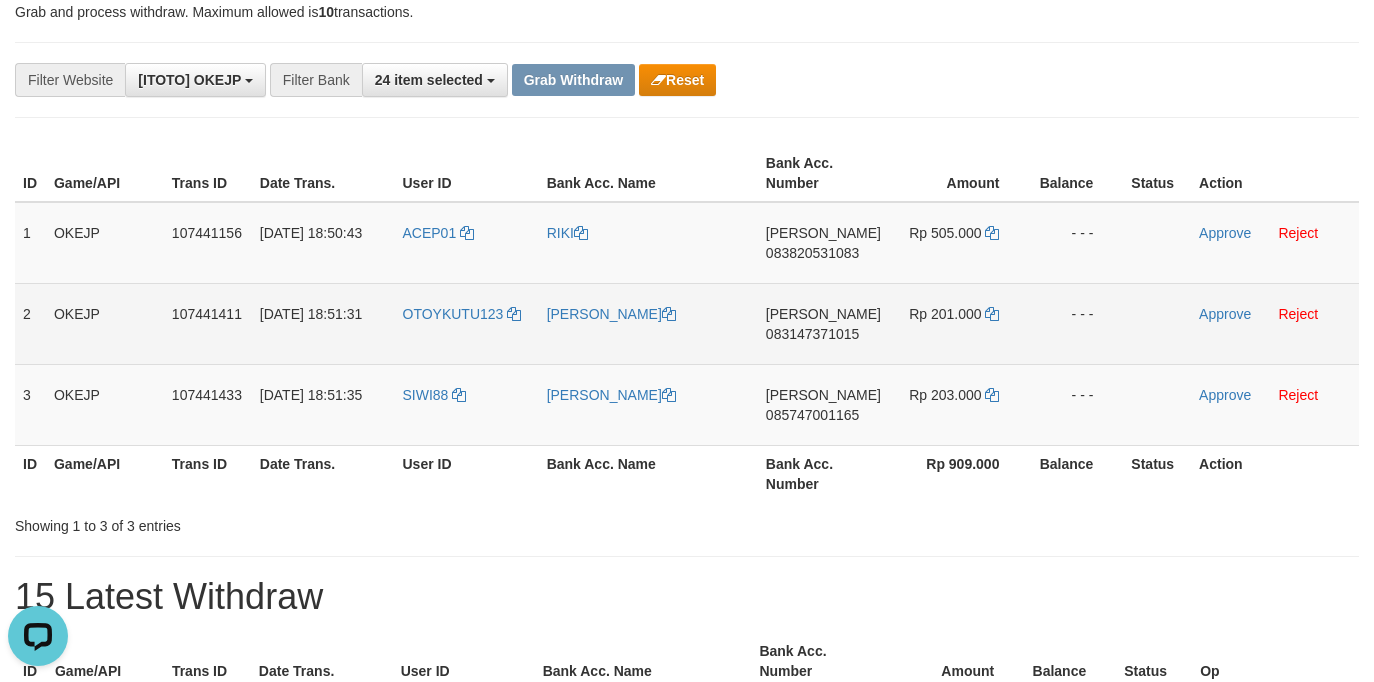 click on "DANA
083147371015" at bounding box center [823, 323] 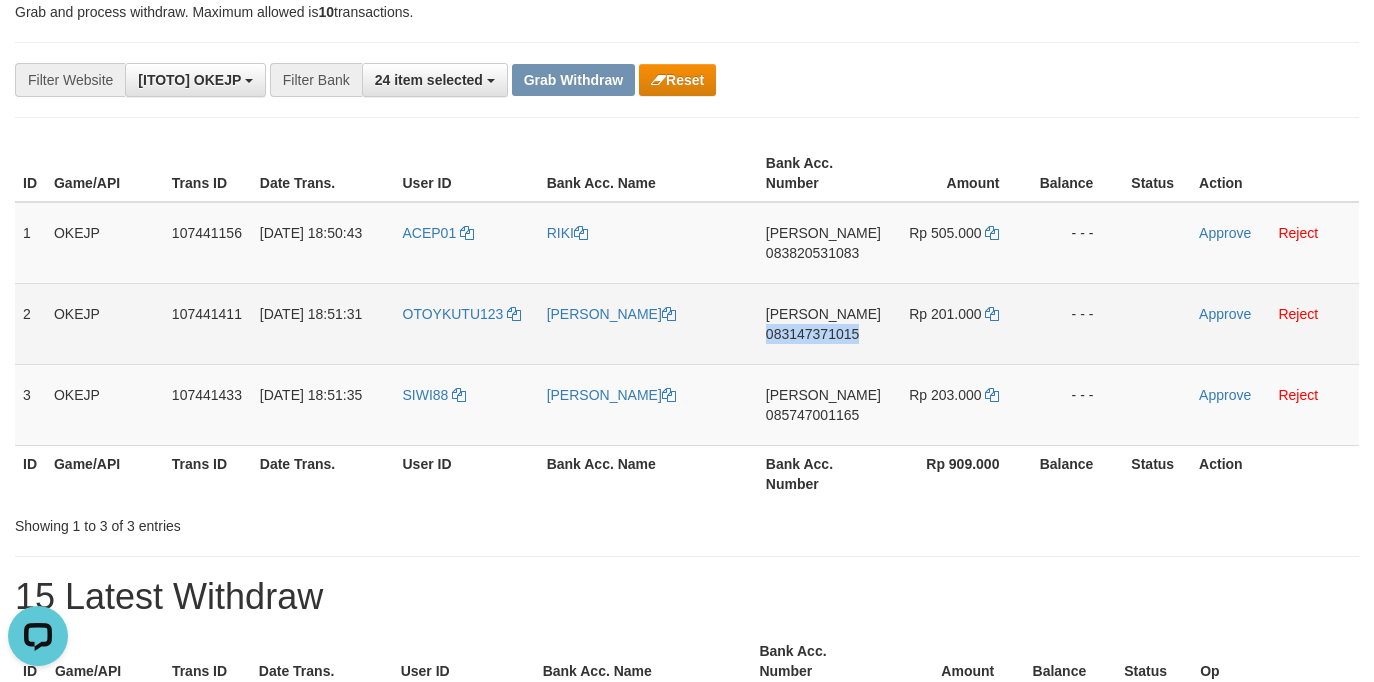 click on "DANA
083147371015" at bounding box center (823, 323) 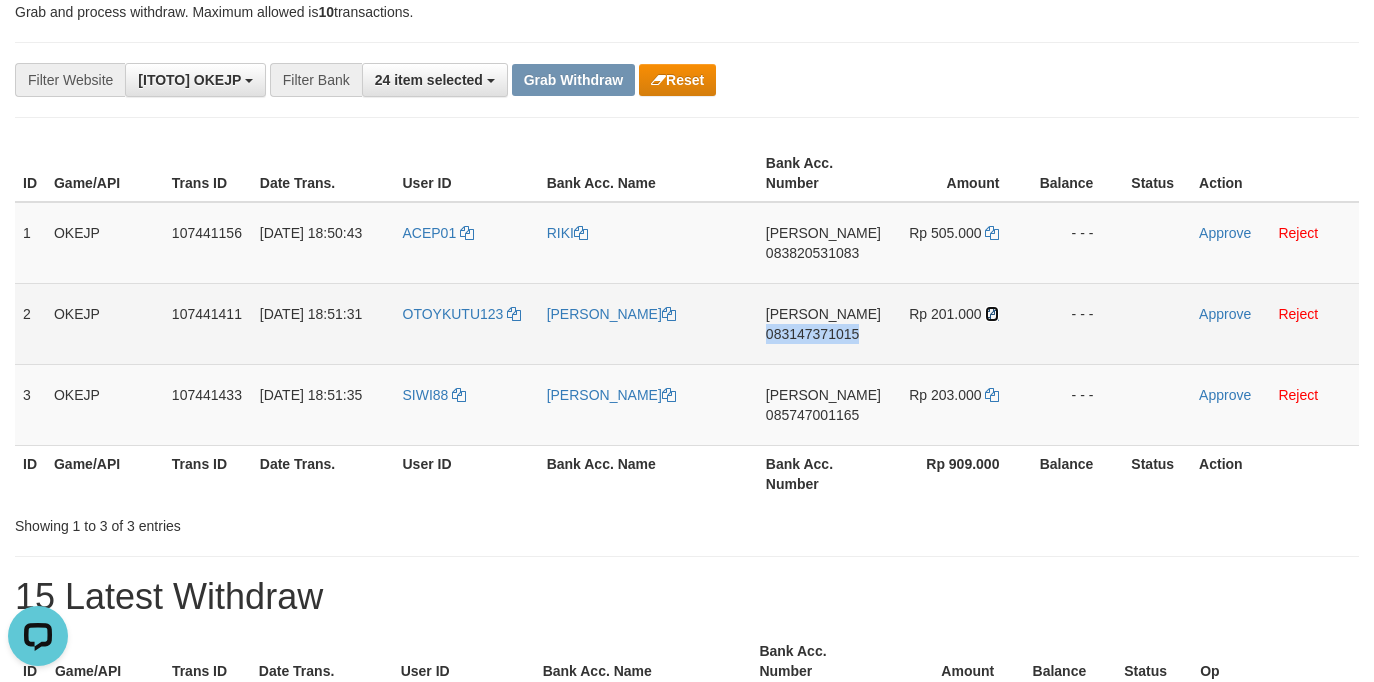 click at bounding box center [992, 314] 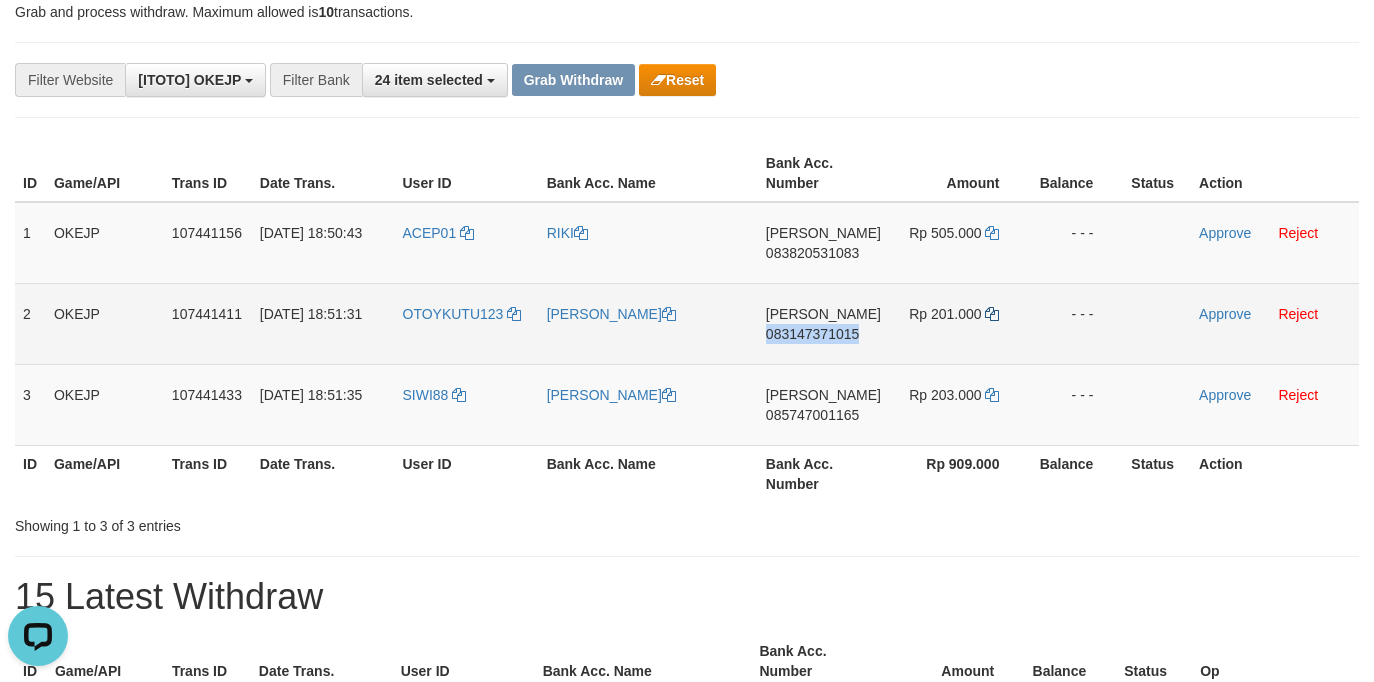 copy on "083147371015" 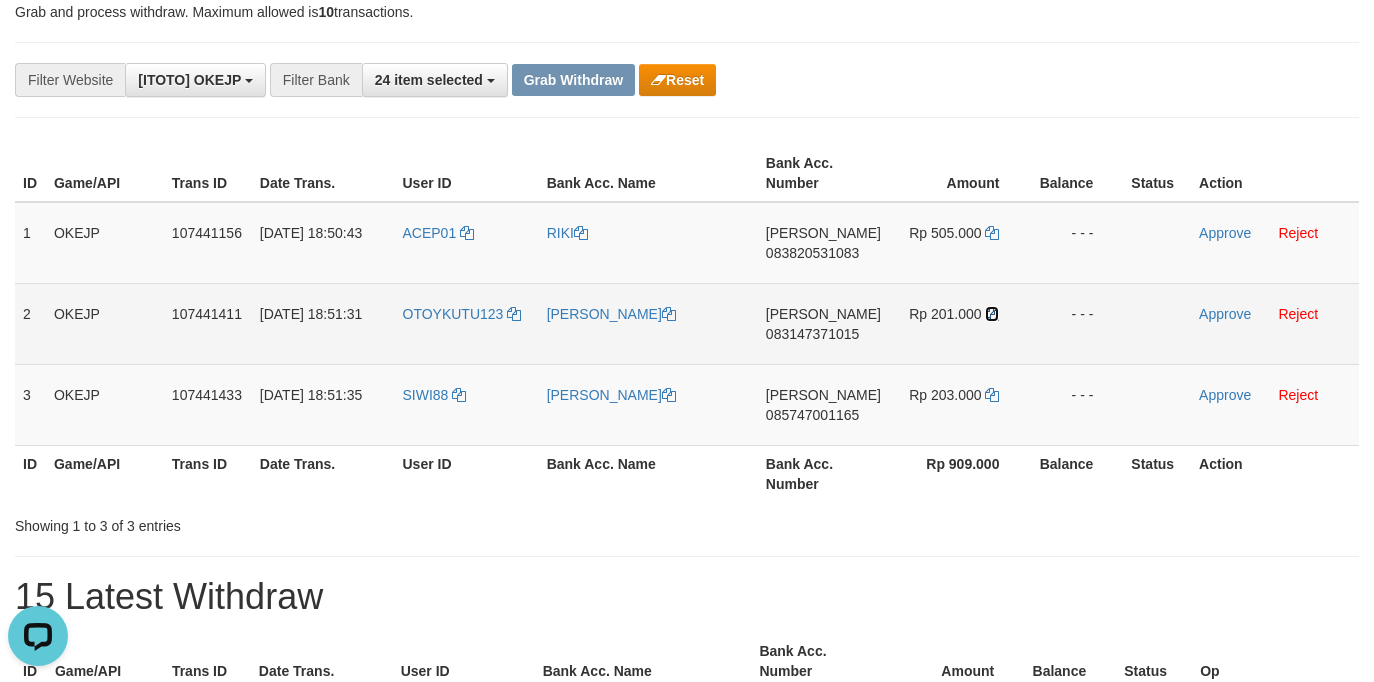 click at bounding box center [992, 314] 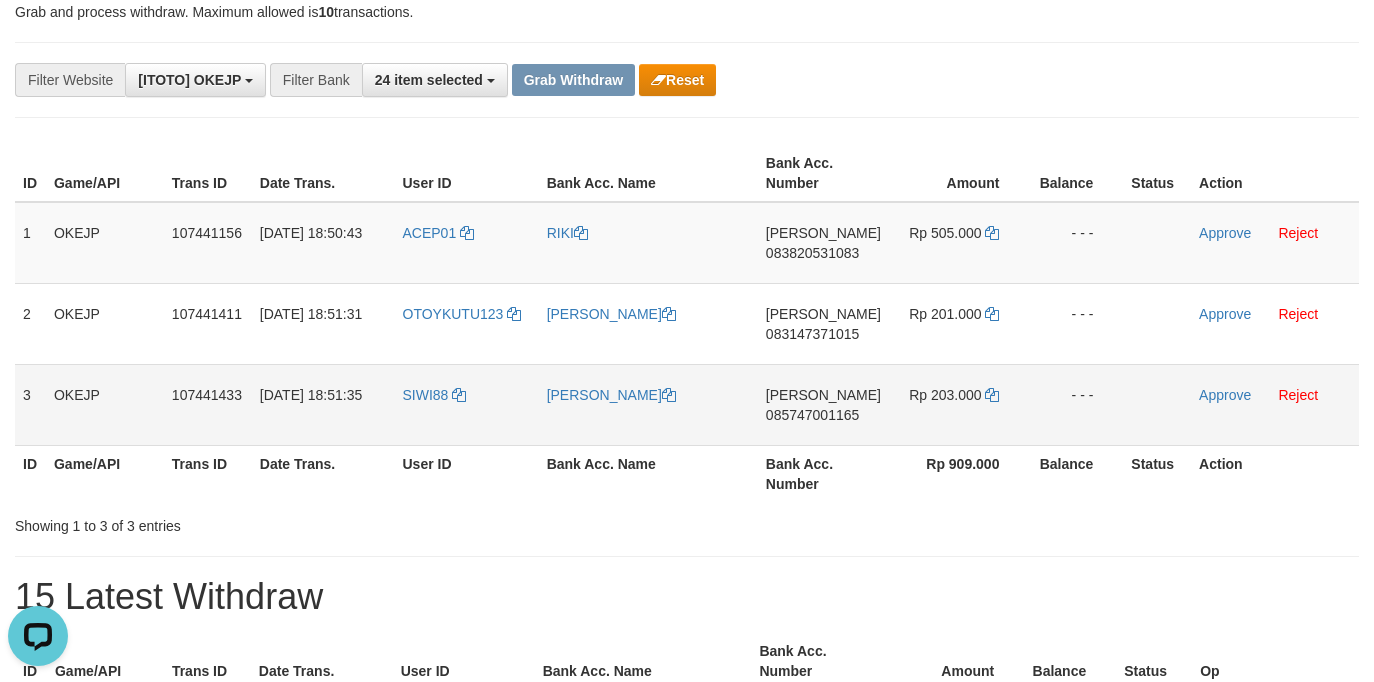 click on "DANA
085747001165" at bounding box center (823, 404) 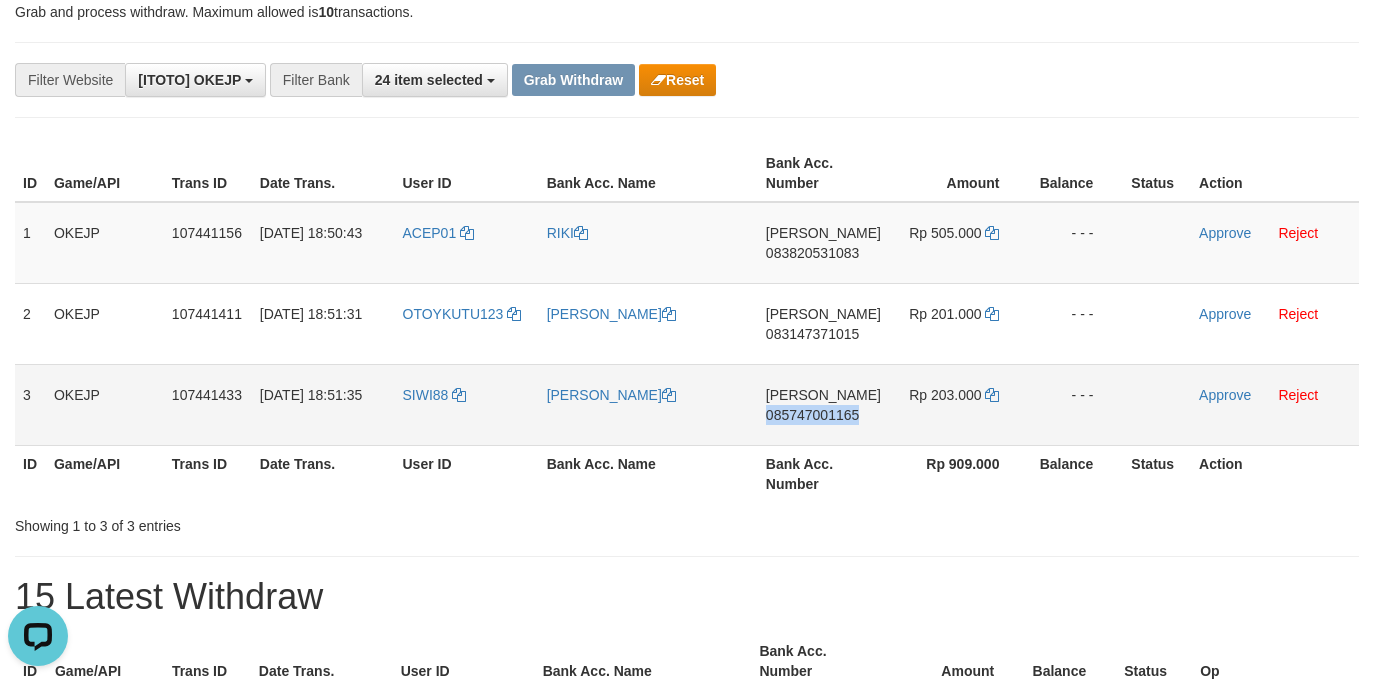 click on "DANA
085747001165" at bounding box center [823, 404] 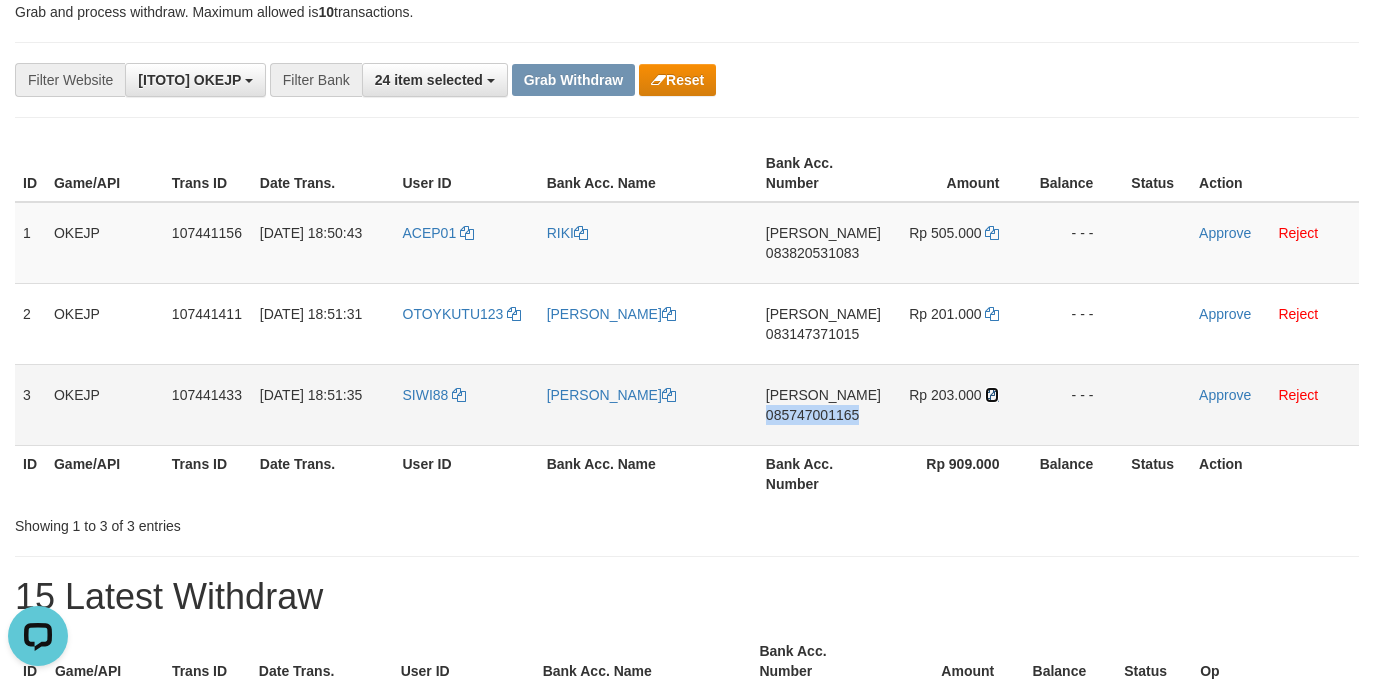 click at bounding box center (992, 395) 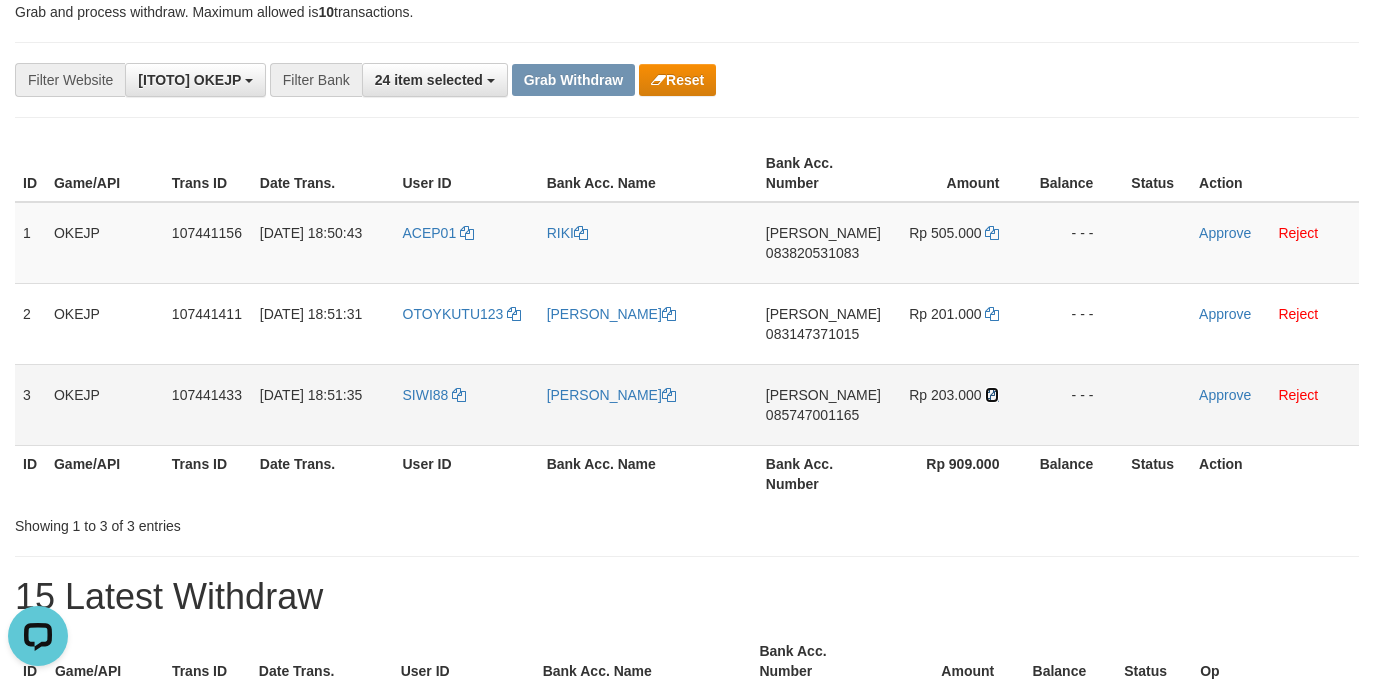 click at bounding box center [992, 395] 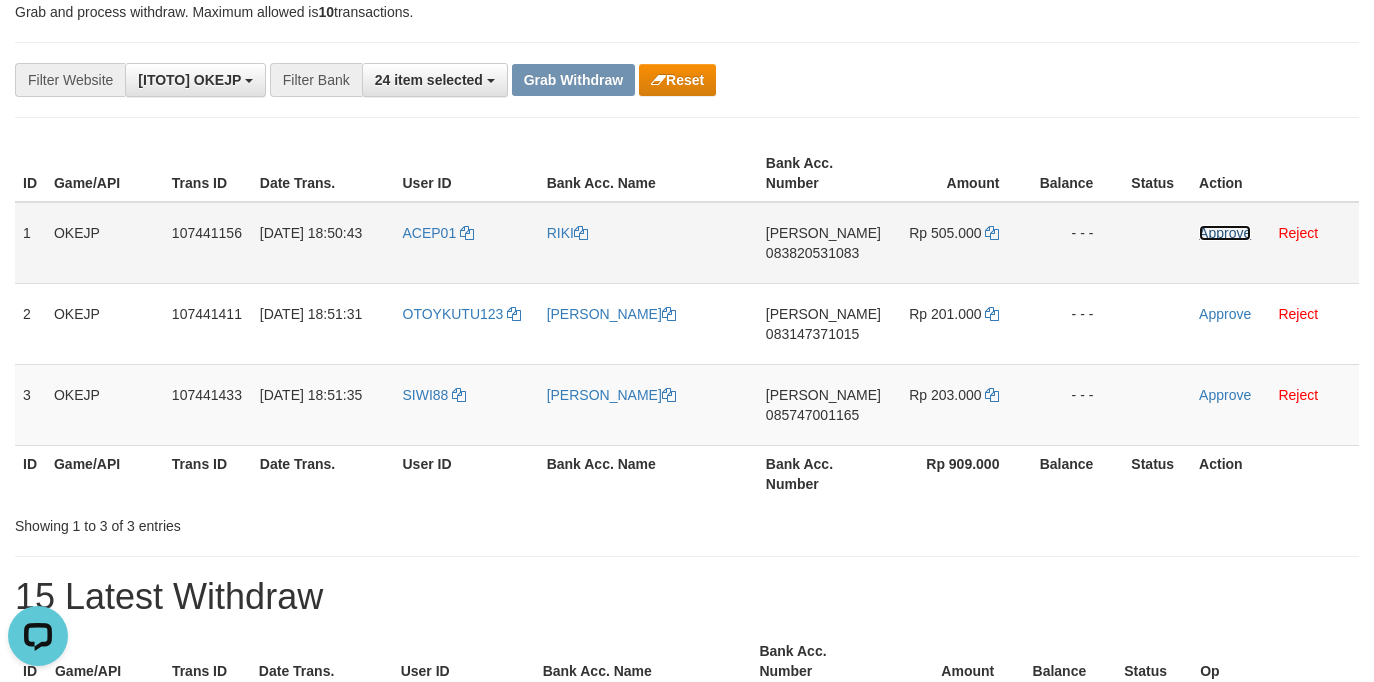 click on "Approve" at bounding box center [1225, 233] 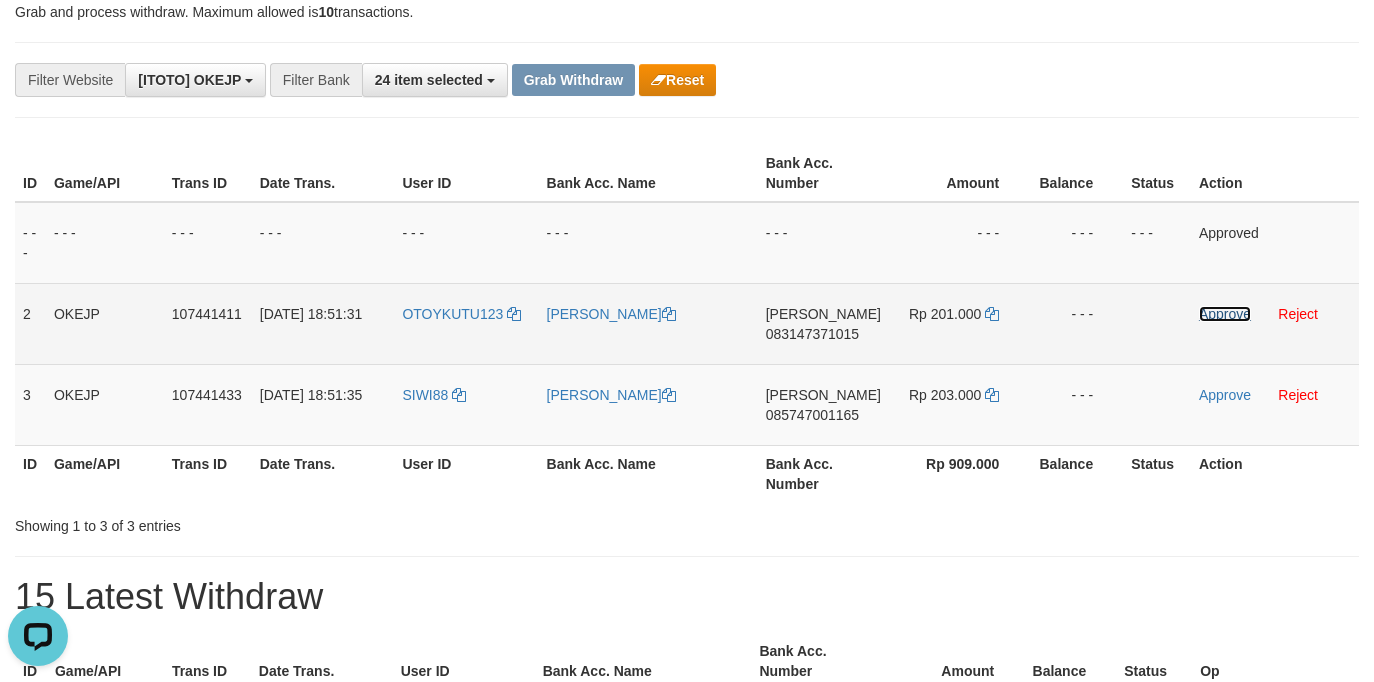 click on "Approve" at bounding box center [1225, 314] 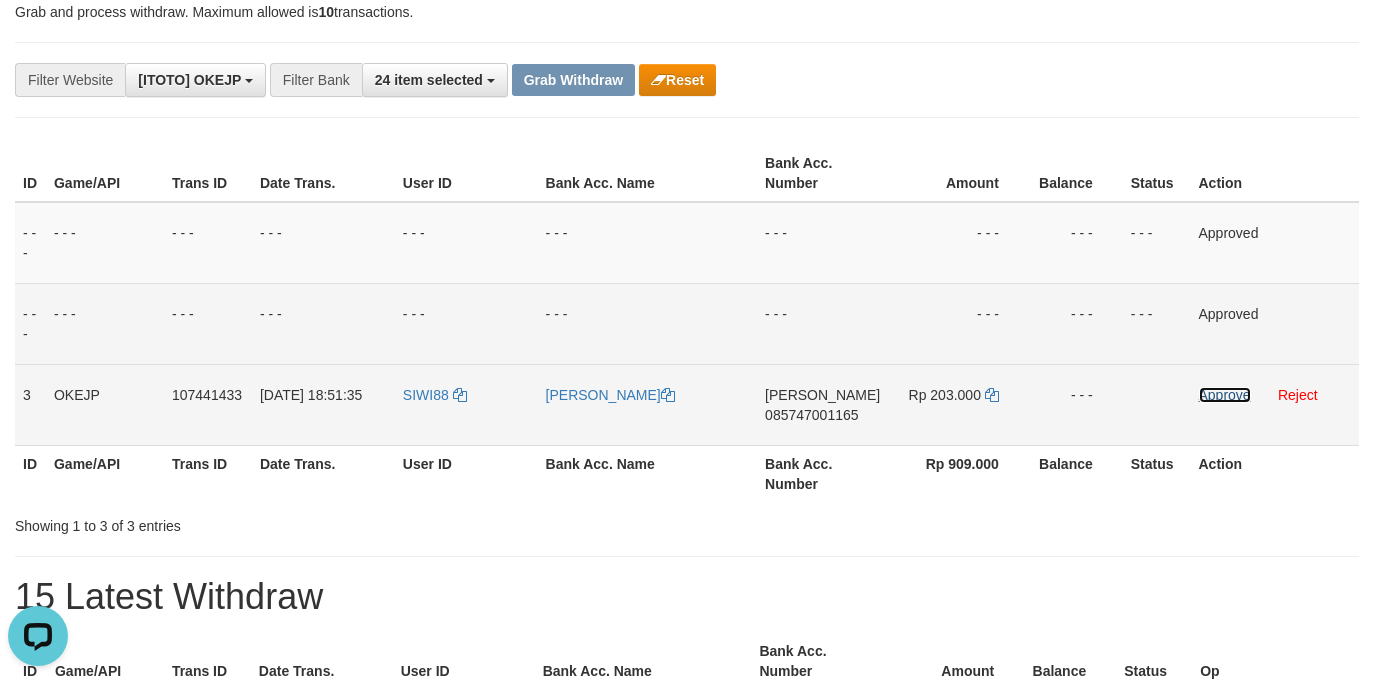 click on "Approve" at bounding box center [1225, 395] 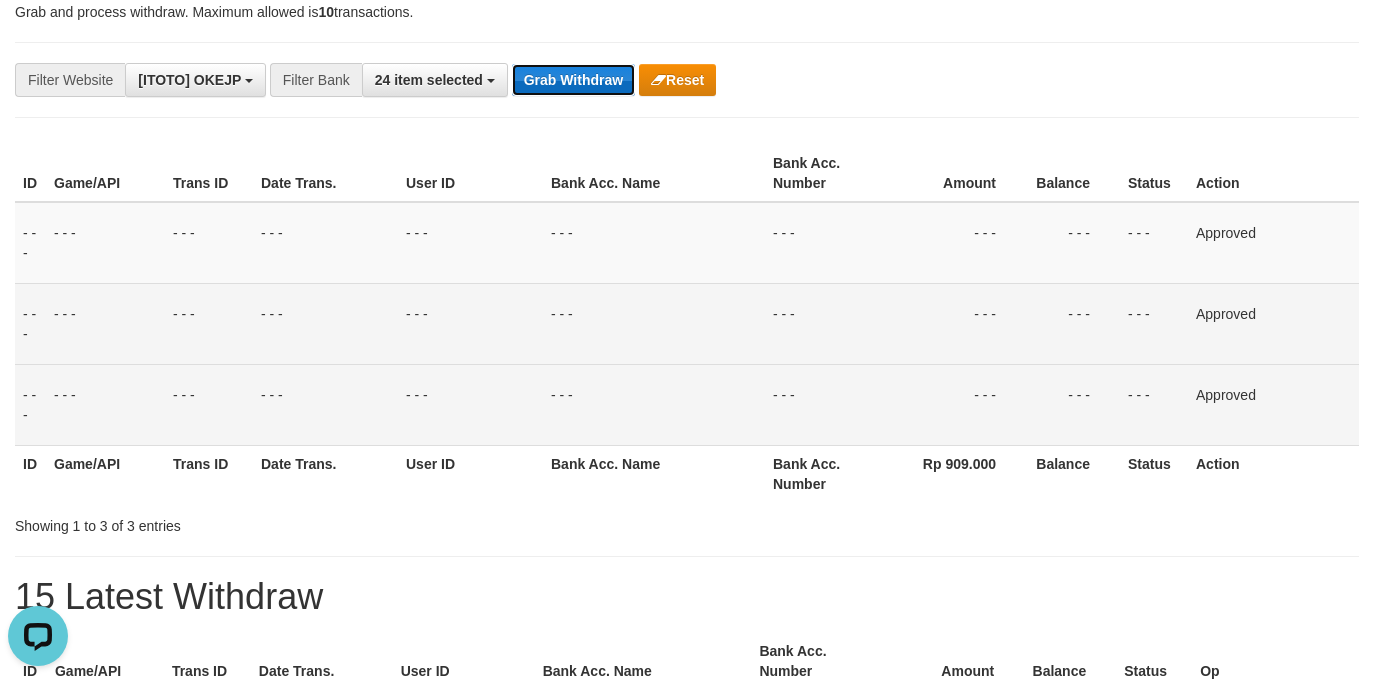 click on "Grab Withdraw" at bounding box center (573, 80) 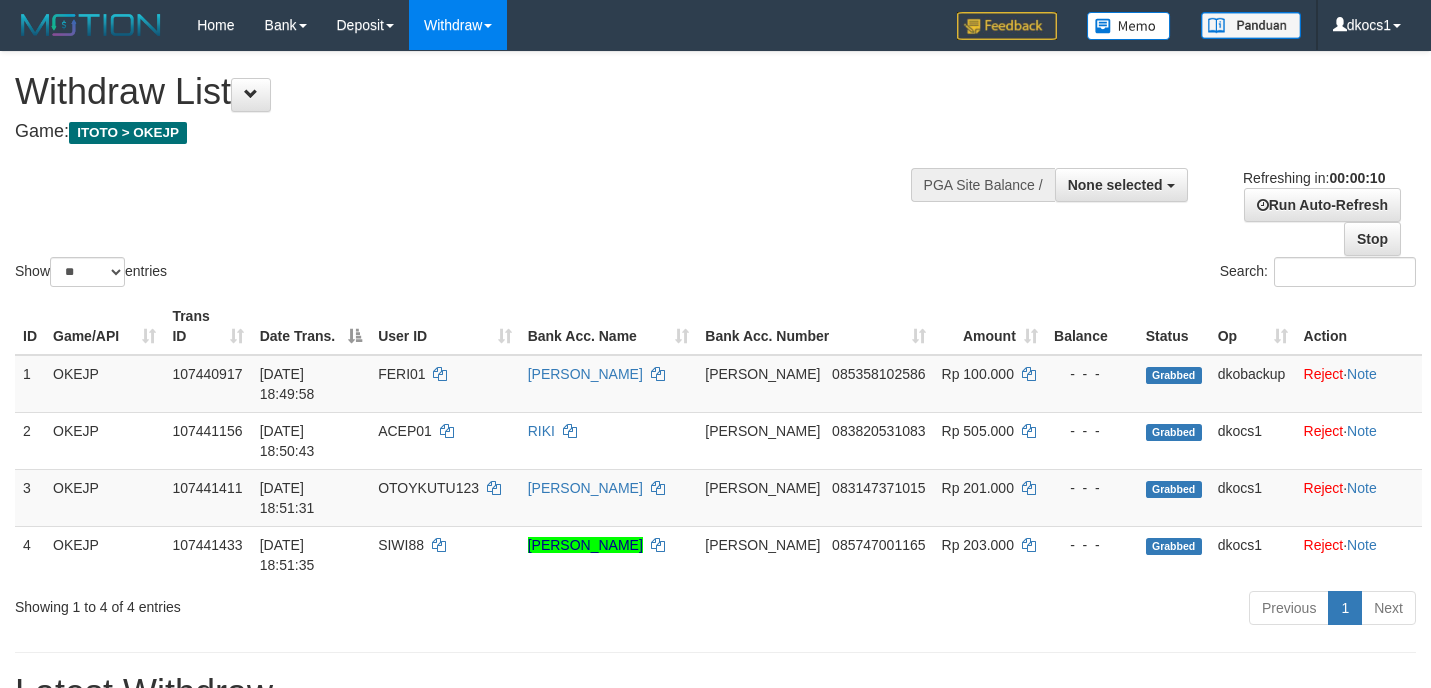 select 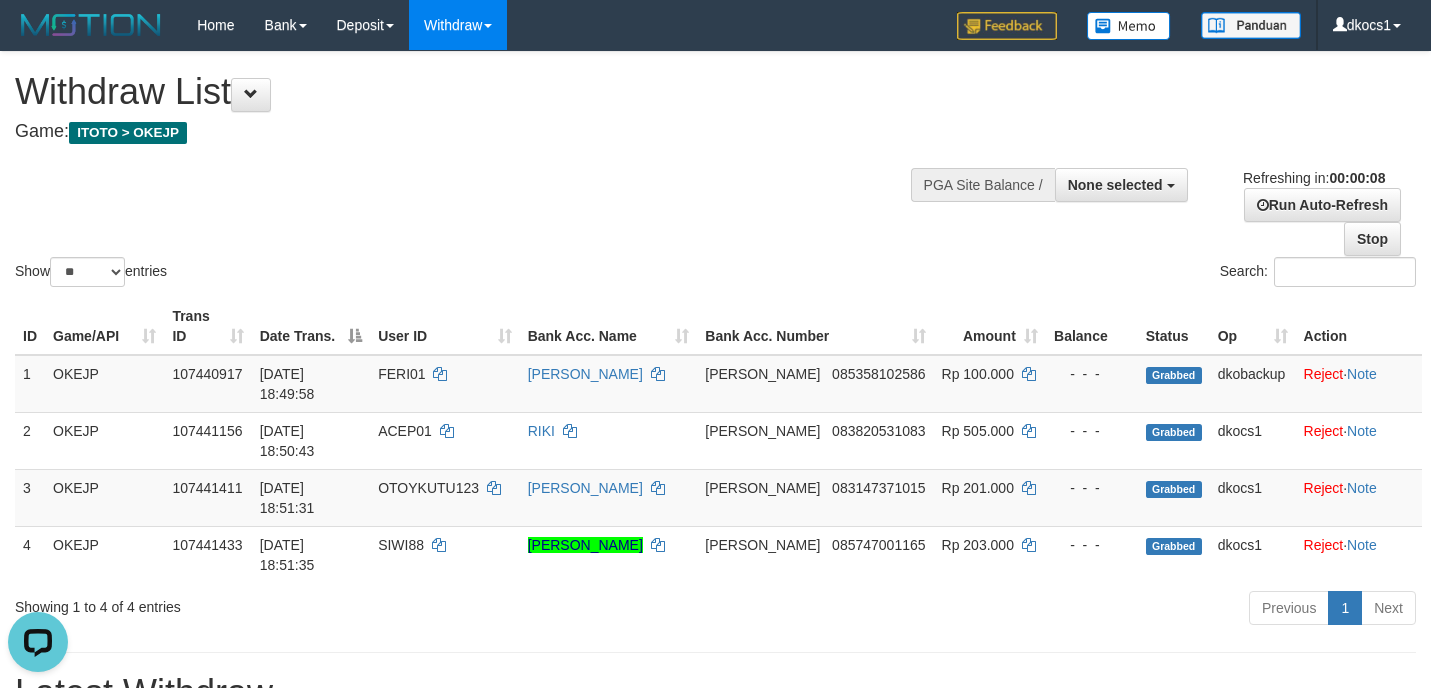 scroll, scrollTop: 0, scrollLeft: 0, axis: both 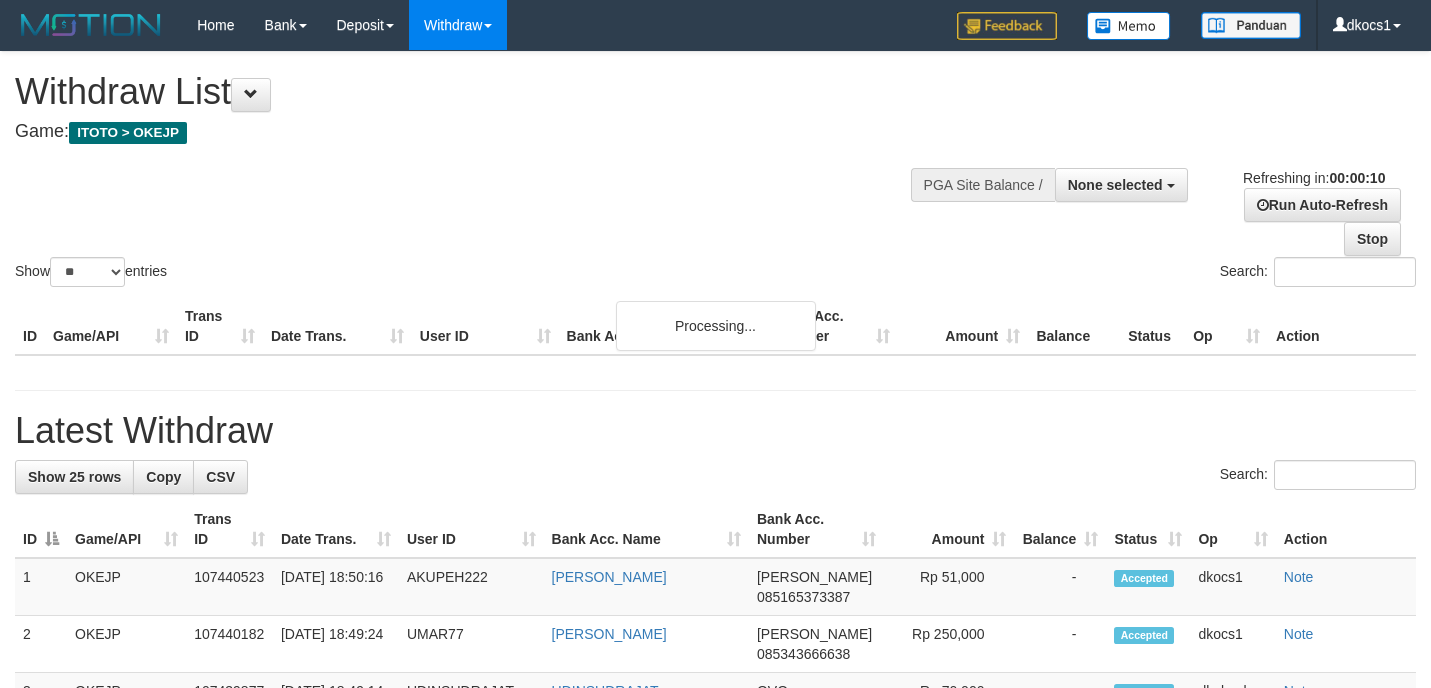 select 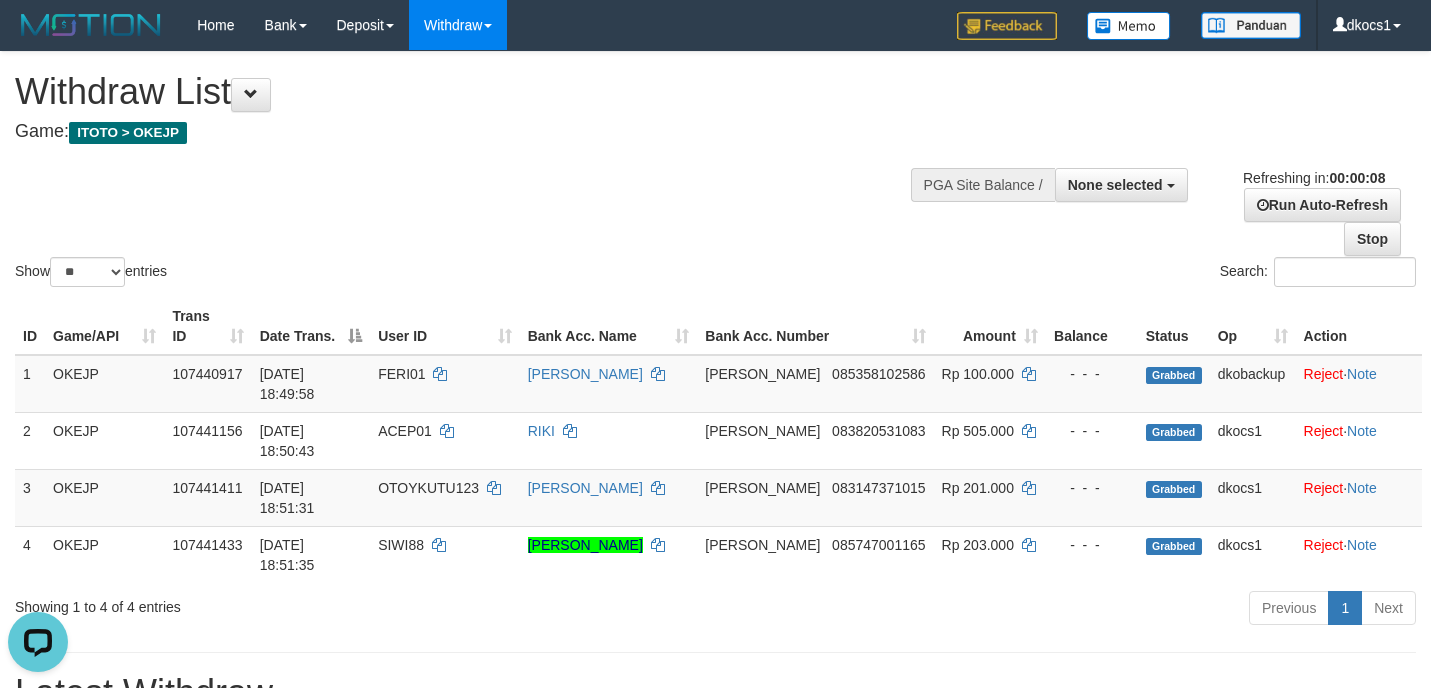 scroll, scrollTop: 0, scrollLeft: 0, axis: both 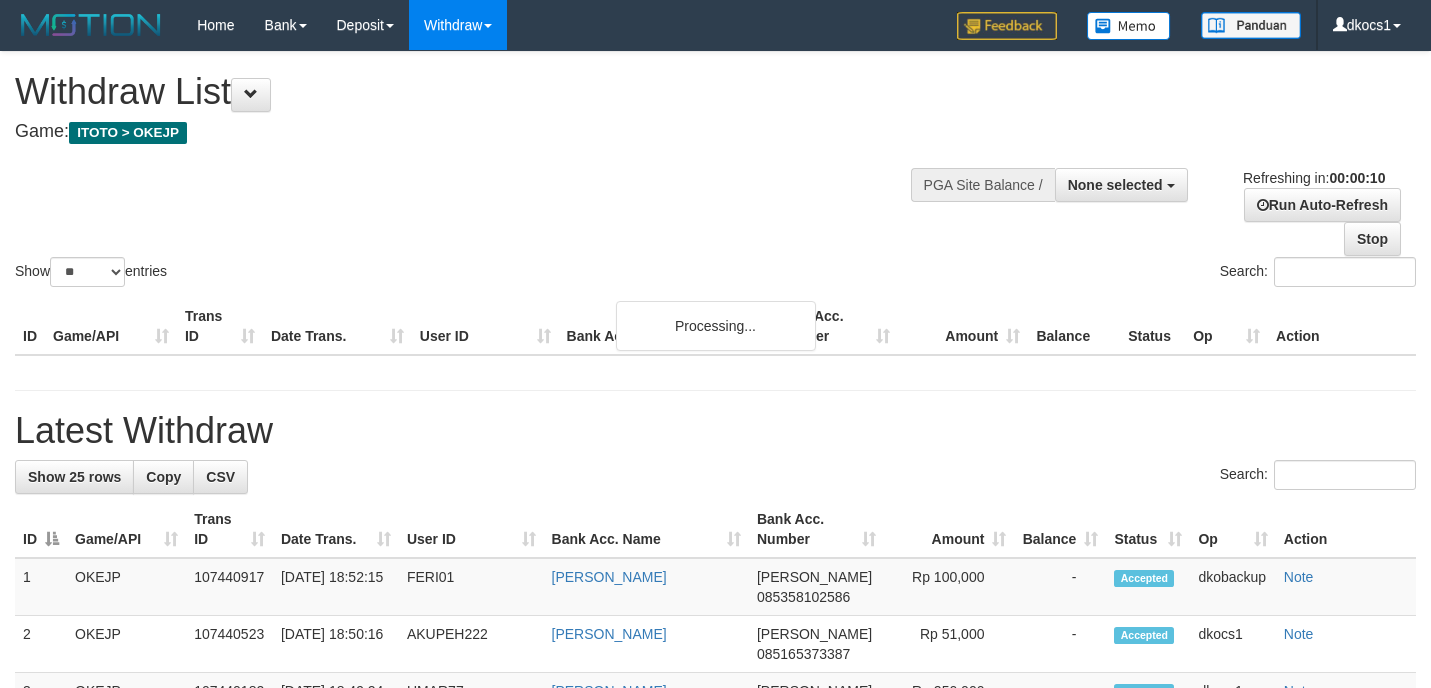 select 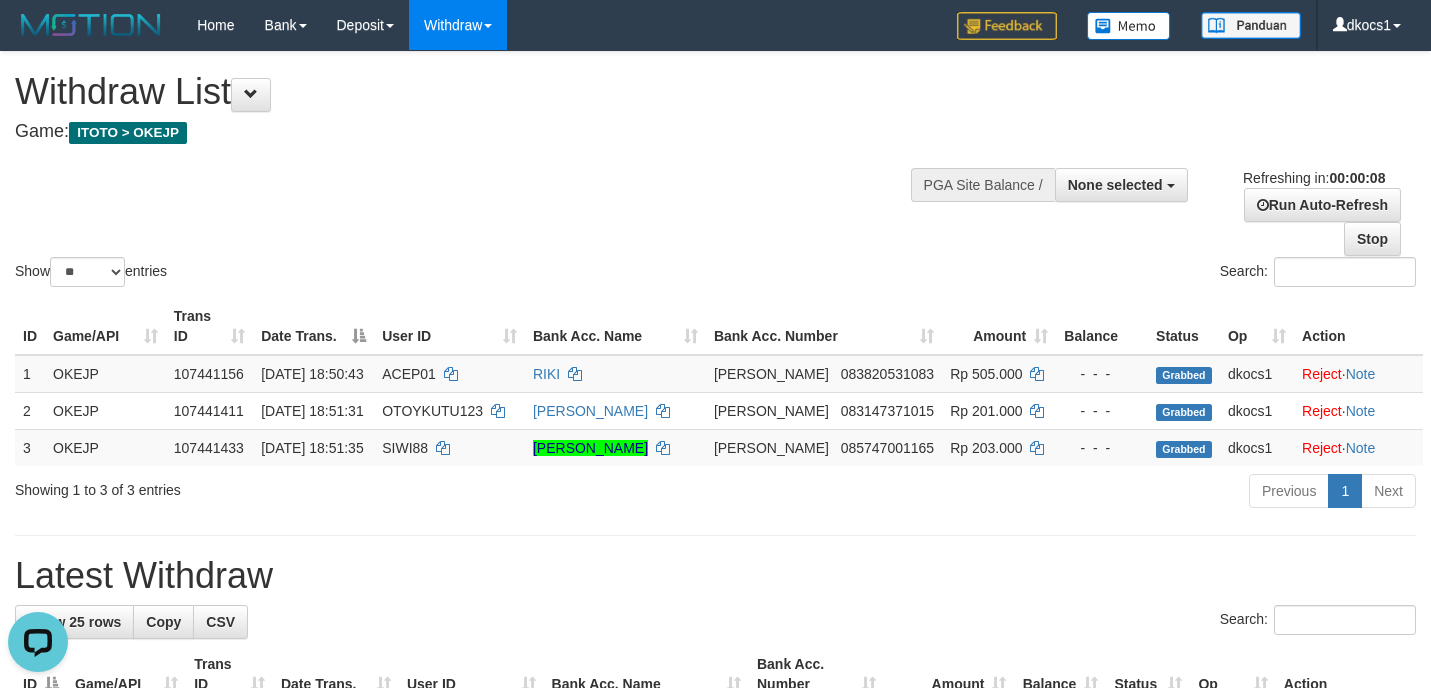 scroll, scrollTop: 0, scrollLeft: 0, axis: both 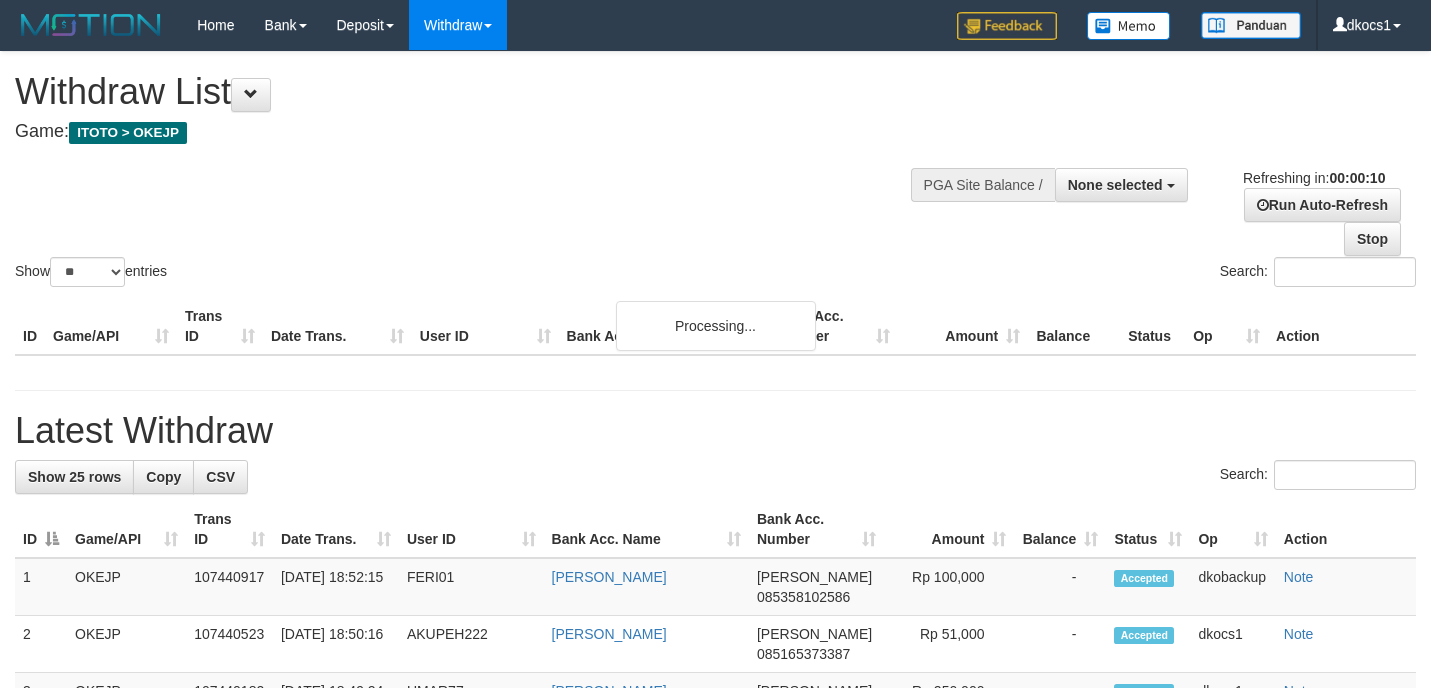 select 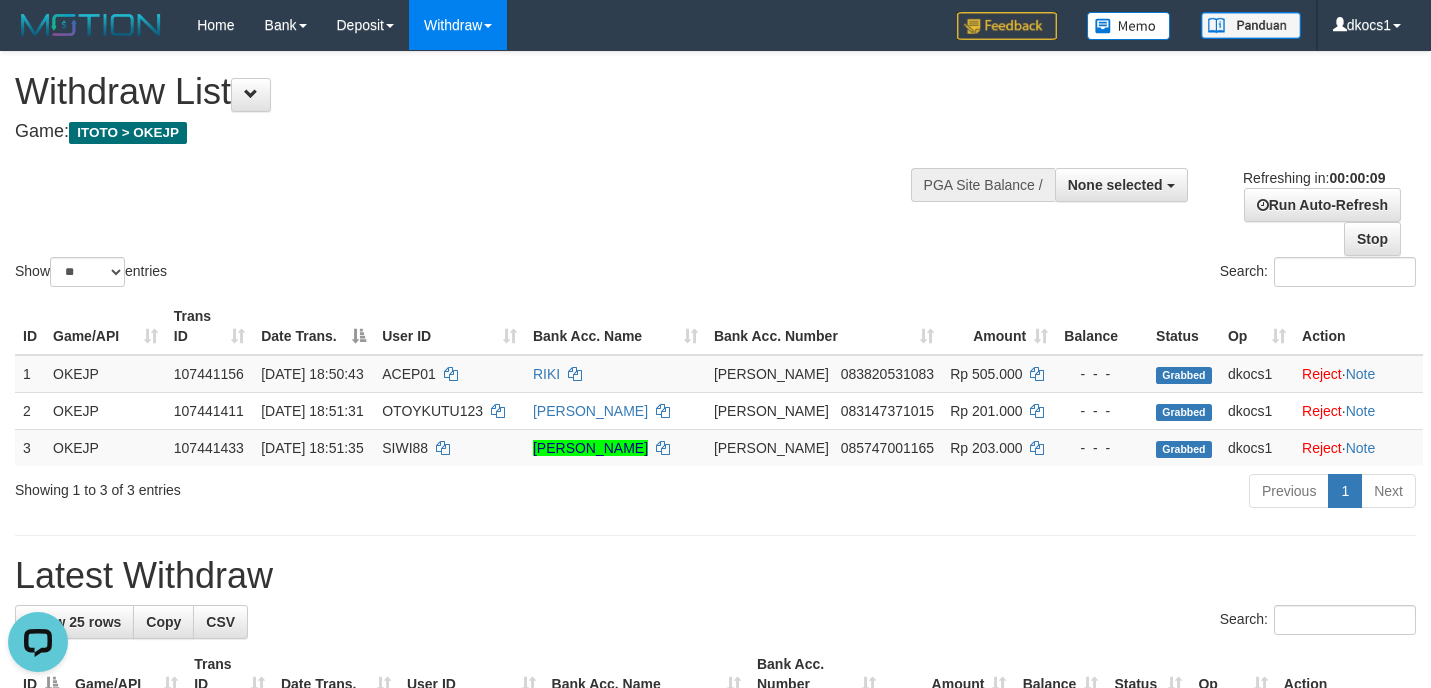 scroll, scrollTop: 0, scrollLeft: 0, axis: both 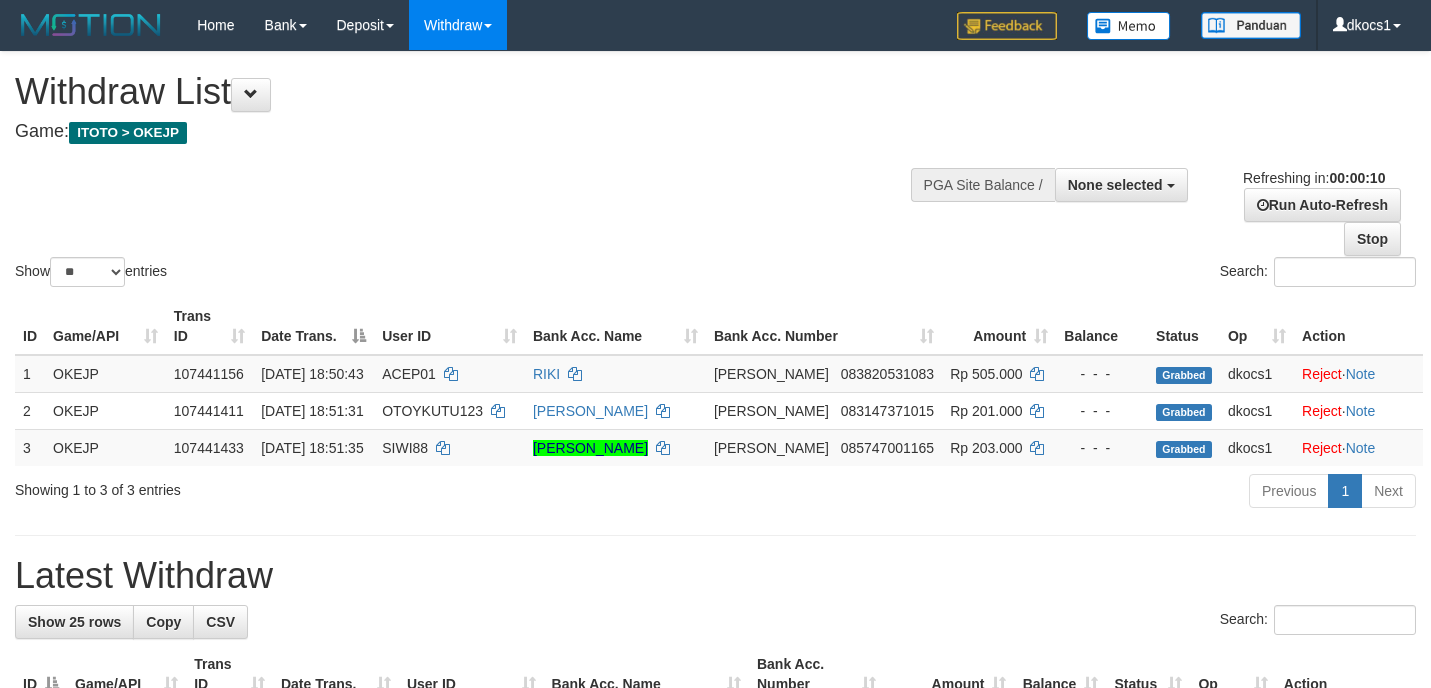 select 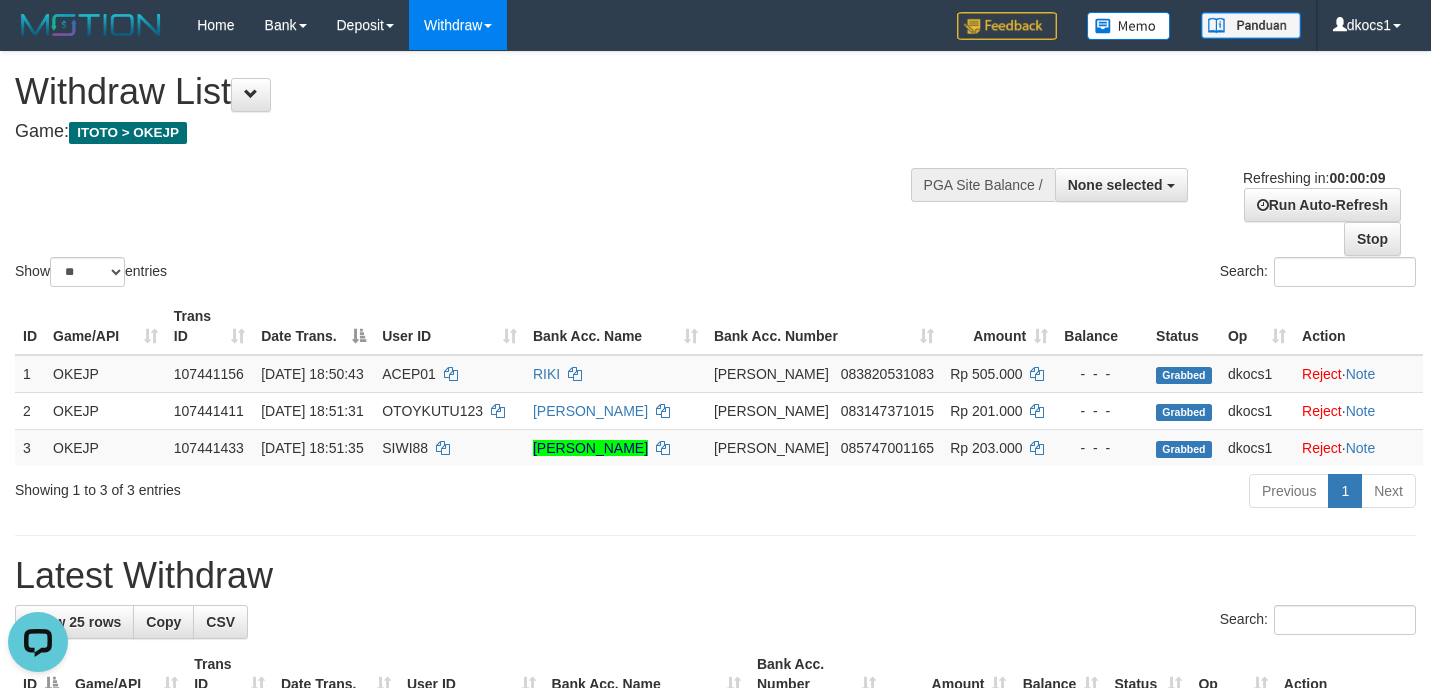scroll, scrollTop: 0, scrollLeft: 0, axis: both 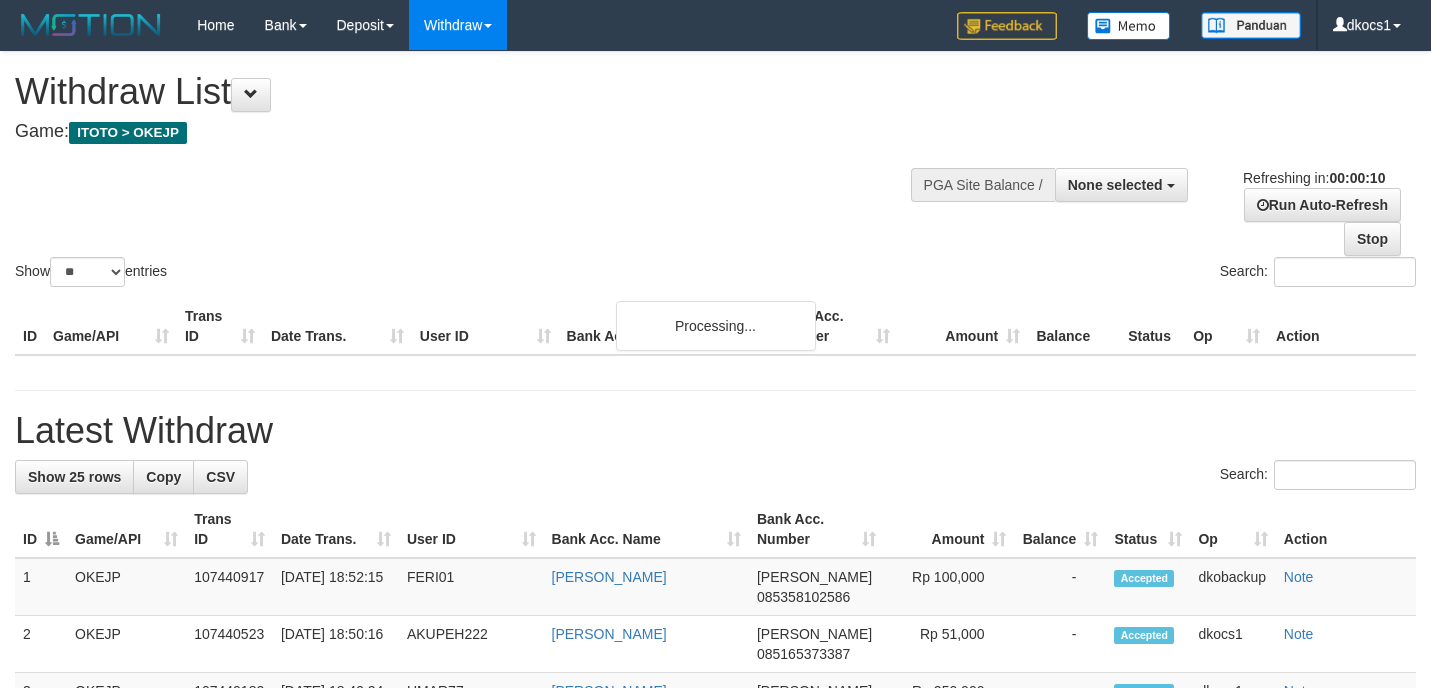 select 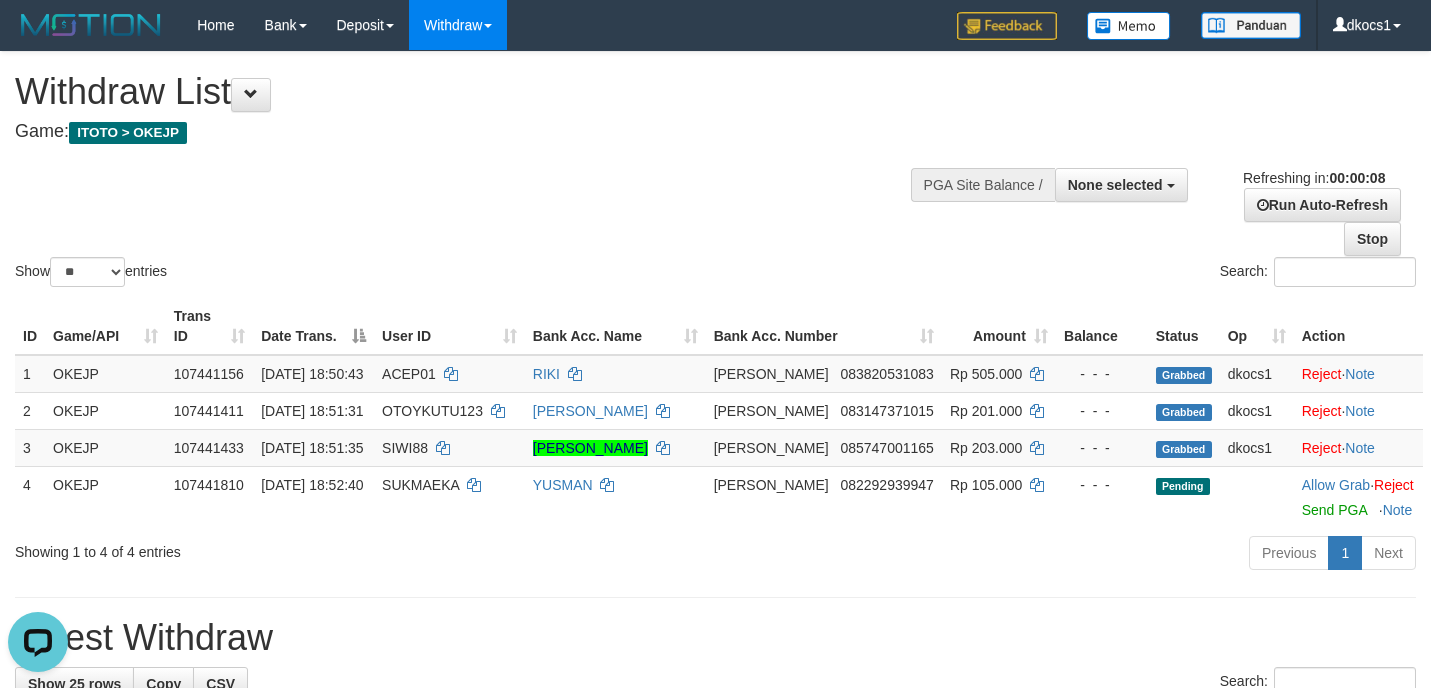 scroll, scrollTop: 0, scrollLeft: 0, axis: both 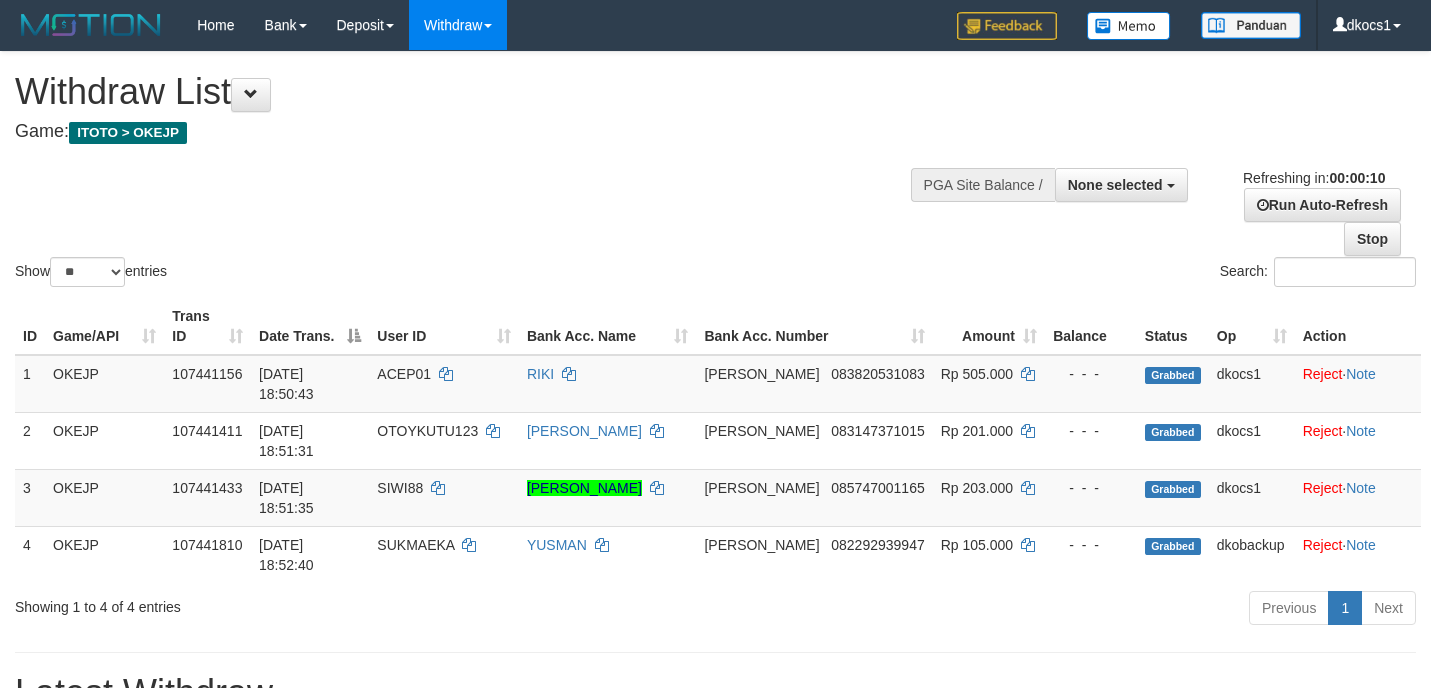 select 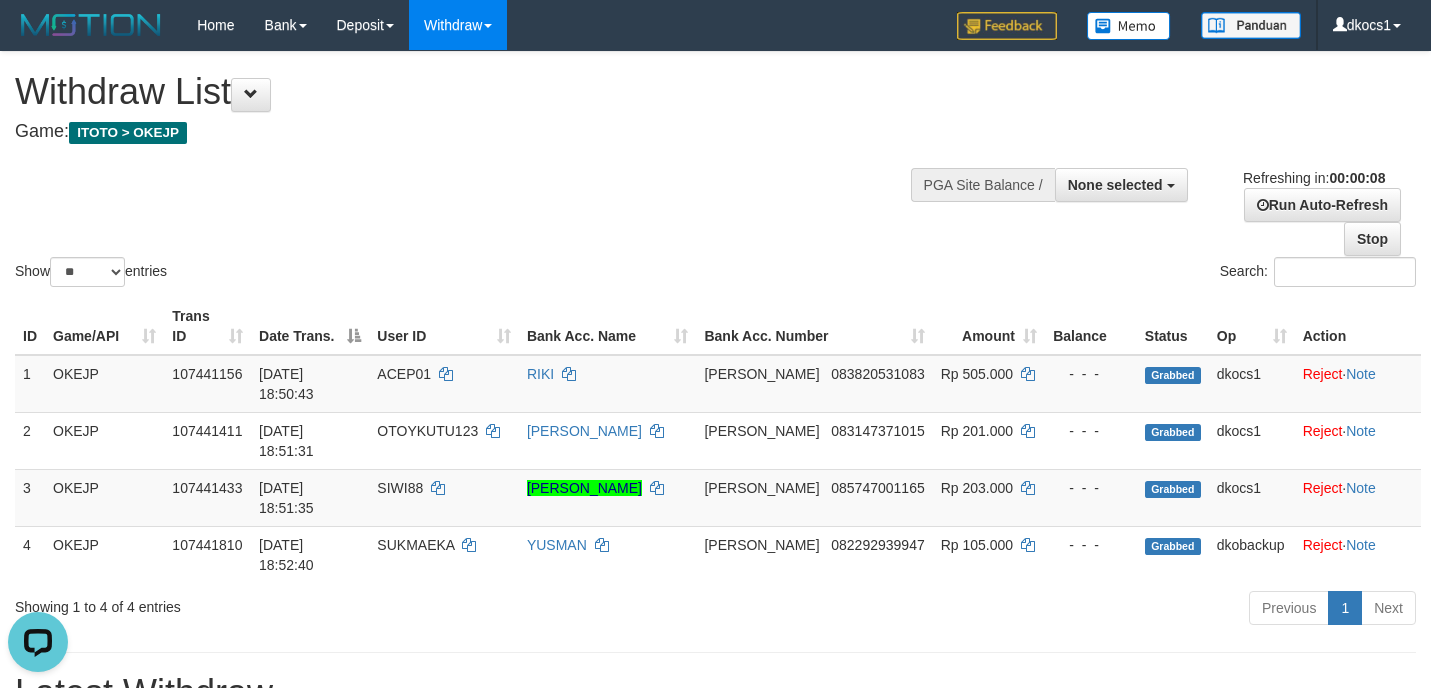 scroll, scrollTop: 0, scrollLeft: 0, axis: both 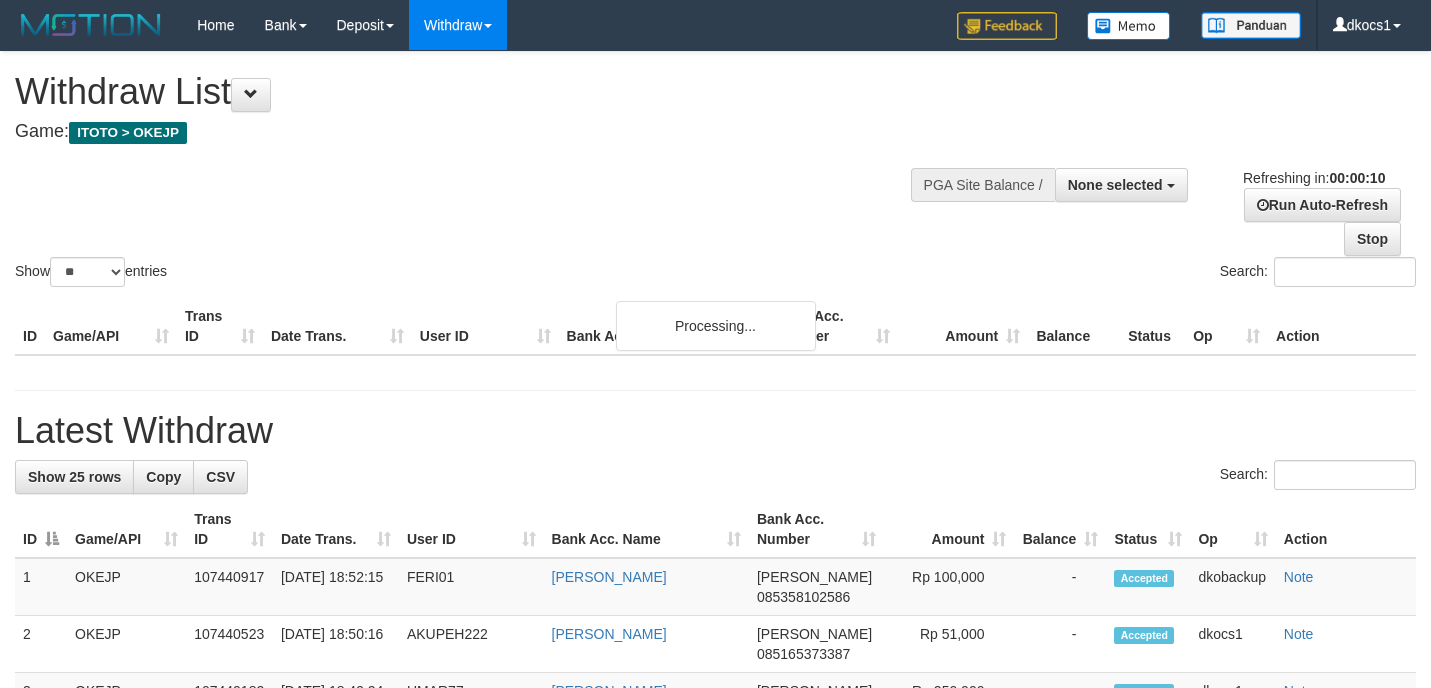 select 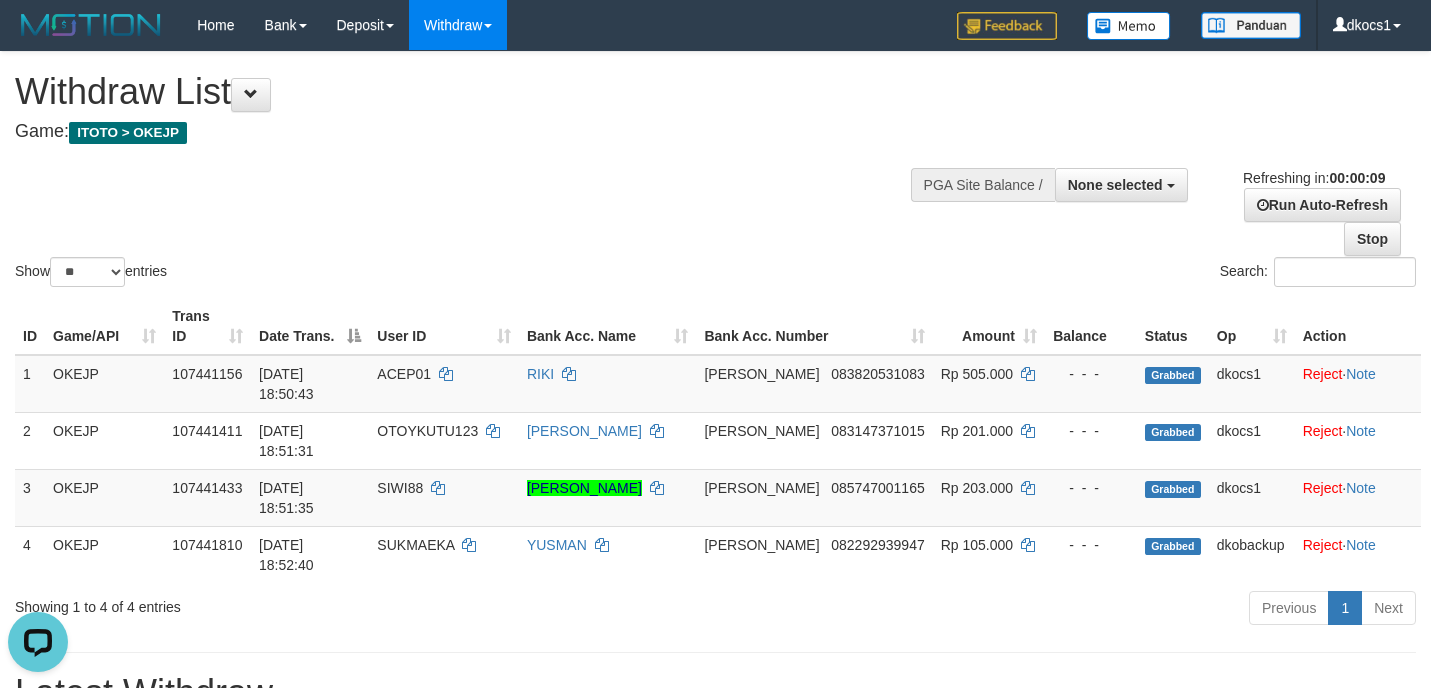 scroll, scrollTop: 0, scrollLeft: 0, axis: both 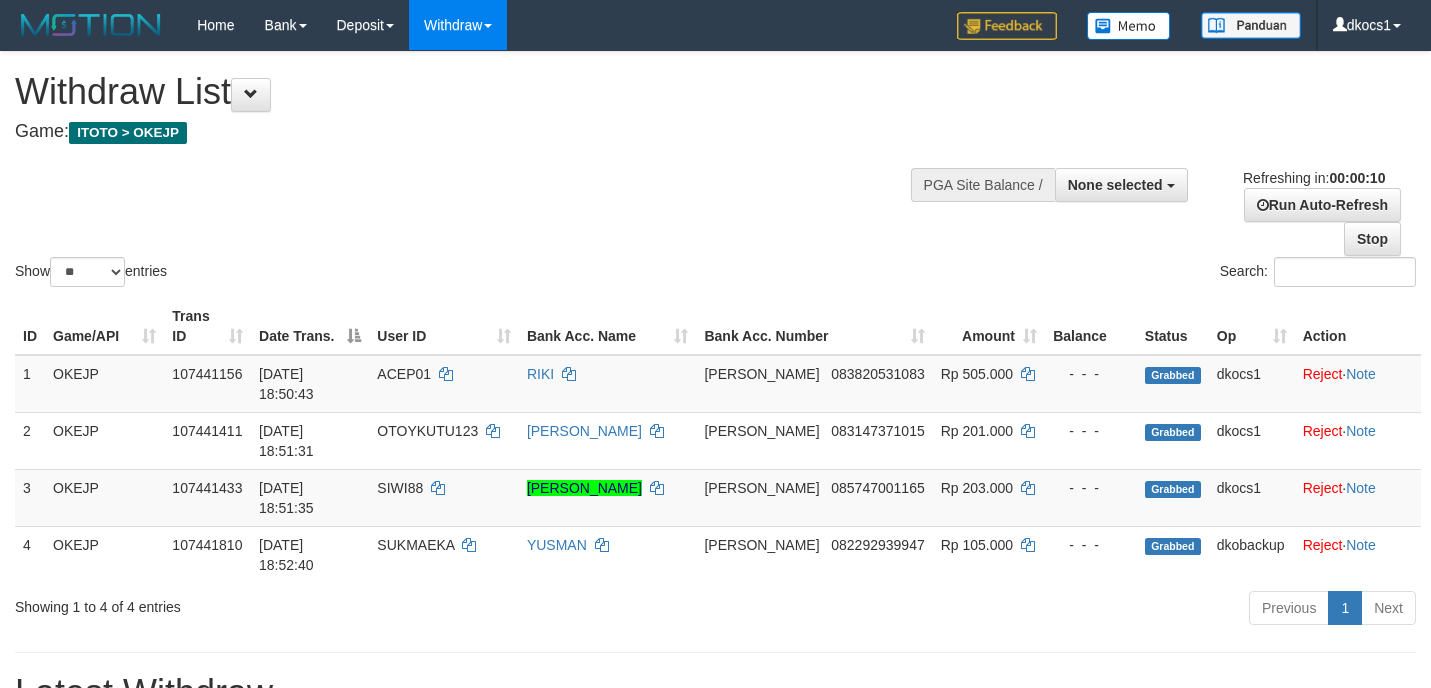 select 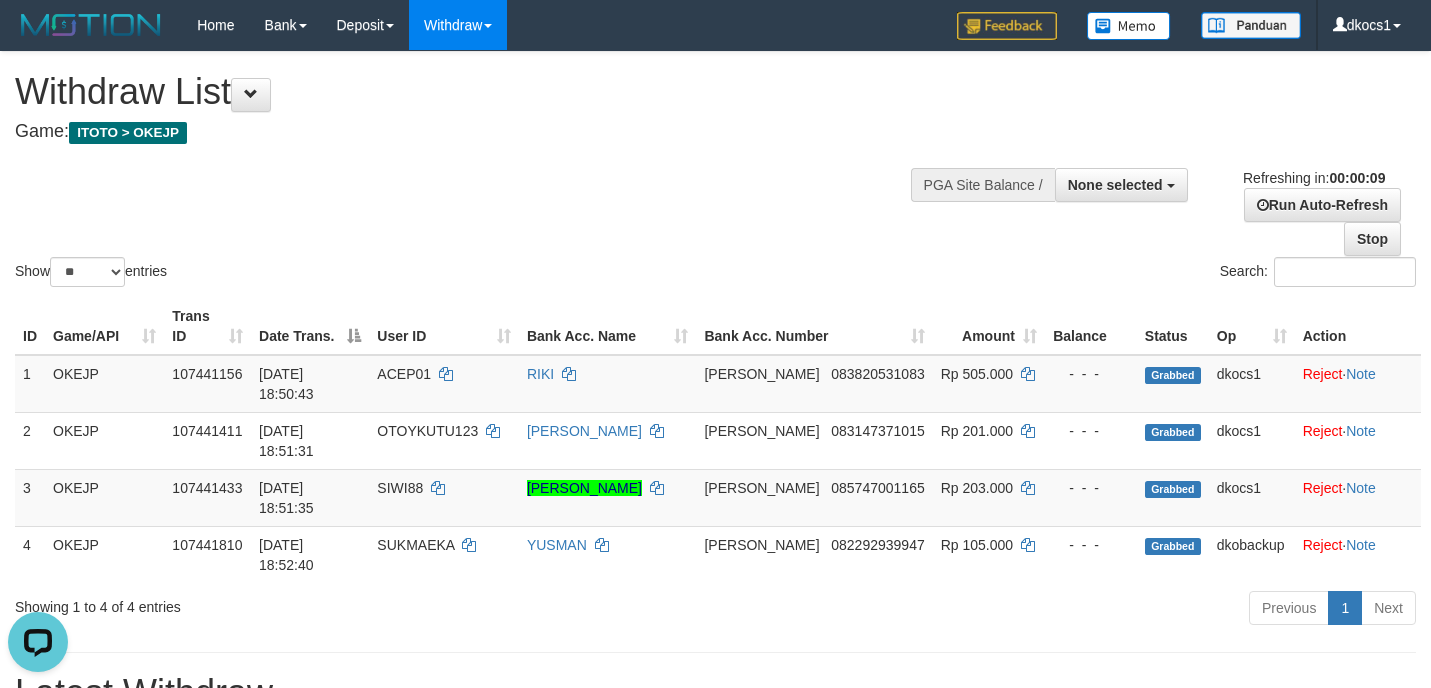 scroll, scrollTop: 0, scrollLeft: 0, axis: both 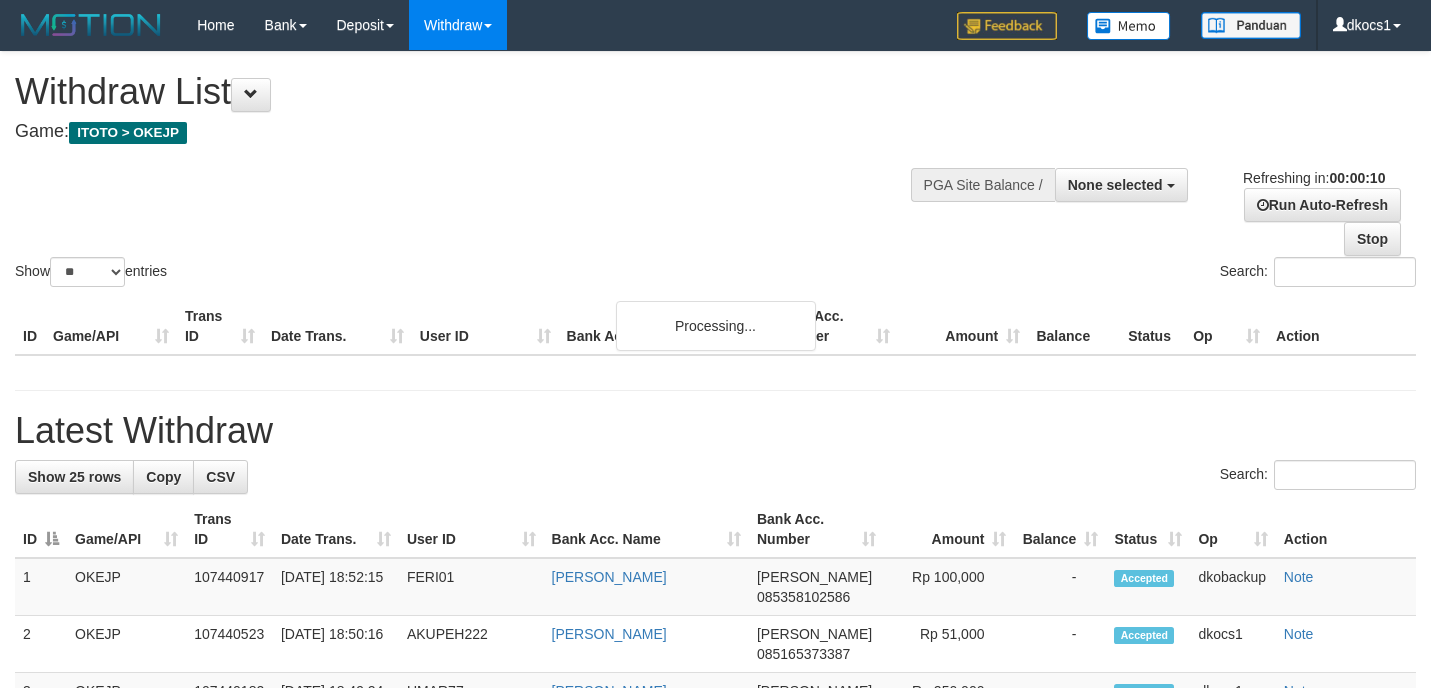 select 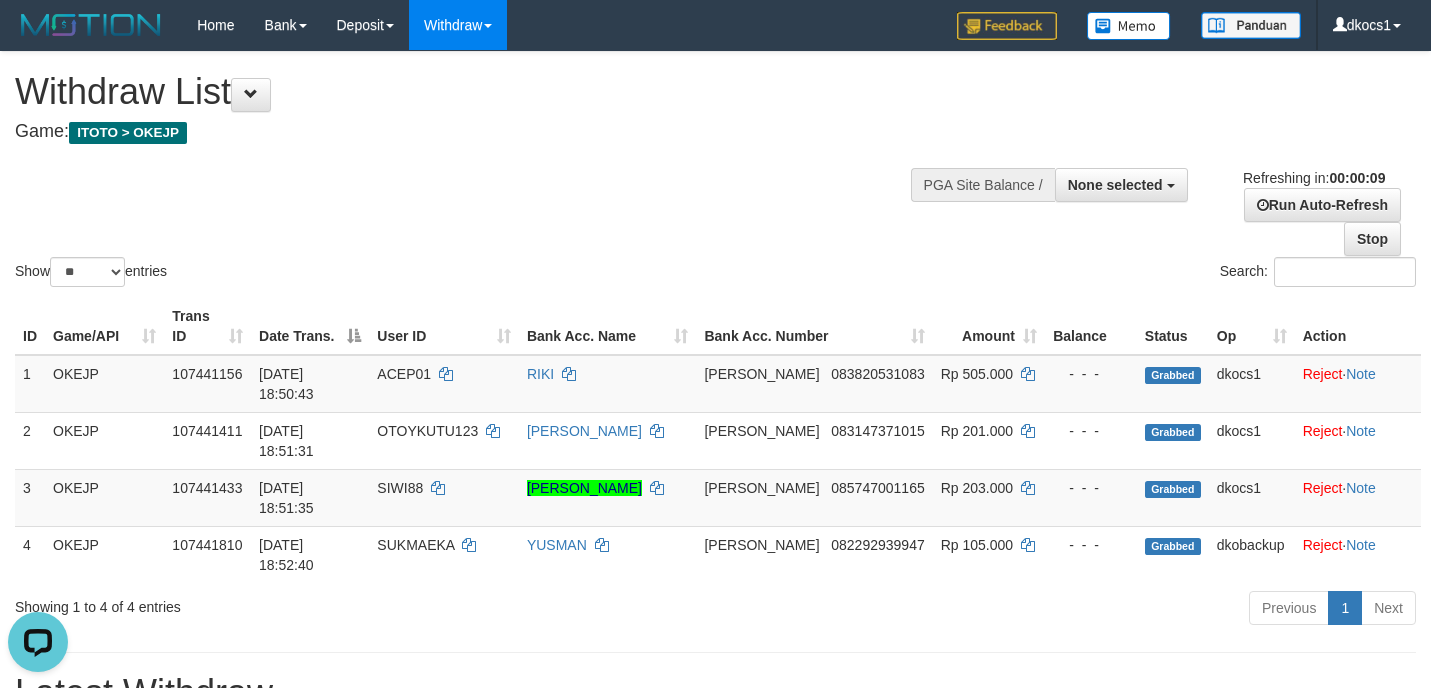 scroll, scrollTop: 0, scrollLeft: 0, axis: both 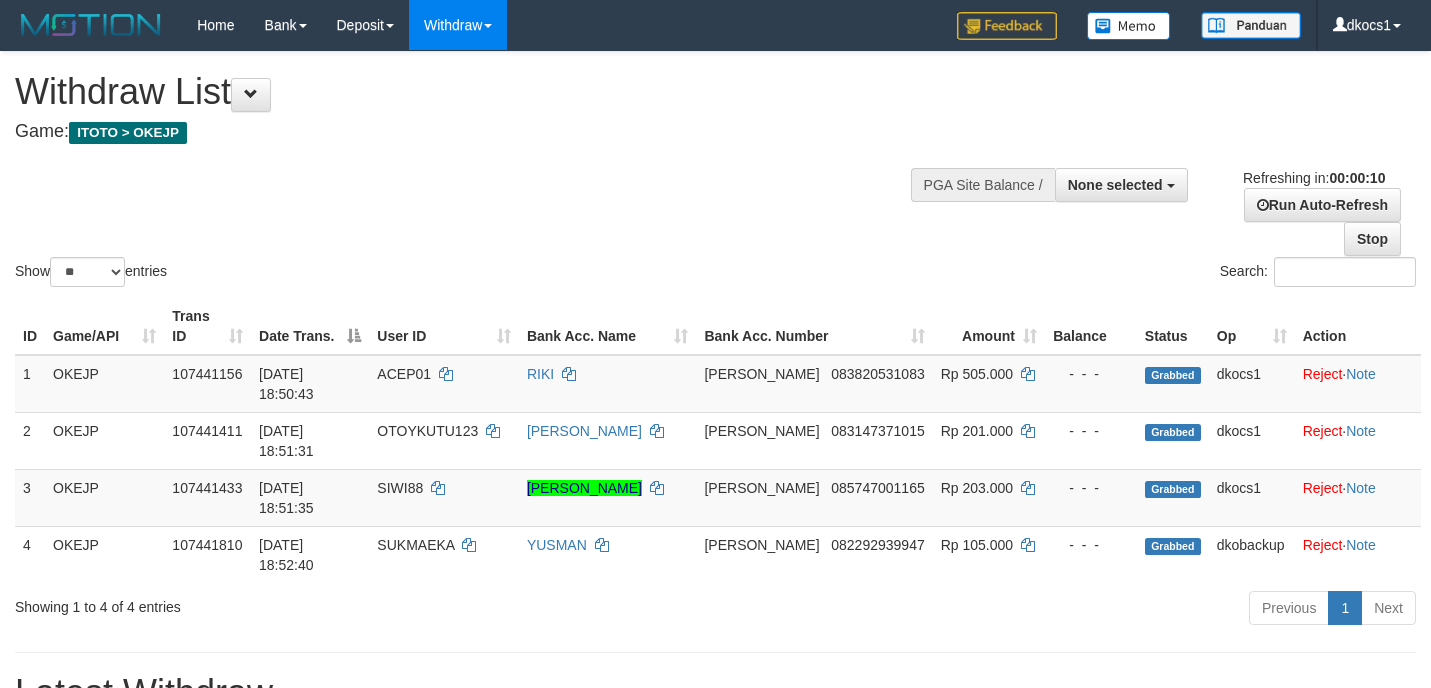 select 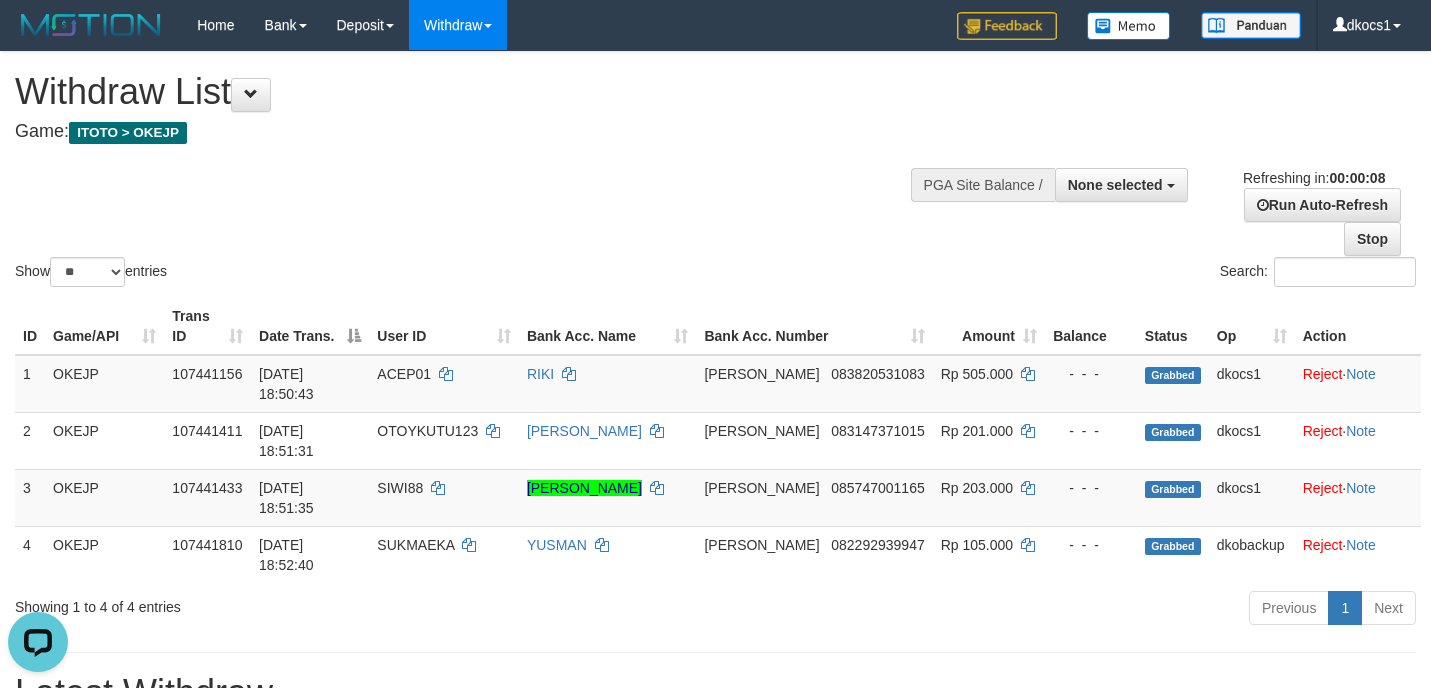 scroll, scrollTop: 0, scrollLeft: 0, axis: both 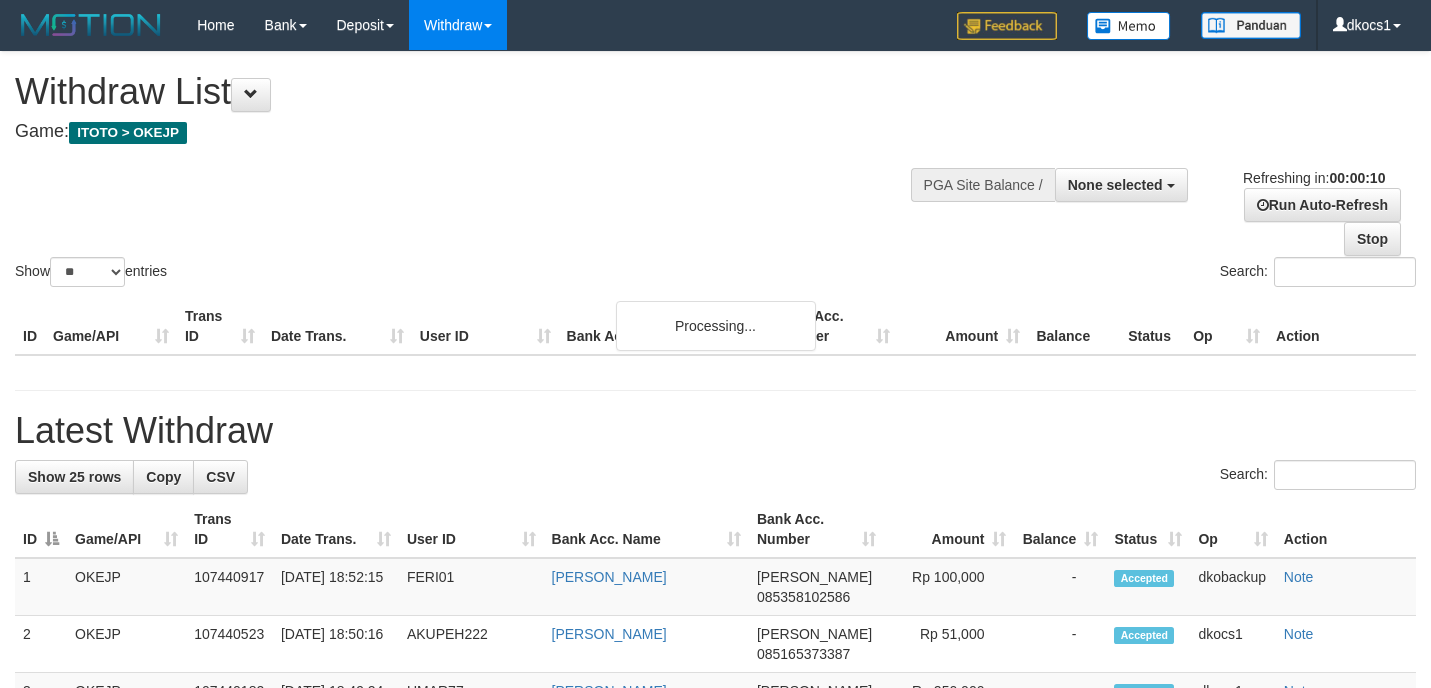 select 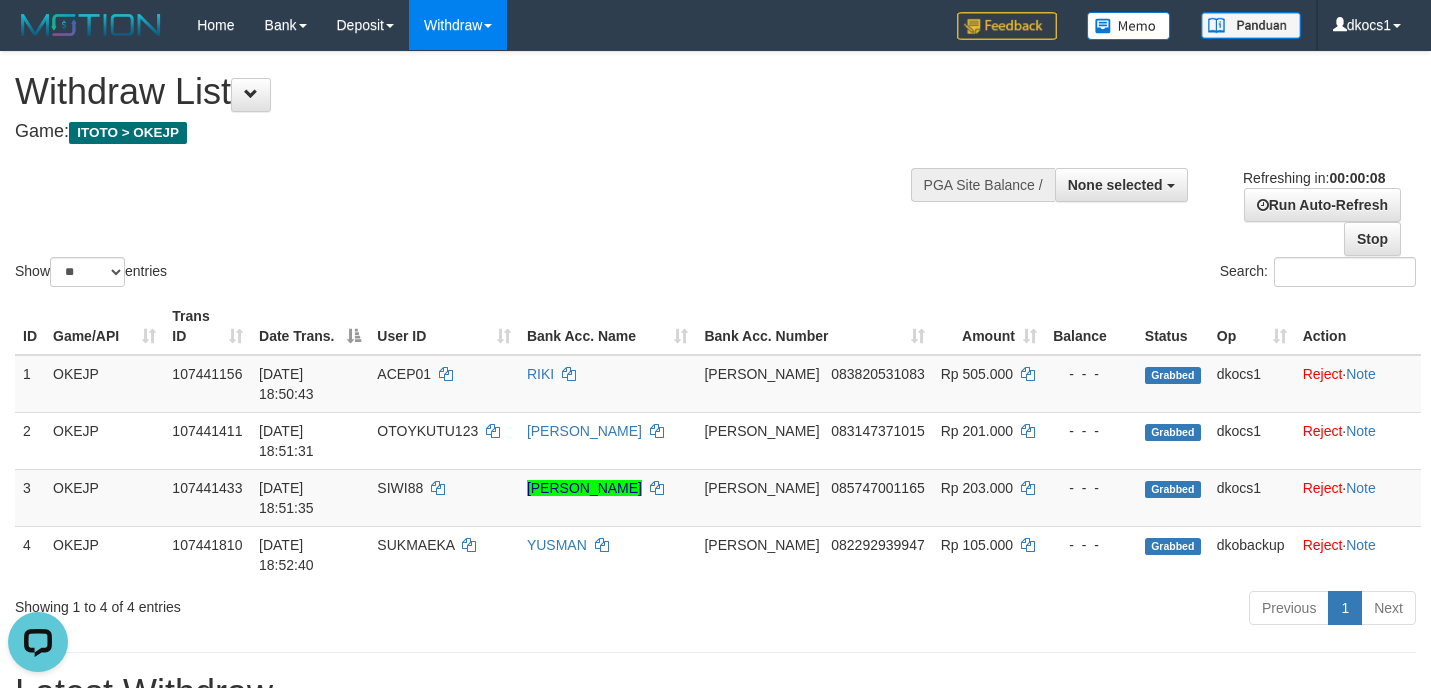 scroll, scrollTop: 0, scrollLeft: 0, axis: both 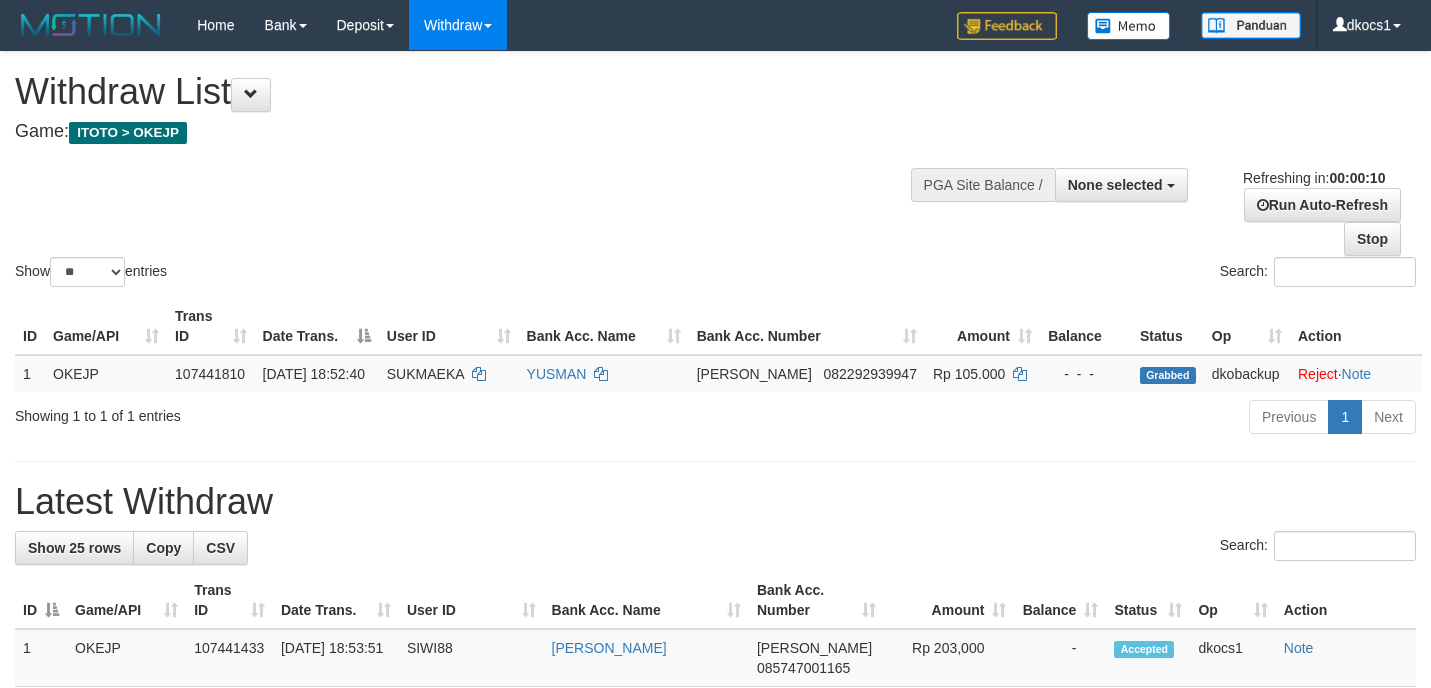 select 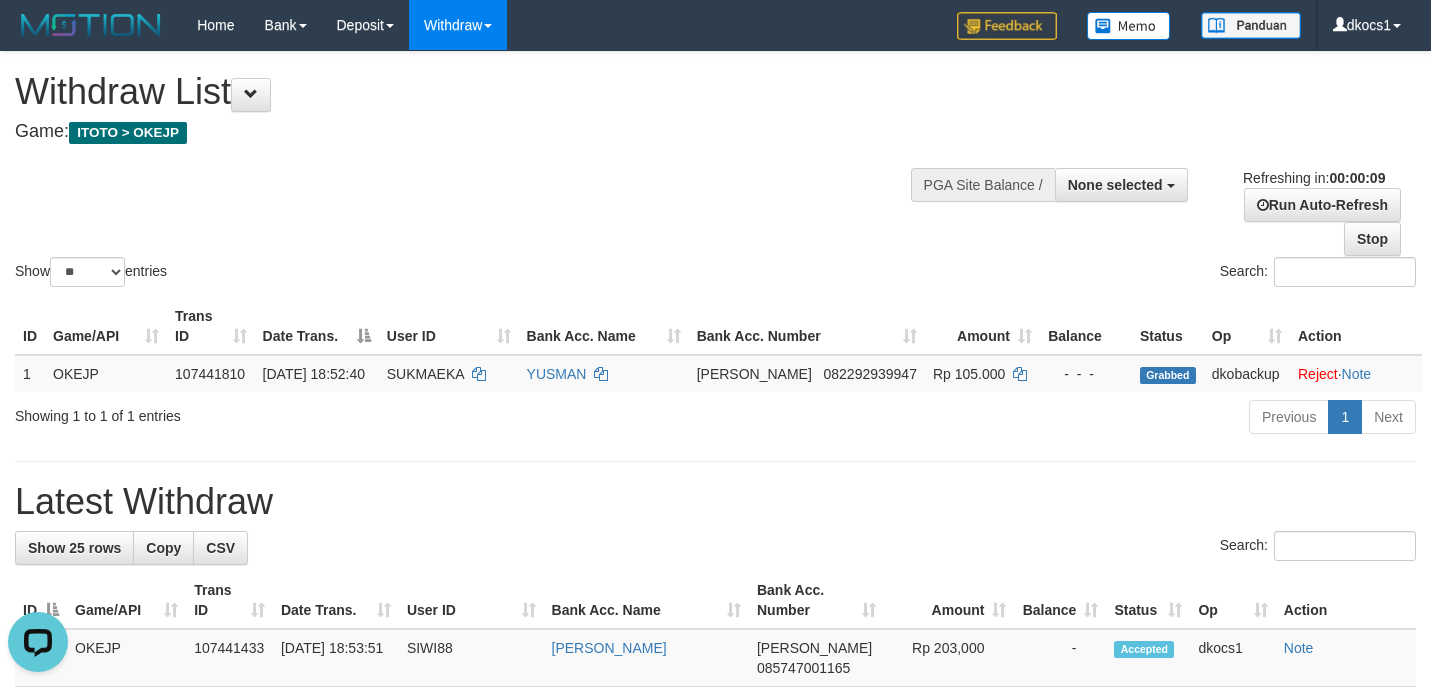 scroll, scrollTop: 0, scrollLeft: 0, axis: both 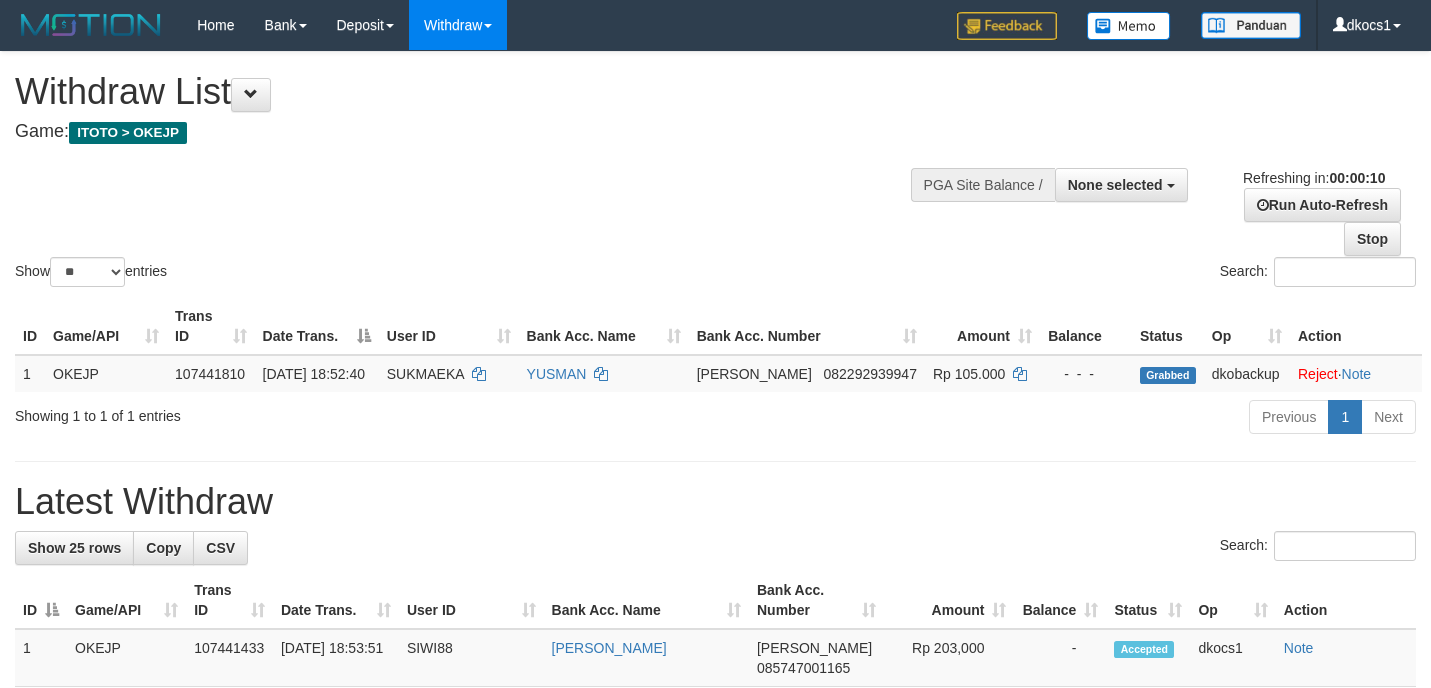 select 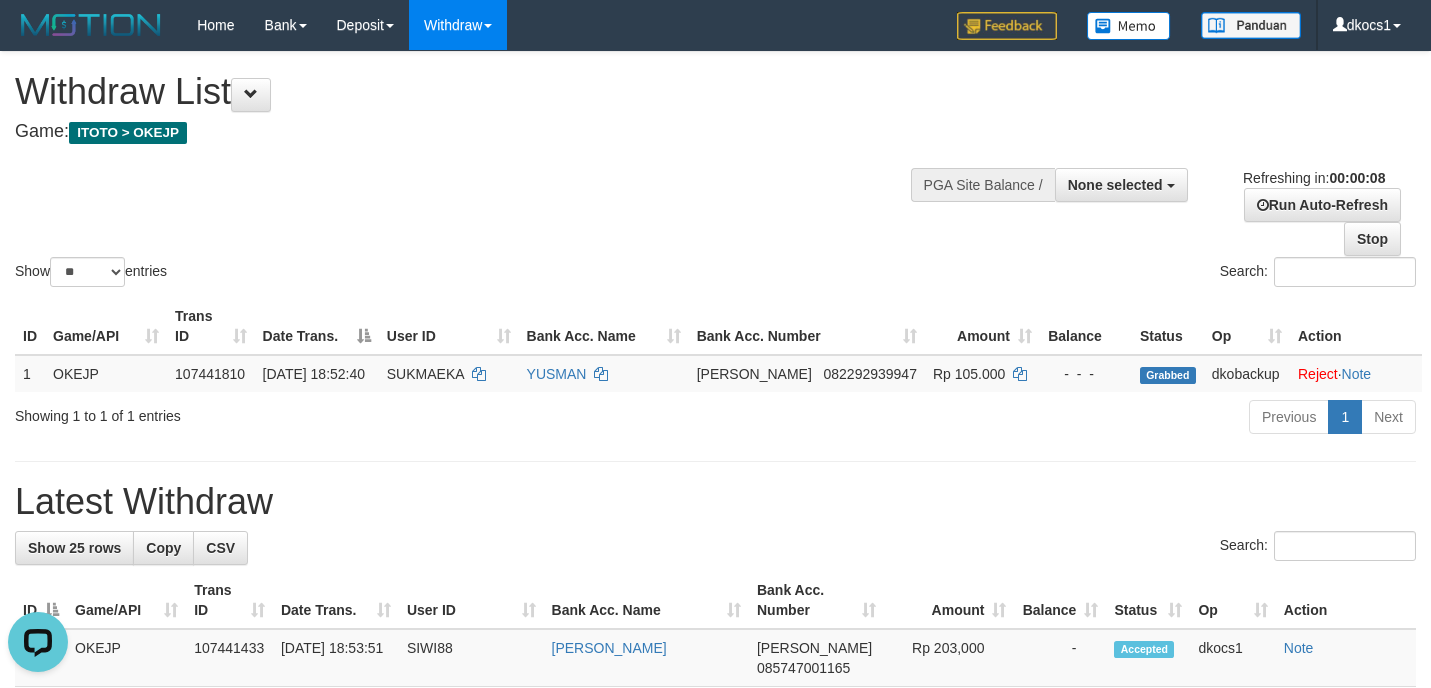 scroll, scrollTop: 0, scrollLeft: 0, axis: both 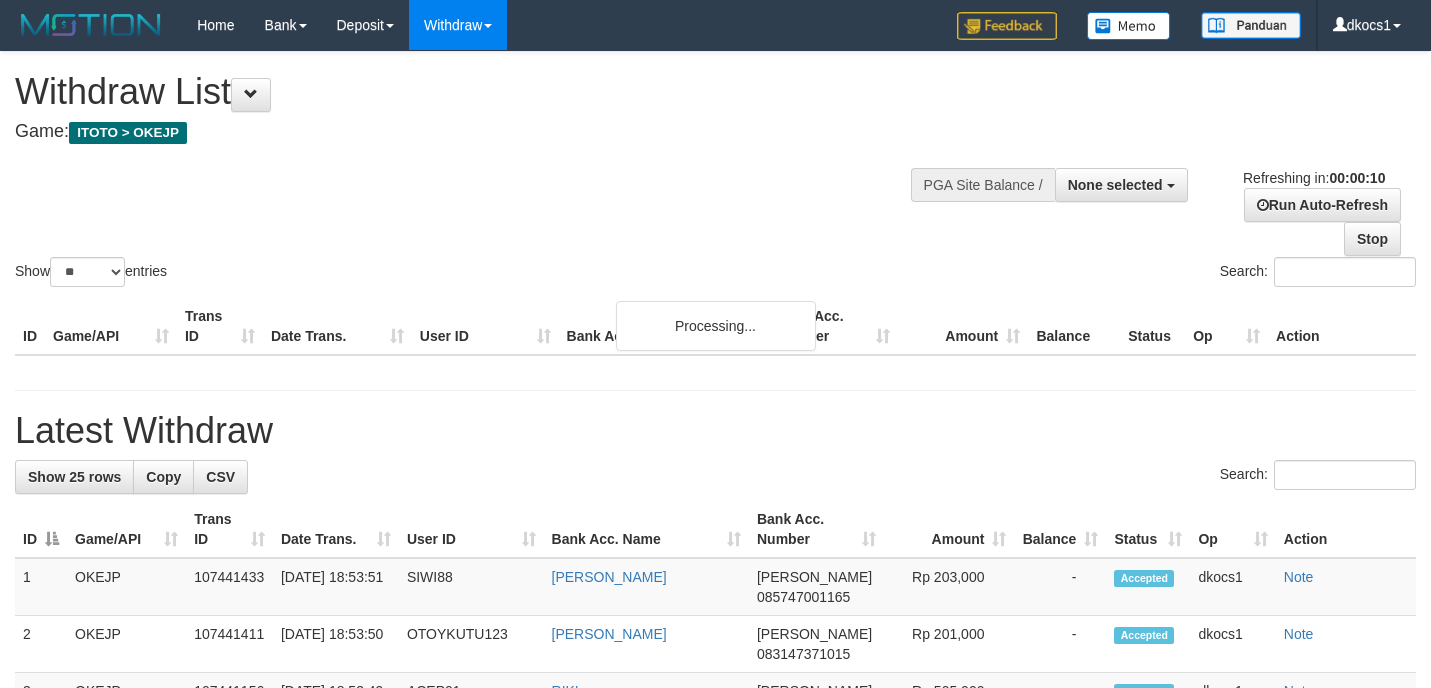 select 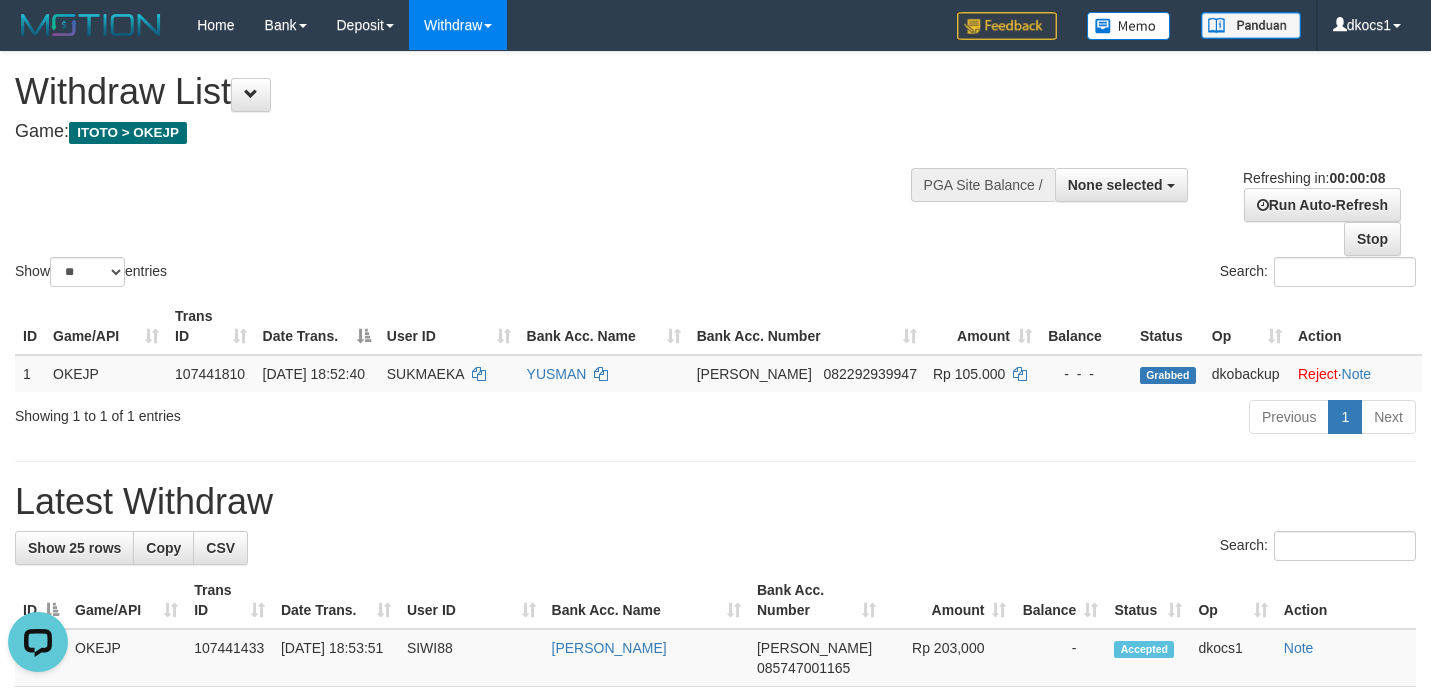 scroll, scrollTop: 0, scrollLeft: 0, axis: both 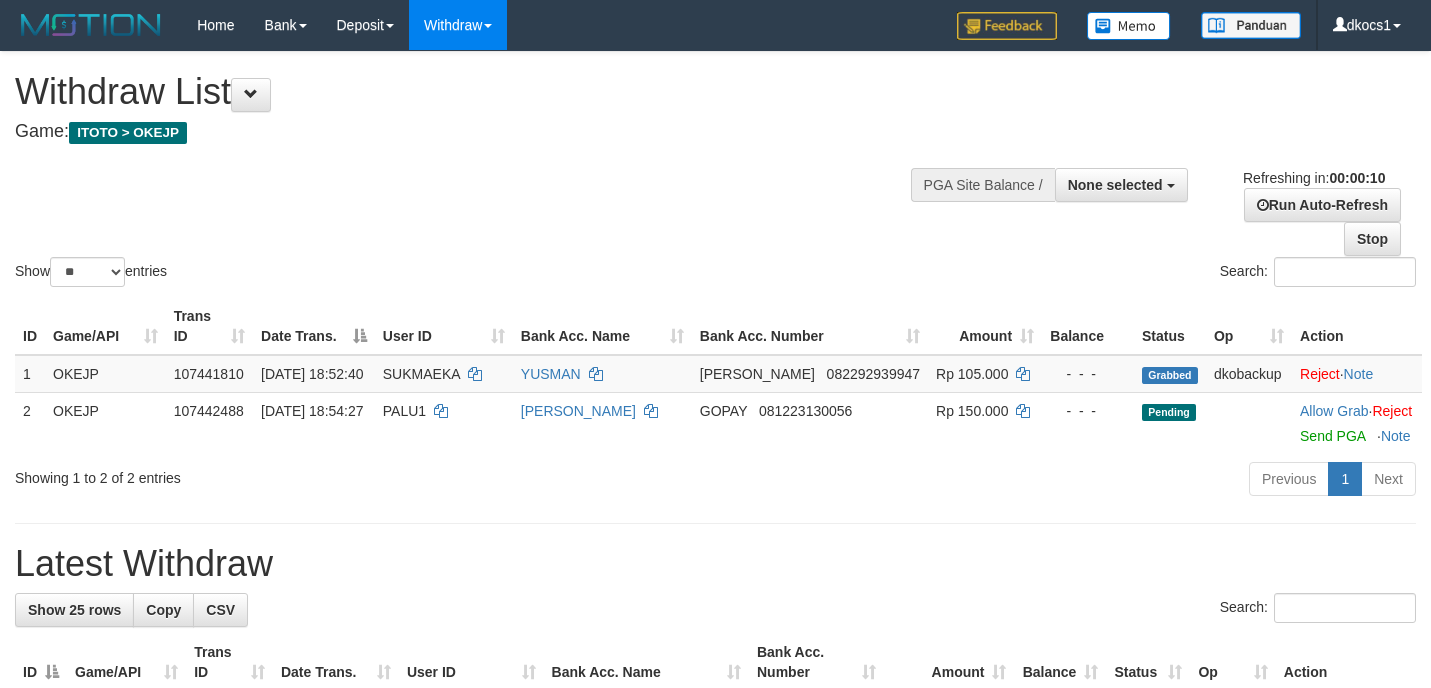 select 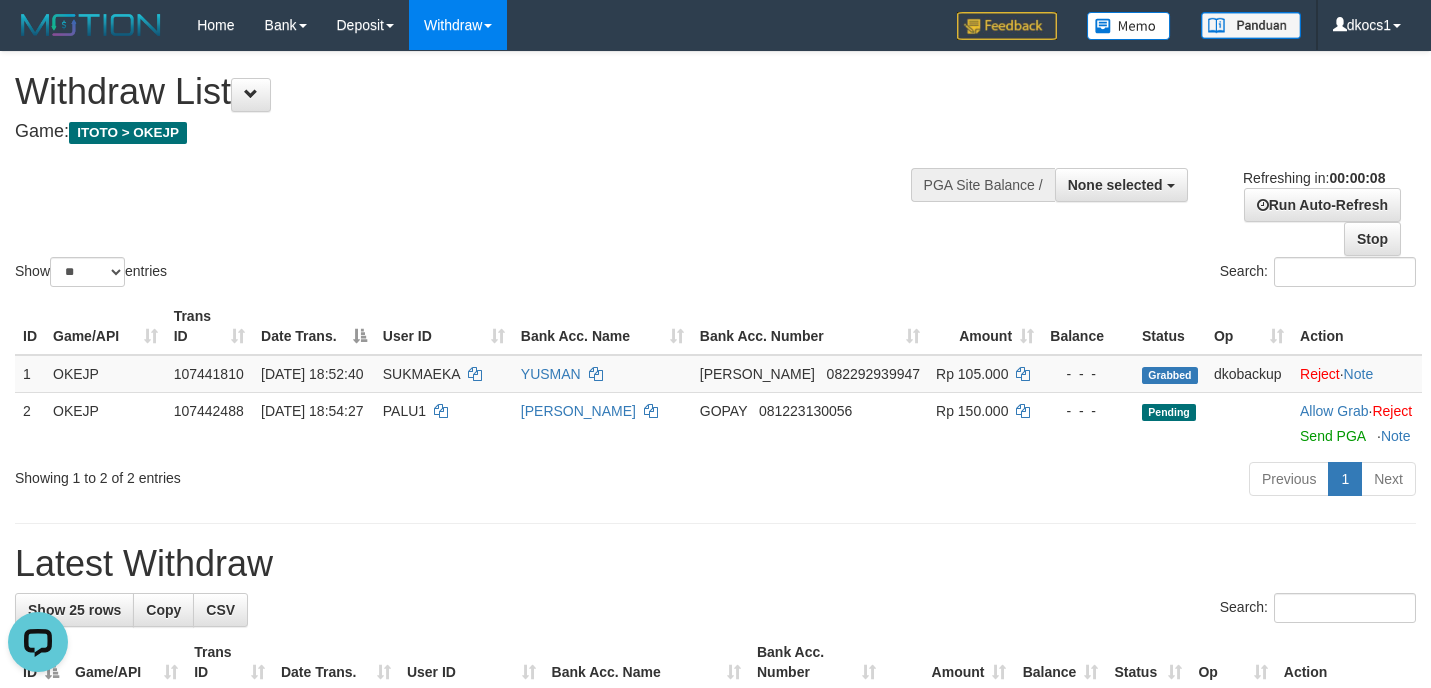 scroll, scrollTop: 0, scrollLeft: 0, axis: both 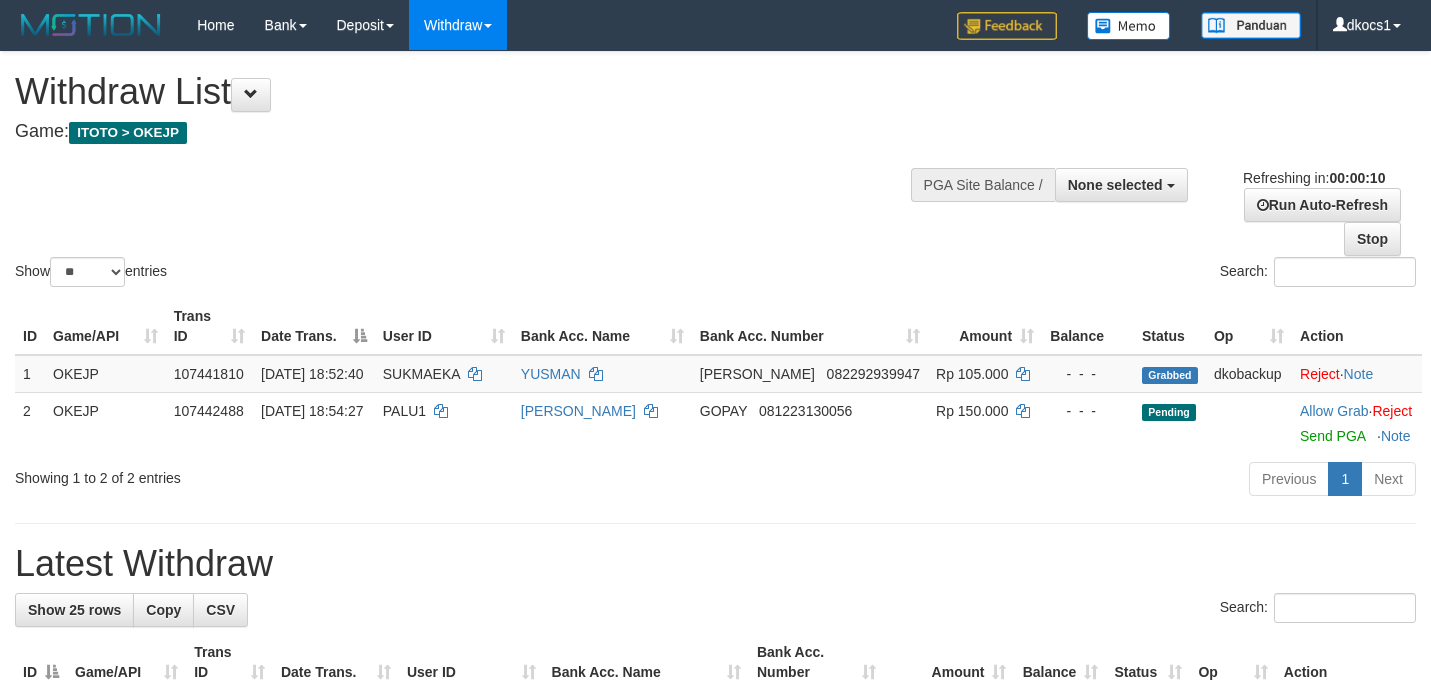 select 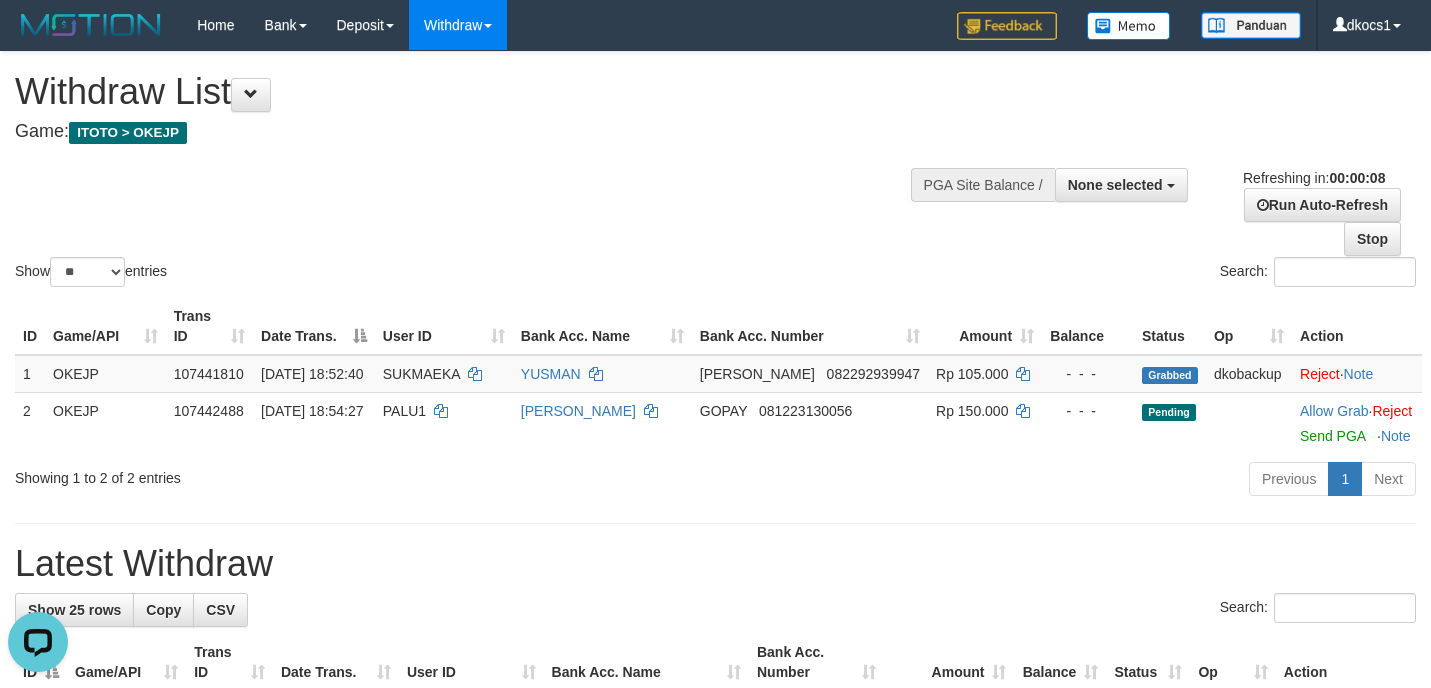 scroll, scrollTop: 0, scrollLeft: 0, axis: both 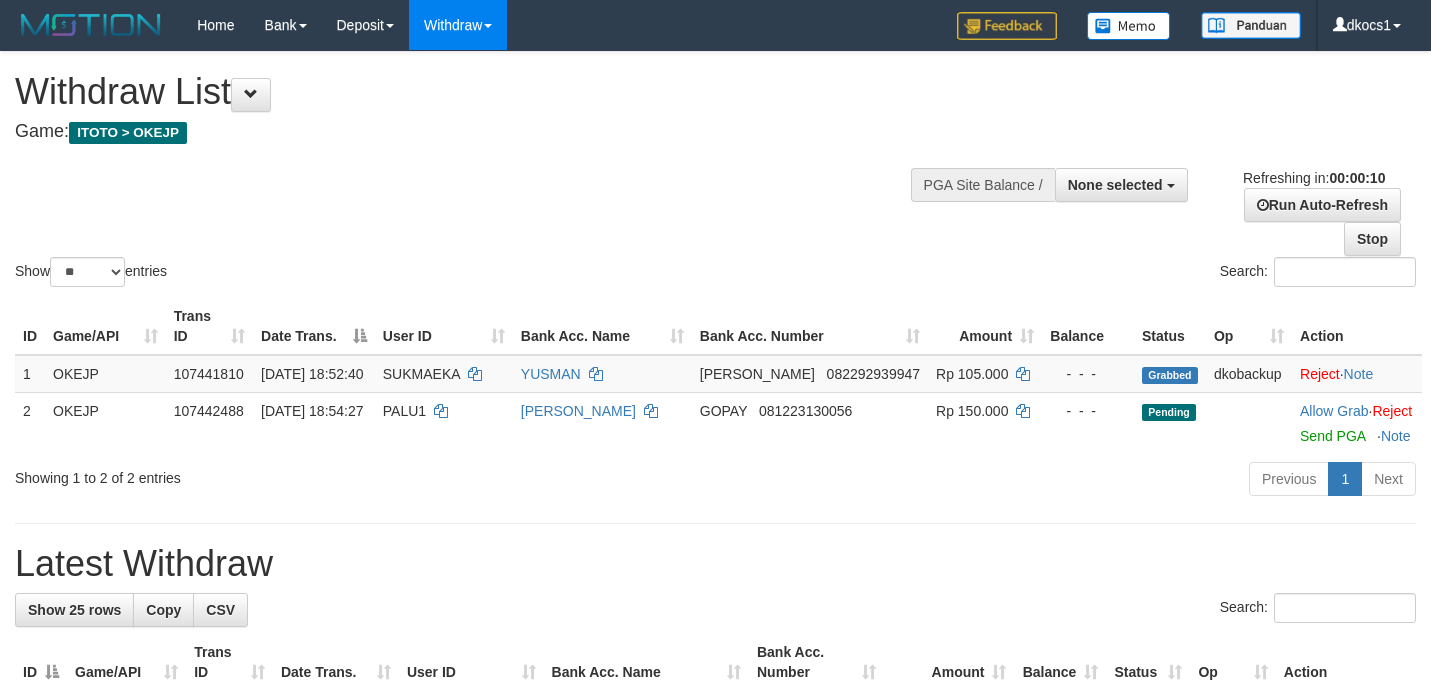 select 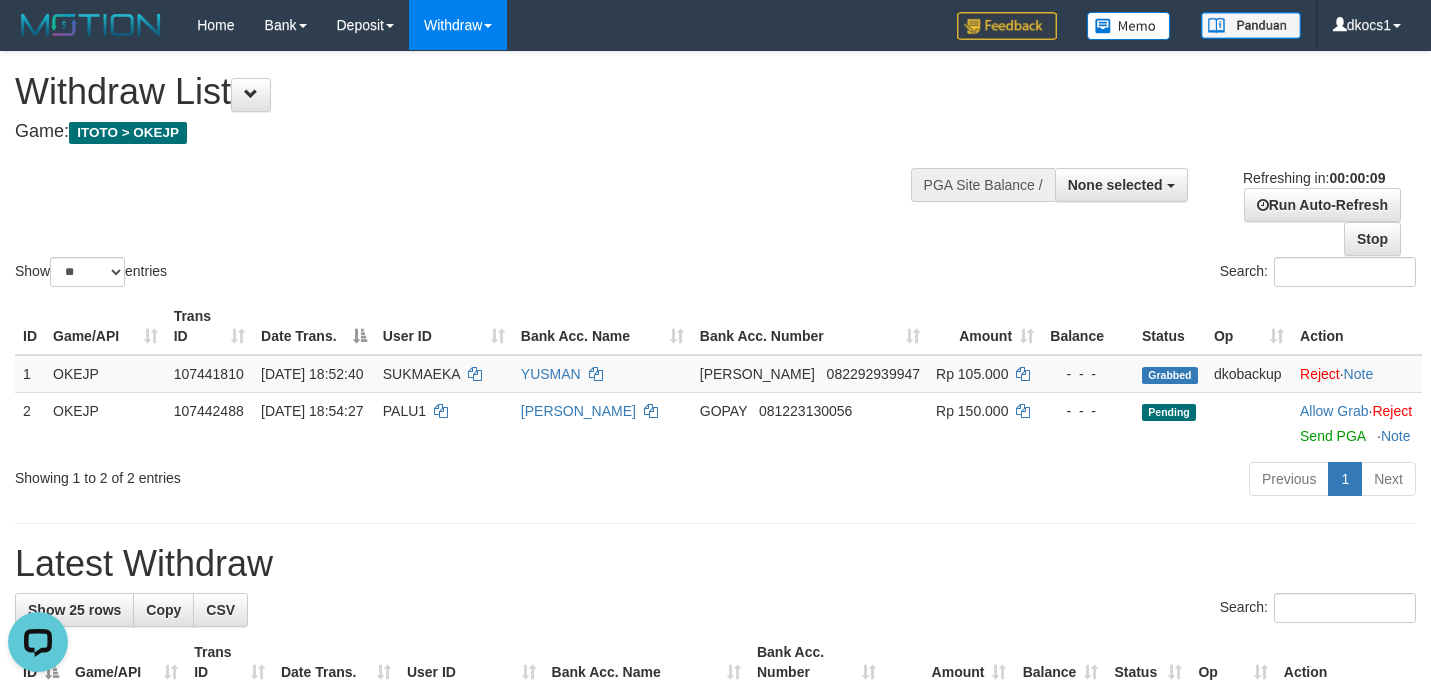 scroll, scrollTop: 0, scrollLeft: 0, axis: both 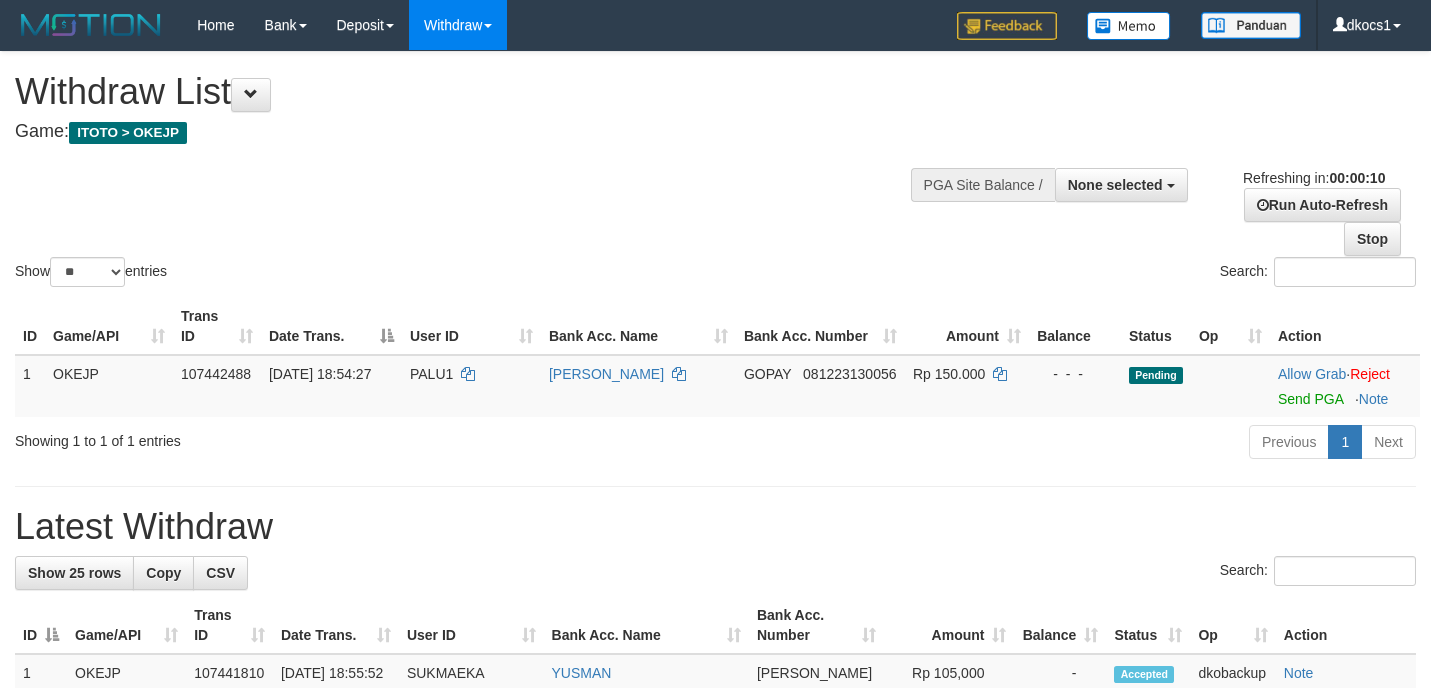 select 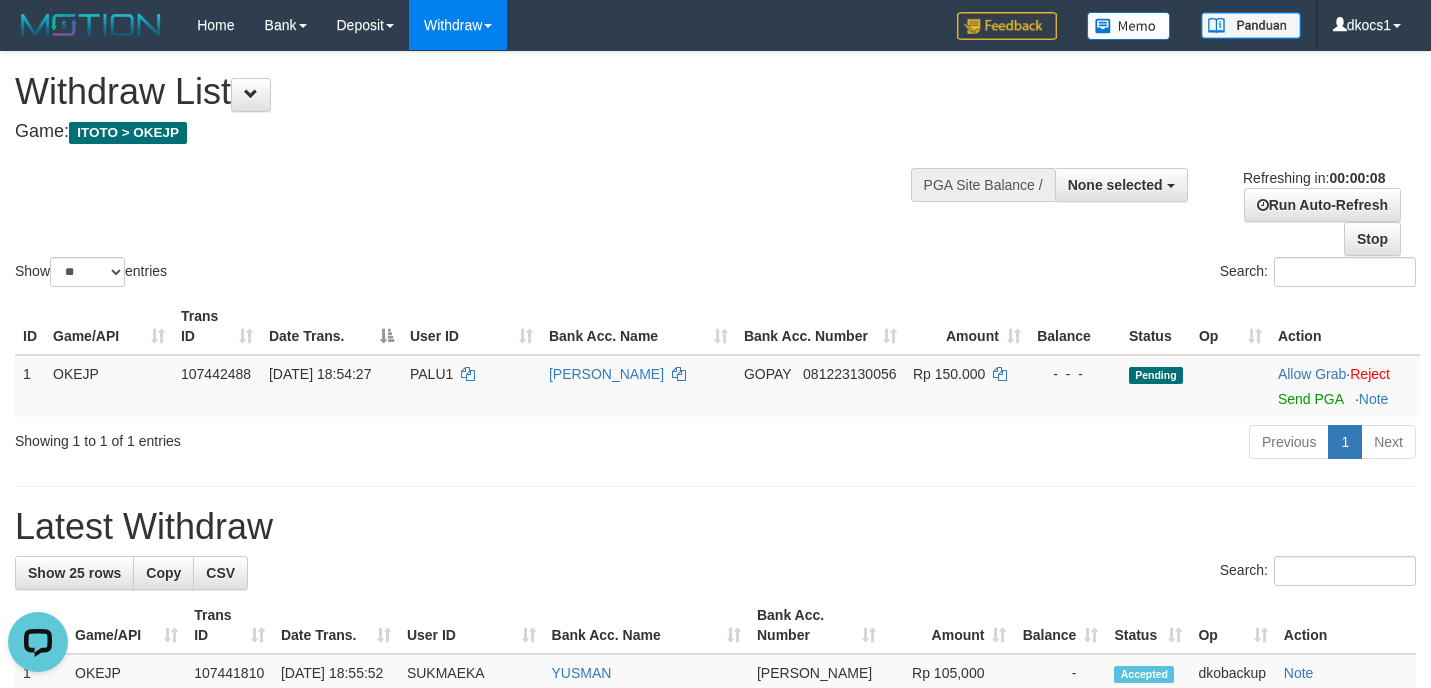 scroll, scrollTop: 0, scrollLeft: 0, axis: both 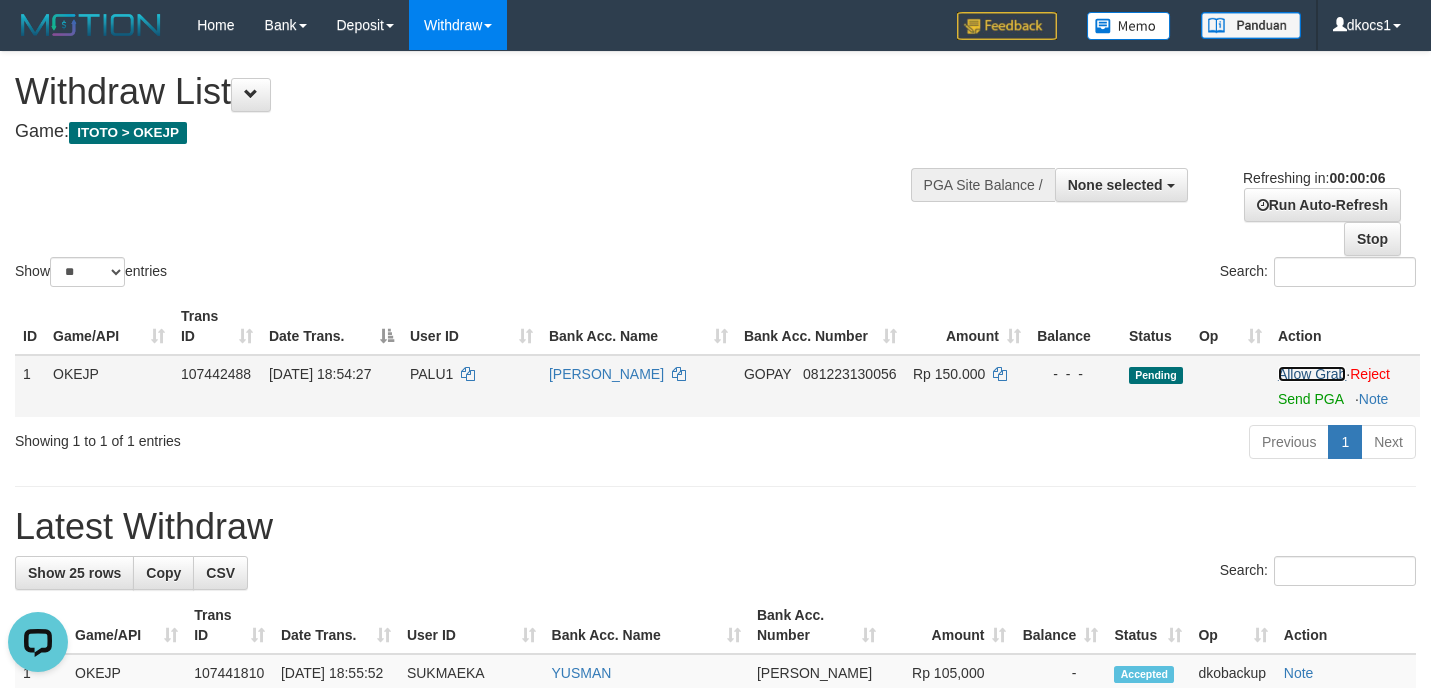 click on "Allow Grab" at bounding box center [1312, 374] 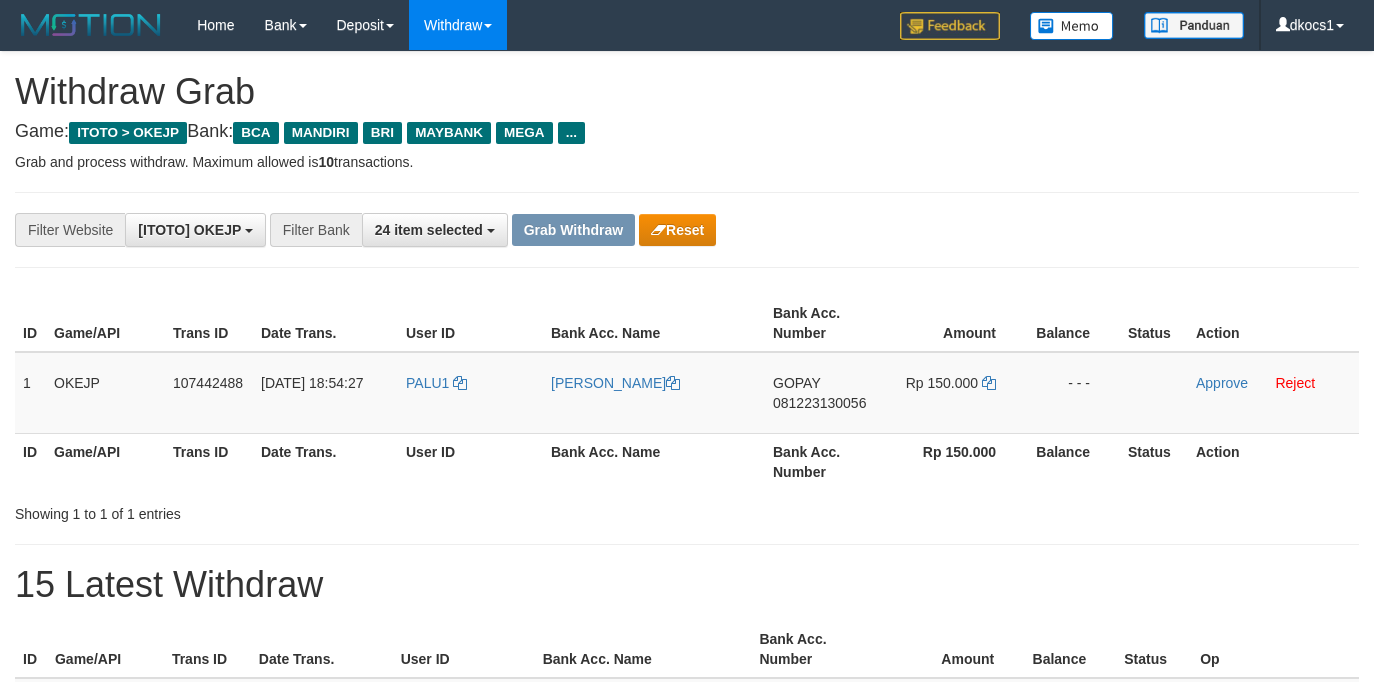 scroll, scrollTop: 0, scrollLeft: 0, axis: both 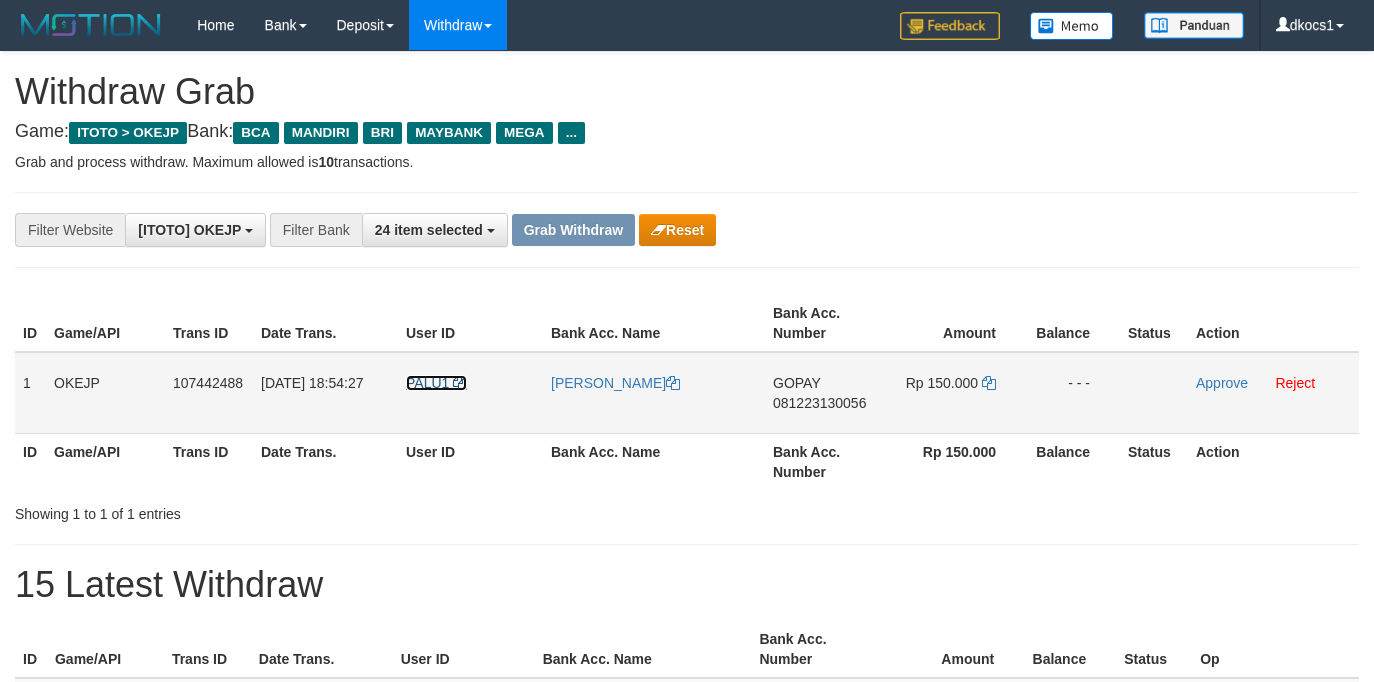 click on "PALU1" at bounding box center (427, 383) 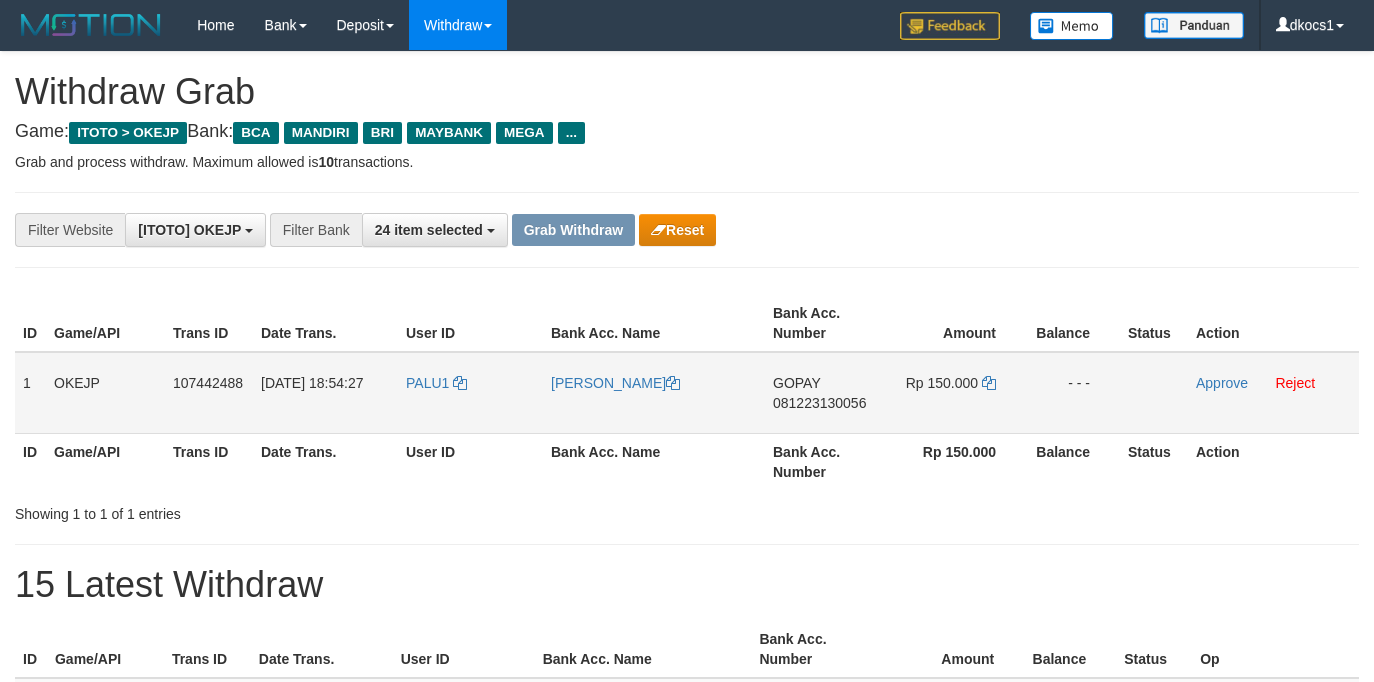 click on "PALU1" at bounding box center [470, 393] 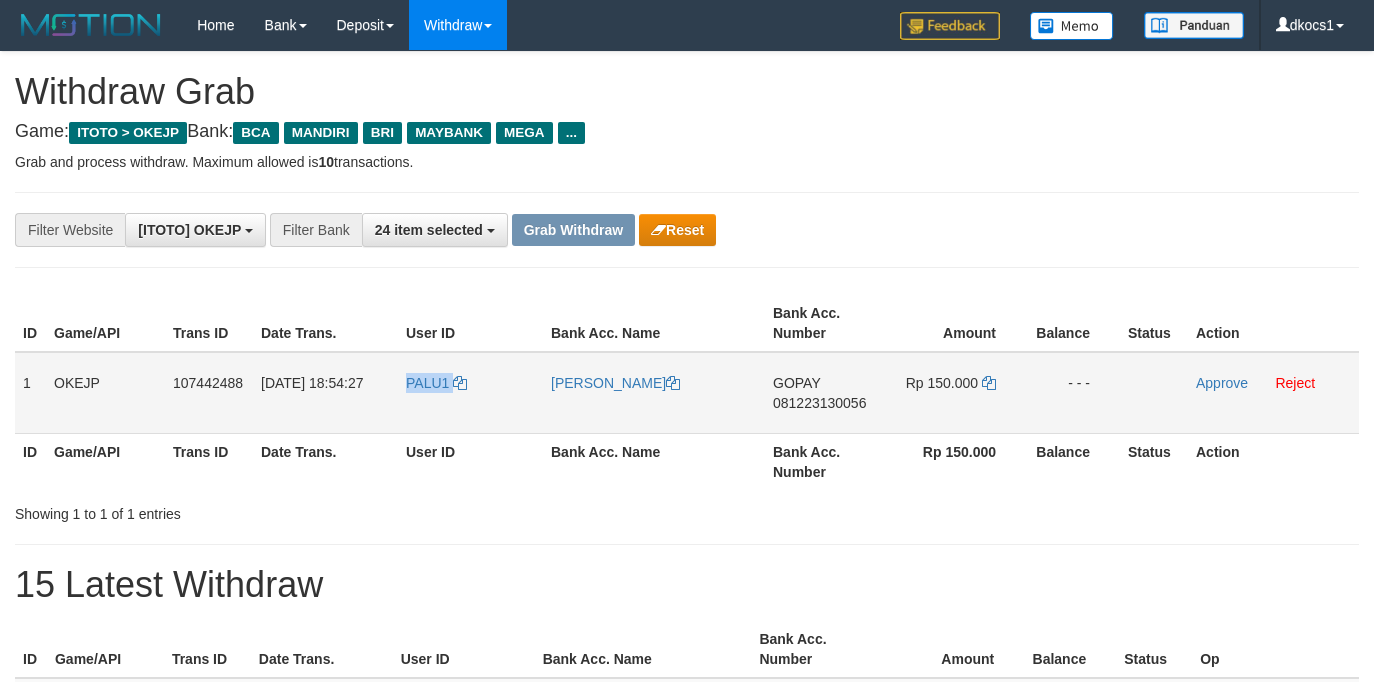 click on "PALU1" at bounding box center [470, 393] 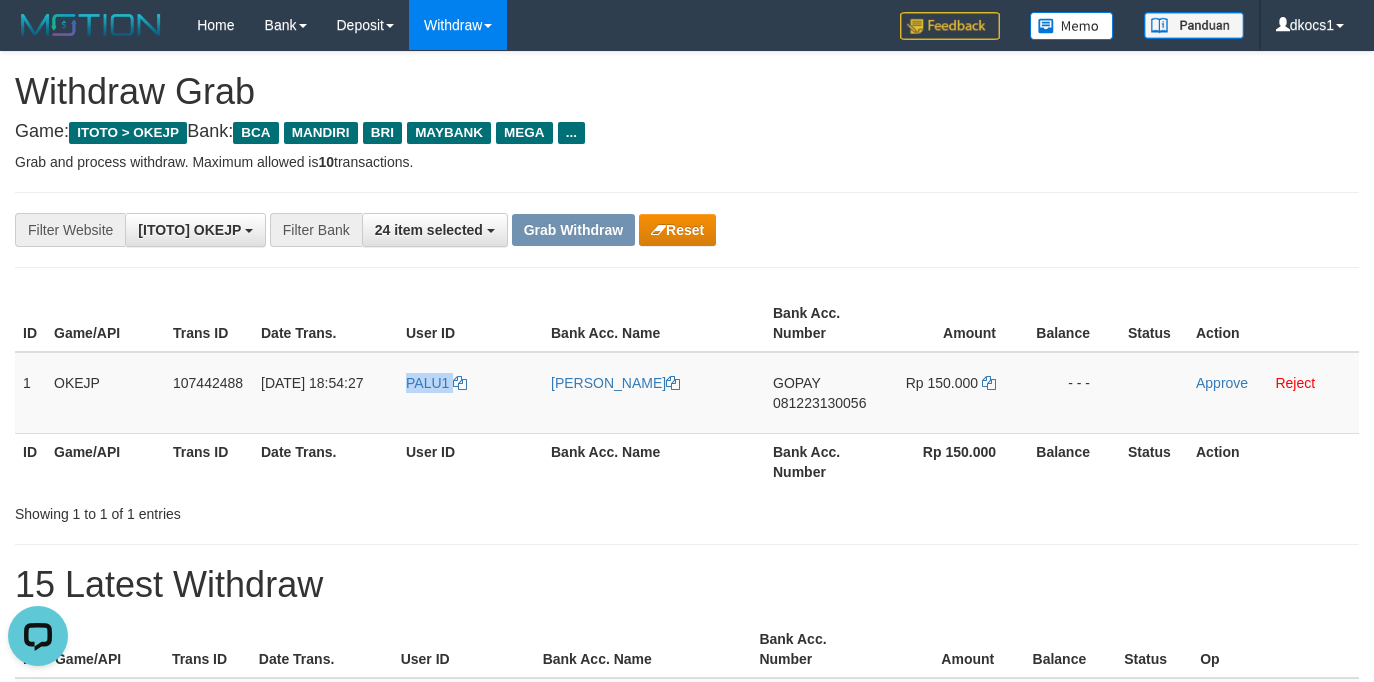 scroll, scrollTop: 0, scrollLeft: 0, axis: both 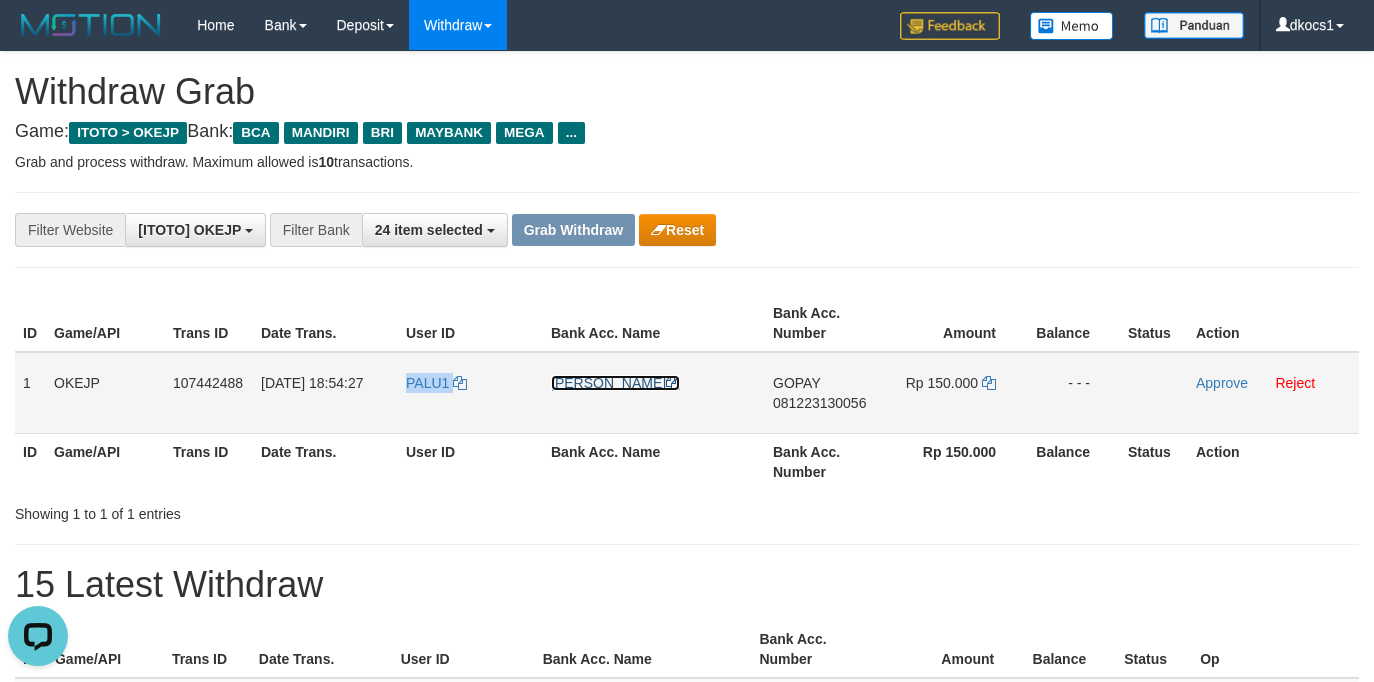 click on "[PERSON_NAME]" at bounding box center (615, 383) 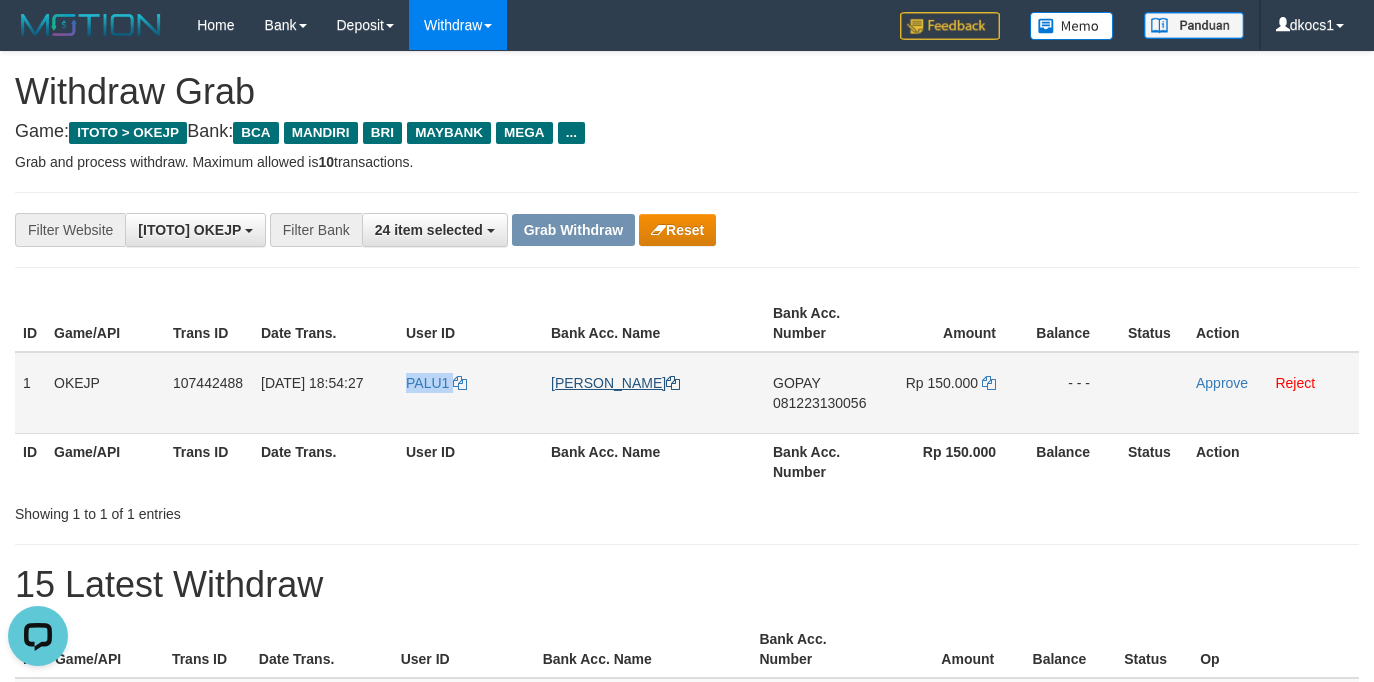copy on "PALU1" 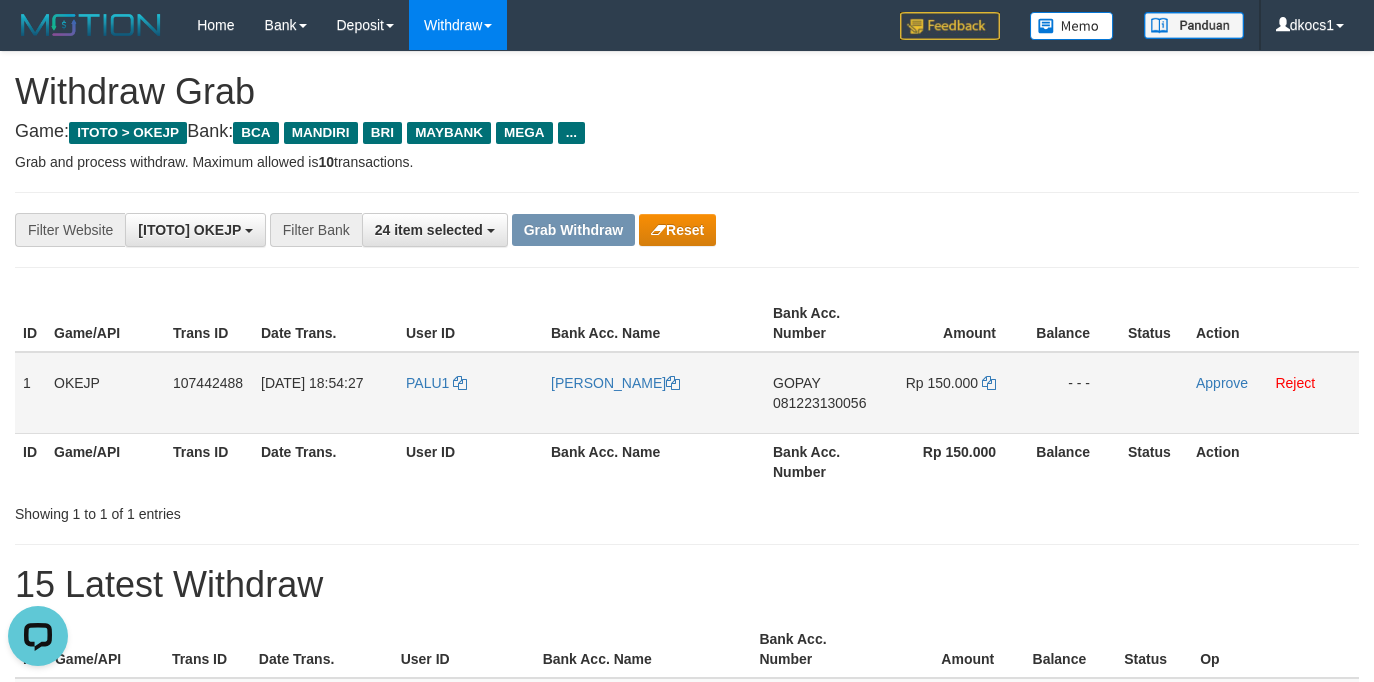 click on "GOPAY
081223130056" at bounding box center [824, 393] 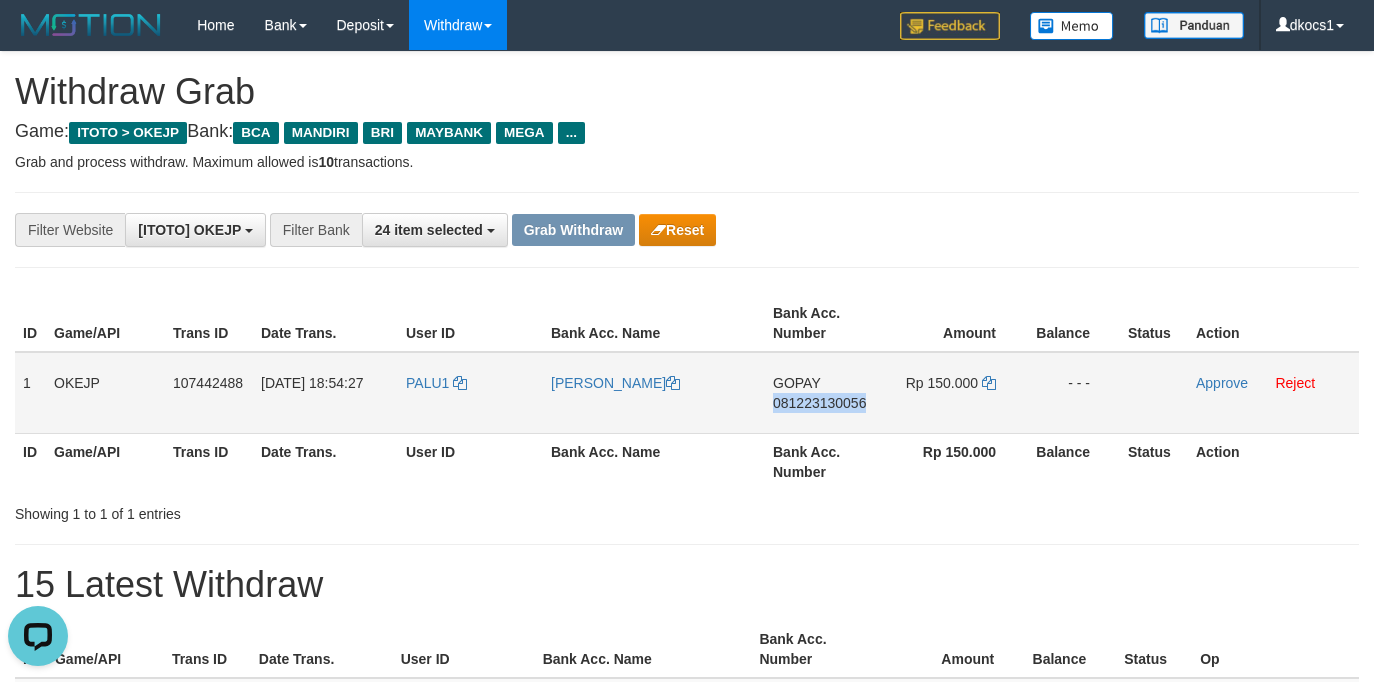 click on "GOPAY
081223130056" at bounding box center [824, 393] 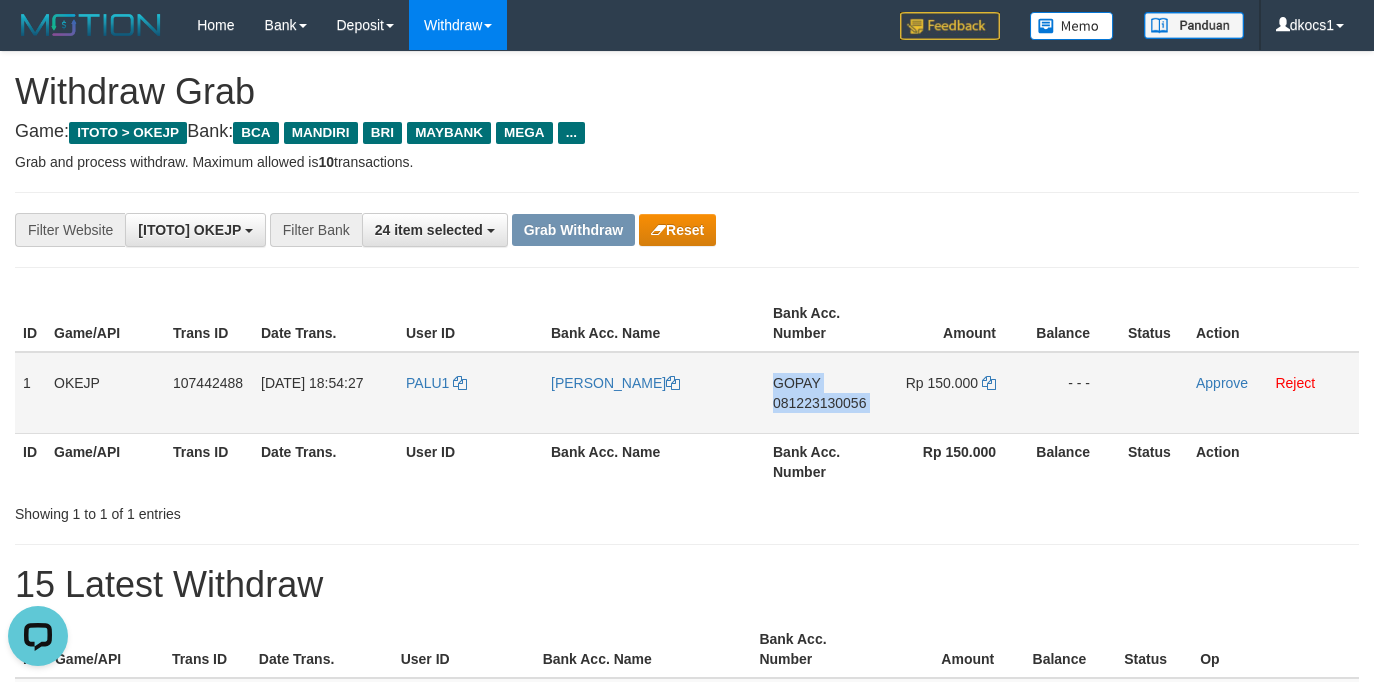 click on "GOPAY
081223130056" at bounding box center (824, 393) 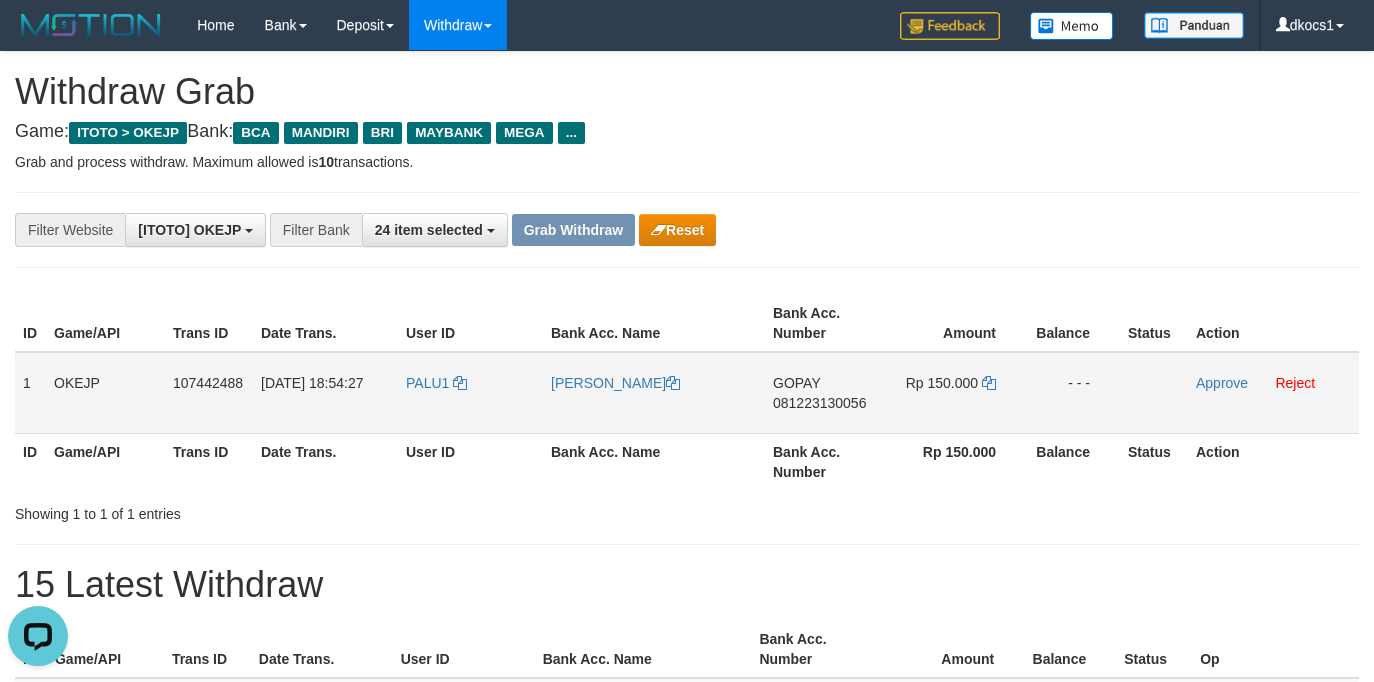 click on "GOPAY
081223130056" at bounding box center (824, 393) 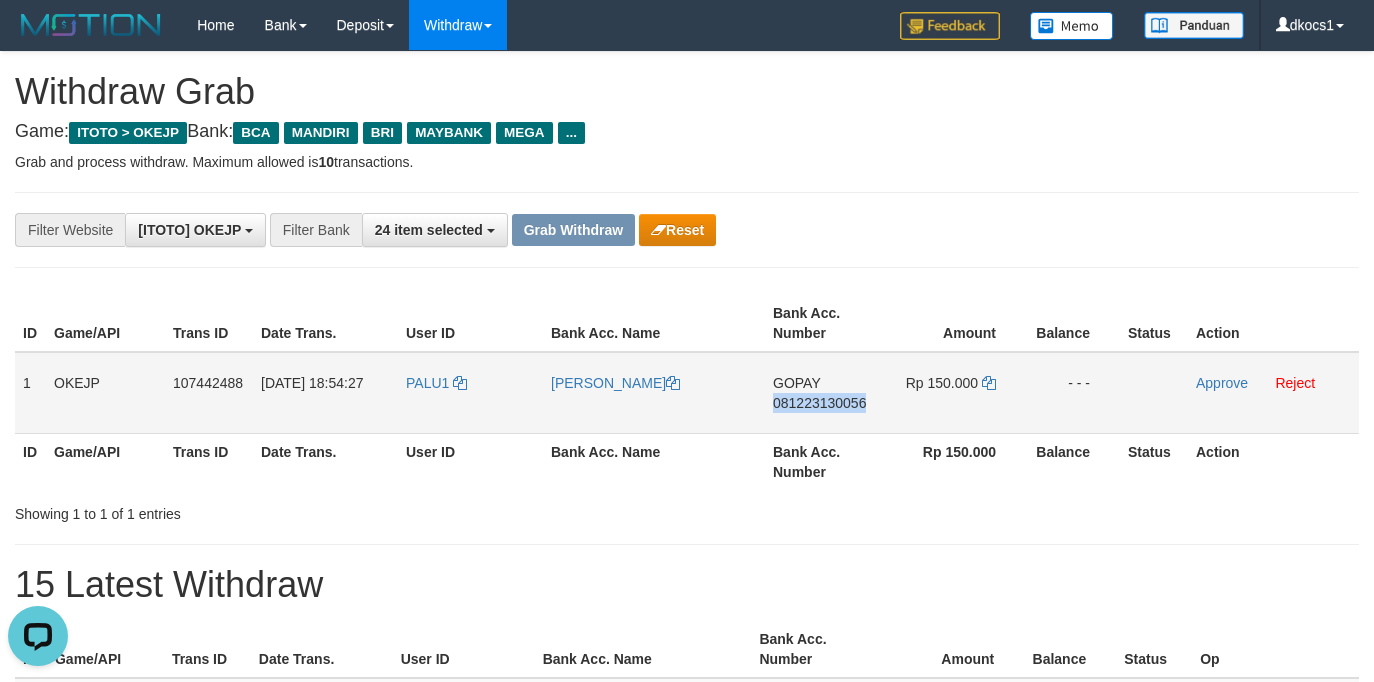 click on "GOPAY
081223130056" at bounding box center (824, 393) 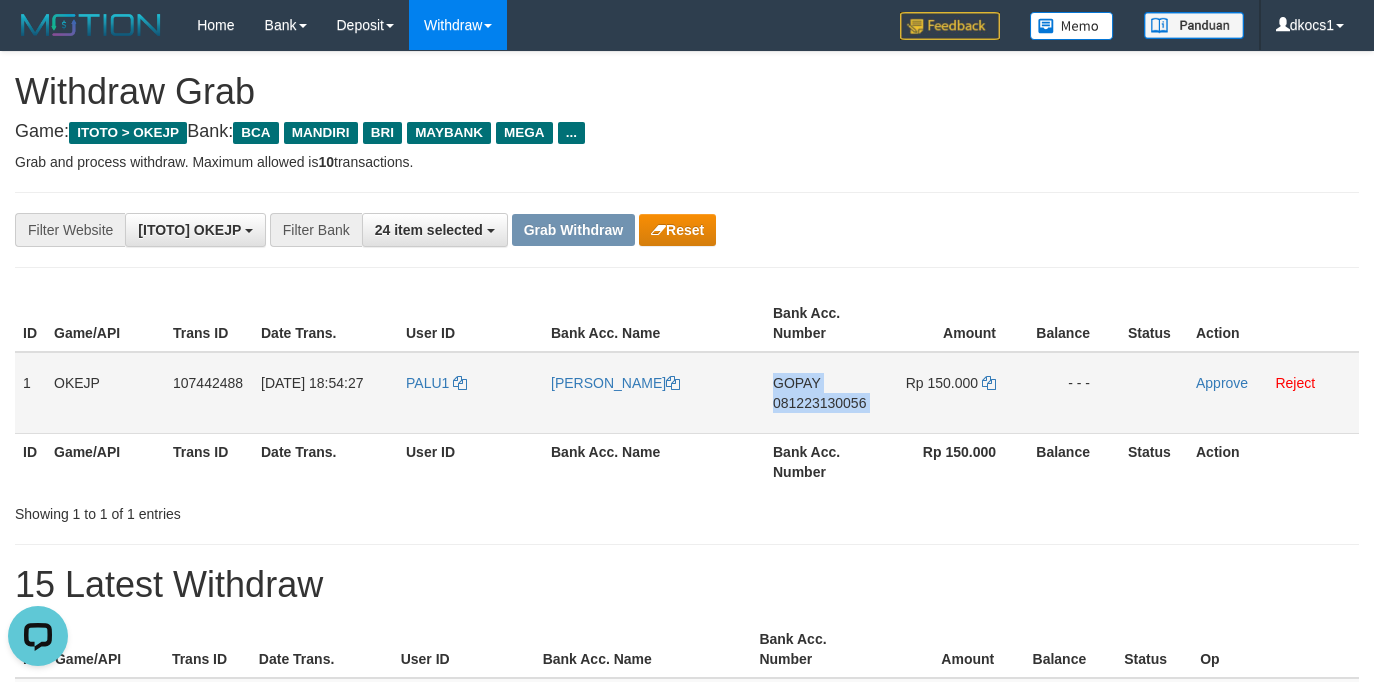 click on "GOPAY
081223130056" at bounding box center (824, 393) 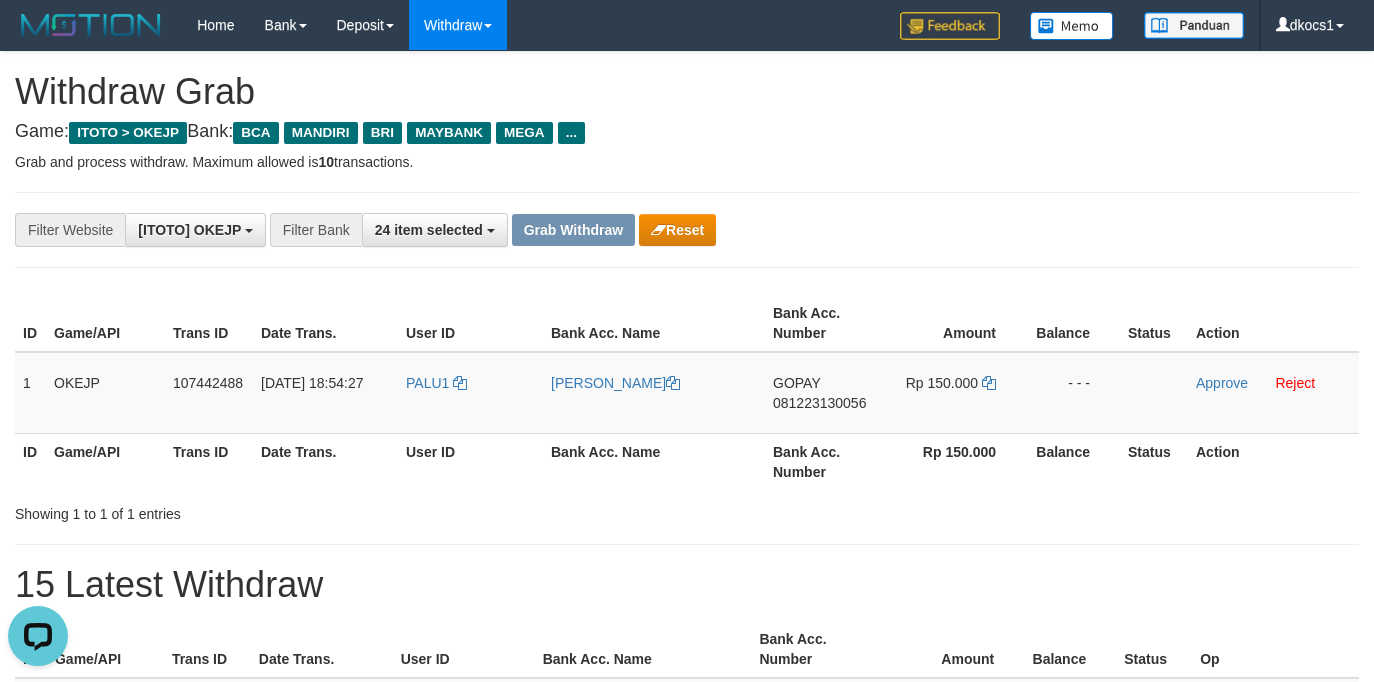 click on "Bank Acc. Number" at bounding box center [824, 461] 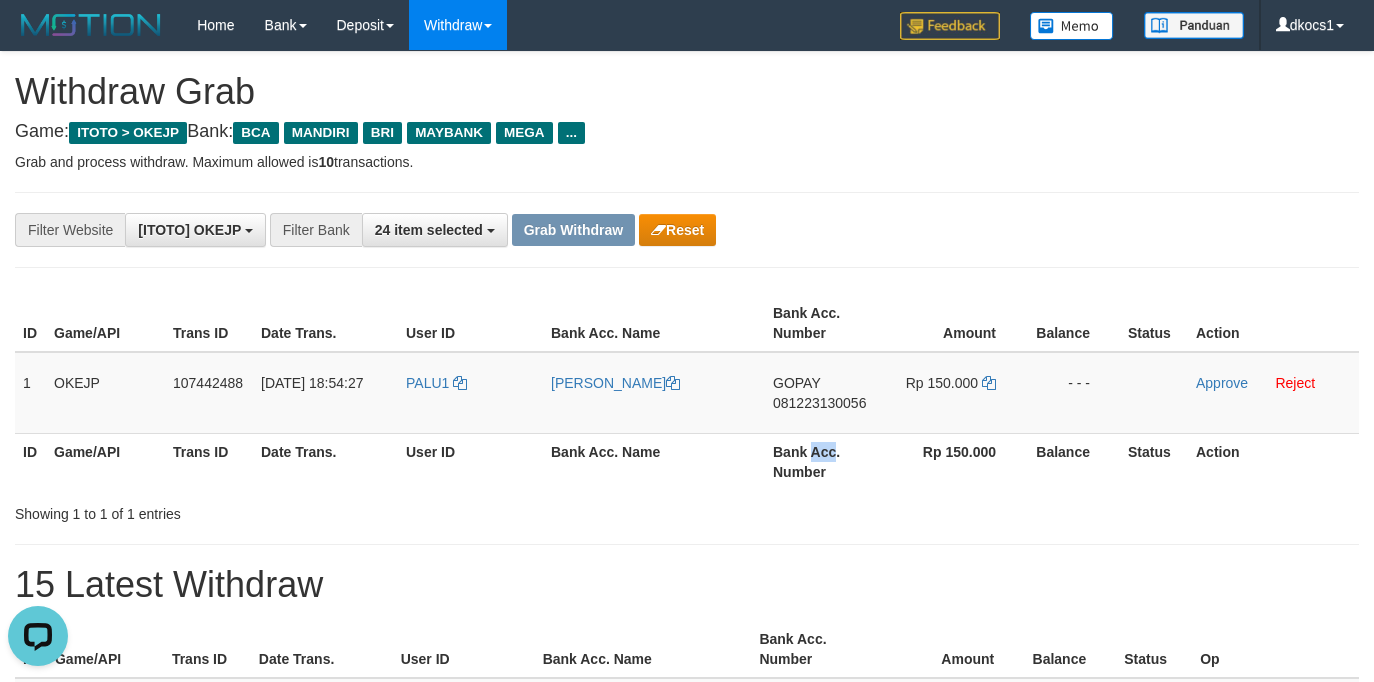 click on "Bank Acc. Number" at bounding box center [824, 461] 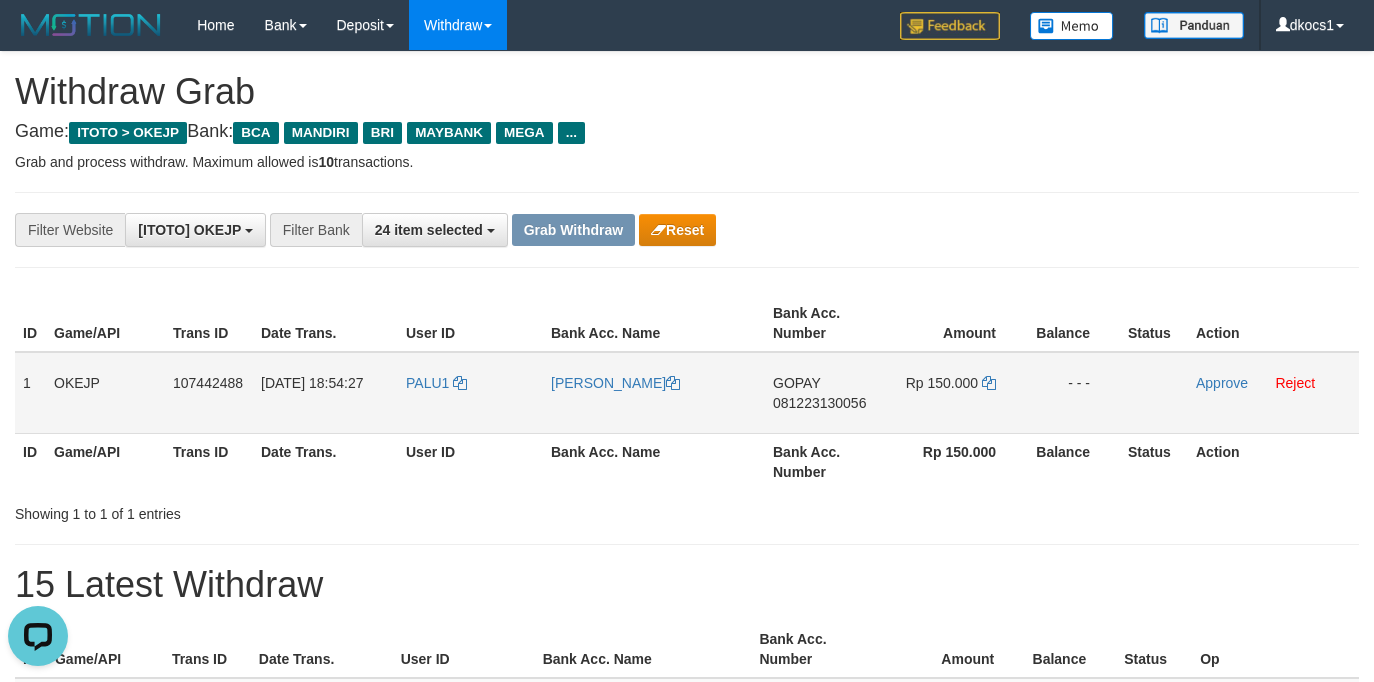 click on "GOPAY
081223130056" at bounding box center [824, 393] 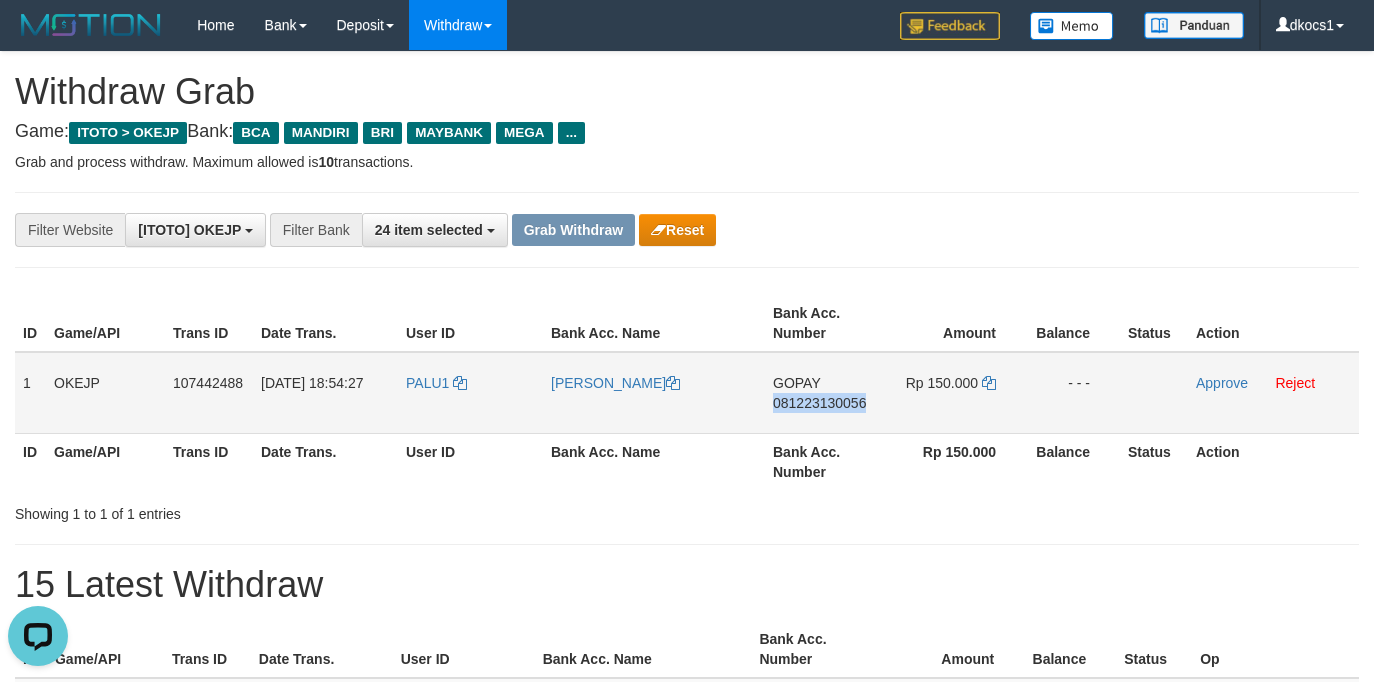 click on "GOPAY
081223130056" at bounding box center [824, 393] 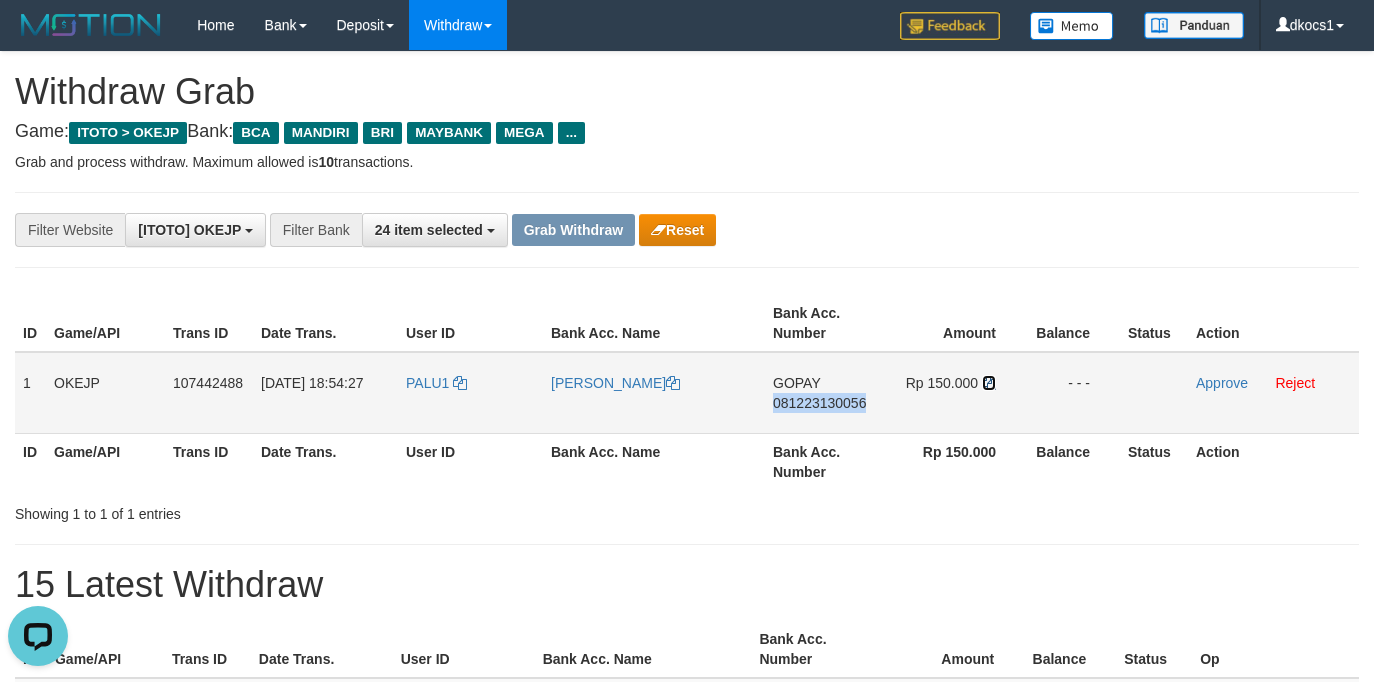 click at bounding box center (989, 383) 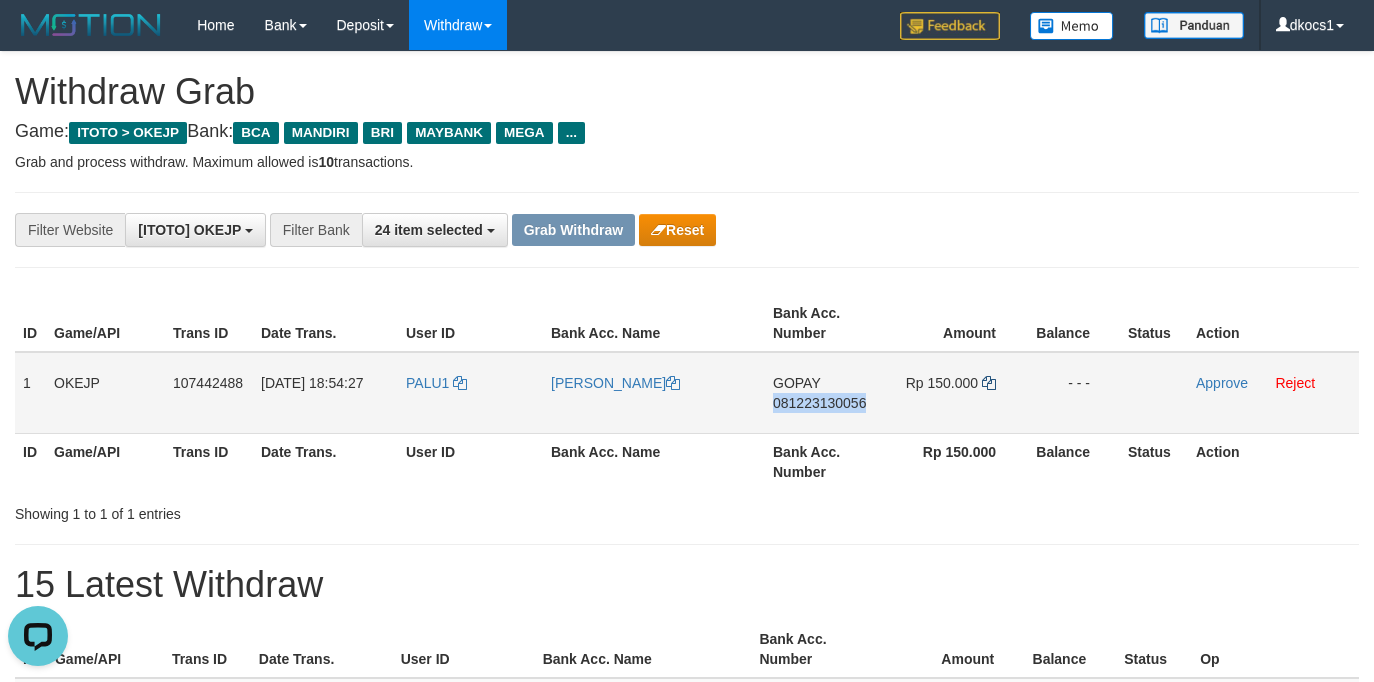 copy on "081223130056" 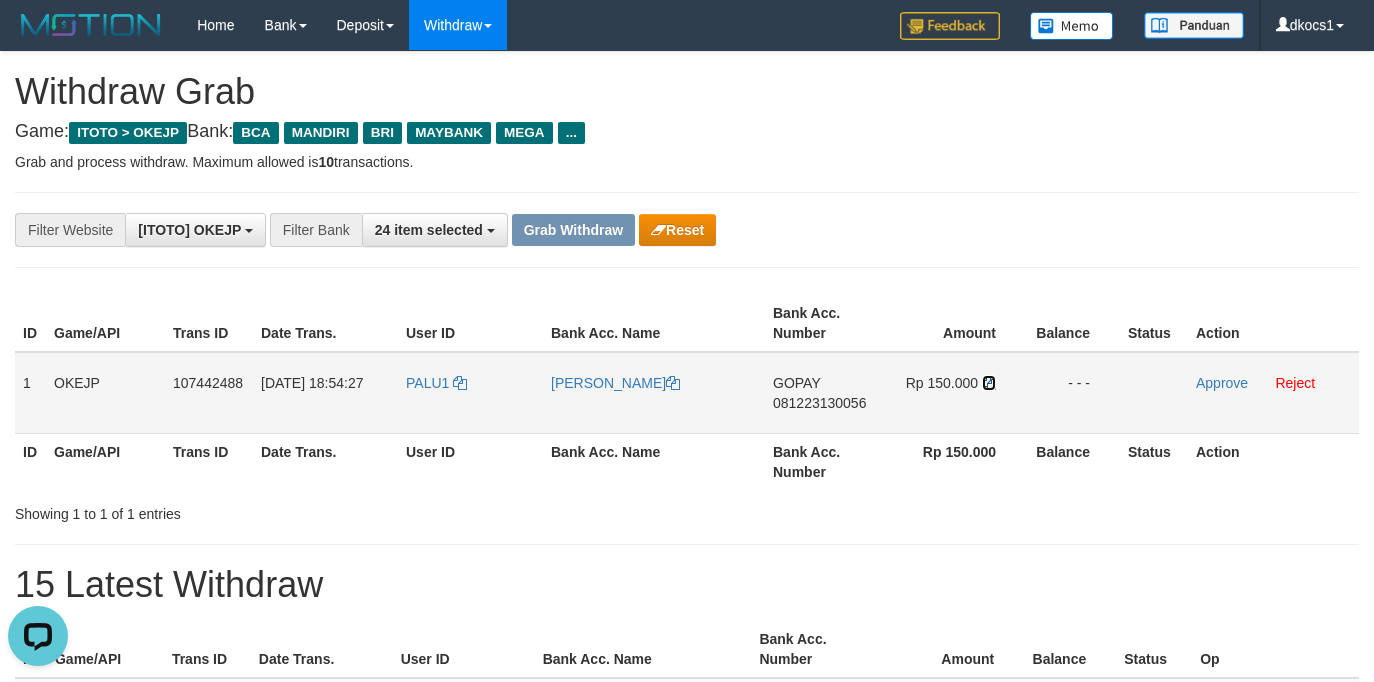 click at bounding box center (989, 383) 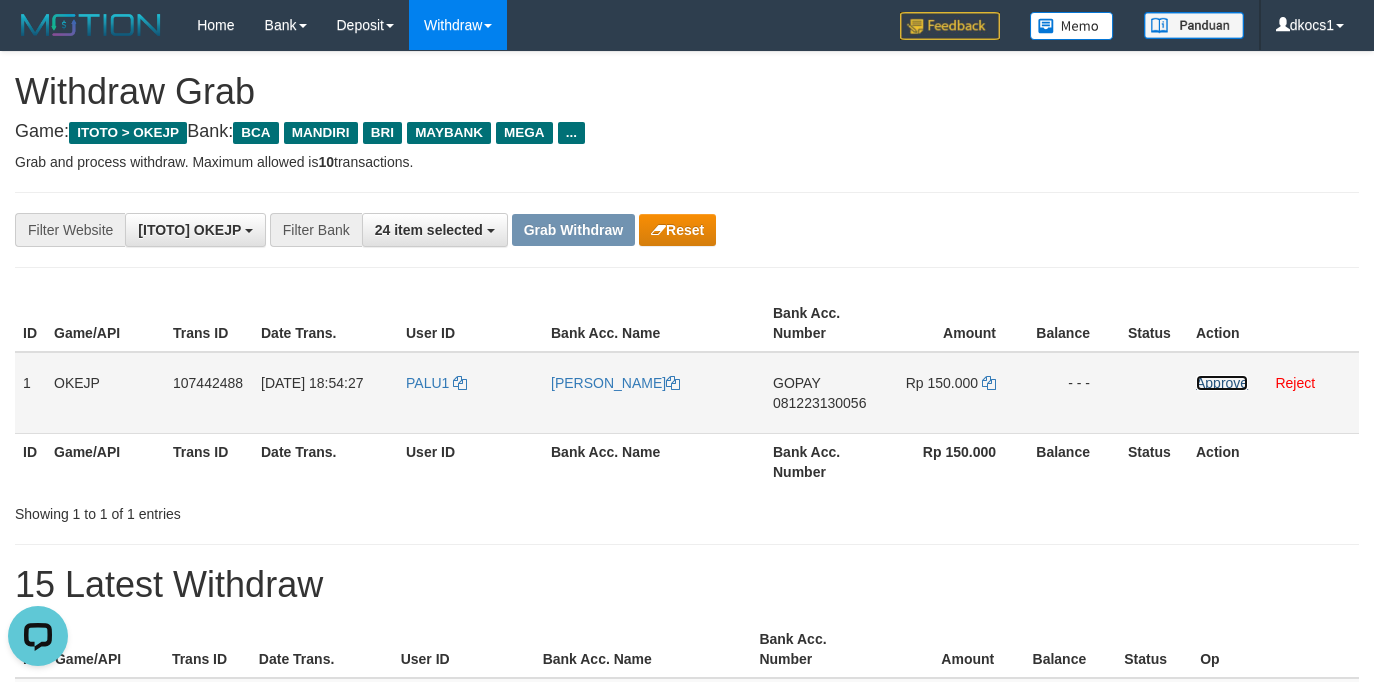 click on "Approve" at bounding box center [1222, 383] 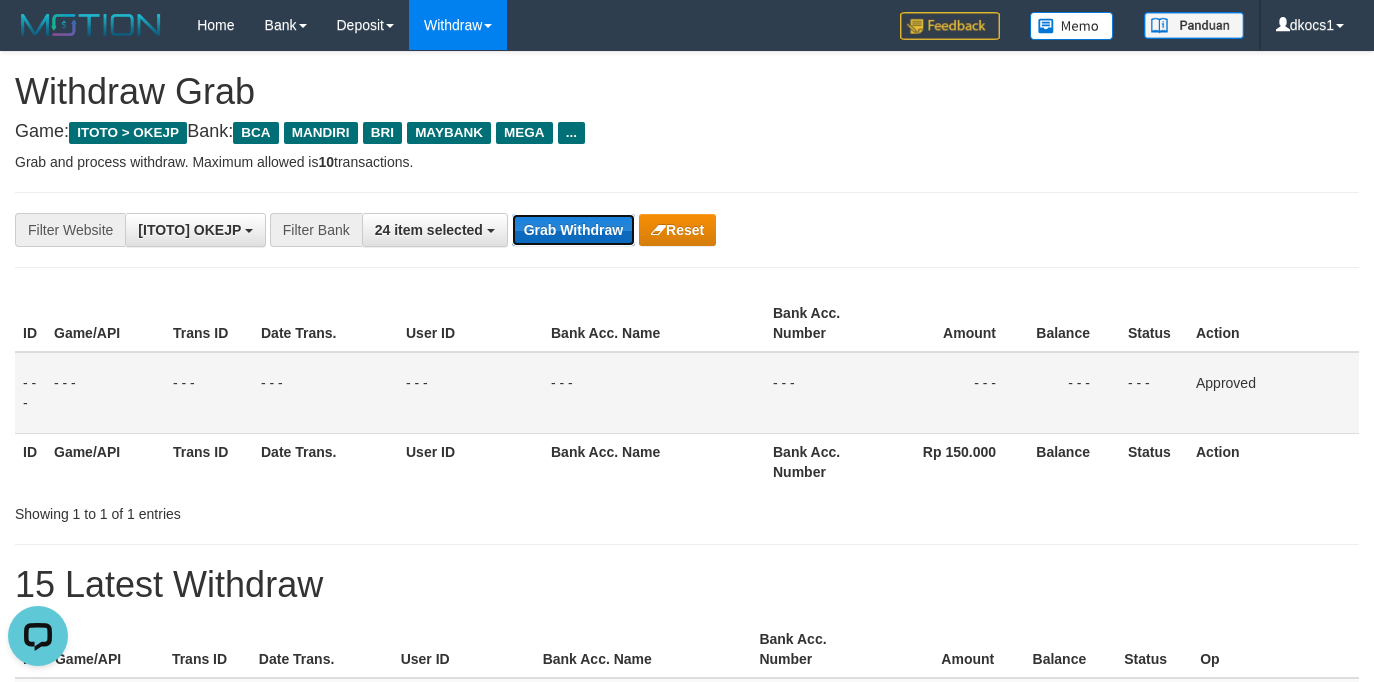 click on "Grab Withdraw" at bounding box center [573, 230] 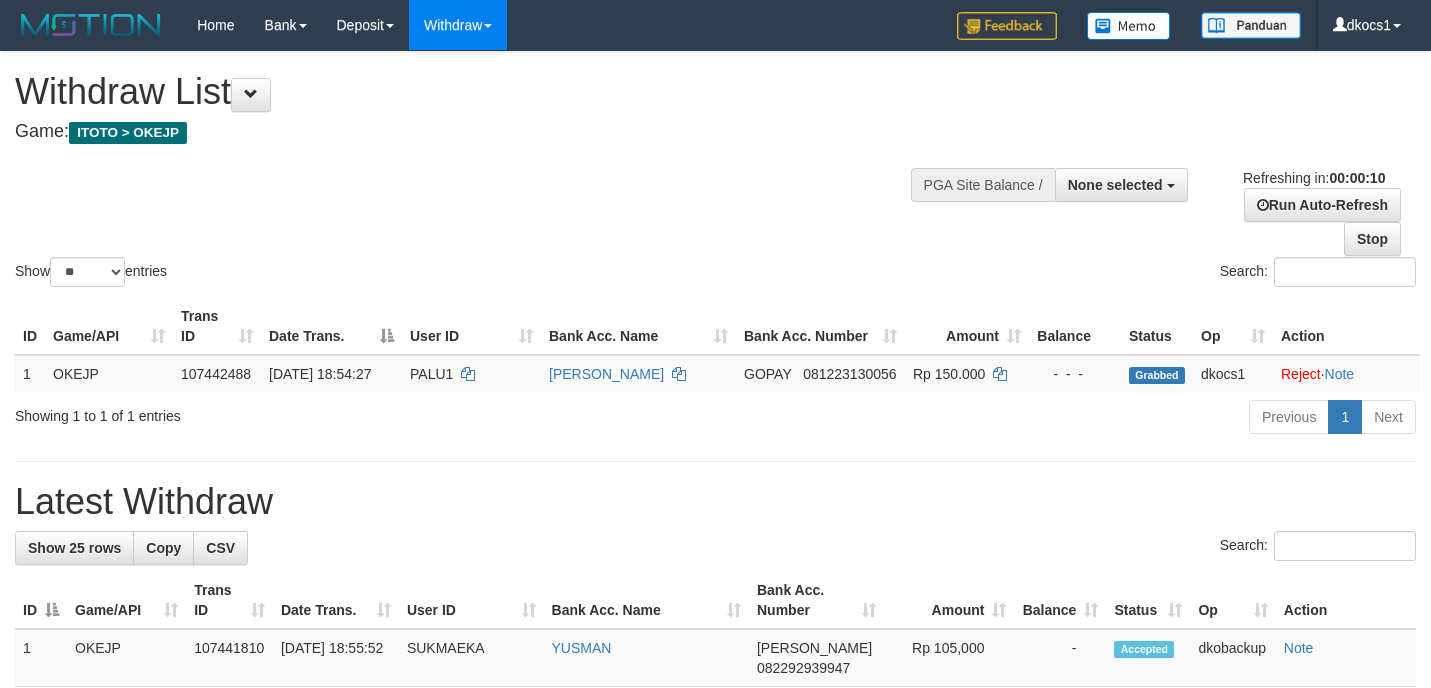 select 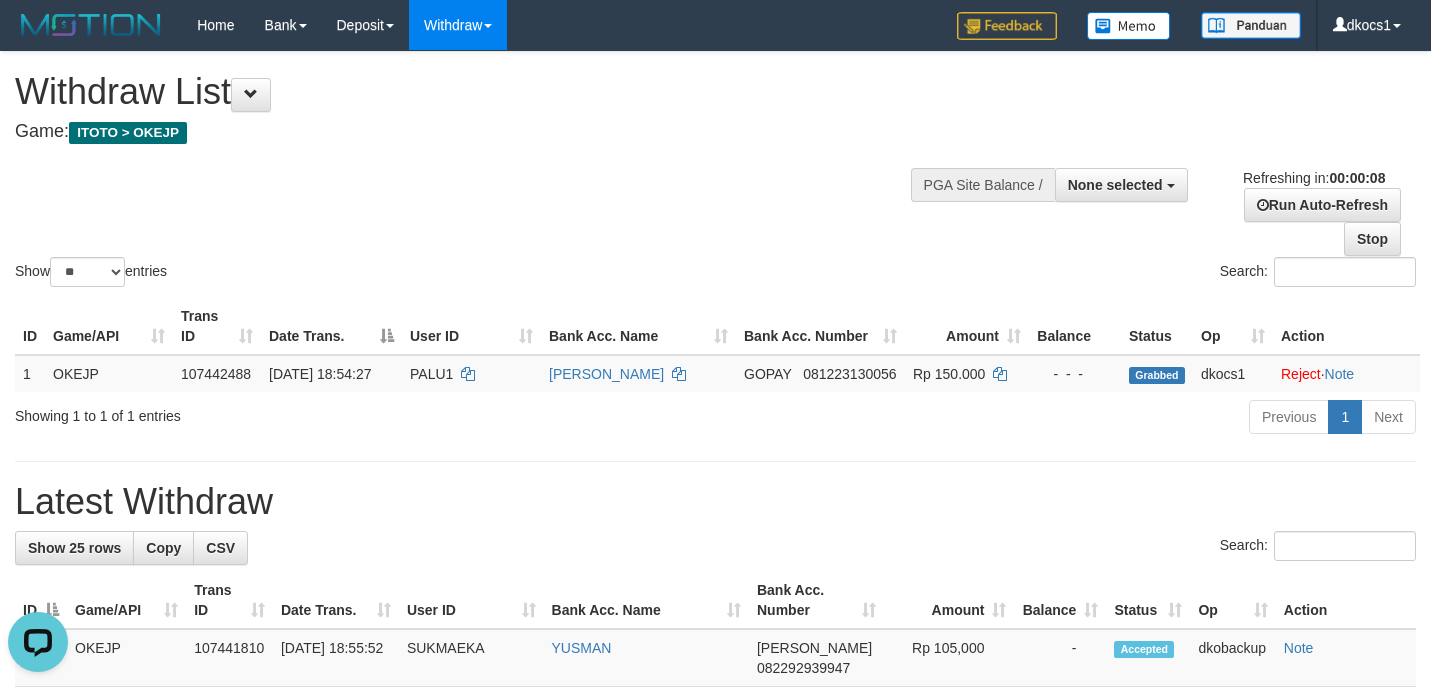 scroll, scrollTop: 0, scrollLeft: 0, axis: both 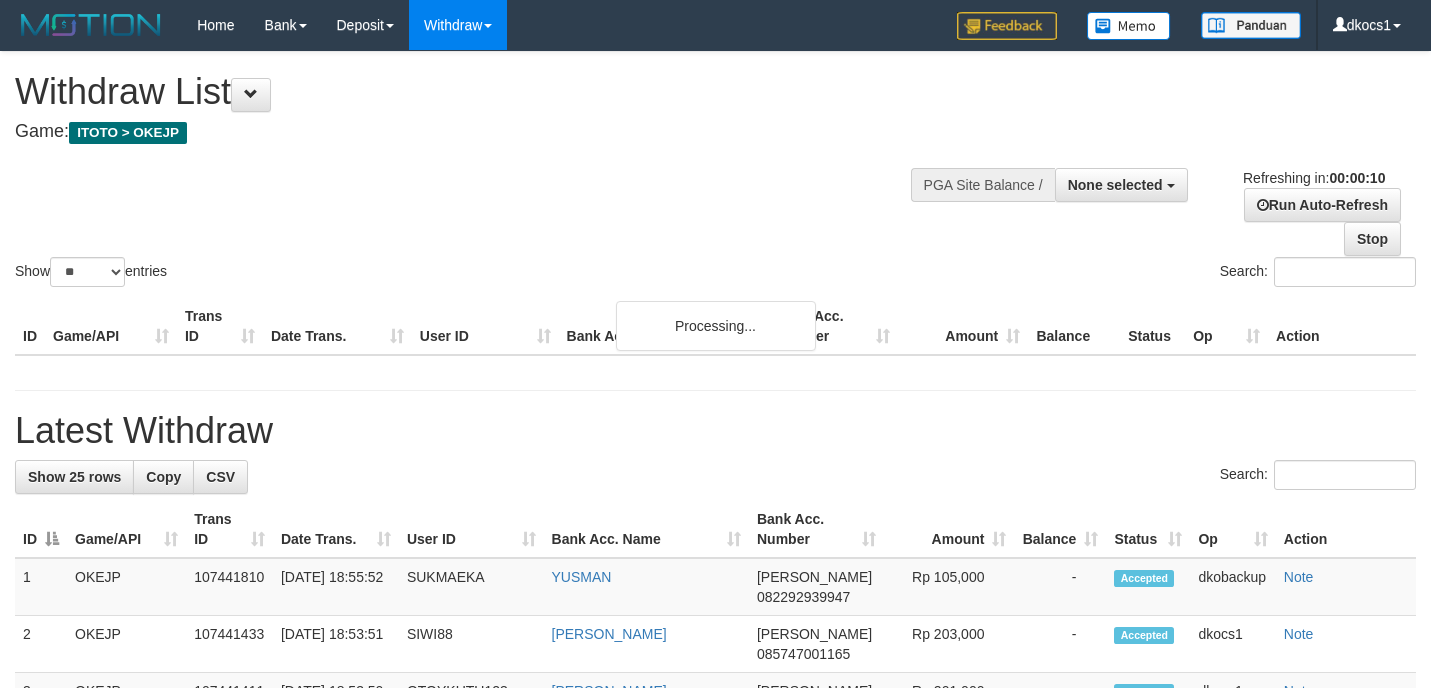select 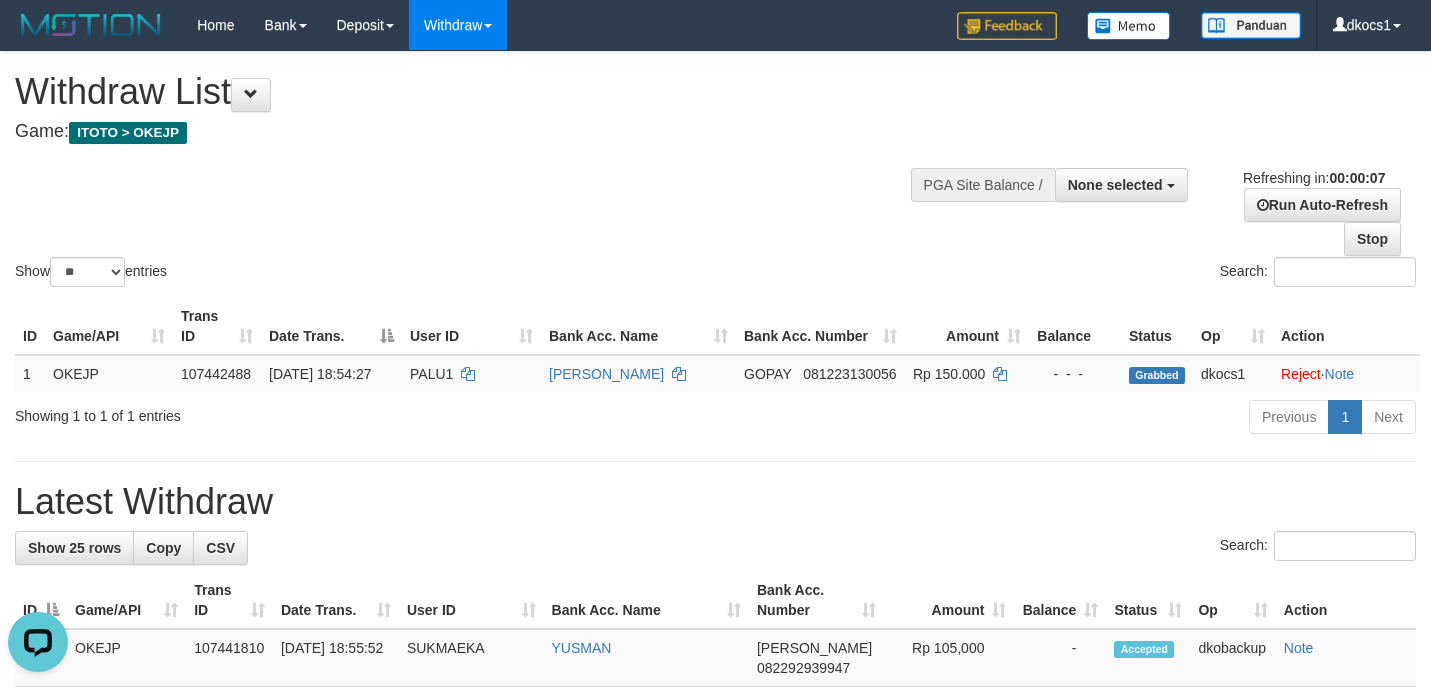 scroll, scrollTop: 0, scrollLeft: 0, axis: both 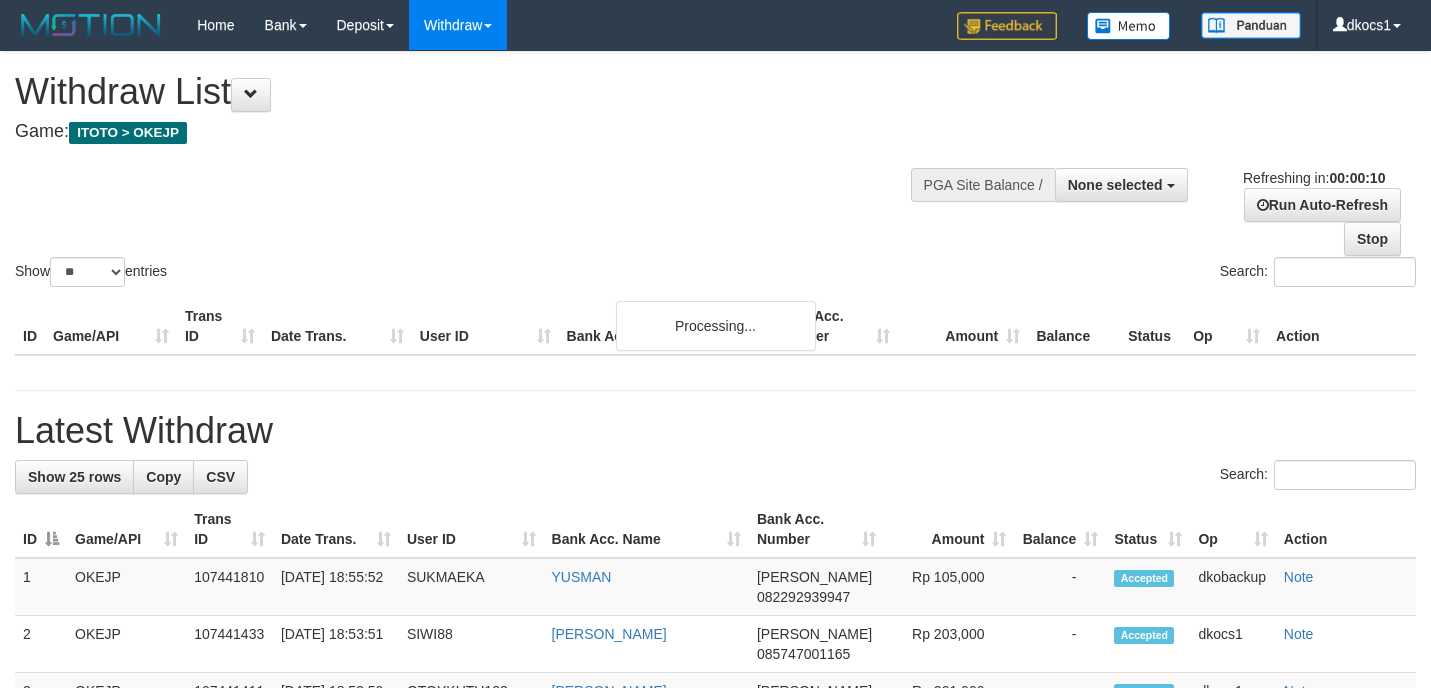 select 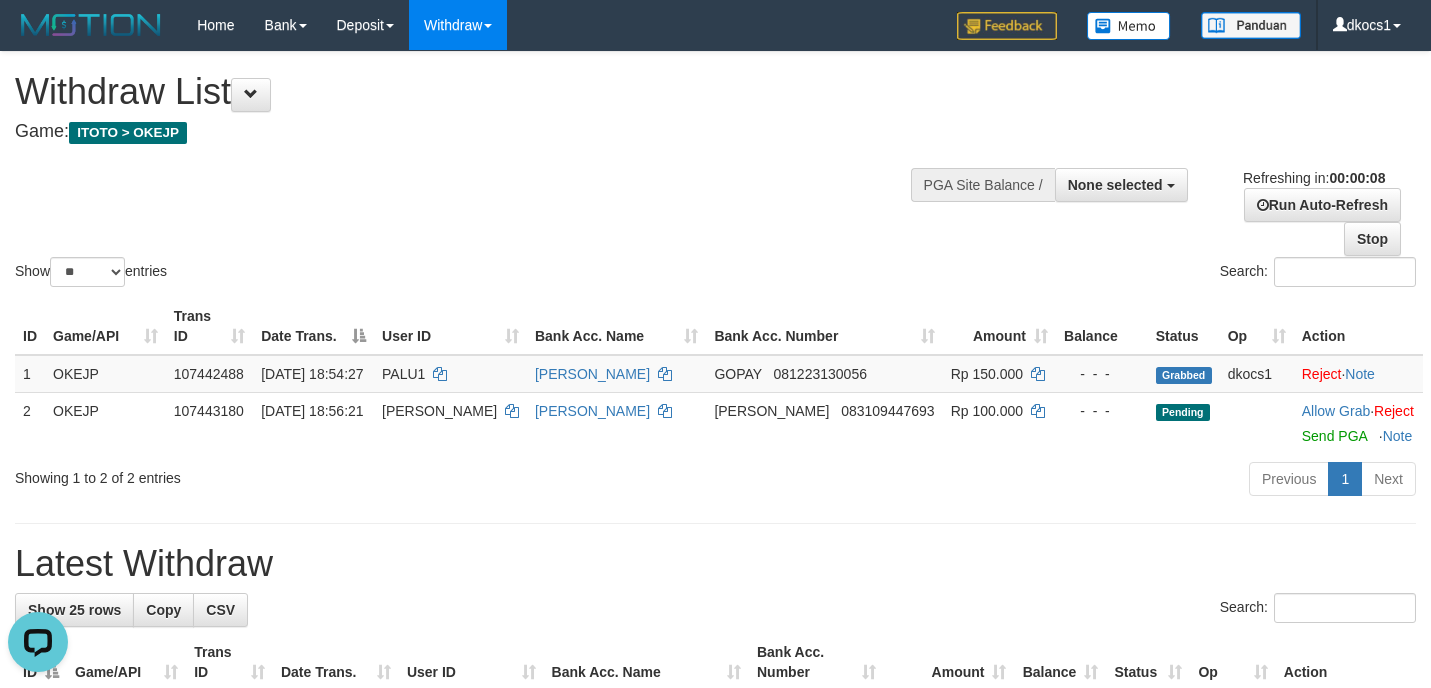 scroll, scrollTop: 0, scrollLeft: 0, axis: both 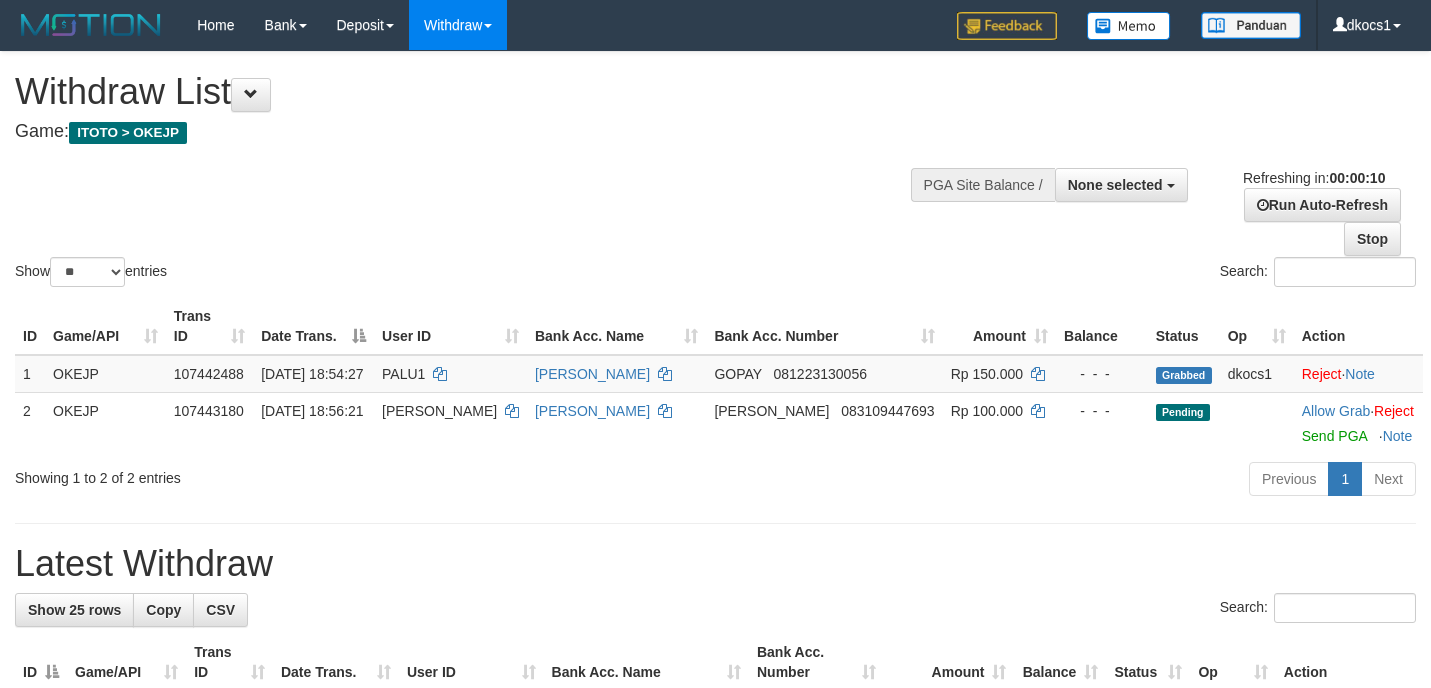 select 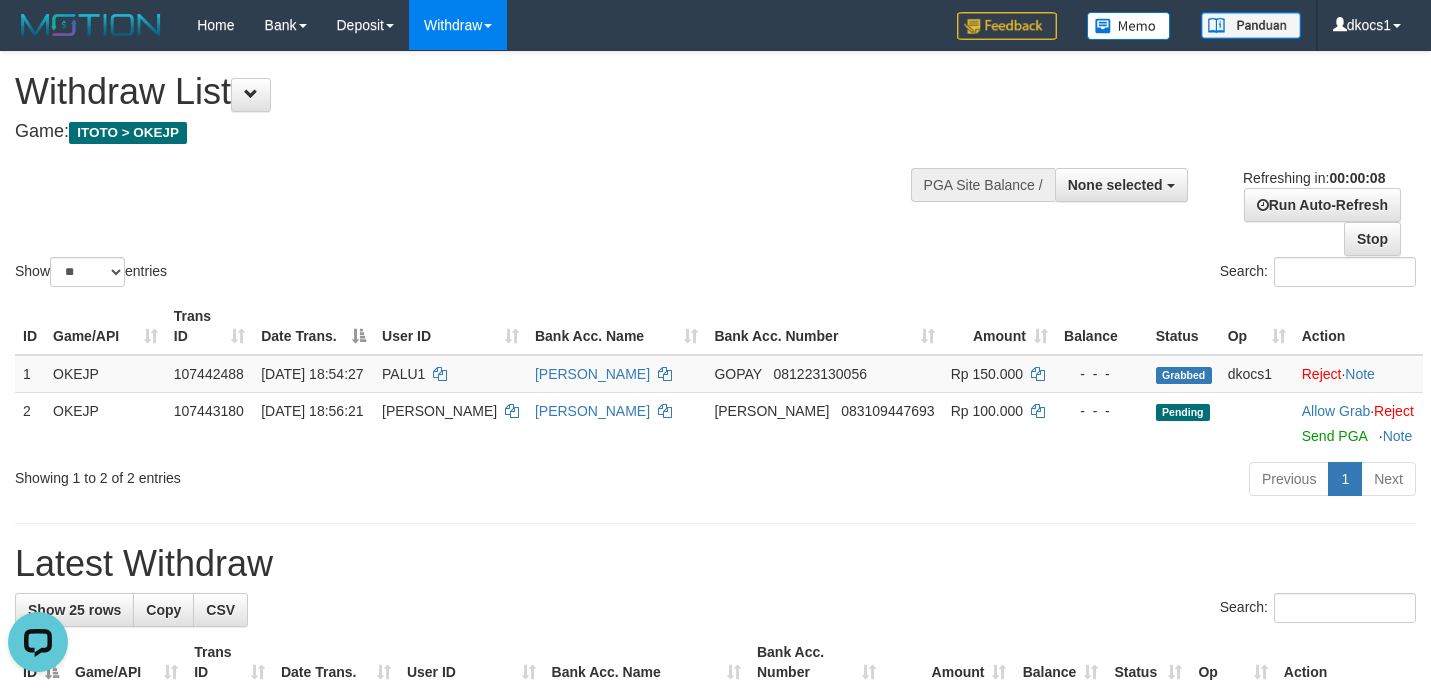 scroll, scrollTop: 0, scrollLeft: 0, axis: both 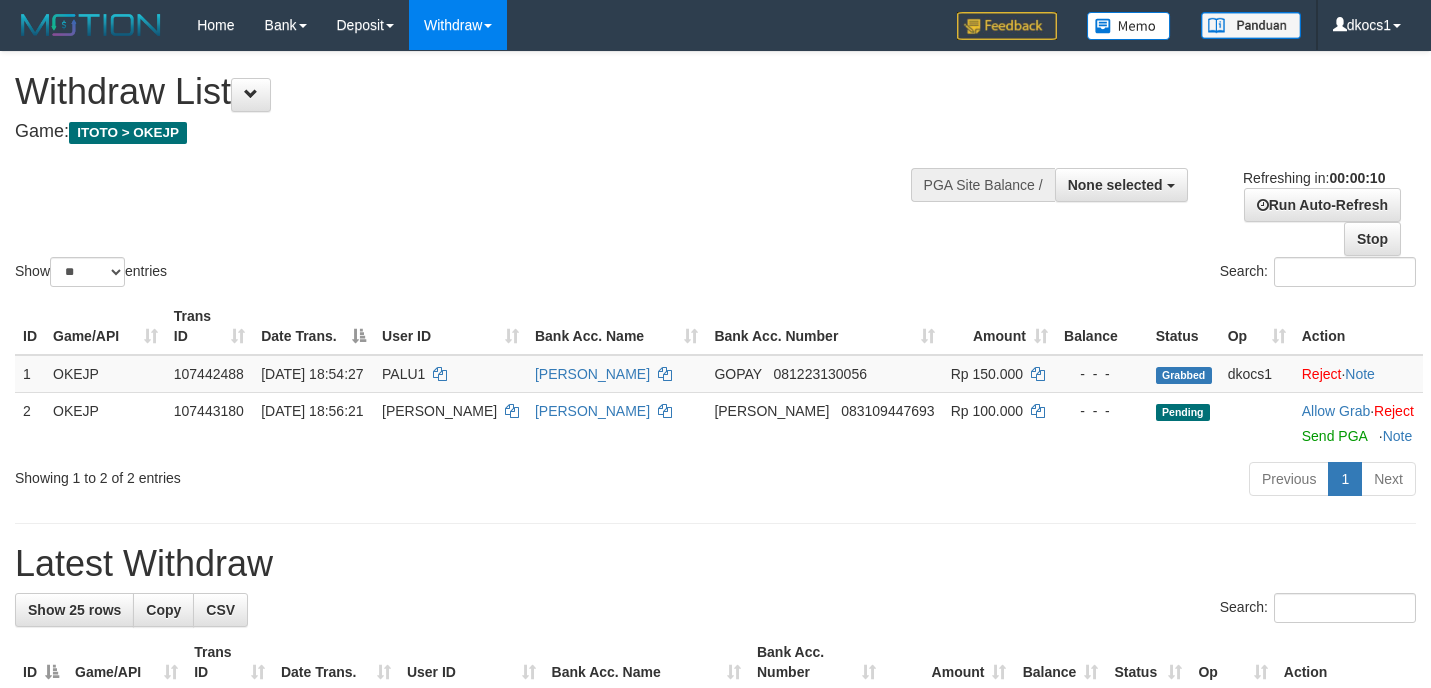 select 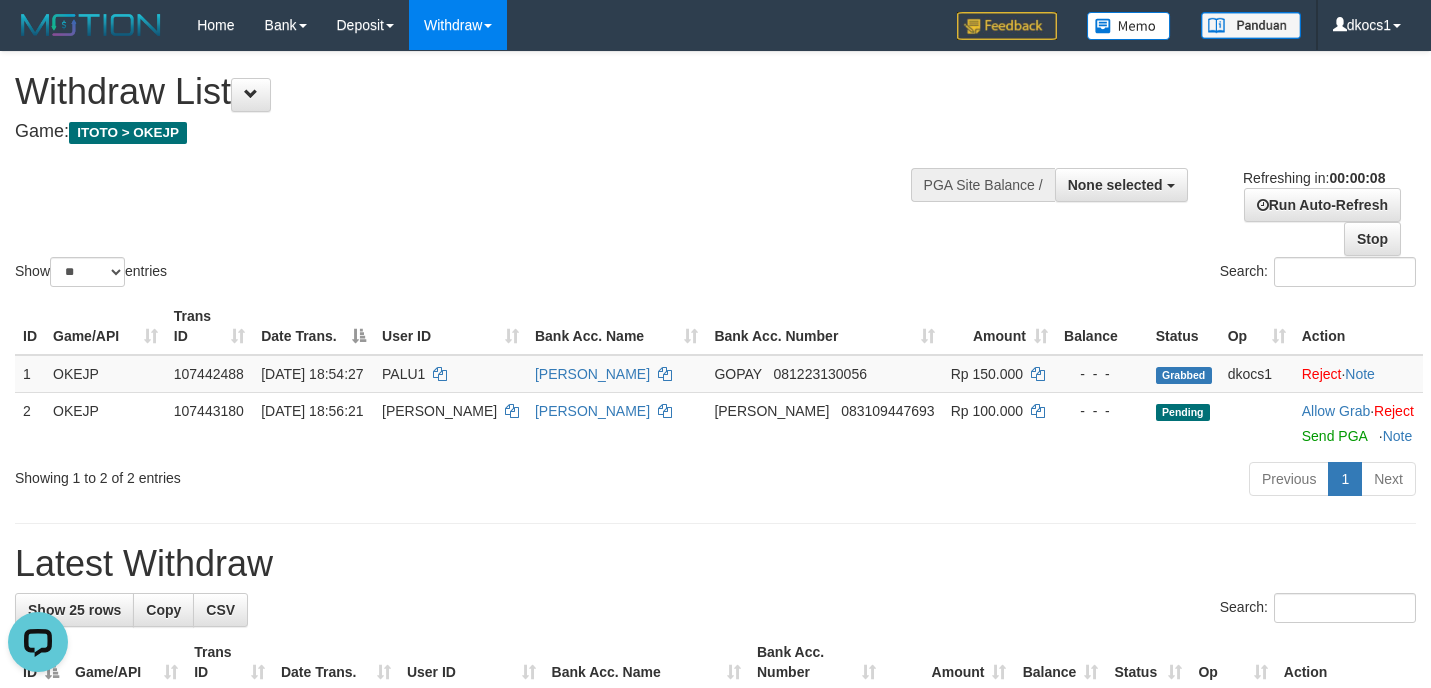 scroll, scrollTop: 0, scrollLeft: 0, axis: both 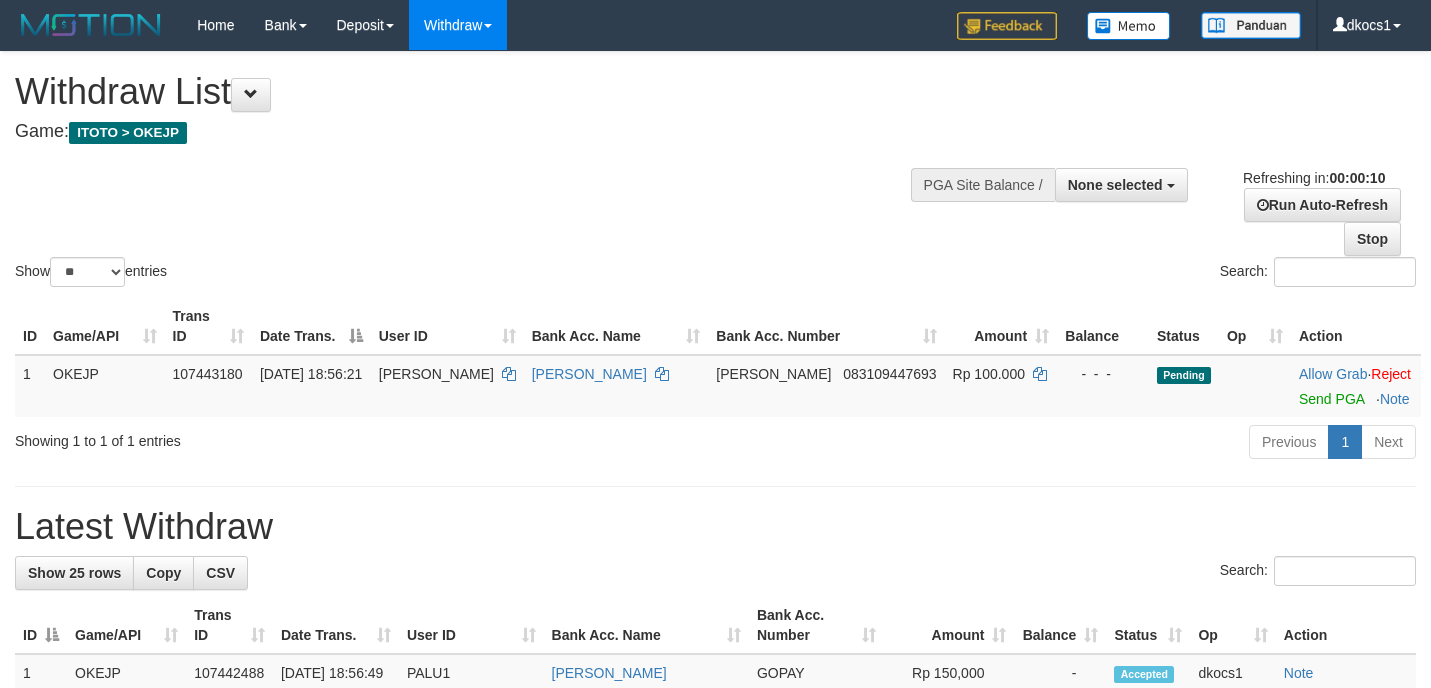 select 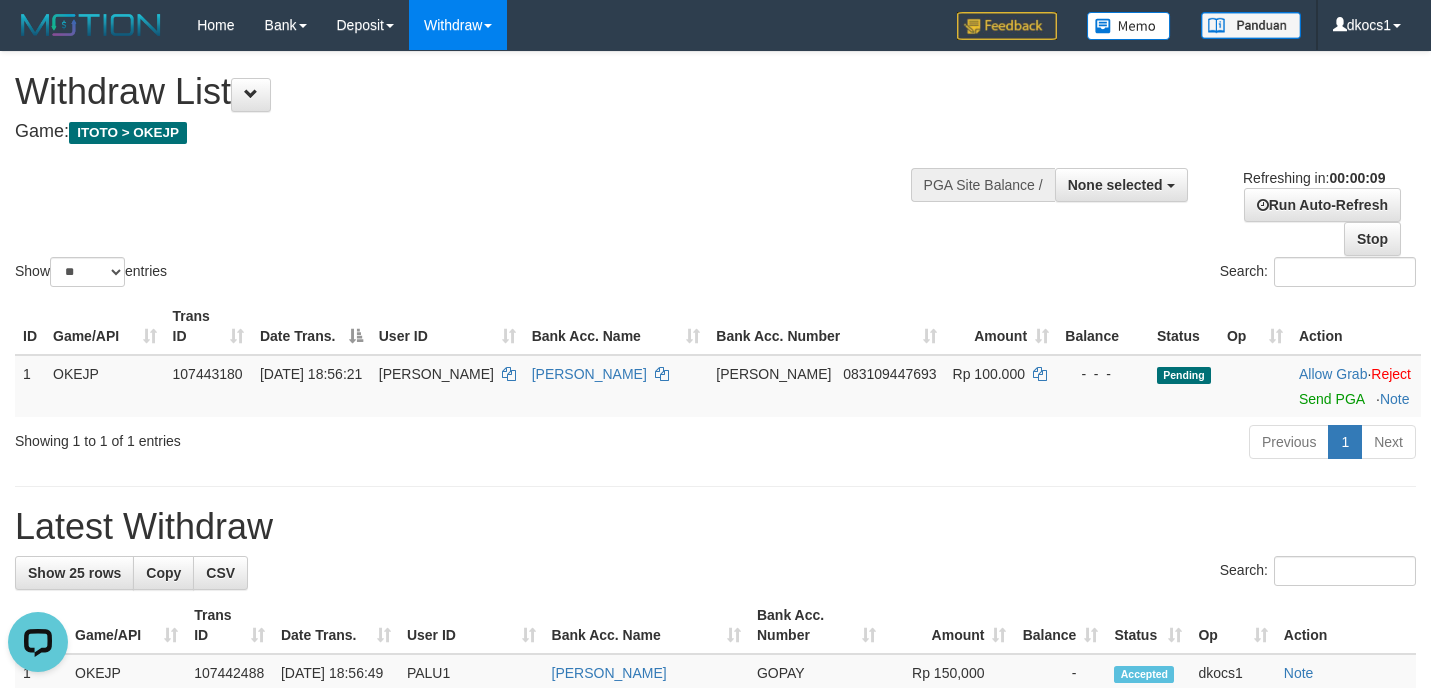 scroll, scrollTop: 0, scrollLeft: 0, axis: both 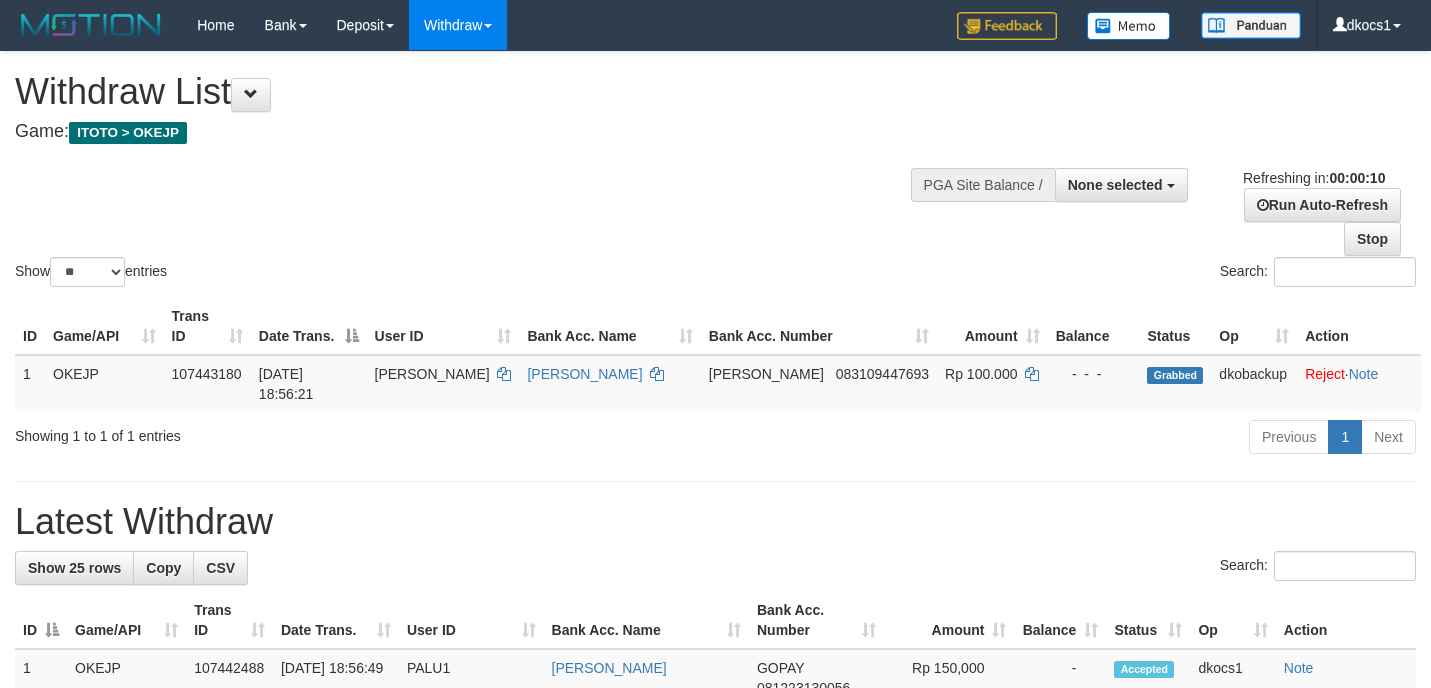 select 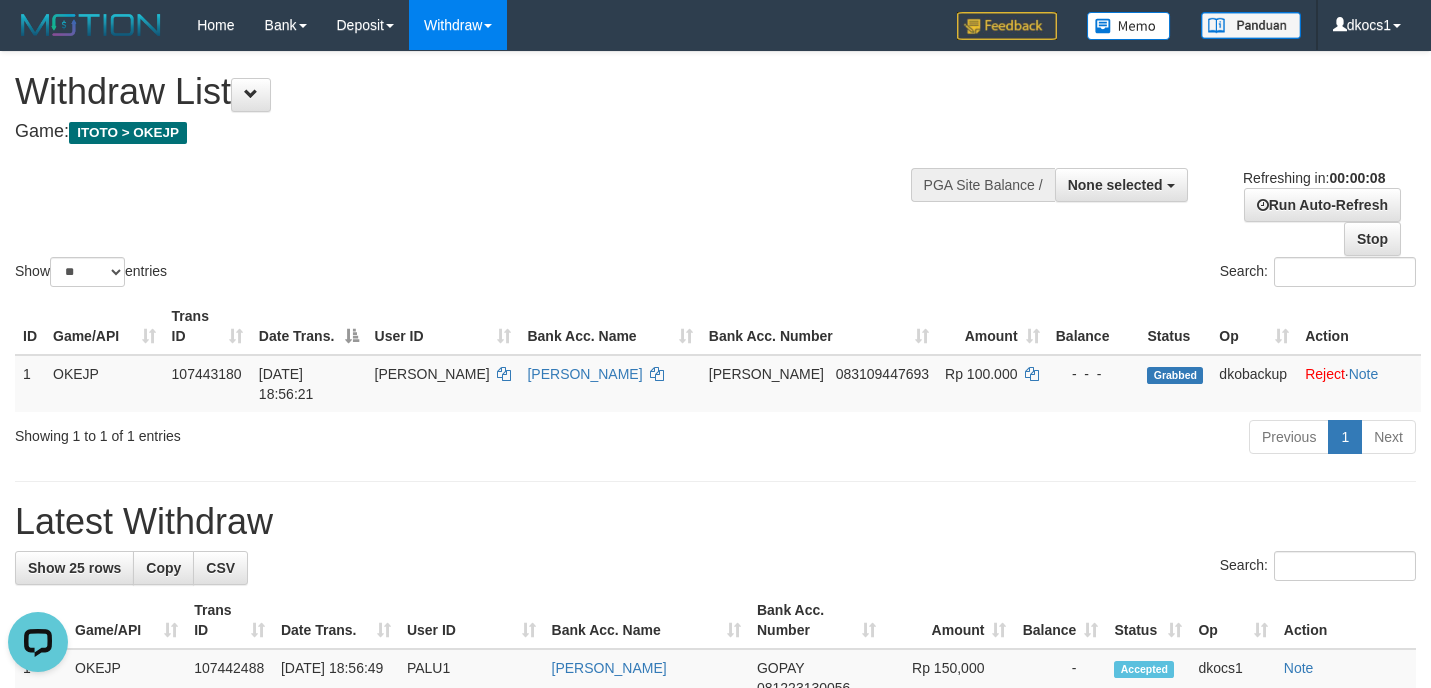 scroll, scrollTop: 0, scrollLeft: 0, axis: both 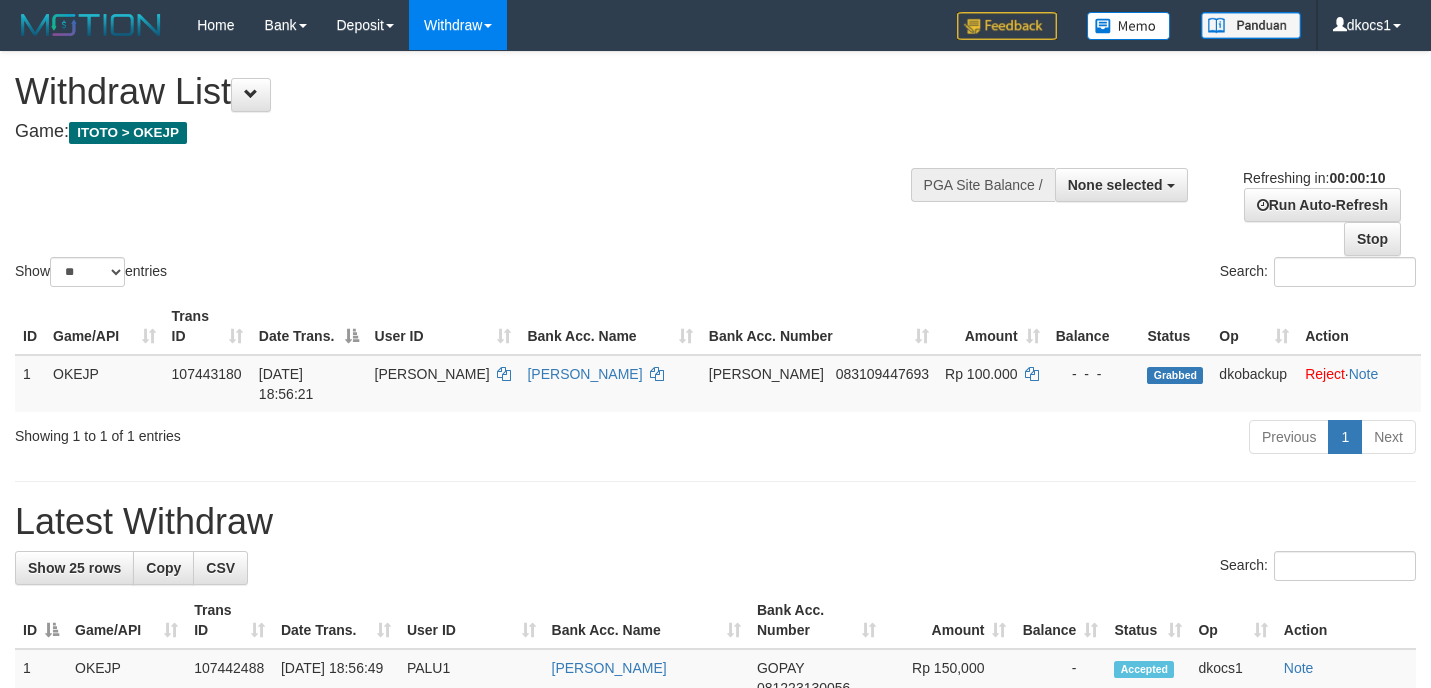 select 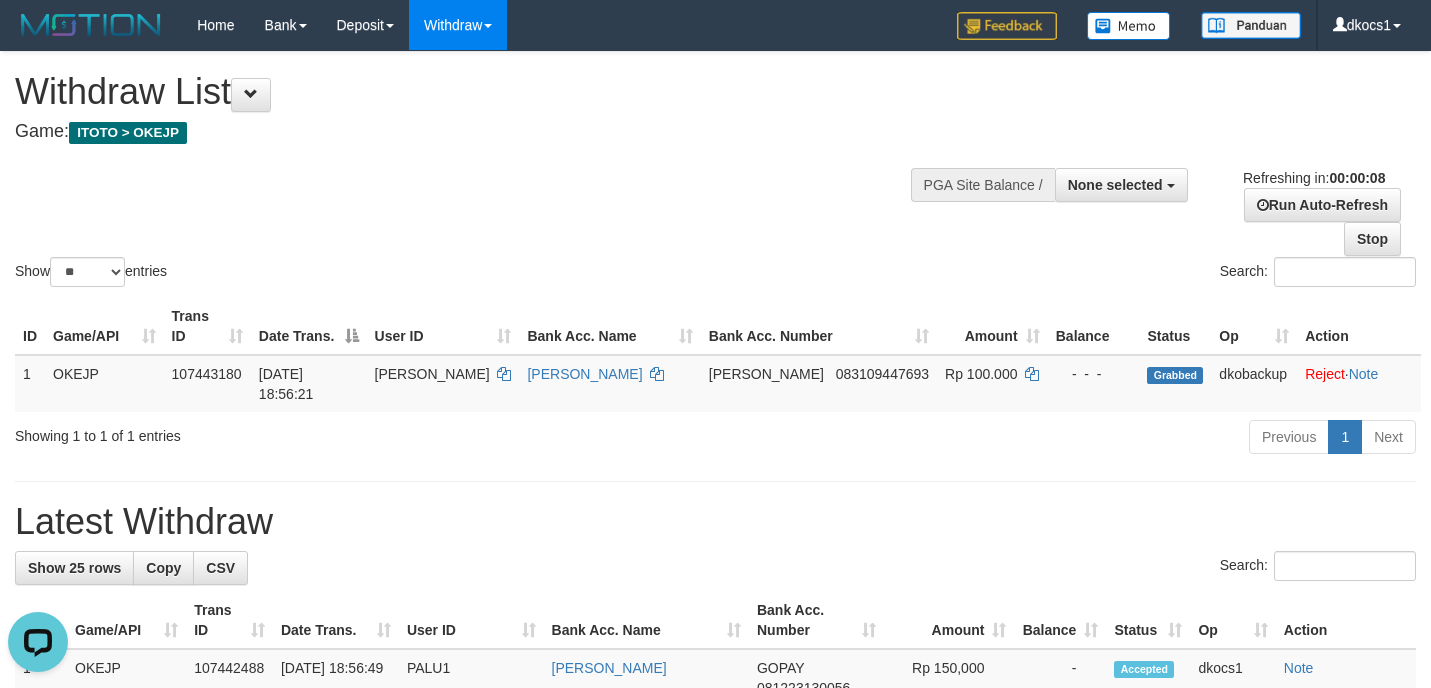 scroll, scrollTop: 0, scrollLeft: 0, axis: both 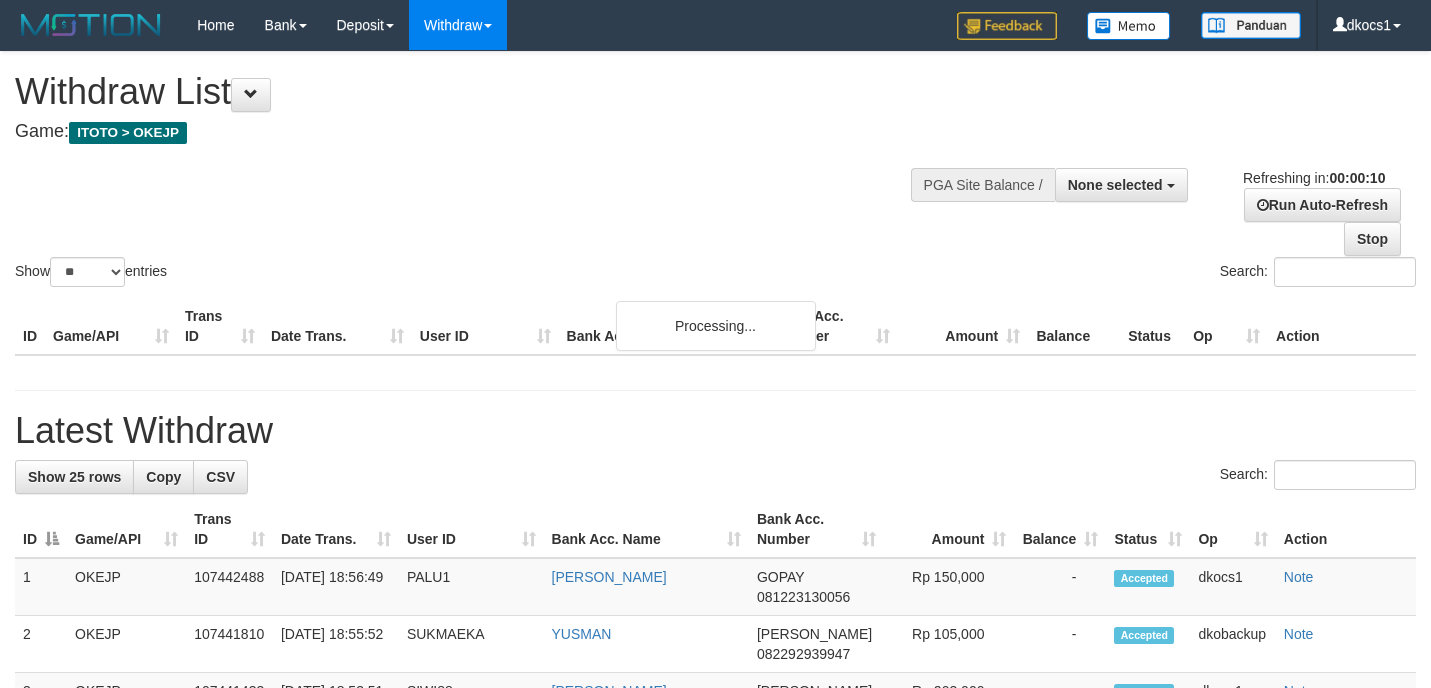 select 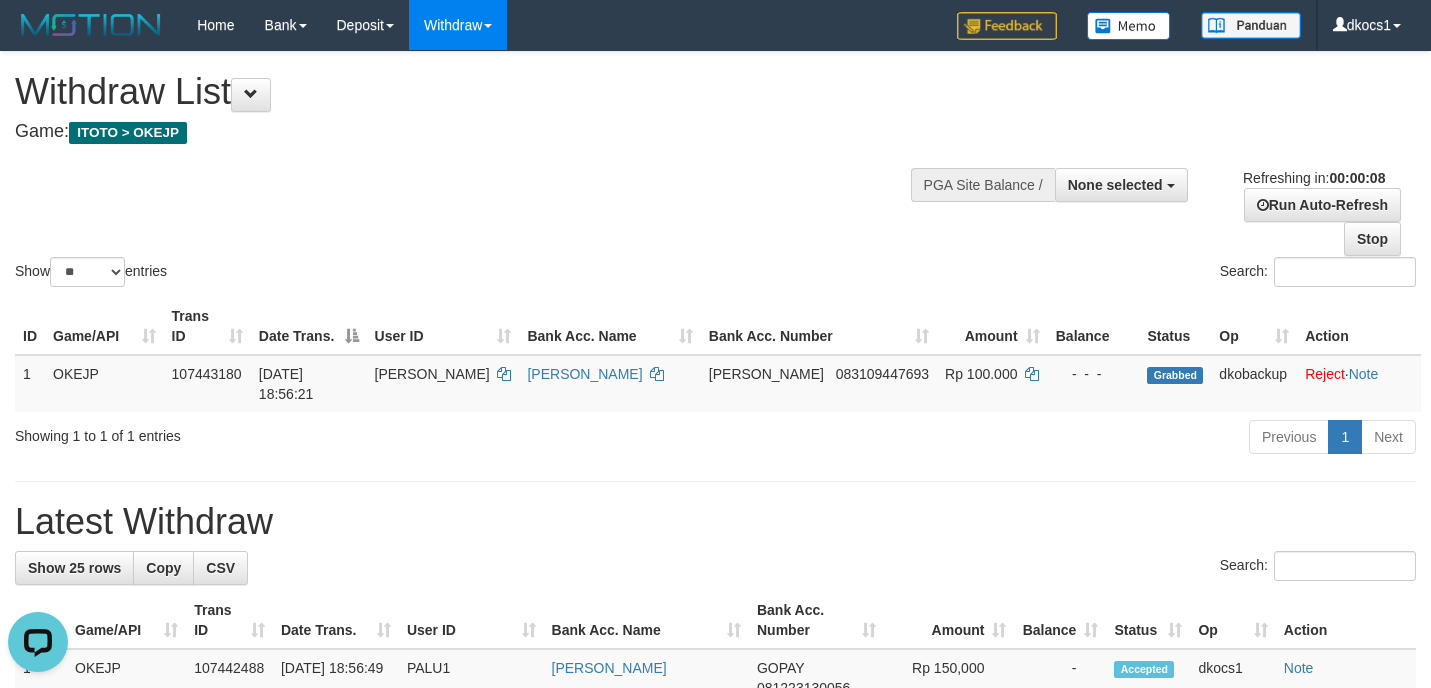 scroll, scrollTop: 0, scrollLeft: 0, axis: both 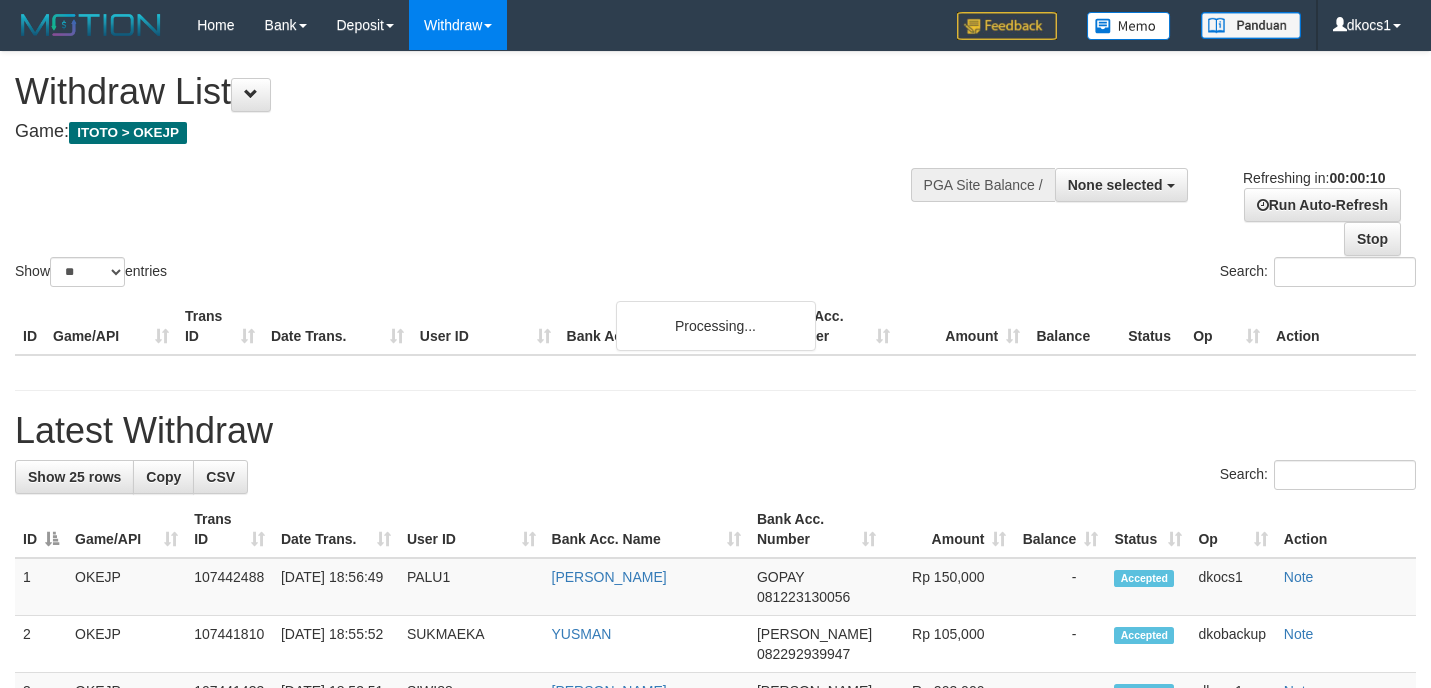 select 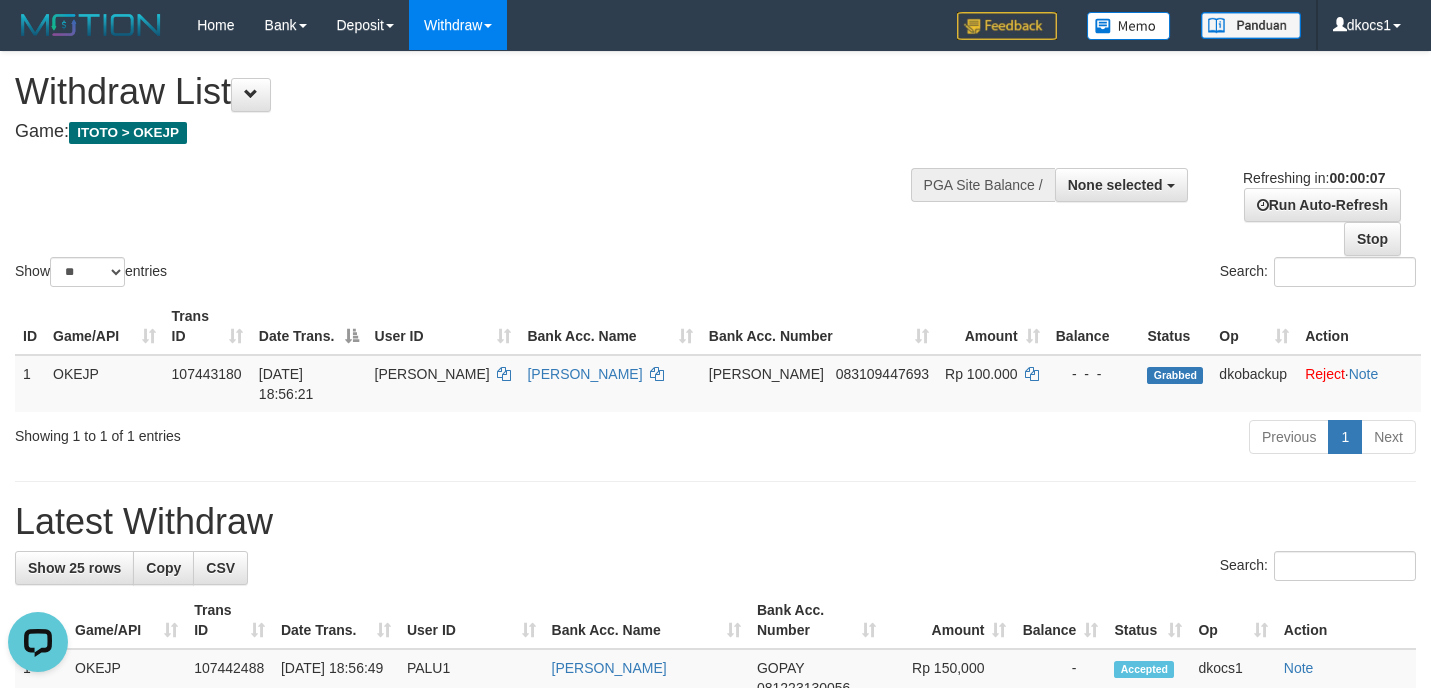 scroll, scrollTop: 0, scrollLeft: 0, axis: both 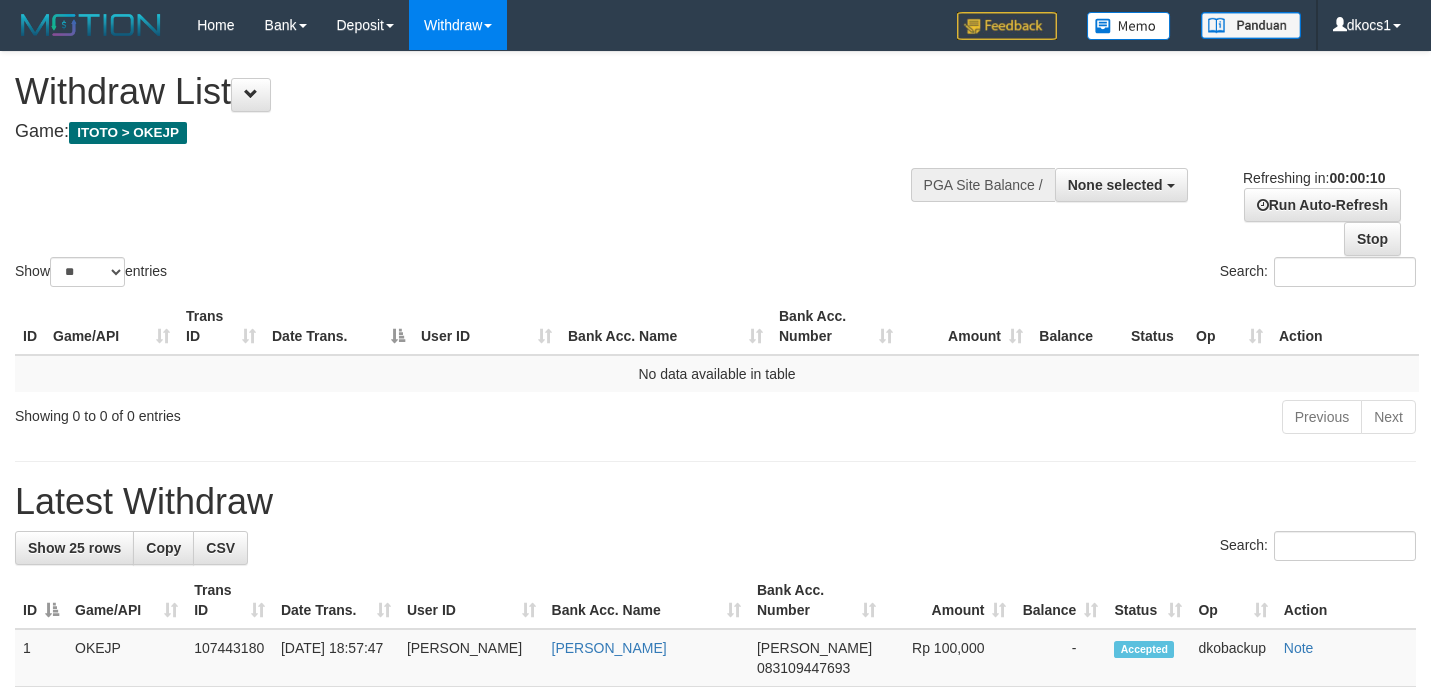 select 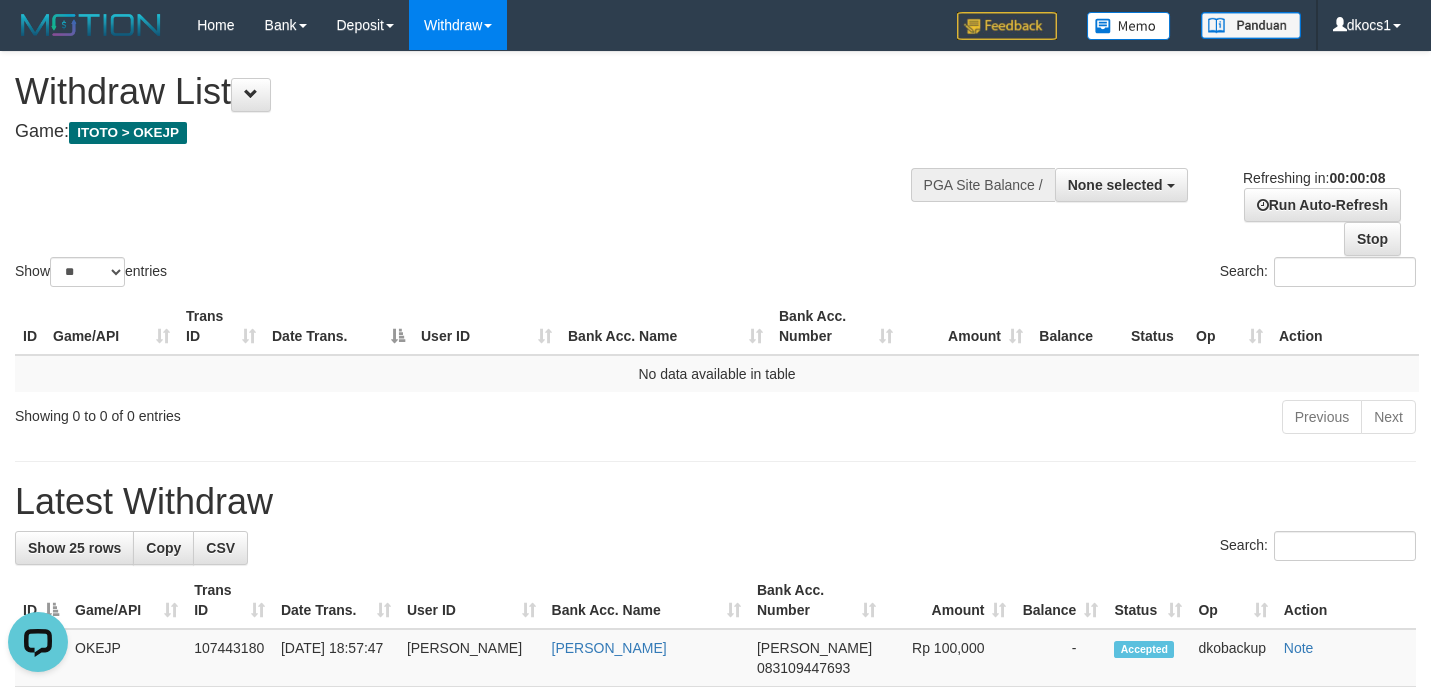 scroll, scrollTop: 0, scrollLeft: 0, axis: both 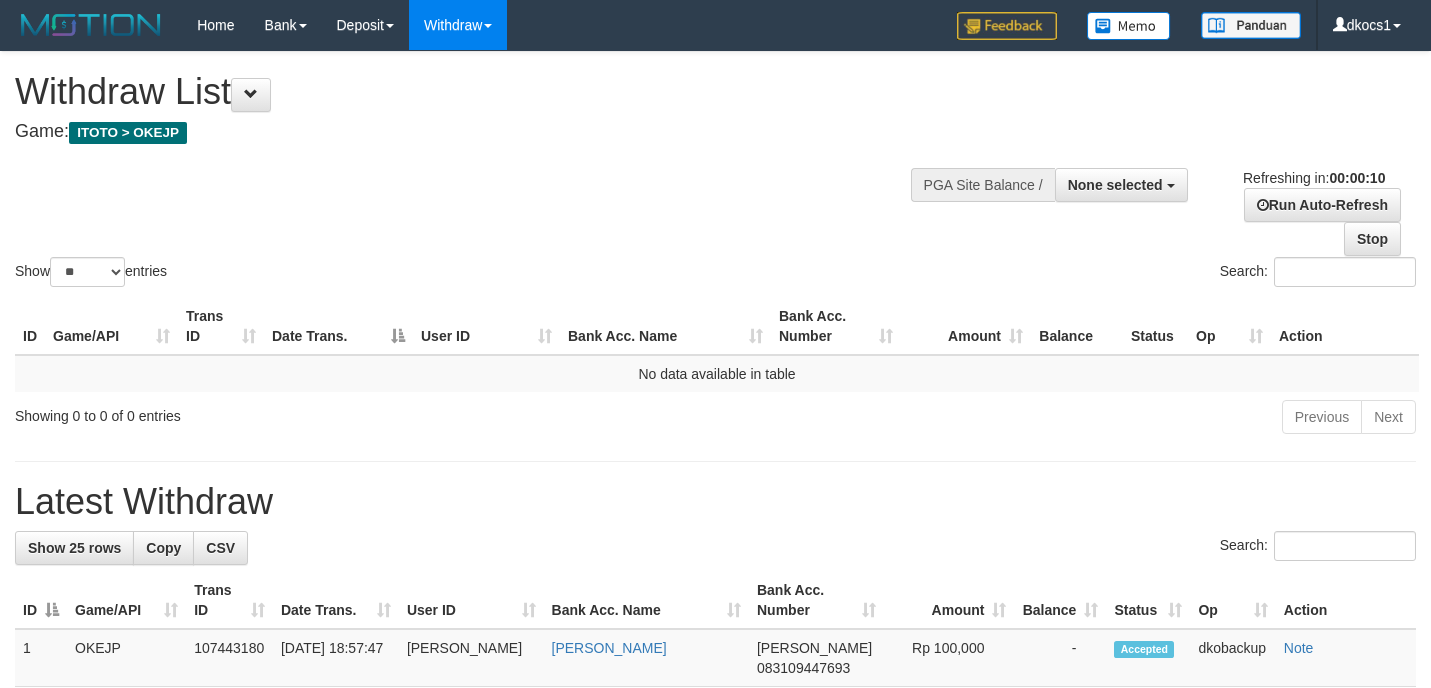 select 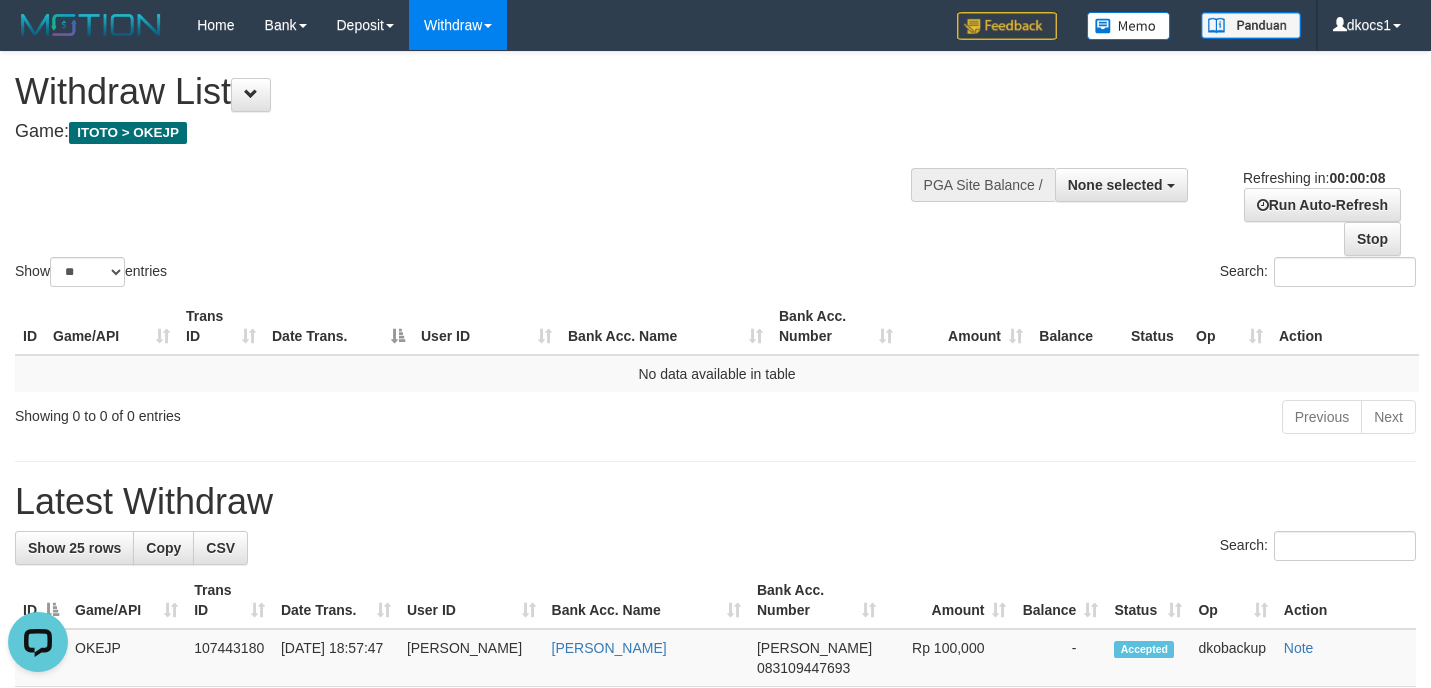 scroll, scrollTop: 0, scrollLeft: 0, axis: both 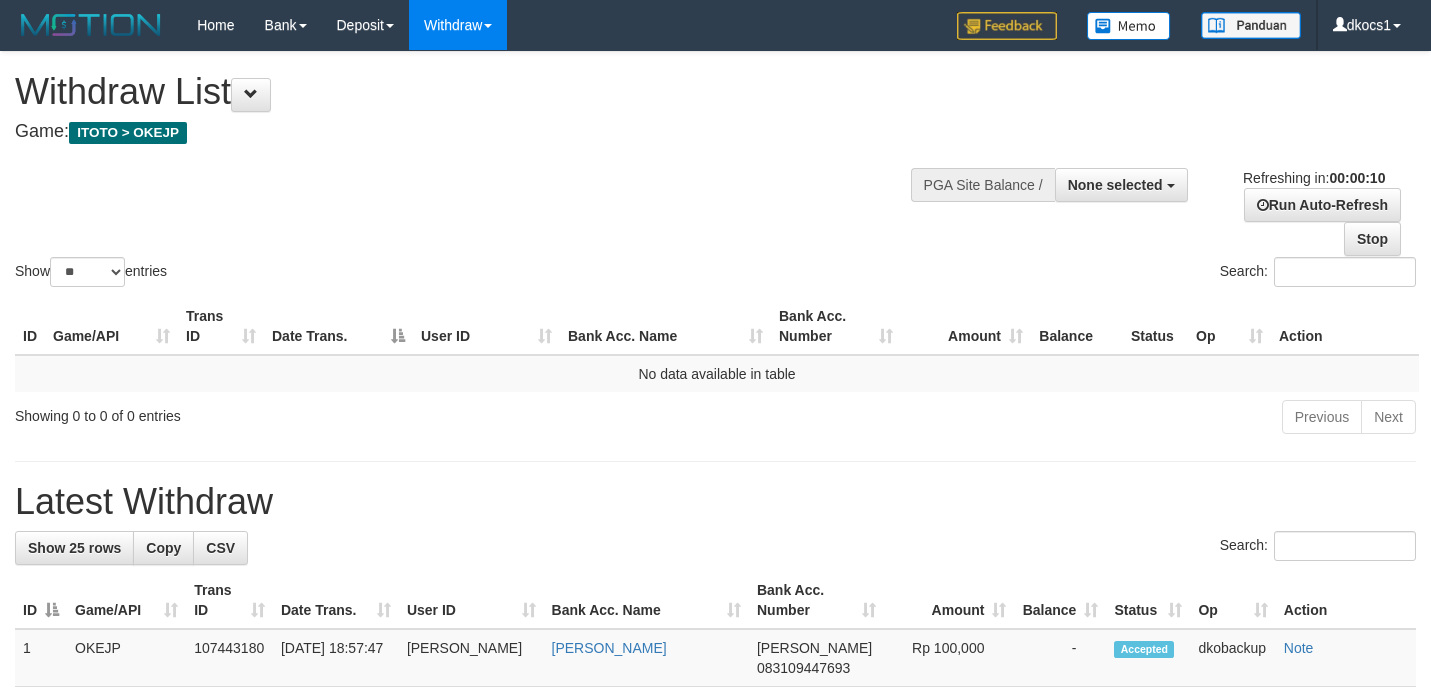 select 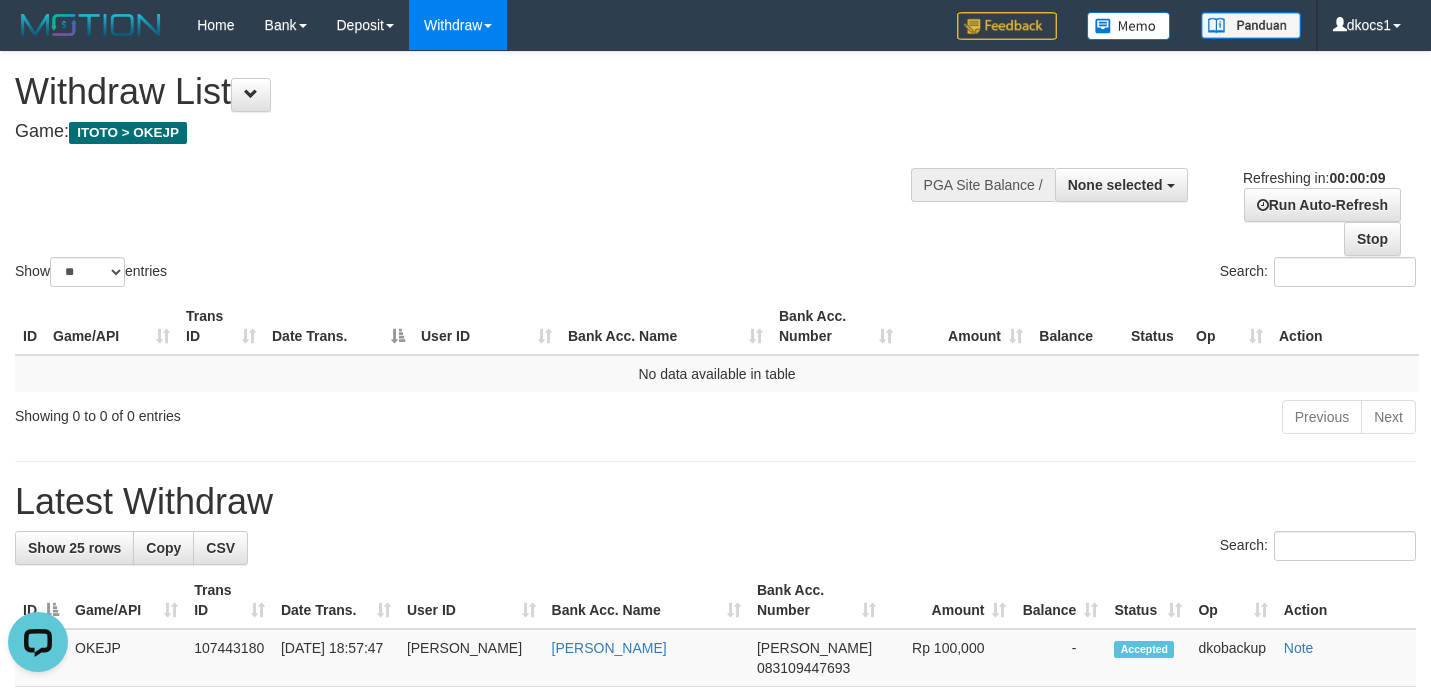 scroll, scrollTop: 0, scrollLeft: 0, axis: both 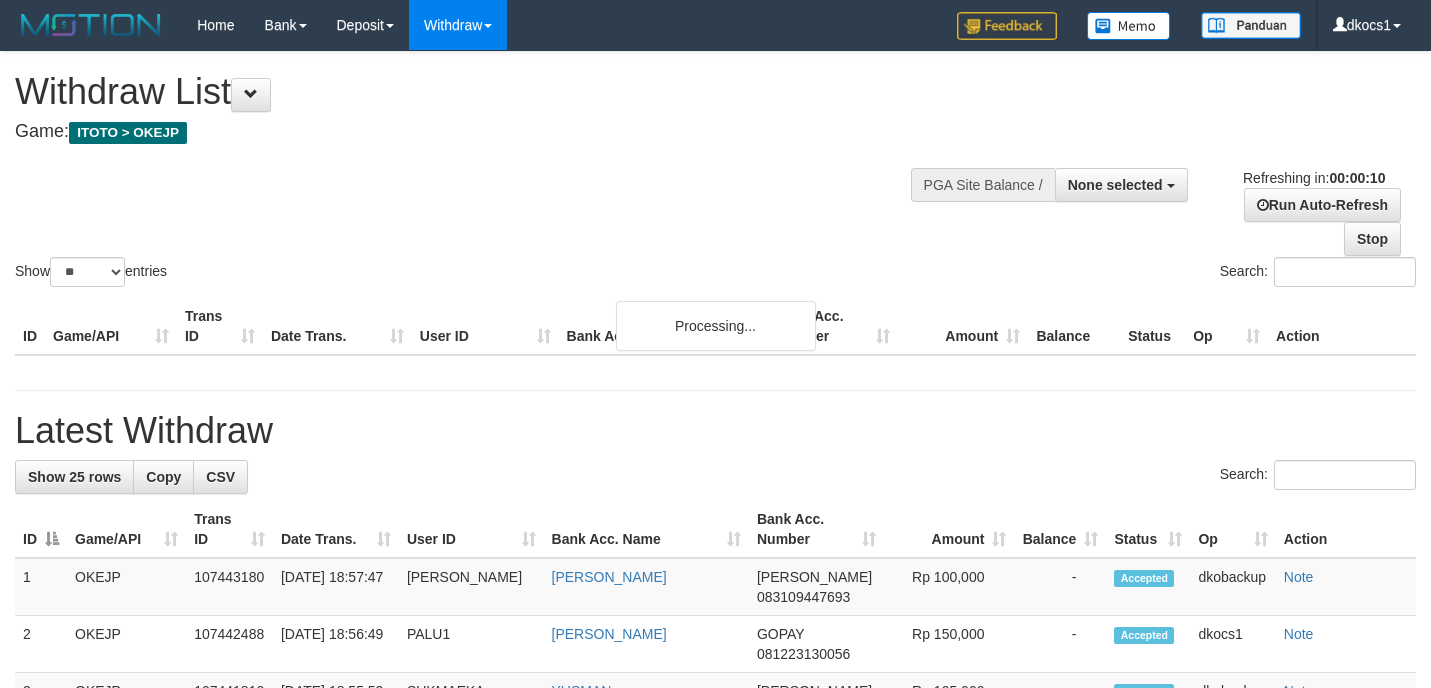 select 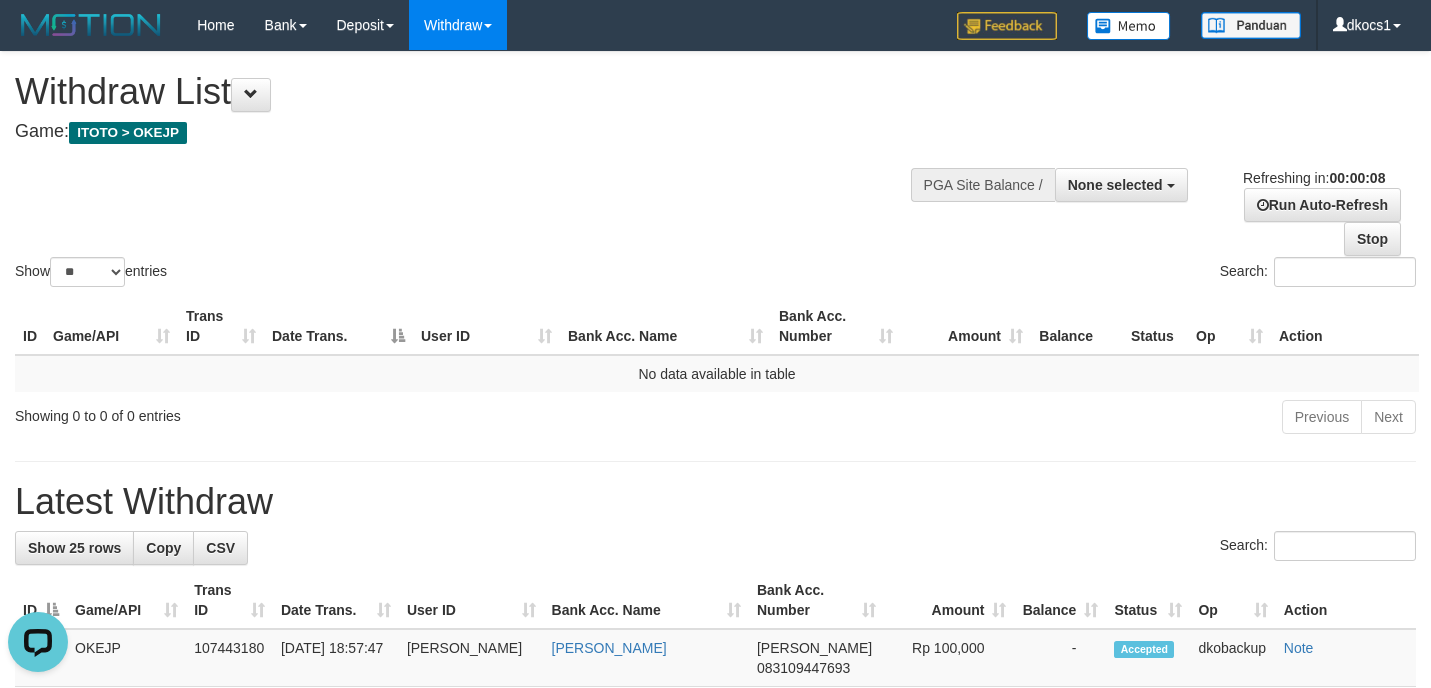 scroll, scrollTop: 0, scrollLeft: 0, axis: both 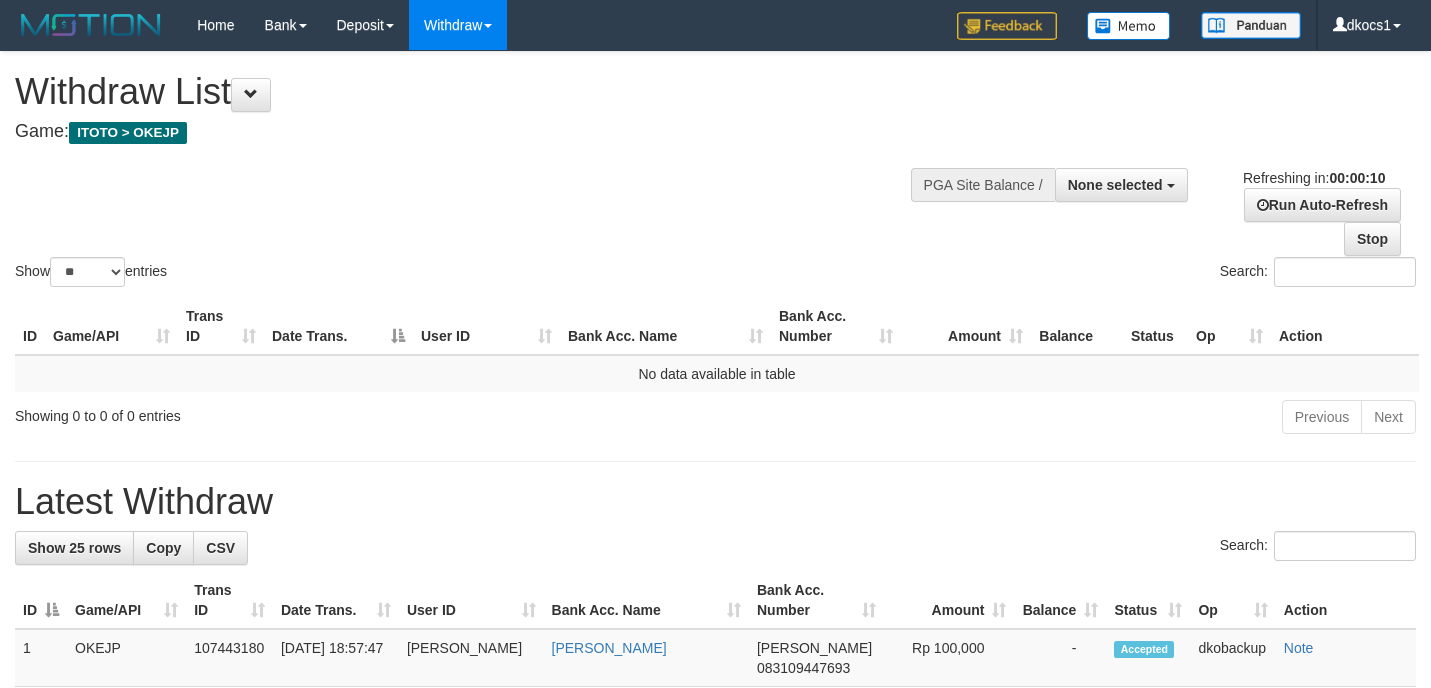 select 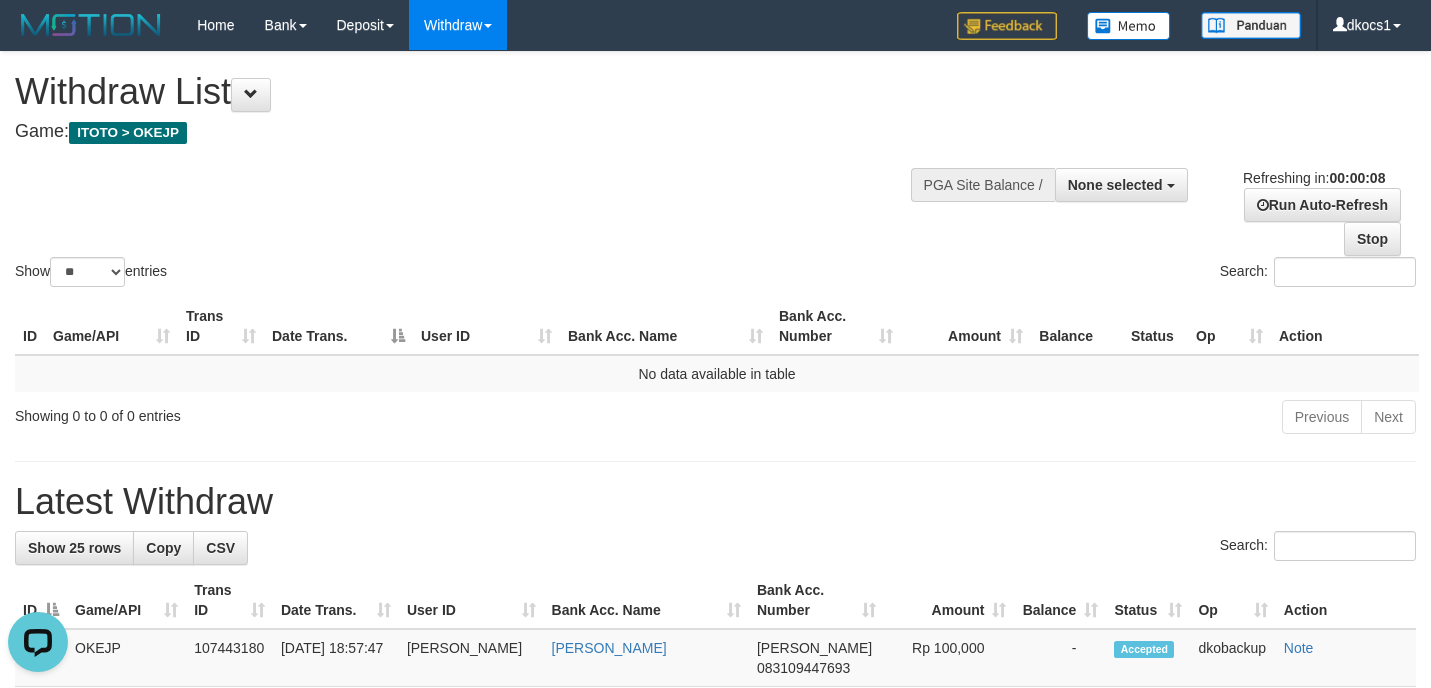 scroll, scrollTop: 0, scrollLeft: 0, axis: both 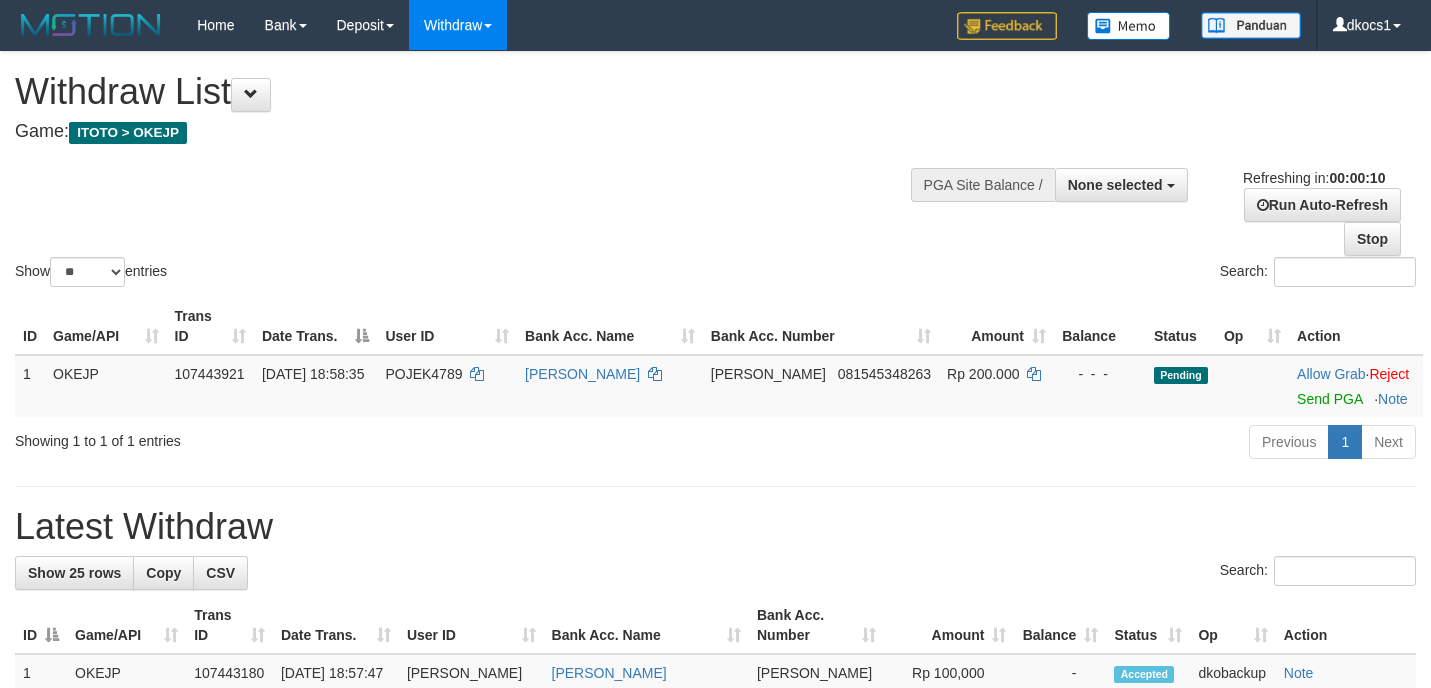 select 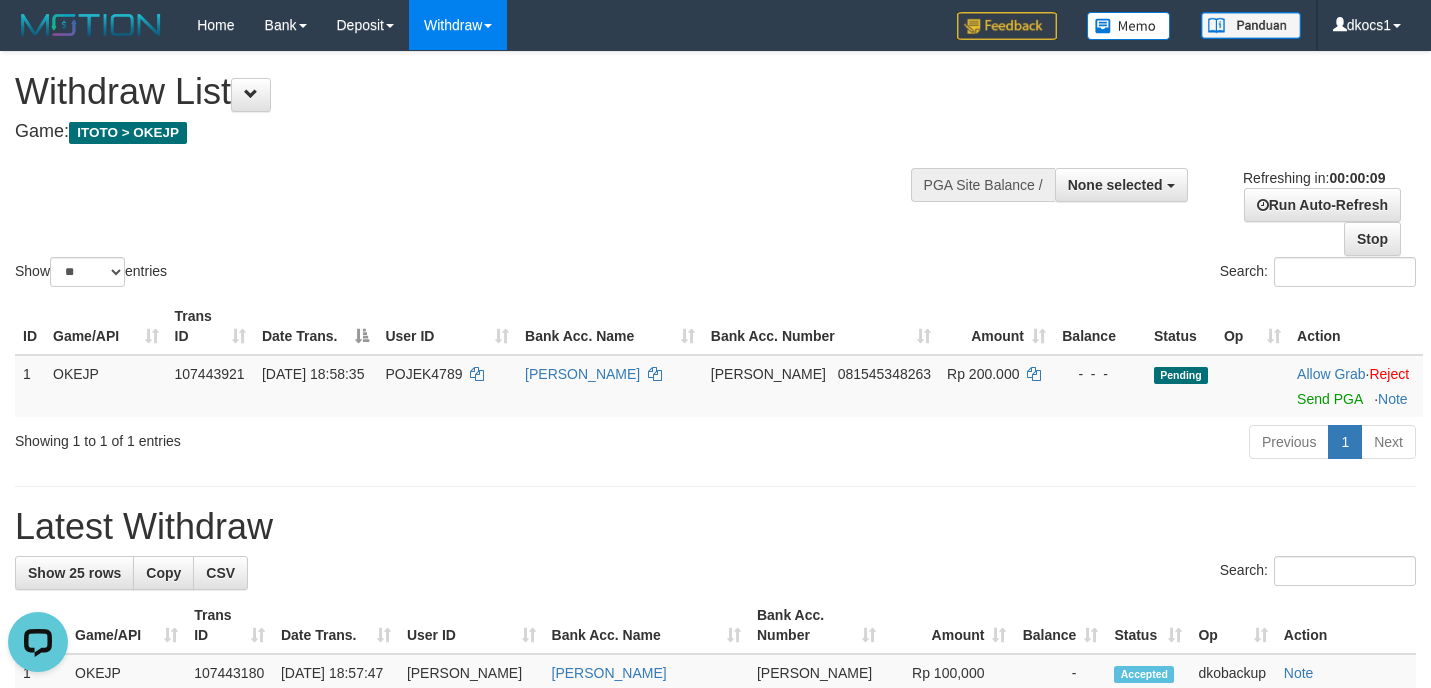 scroll, scrollTop: 0, scrollLeft: 0, axis: both 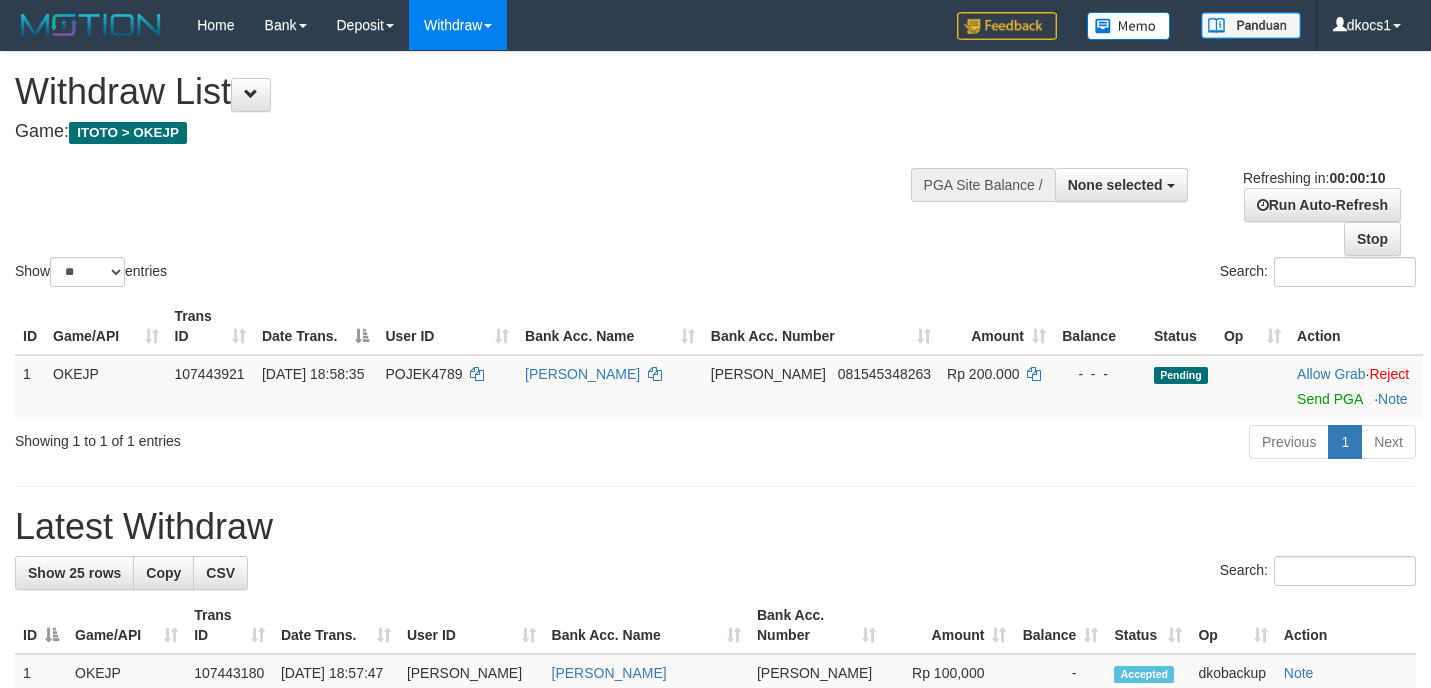 select 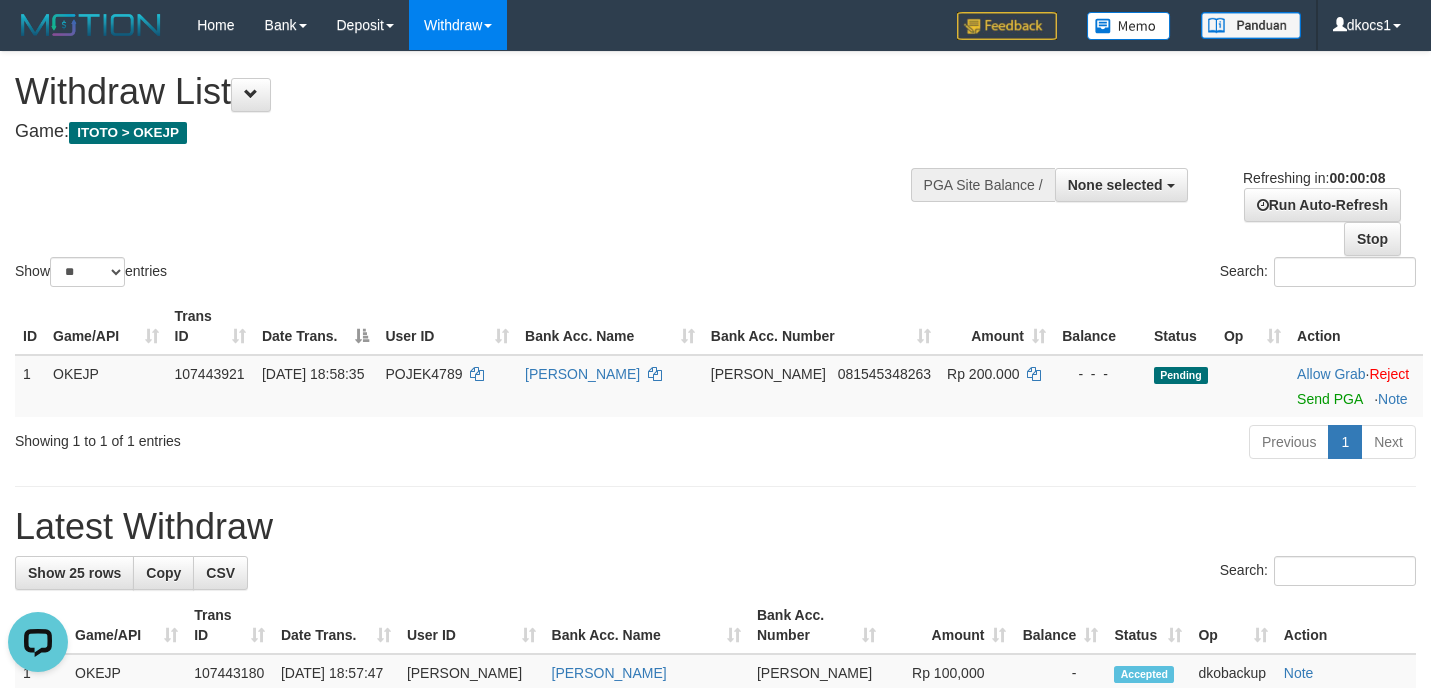 scroll, scrollTop: 0, scrollLeft: 0, axis: both 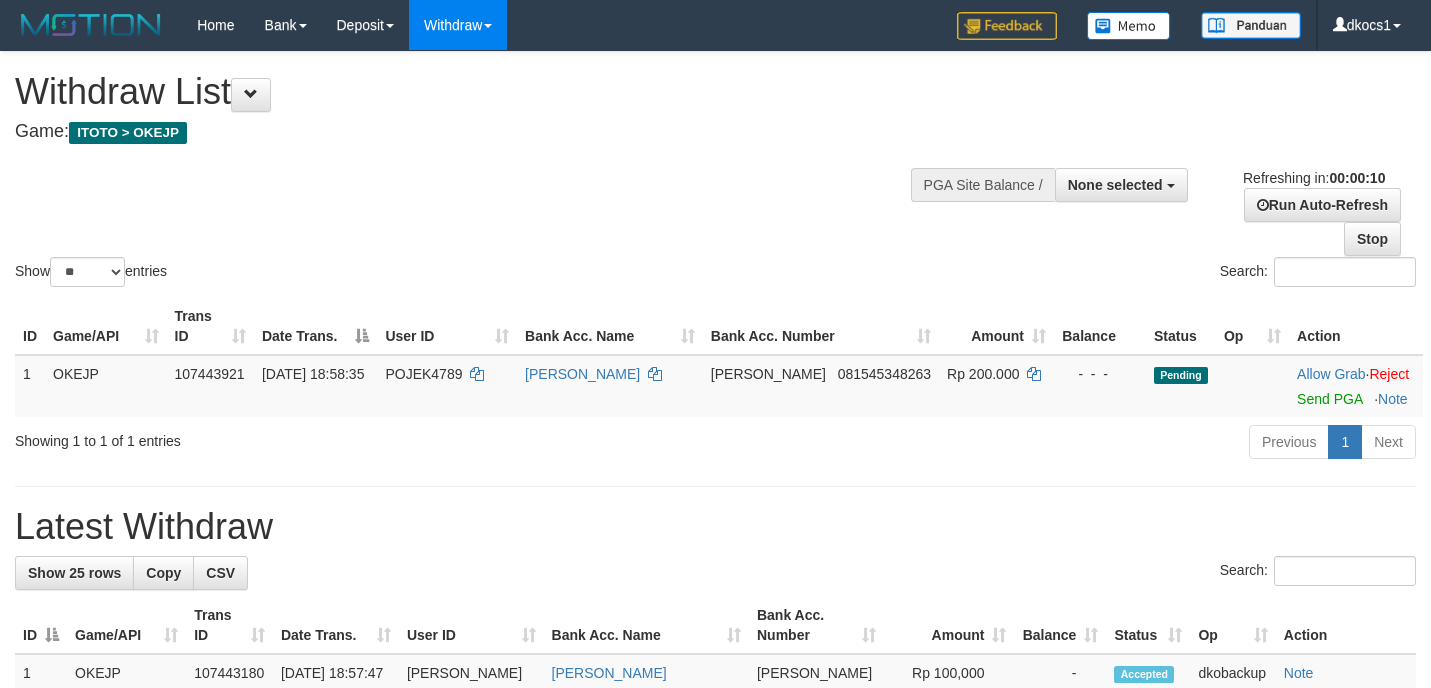 select 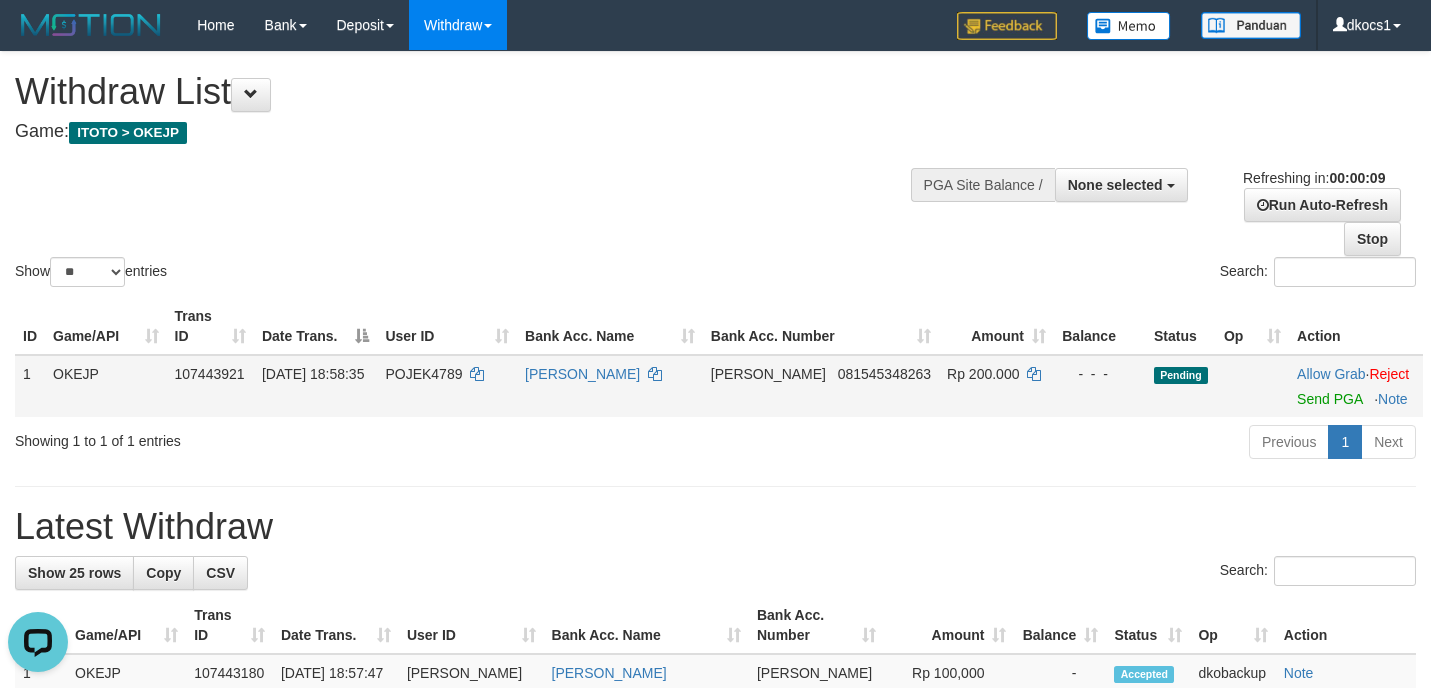 scroll, scrollTop: 0, scrollLeft: 0, axis: both 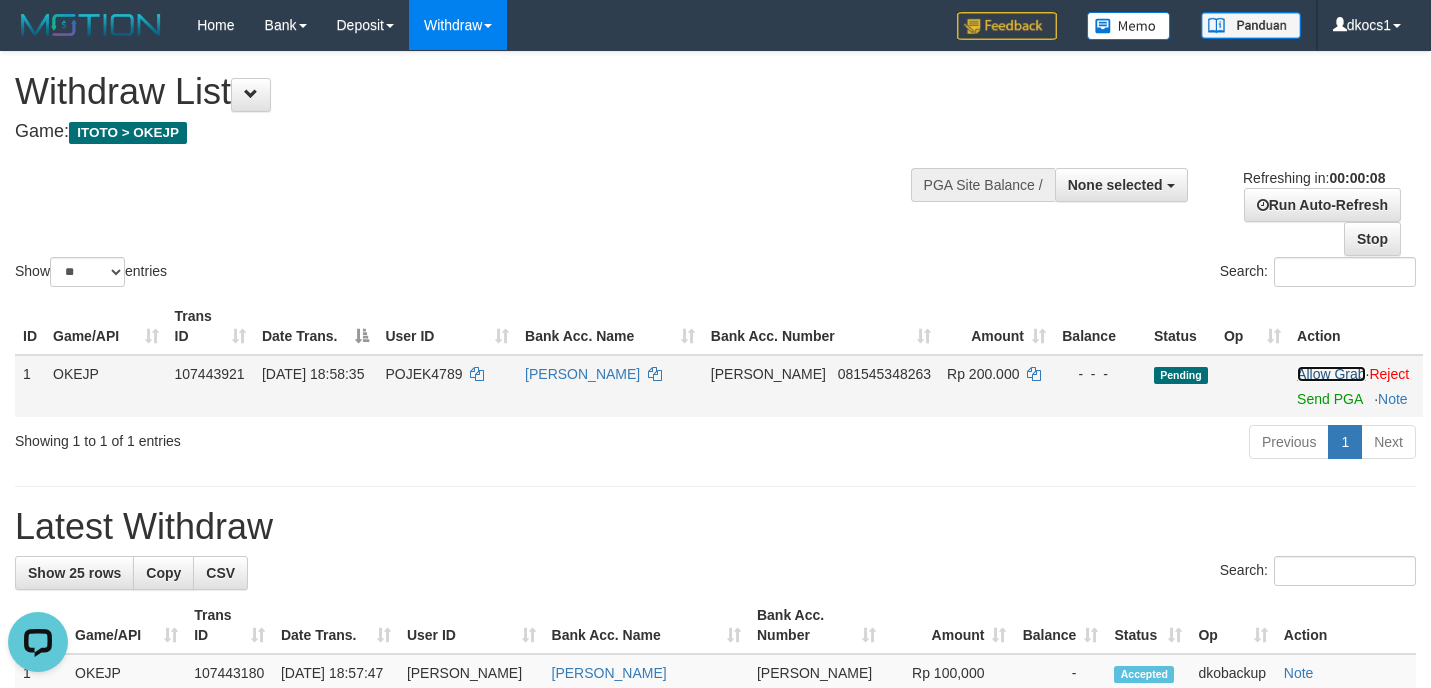 click on "Allow Grab" at bounding box center (1331, 374) 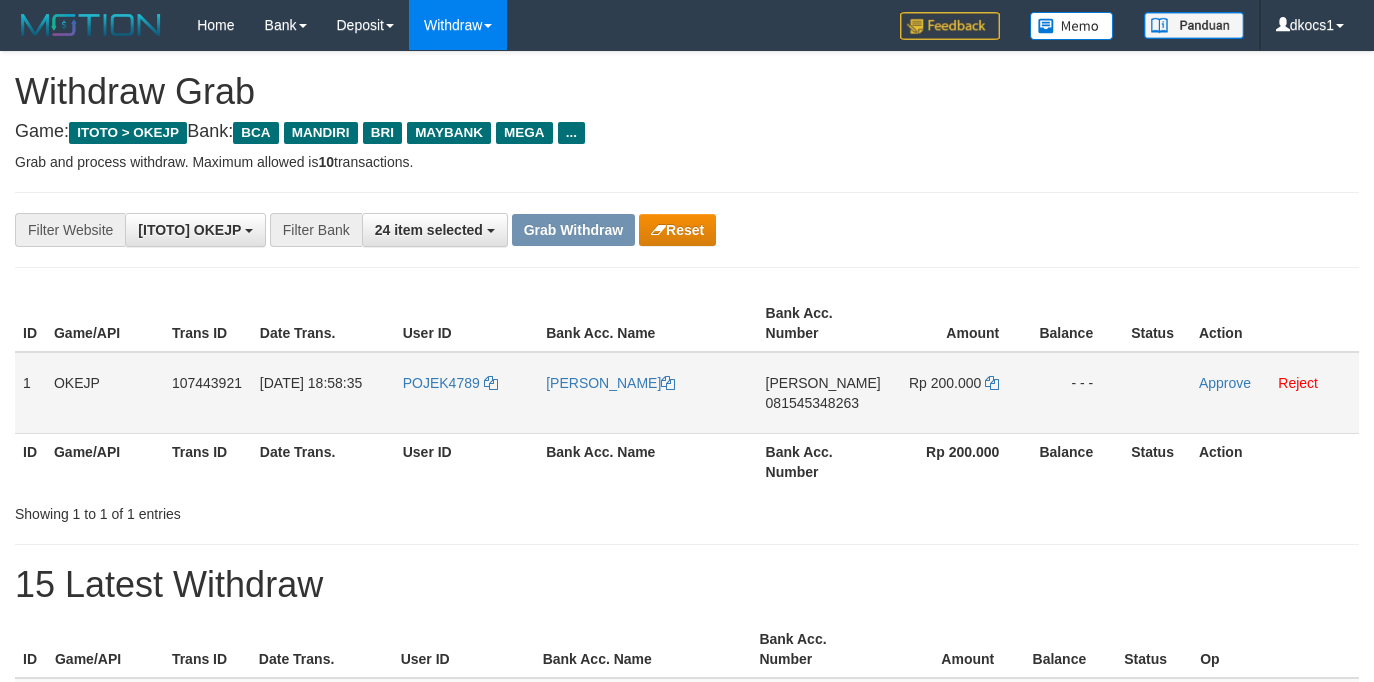 scroll, scrollTop: 0, scrollLeft: 0, axis: both 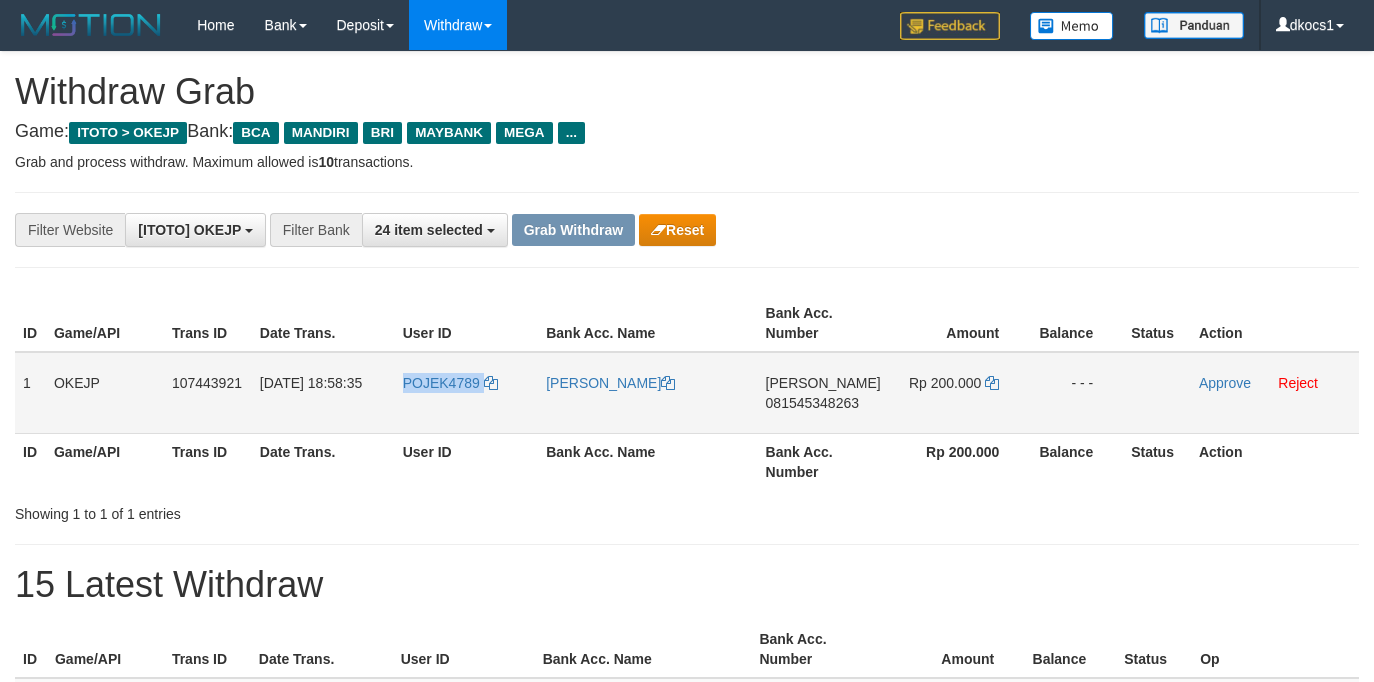 click on "POJEK4789" at bounding box center (467, 393) 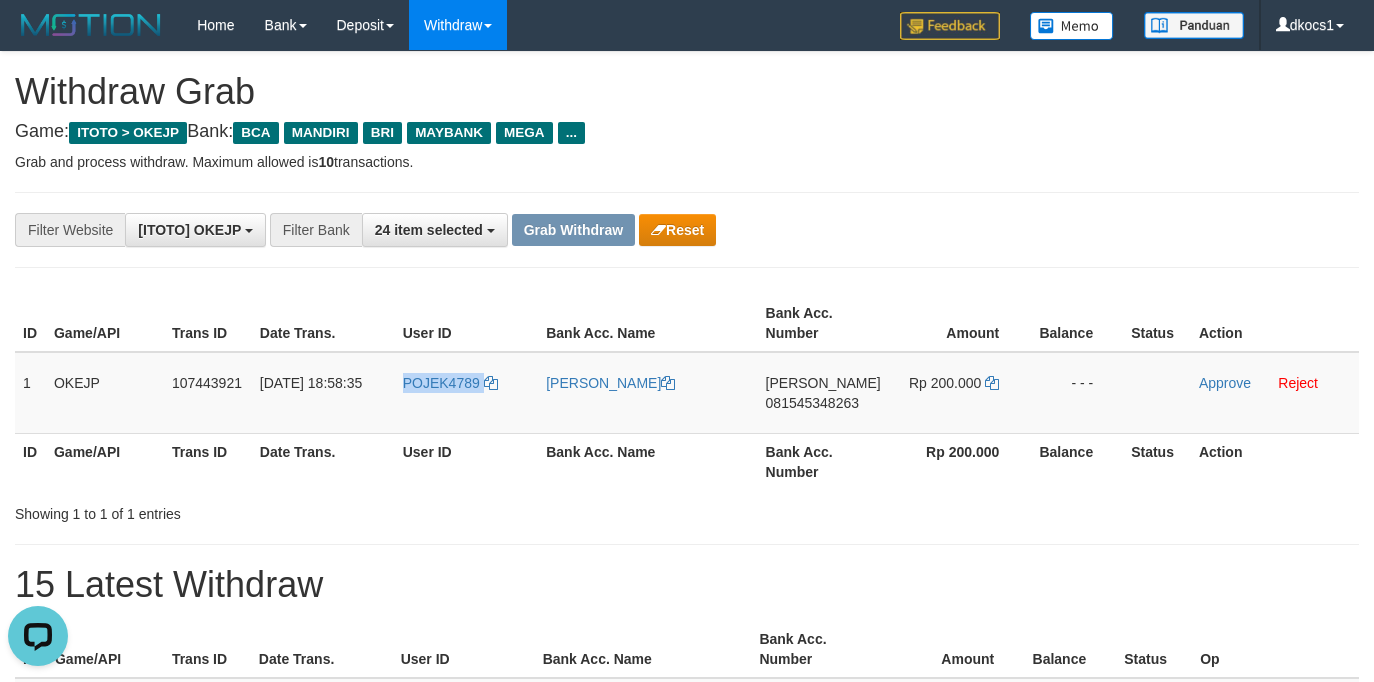 scroll, scrollTop: 0, scrollLeft: 0, axis: both 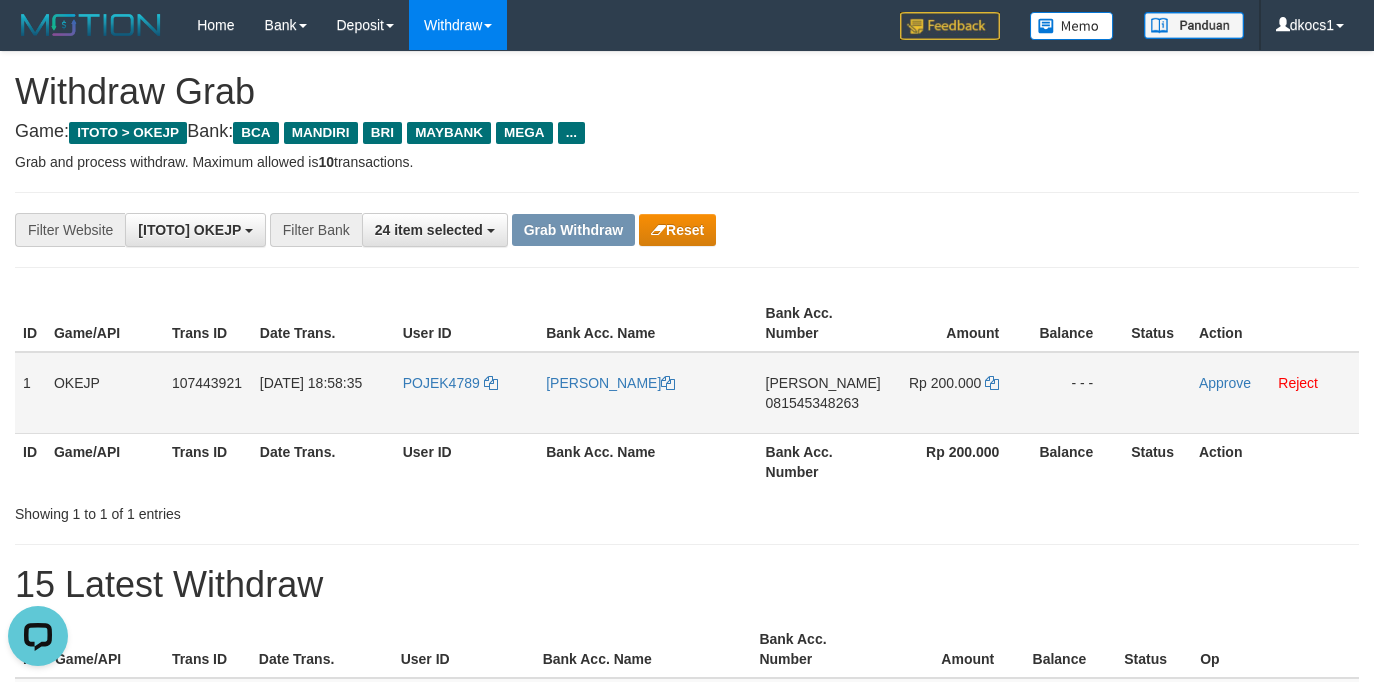 click on "[PERSON_NAME]" at bounding box center (647, 393) 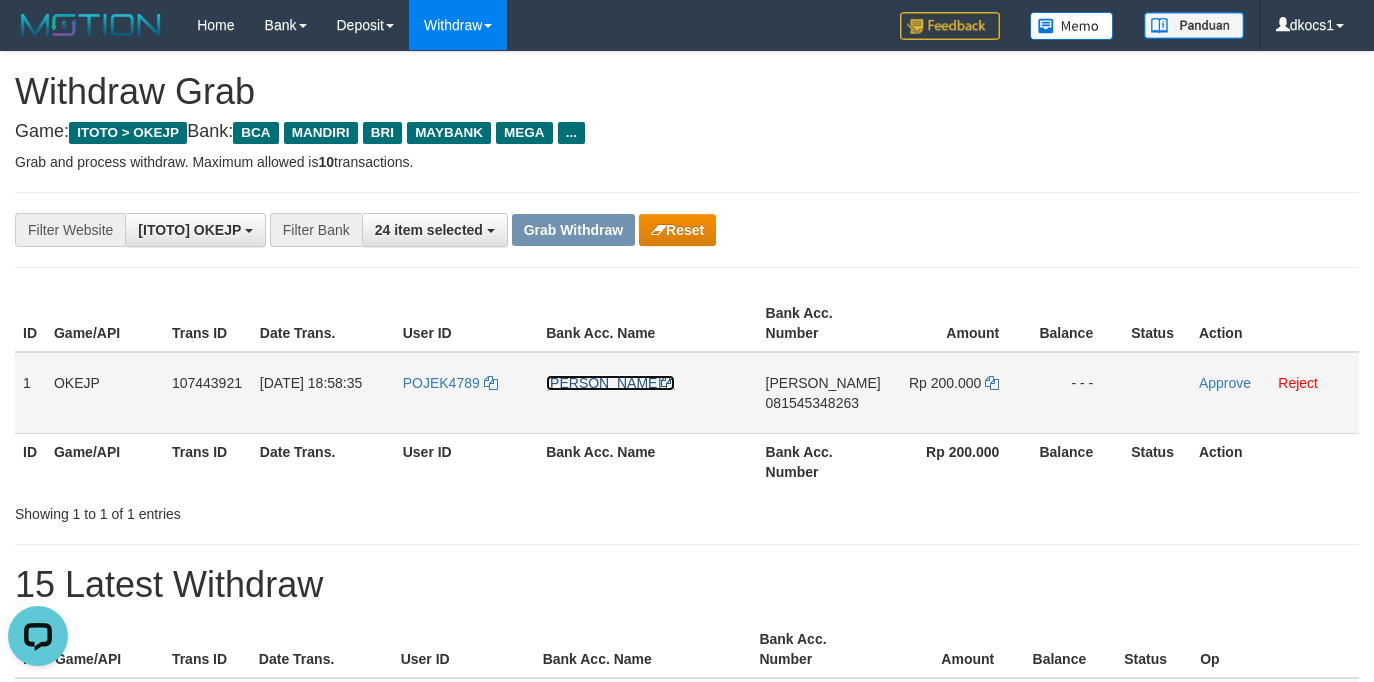 click on "[PERSON_NAME]" at bounding box center [610, 383] 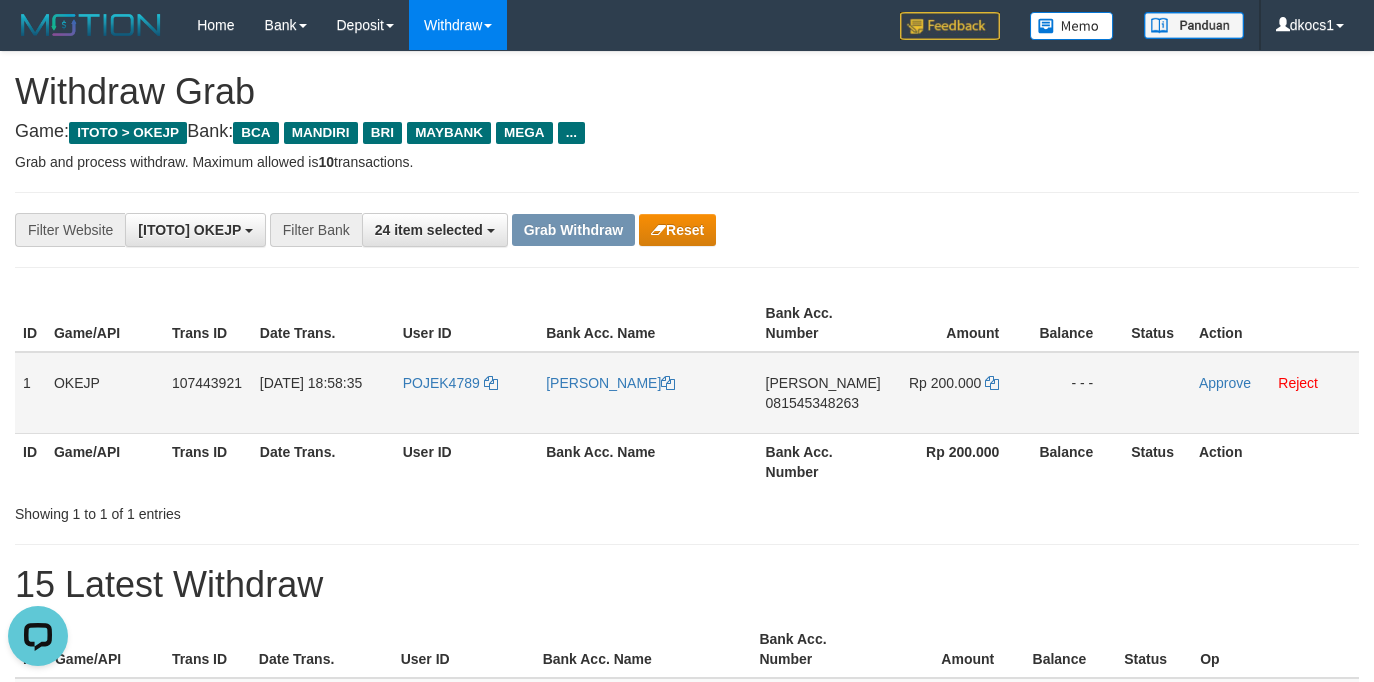 click on "DANA
081545348263" at bounding box center [823, 393] 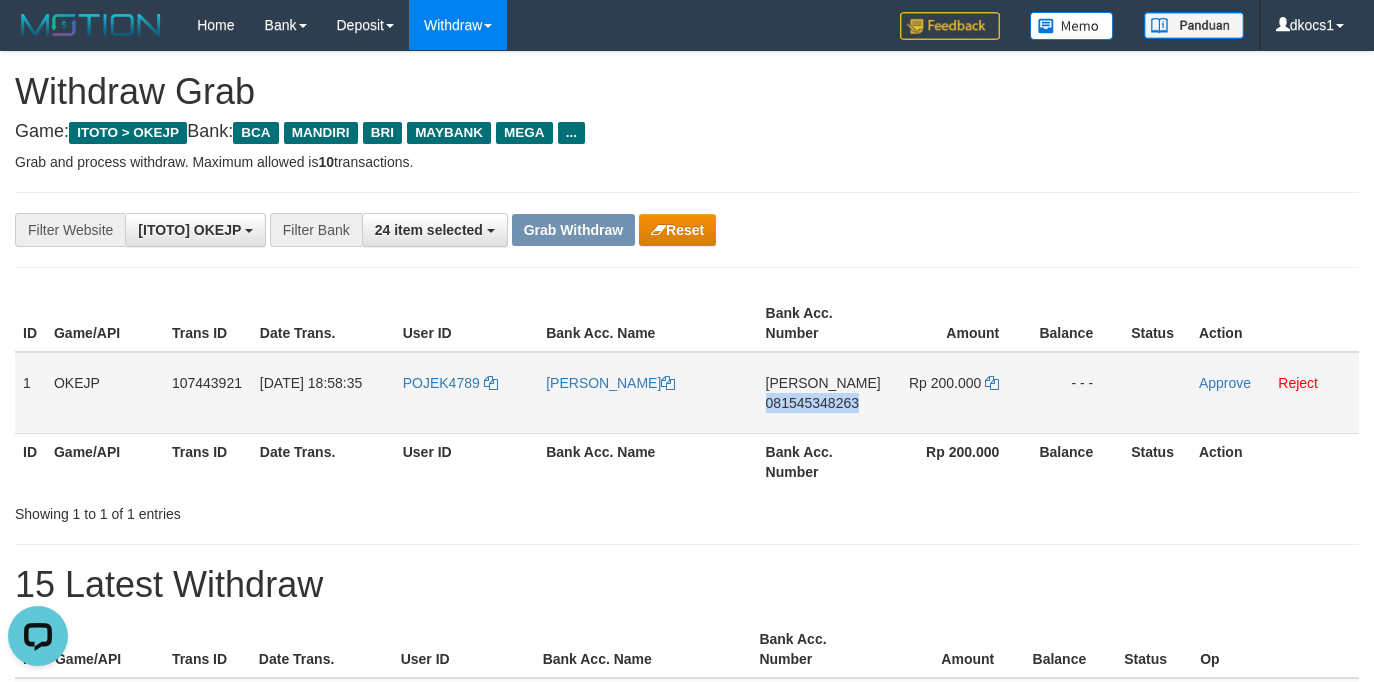 click on "DANA
081545348263" at bounding box center (823, 393) 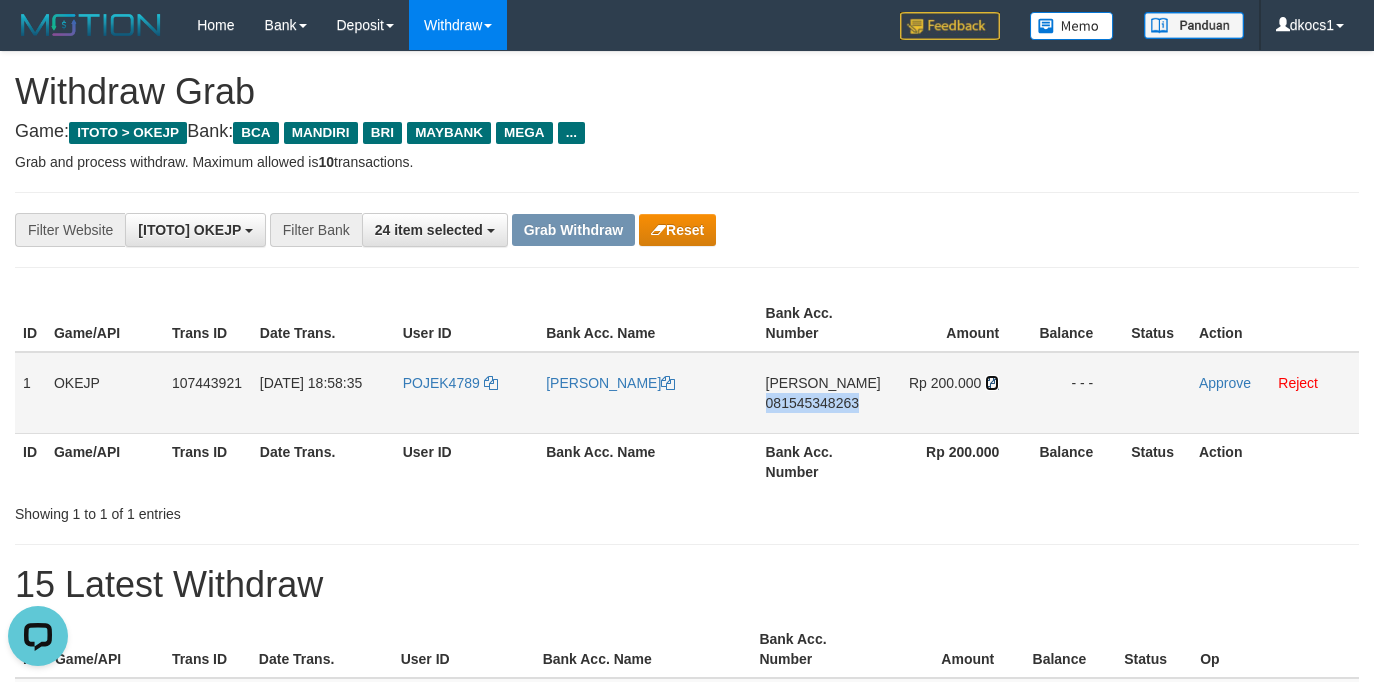 click at bounding box center [992, 383] 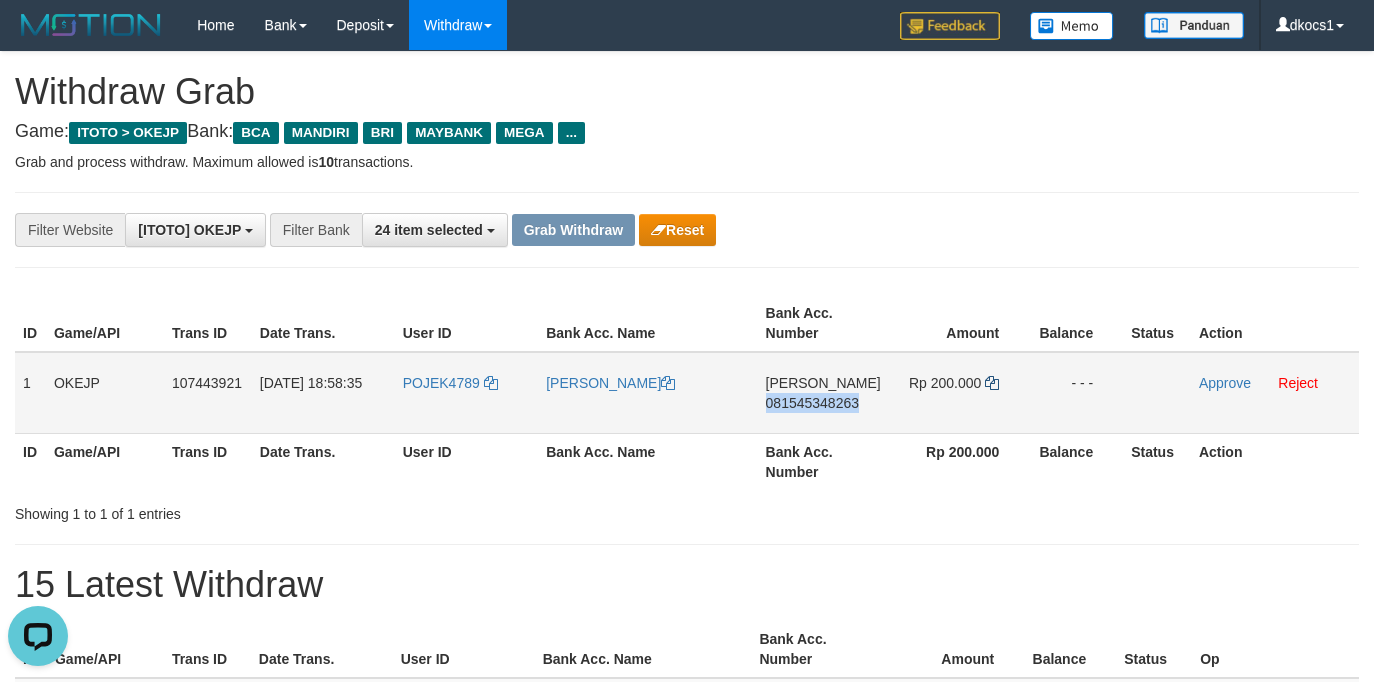 copy on "081545348263" 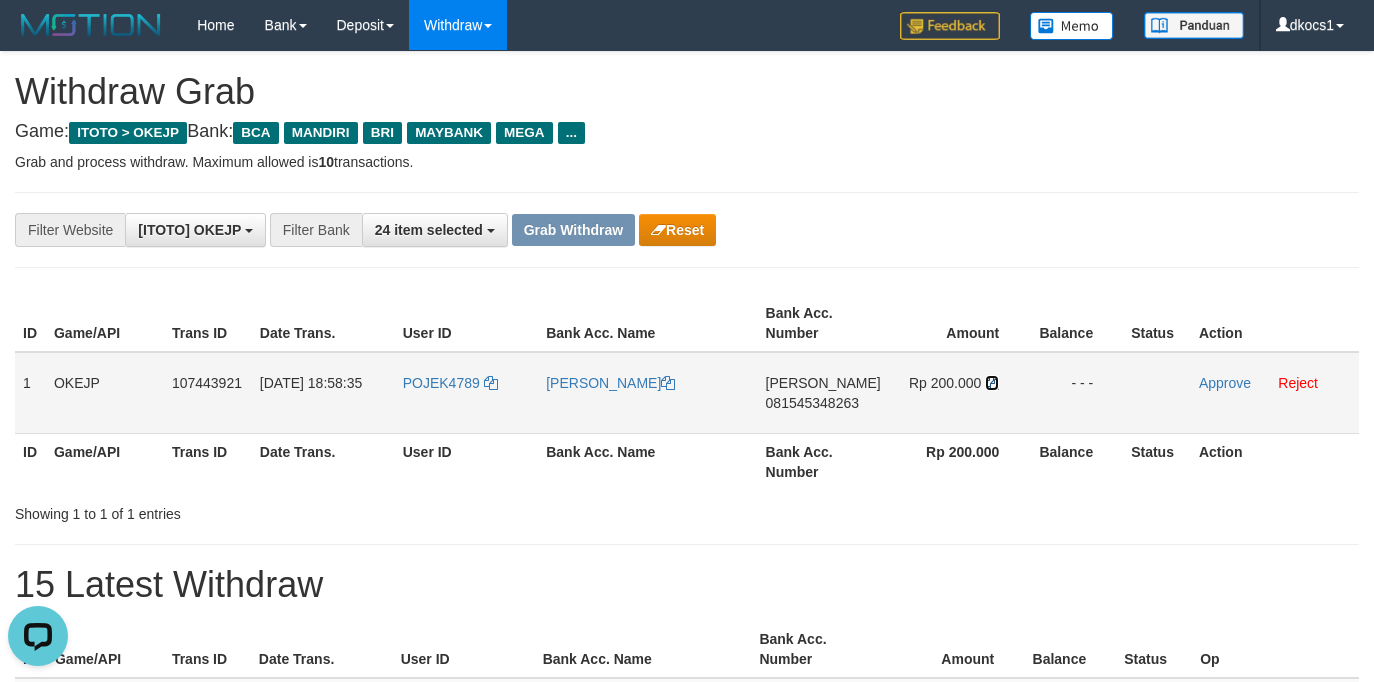 click at bounding box center (992, 383) 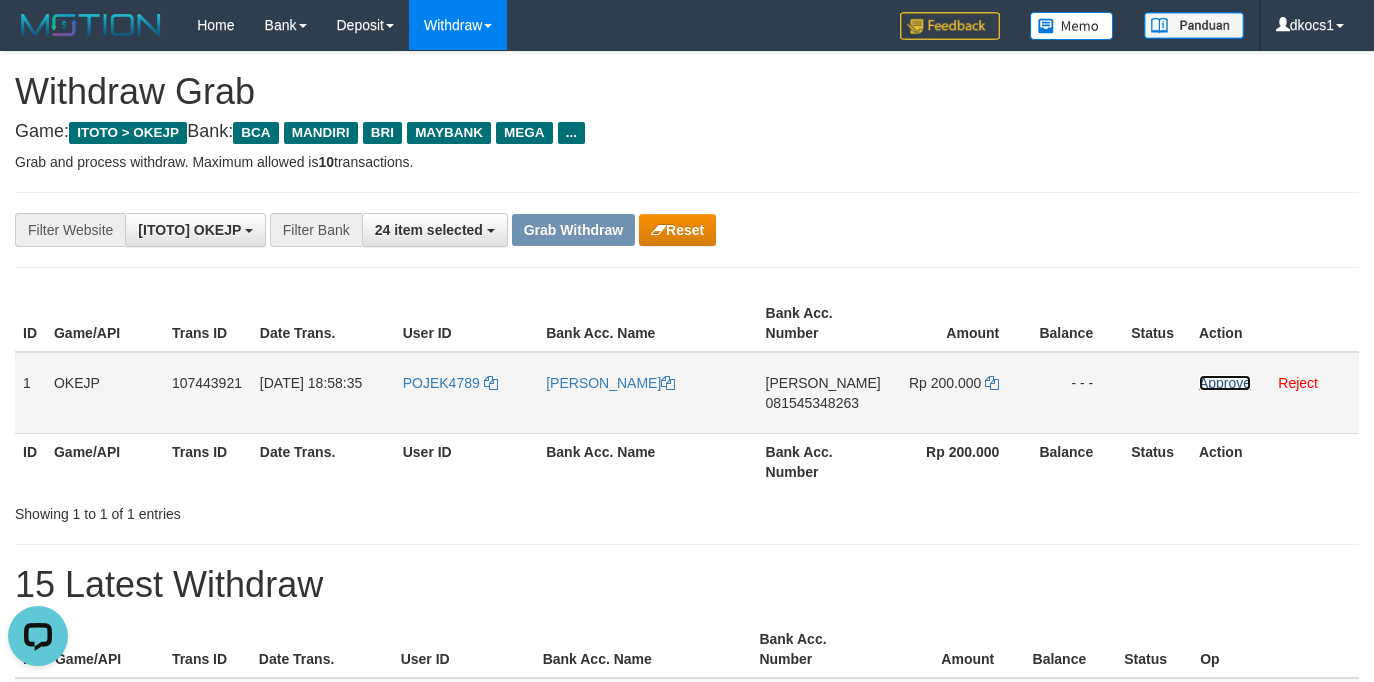 click on "Approve" at bounding box center [1225, 383] 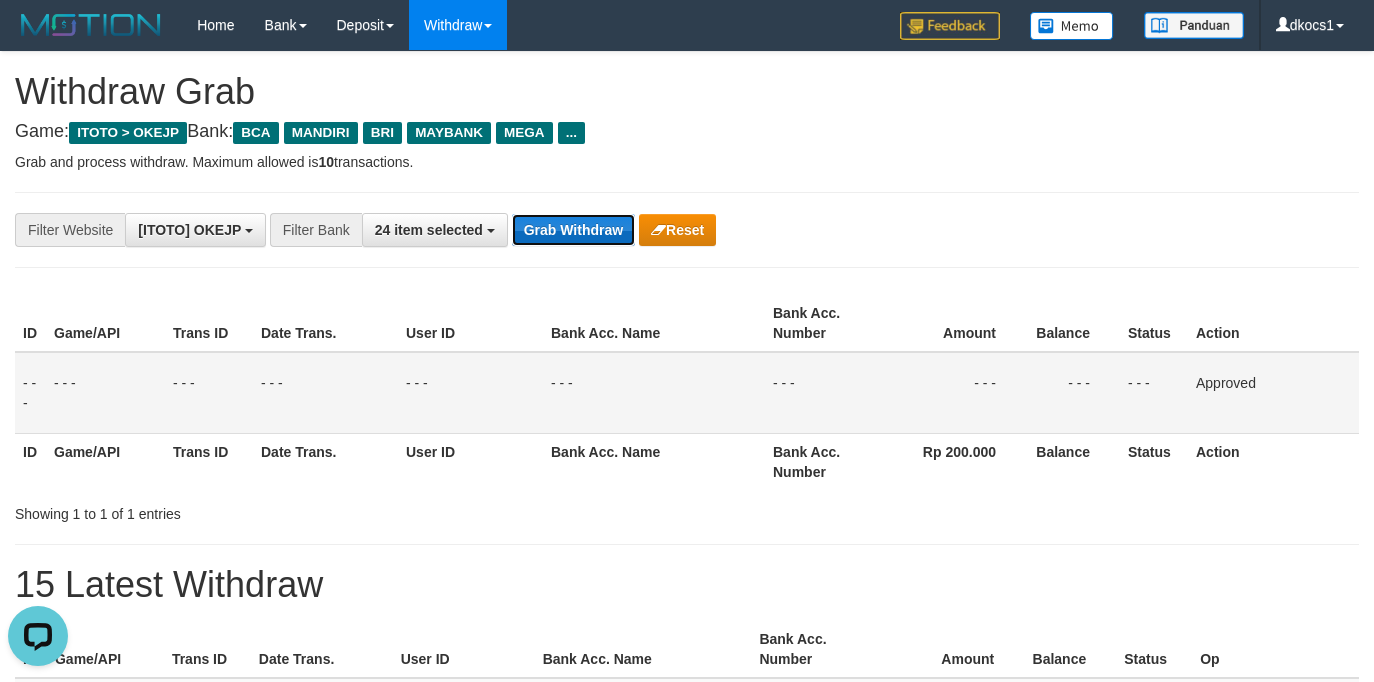 click on "Grab Withdraw" at bounding box center (573, 230) 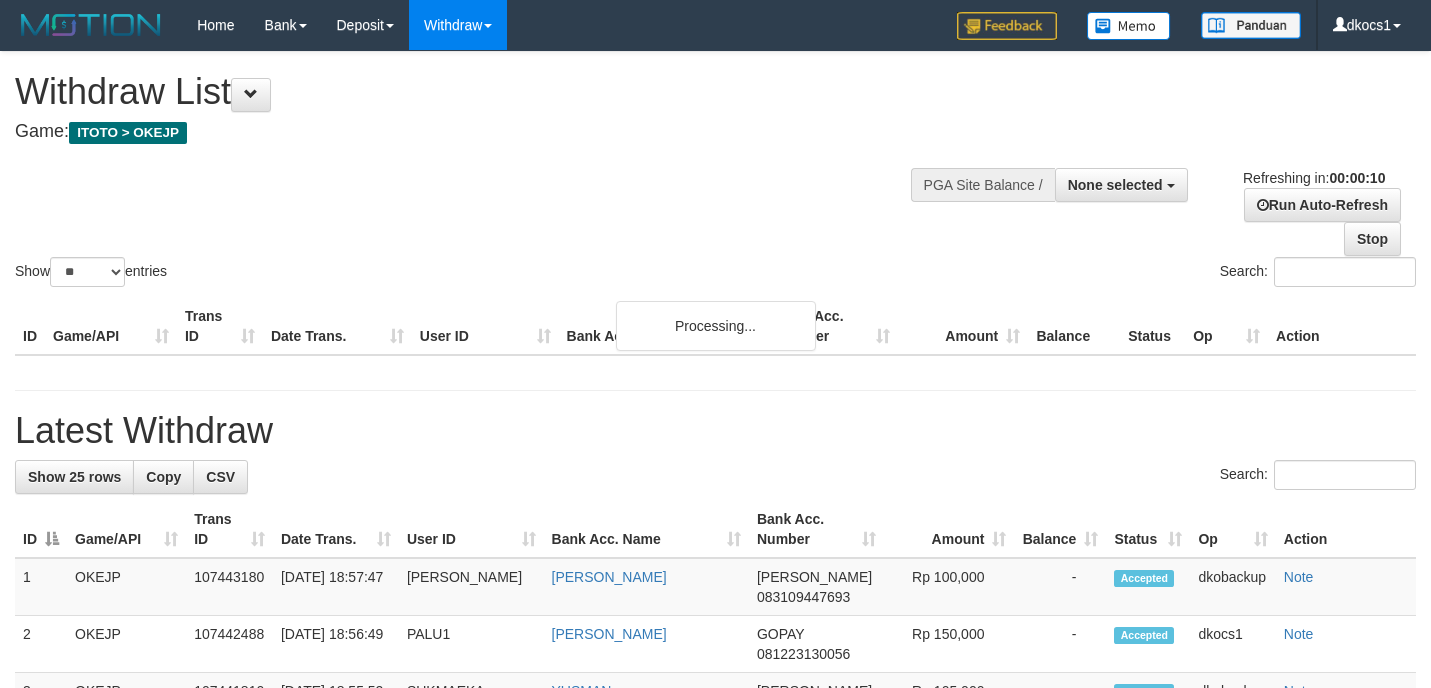 select 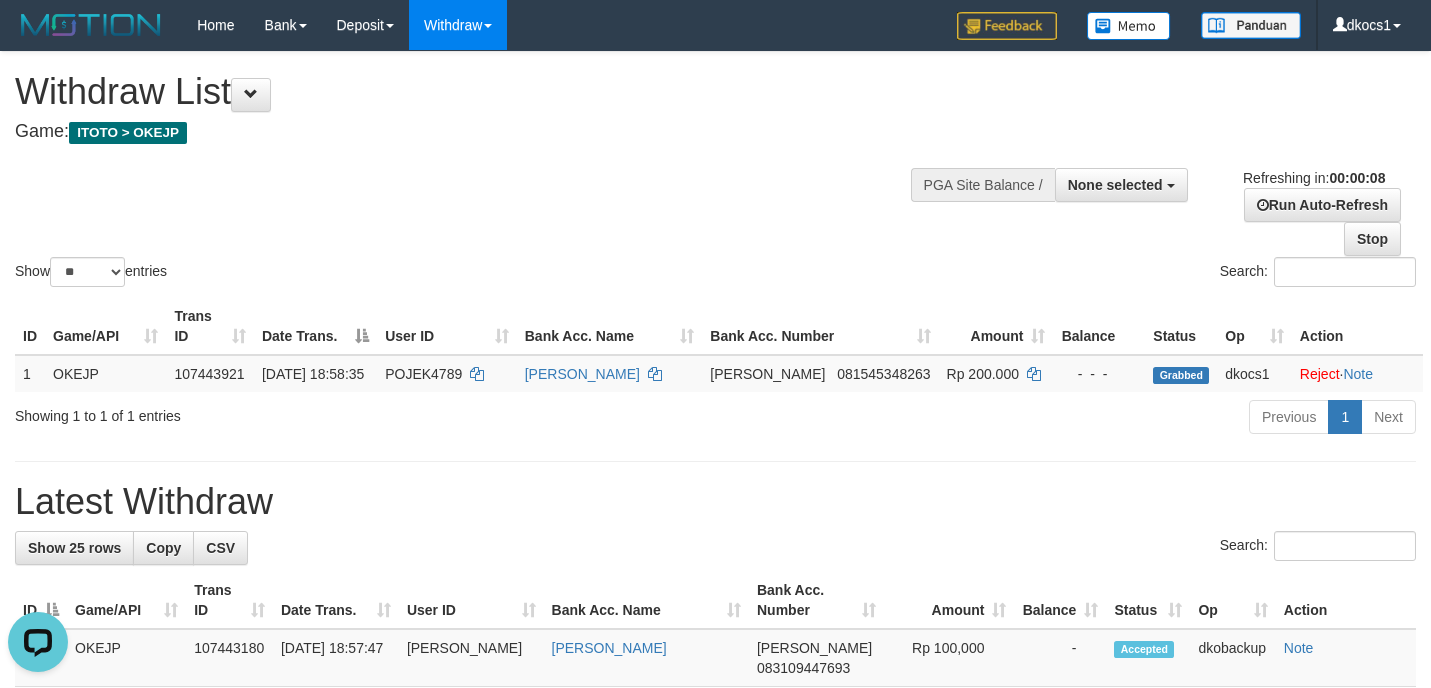 scroll, scrollTop: 0, scrollLeft: 0, axis: both 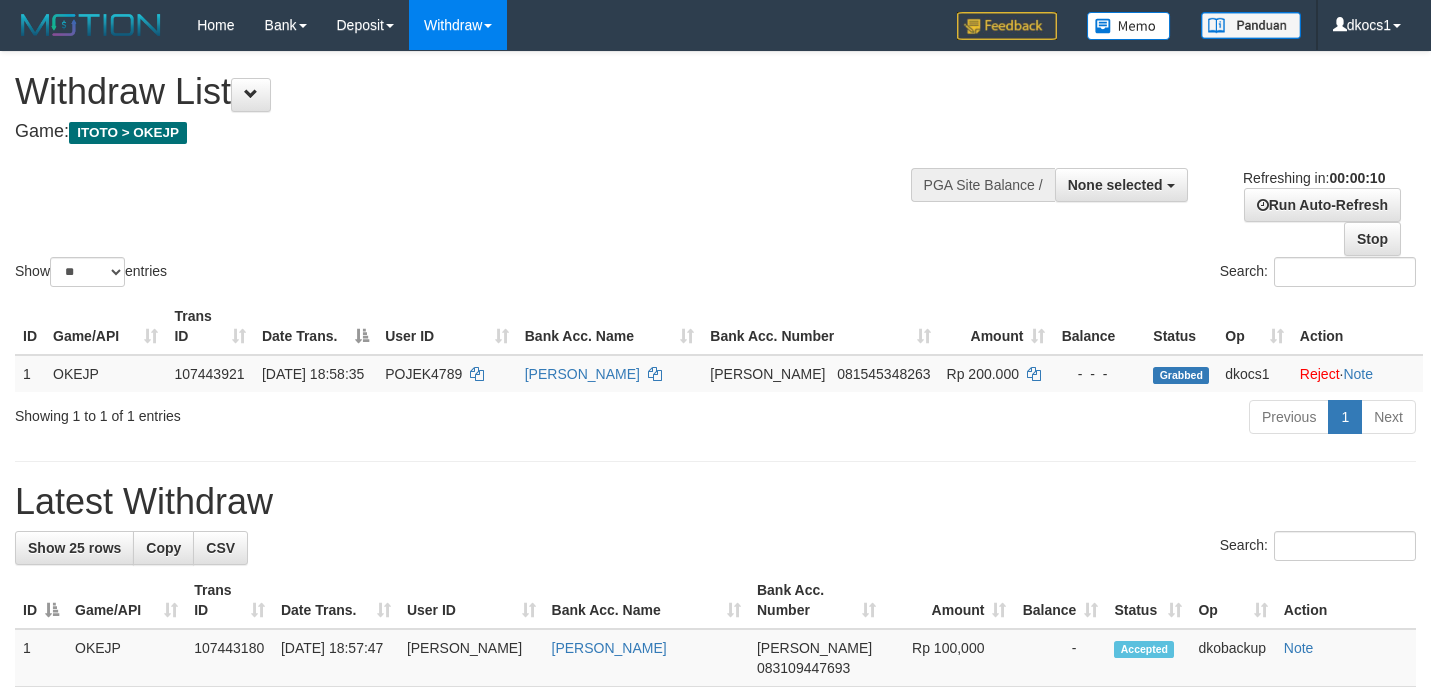 select 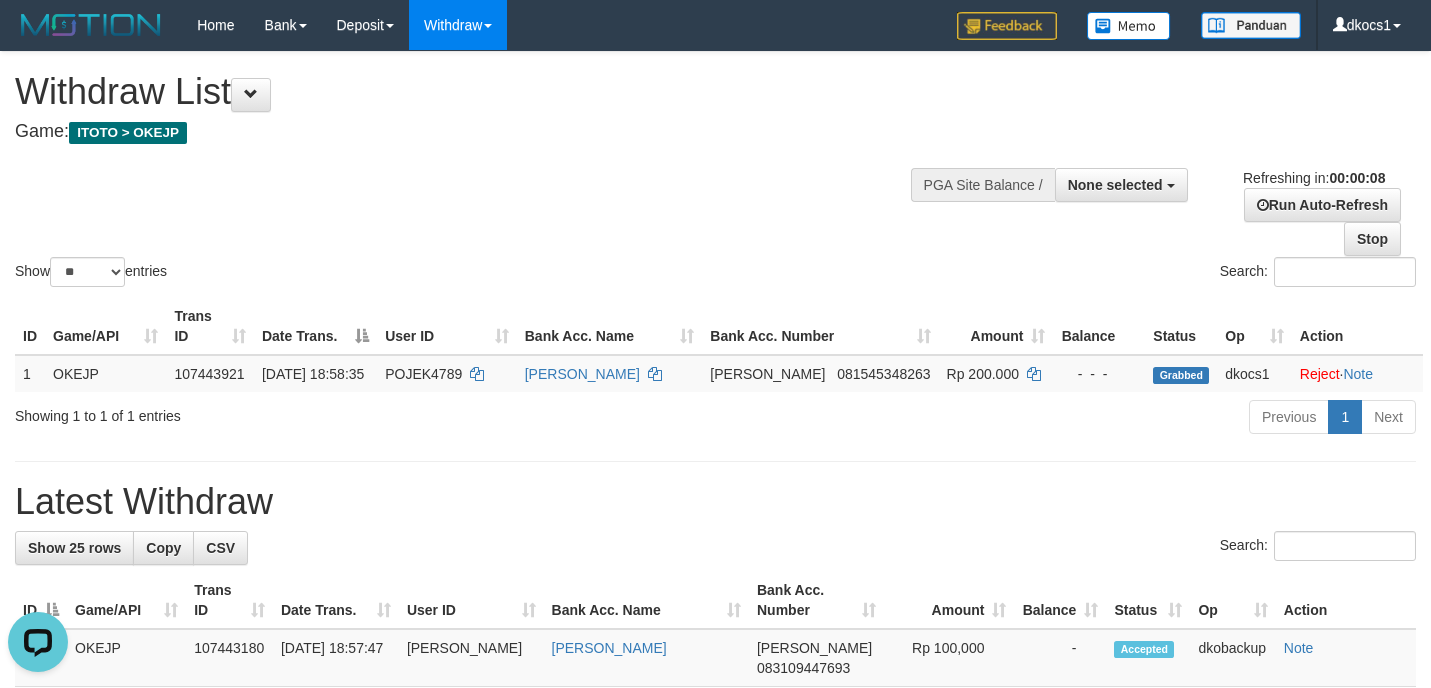 scroll, scrollTop: 0, scrollLeft: 0, axis: both 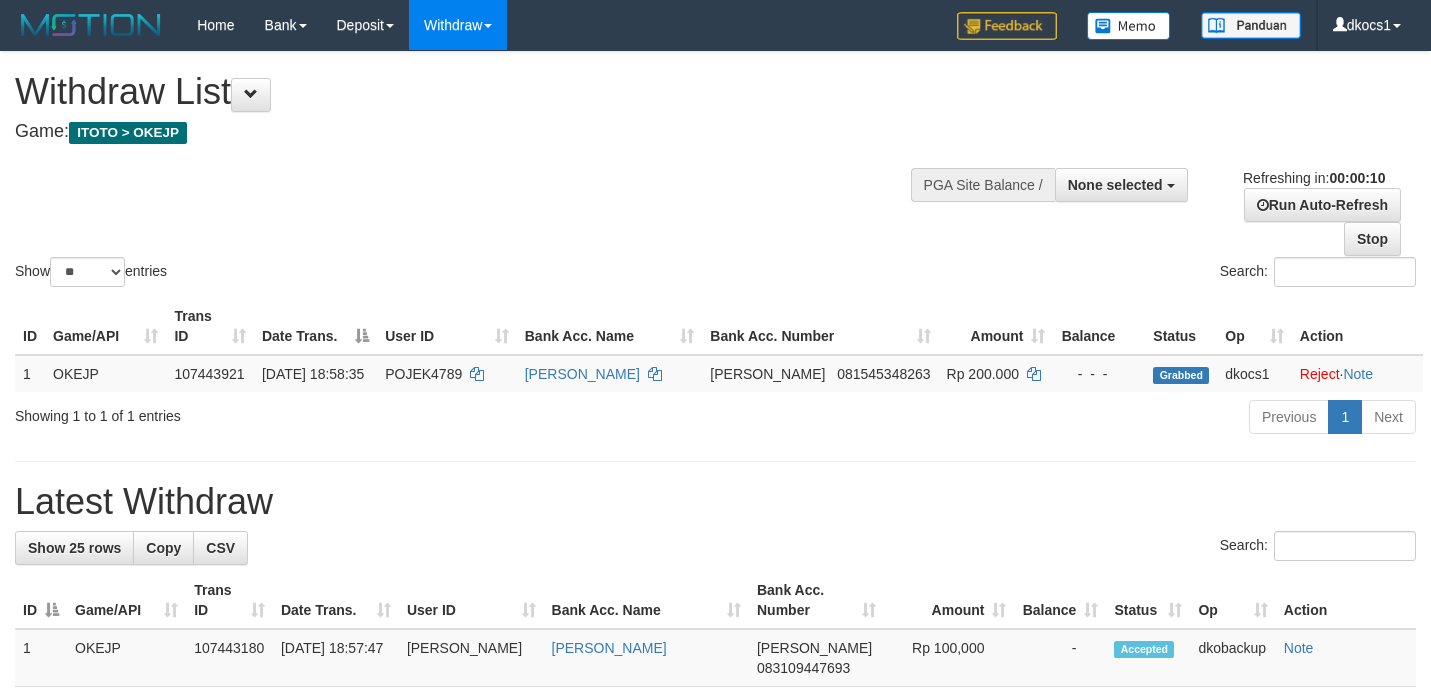 select 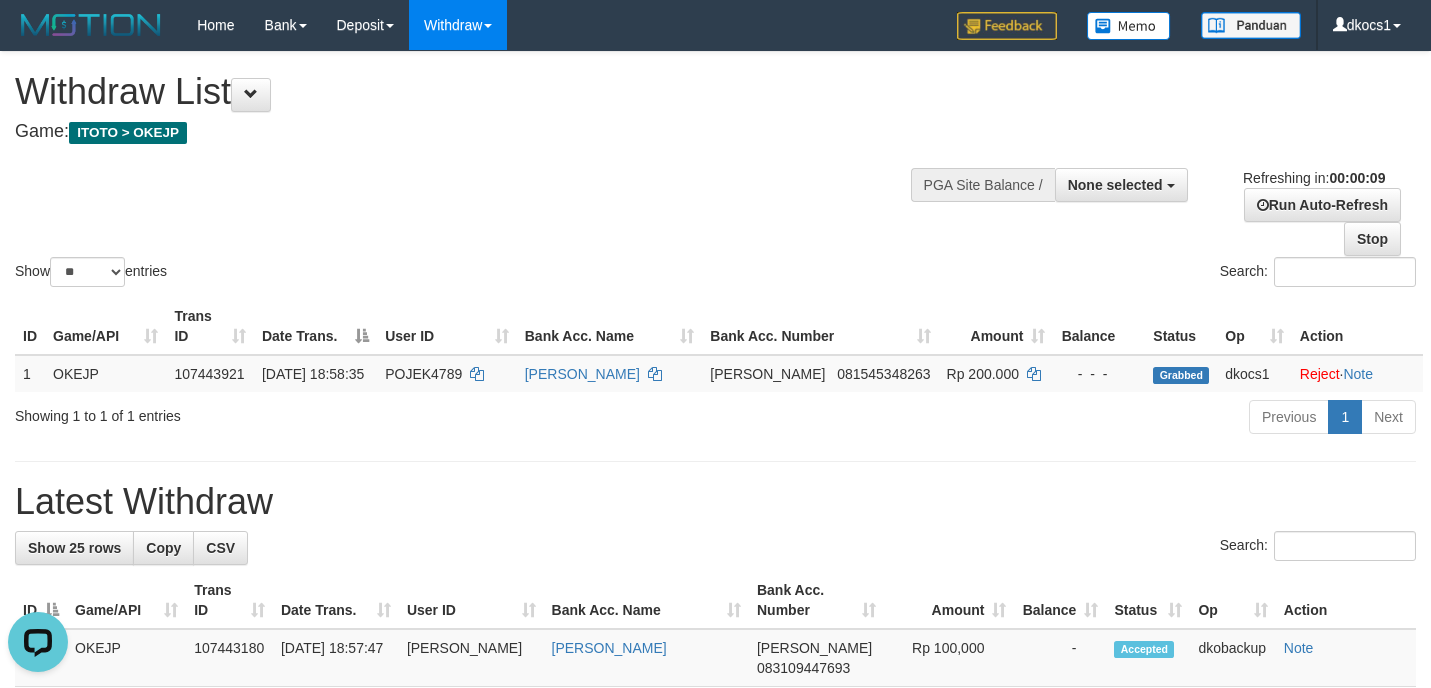 scroll, scrollTop: 0, scrollLeft: 0, axis: both 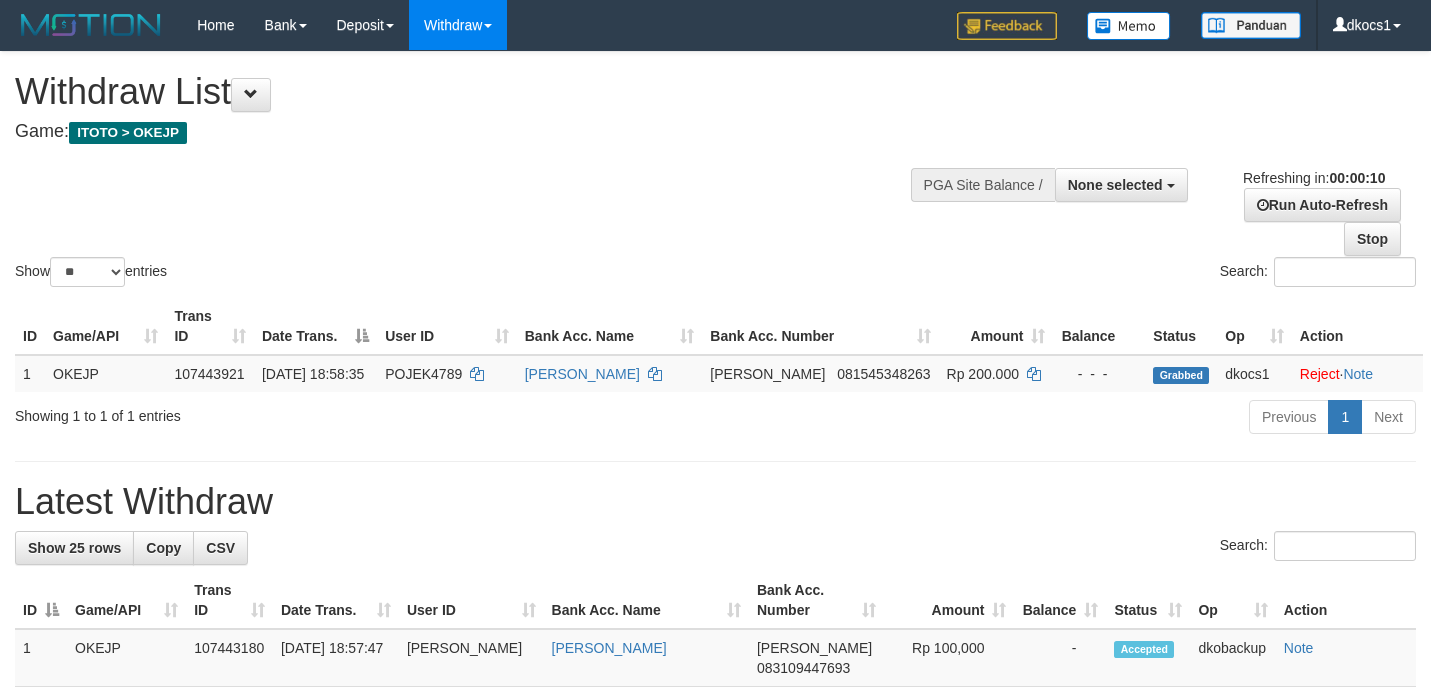 select 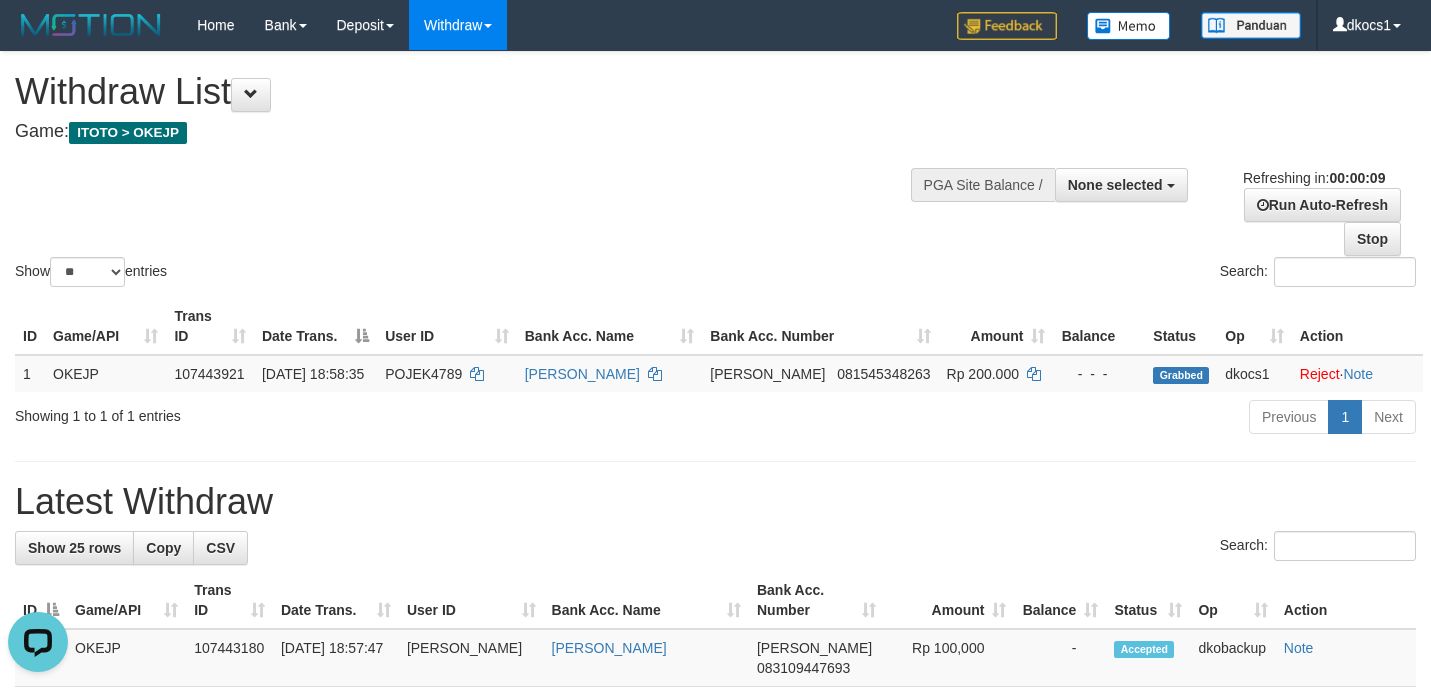 scroll, scrollTop: 0, scrollLeft: 0, axis: both 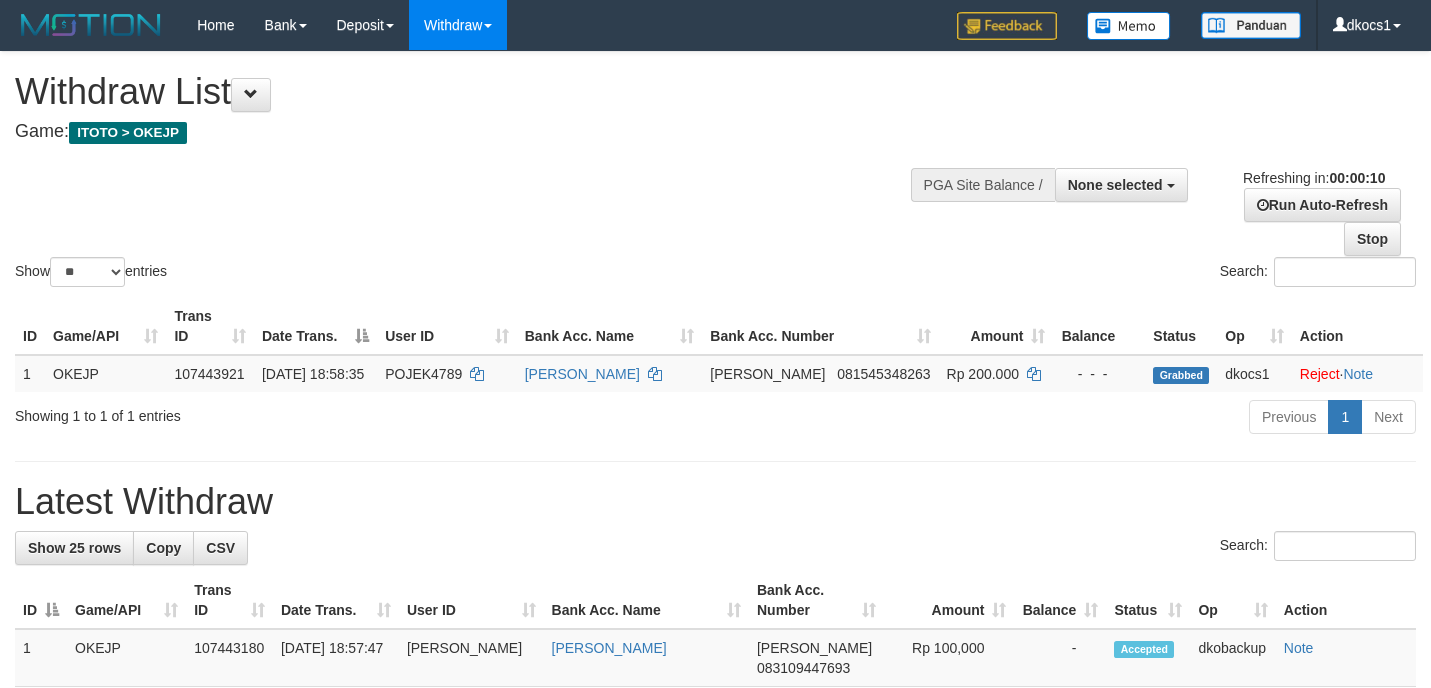 select 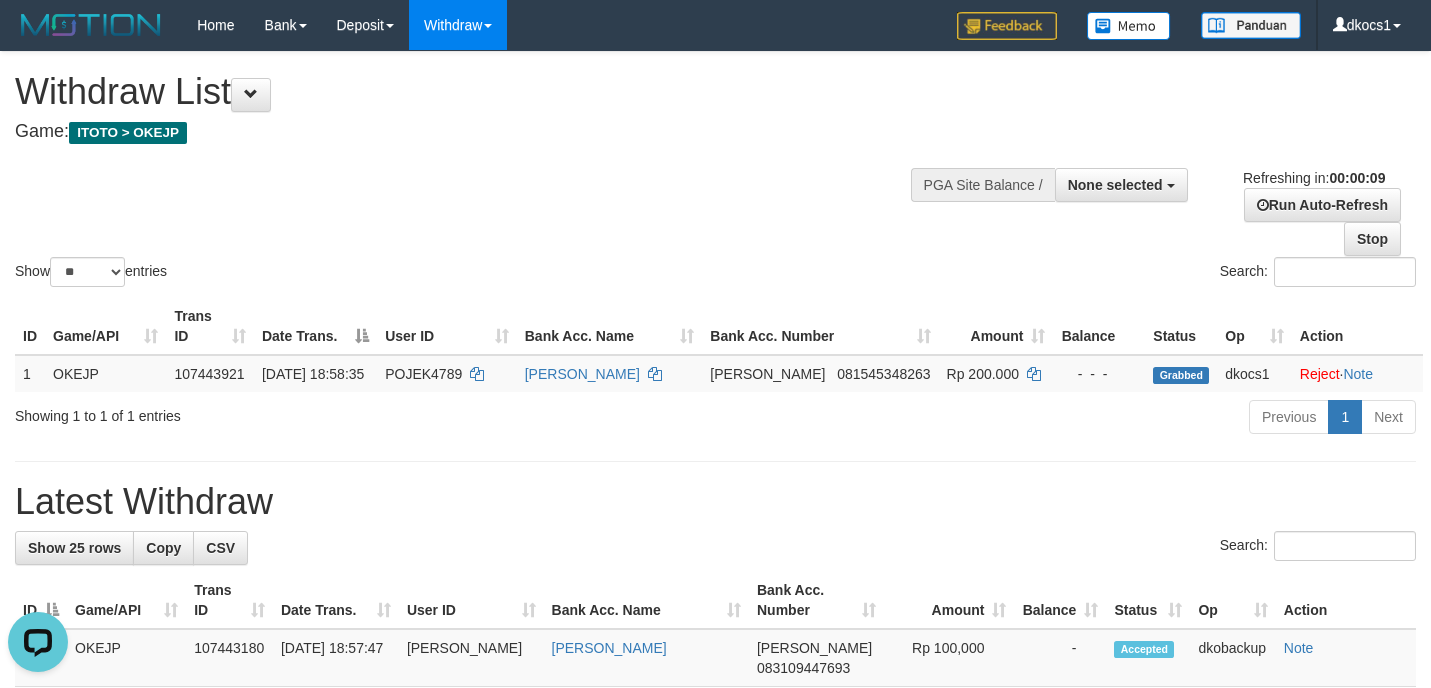 scroll, scrollTop: 0, scrollLeft: 0, axis: both 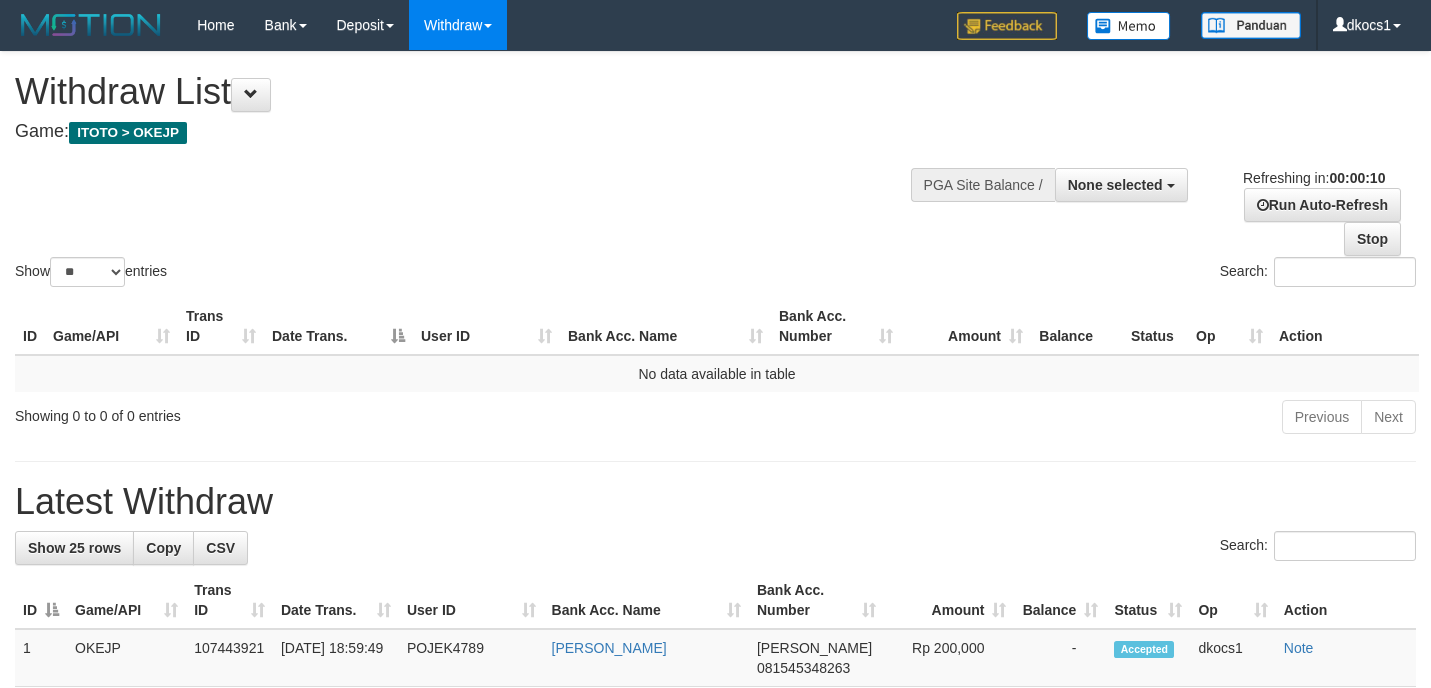 select 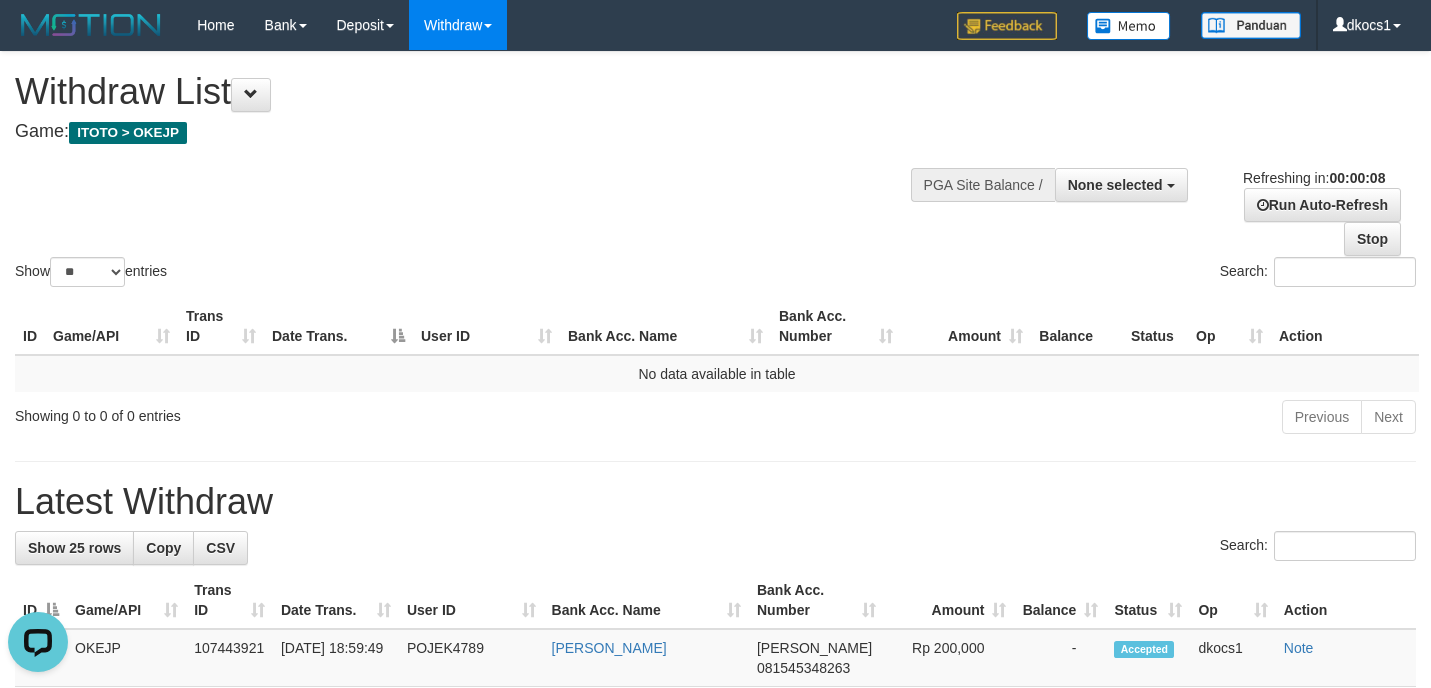 scroll, scrollTop: 0, scrollLeft: 0, axis: both 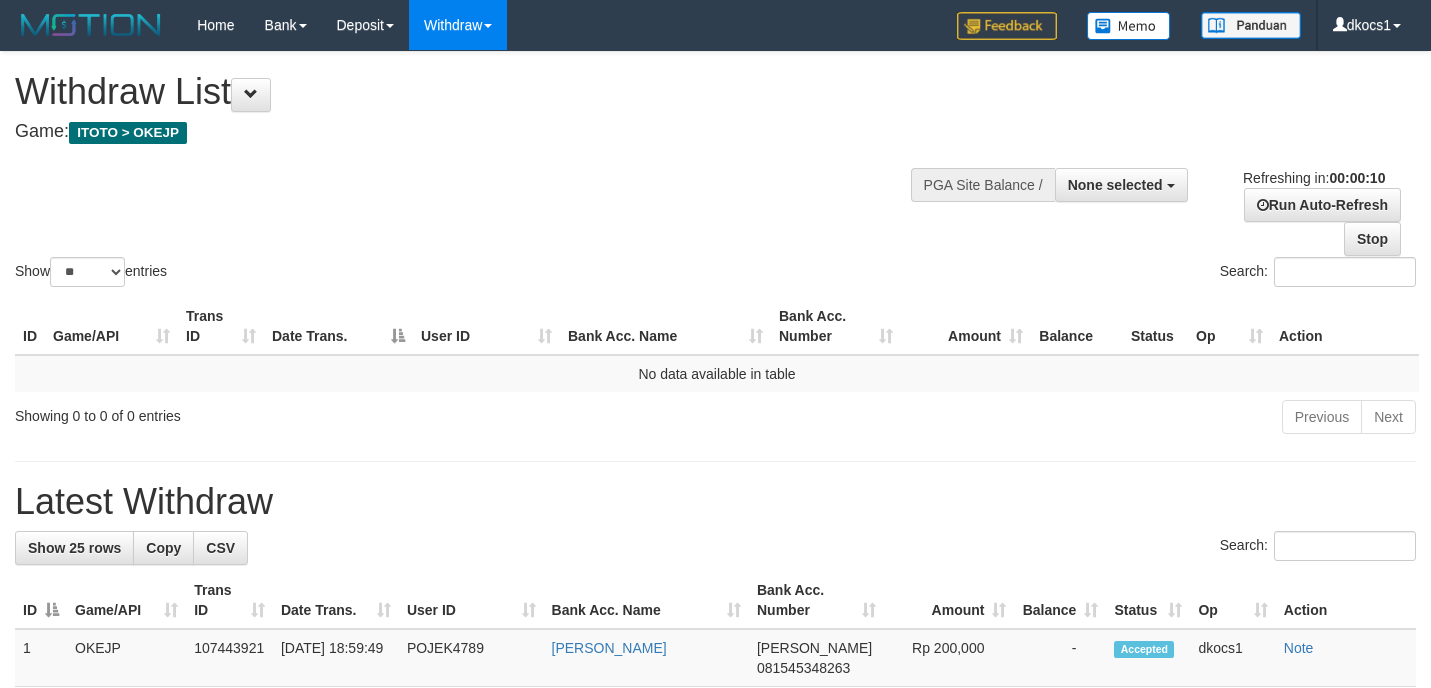 select 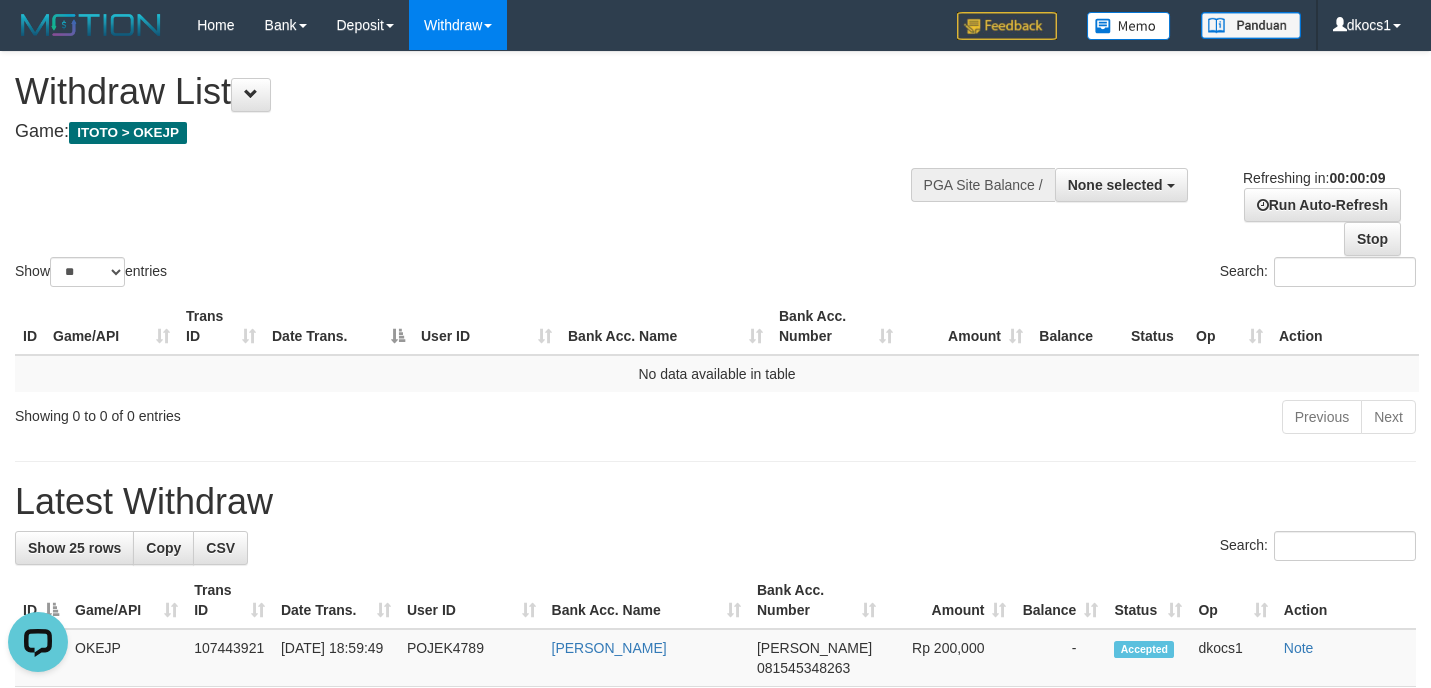 scroll, scrollTop: 0, scrollLeft: 0, axis: both 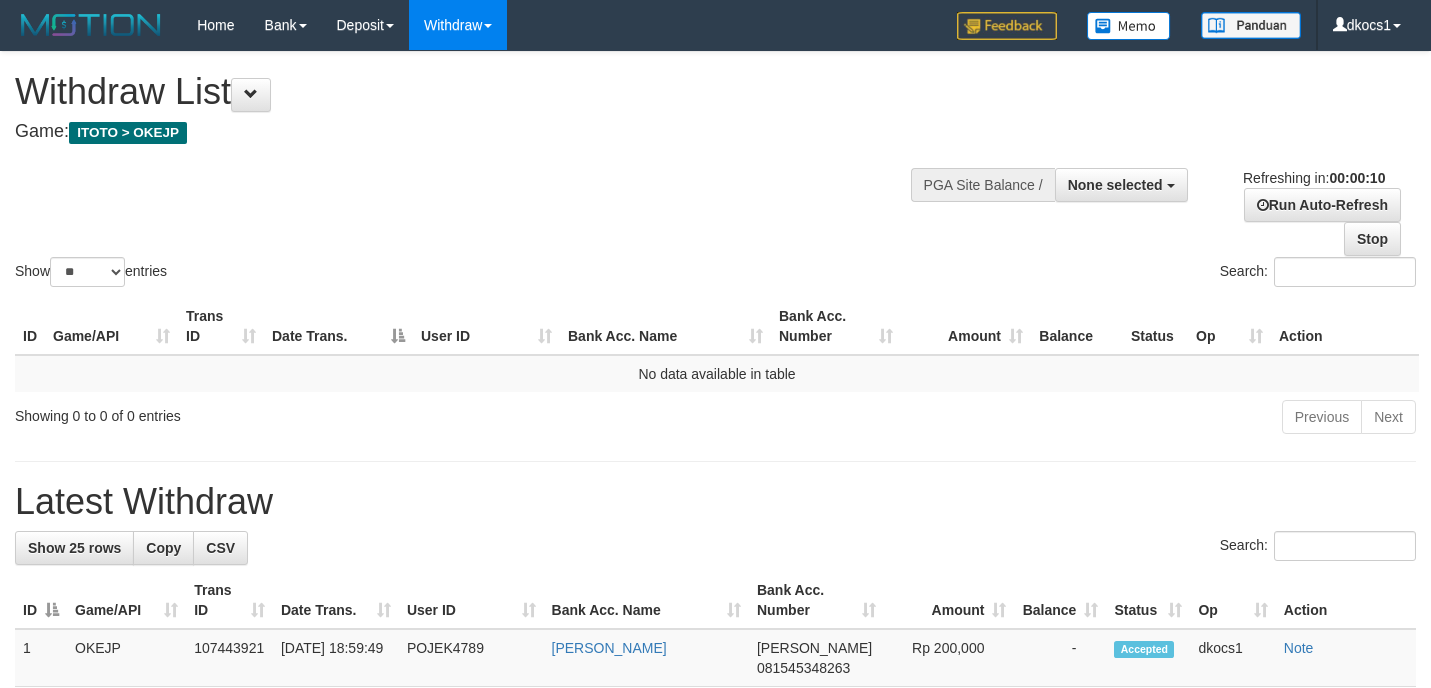 select 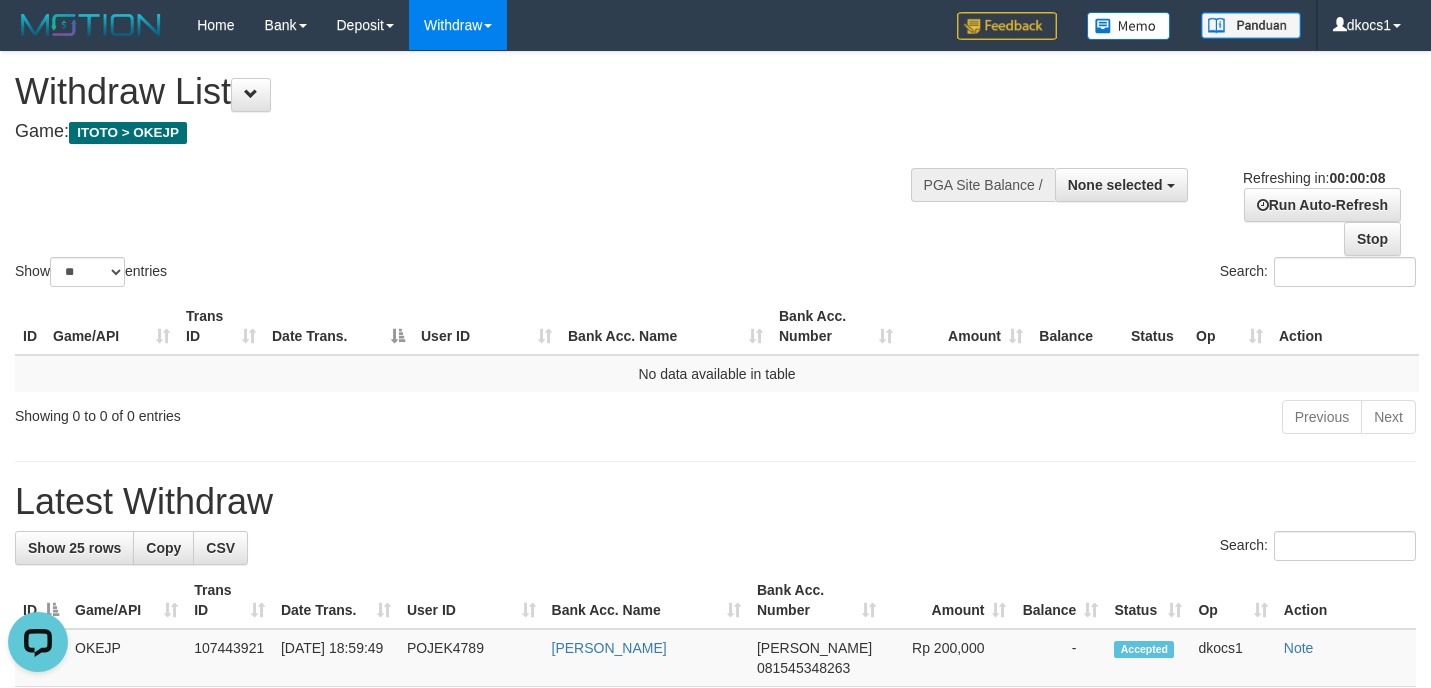 scroll, scrollTop: 0, scrollLeft: 0, axis: both 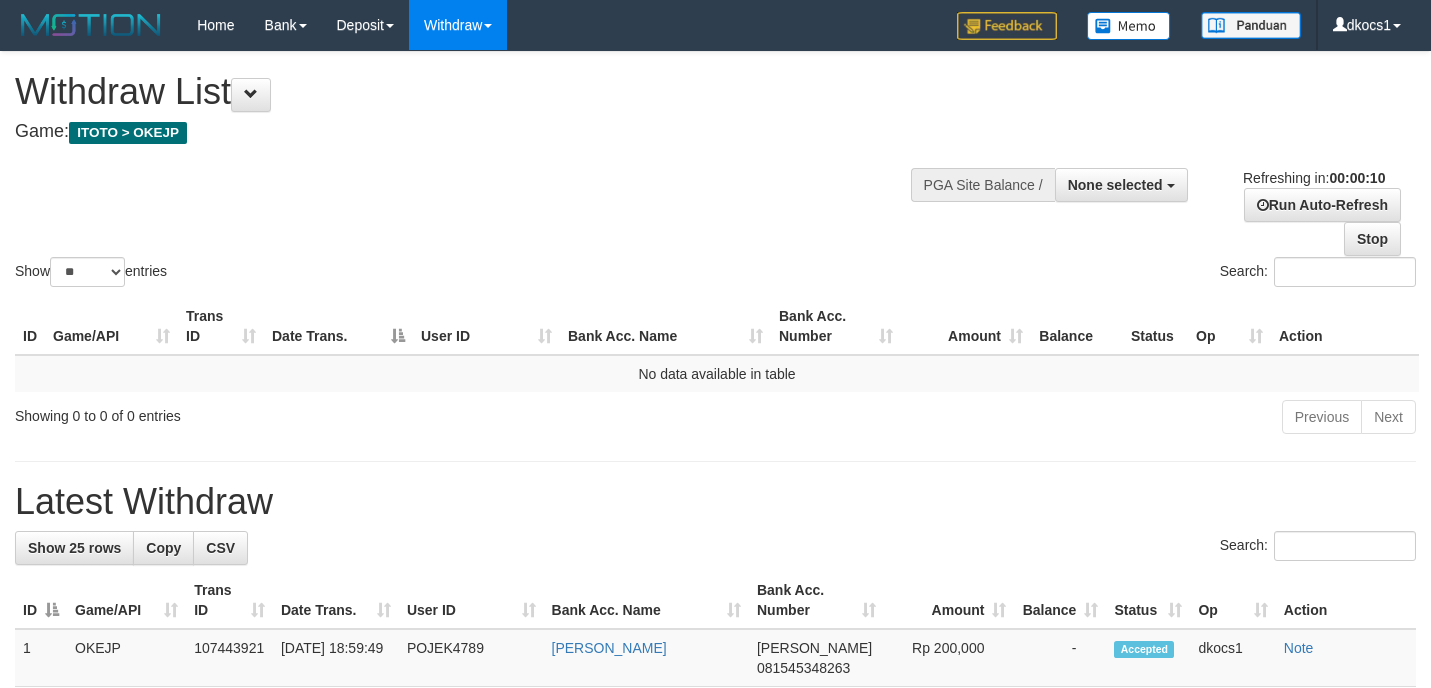 select 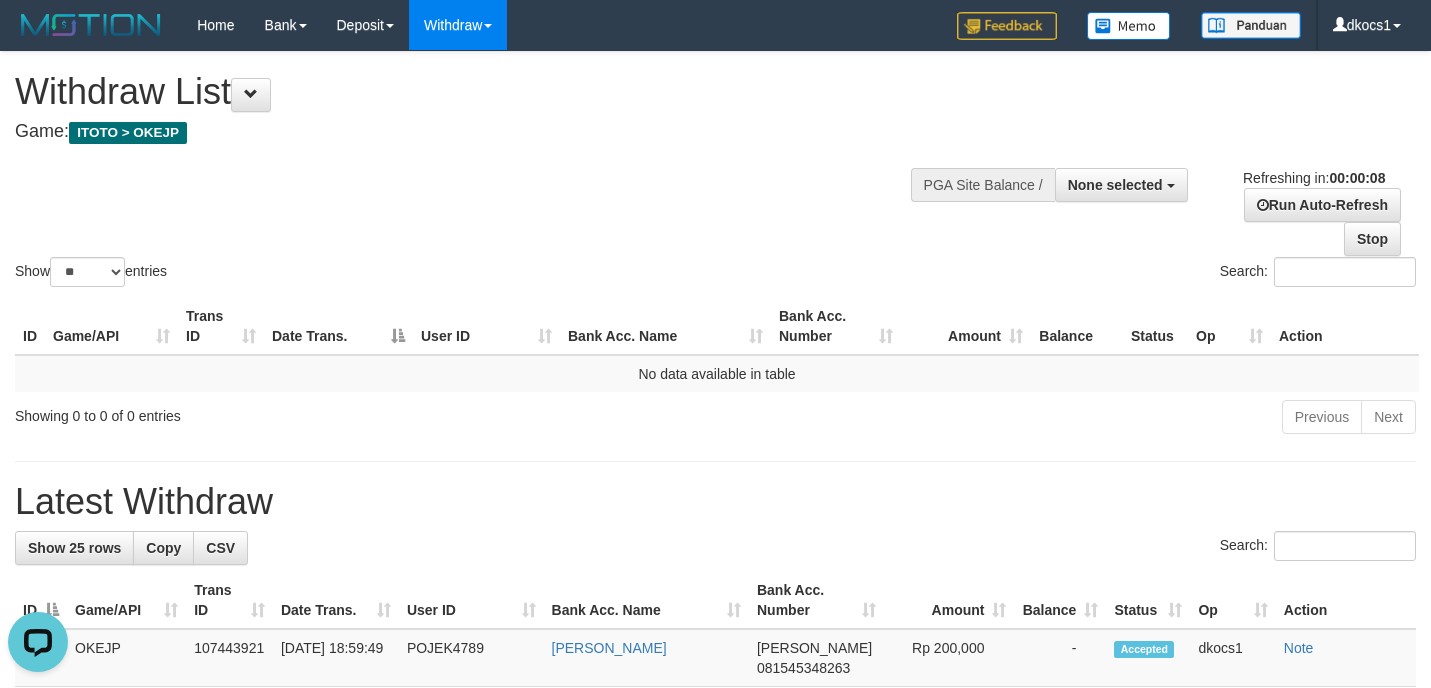 scroll, scrollTop: 0, scrollLeft: 0, axis: both 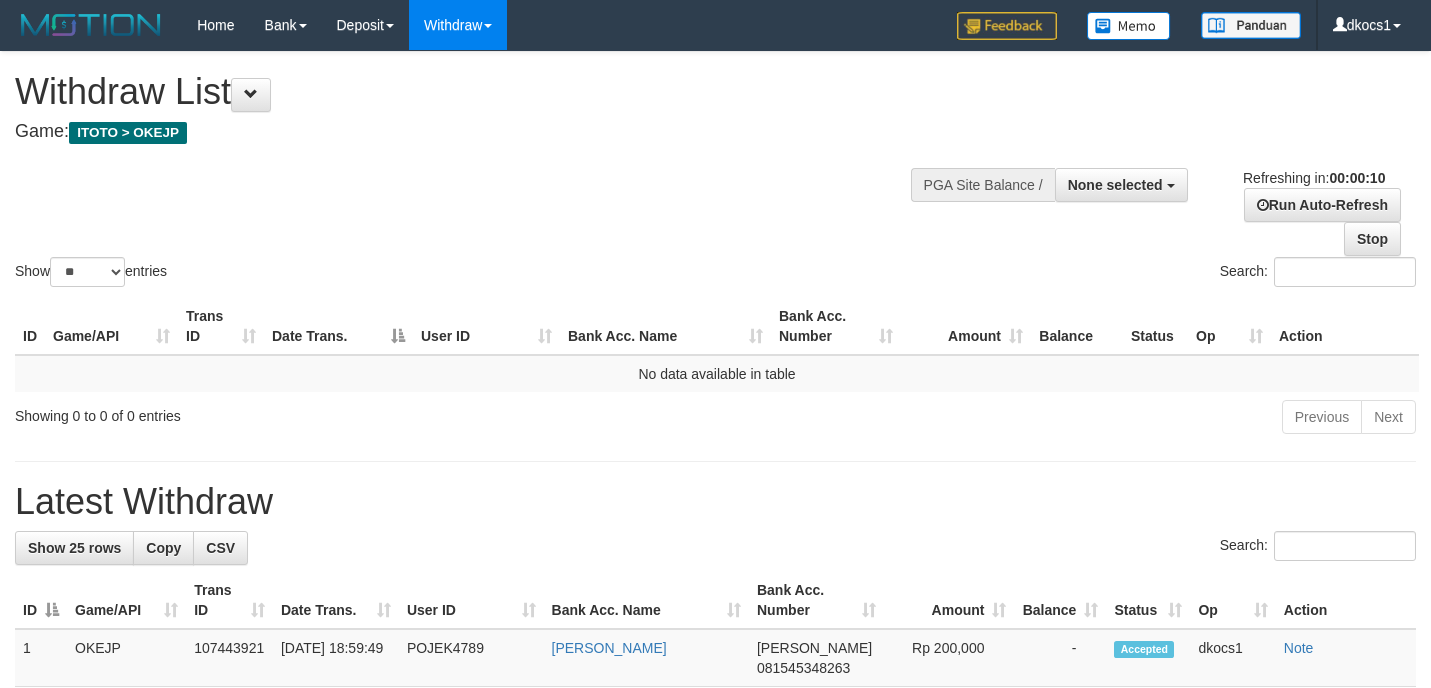 select 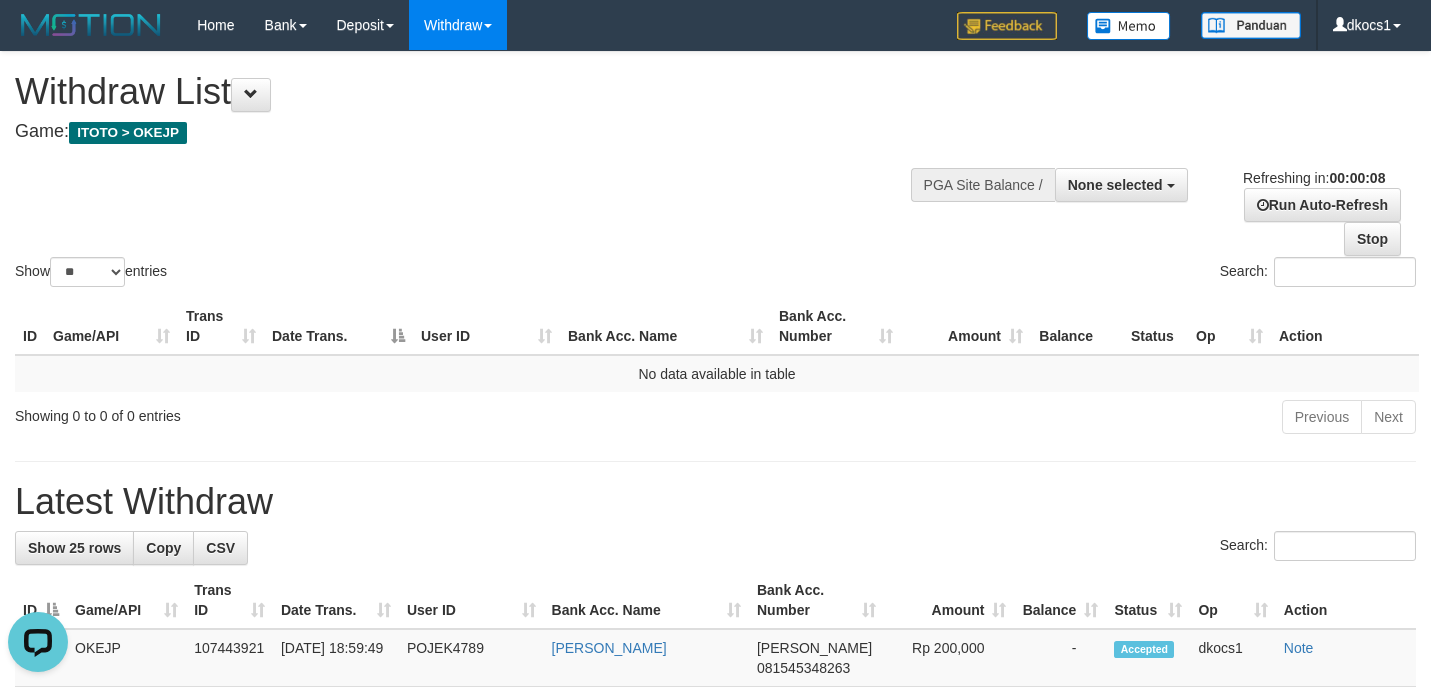scroll, scrollTop: 0, scrollLeft: 0, axis: both 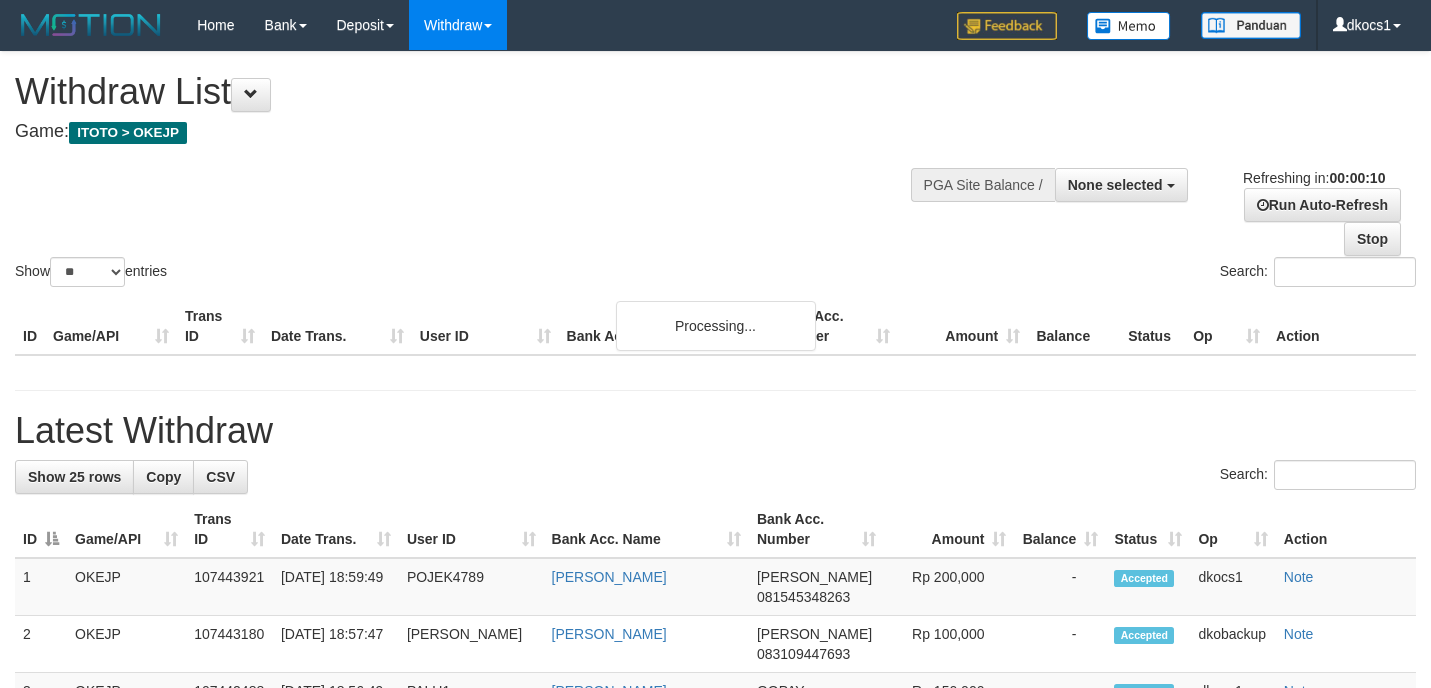 select 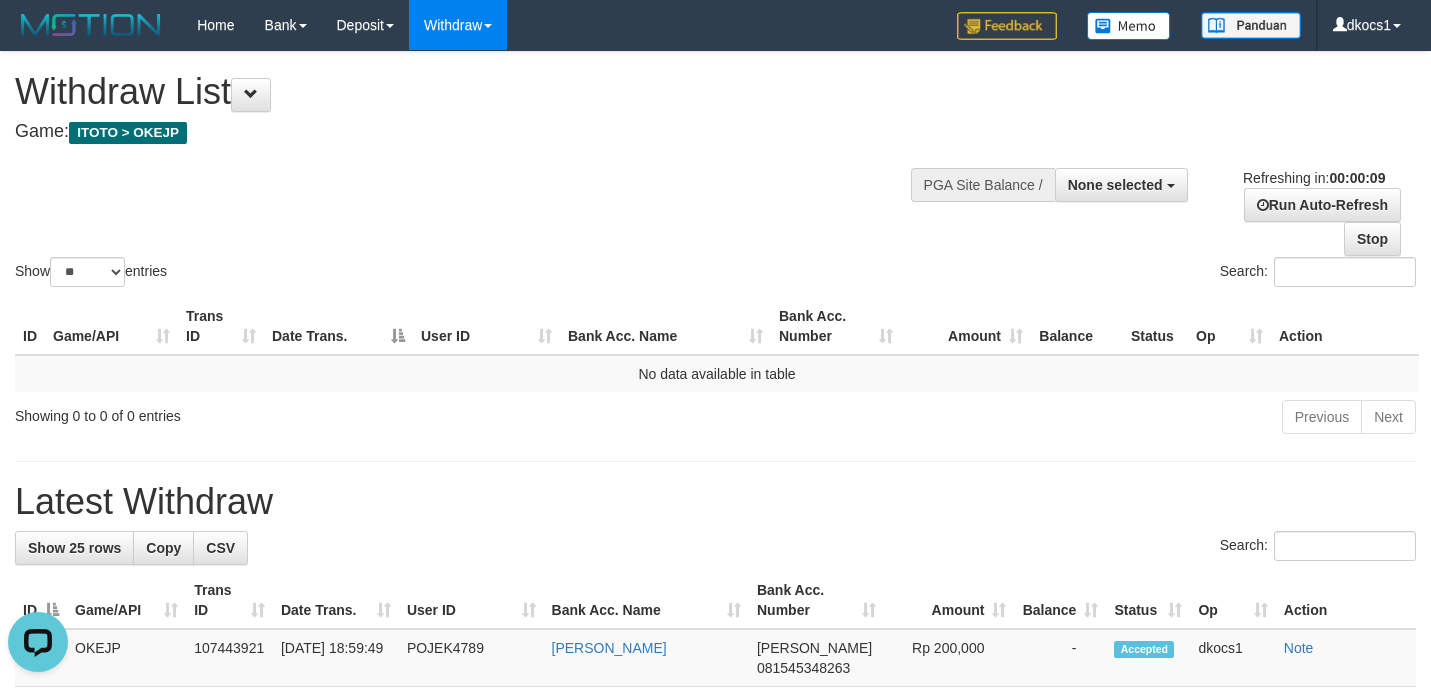 scroll, scrollTop: 0, scrollLeft: 0, axis: both 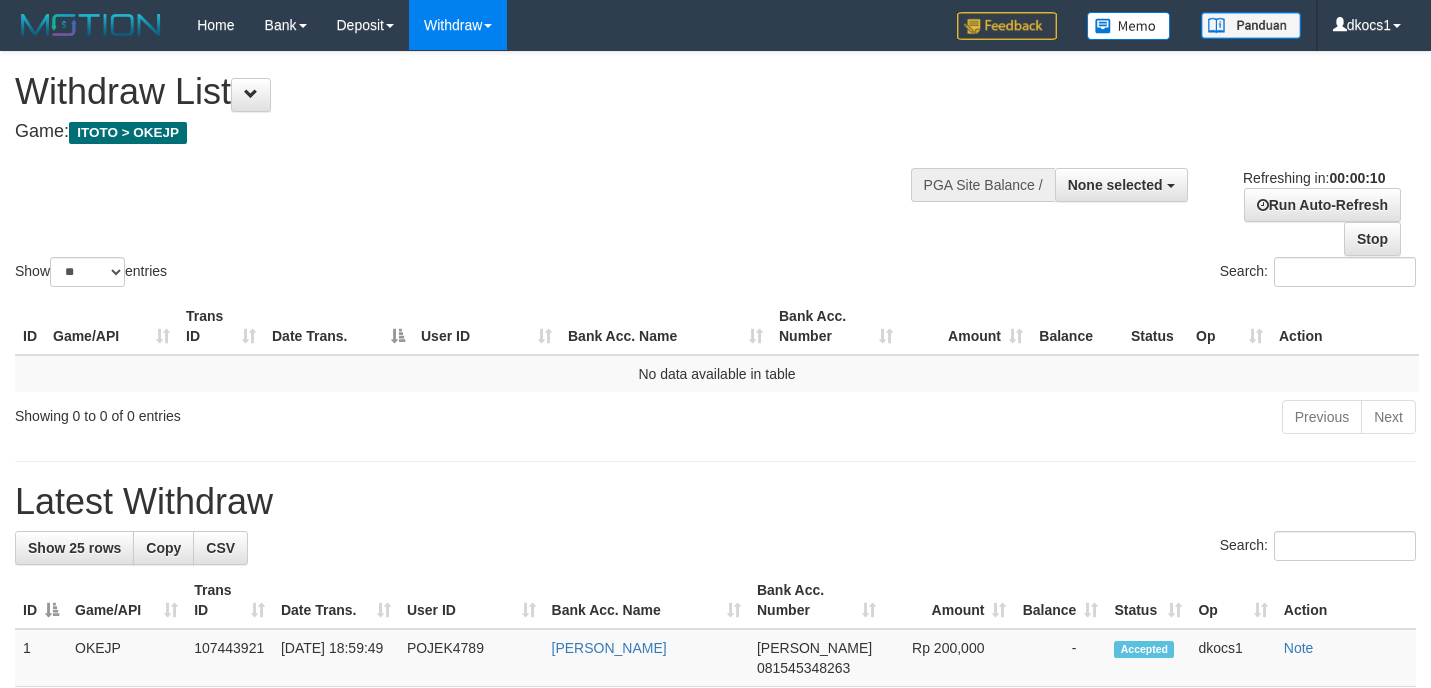 select 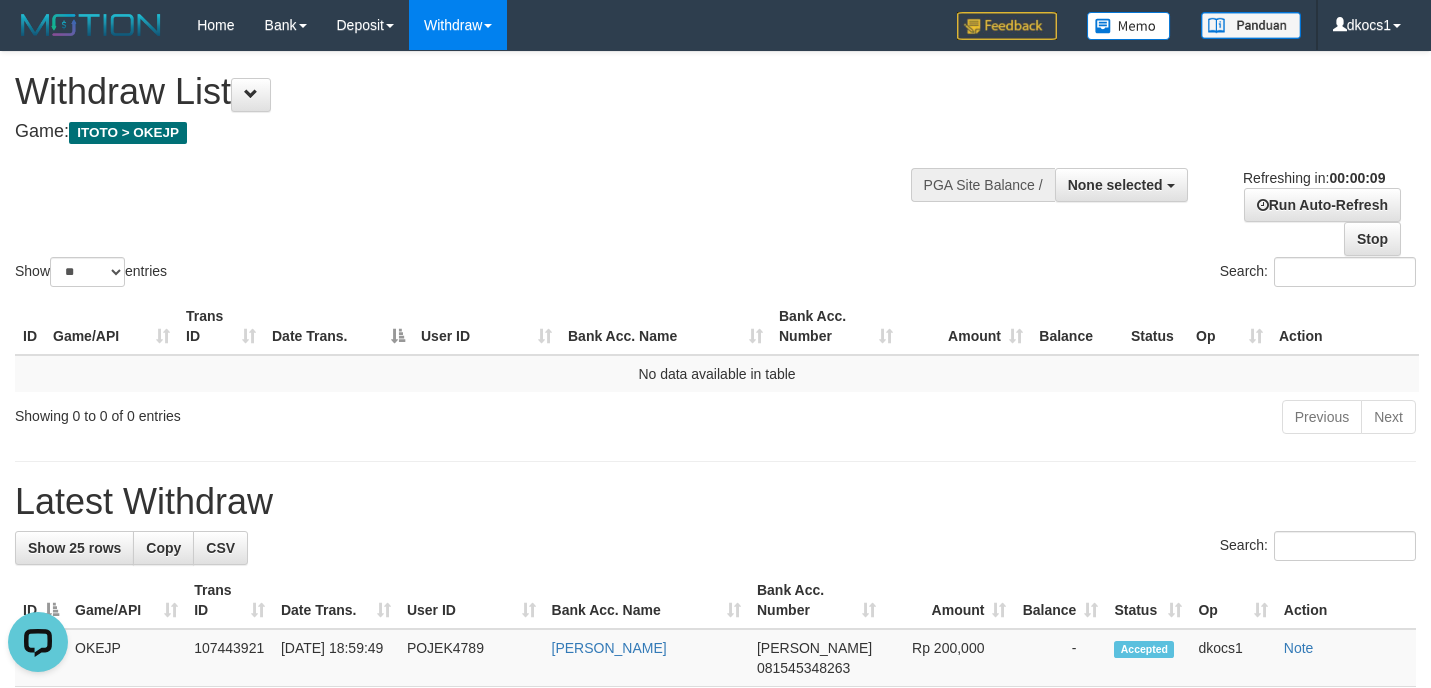 scroll, scrollTop: 0, scrollLeft: 0, axis: both 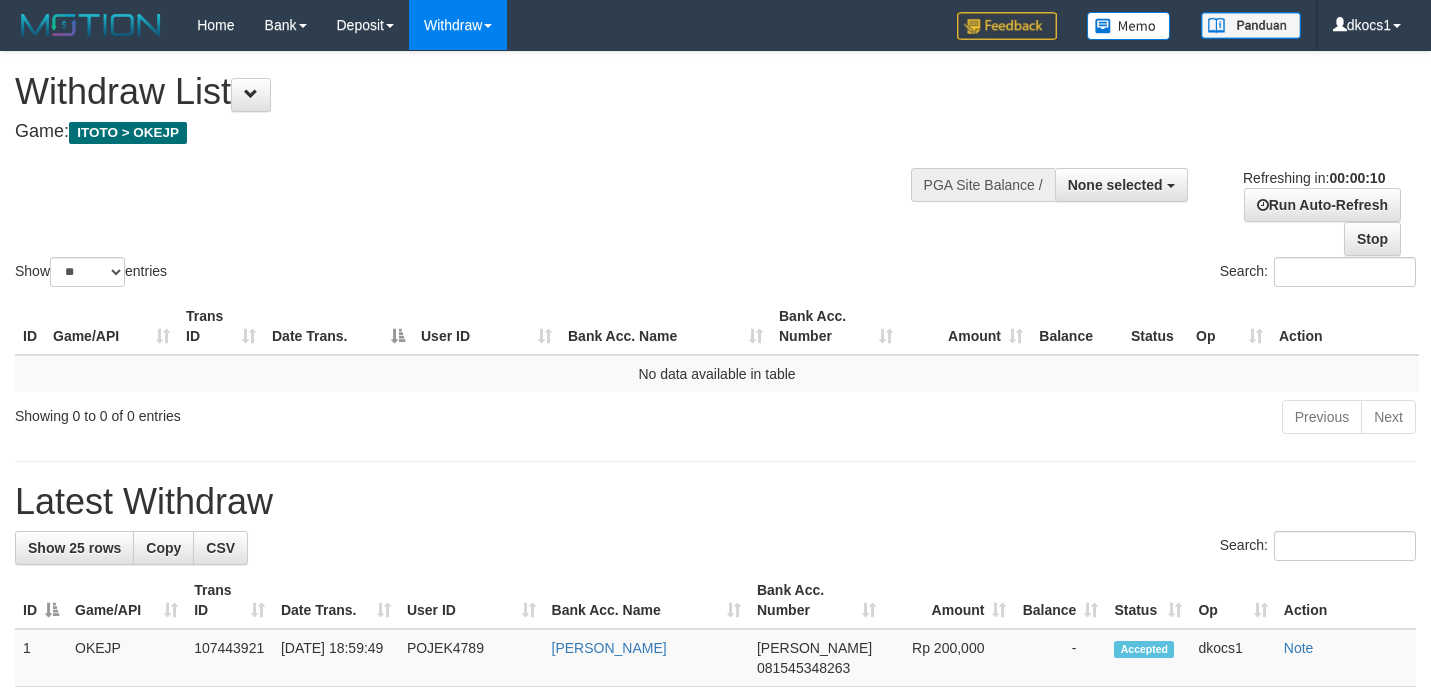 select 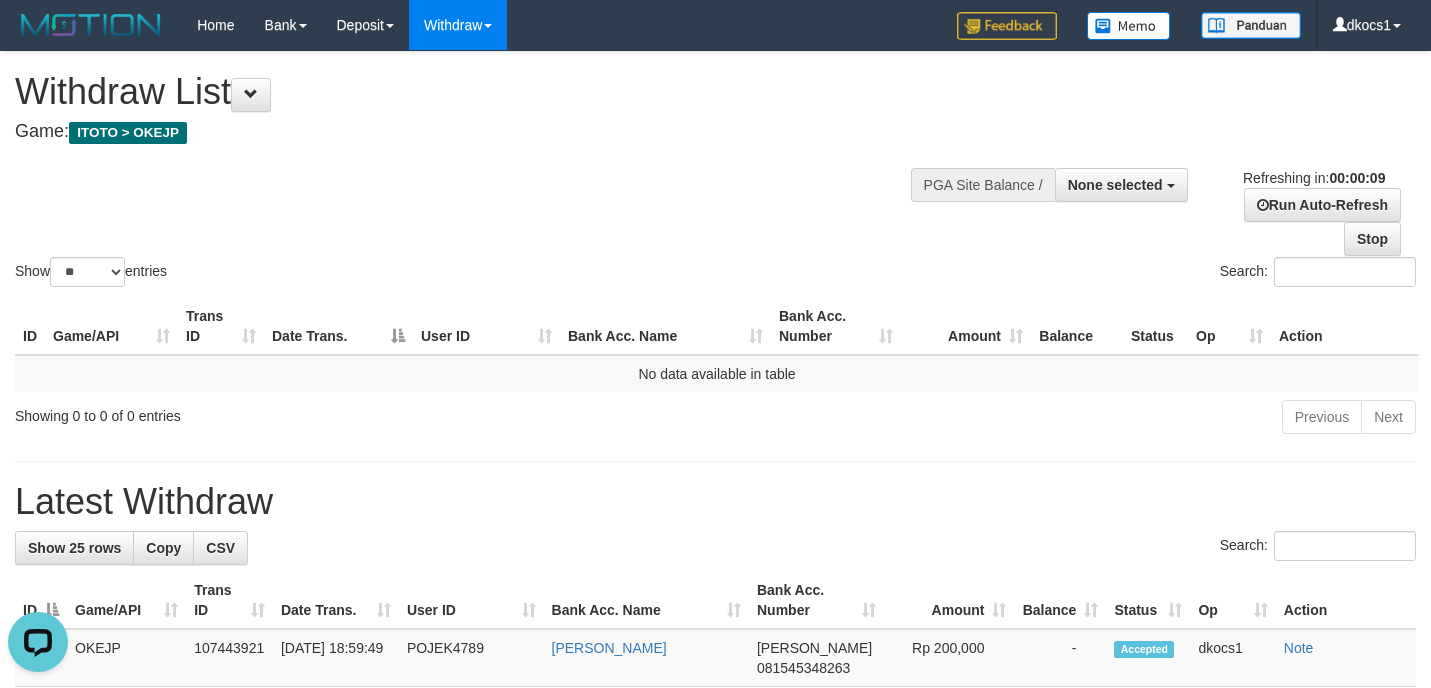 scroll, scrollTop: 0, scrollLeft: 0, axis: both 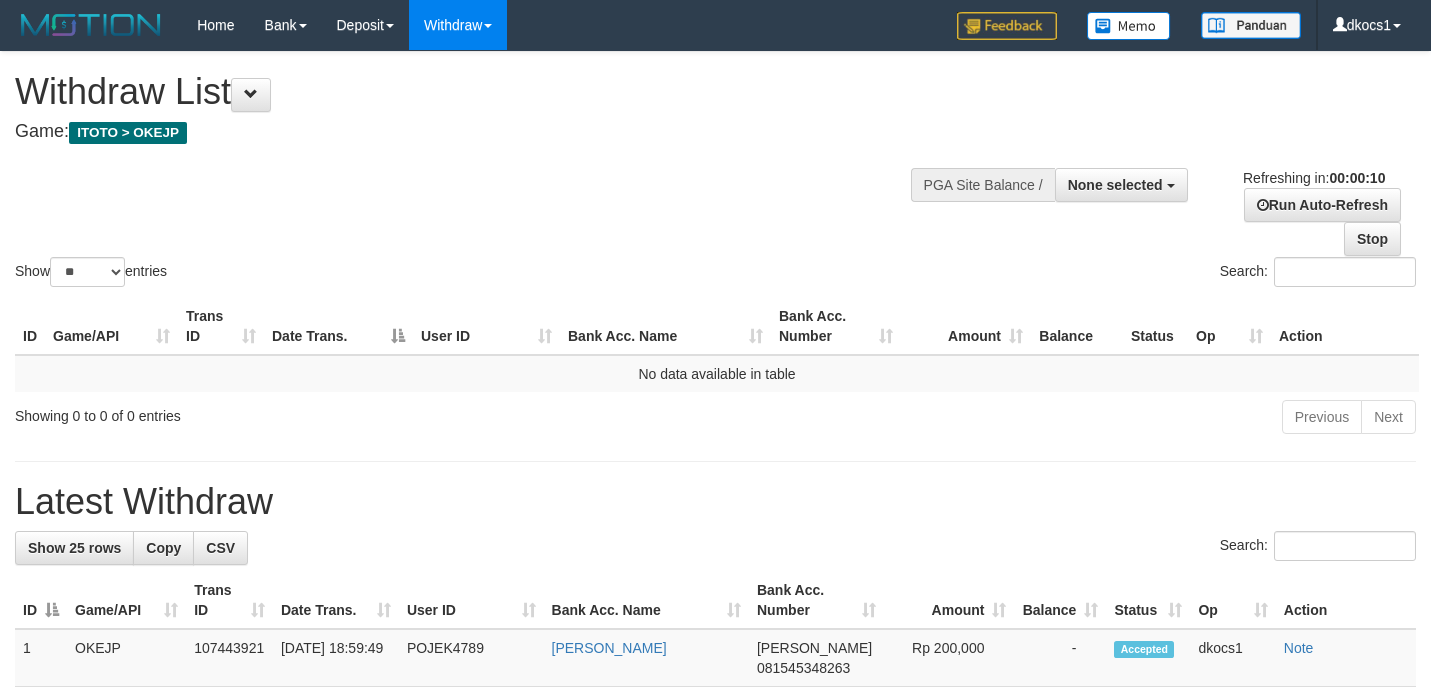 select 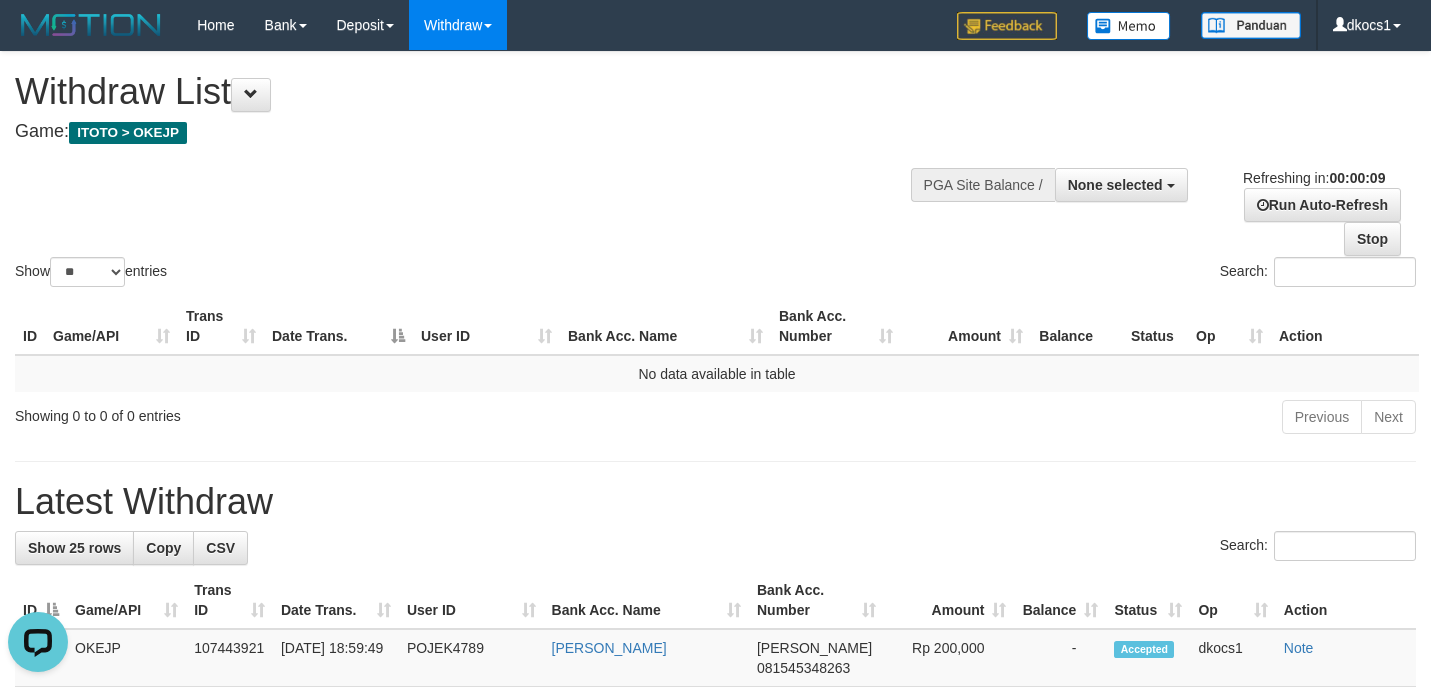 scroll, scrollTop: 0, scrollLeft: 0, axis: both 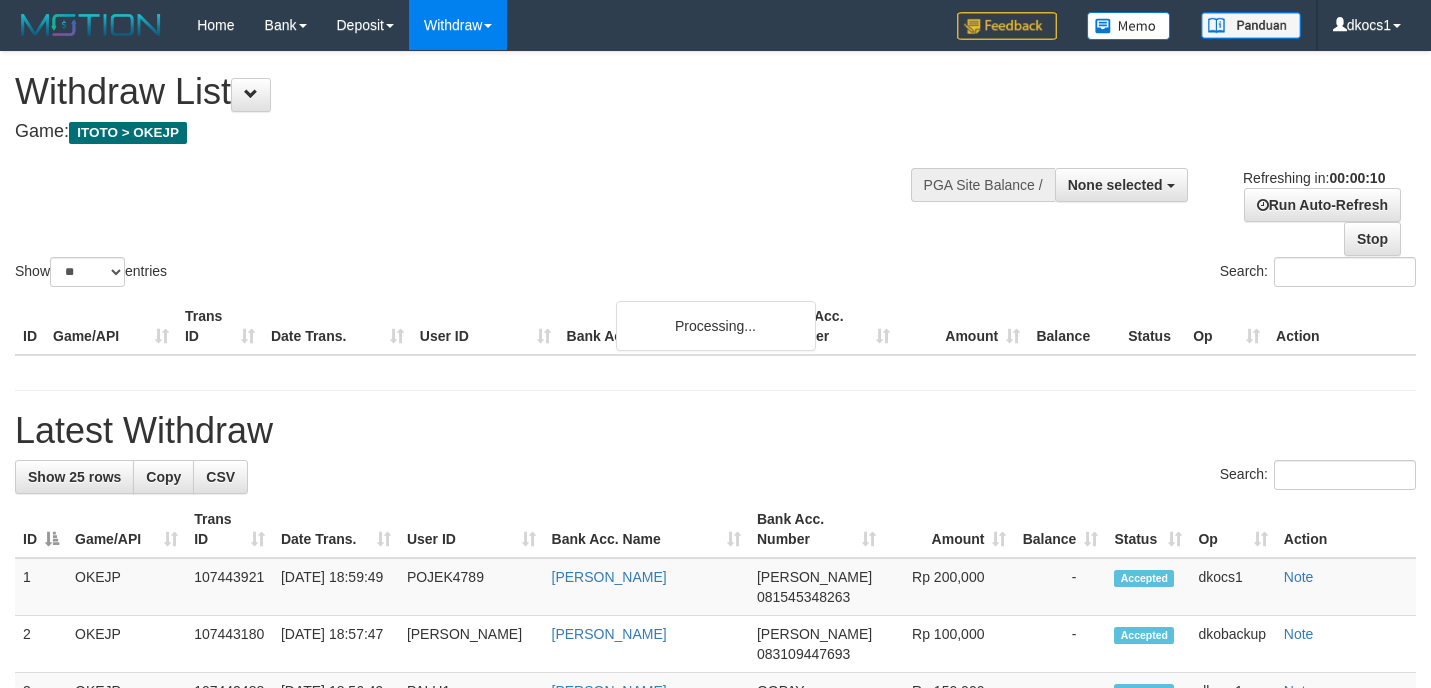 select 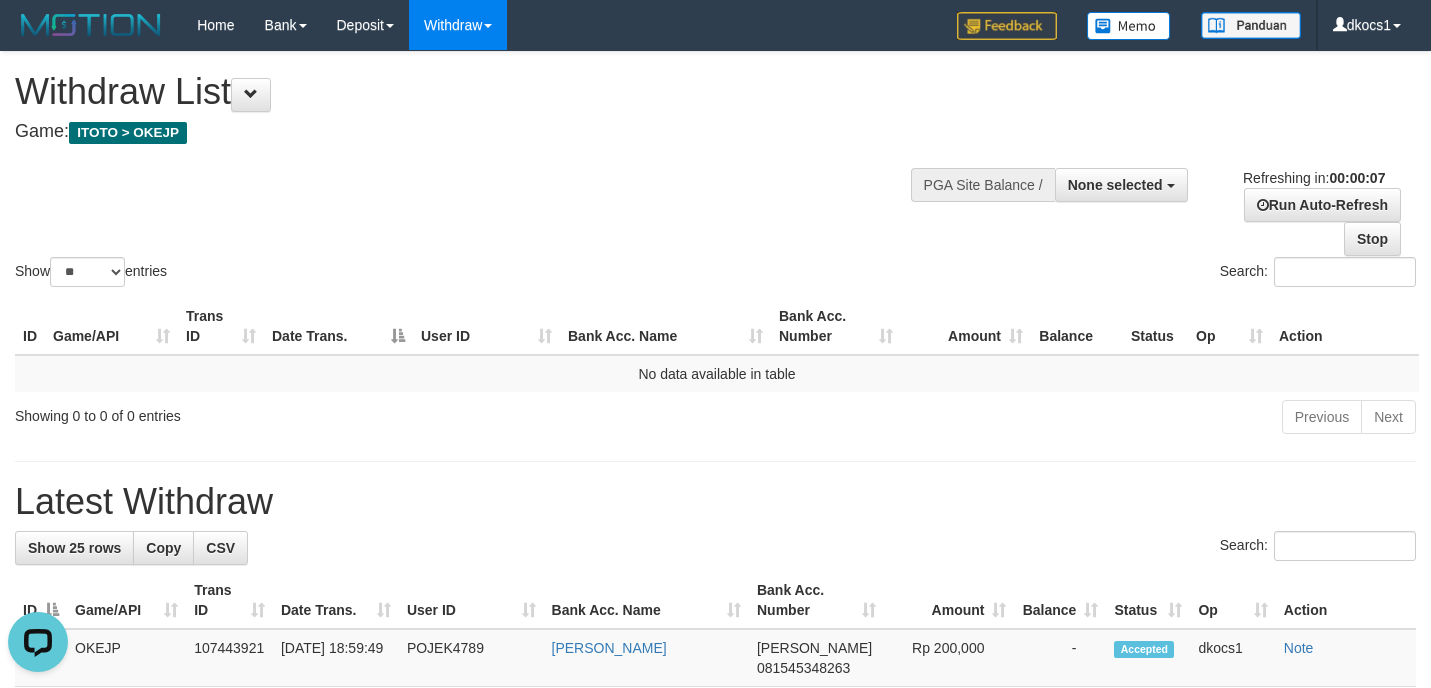 scroll, scrollTop: 0, scrollLeft: 0, axis: both 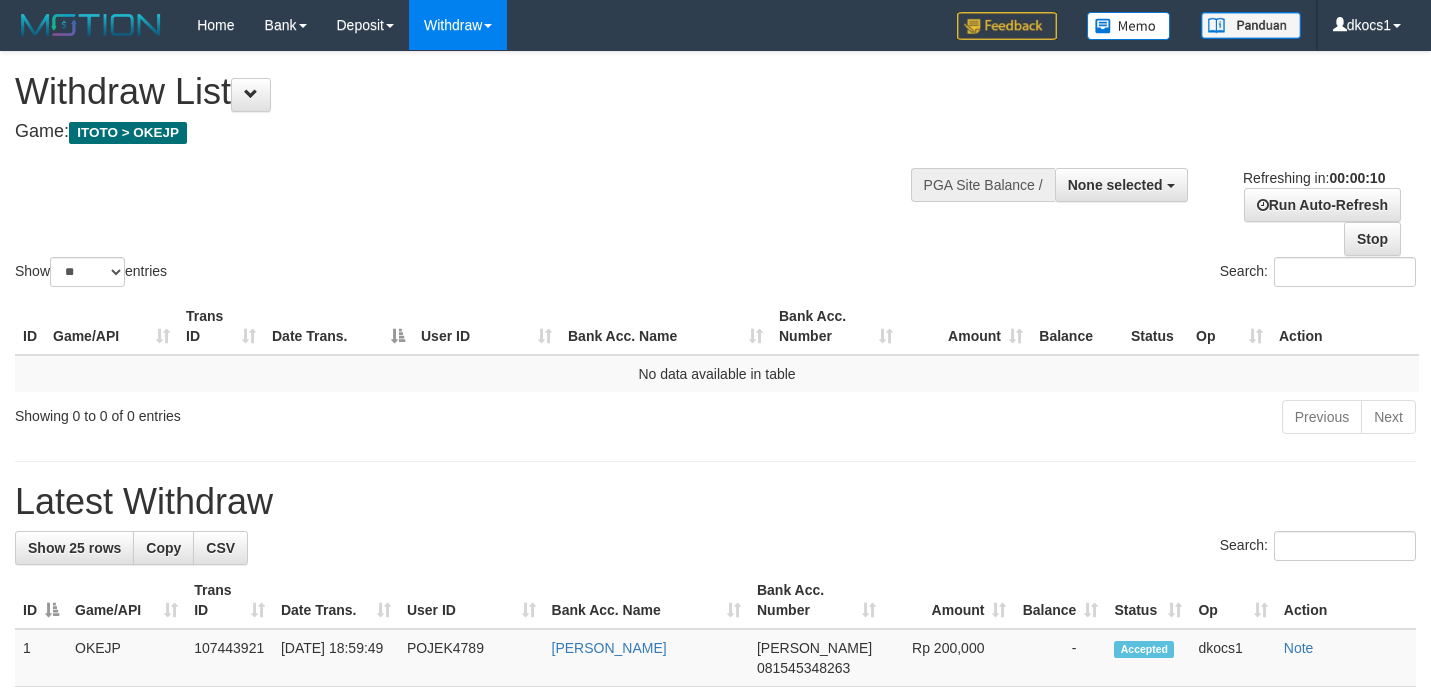 select 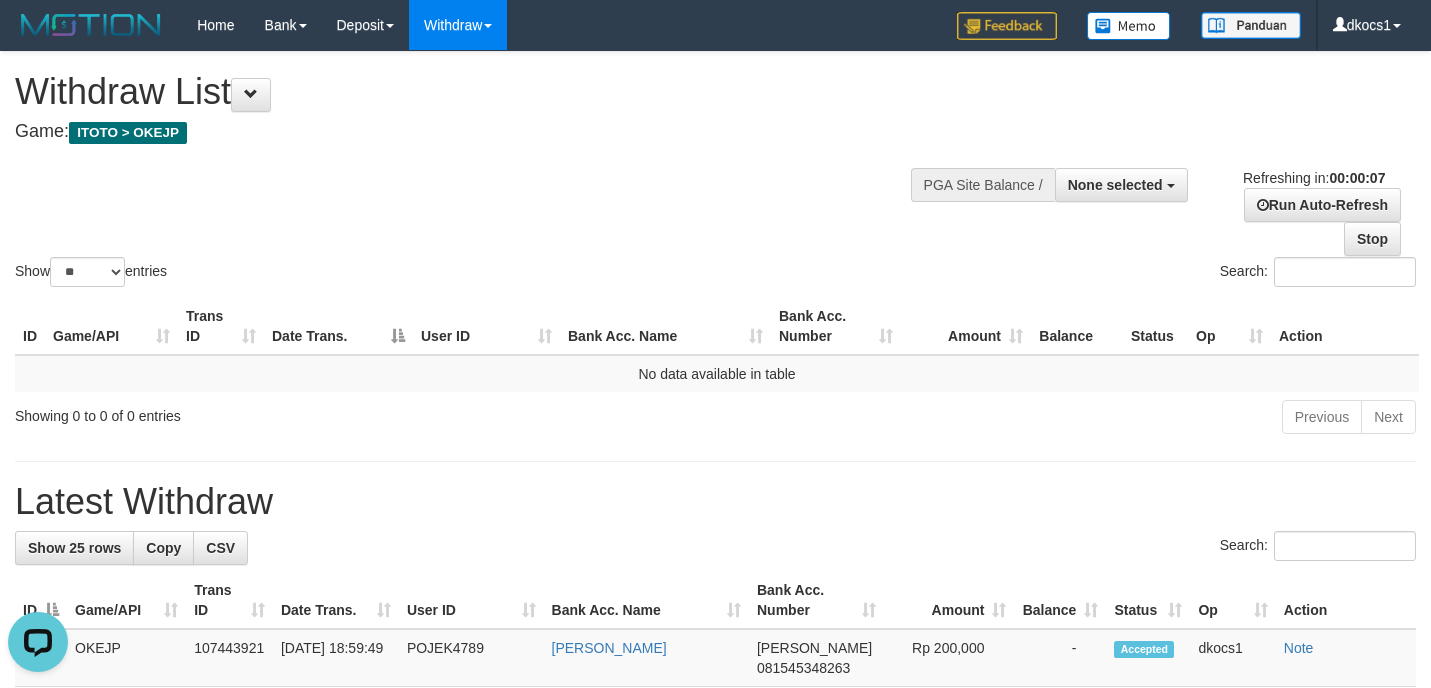 scroll, scrollTop: 0, scrollLeft: 0, axis: both 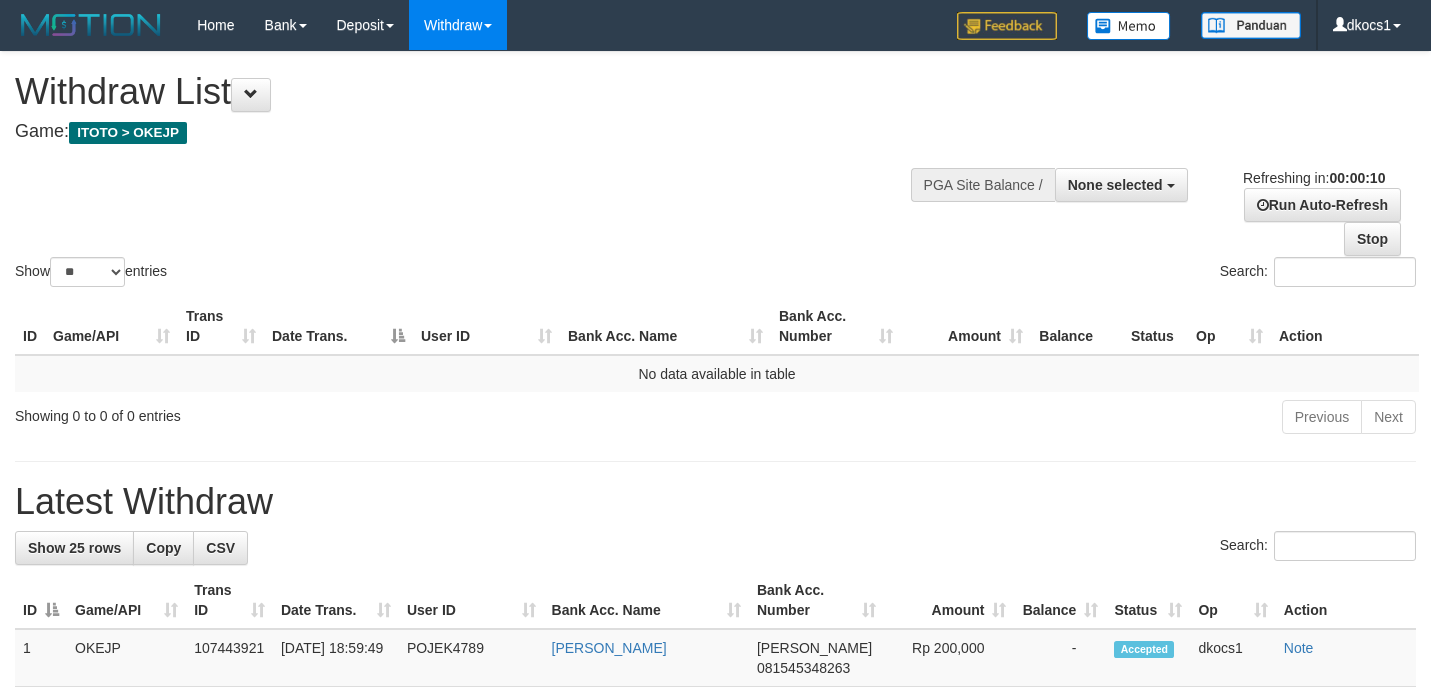 select 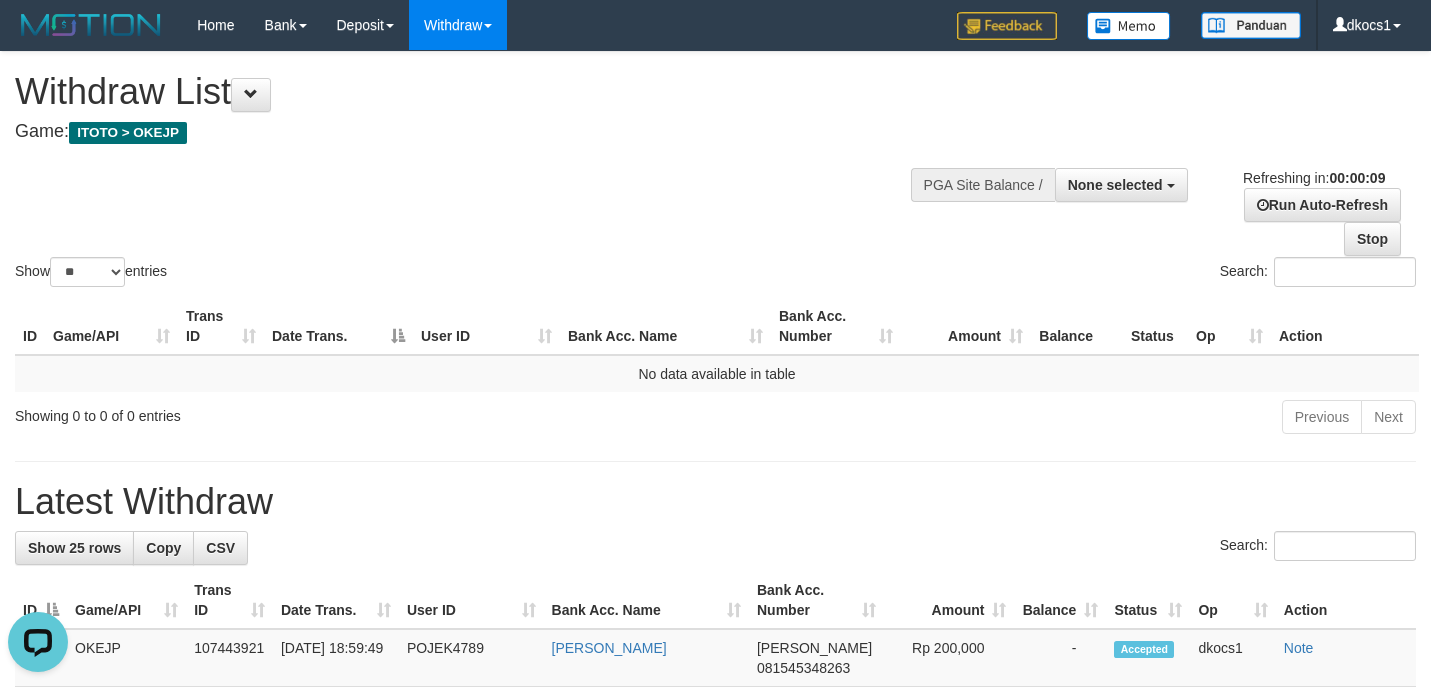 scroll, scrollTop: 0, scrollLeft: 0, axis: both 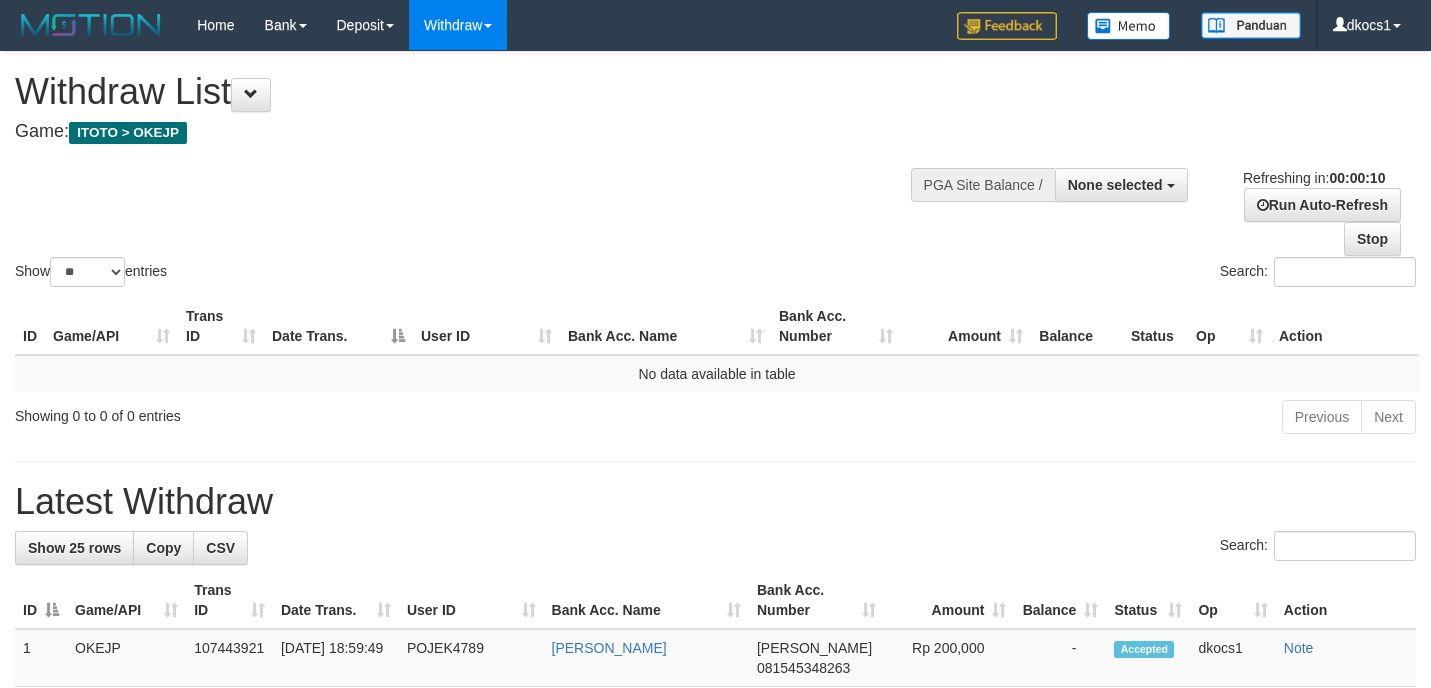 select 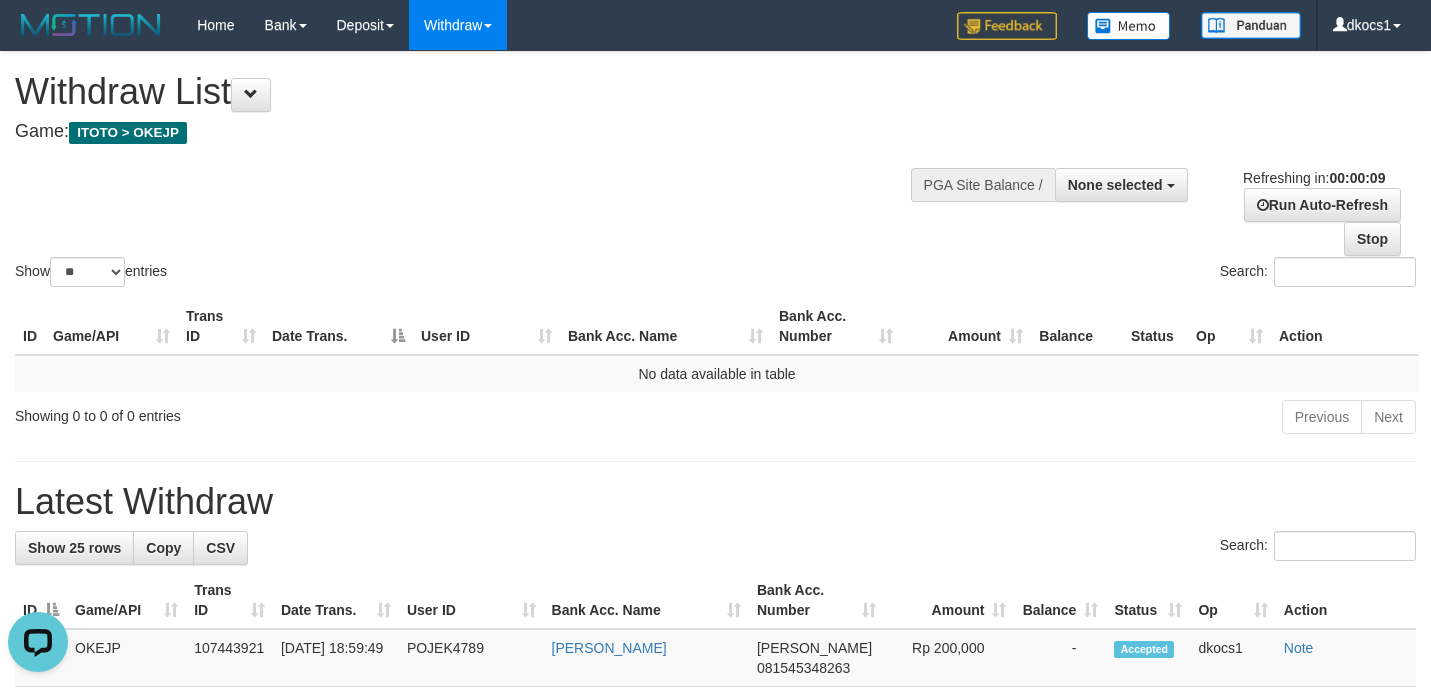 scroll, scrollTop: 0, scrollLeft: 0, axis: both 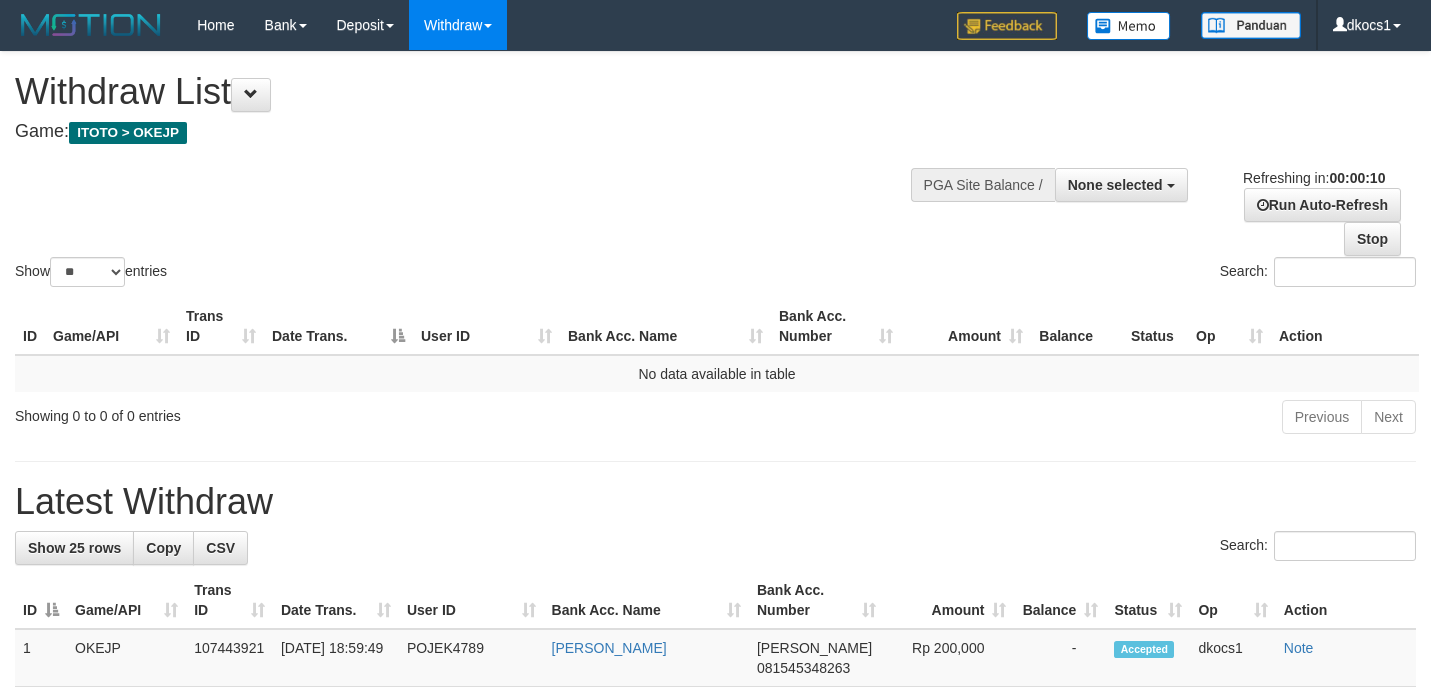select 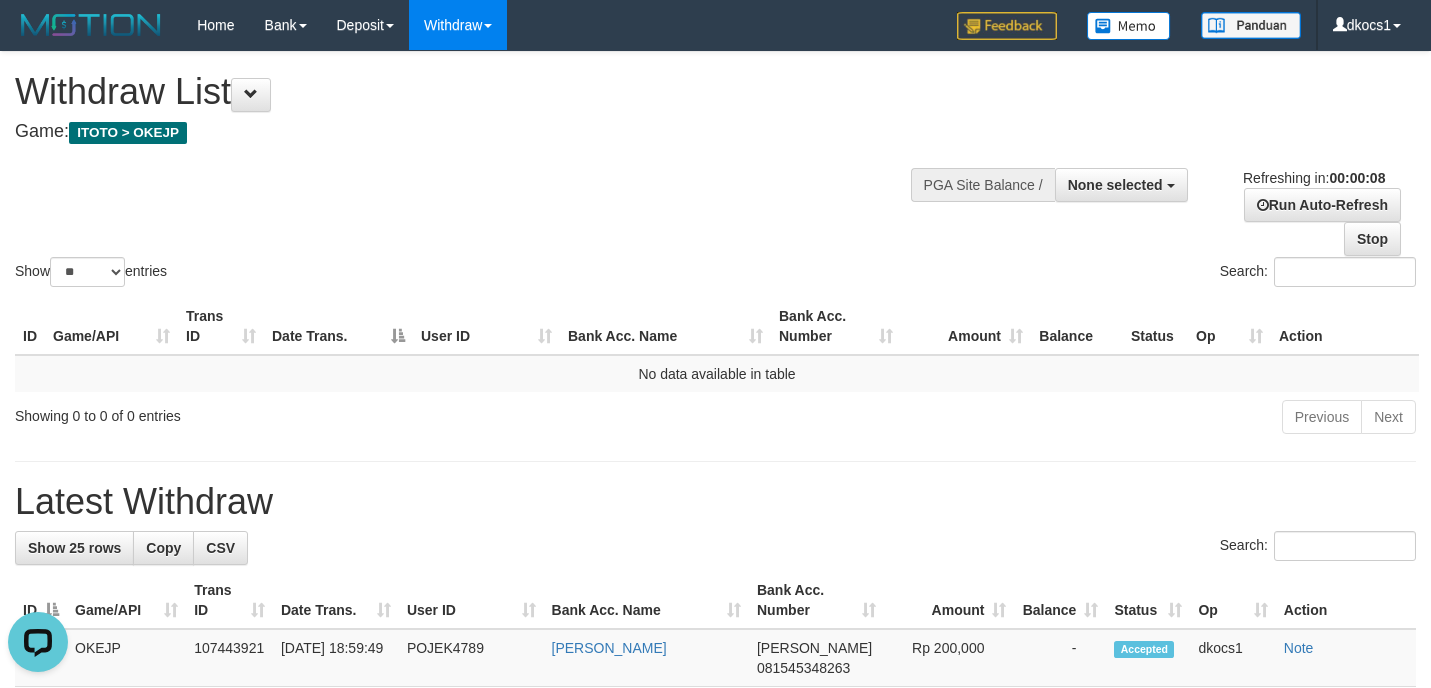 scroll, scrollTop: 0, scrollLeft: 0, axis: both 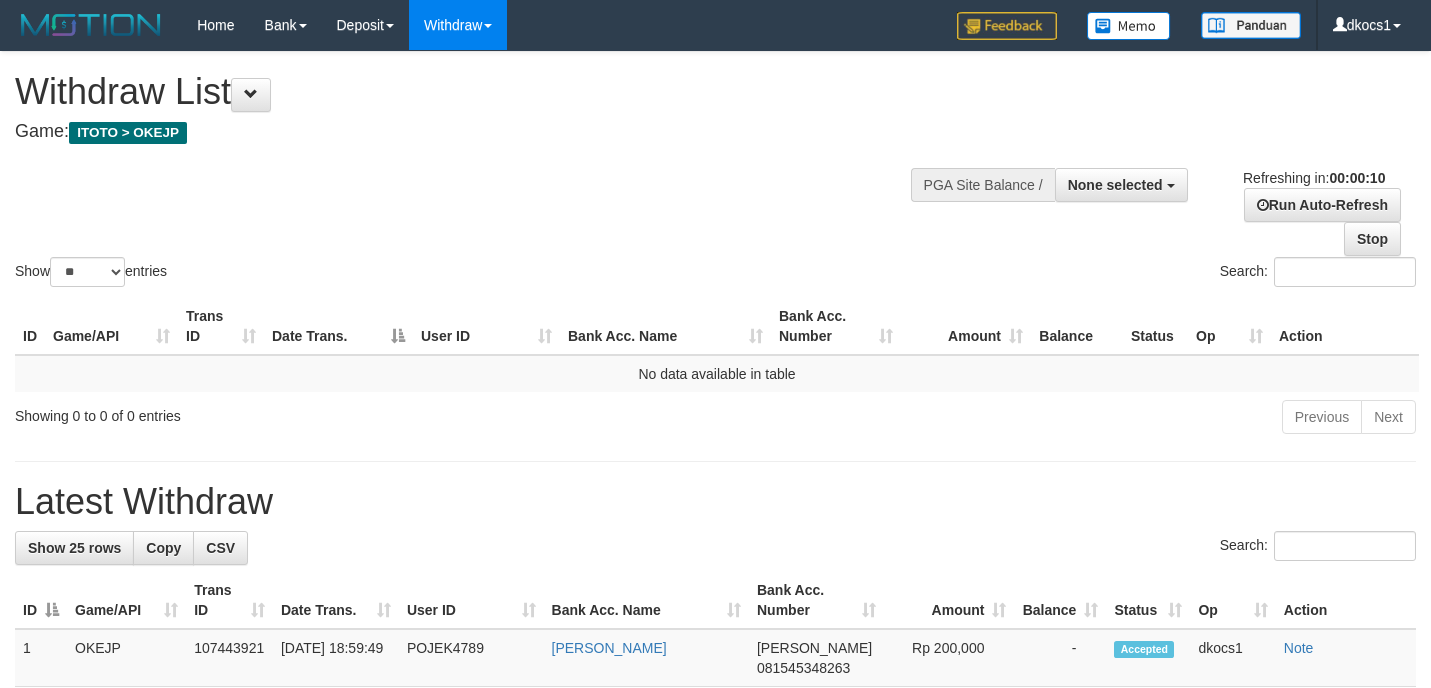 select 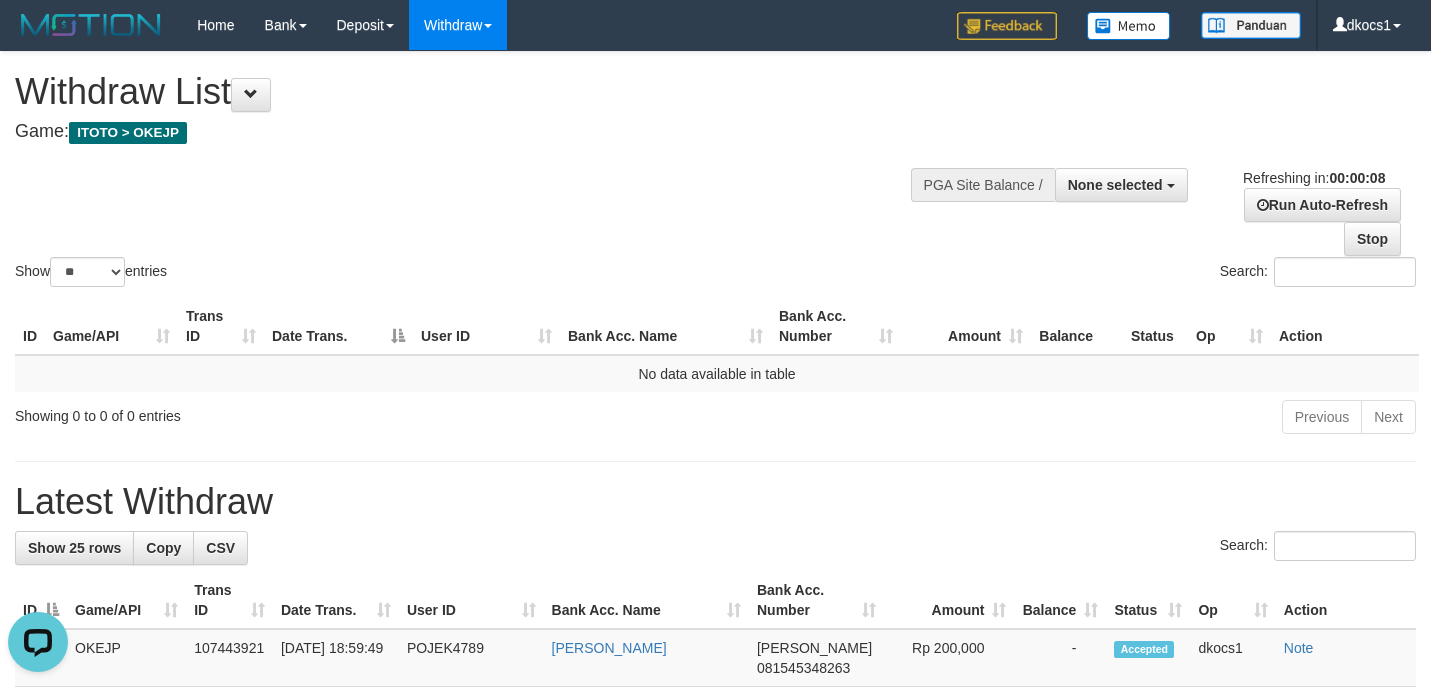 scroll, scrollTop: 0, scrollLeft: 0, axis: both 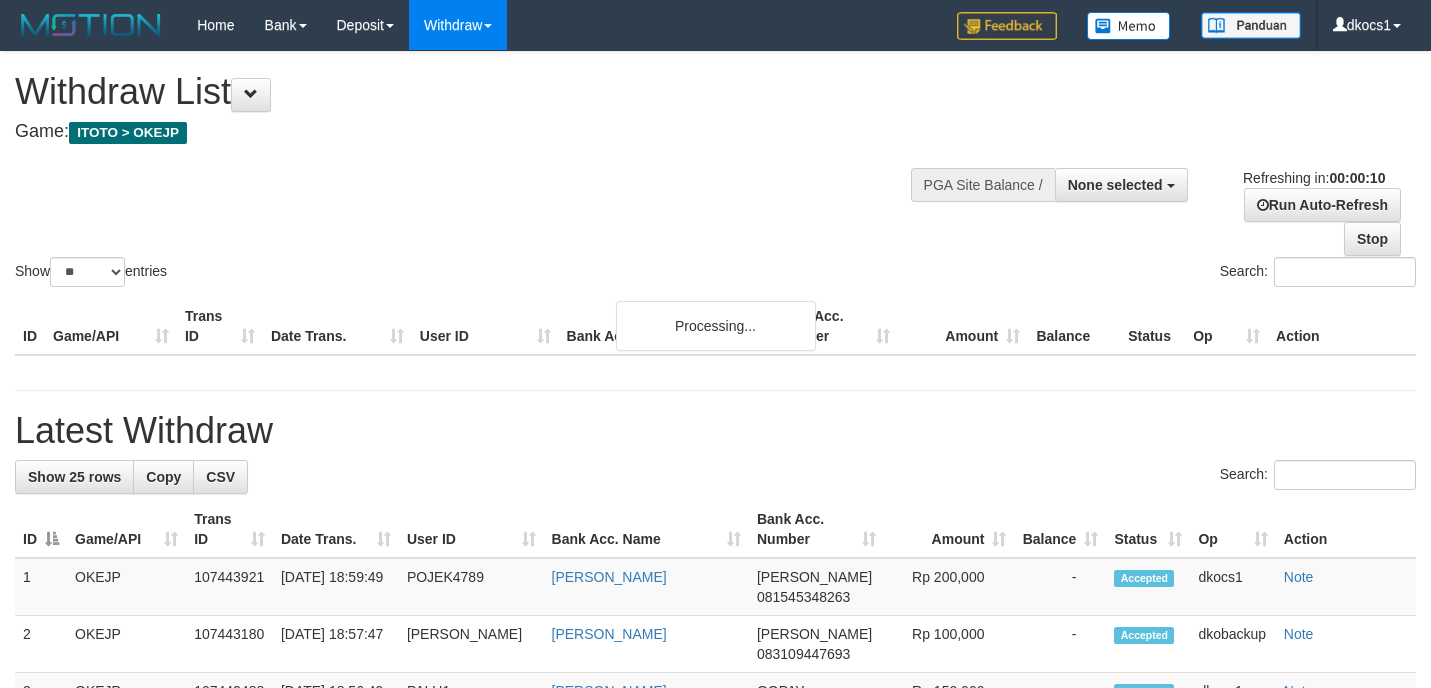 select 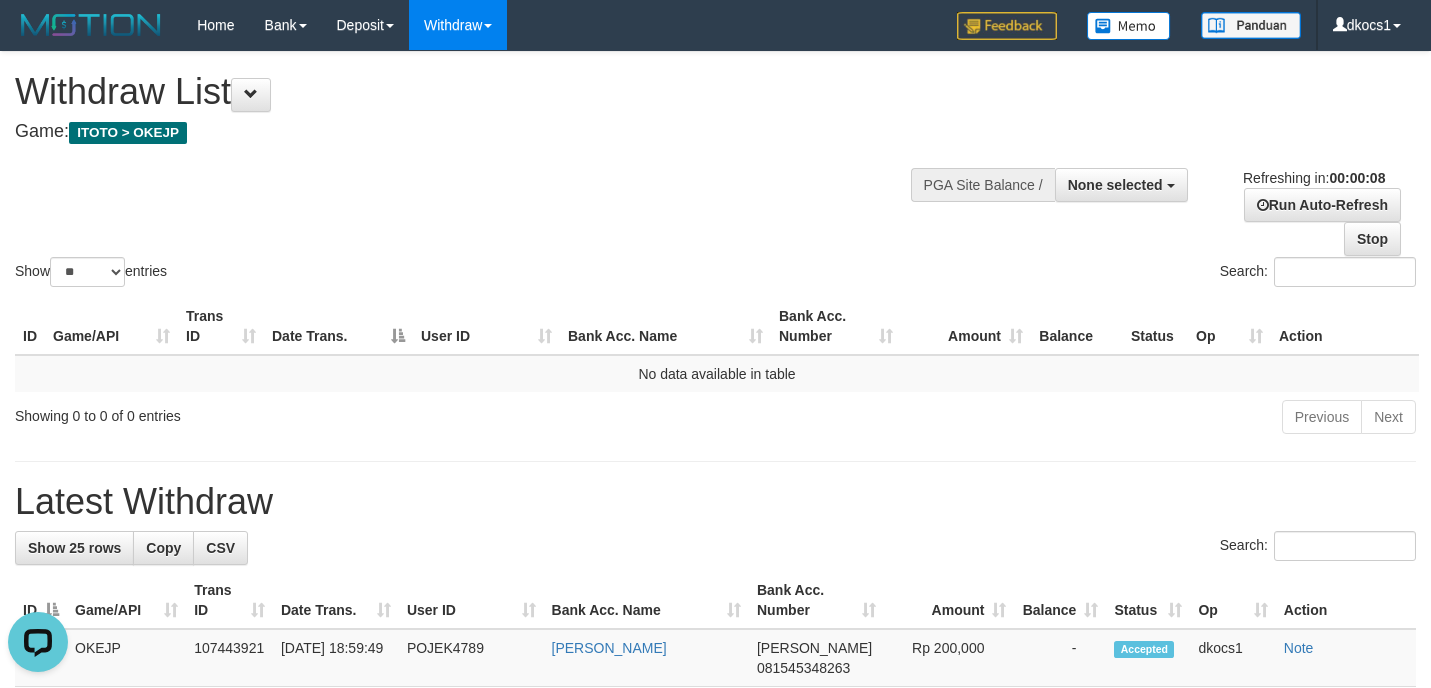 scroll, scrollTop: 0, scrollLeft: 0, axis: both 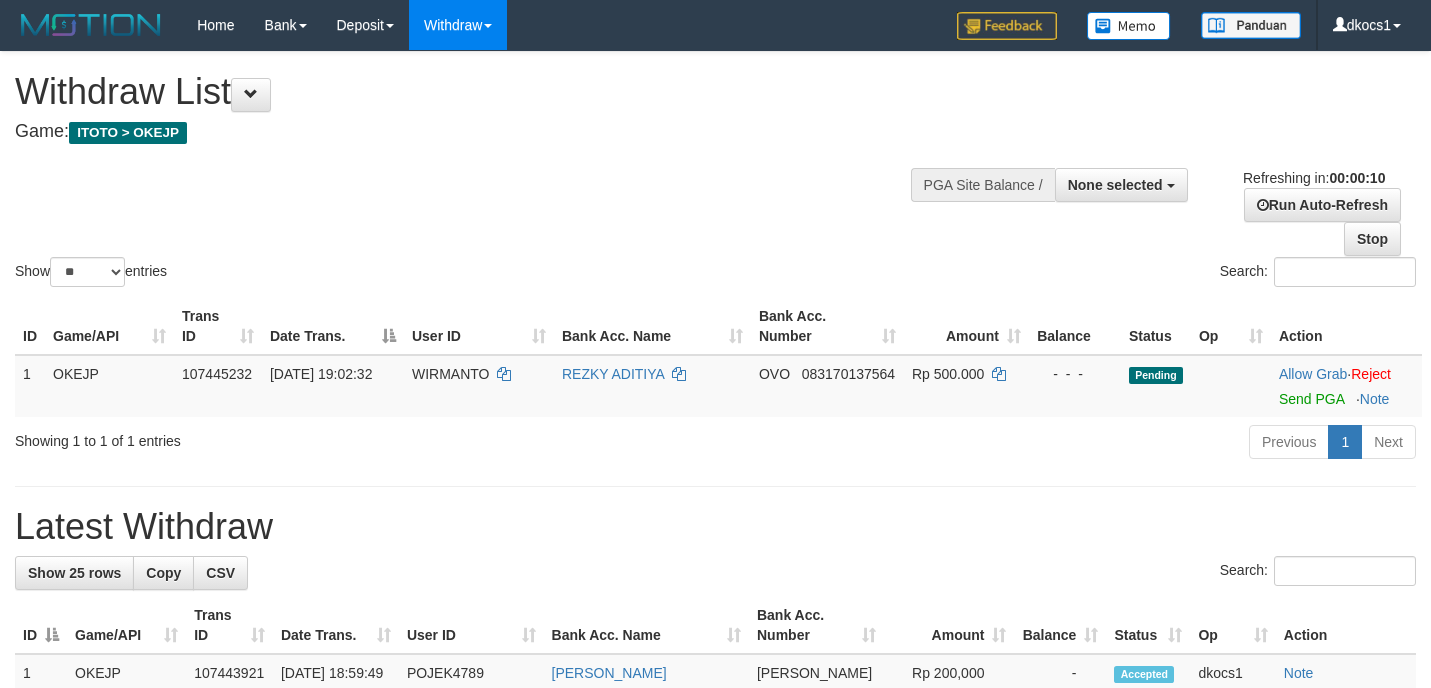select 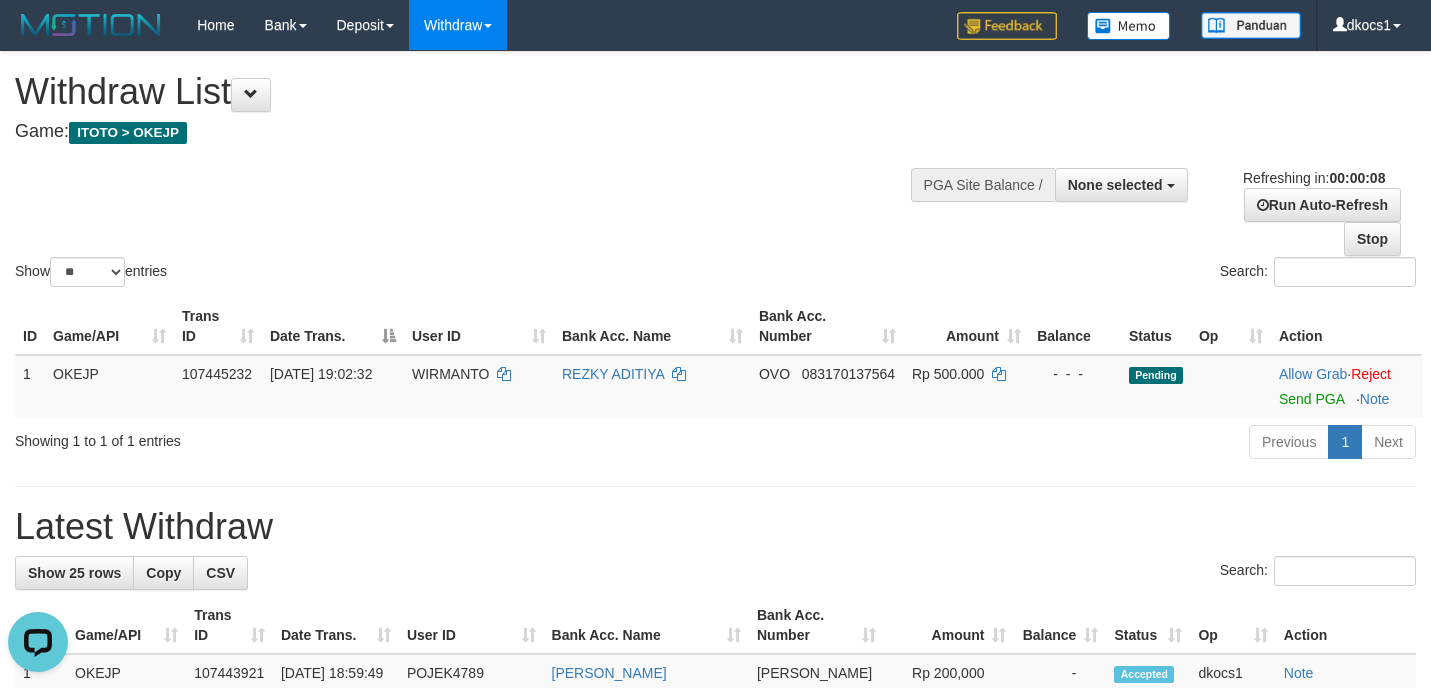 scroll, scrollTop: 0, scrollLeft: 0, axis: both 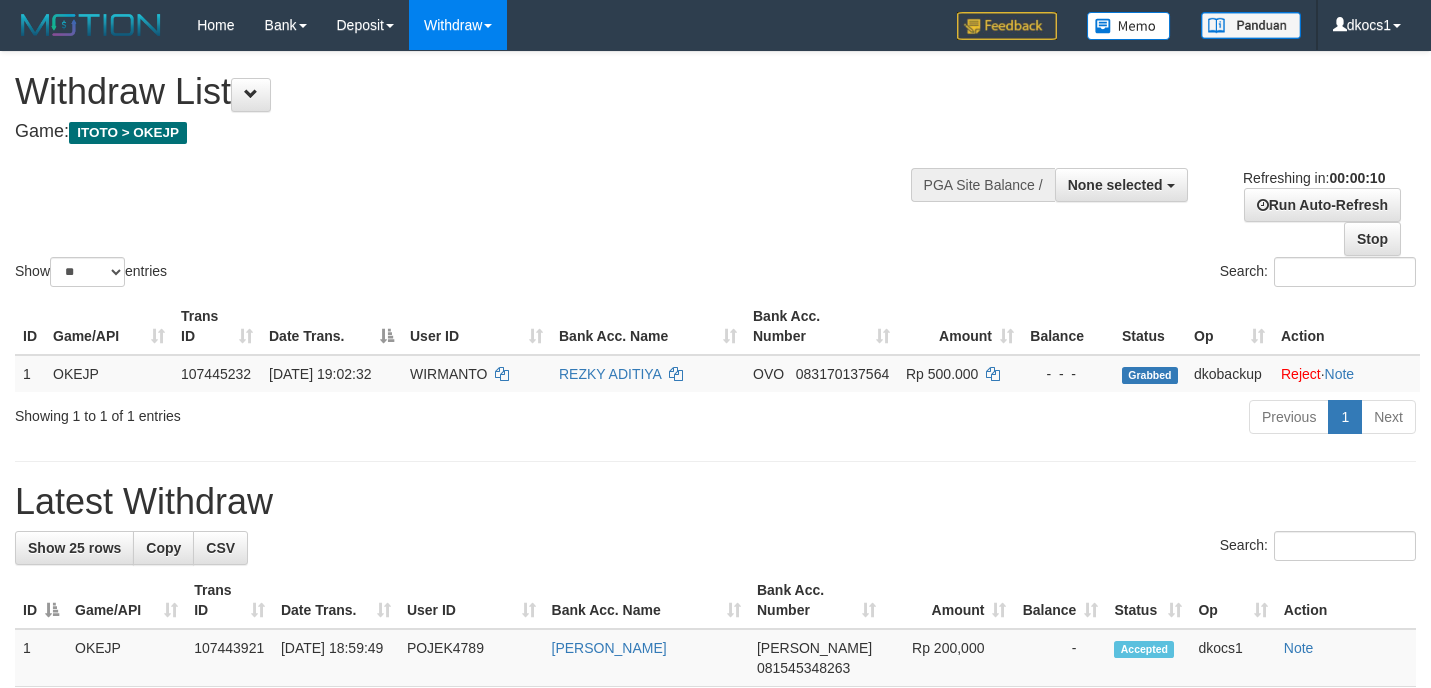select 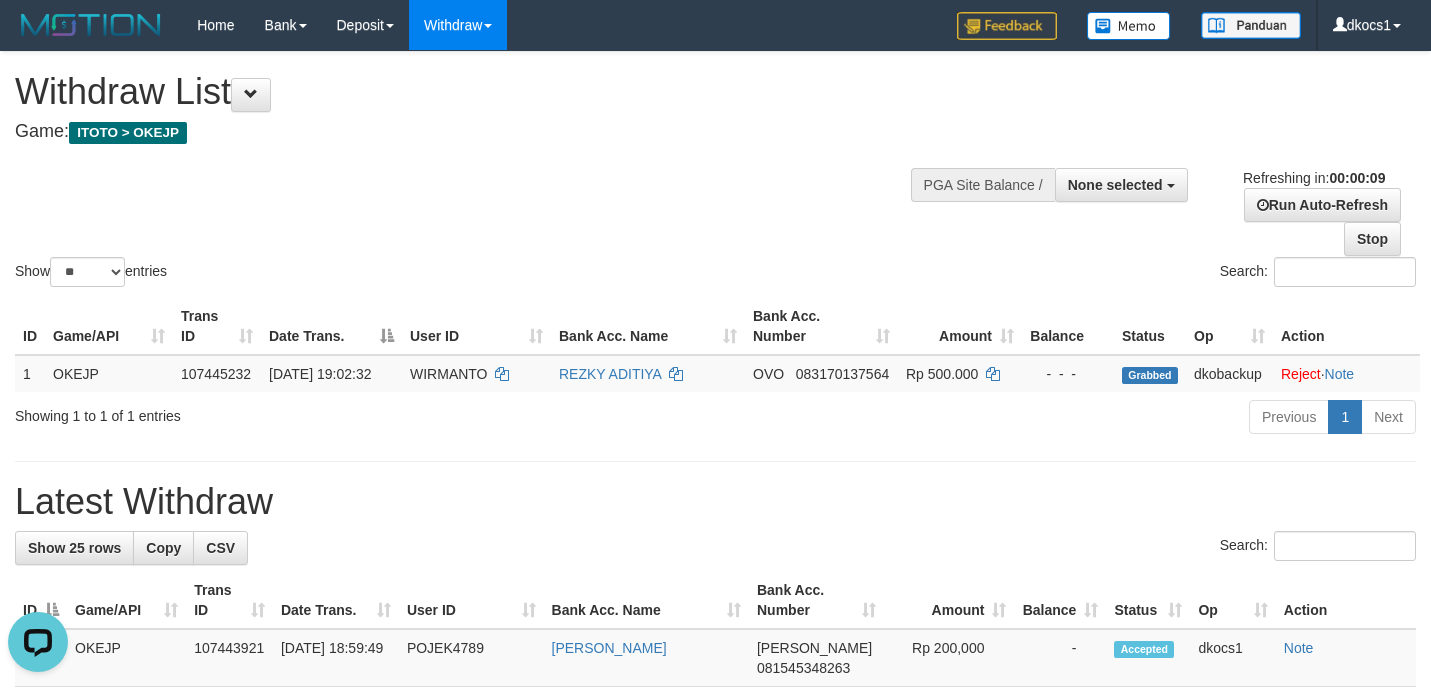 scroll, scrollTop: 0, scrollLeft: 0, axis: both 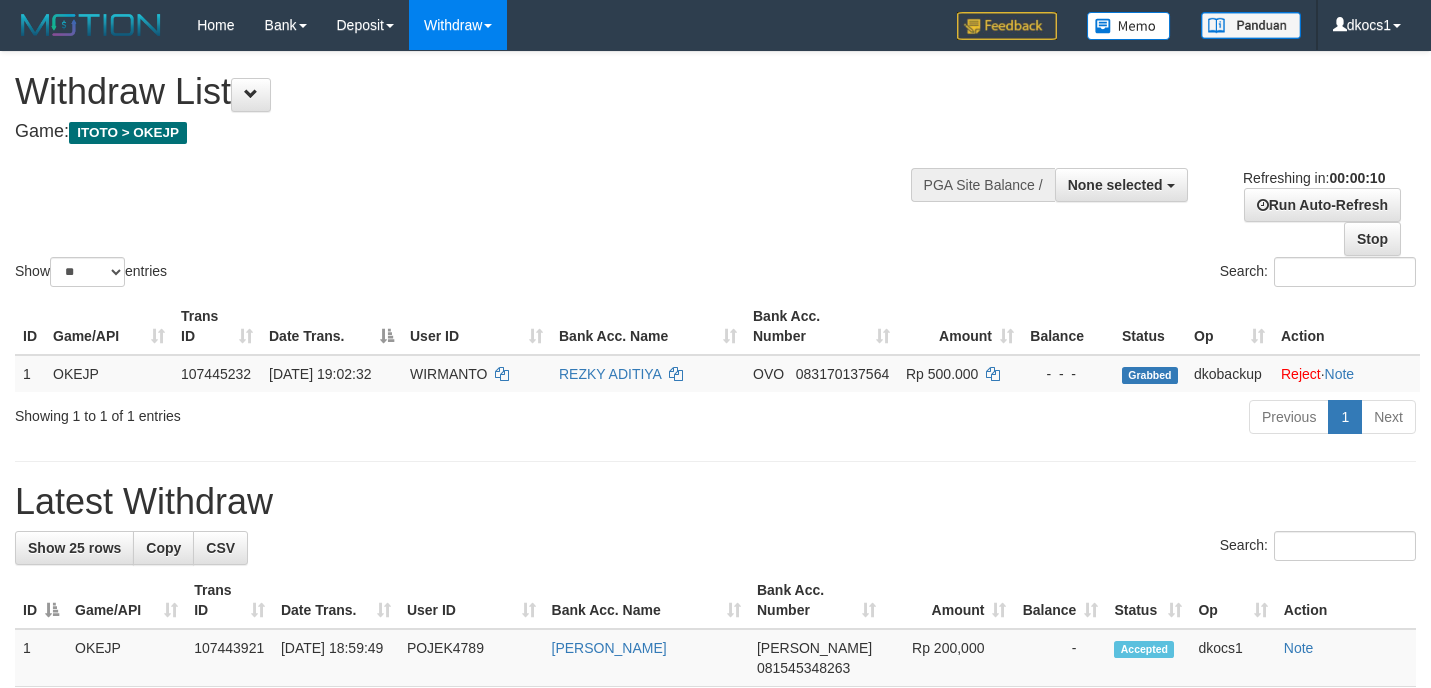 select 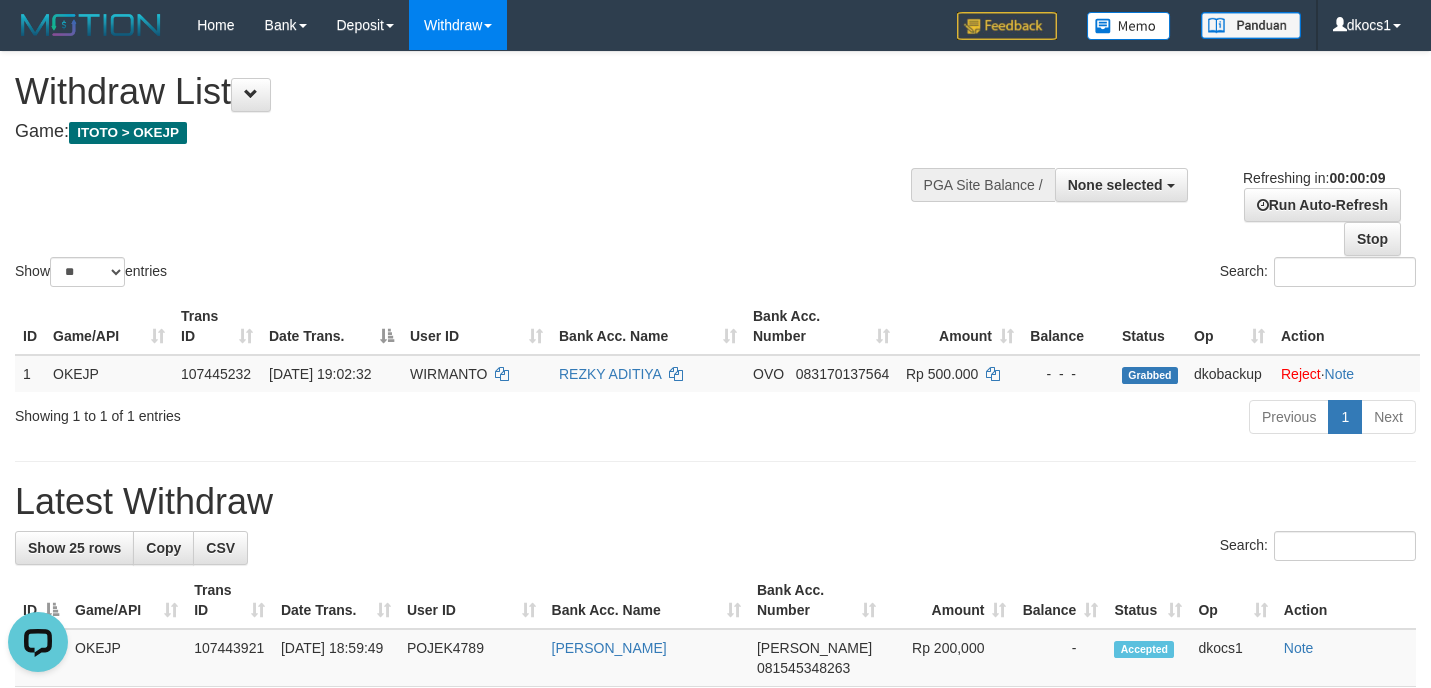 scroll, scrollTop: 0, scrollLeft: 0, axis: both 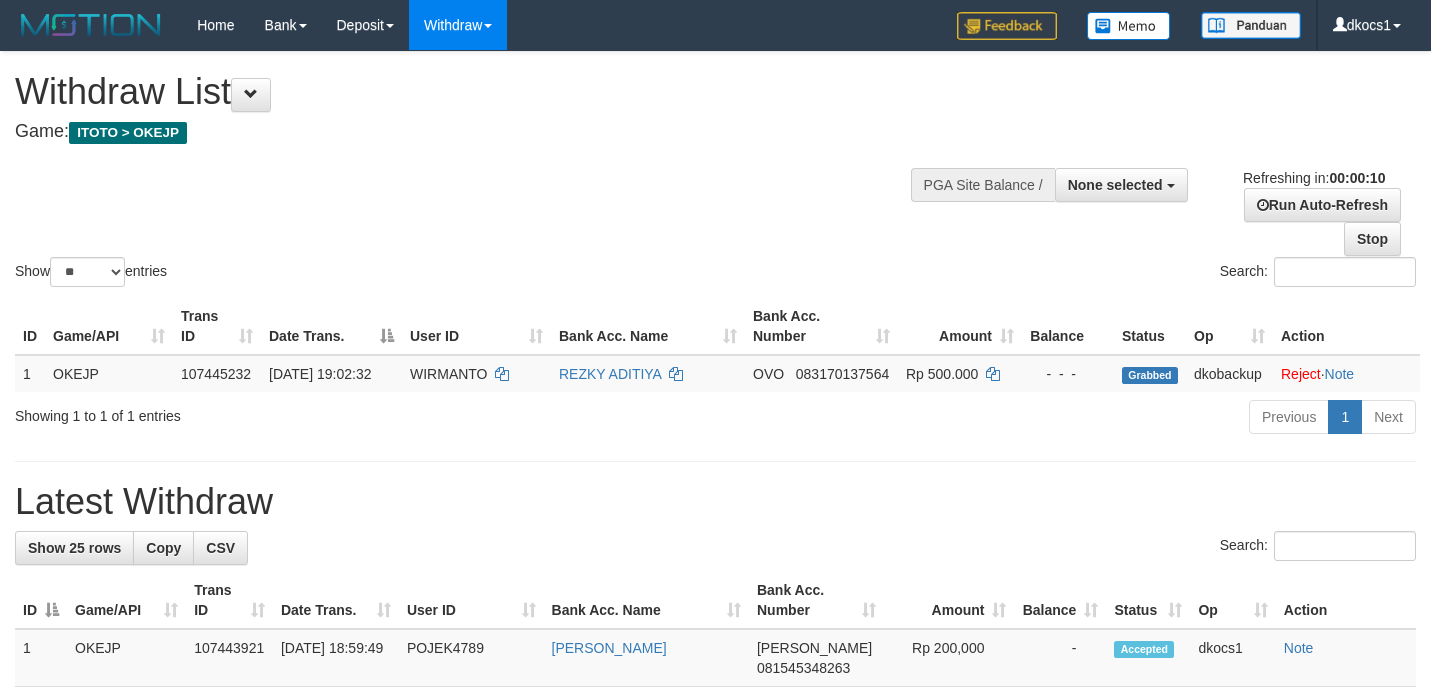 select 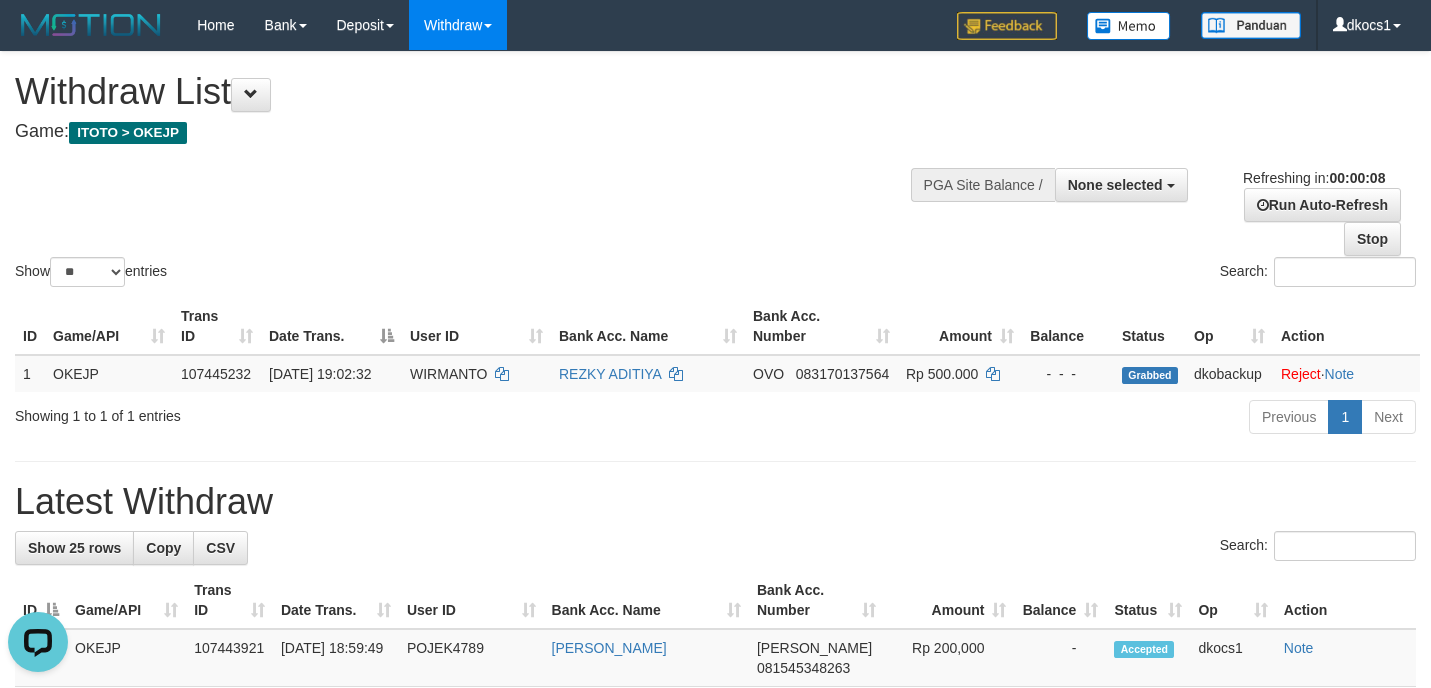 scroll, scrollTop: 0, scrollLeft: 0, axis: both 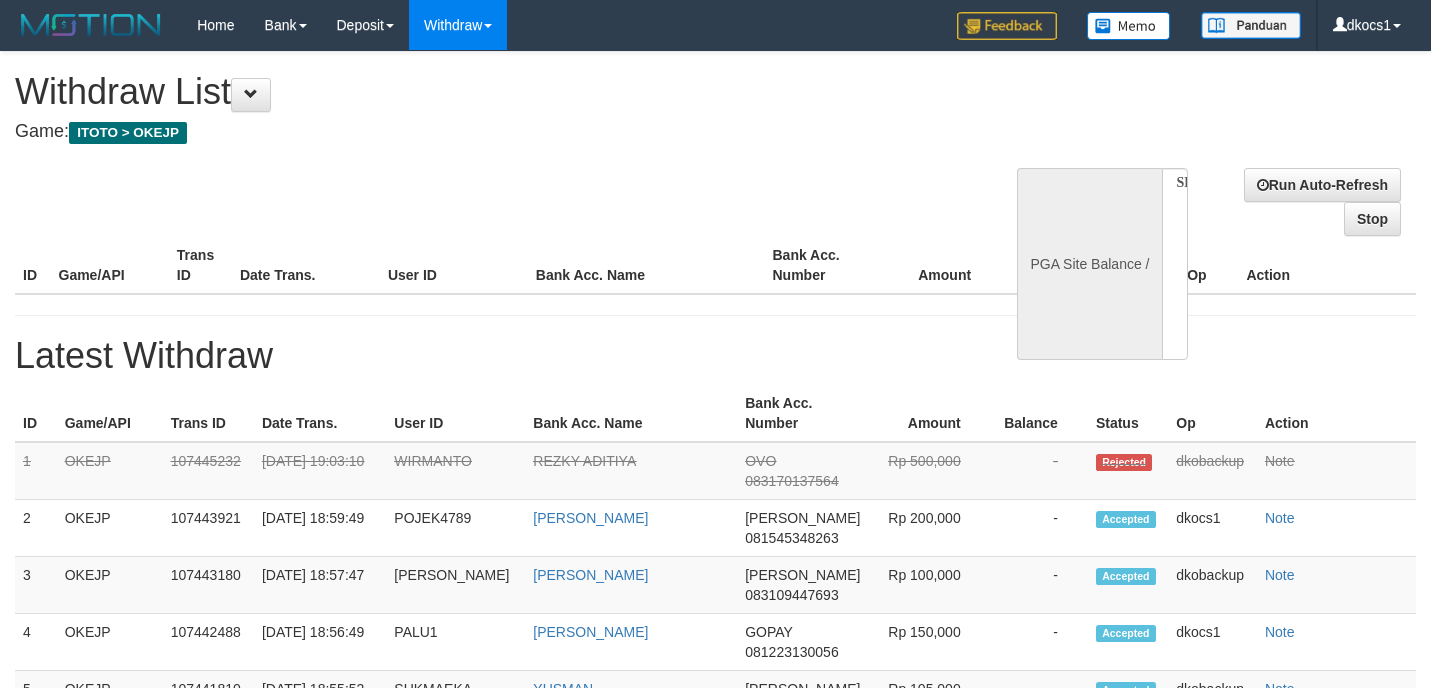 select 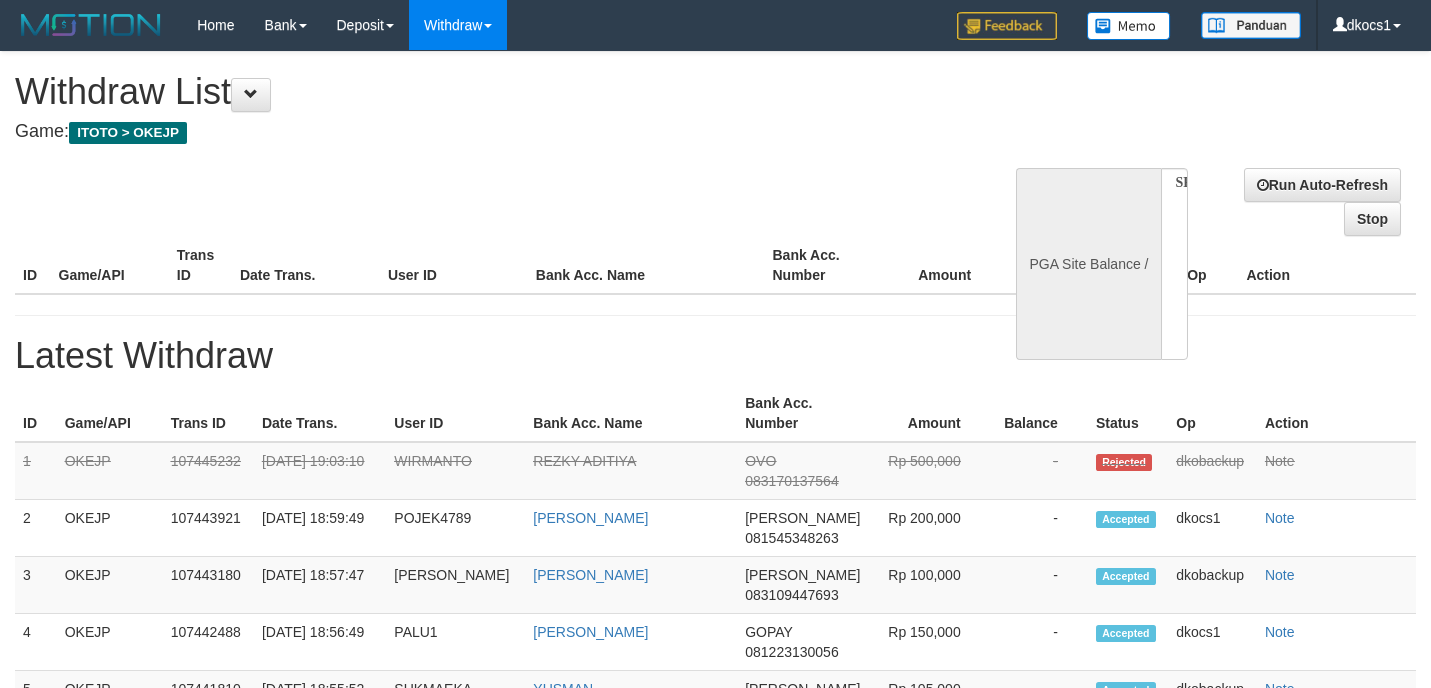 scroll, scrollTop: 0, scrollLeft: 0, axis: both 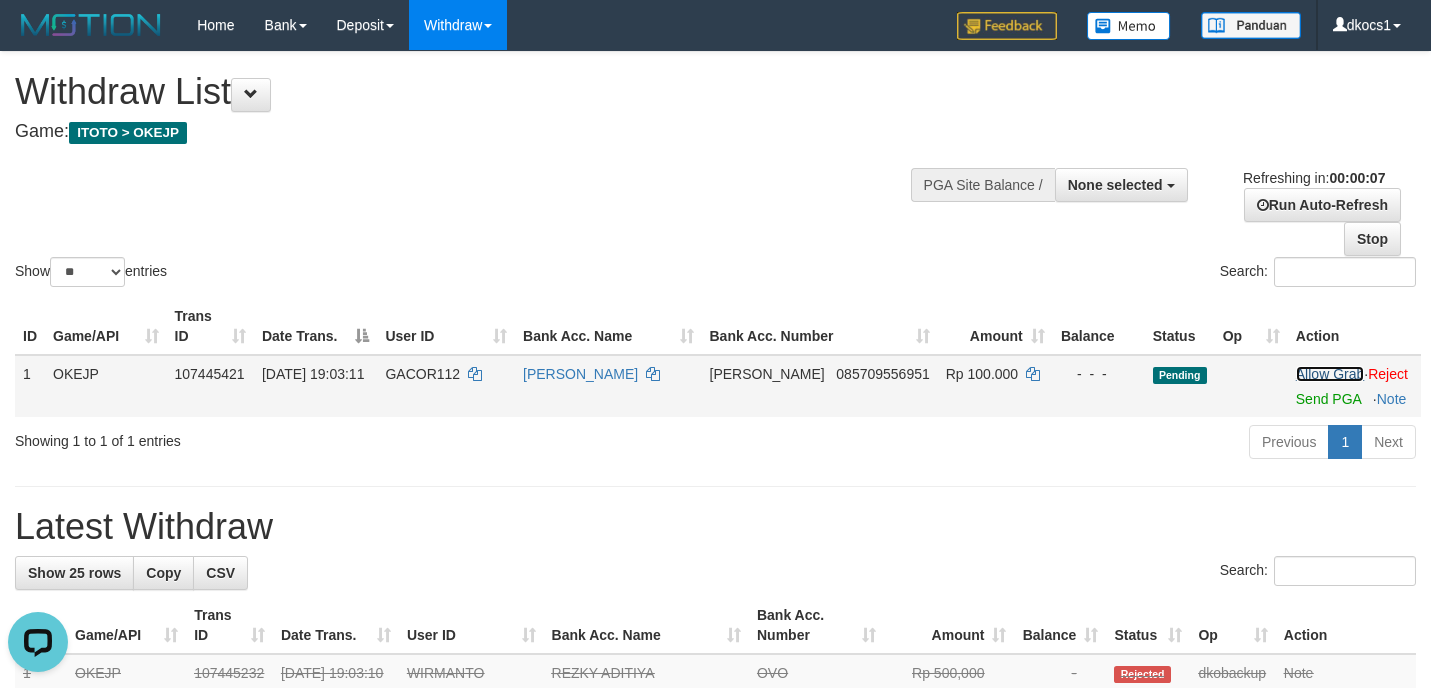 click on "Allow Grab" at bounding box center (1330, 374) 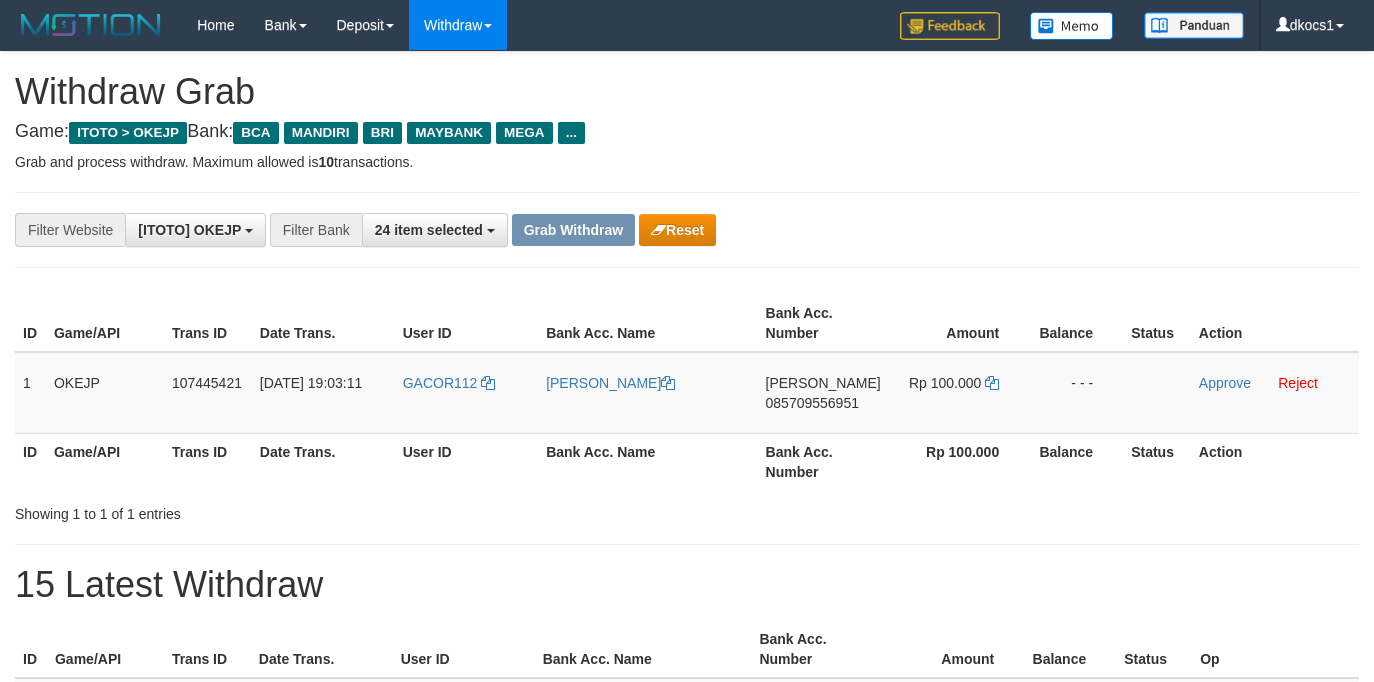 scroll, scrollTop: 0, scrollLeft: 0, axis: both 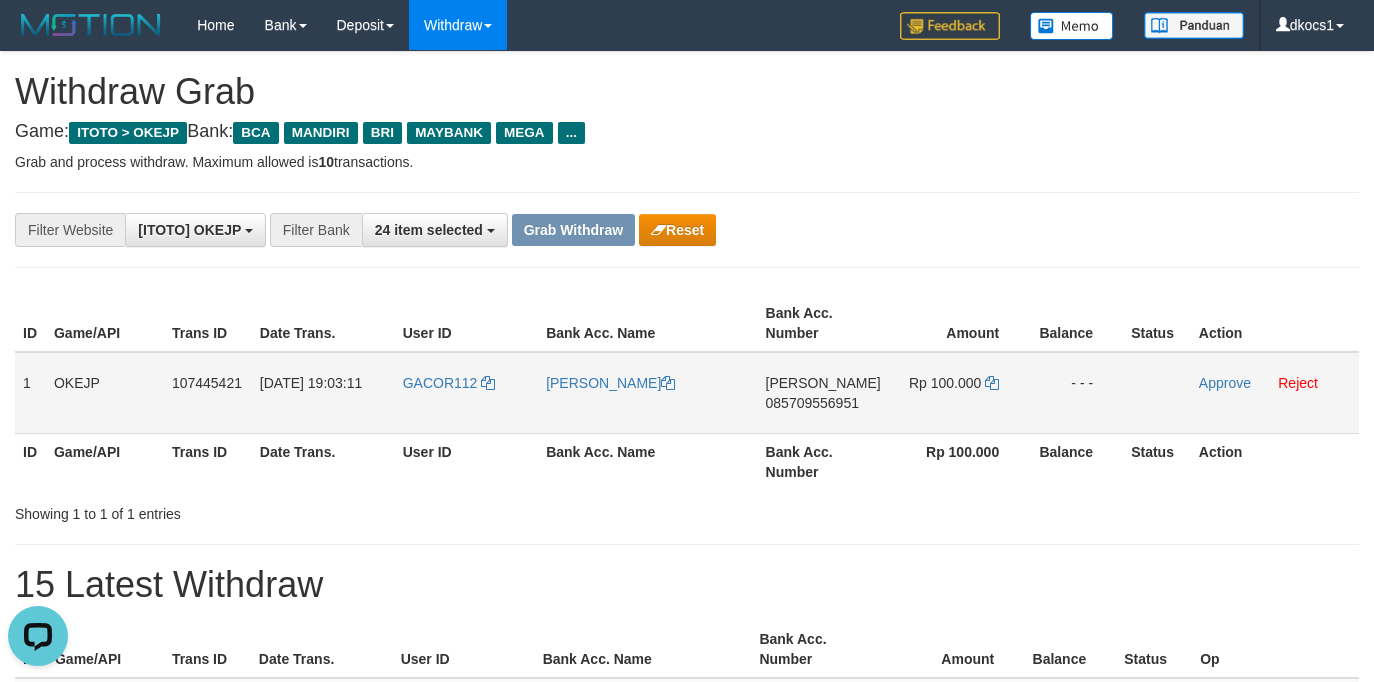 click on "GACOR112" at bounding box center (466, 393) 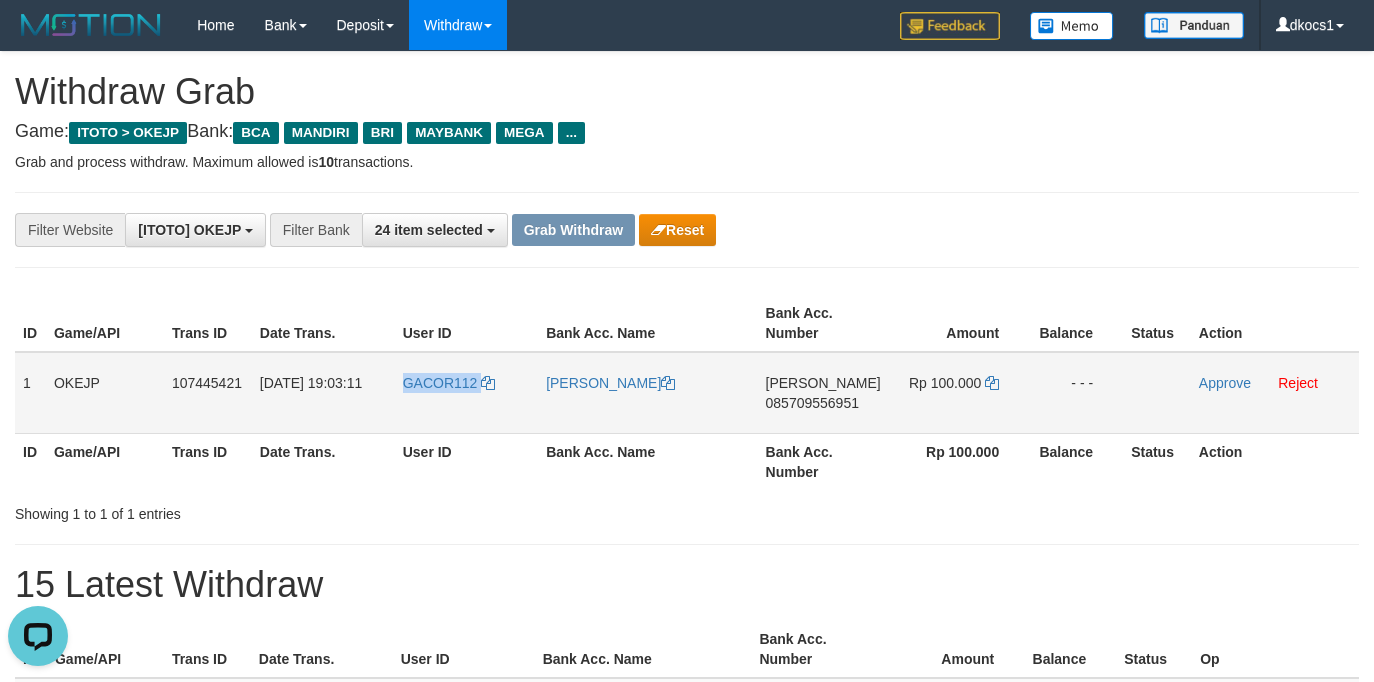 click on "GACOR112" at bounding box center [466, 393] 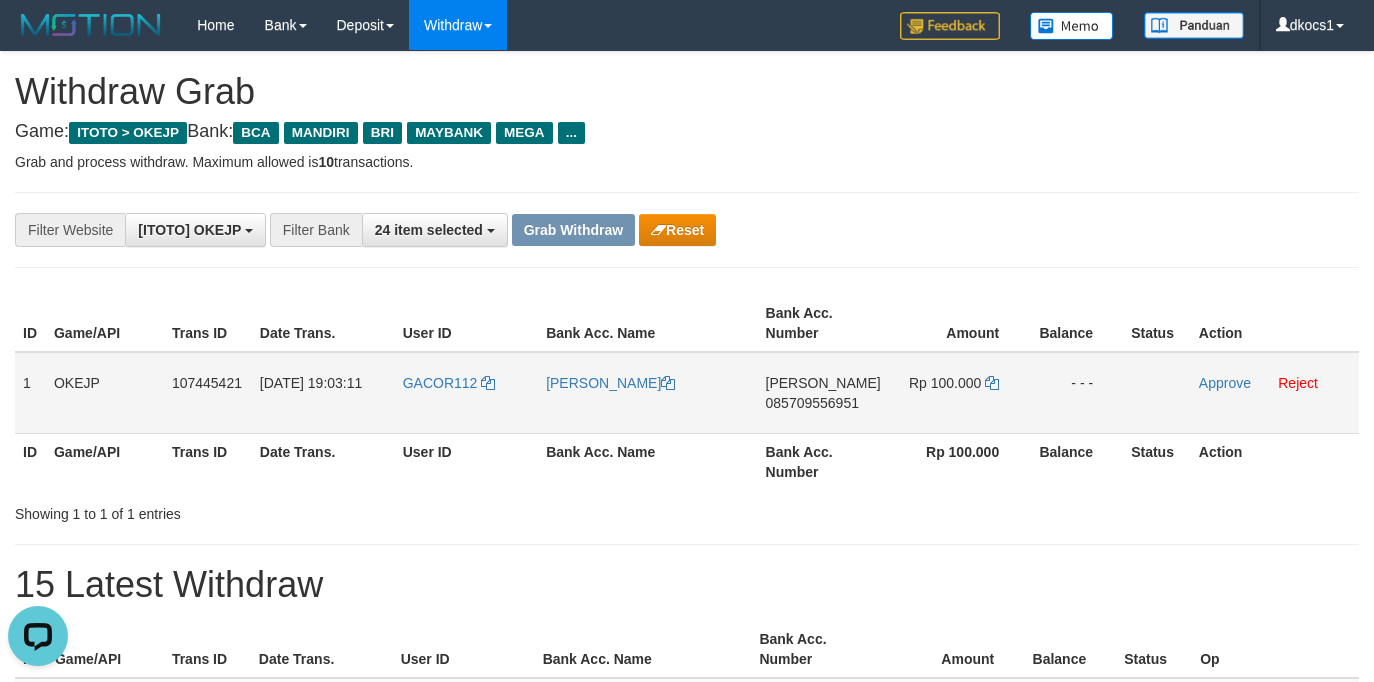 click on "[PERSON_NAME]" at bounding box center (647, 393) 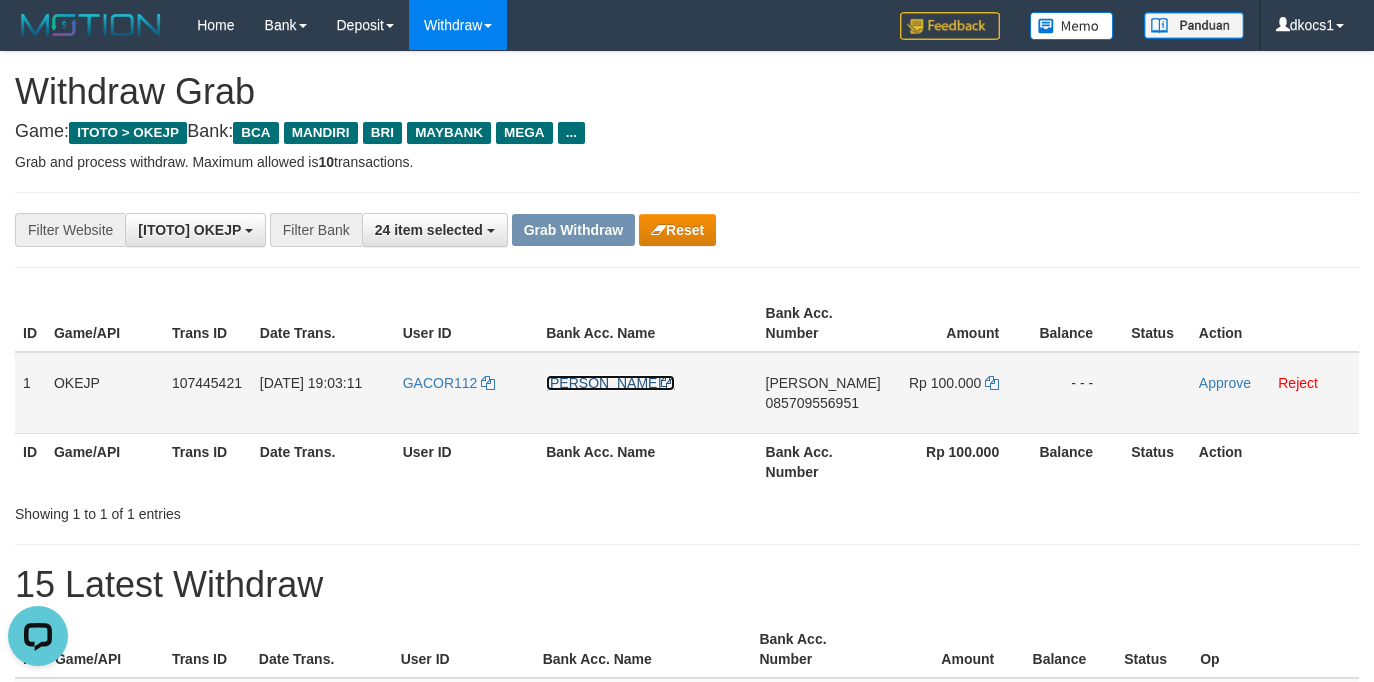 click on "[PERSON_NAME]" at bounding box center [610, 383] 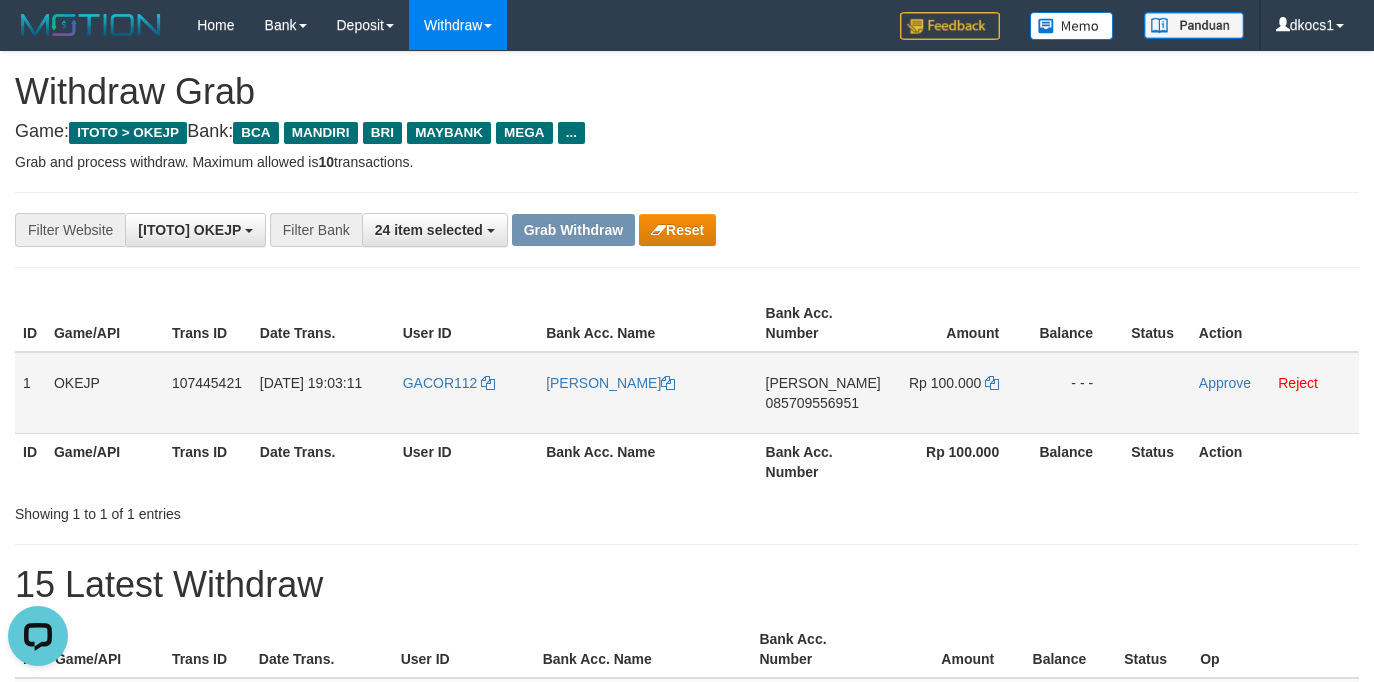 click on "DANA
085709556951" at bounding box center (823, 393) 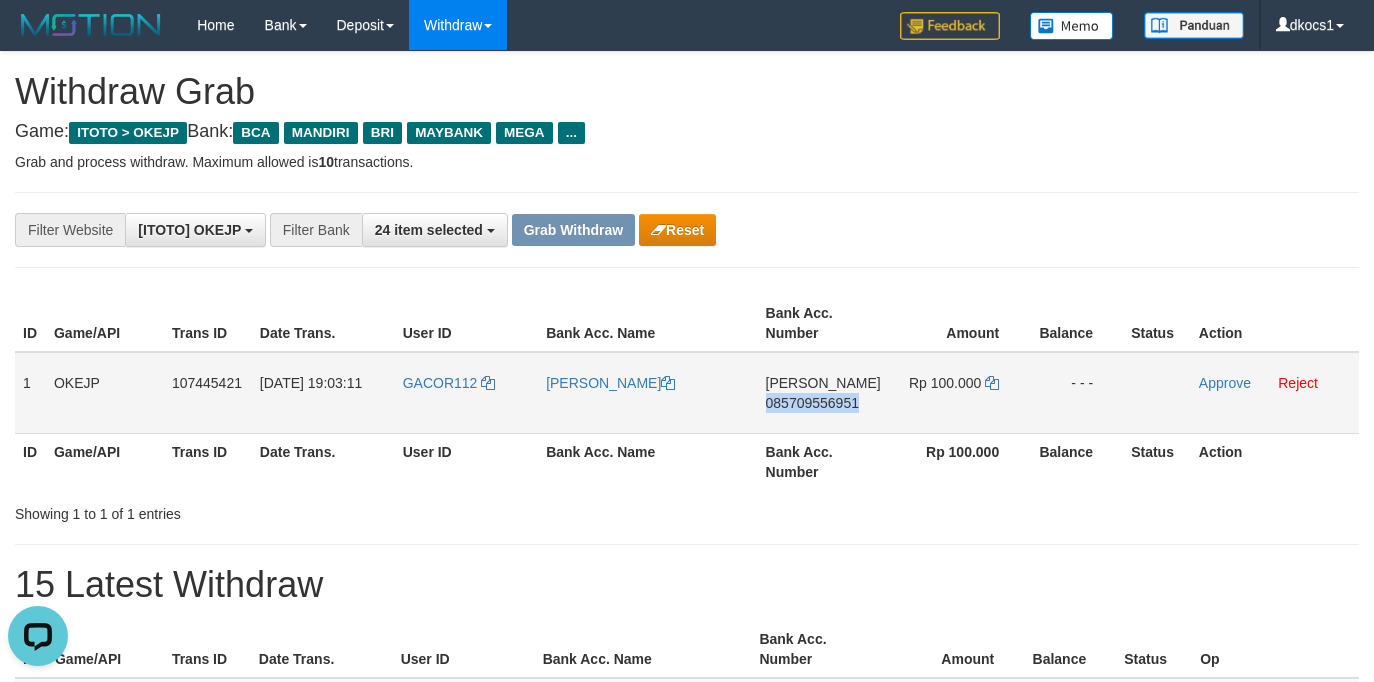 click on "DANA
085709556951" at bounding box center [823, 393] 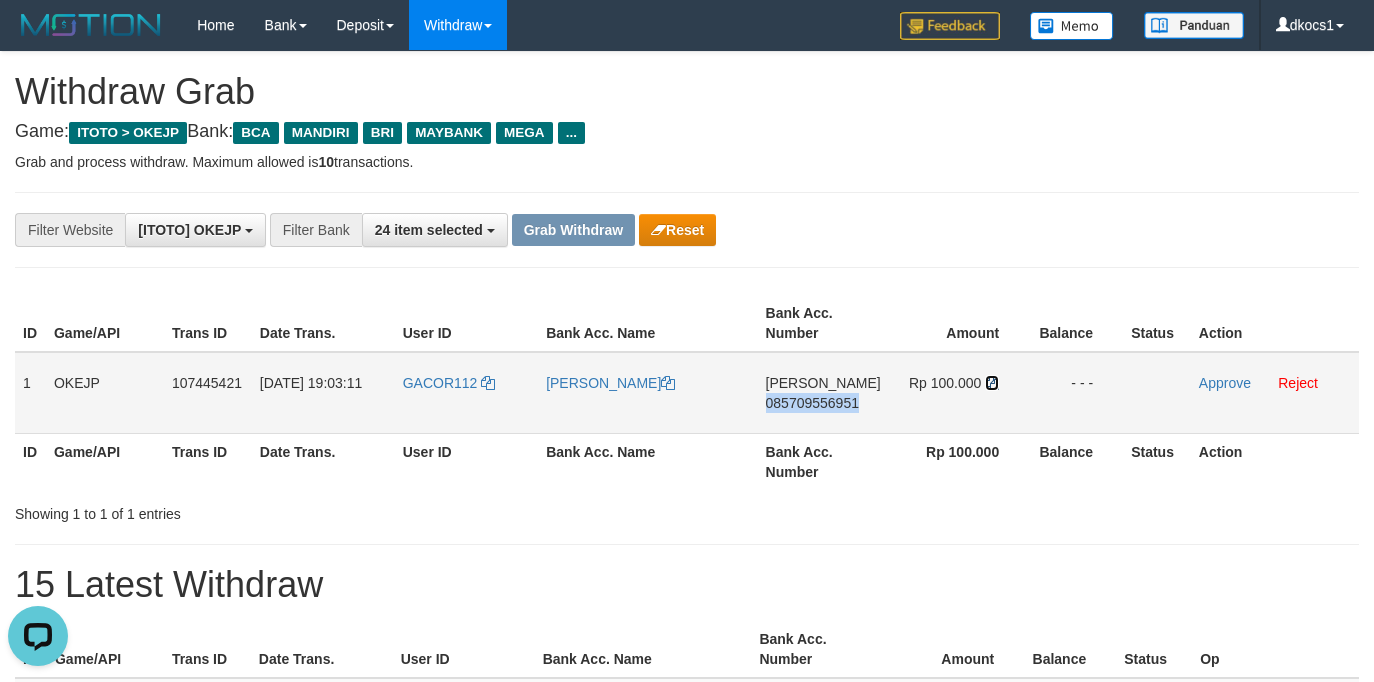 click at bounding box center [992, 383] 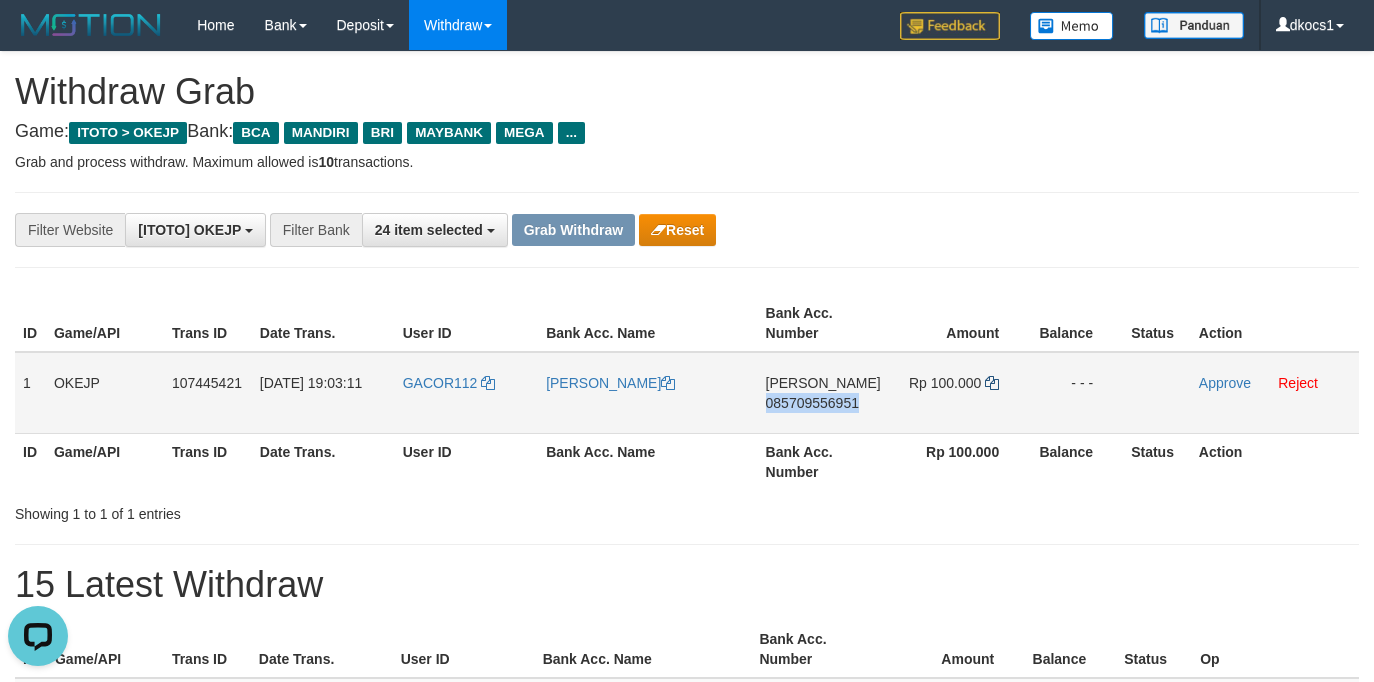 copy on "085709556951" 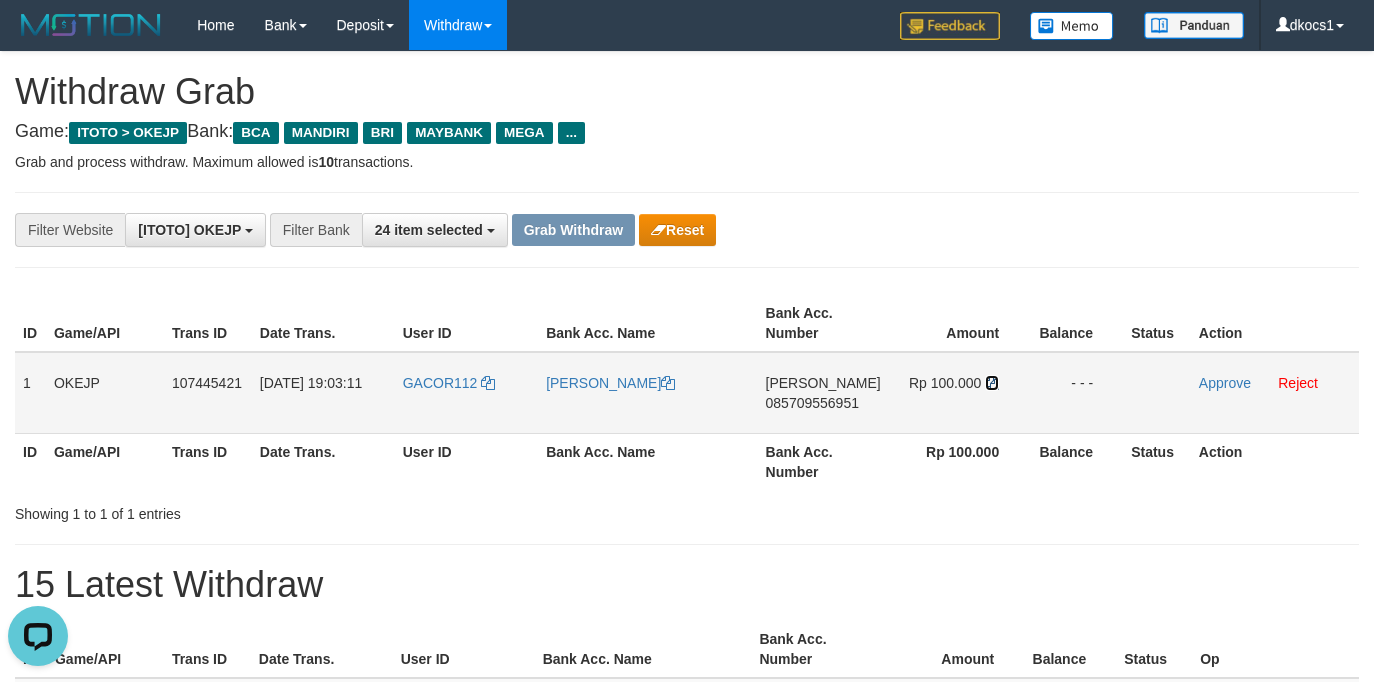 click at bounding box center [992, 383] 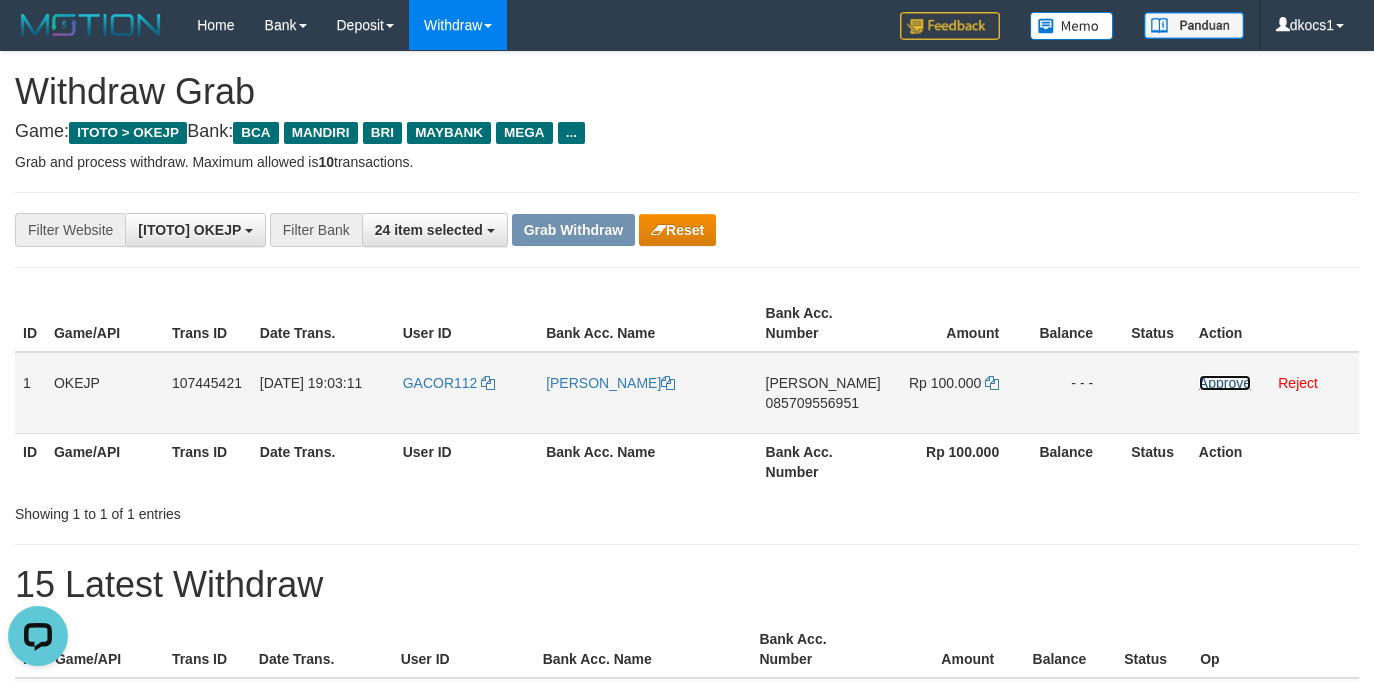 click on "Approve" at bounding box center [1225, 383] 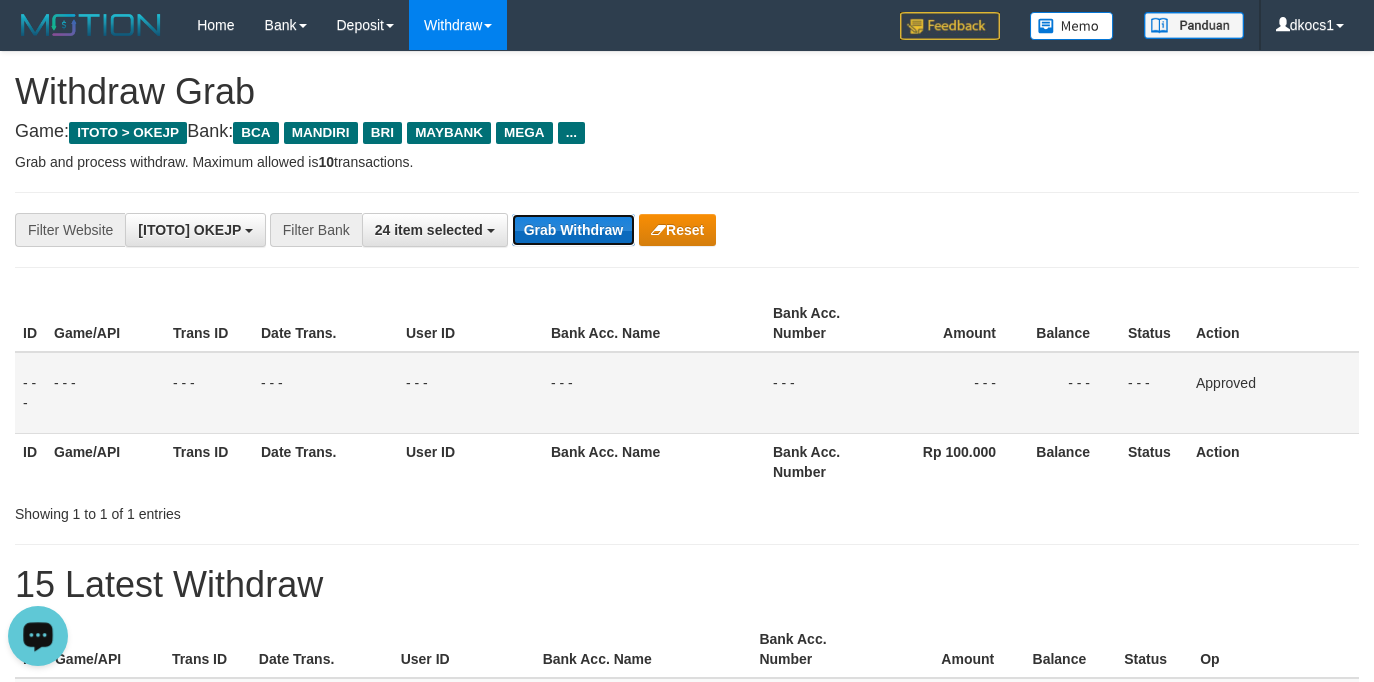 click on "Grab Withdraw" at bounding box center [573, 230] 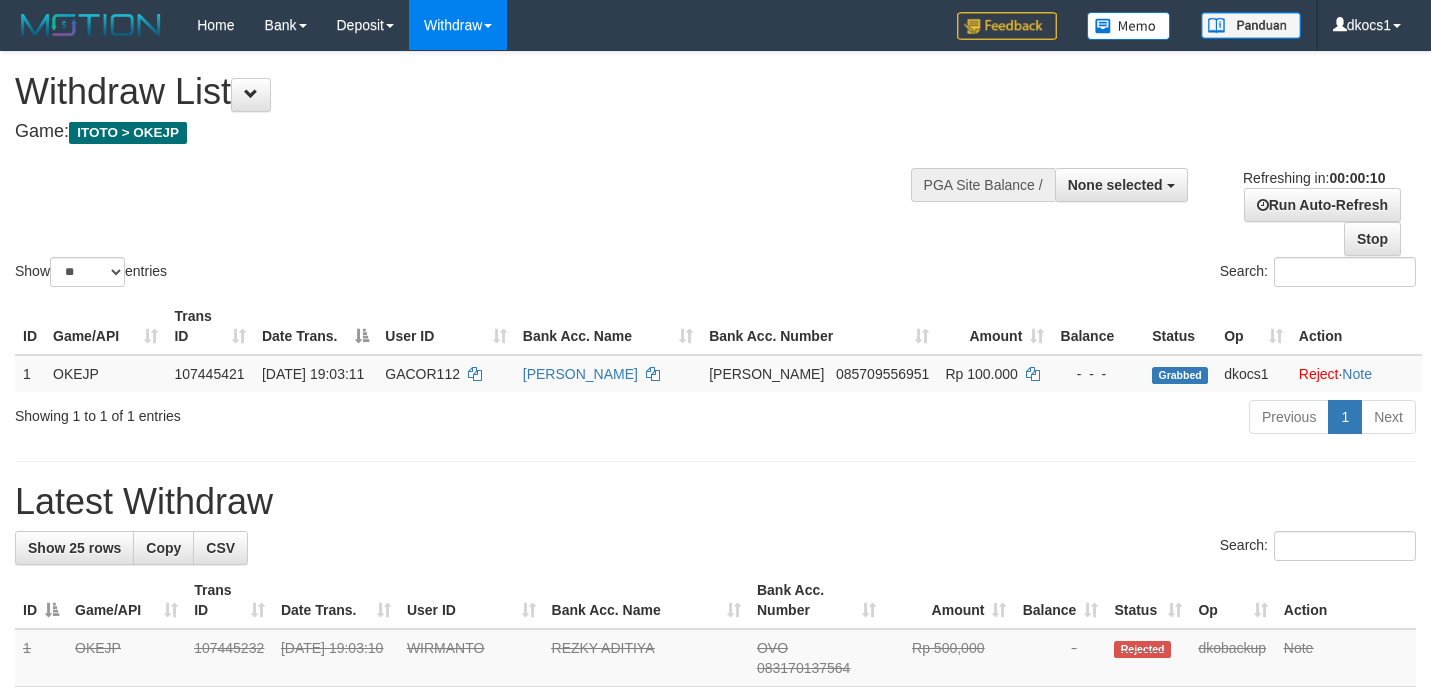 select 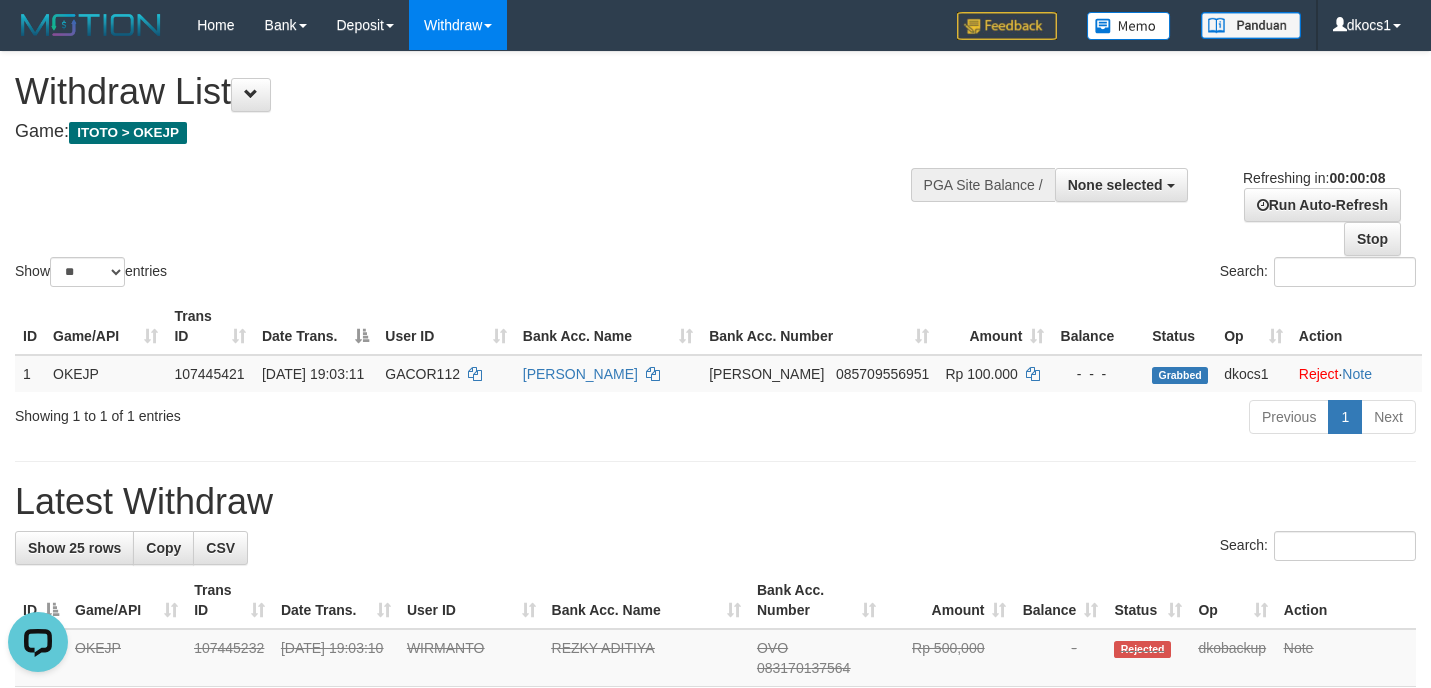 scroll, scrollTop: 0, scrollLeft: 0, axis: both 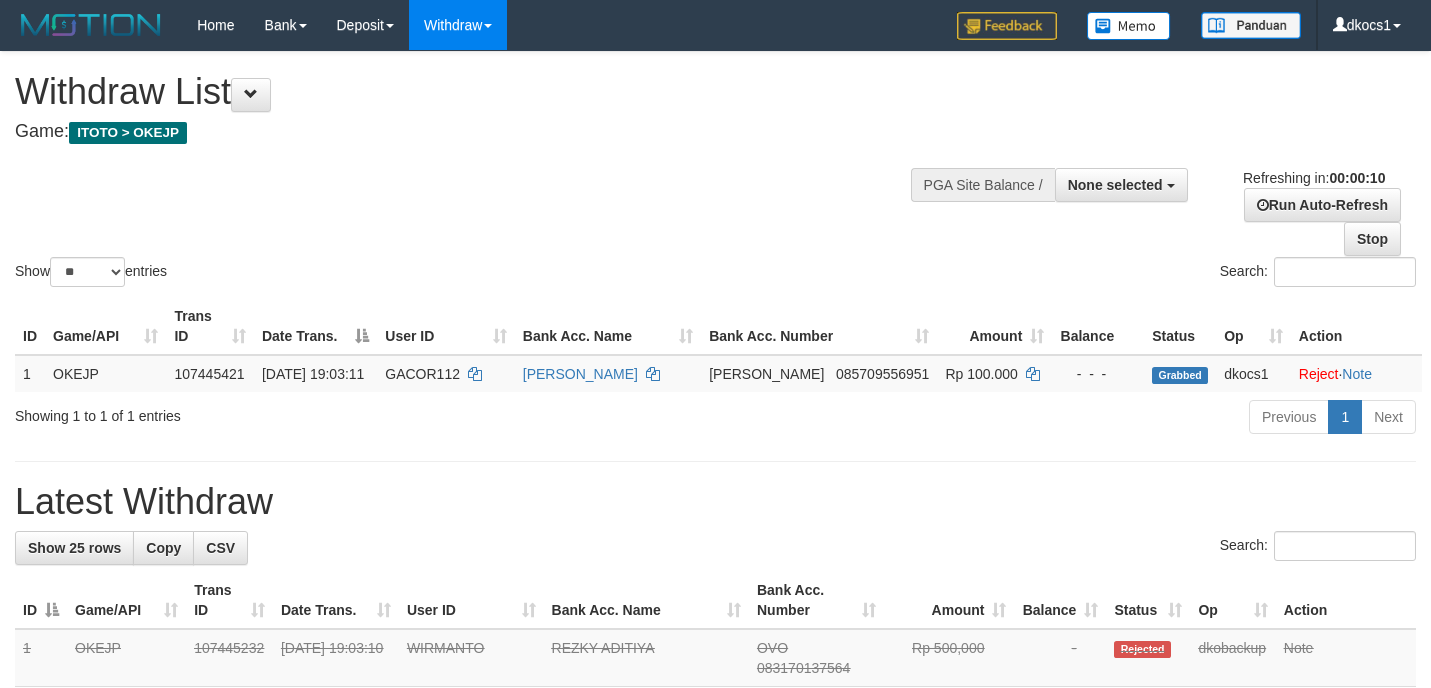 select 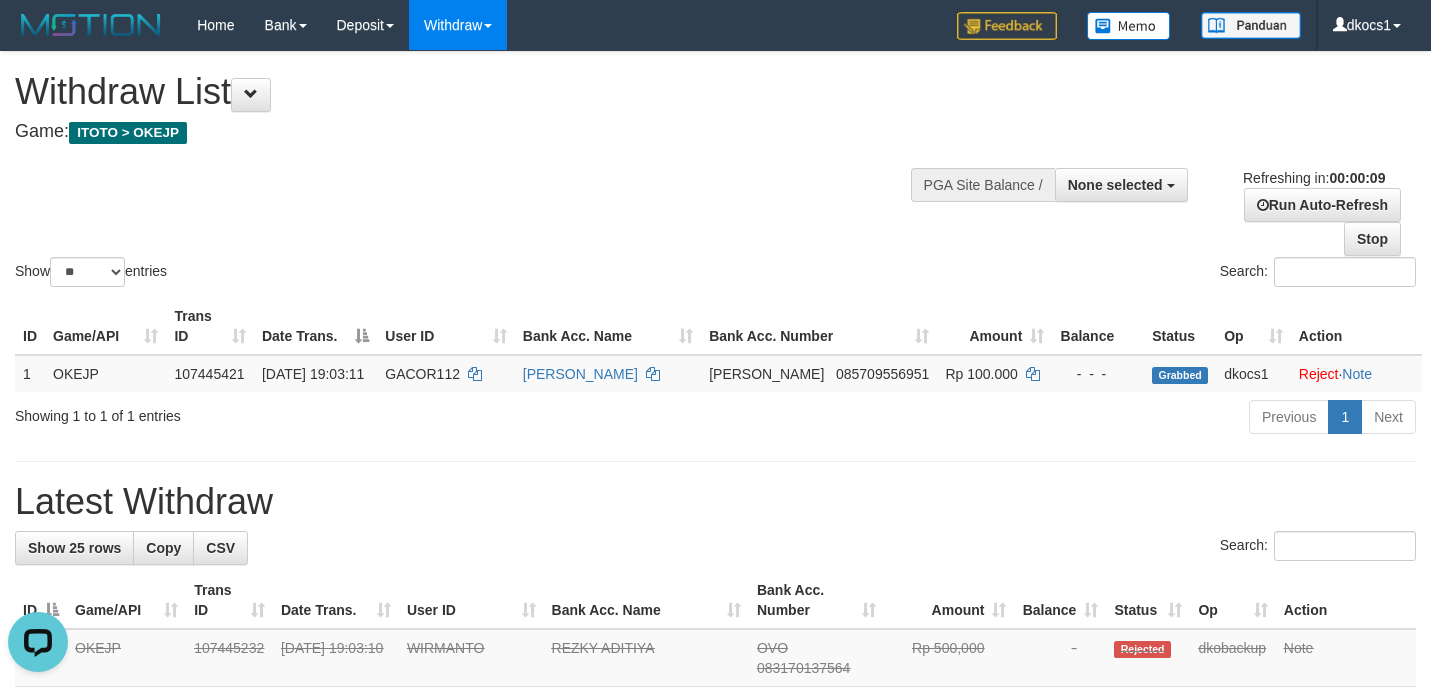 scroll, scrollTop: 0, scrollLeft: 0, axis: both 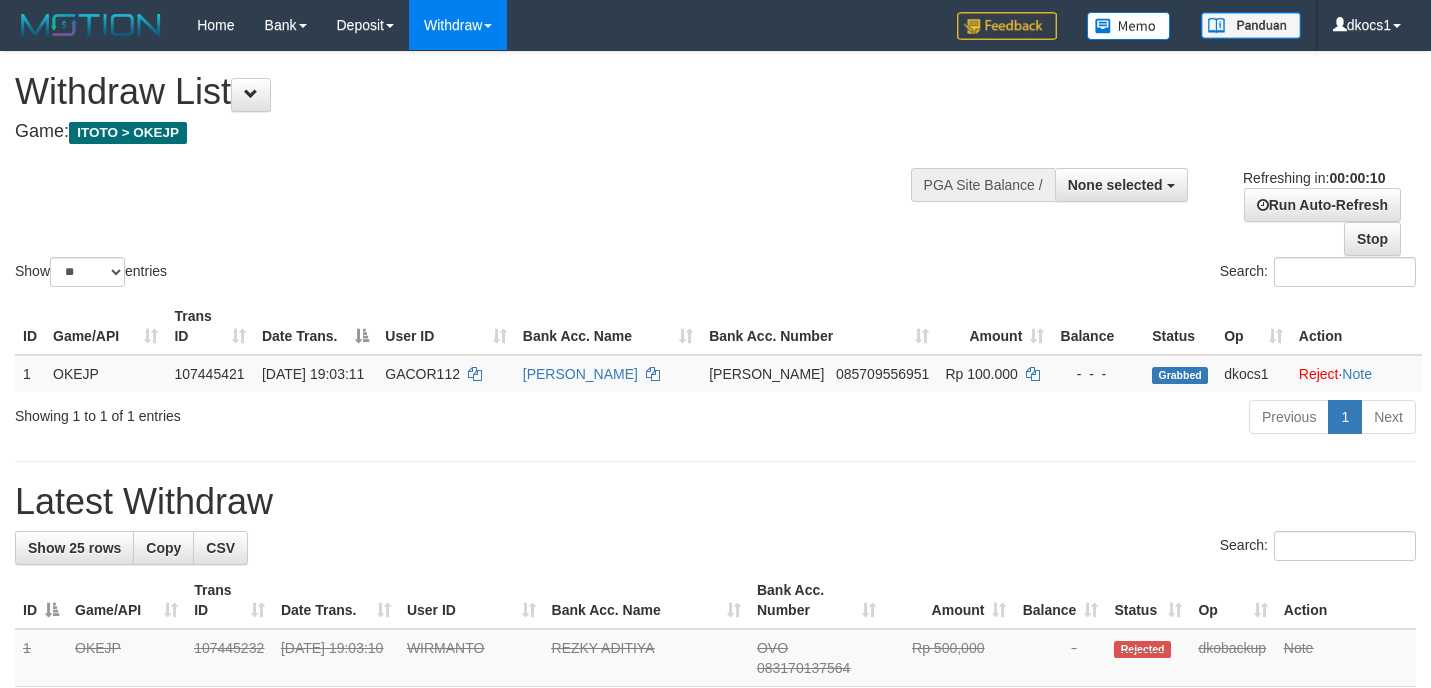 select 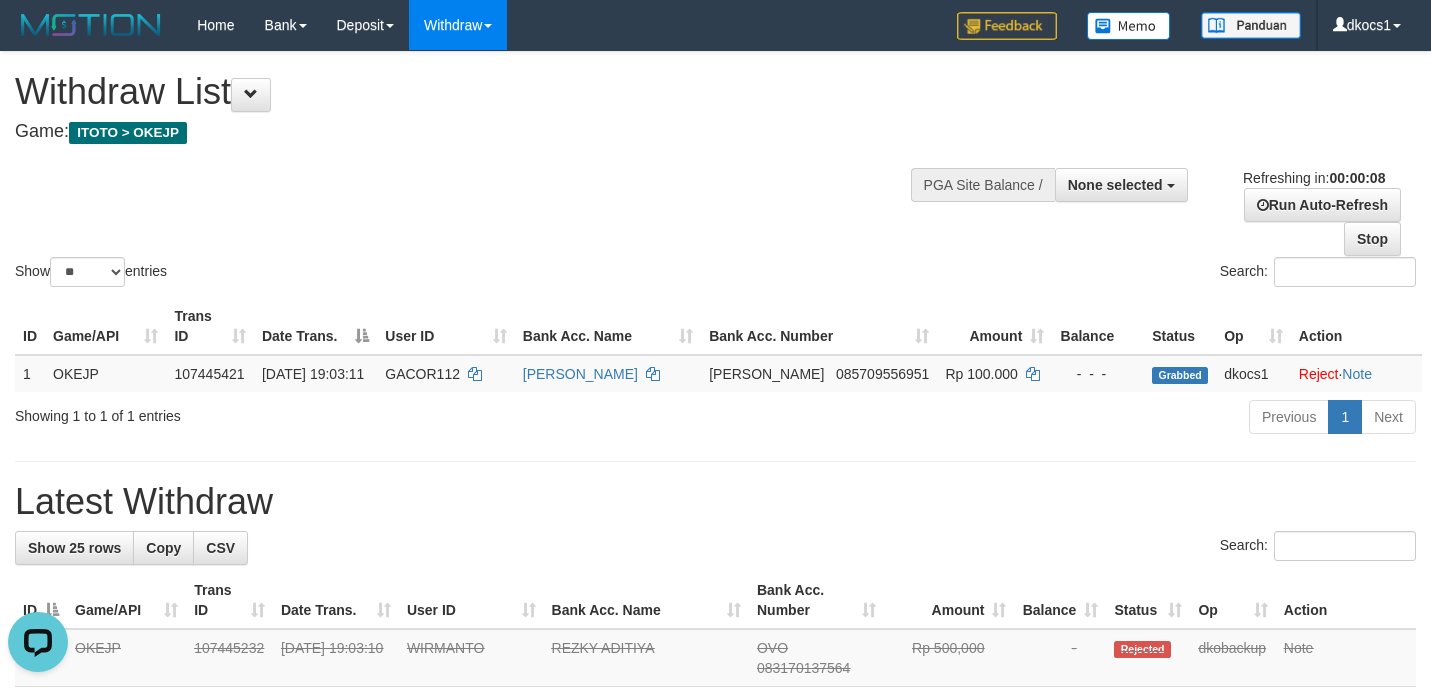 scroll, scrollTop: 0, scrollLeft: 0, axis: both 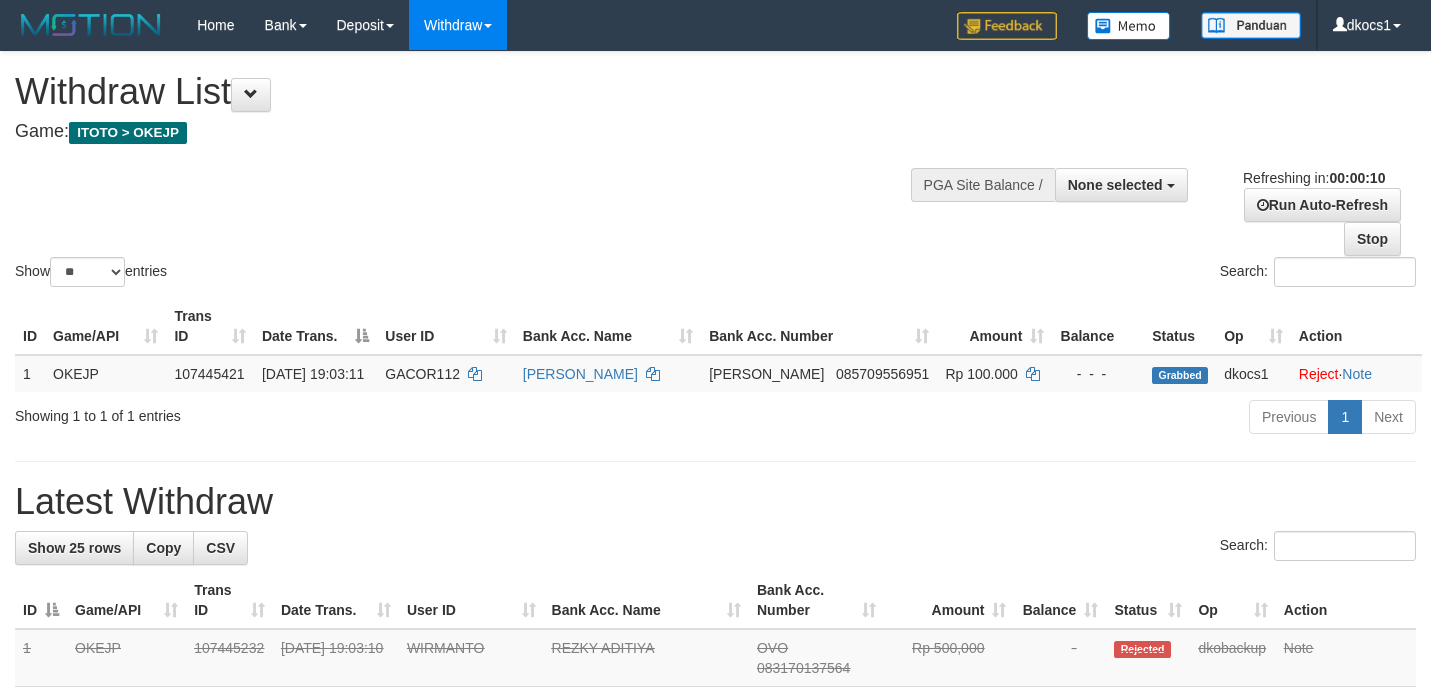 select 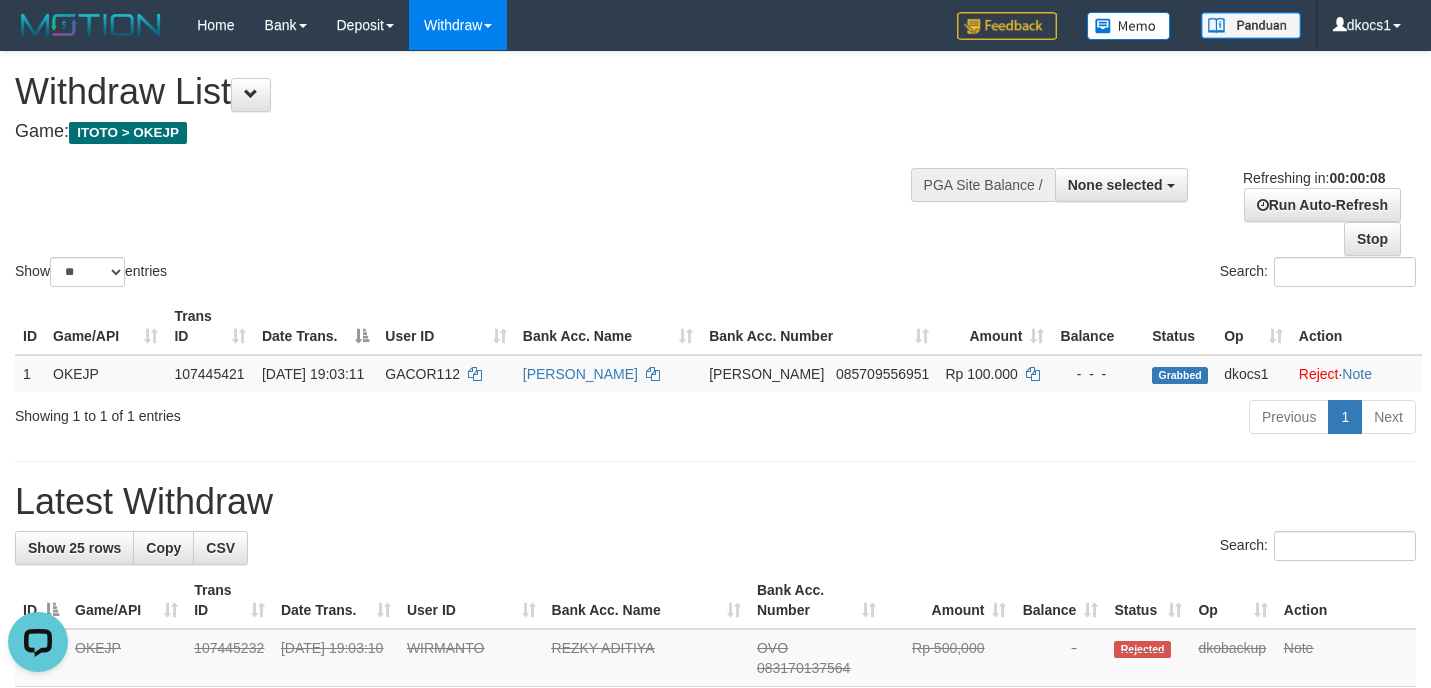 scroll, scrollTop: 0, scrollLeft: 0, axis: both 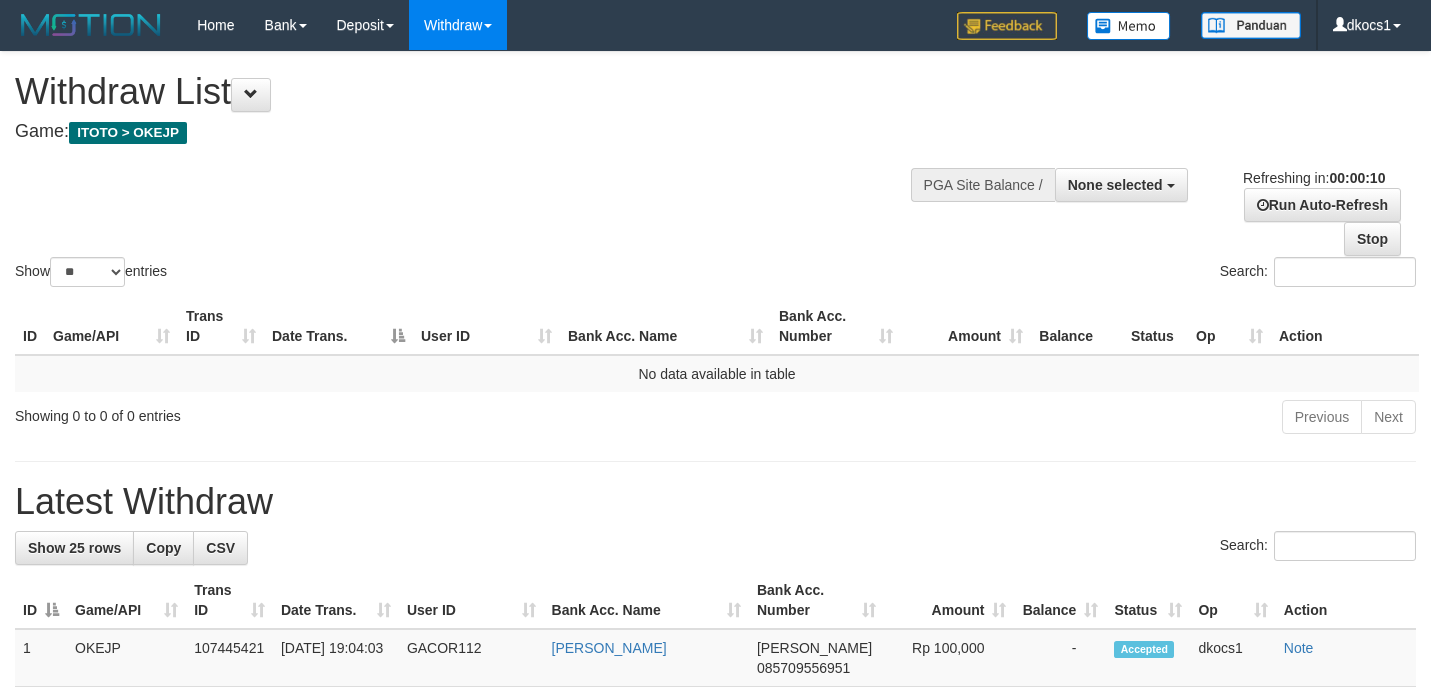select 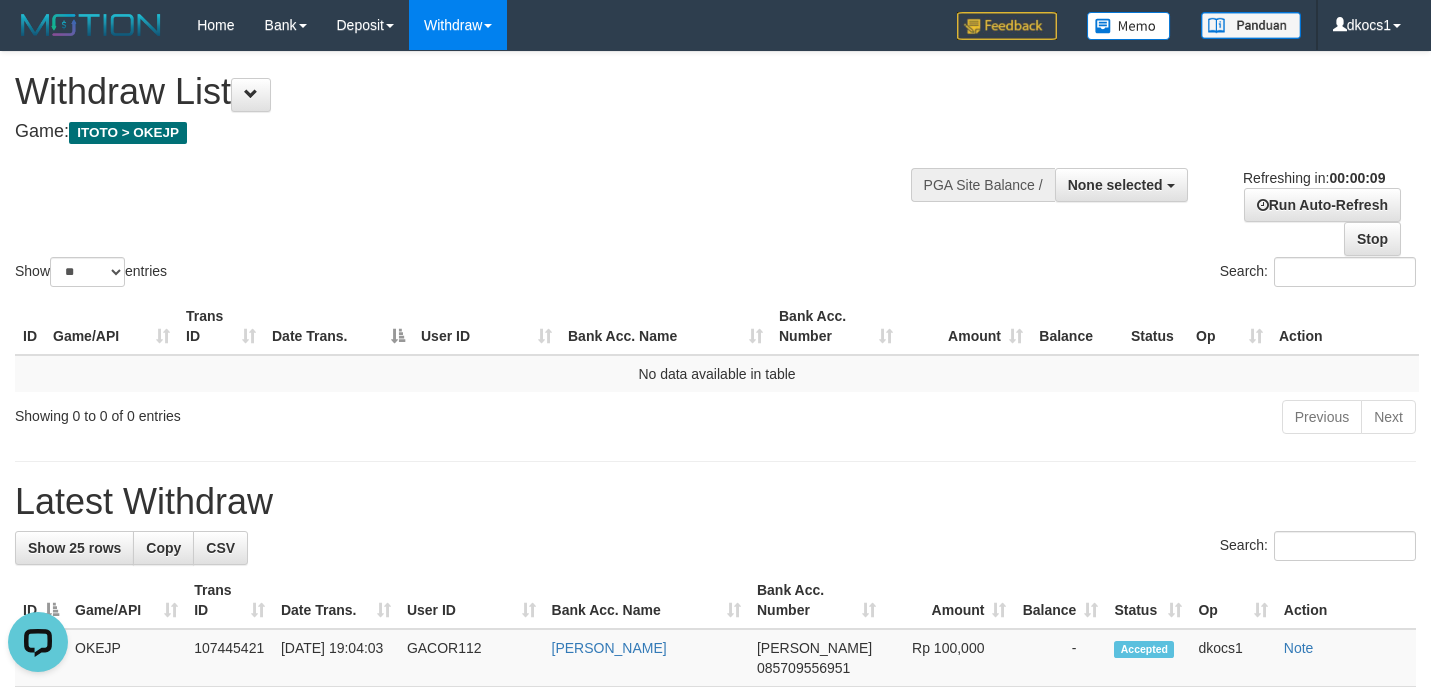 scroll, scrollTop: 0, scrollLeft: 0, axis: both 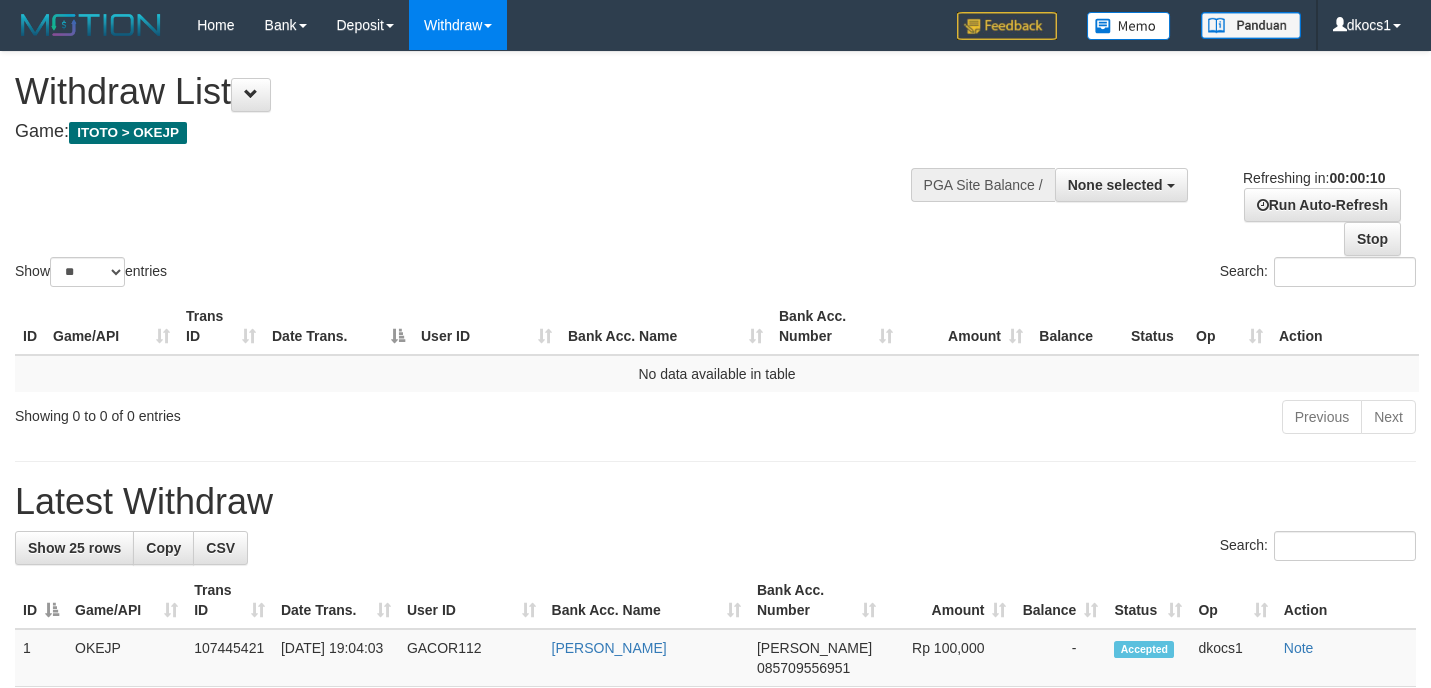 select 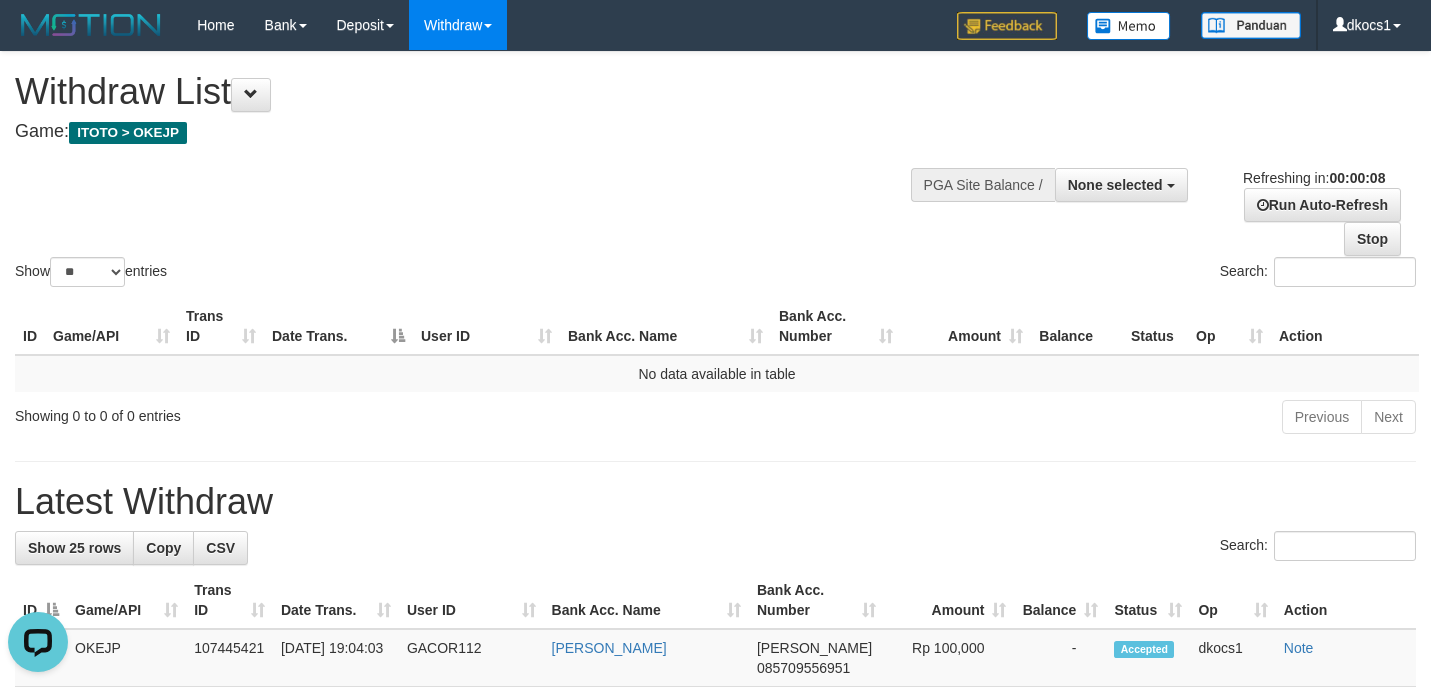 scroll, scrollTop: 0, scrollLeft: 0, axis: both 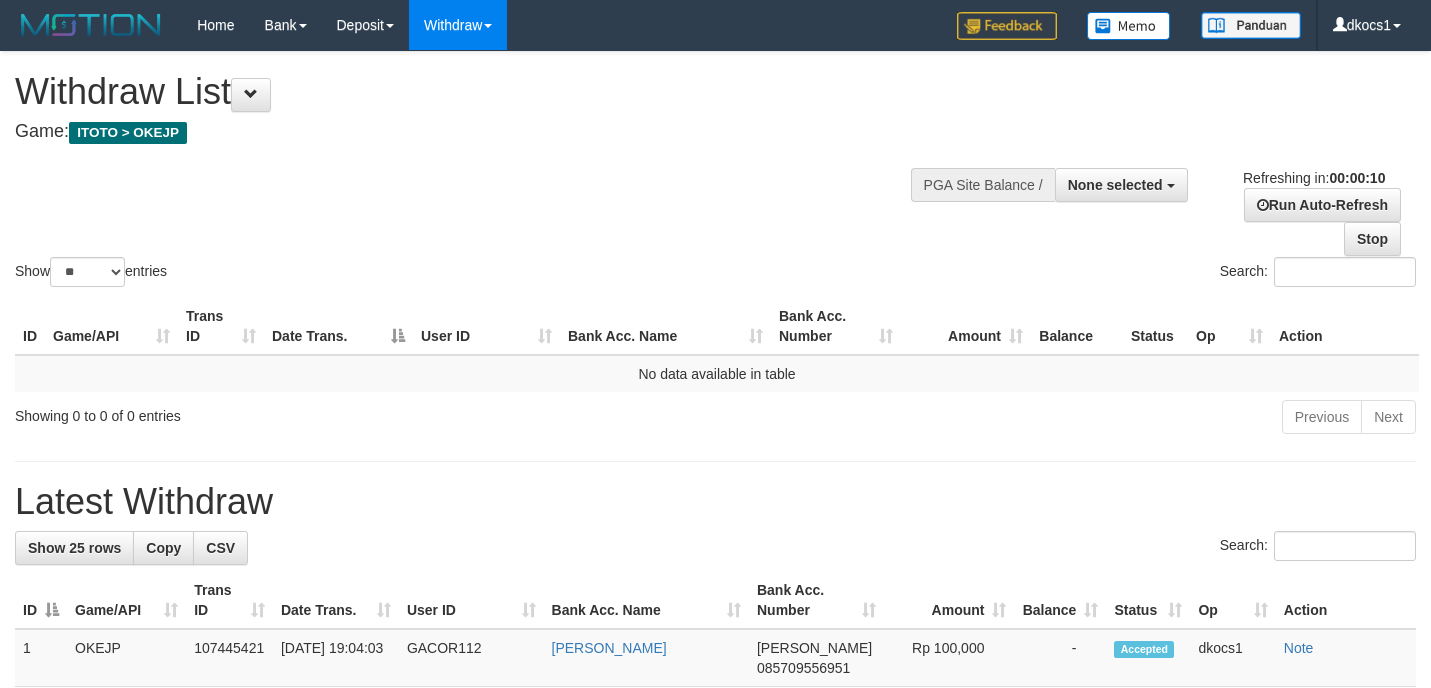 select 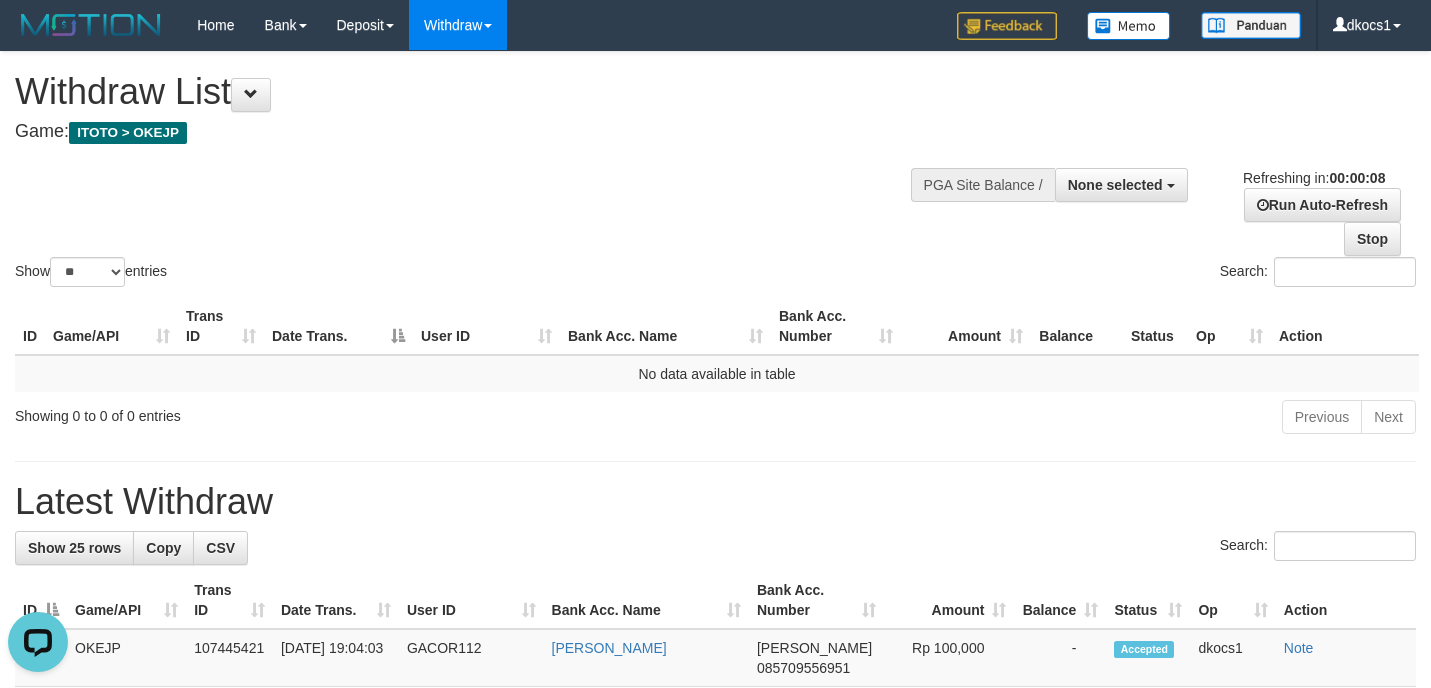 scroll, scrollTop: 0, scrollLeft: 0, axis: both 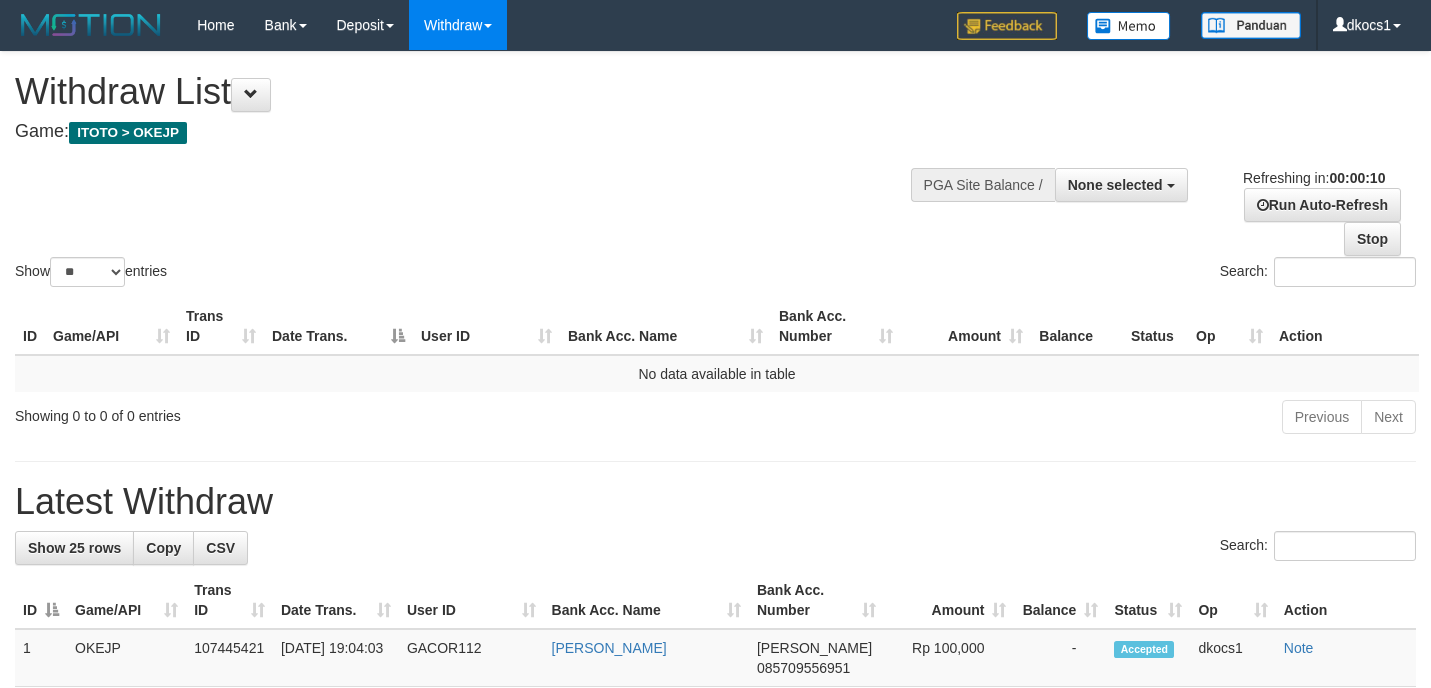 select 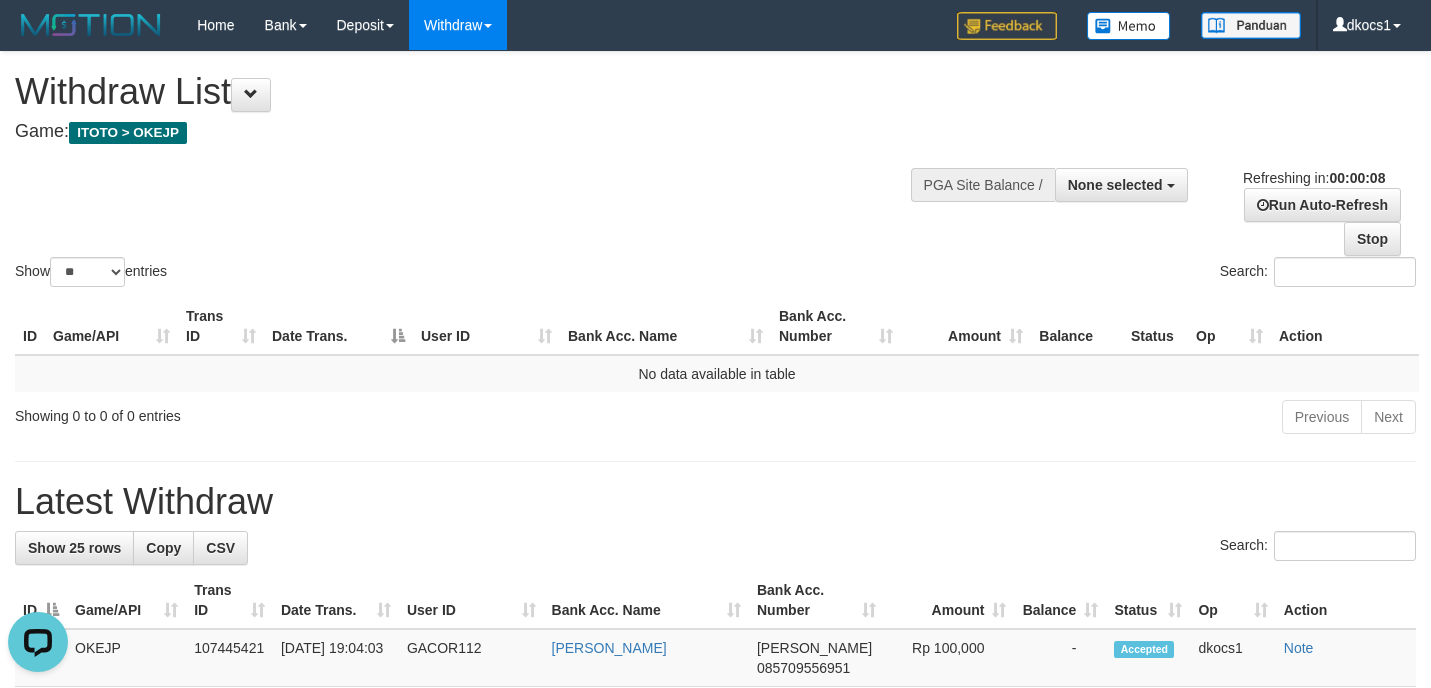 scroll, scrollTop: 0, scrollLeft: 0, axis: both 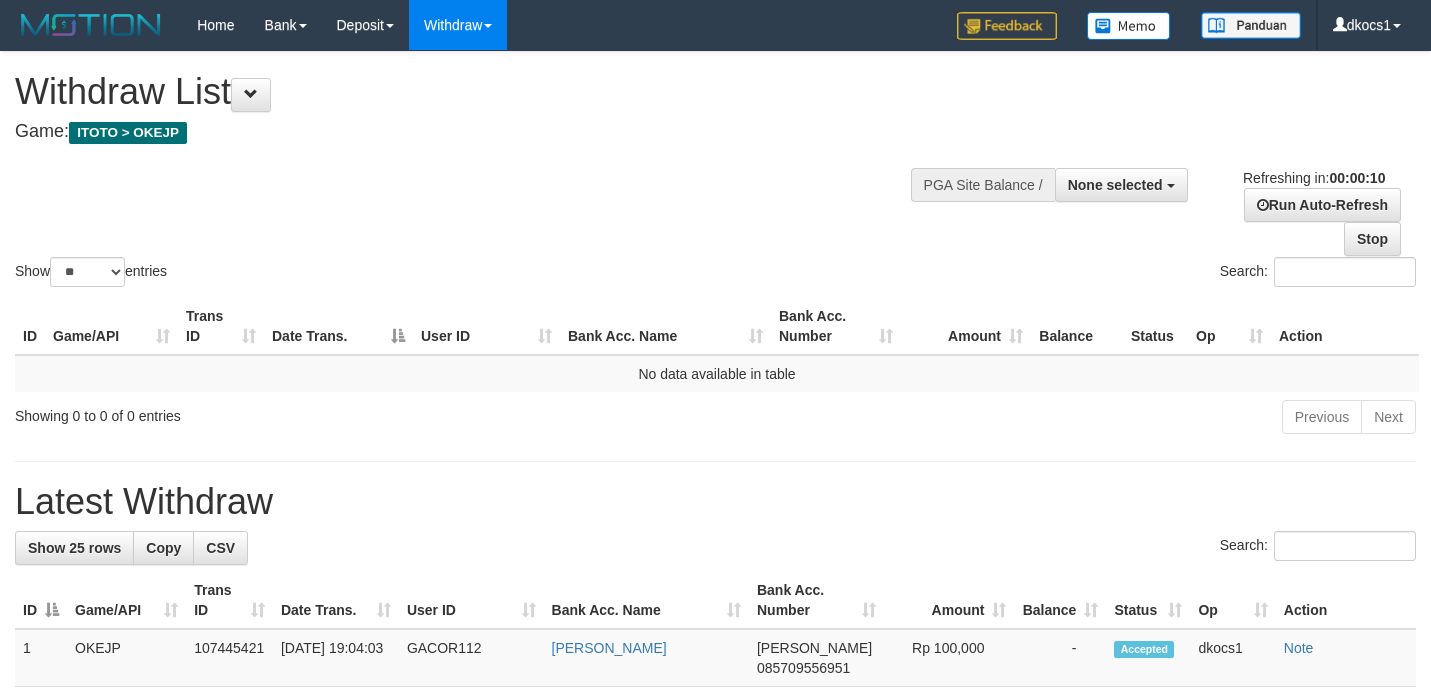 select 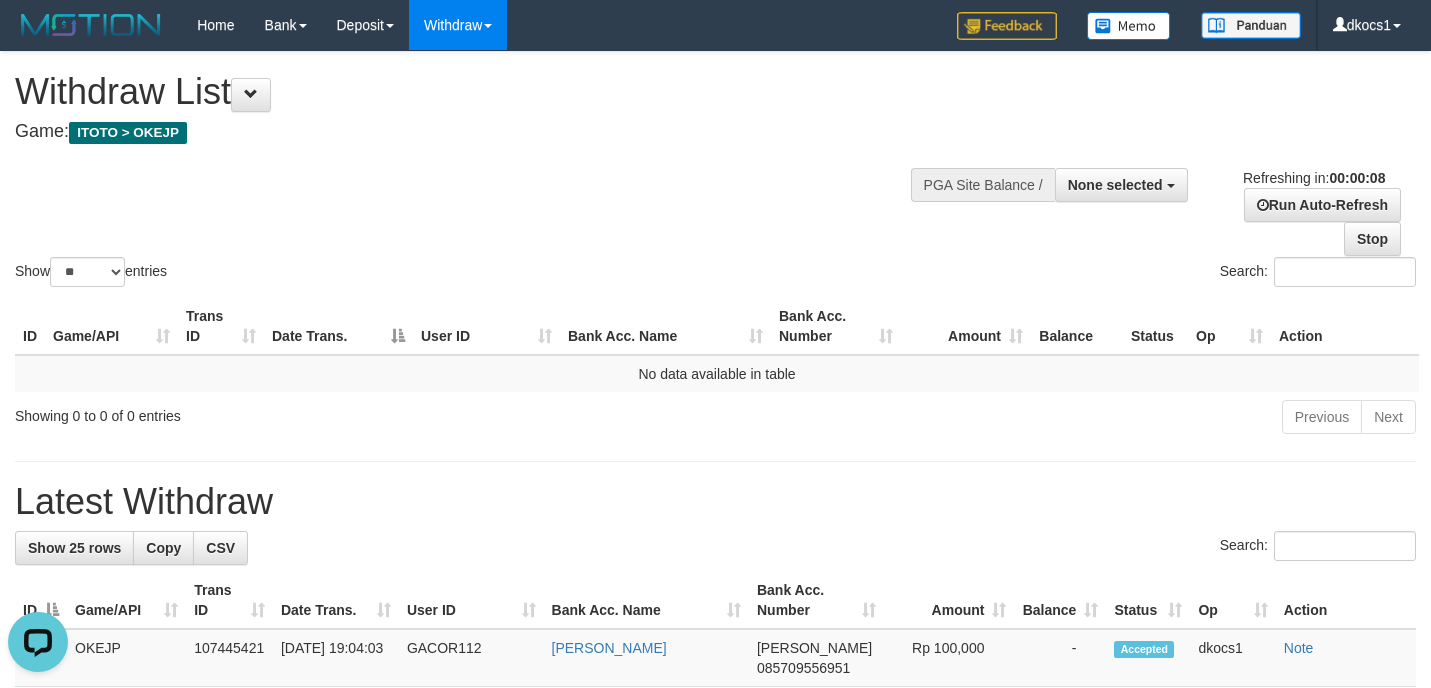 scroll, scrollTop: 0, scrollLeft: 0, axis: both 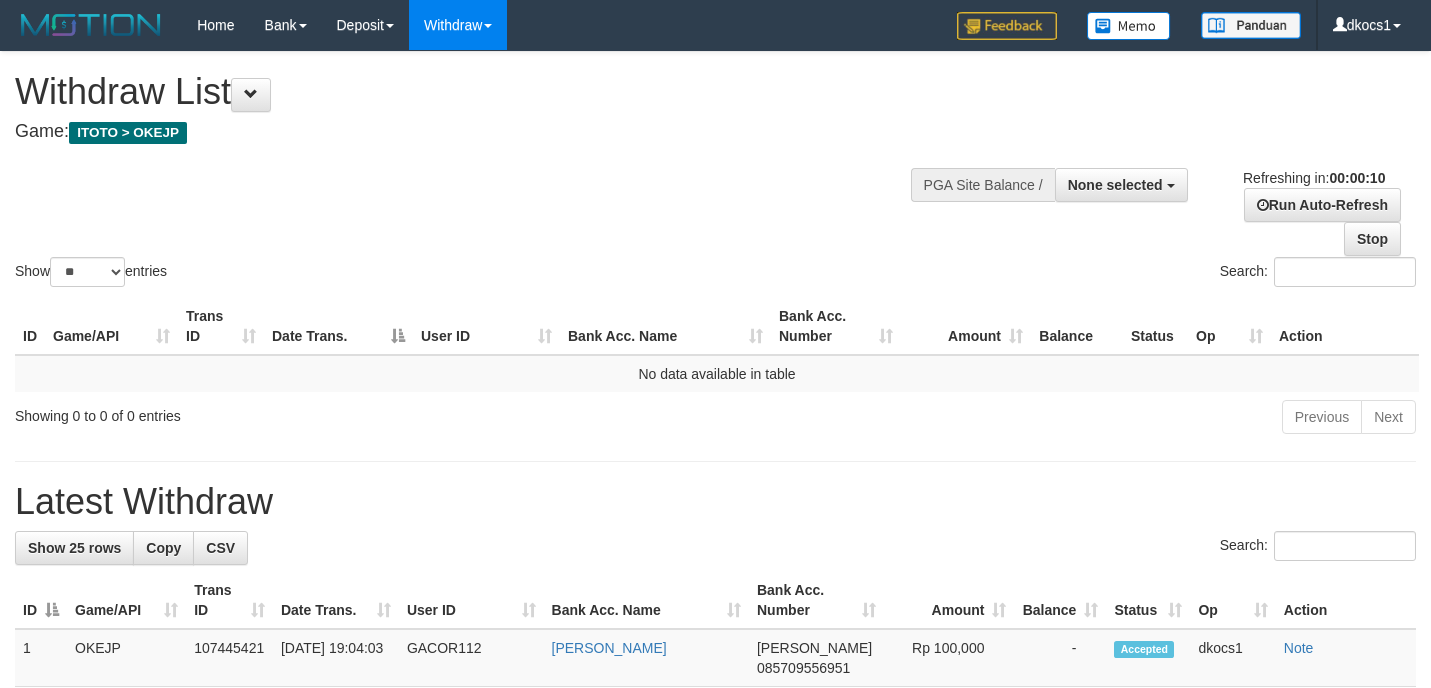 select 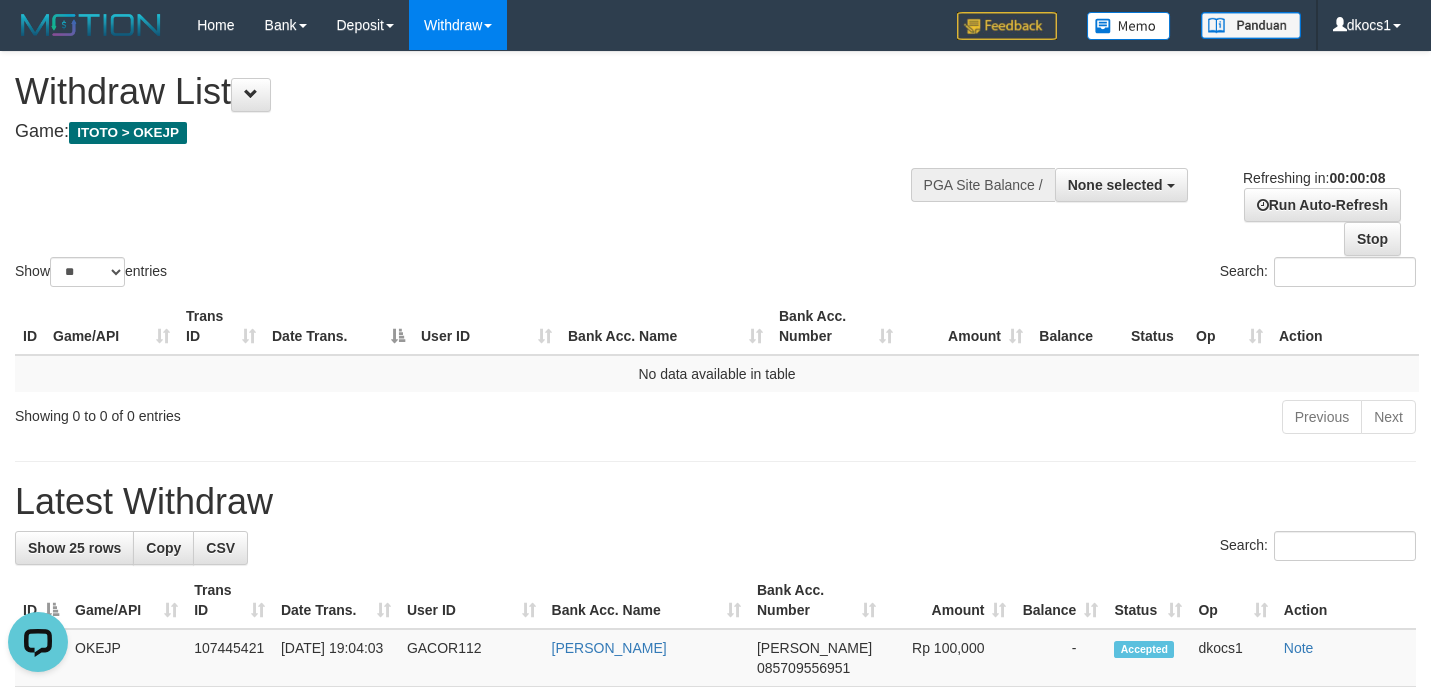 scroll, scrollTop: 0, scrollLeft: 0, axis: both 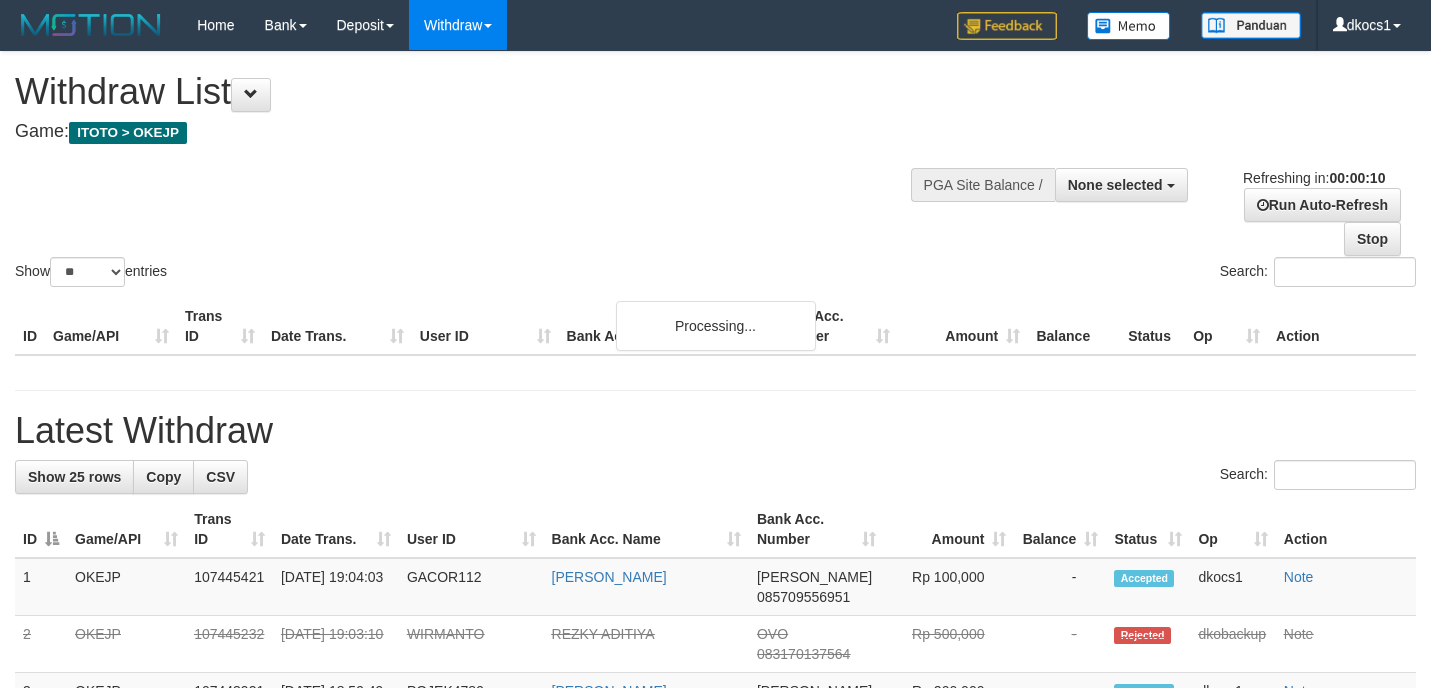 select 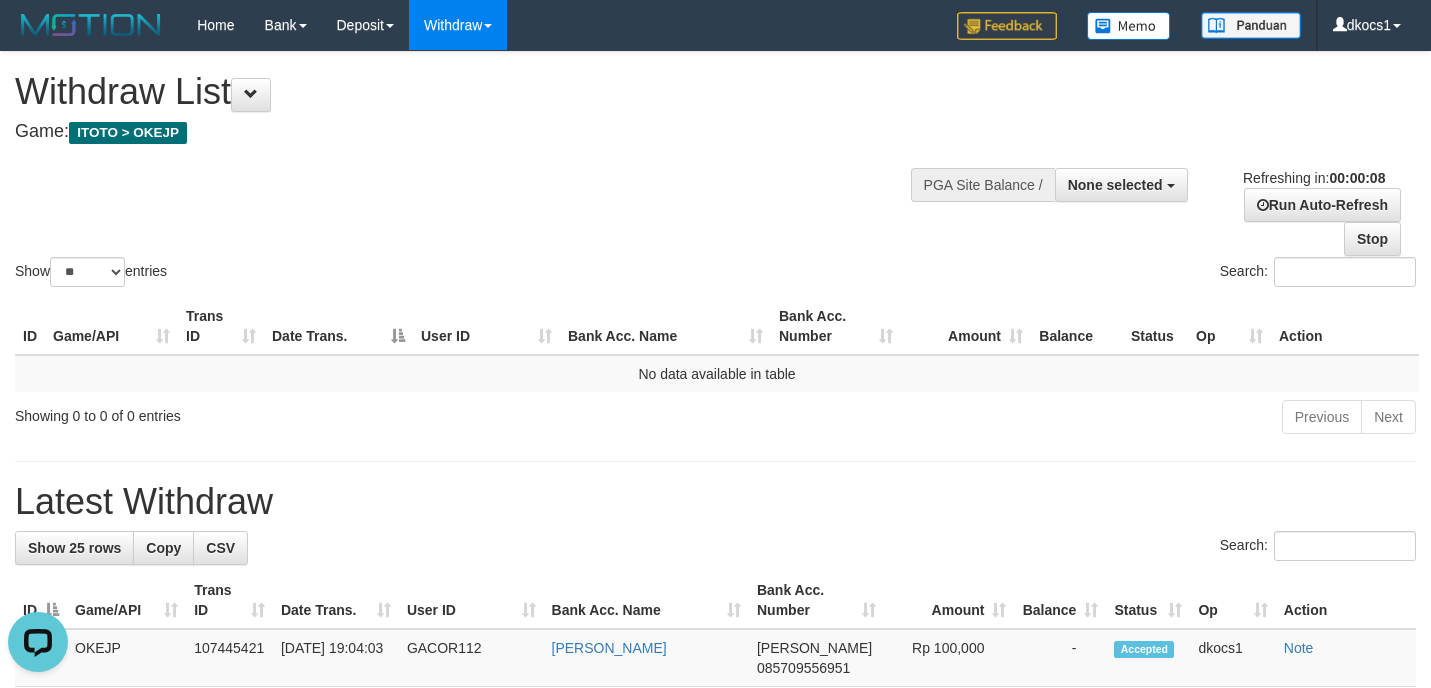 scroll, scrollTop: 0, scrollLeft: 0, axis: both 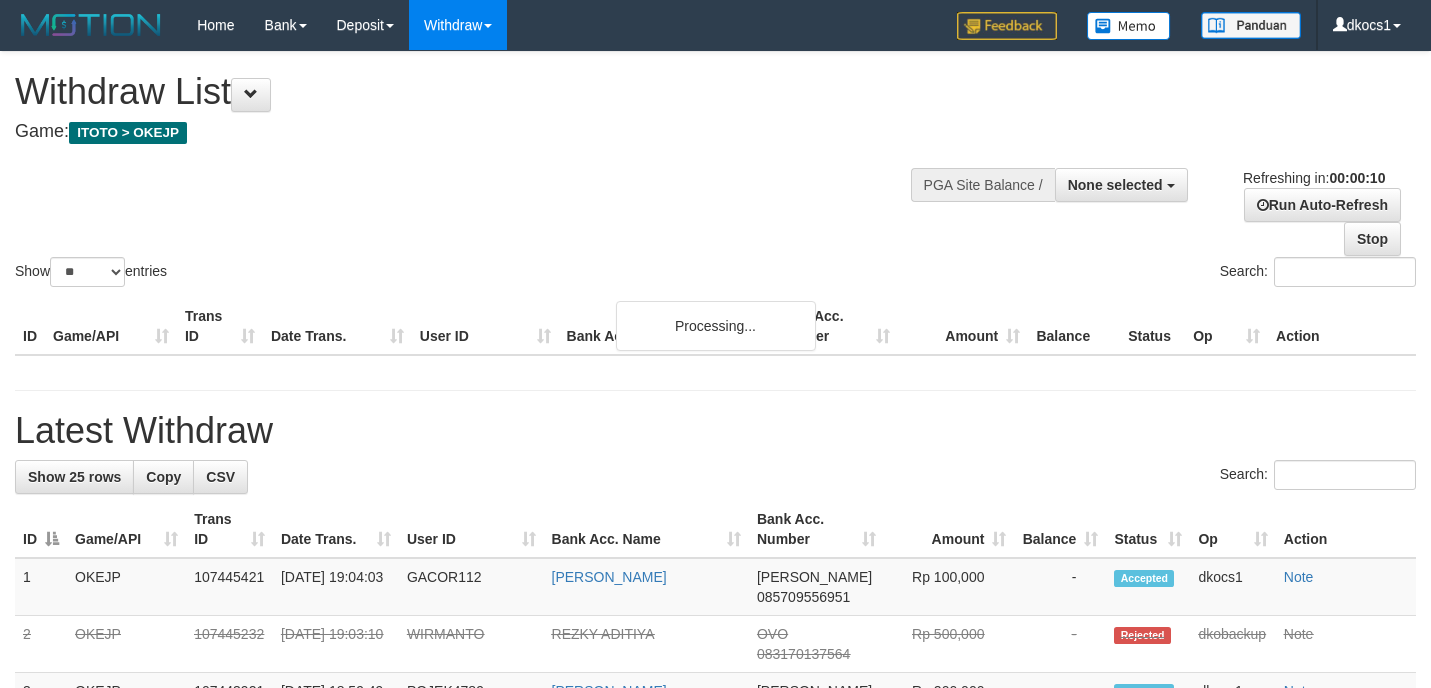 select 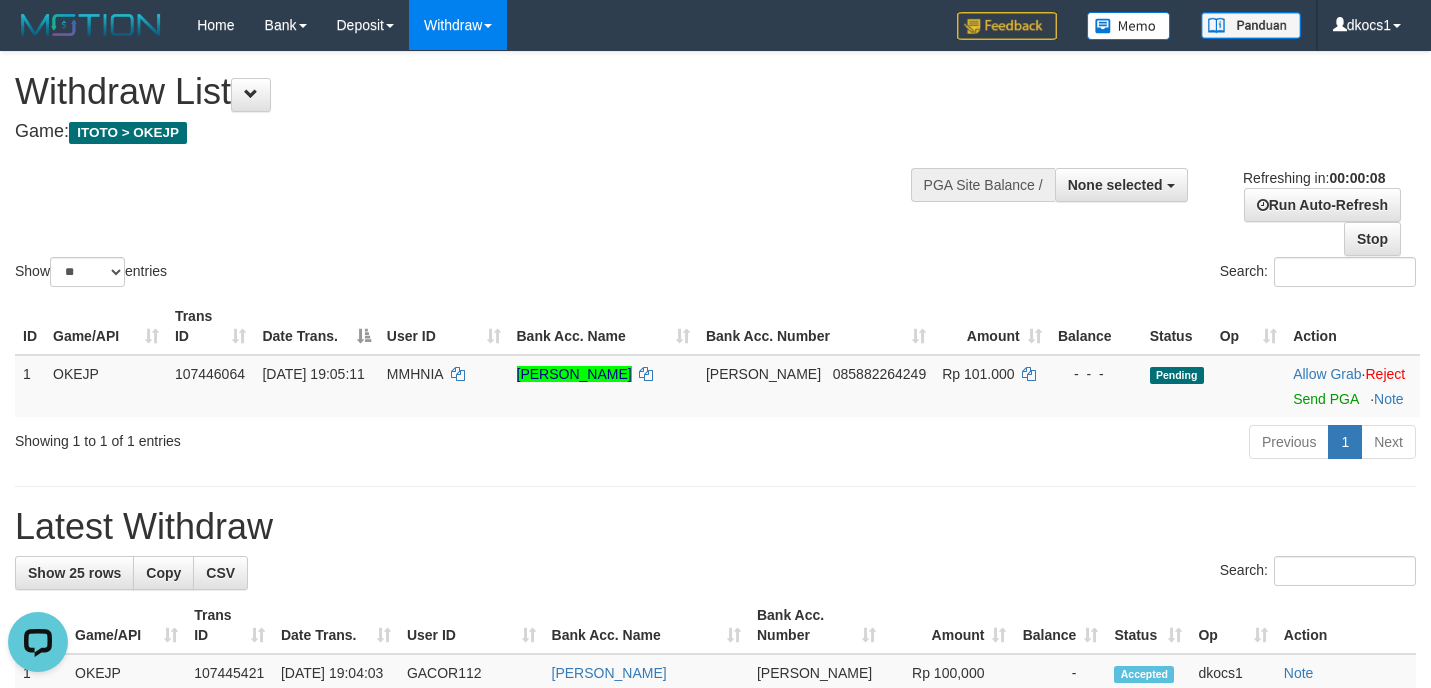 scroll, scrollTop: 0, scrollLeft: 0, axis: both 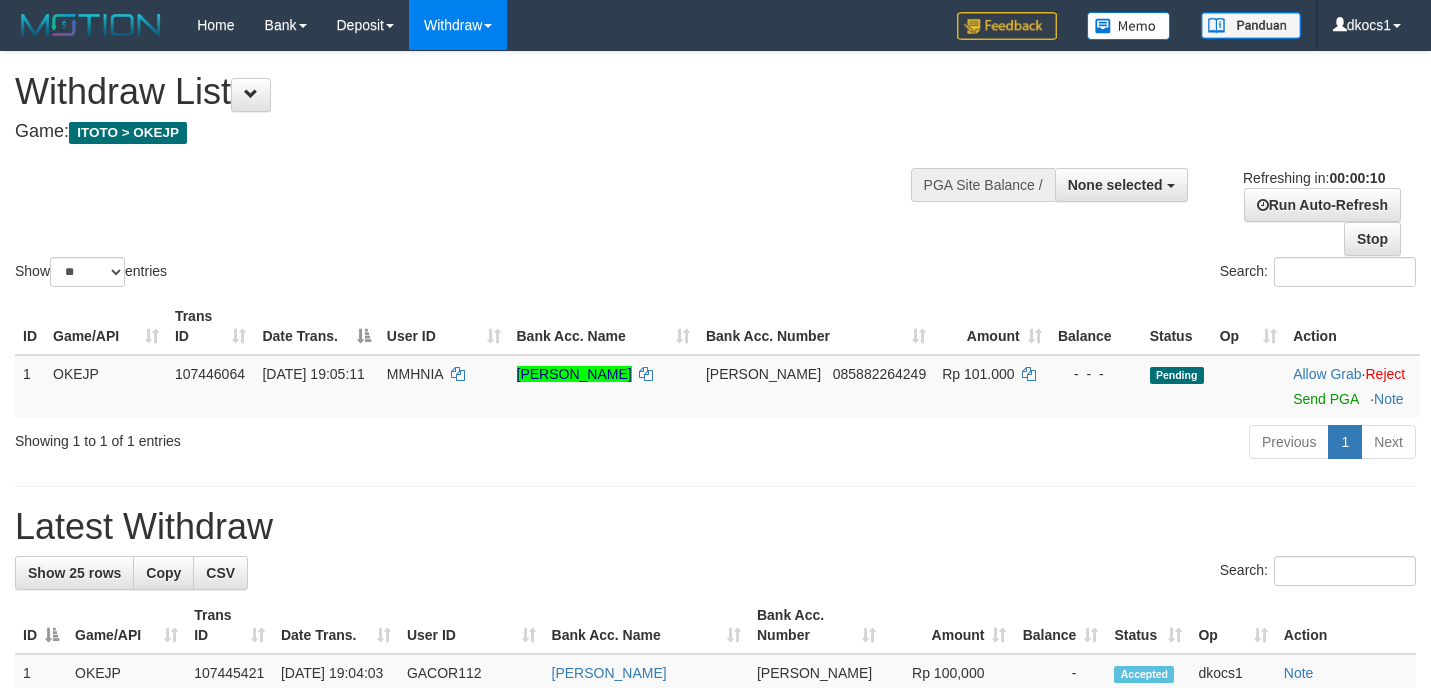 select 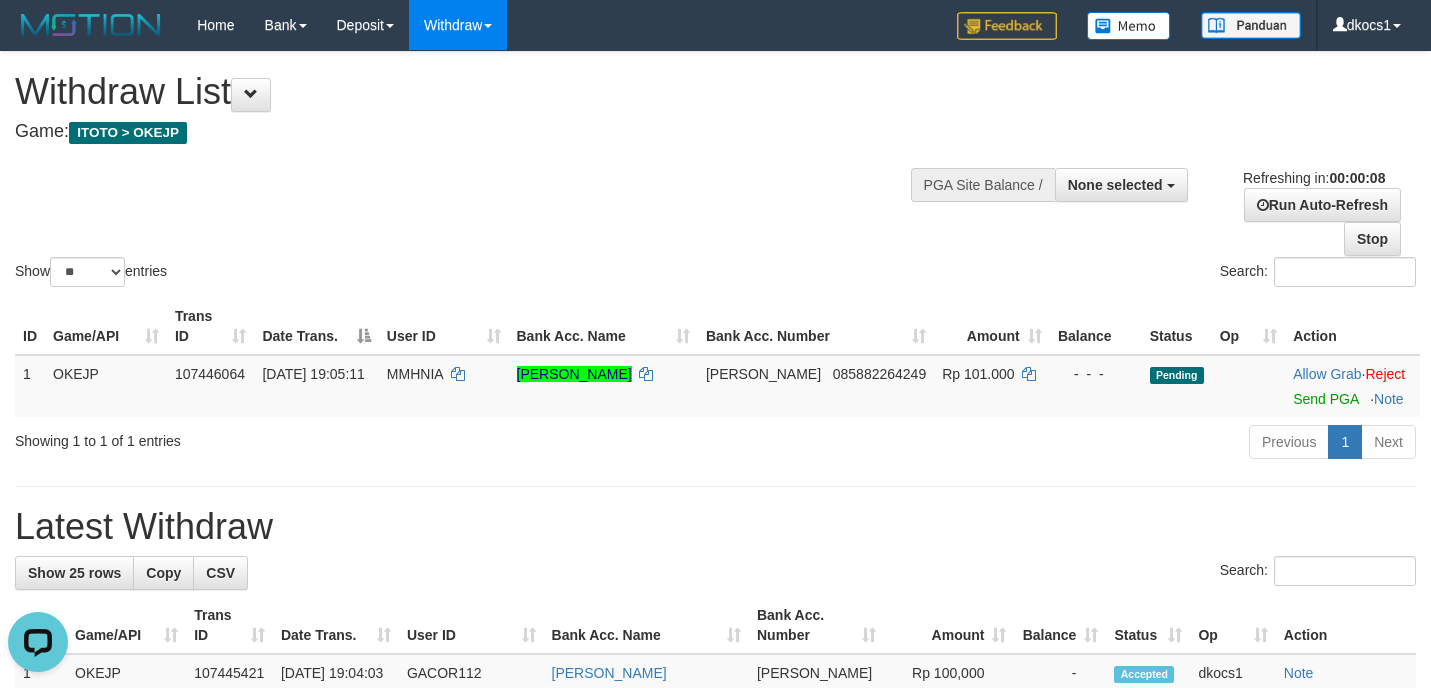 scroll, scrollTop: 0, scrollLeft: 0, axis: both 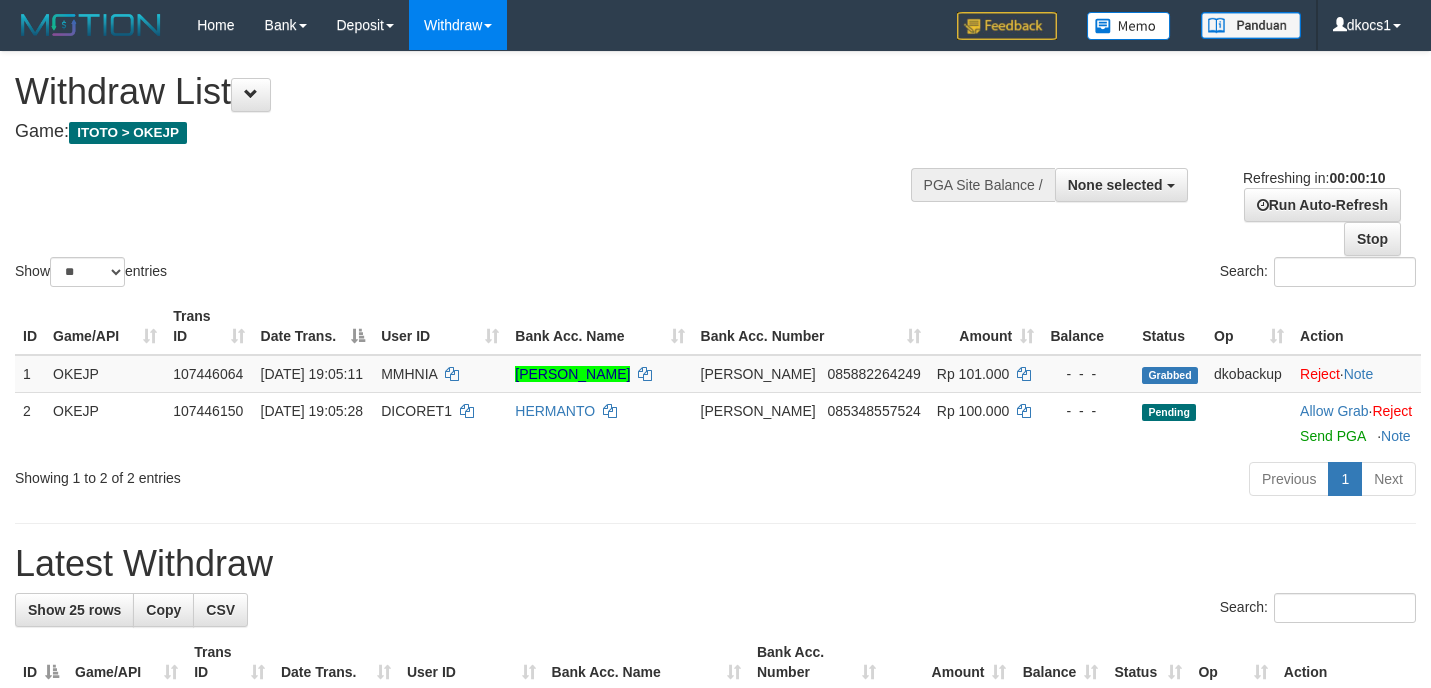 select 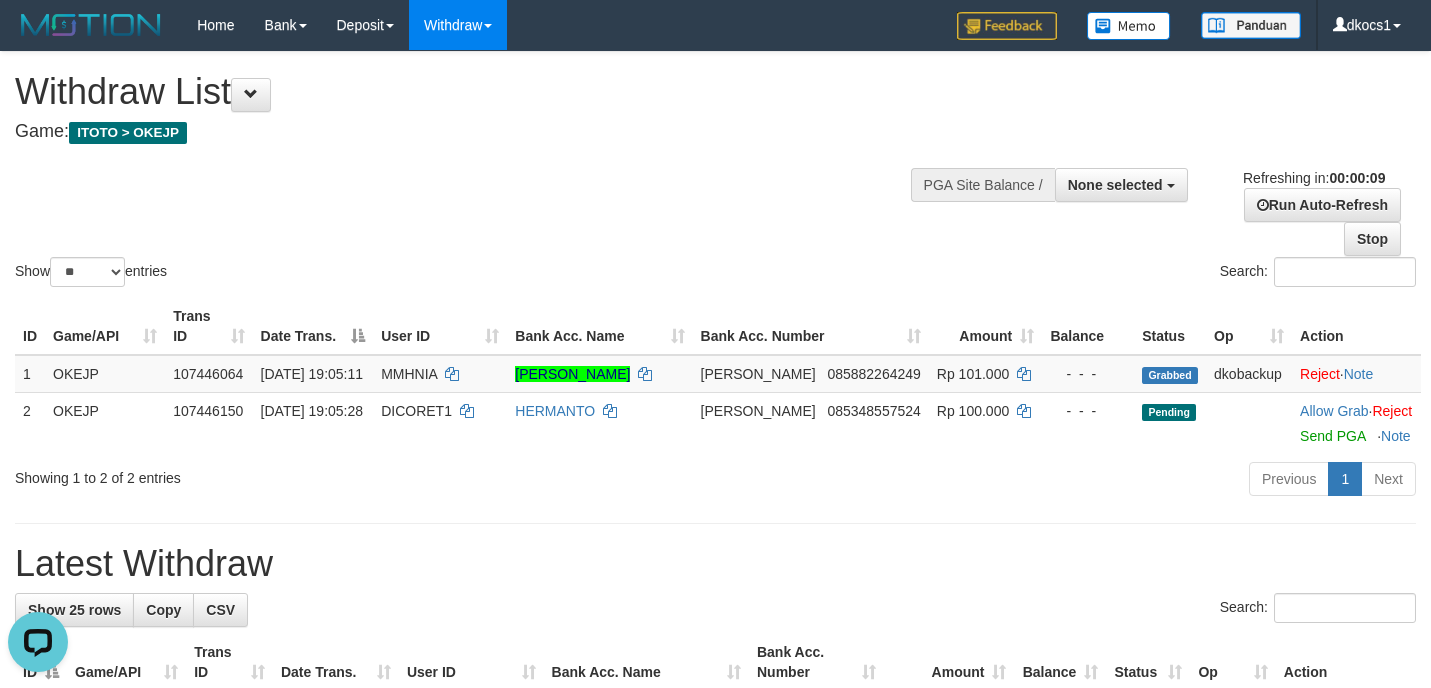scroll, scrollTop: 0, scrollLeft: 0, axis: both 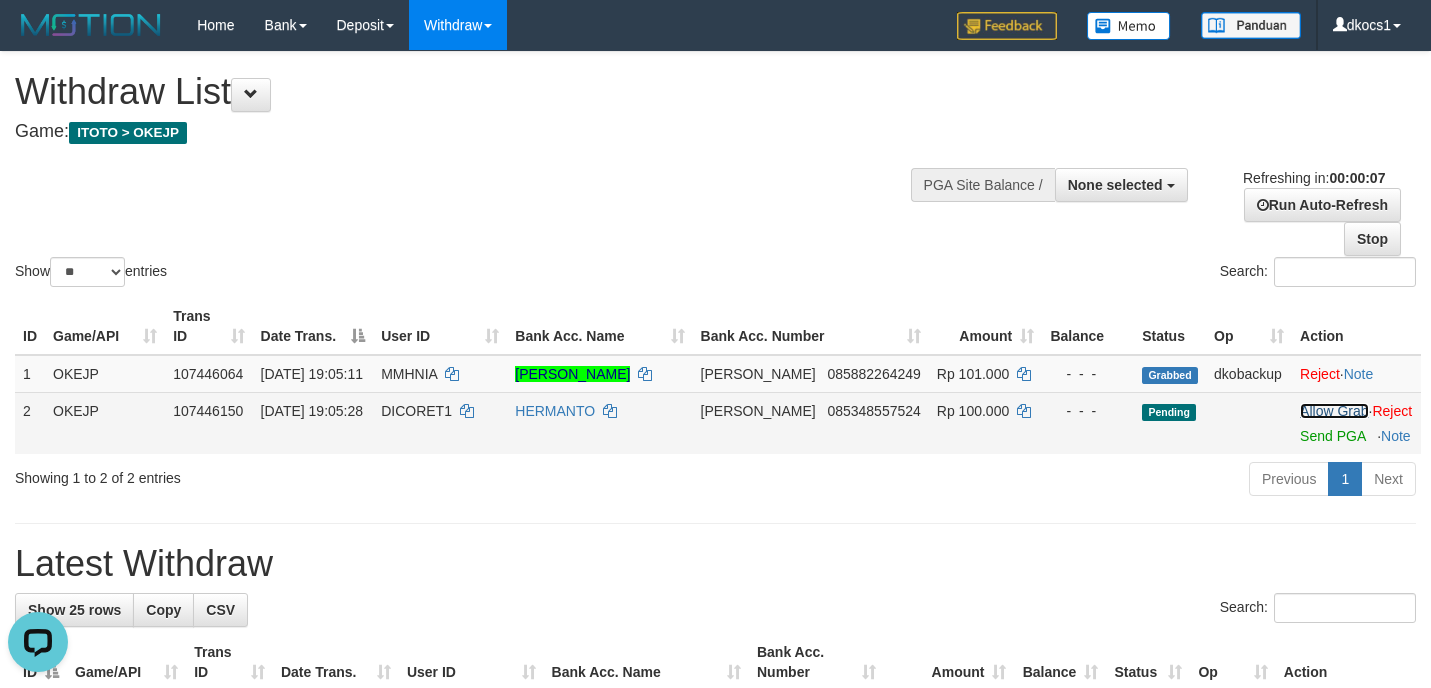 click on "Allow Grab" at bounding box center [1334, 411] 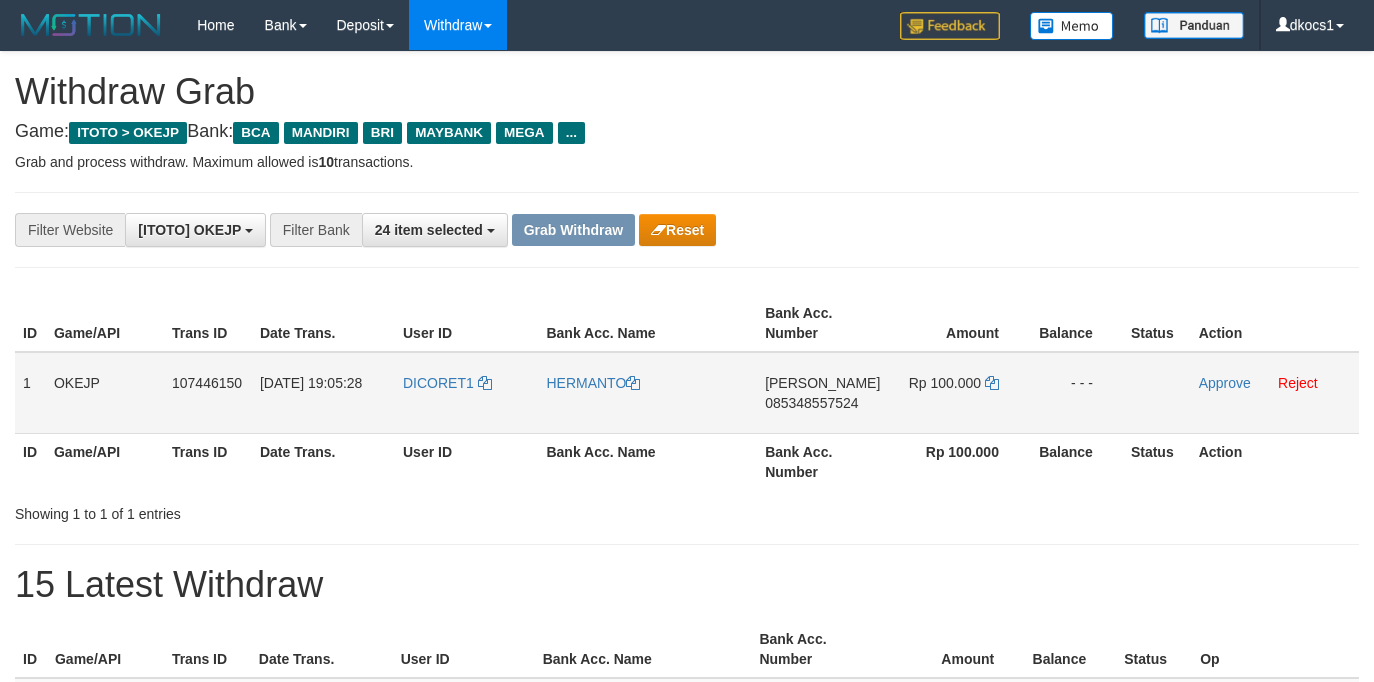 scroll, scrollTop: 0, scrollLeft: 0, axis: both 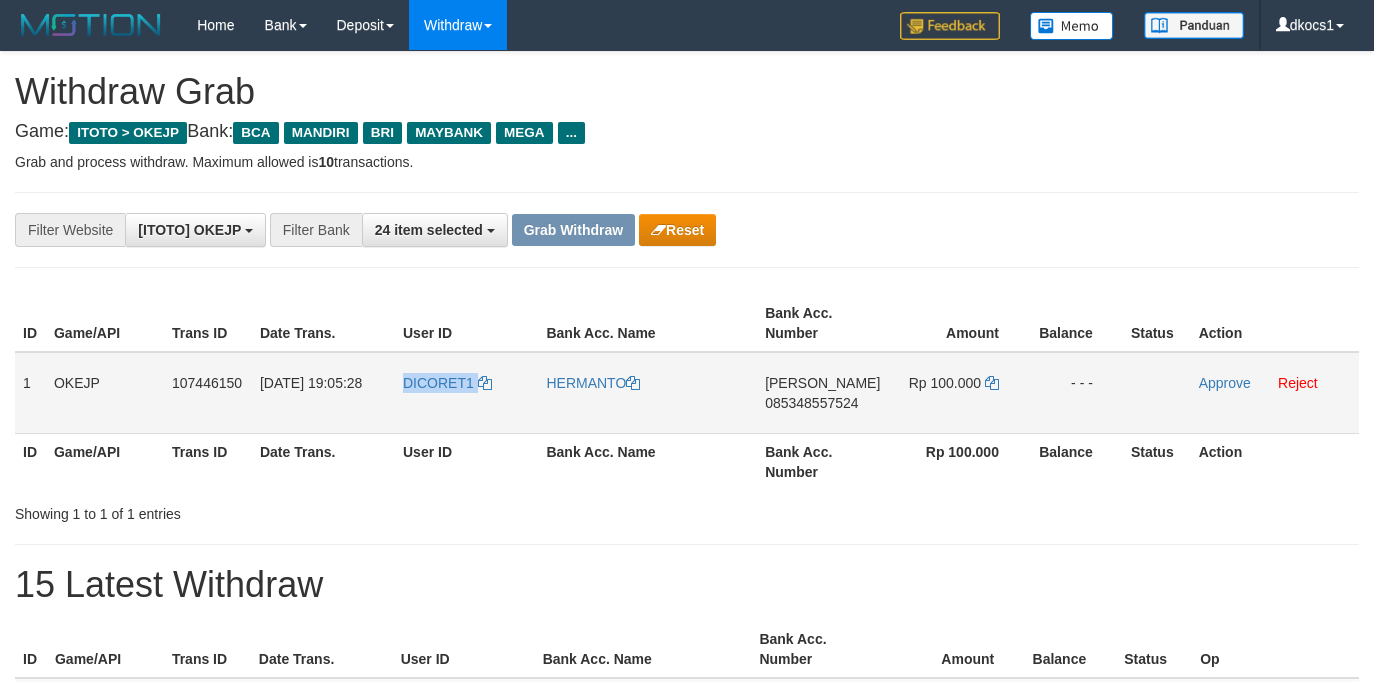 click on "DICORET1" at bounding box center (466, 393) 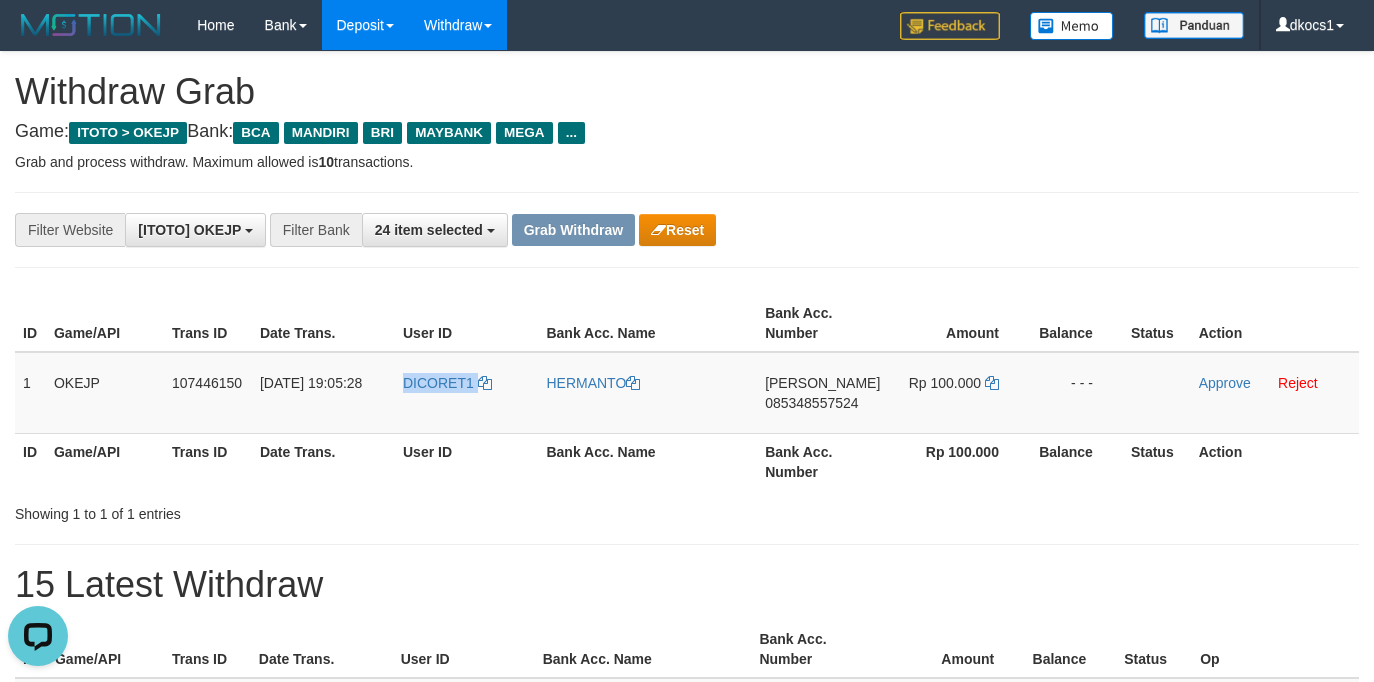 scroll, scrollTop: 0, scrollLeft: 0, axis: both 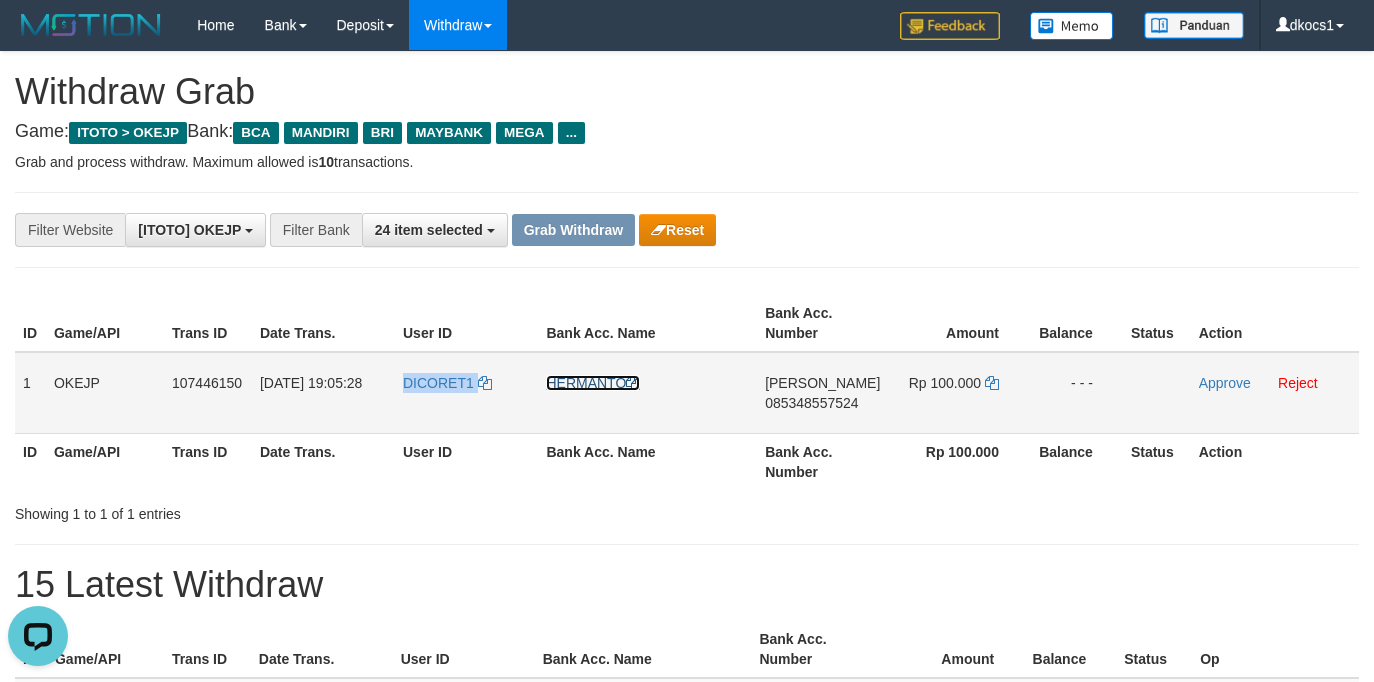 click on "HERMANTO" at bounding box center [593, 383] 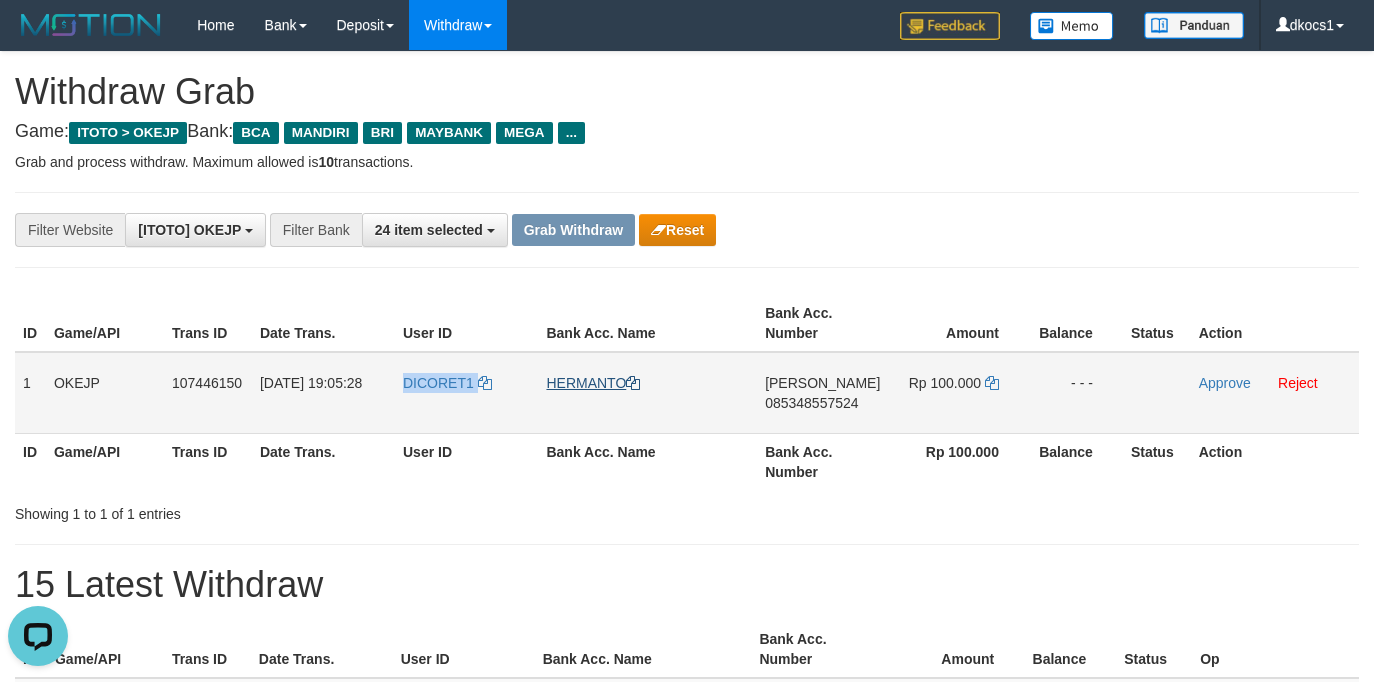 copy on "DICORET1" 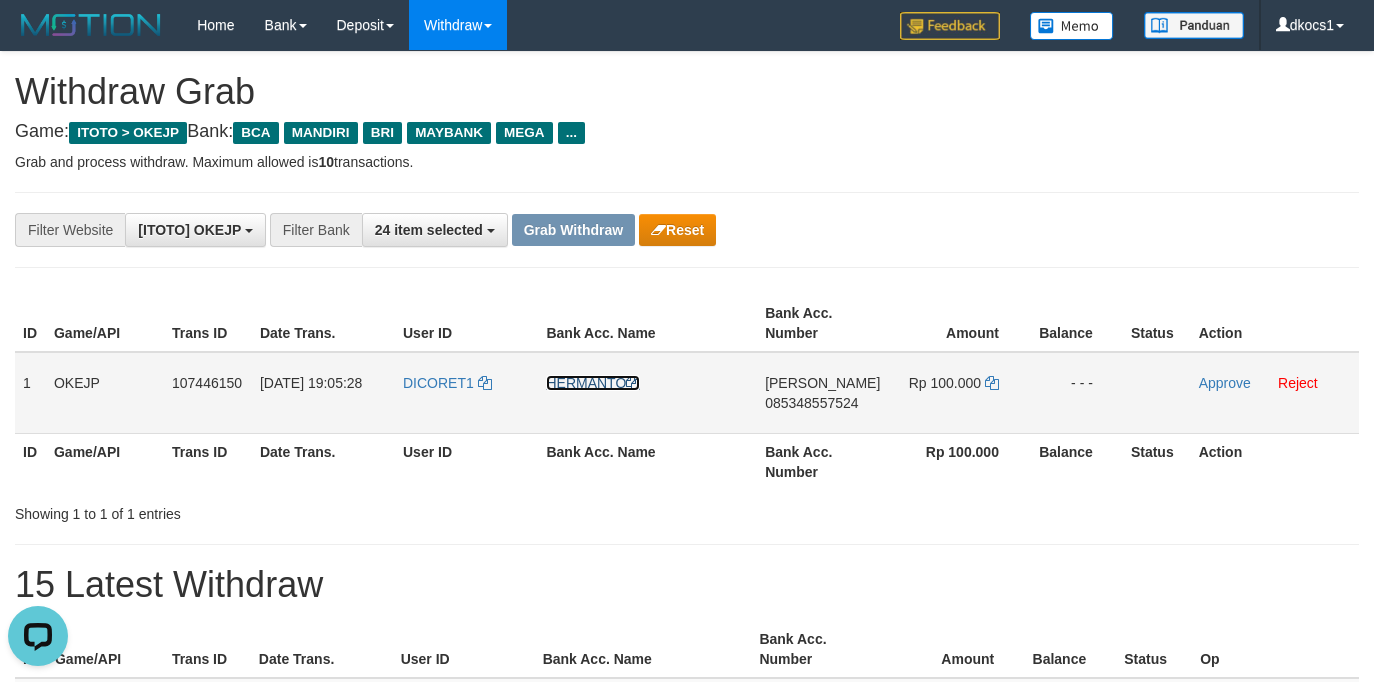 click on "HERMANTO" at bounding box center [593, 383] 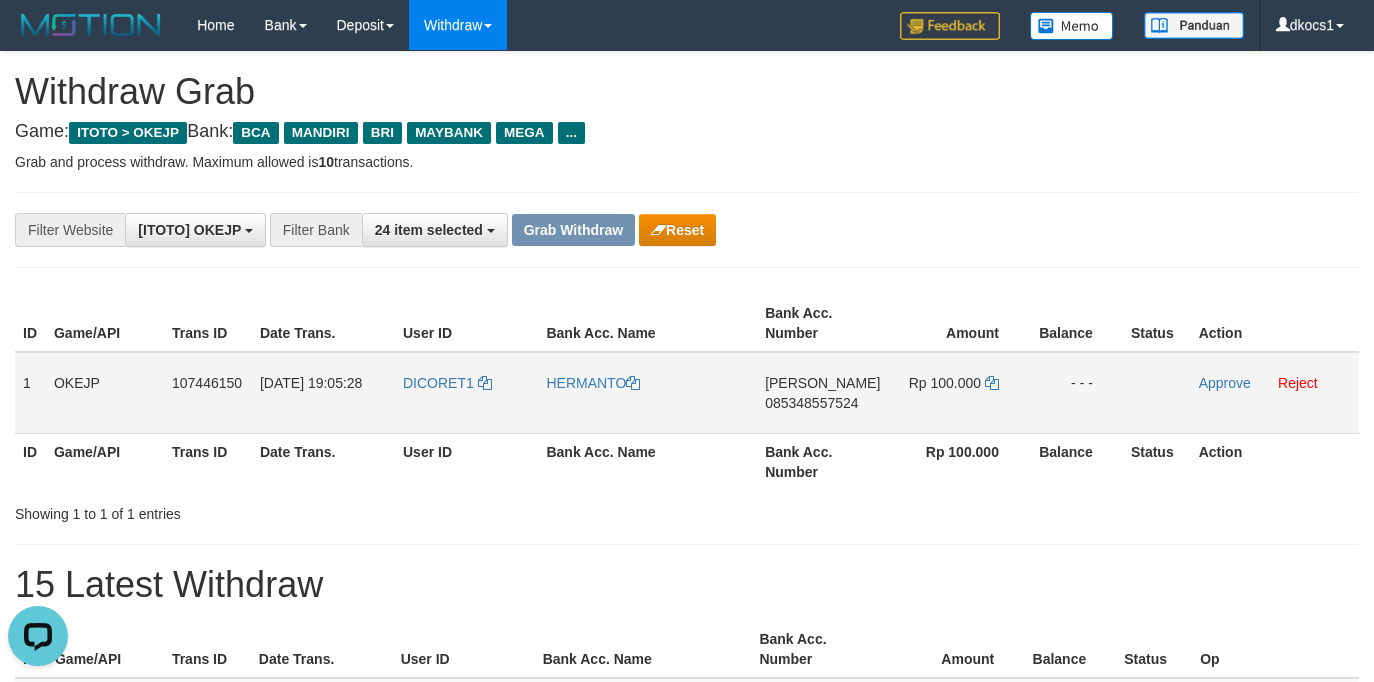 click on "DANA
085348557524" at bounding box center [822, 393] 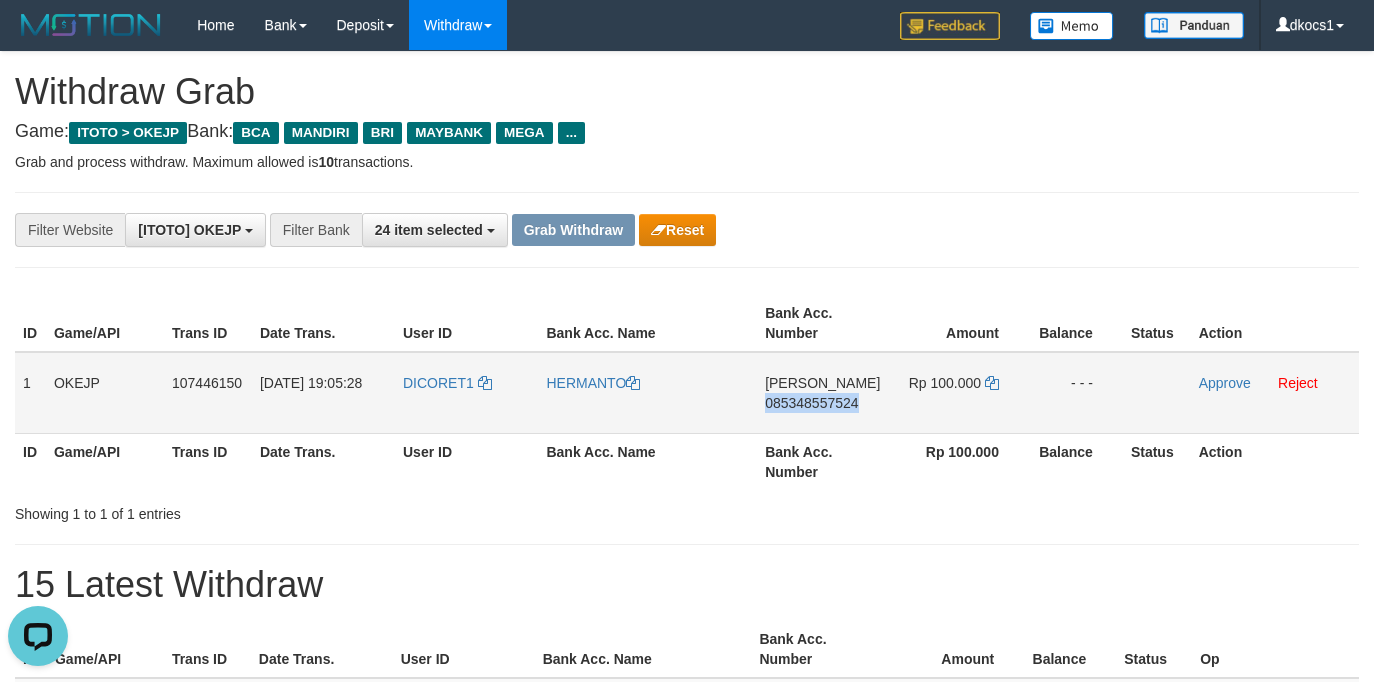 click on "DANA
085348557524" at bounding box center [822, 393] 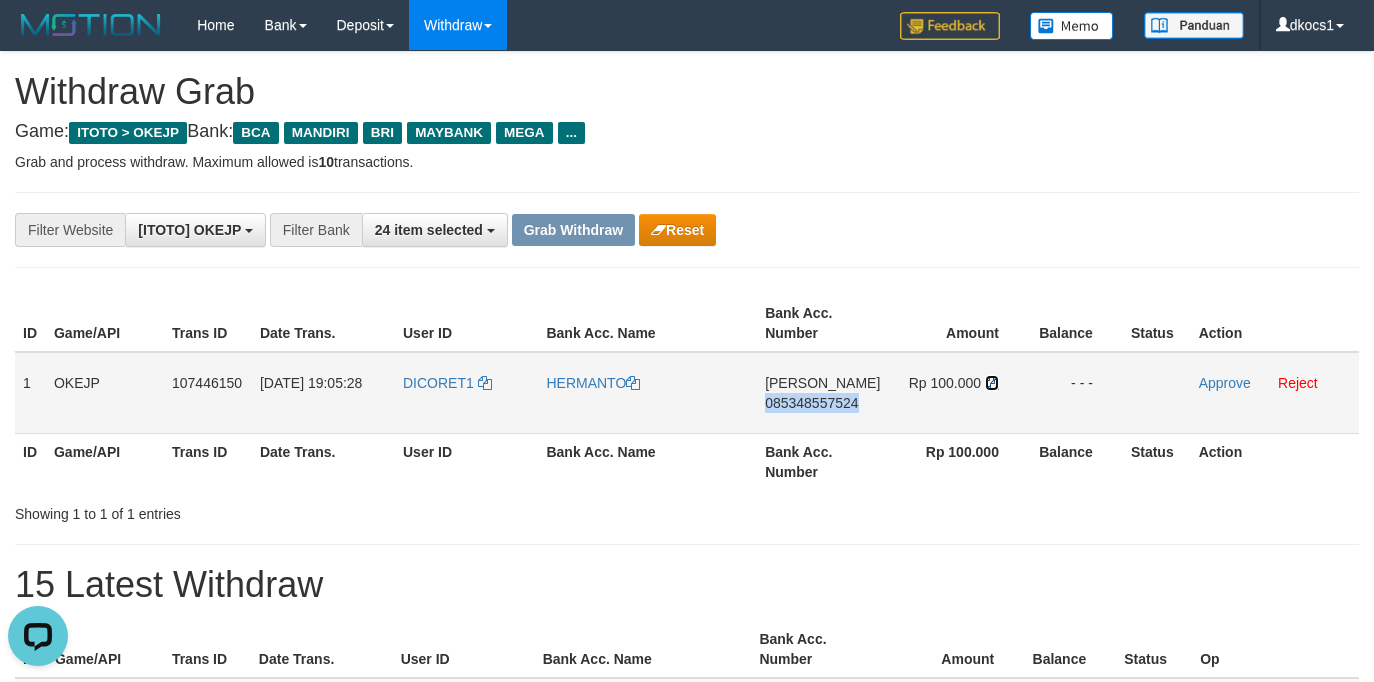 click at bounding box center (992, 383) 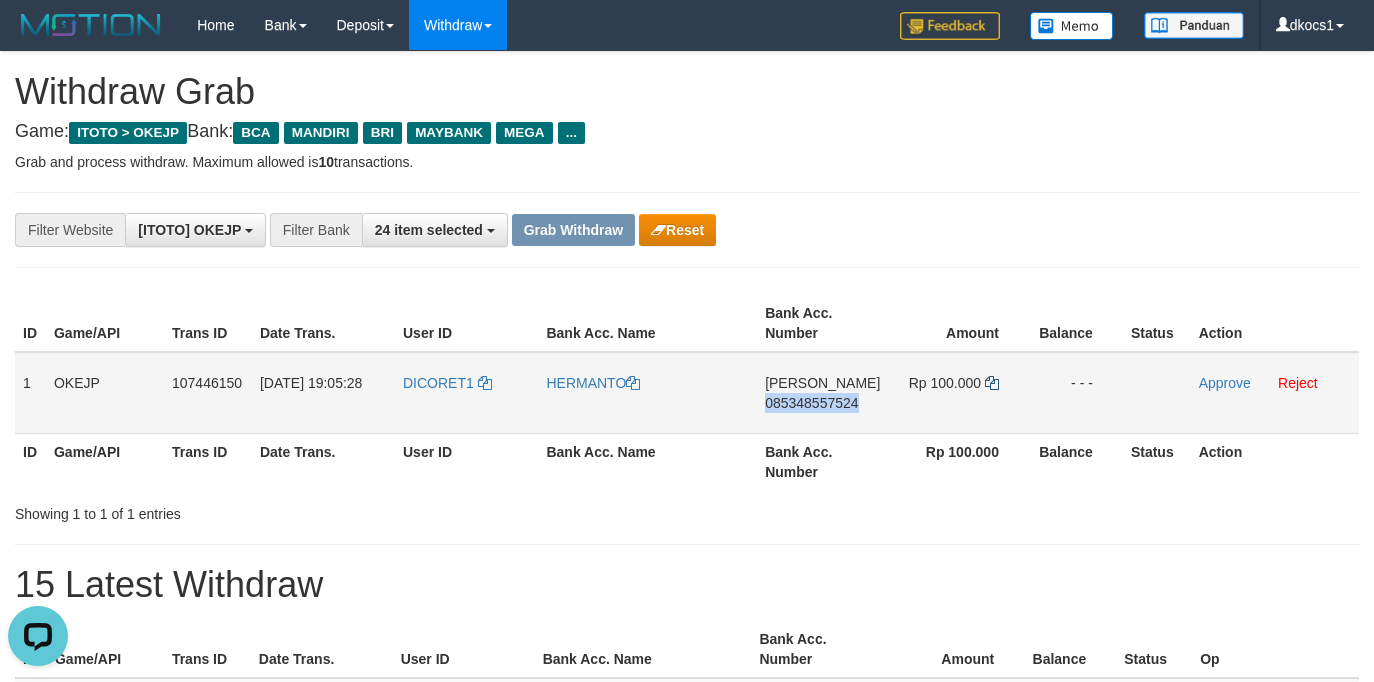 copy on "085348557524" 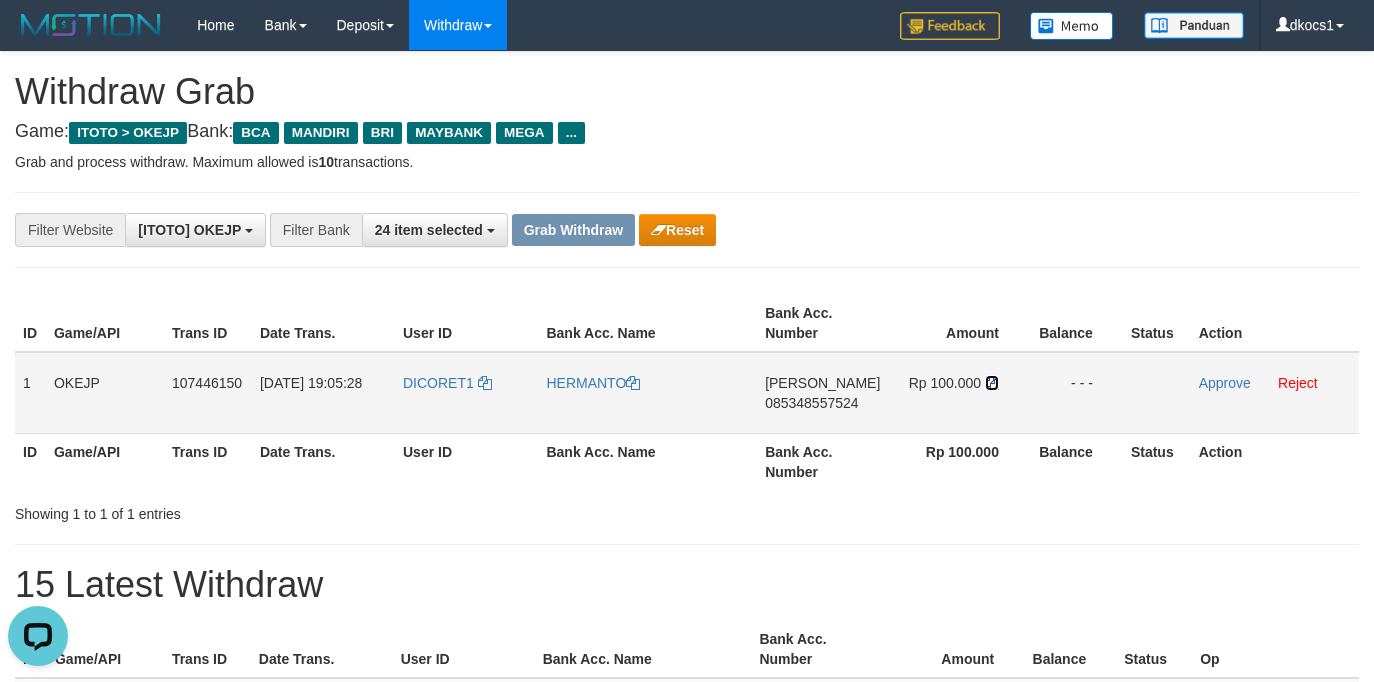 click at bounding box center (992, 383) 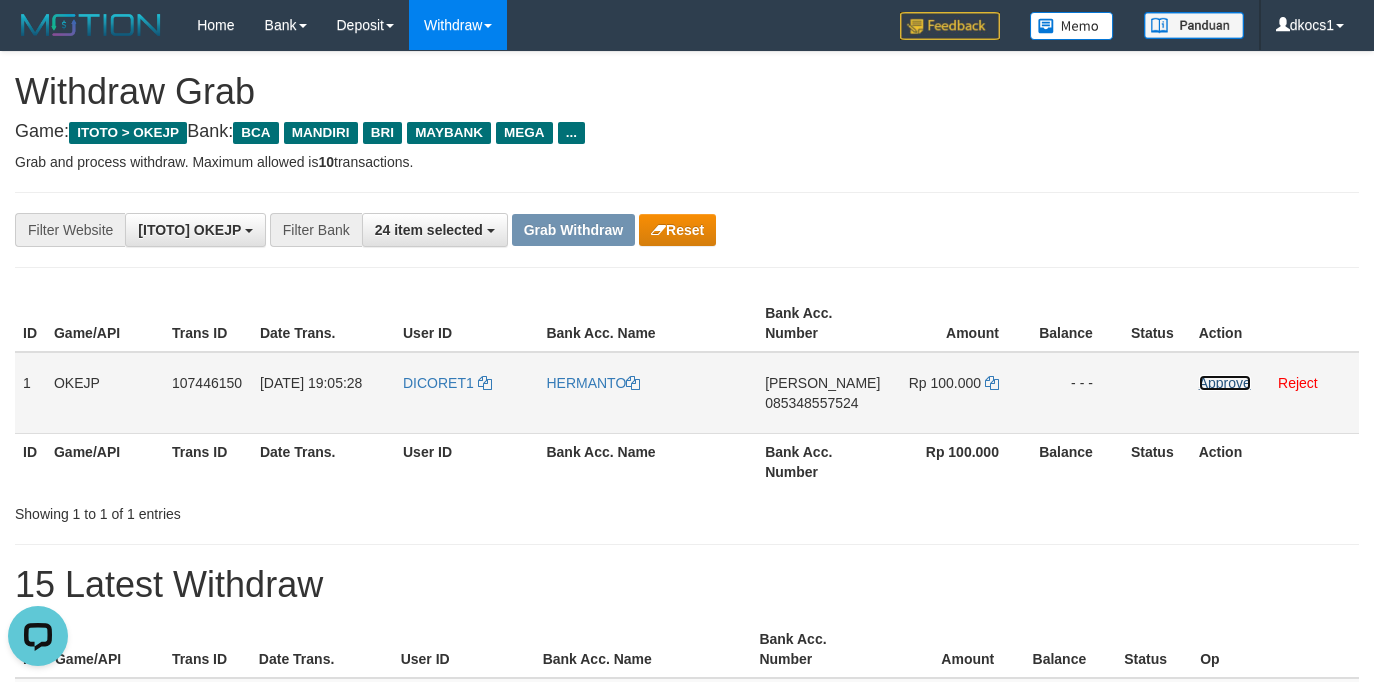 click on "Approve" at bounding box center (1225, 383) 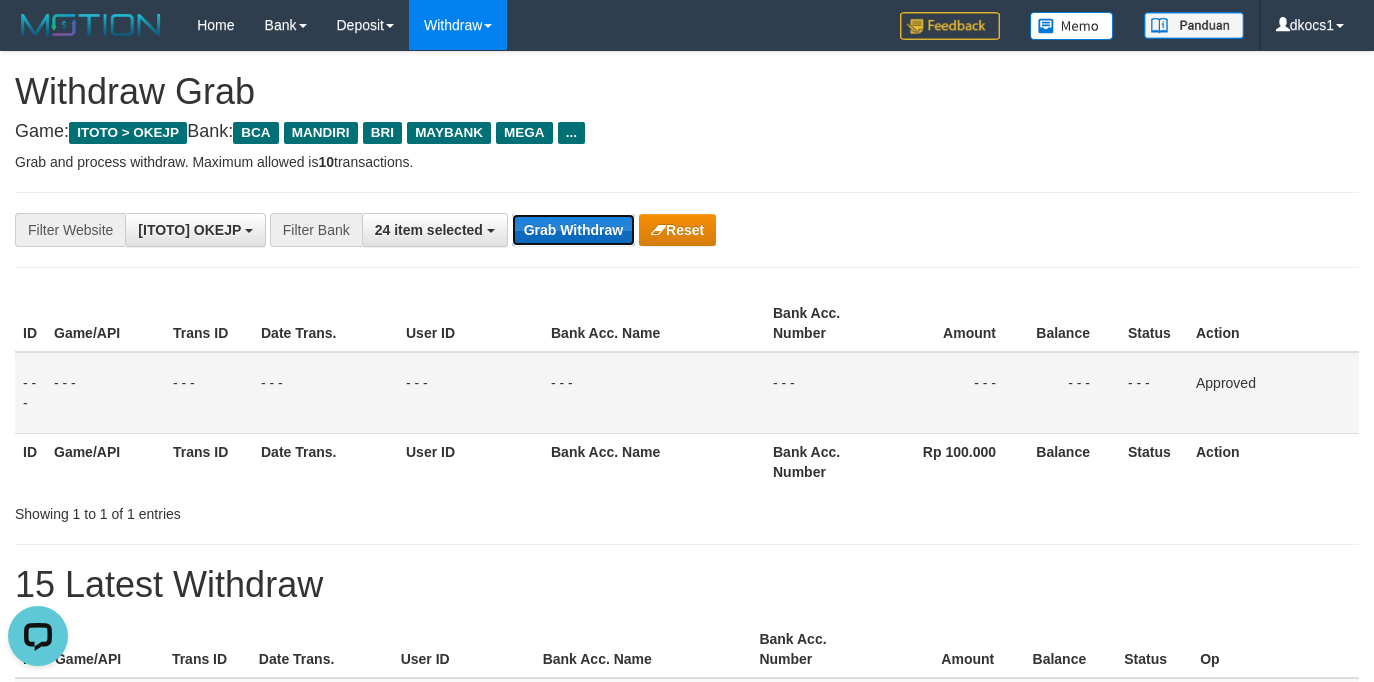 click on "Grab Withdraw" at bounding box center (573, 230) 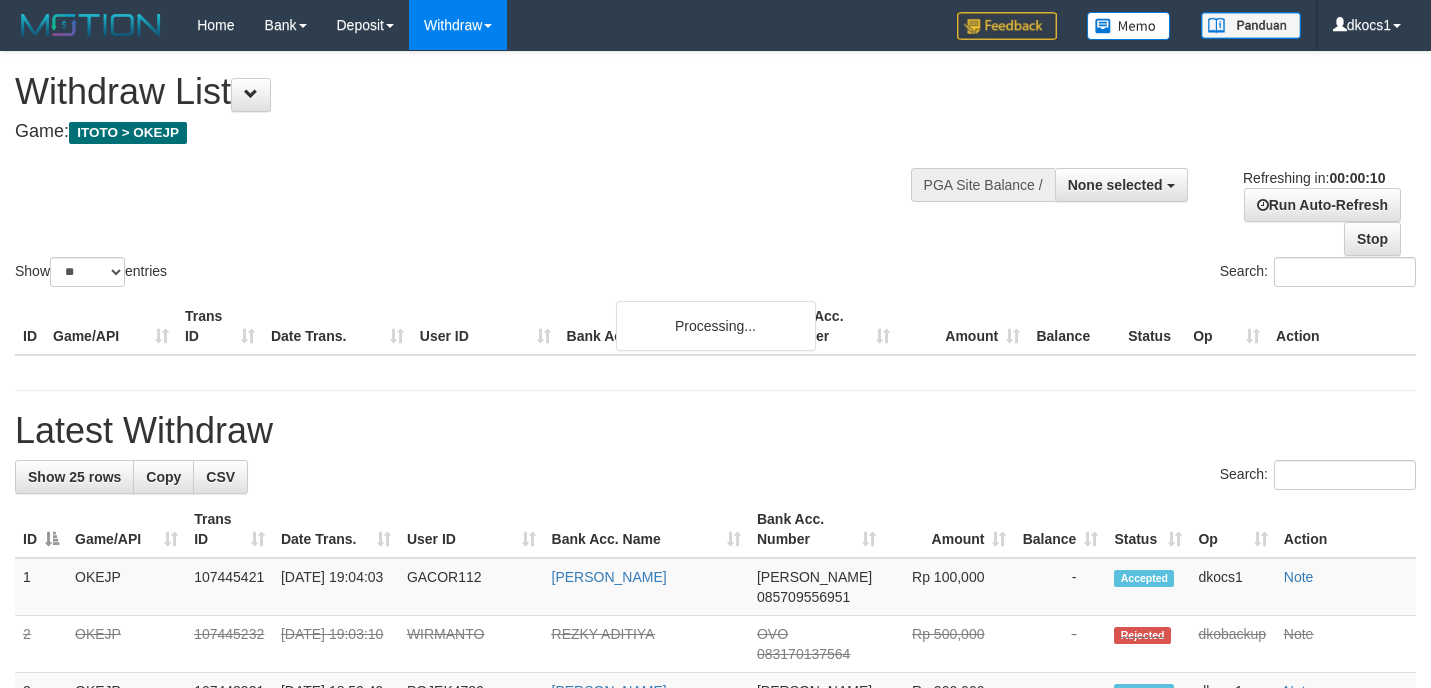 select 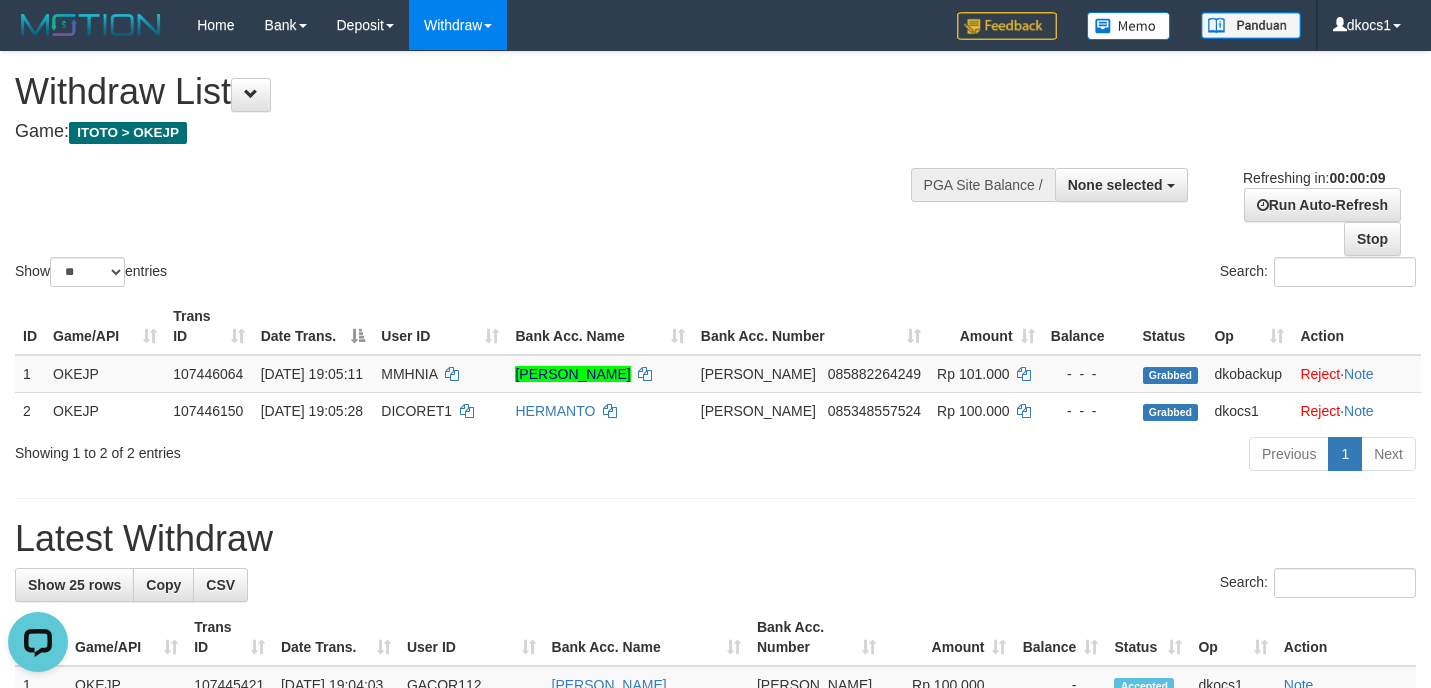 scroll, scrollTop: 0, scrollLeft: 0, axis: both 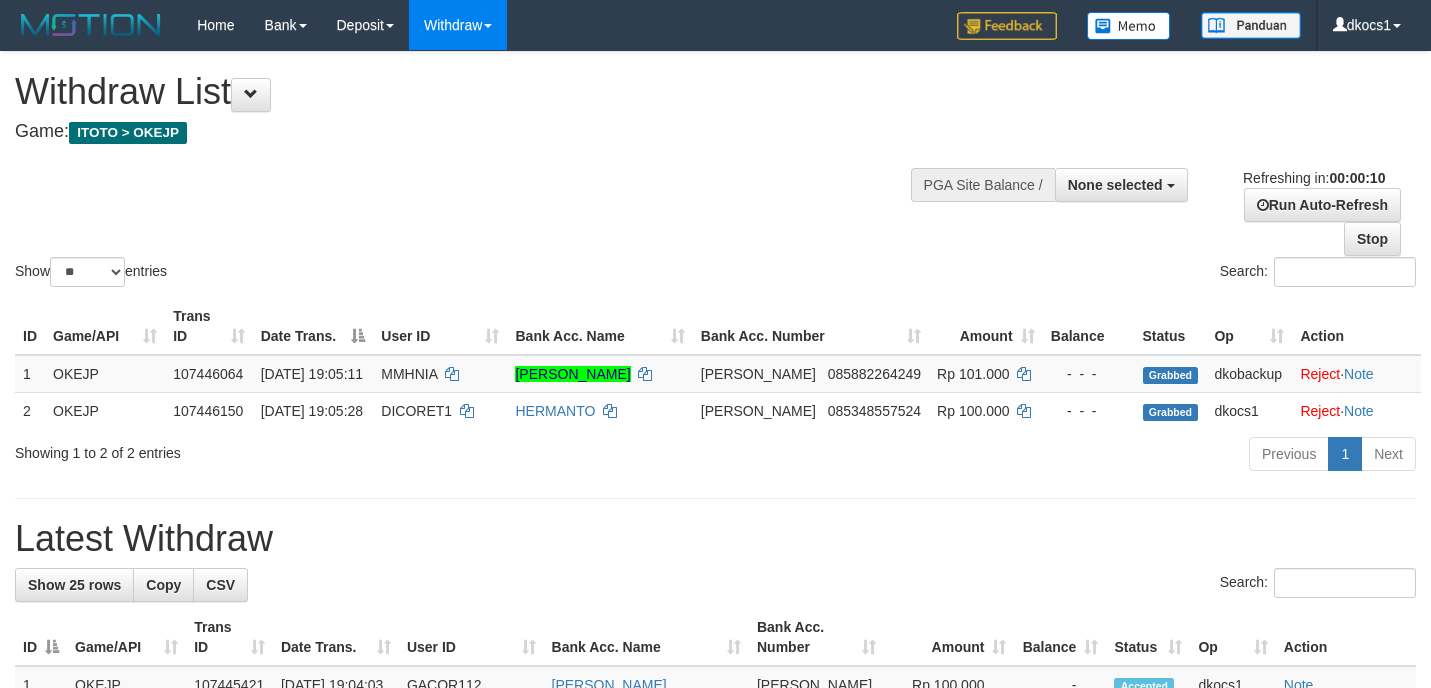 select 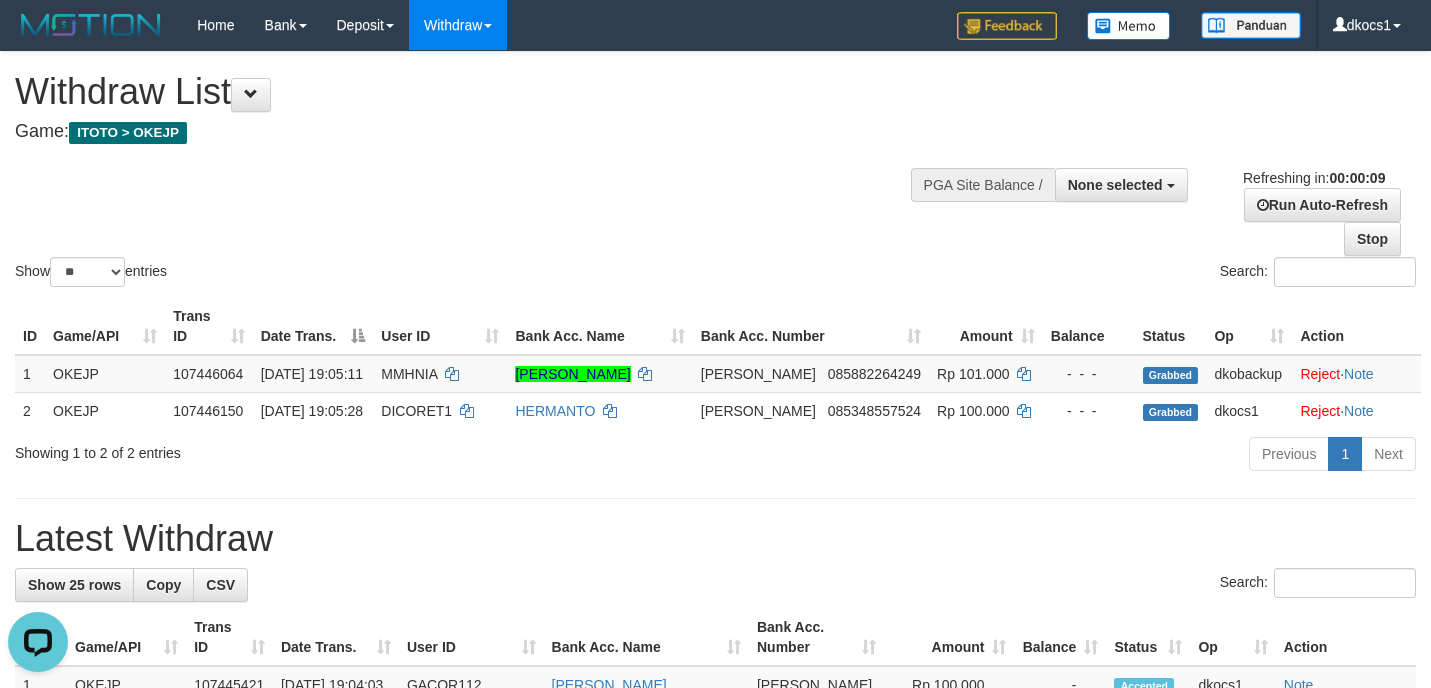 scroll, scrollTop: 0, scrollLeft: 0, axis: both 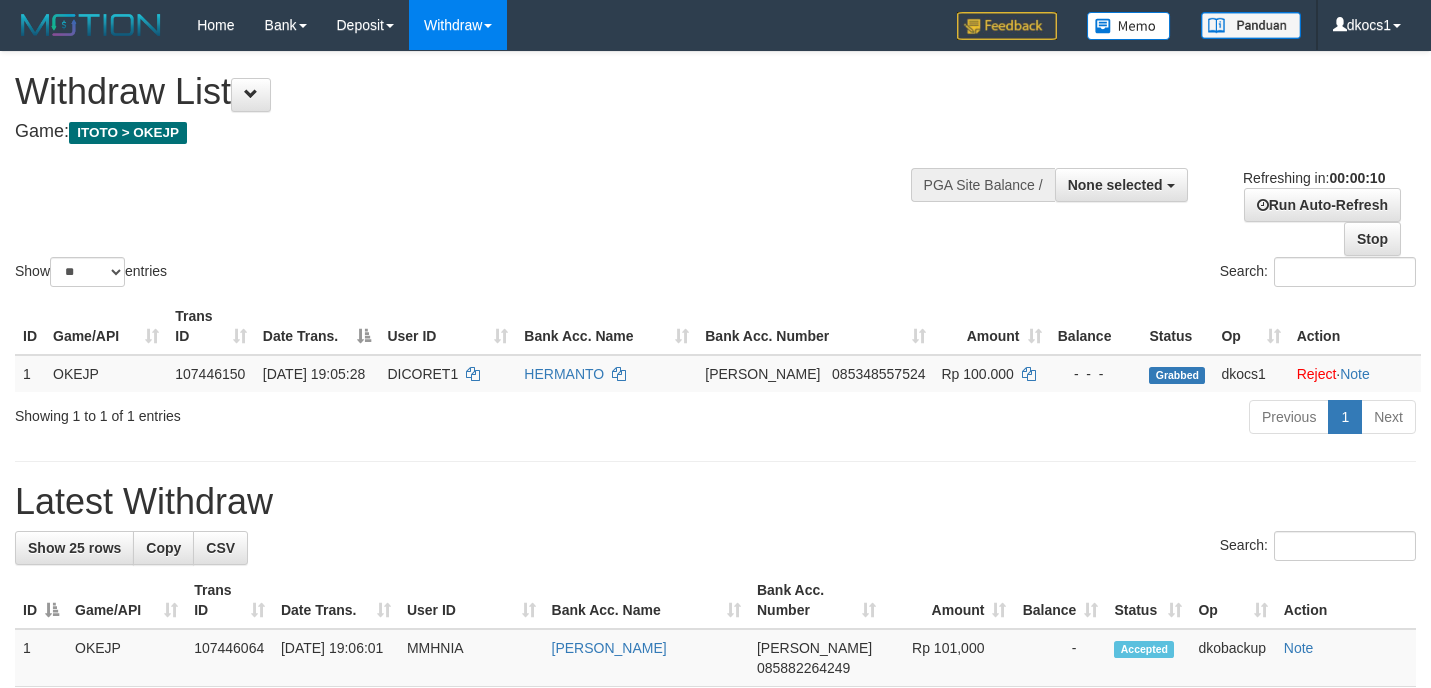 select 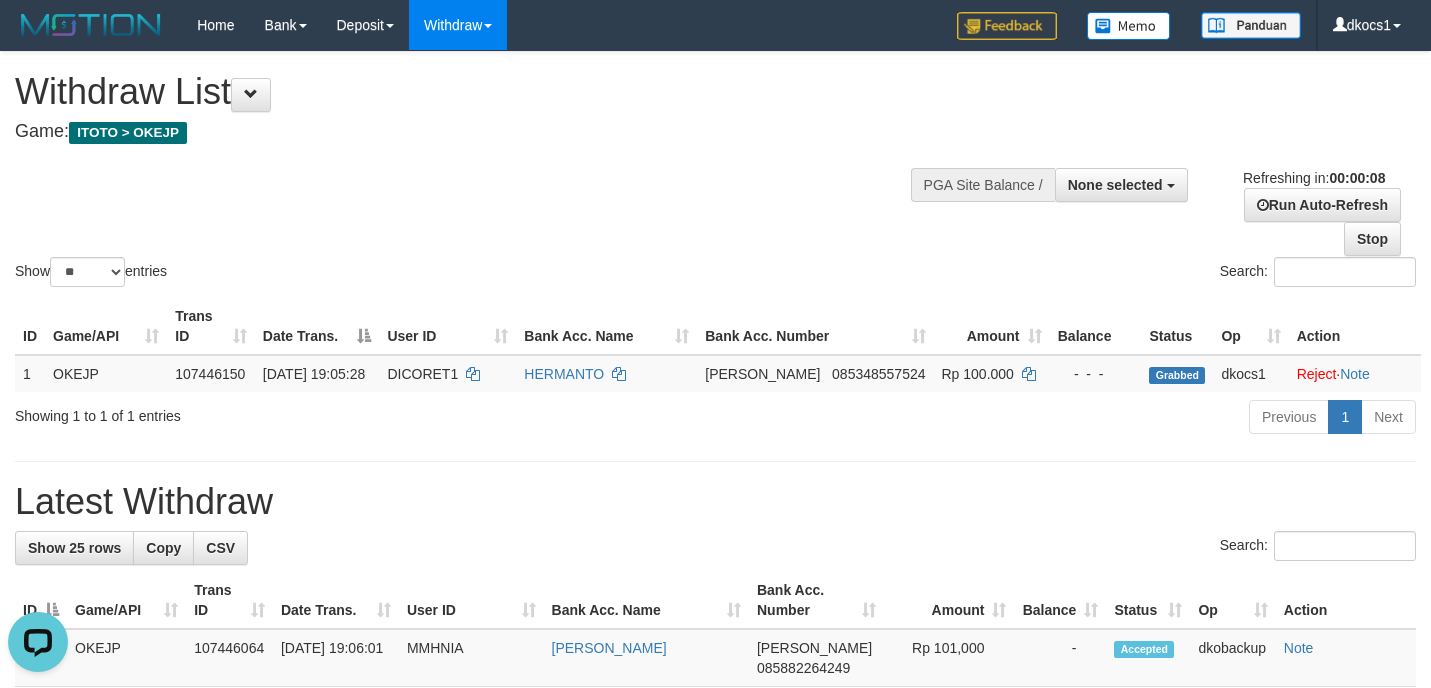 scroll, scrollTop: 0, scrollLeft: 0, axis: both 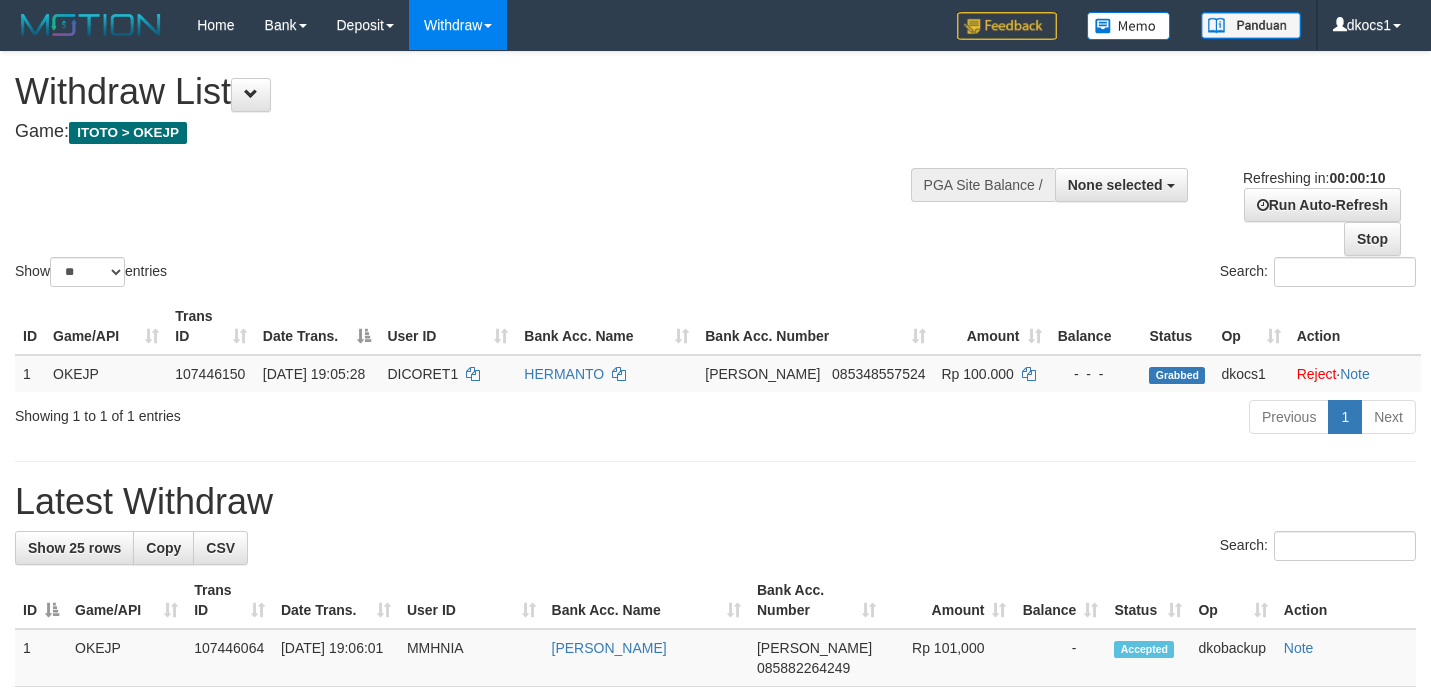 select 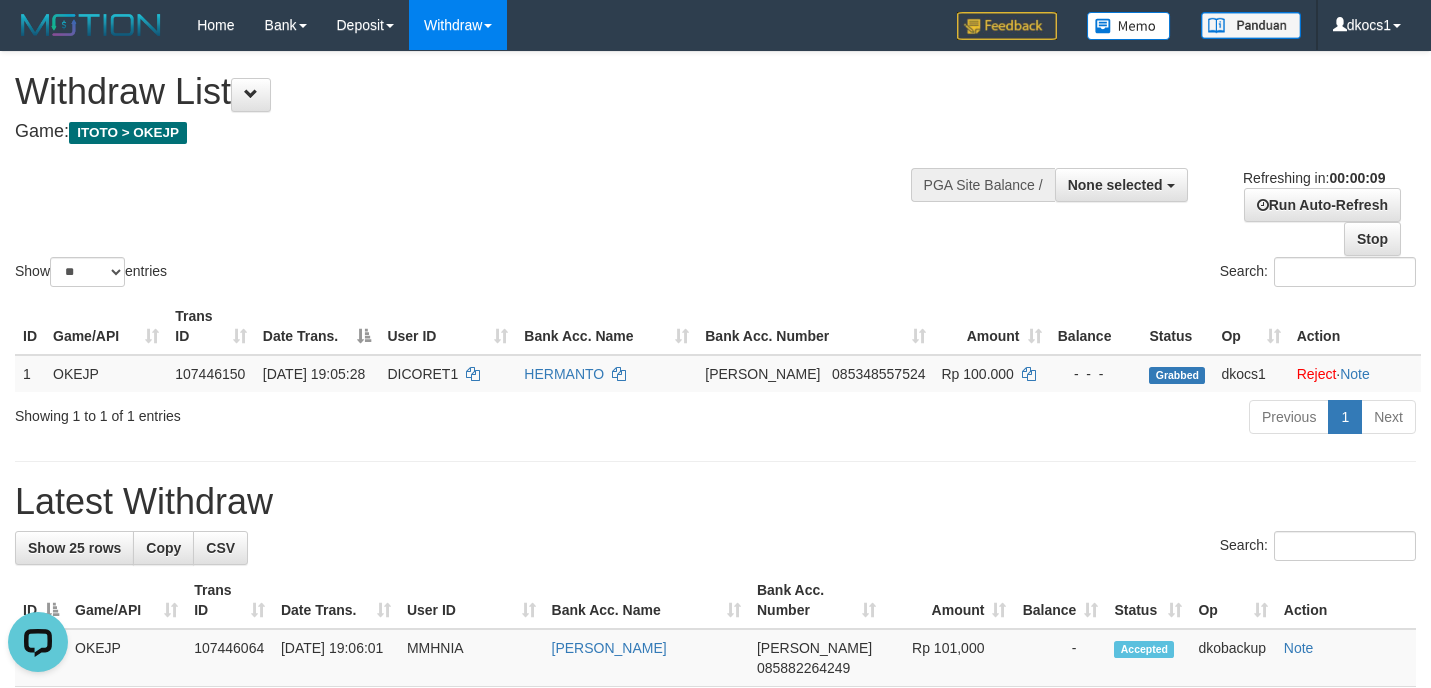 scroll, scrollTop: 0, scrollLeft: 0, axis: both 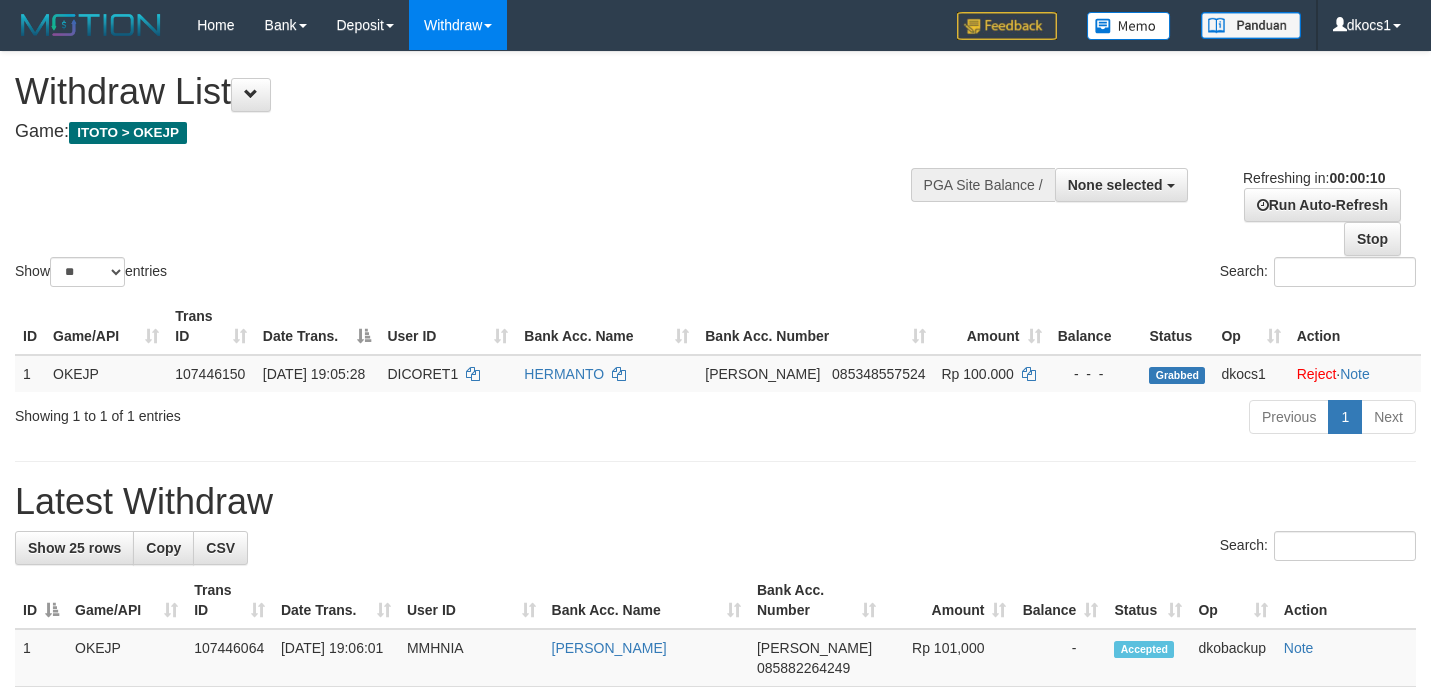 select 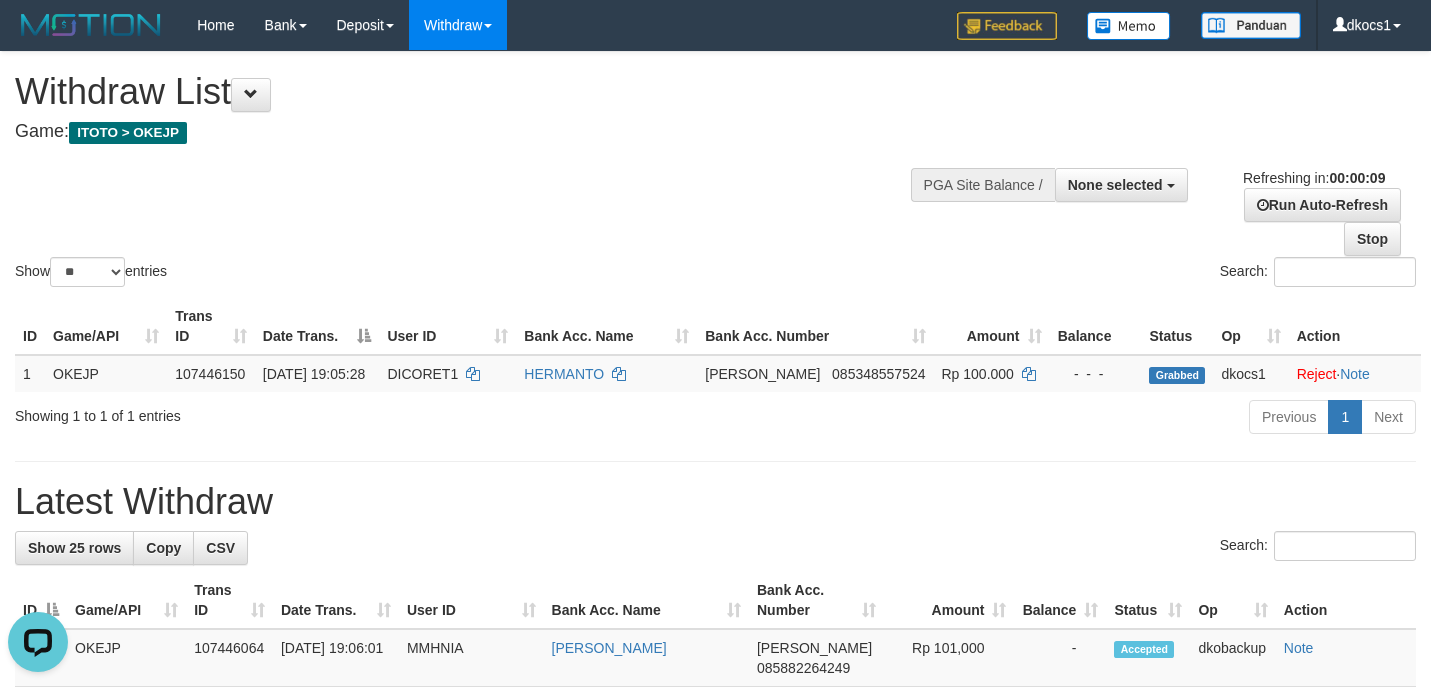 scroll, scrollTop: 0, scrollLeft: 0, axis: both 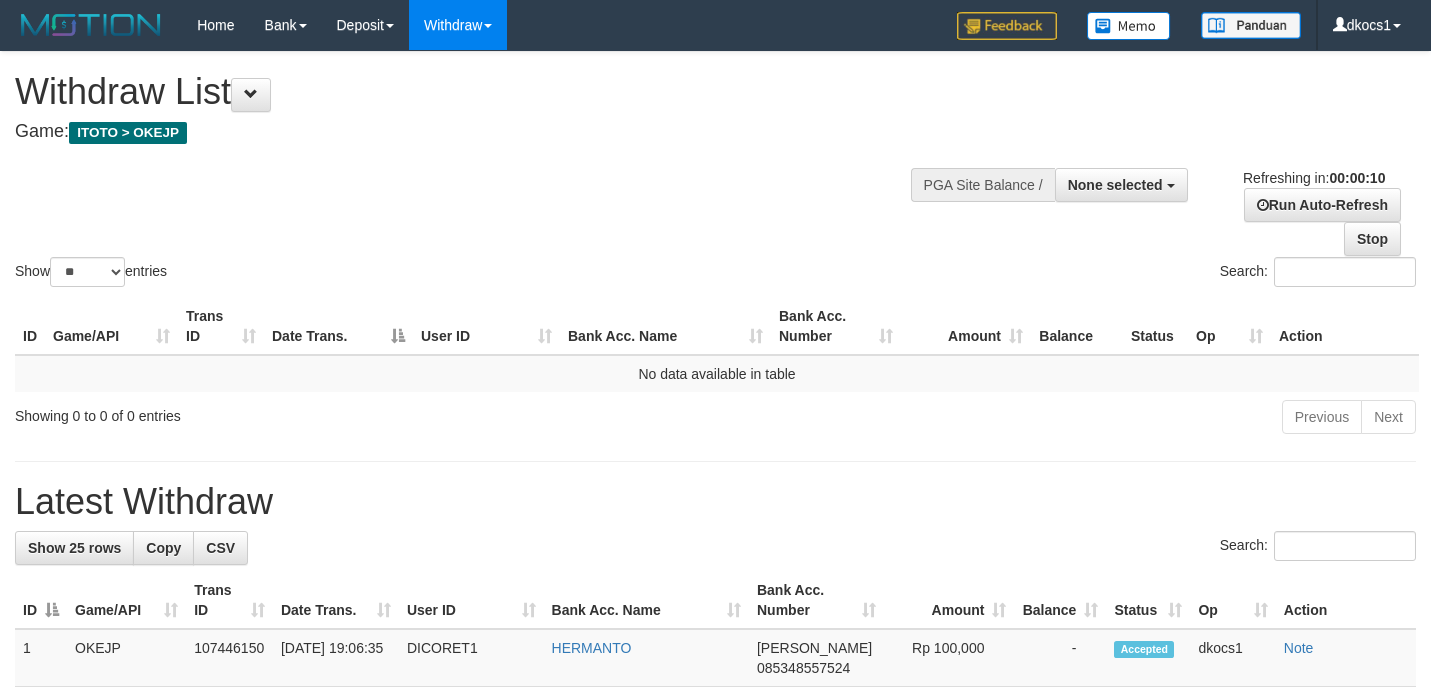 select 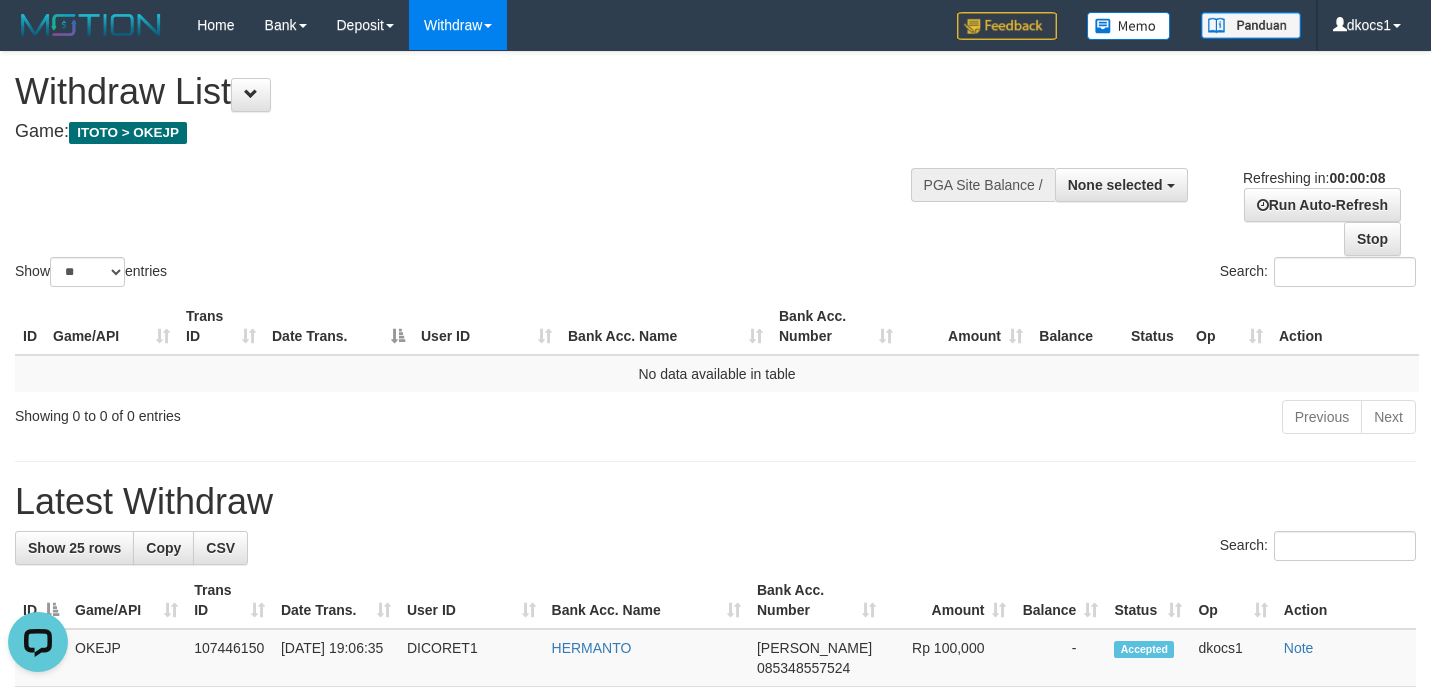 scroll, scrollTop: 0, scrollLeft: 0, axis: both 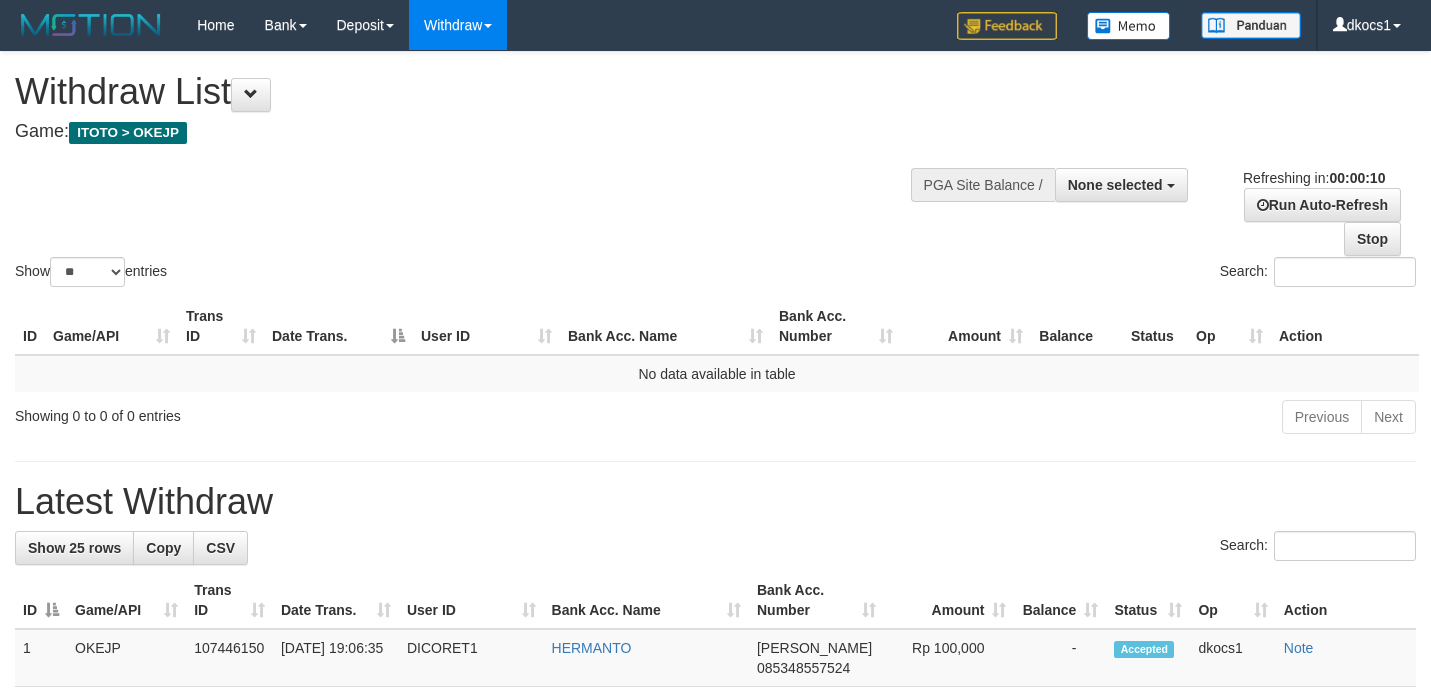 select 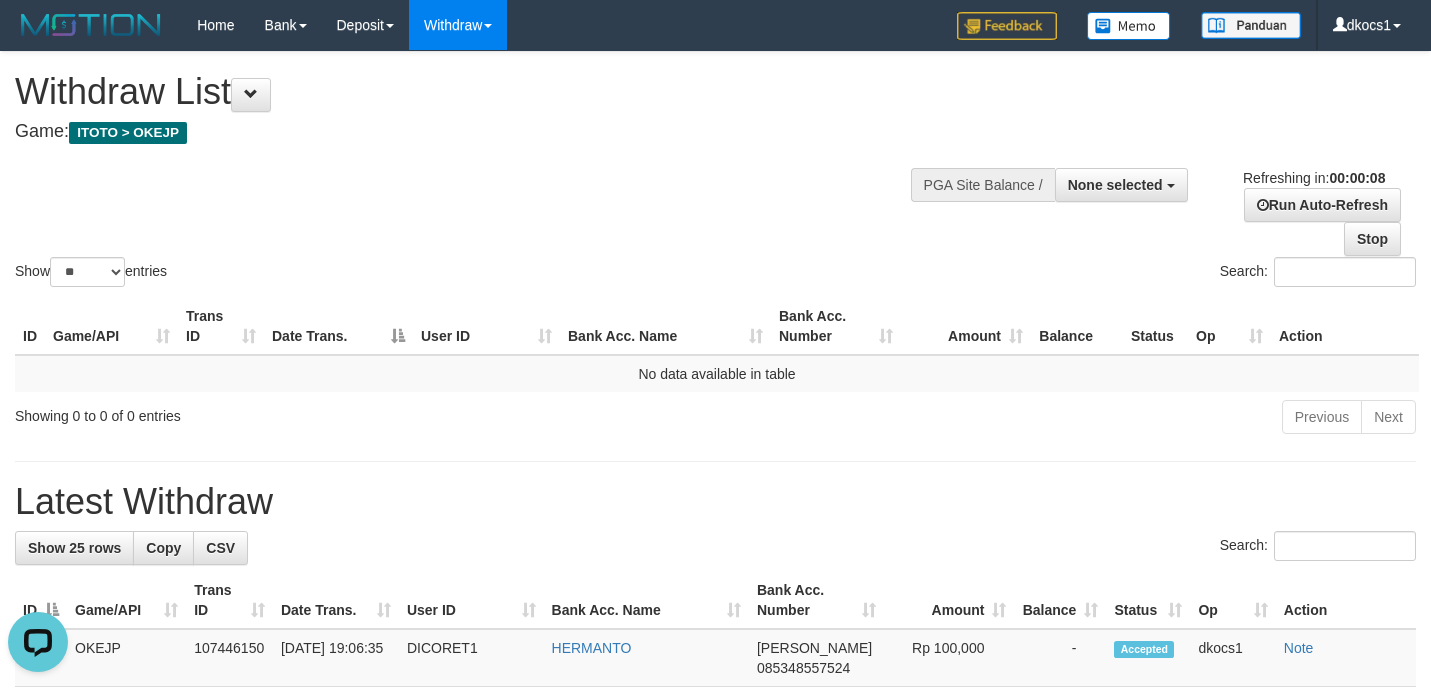 scroll, scrollTop: 0, scrollLeft: 0, axis: both 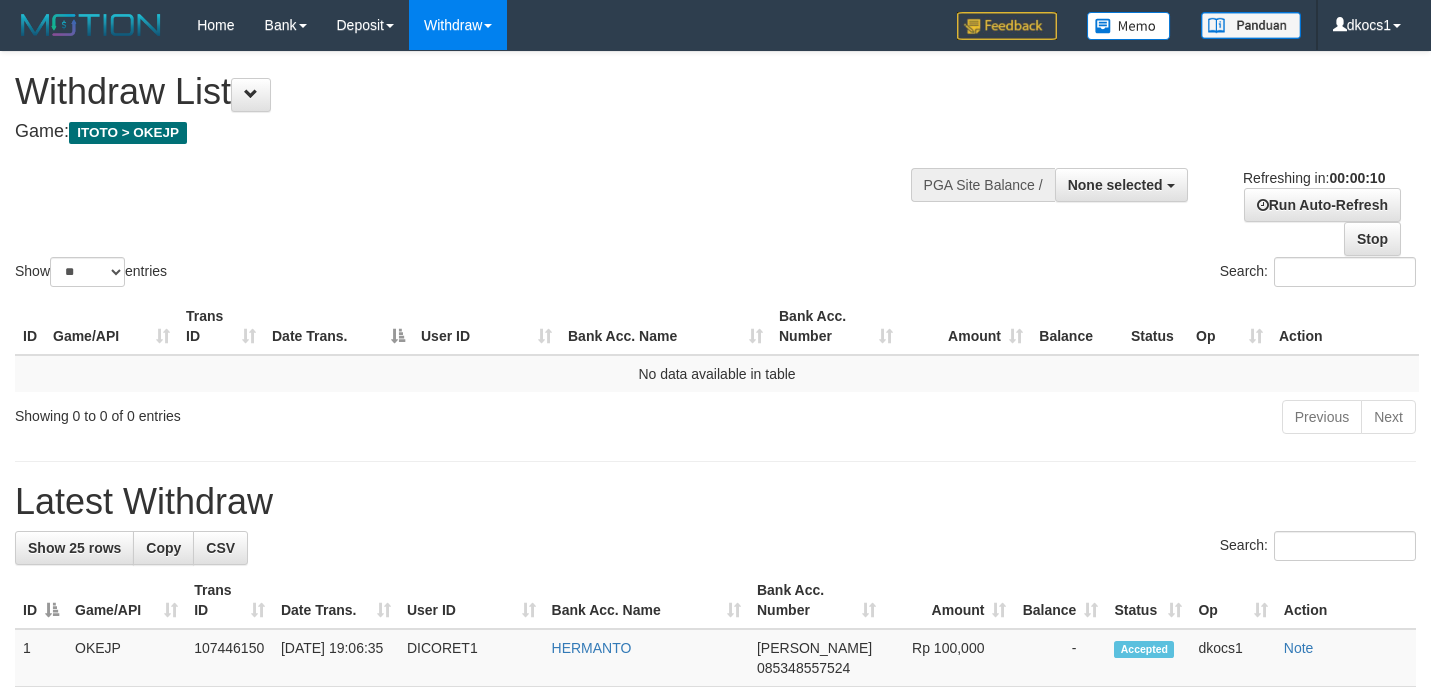 select 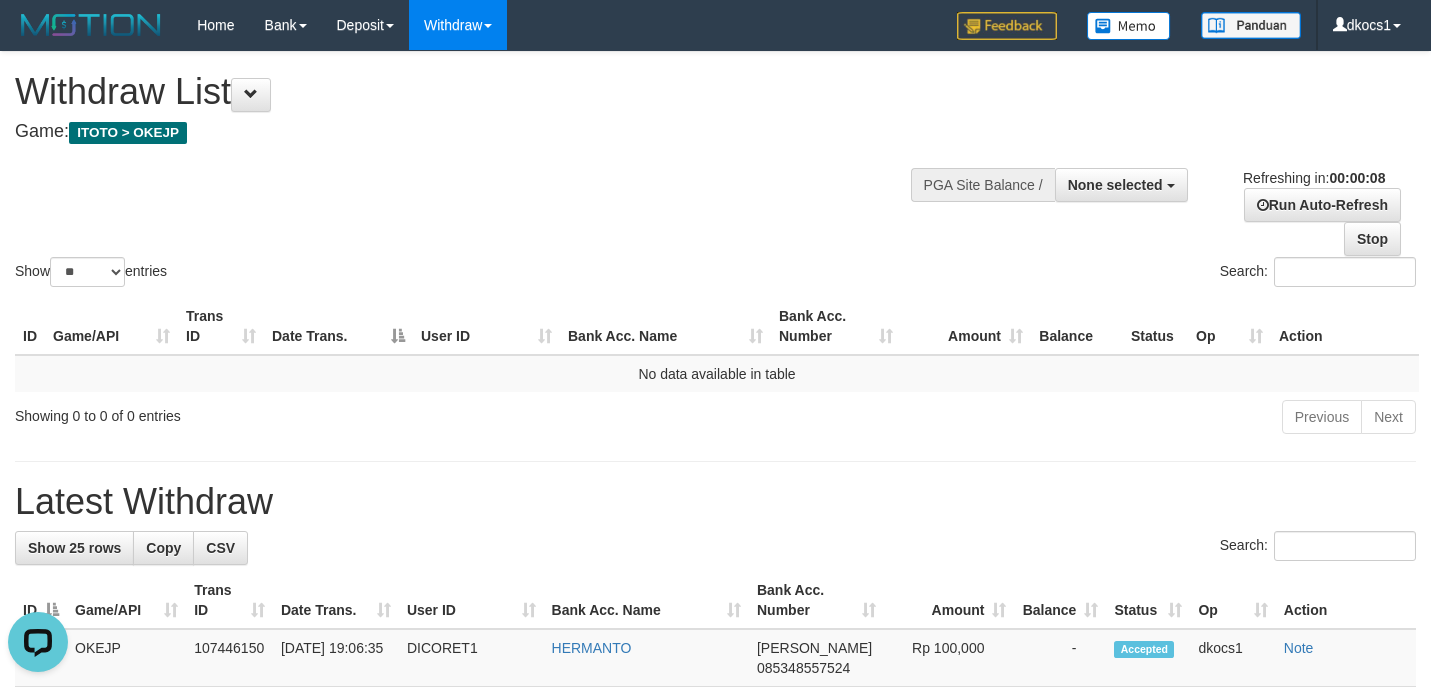 scroll, scrollTop: 0, scrollLeft: 0, axis: both 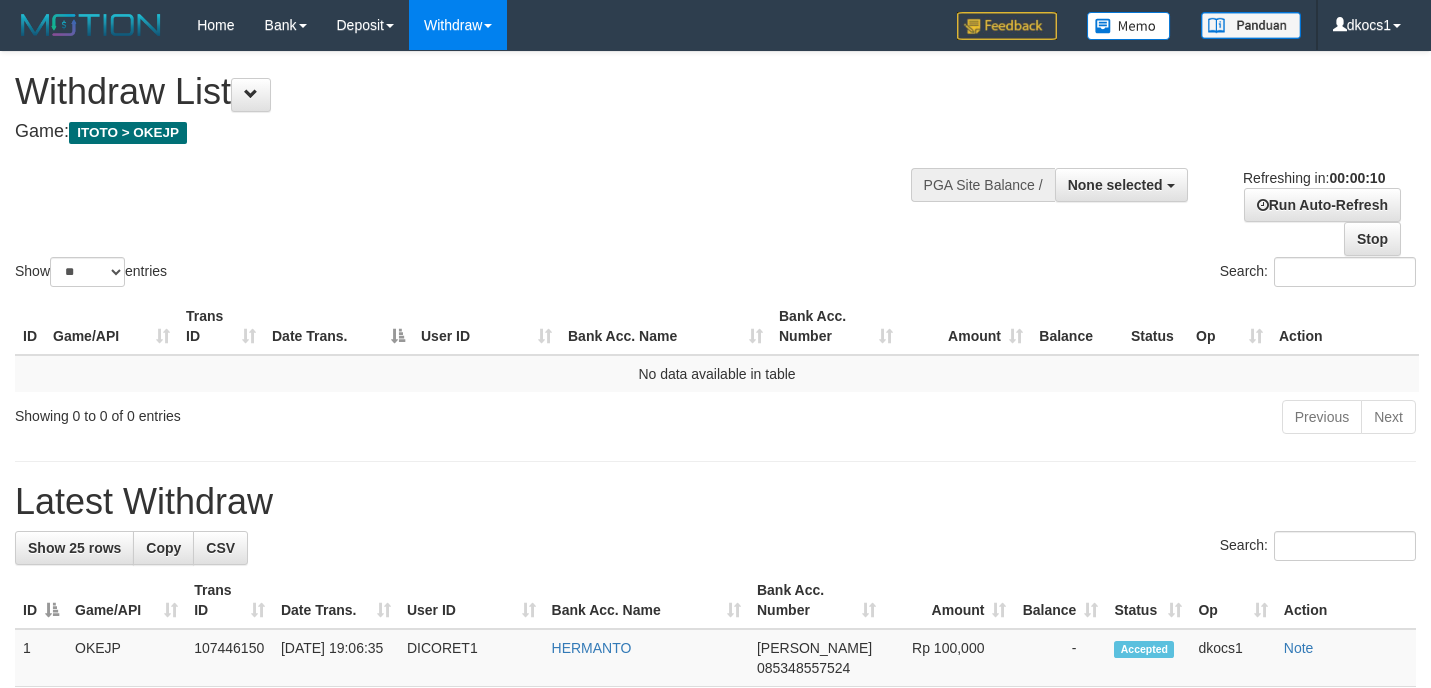 select 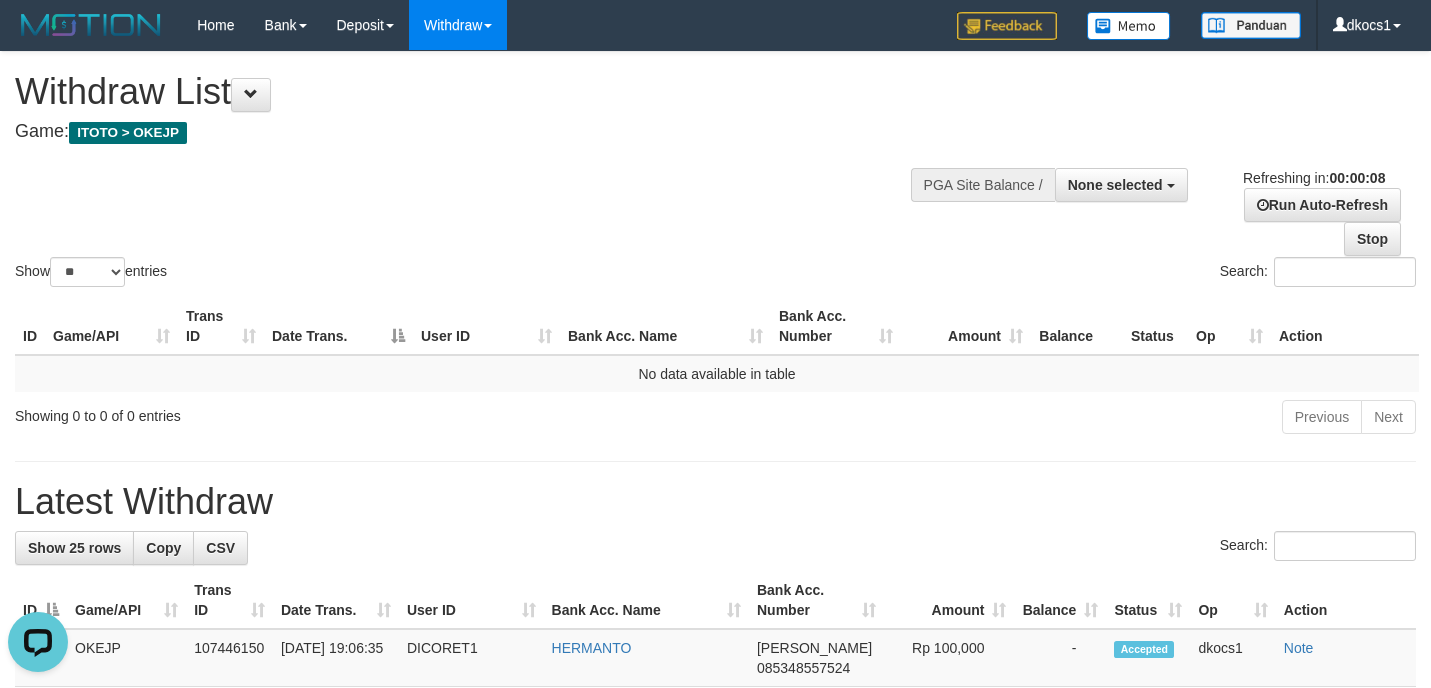 scroll, scrollTop: 0, scrollLeft: 0, axis: both 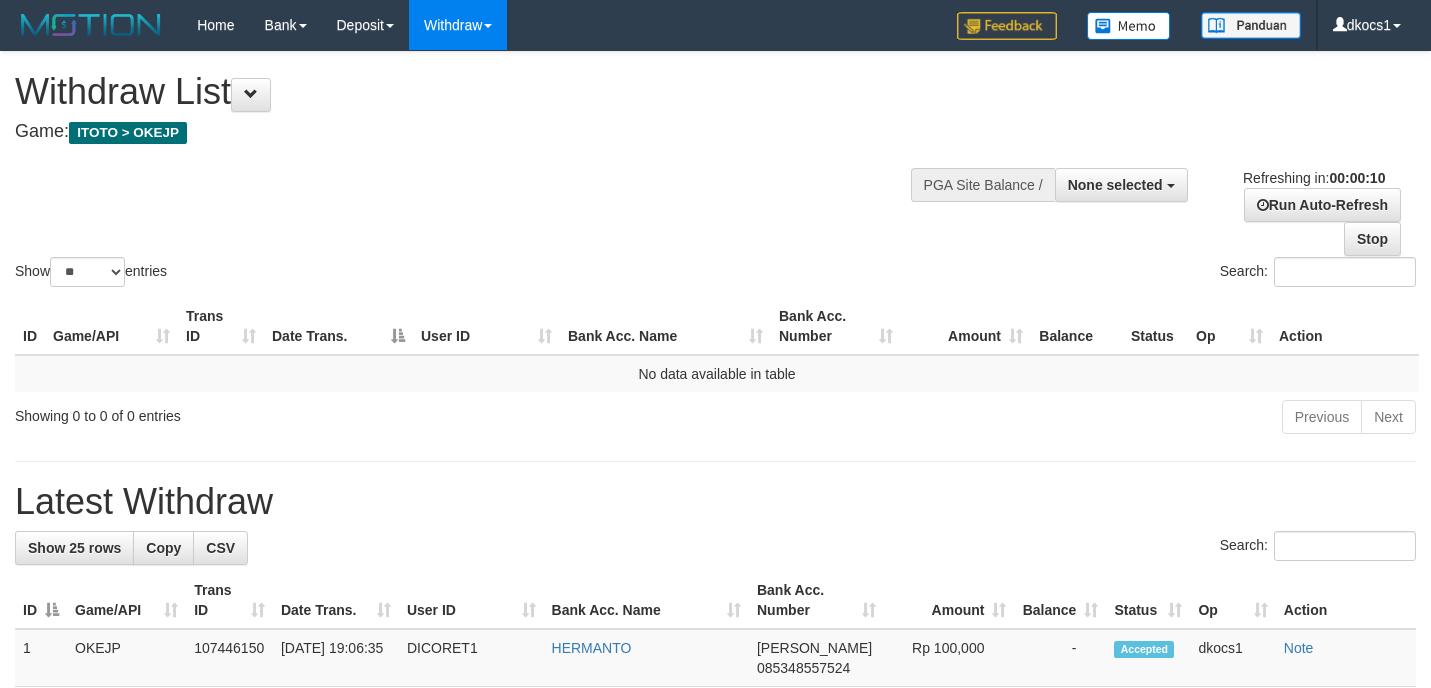select 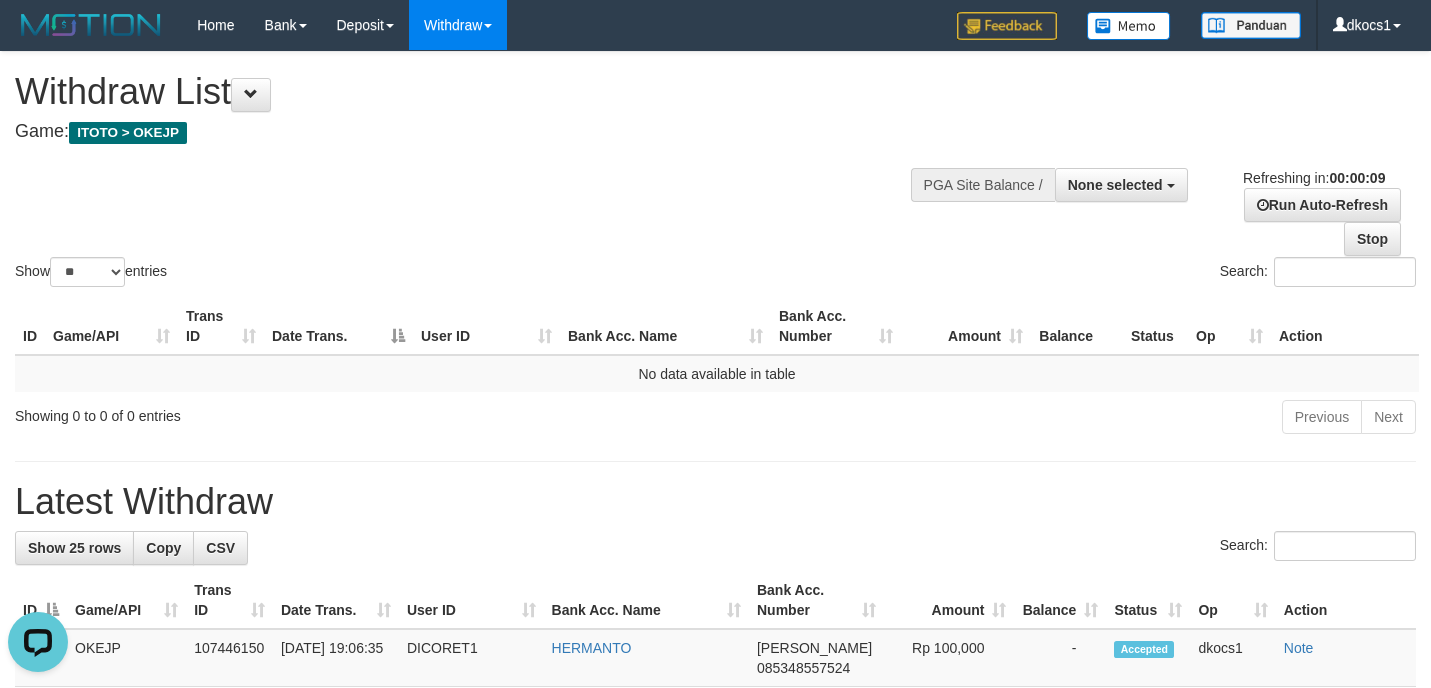 scroll, scrollTop: 0, scrollLeft: 0, axis: both 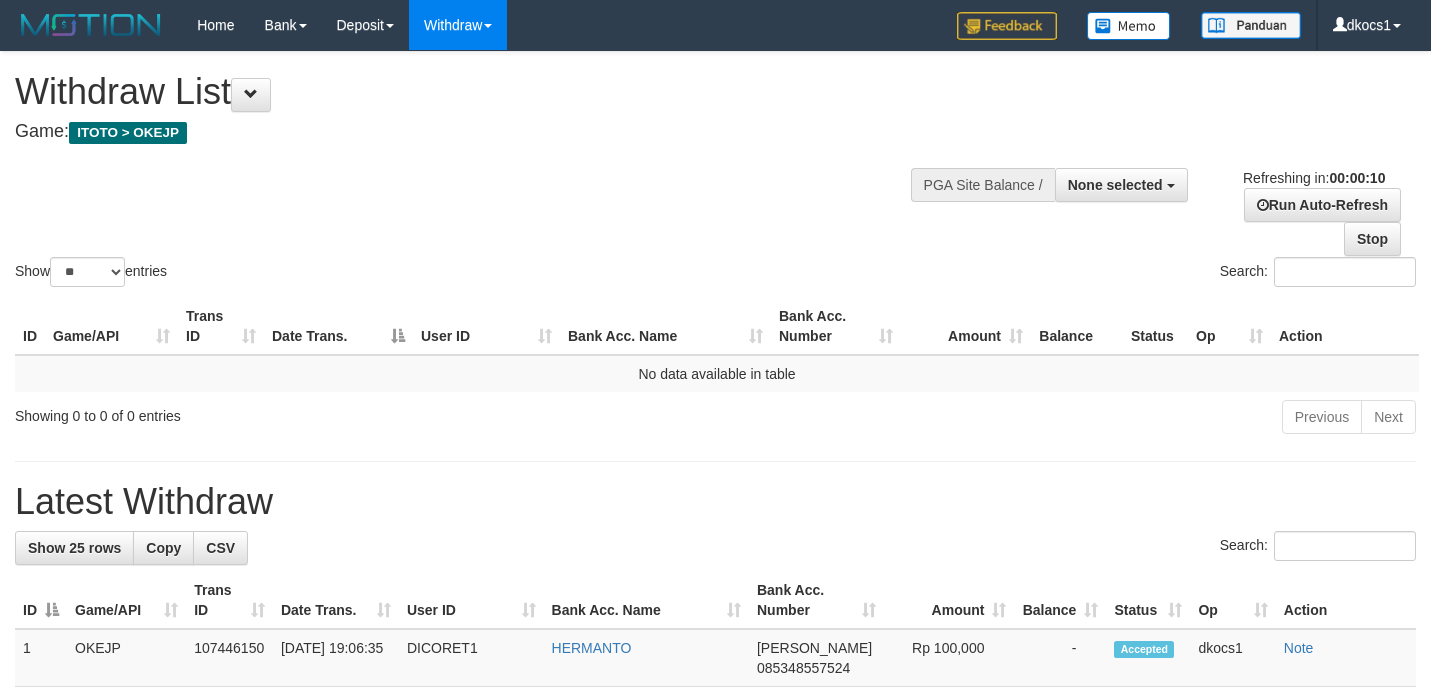 select 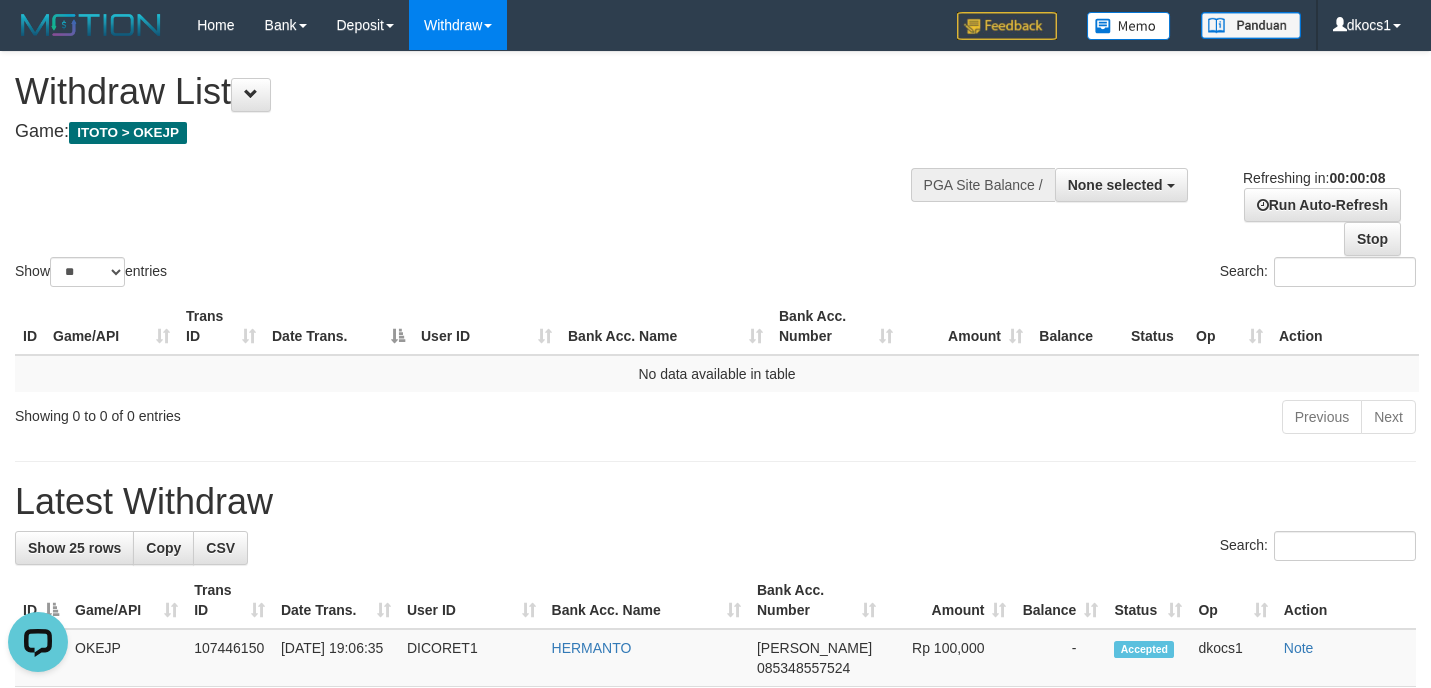 scroll, scrollTop: 0, scrollLeft: 0, axis: both 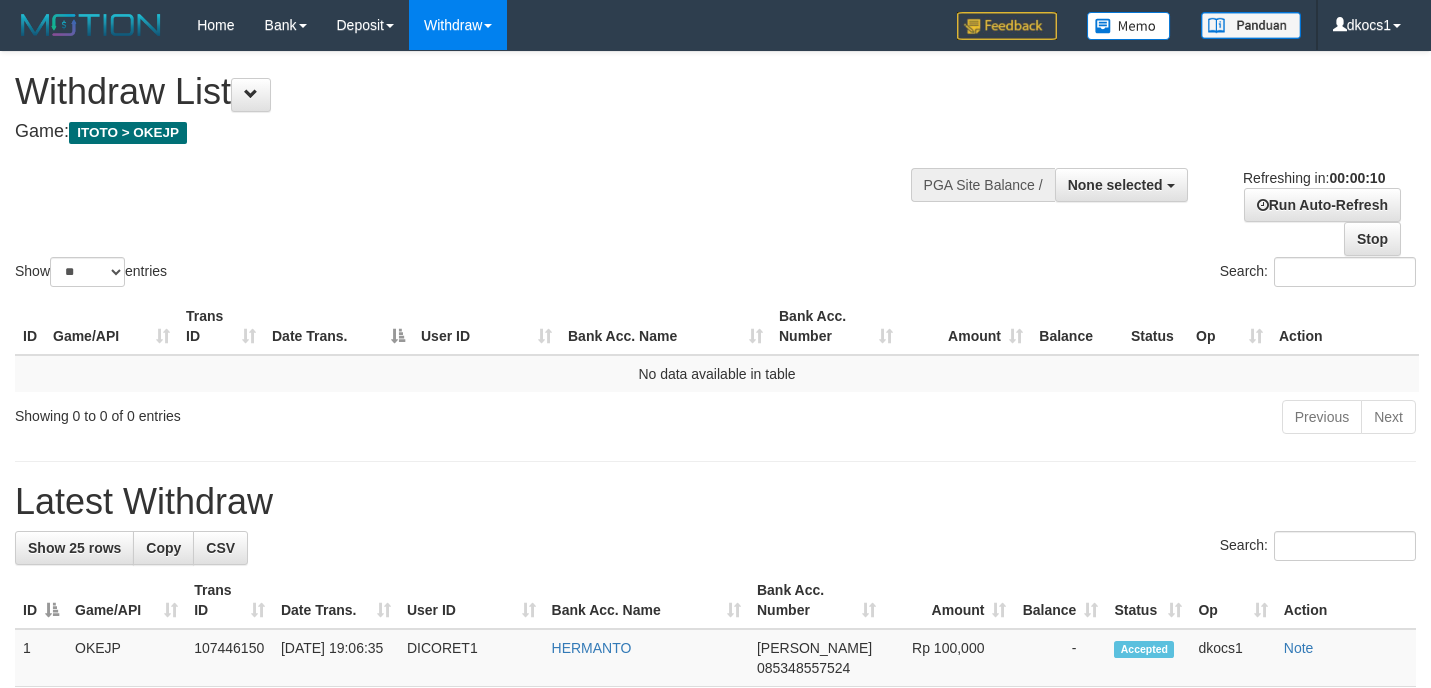 select 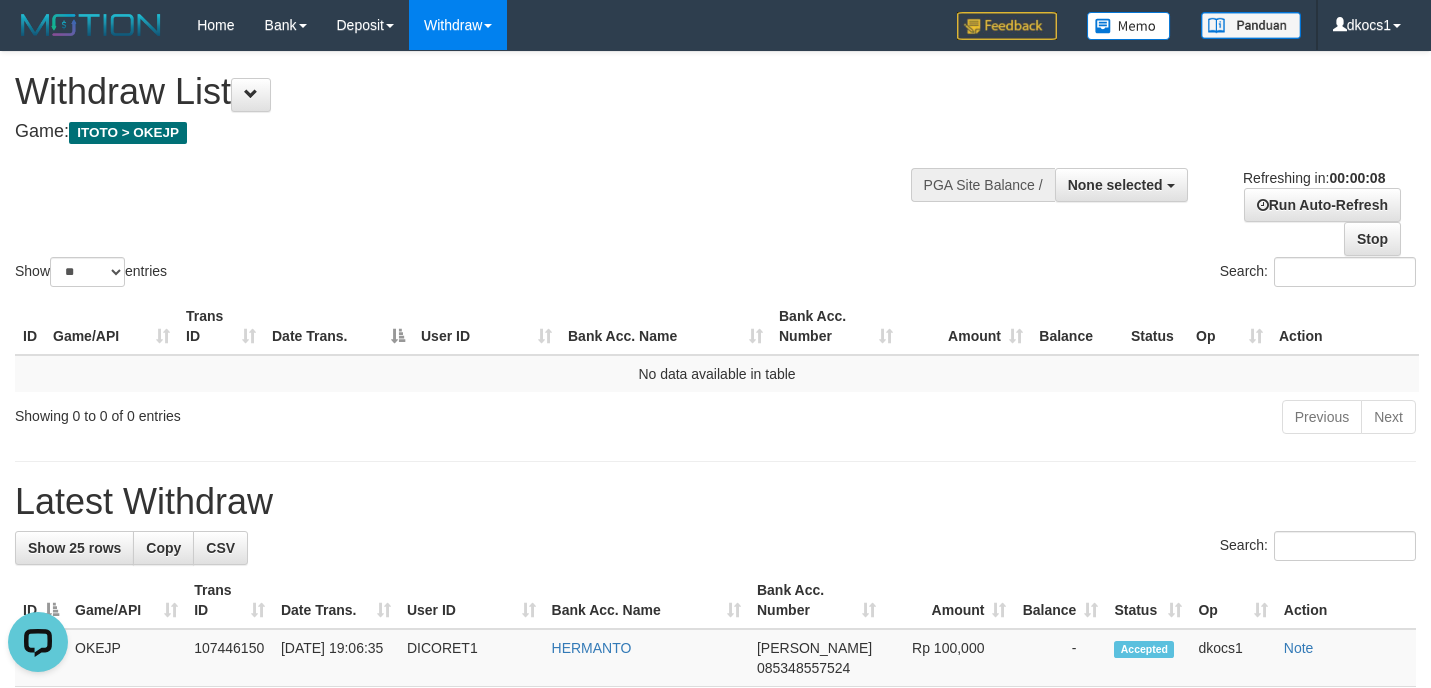 scroll, scrollTop: 0, scrollLeft: 0, axis: both 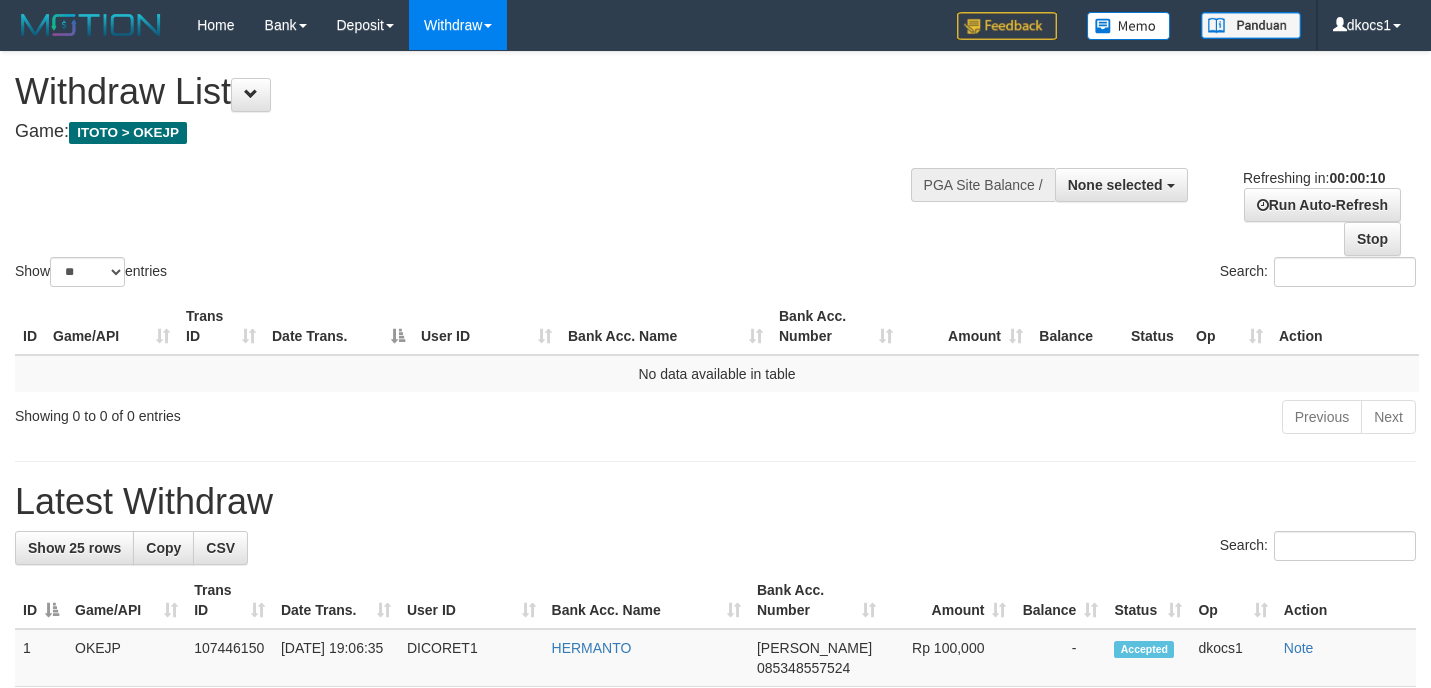 select 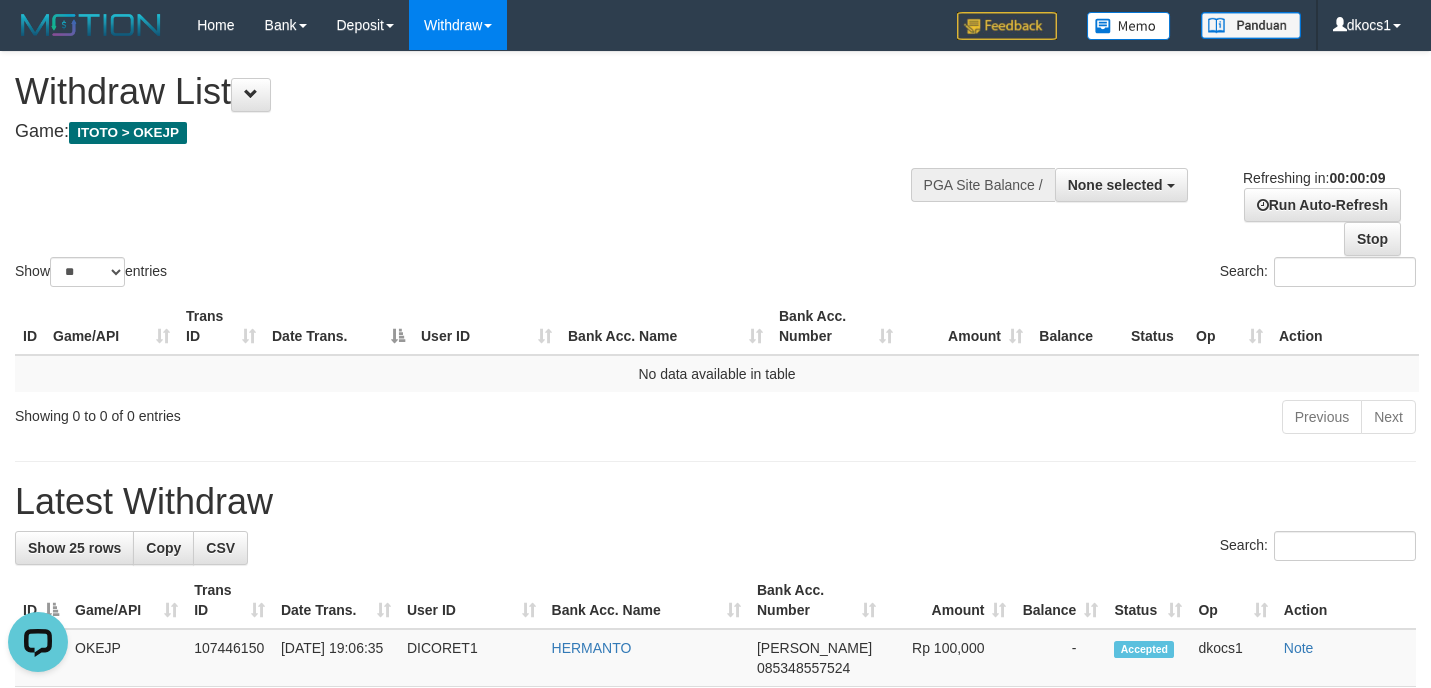scroll, scrollTop: 0, scrollLeft: 0, axis: both 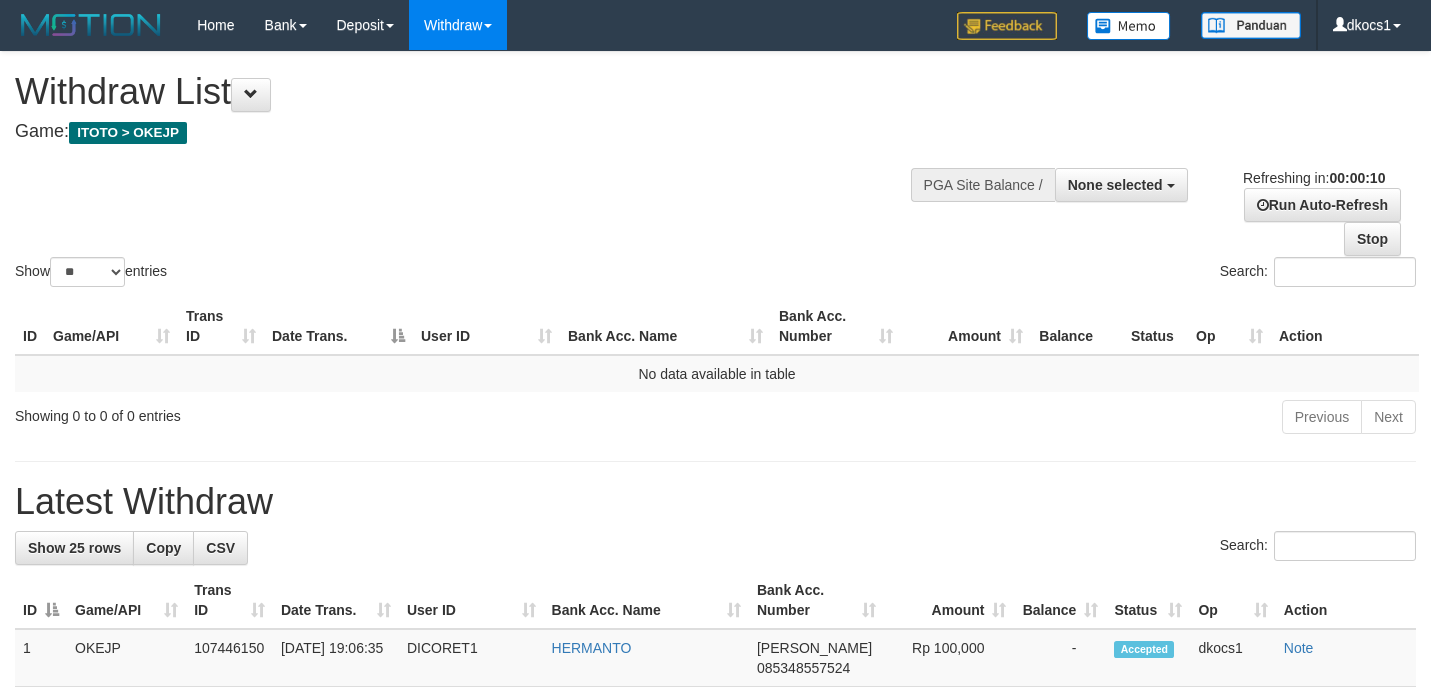 select 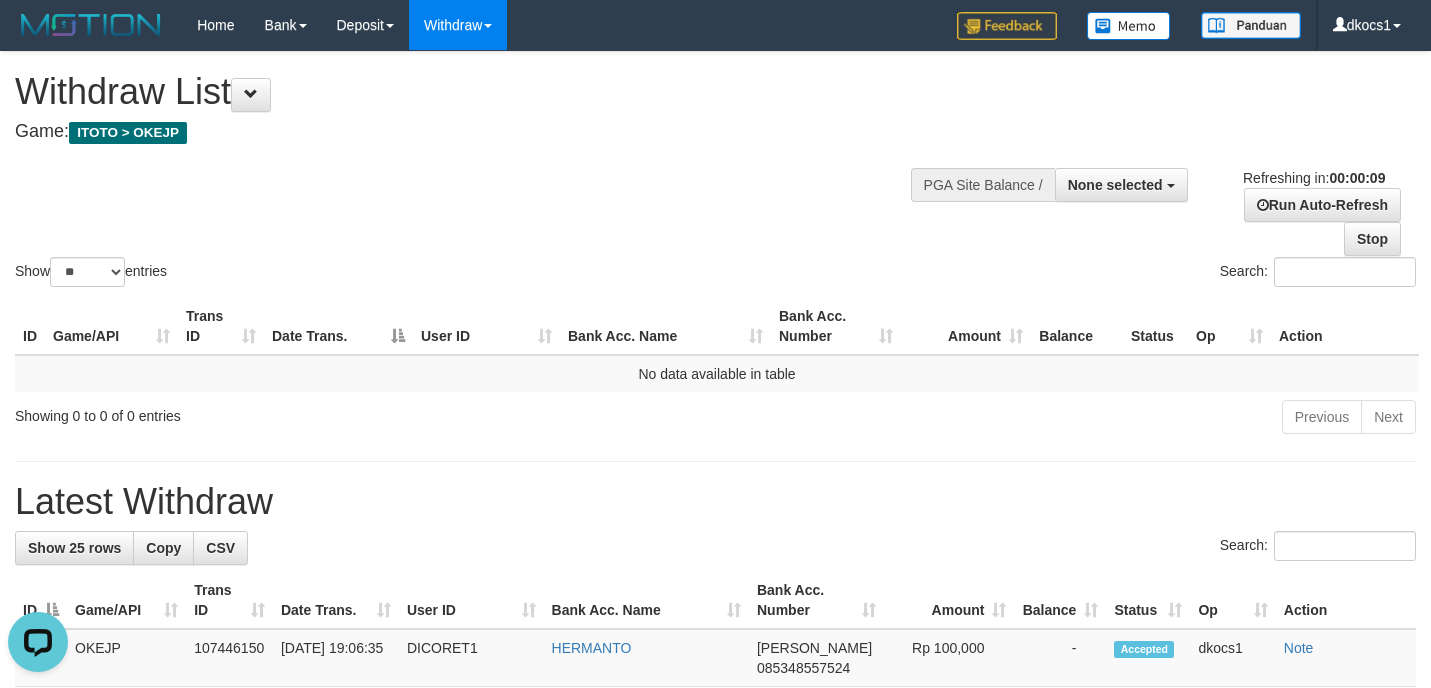 scroll, scrollTop: 0, scrollLeft: 0, axis: both 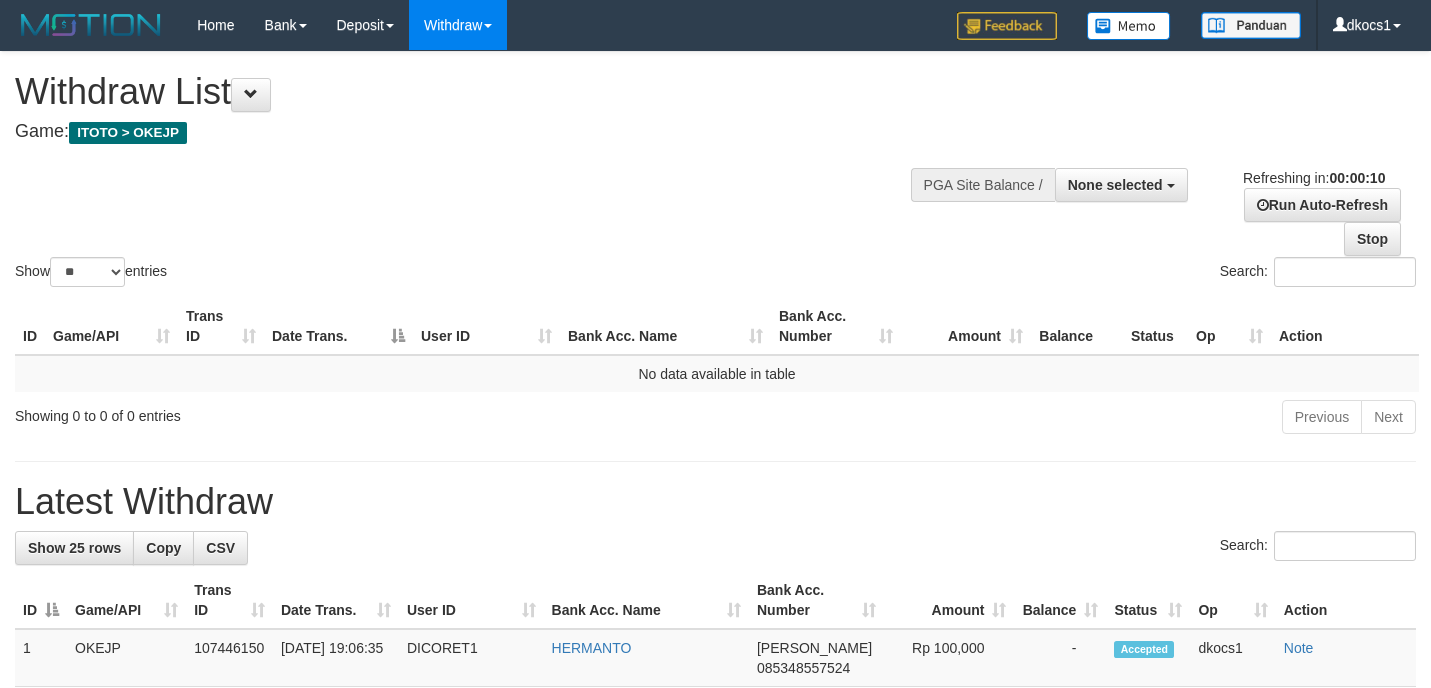 select 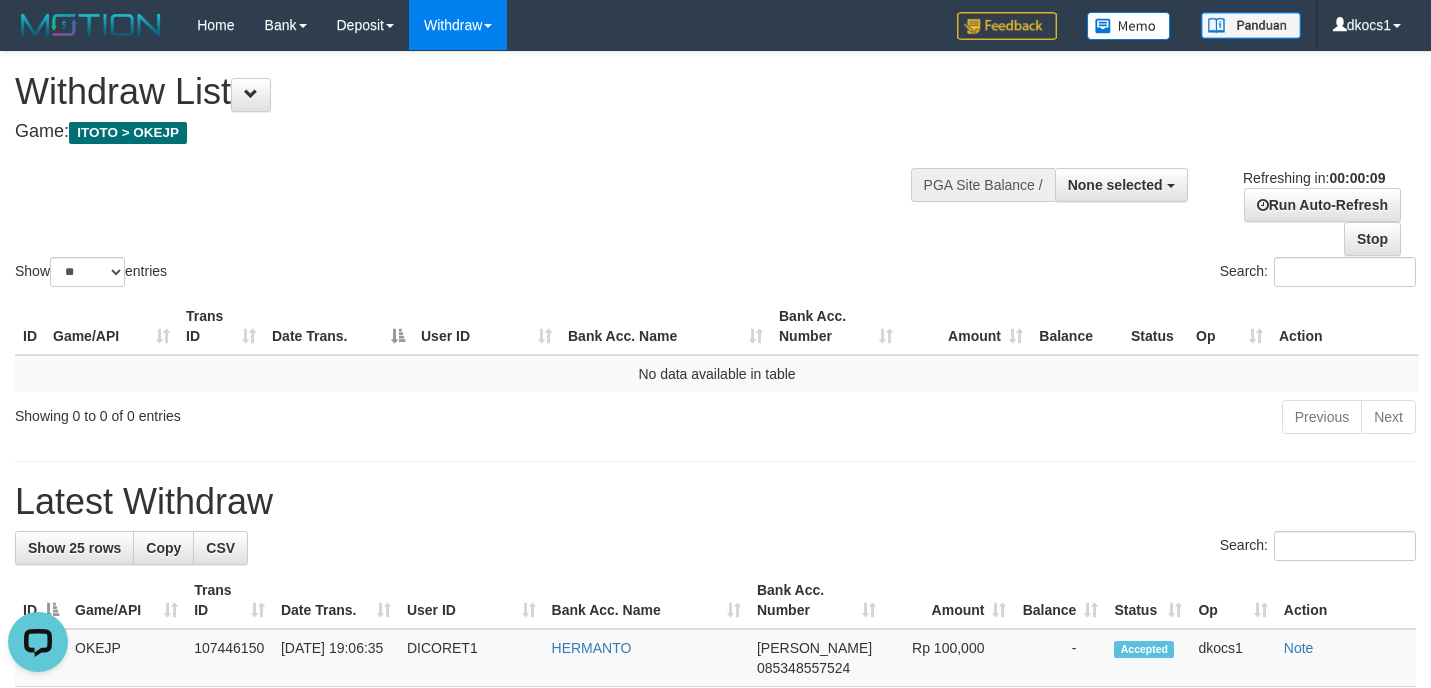 scroll, scrollTop: 0, scrollLeft: 0, axis: both 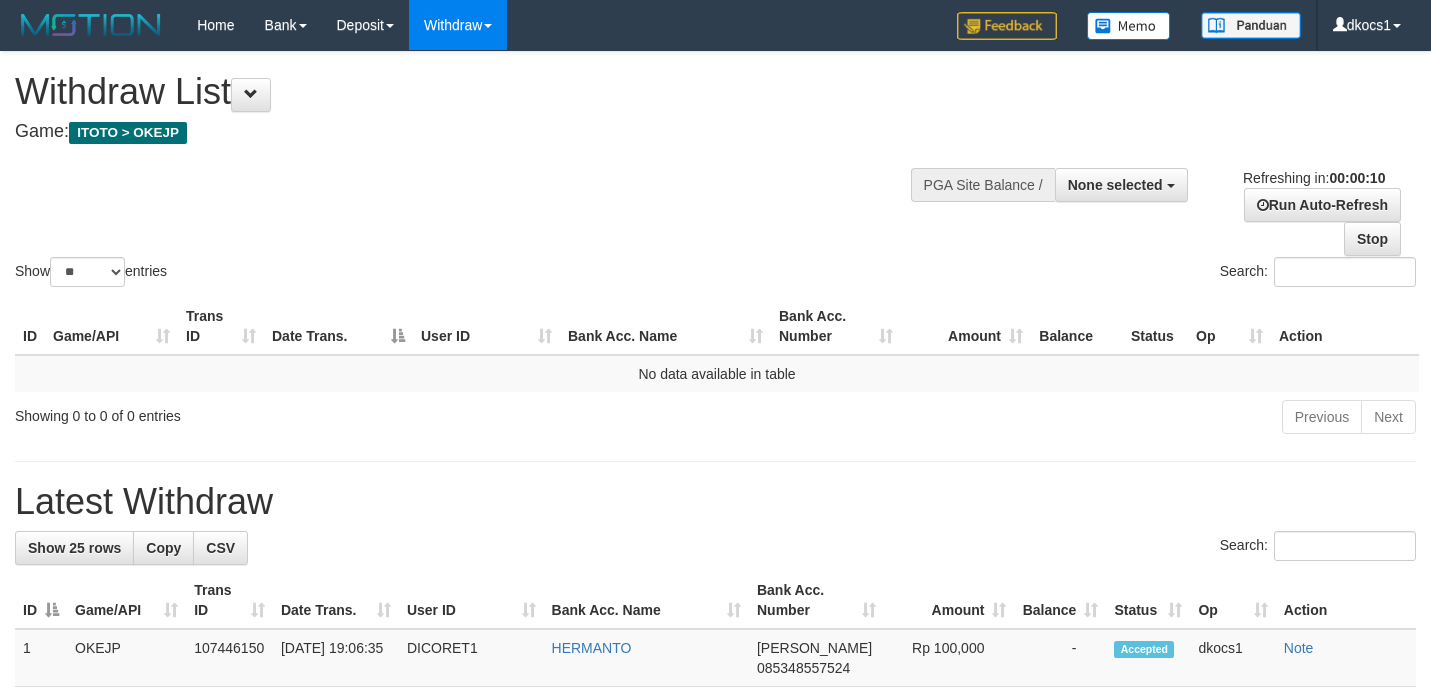 select 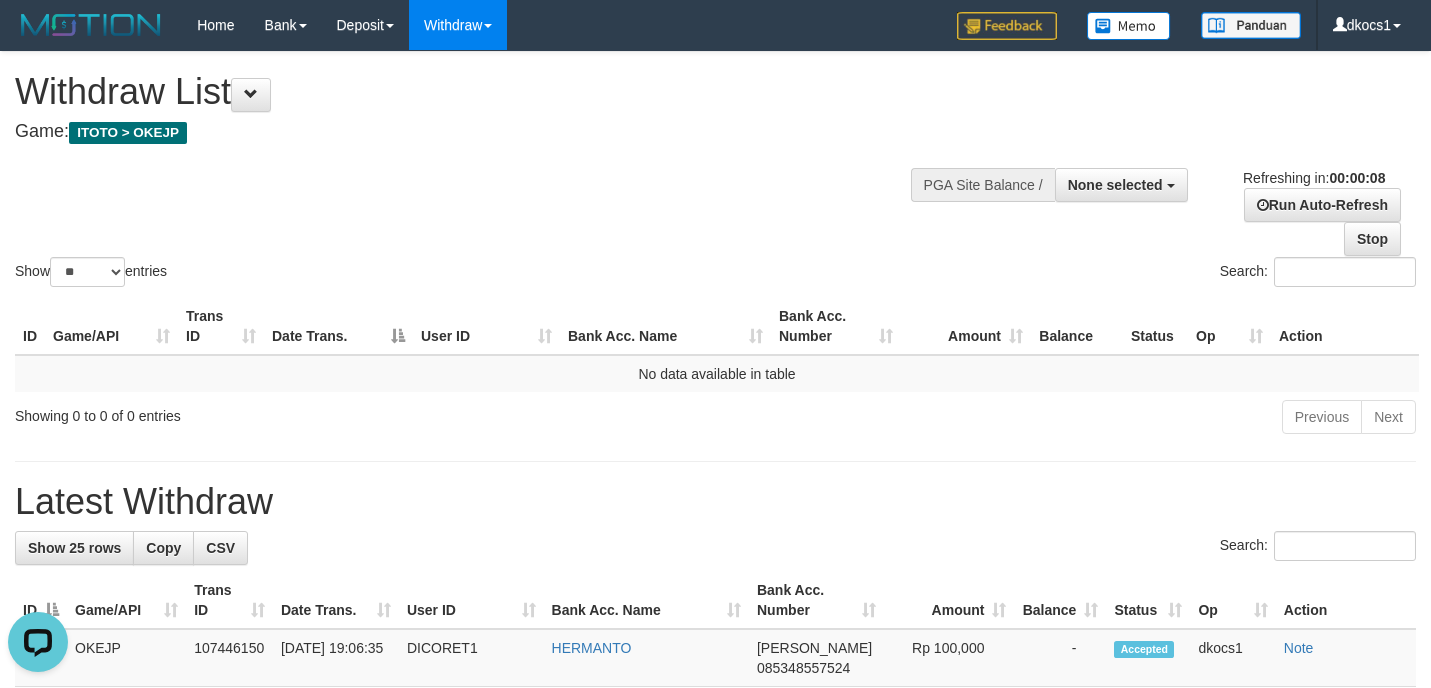scroll, scrollTop: 0, scrollLeft: 0, axis: both 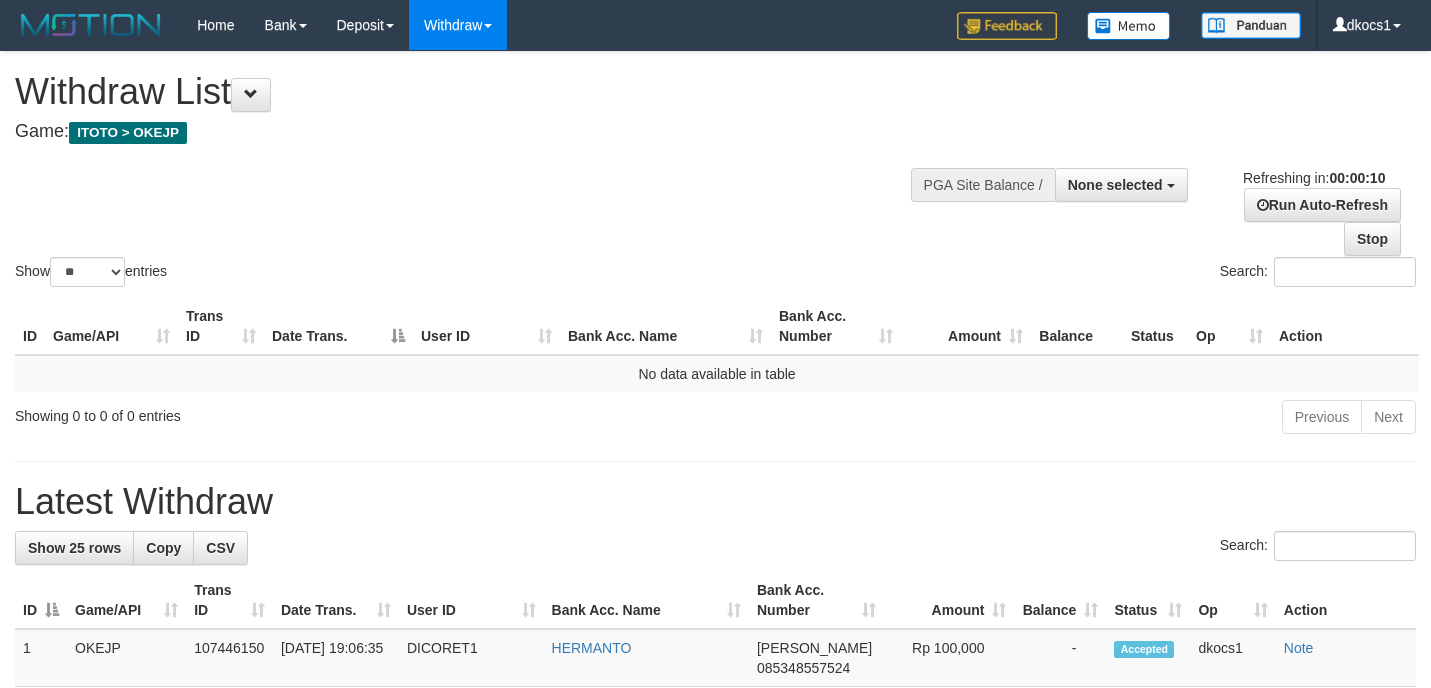 select 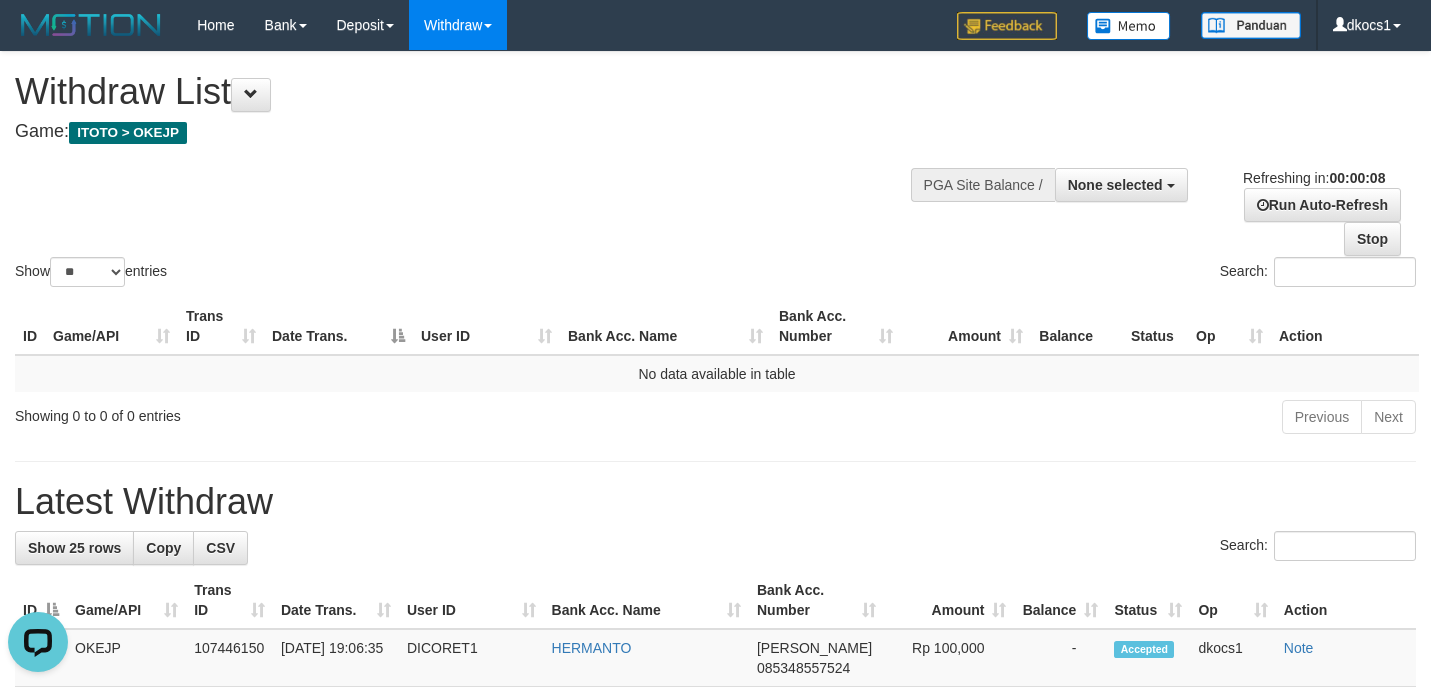 scroll, scrollTop: 0, scrollLeft: 0, axis: both 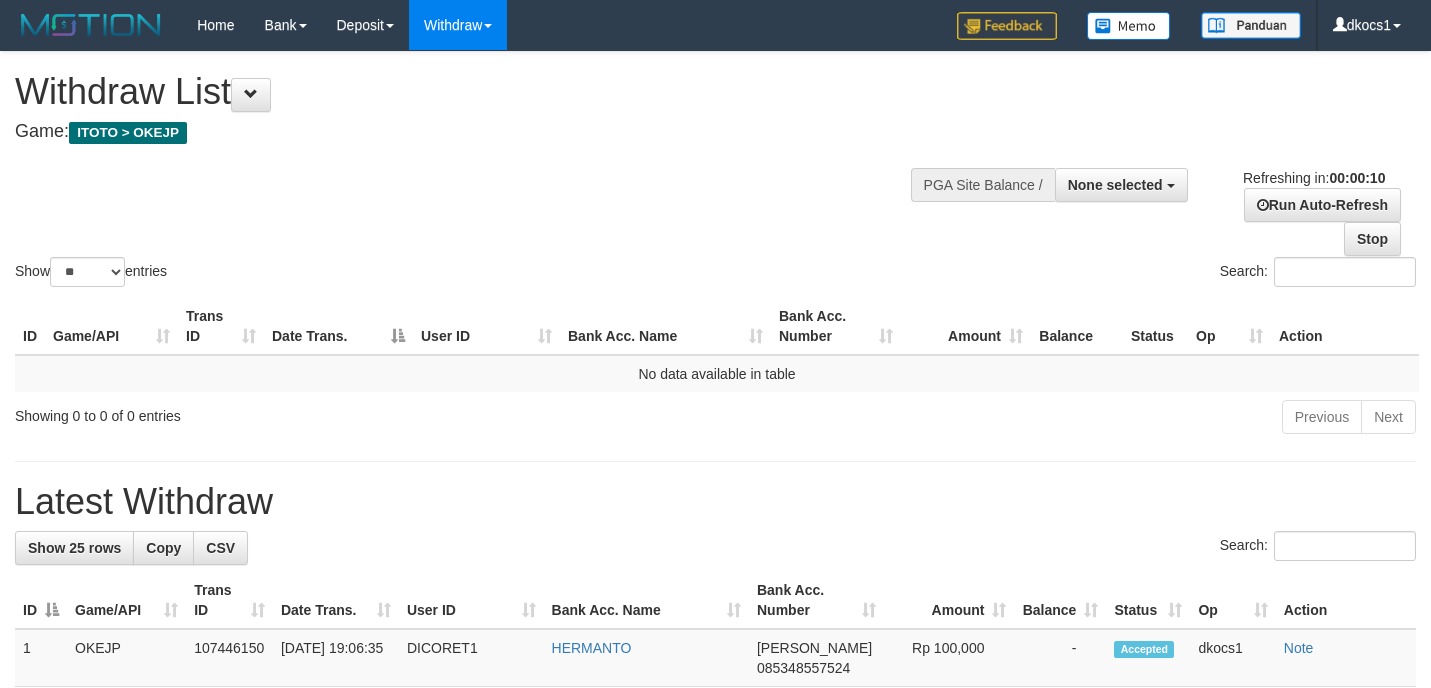 select 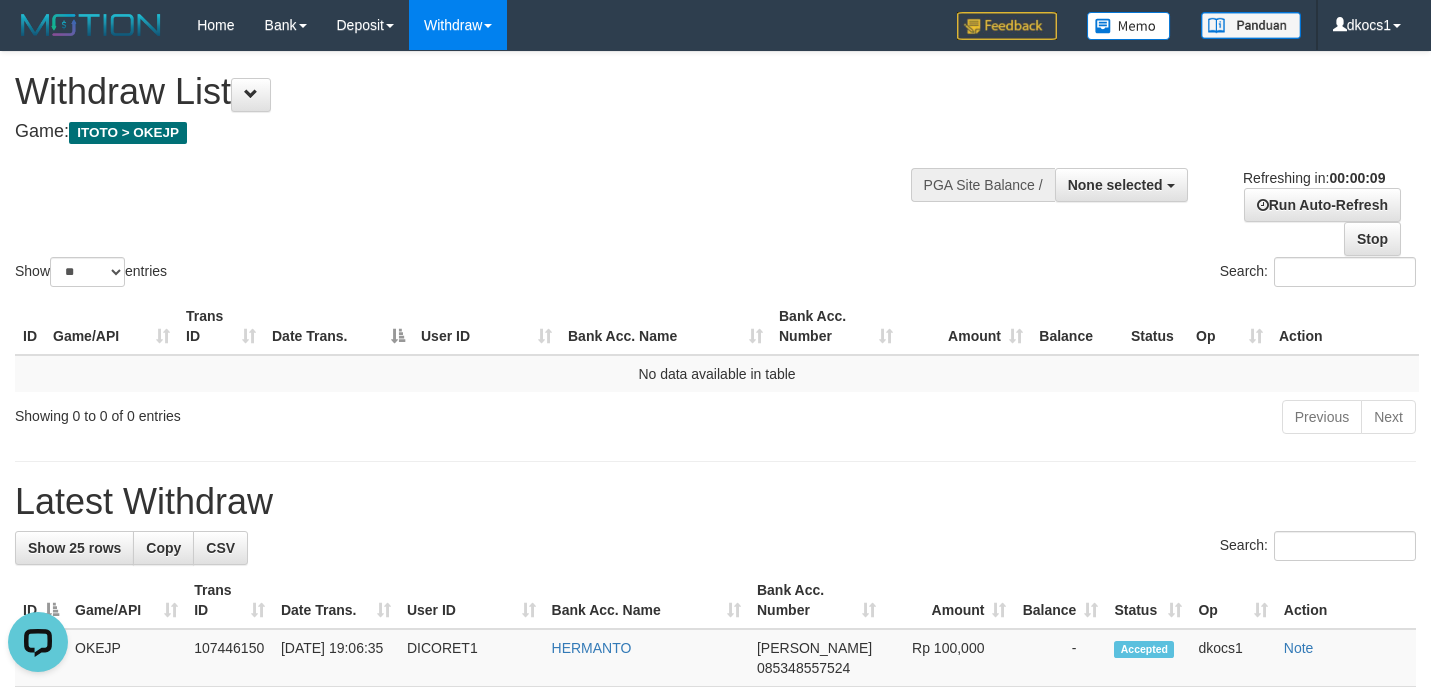 scroll, scrollTop: 0, scrollLeft: 0, axis: both 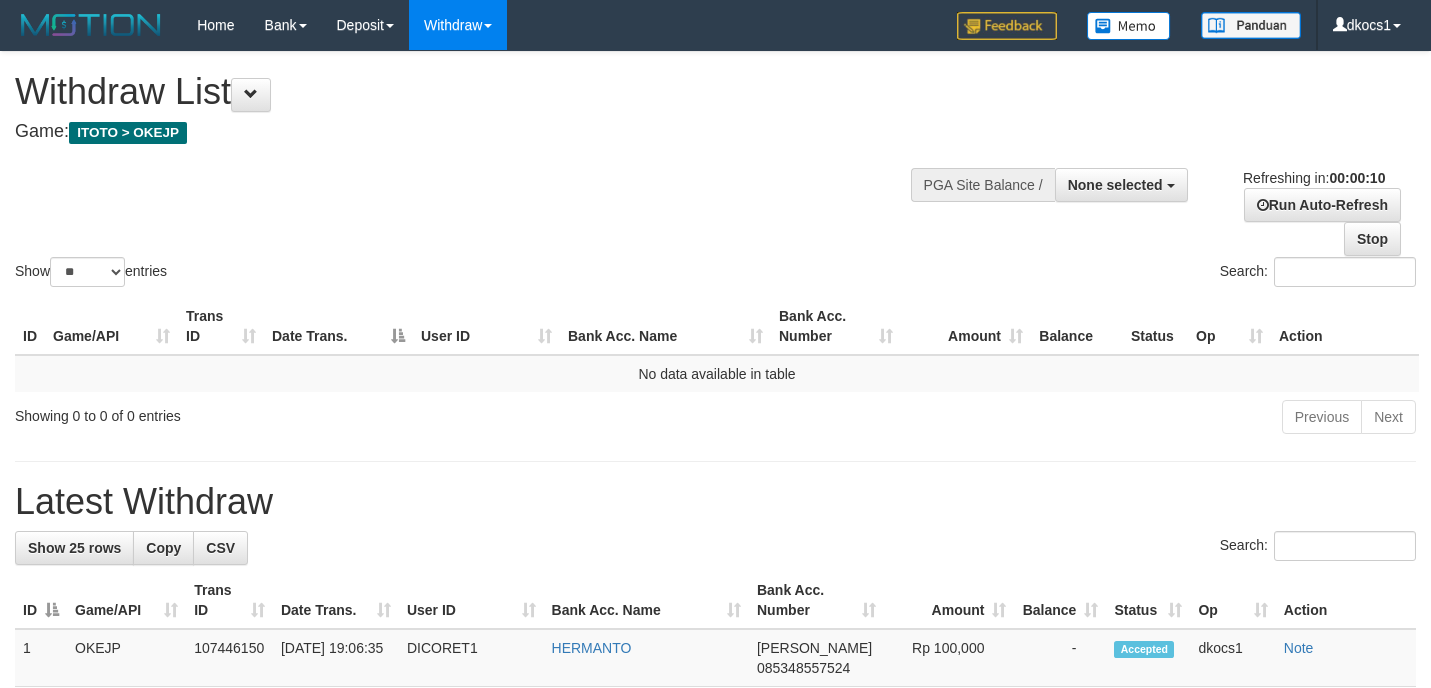select 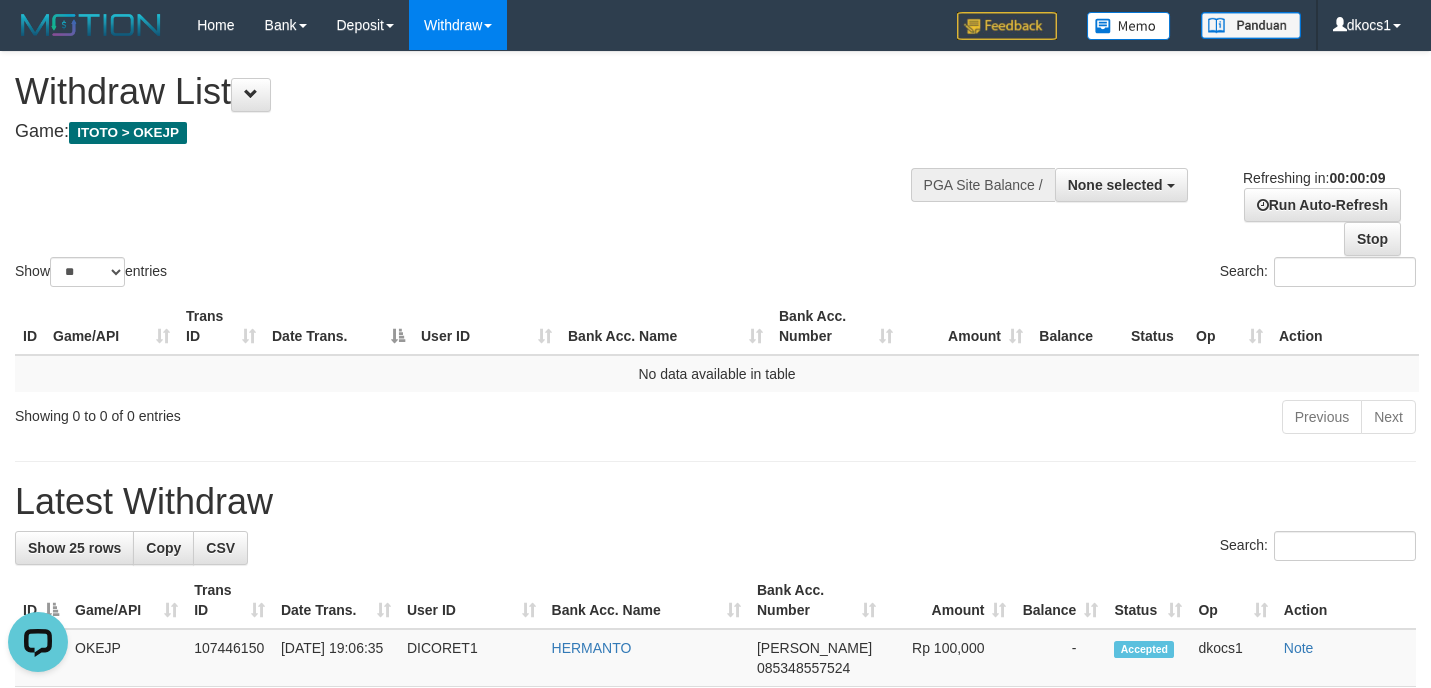 scroll, scrollTop: 0, scrollLeft: 0, axis: both 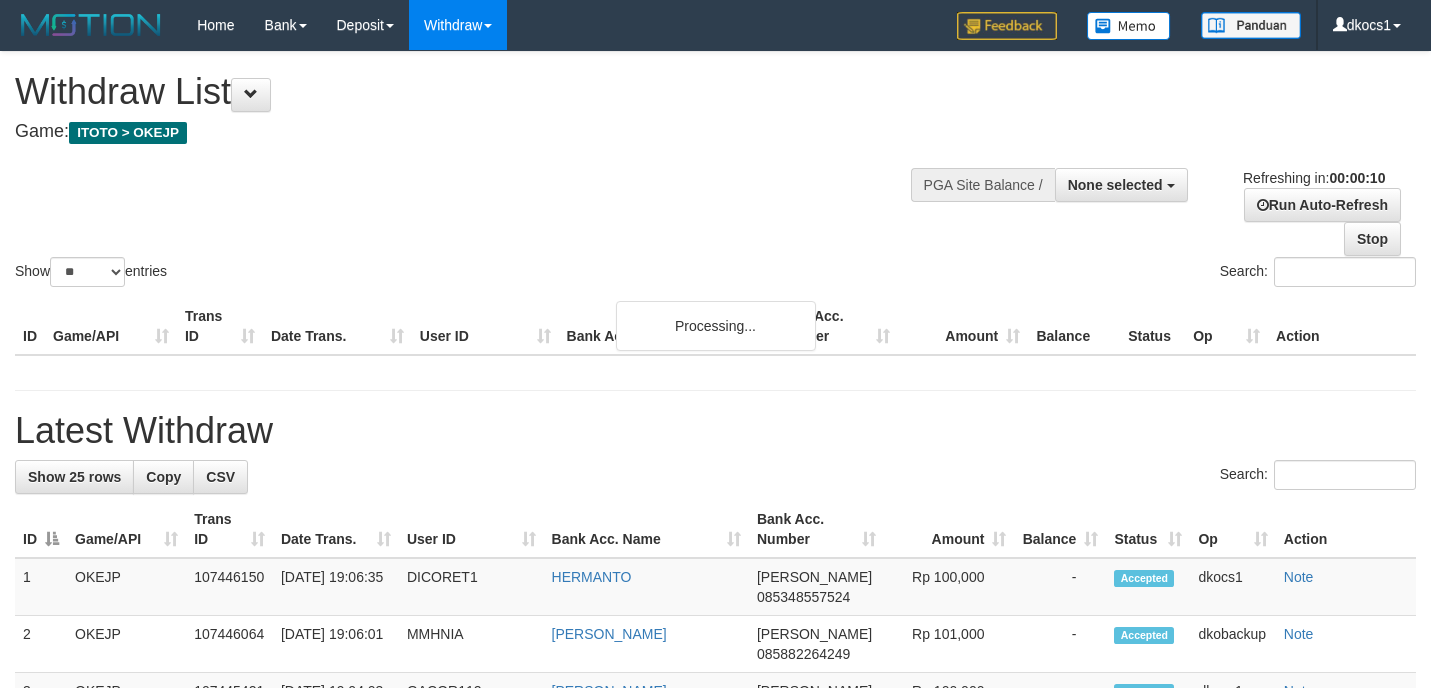 select 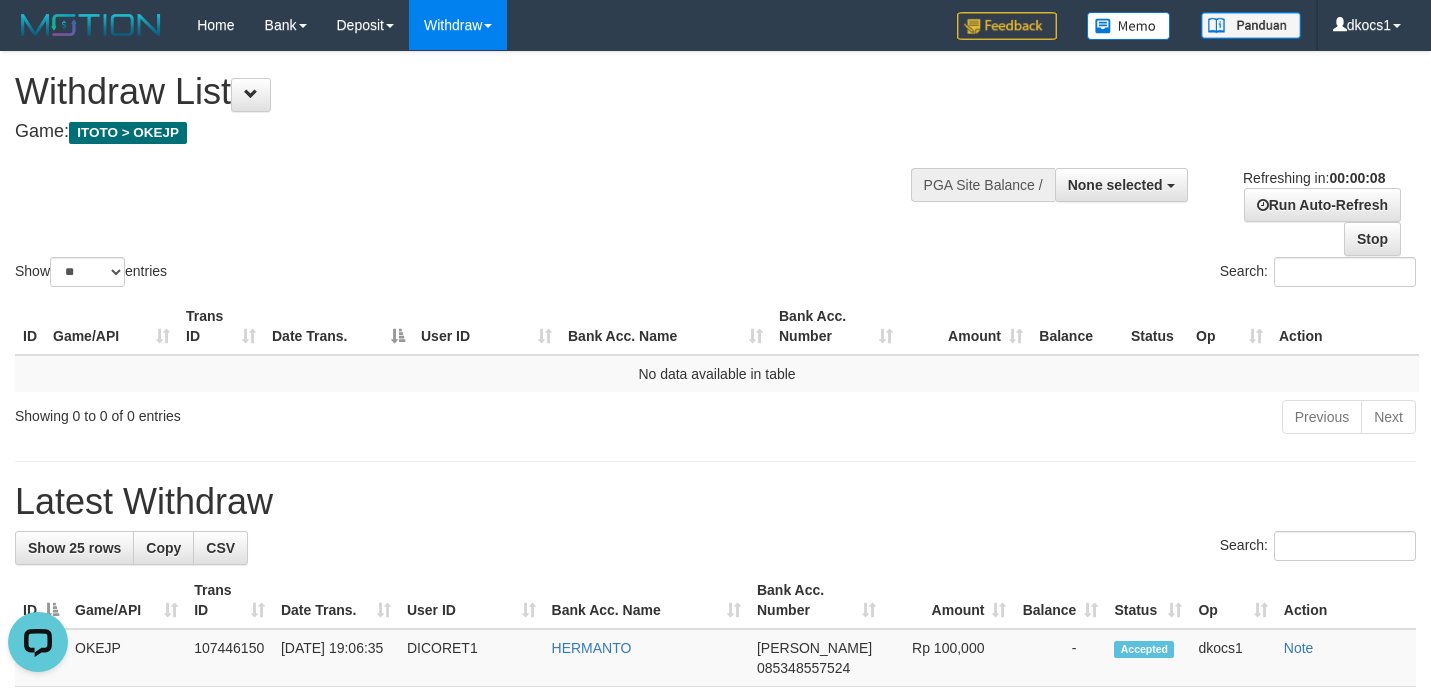 scroll, scrollTop: 0, scrollLeft: 0, axis: both 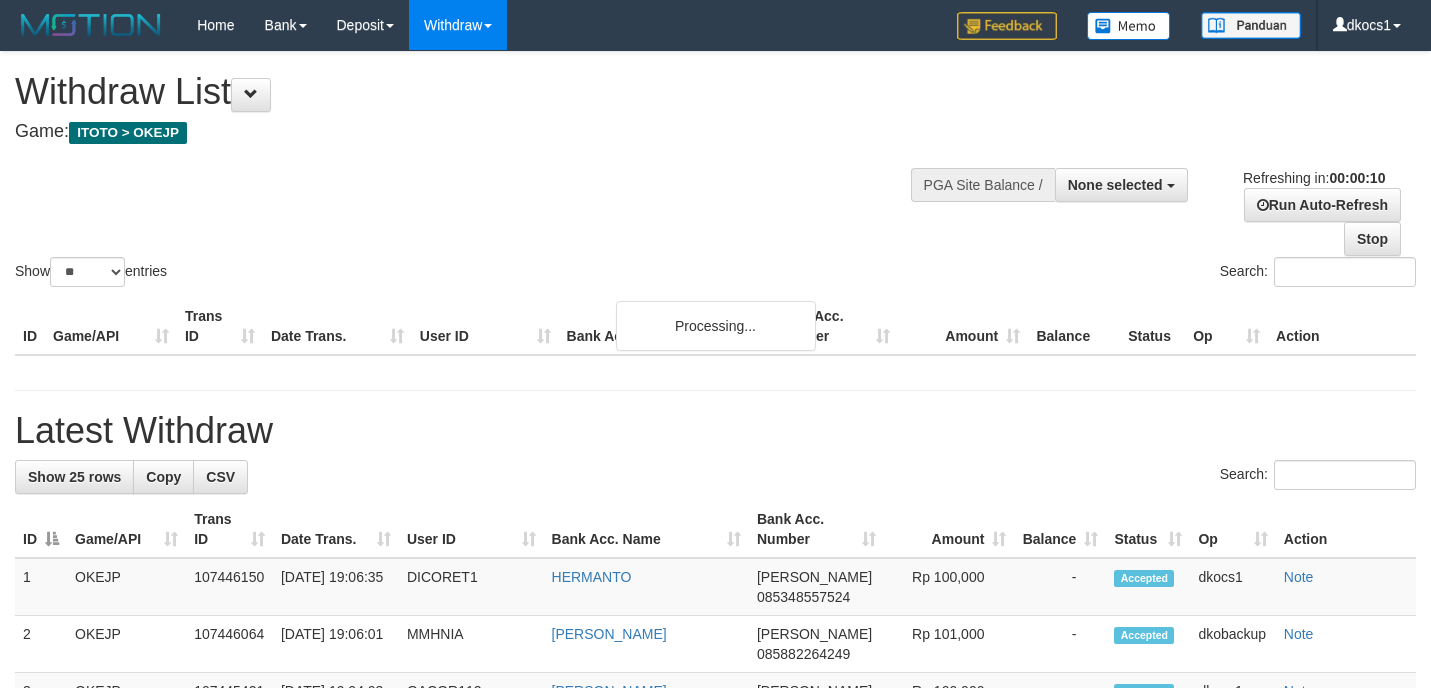 select 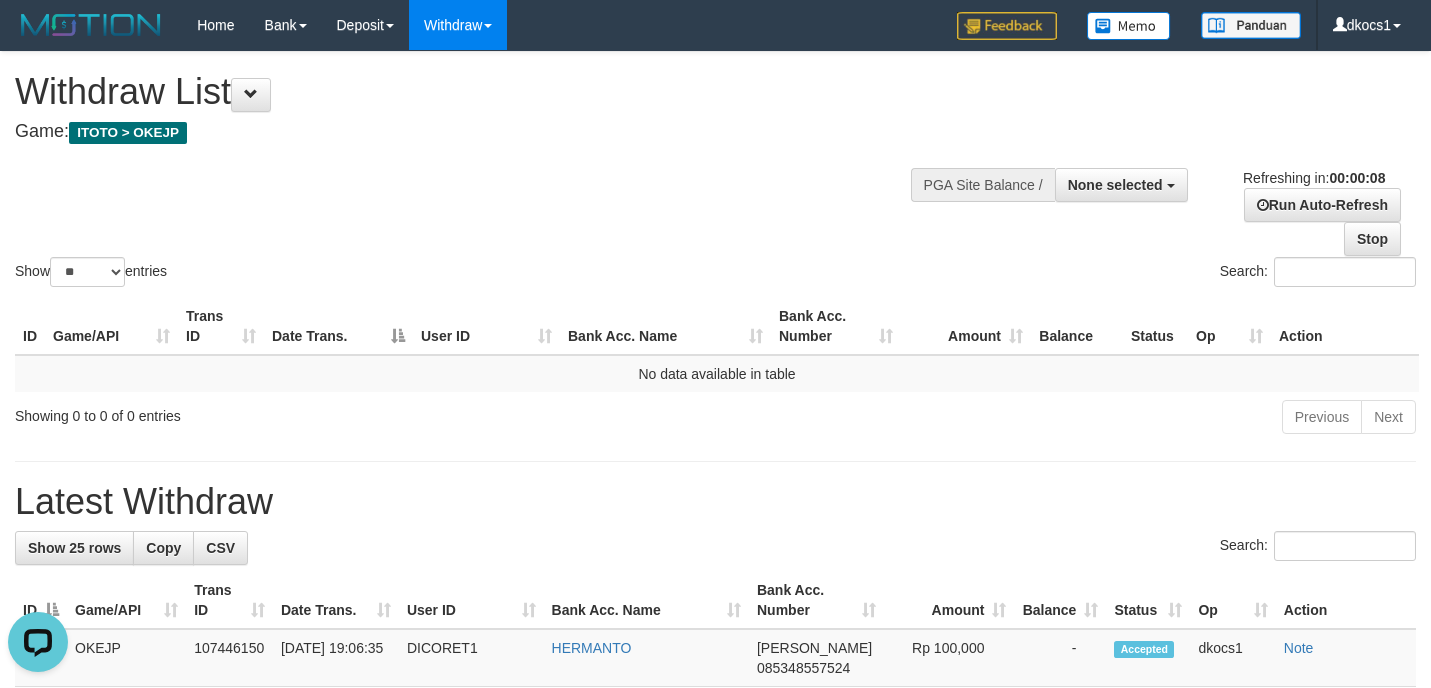 scroll, scrollTop: 0, scrollLeft: 0, axis: both 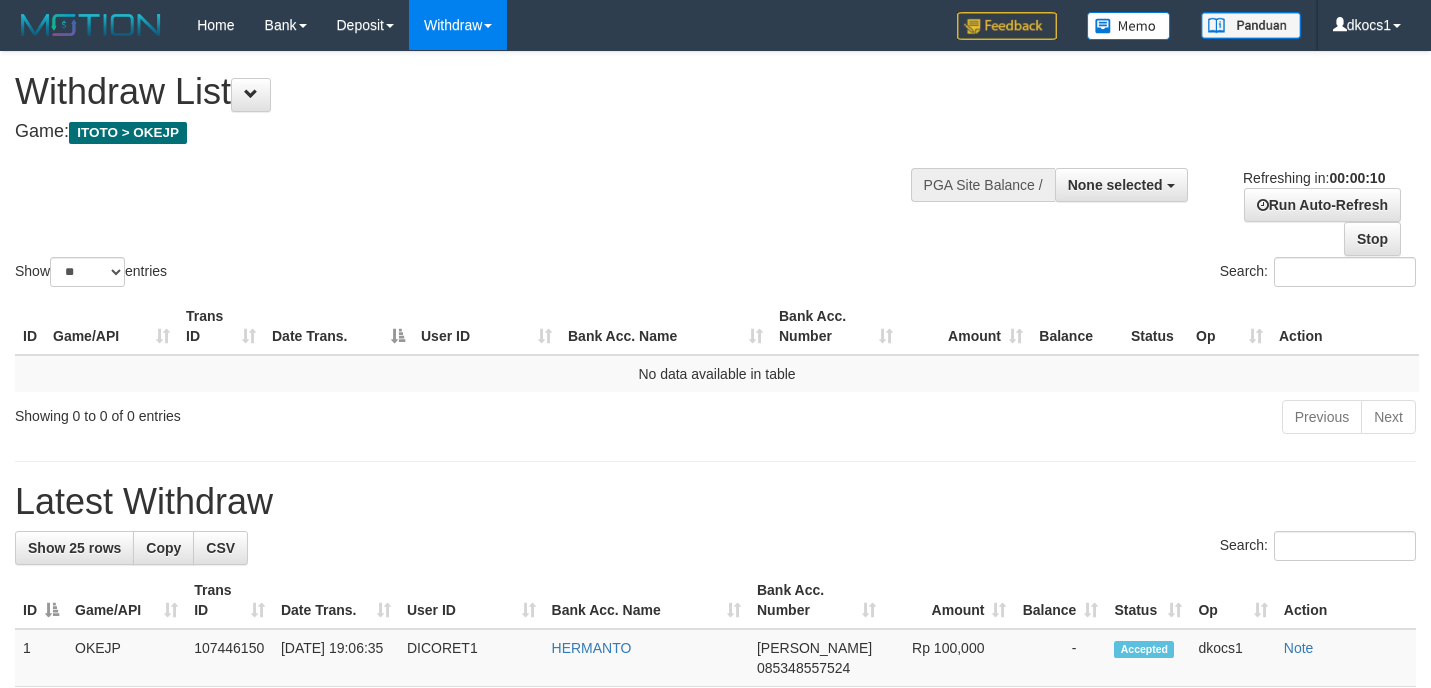 select 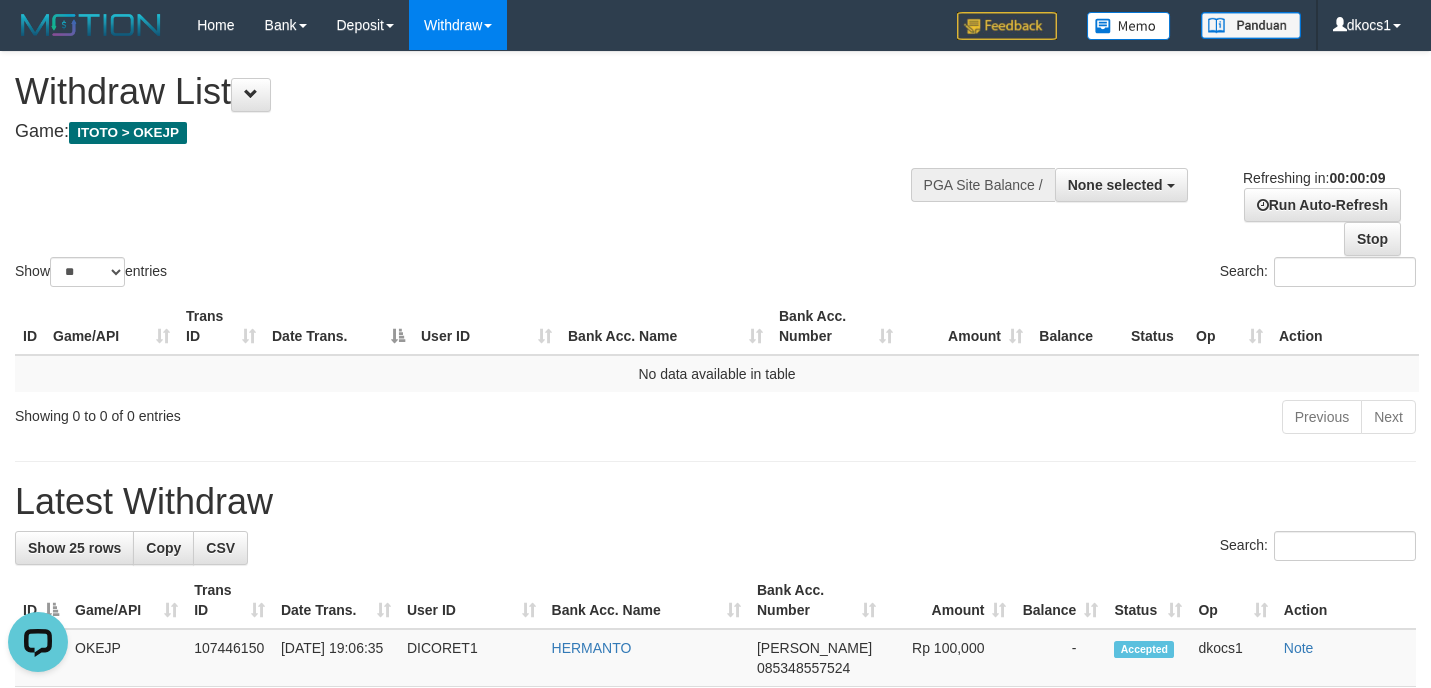 scroll, scrollTop: 0, scrollLeft: 0, axis: both 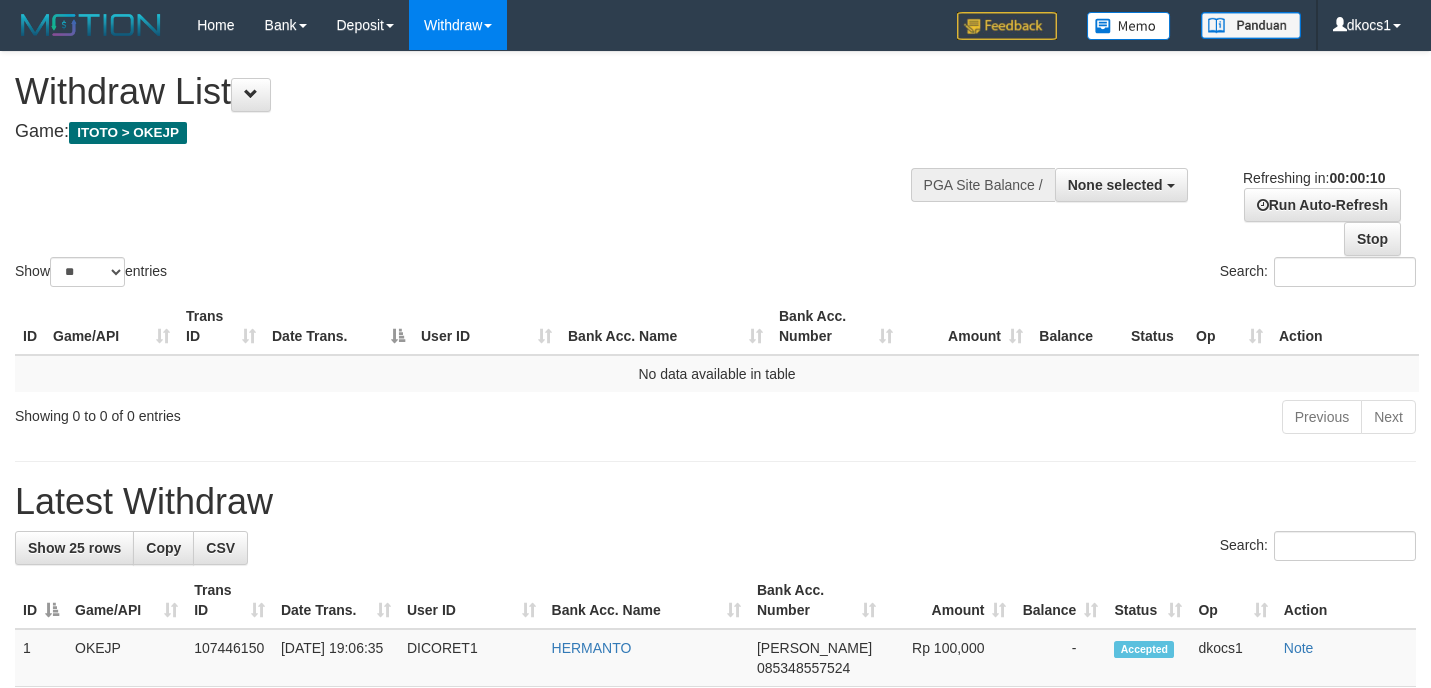 select 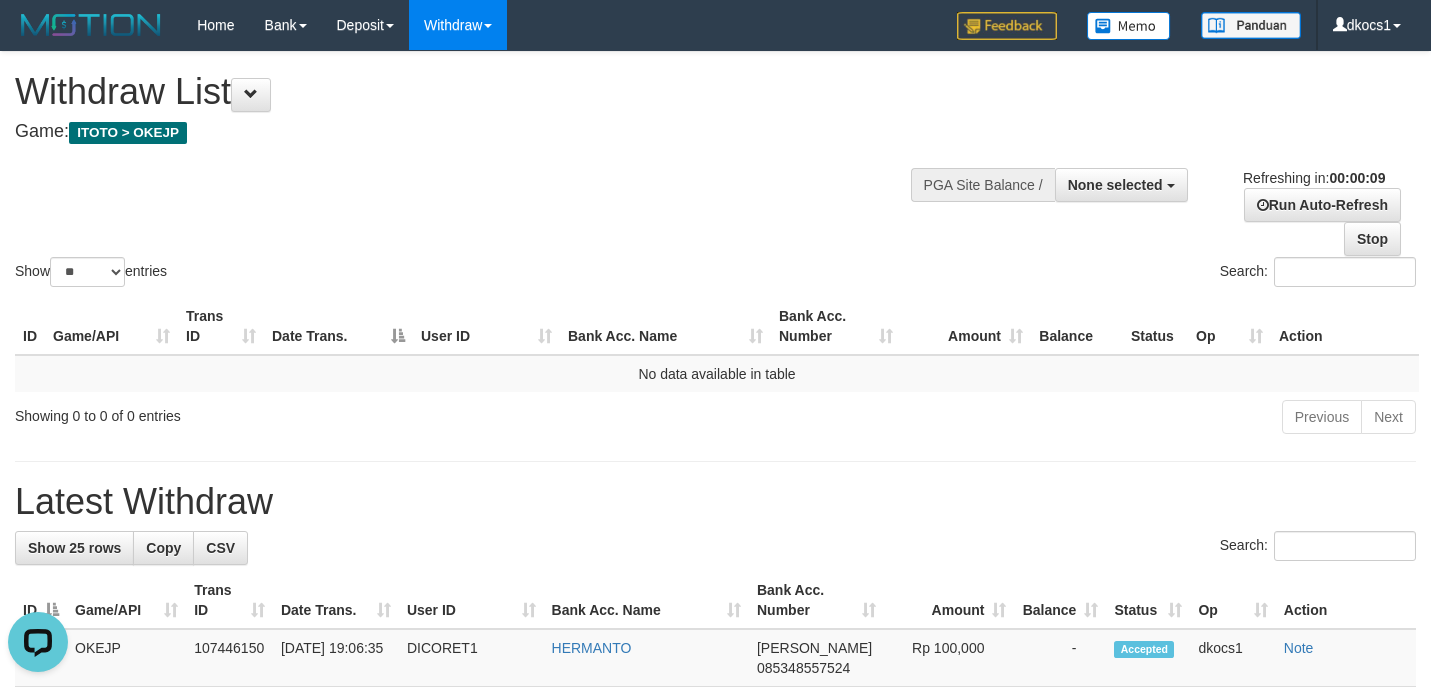 scroll, scrollTop: 0, scrollLeft: 0, axis: both 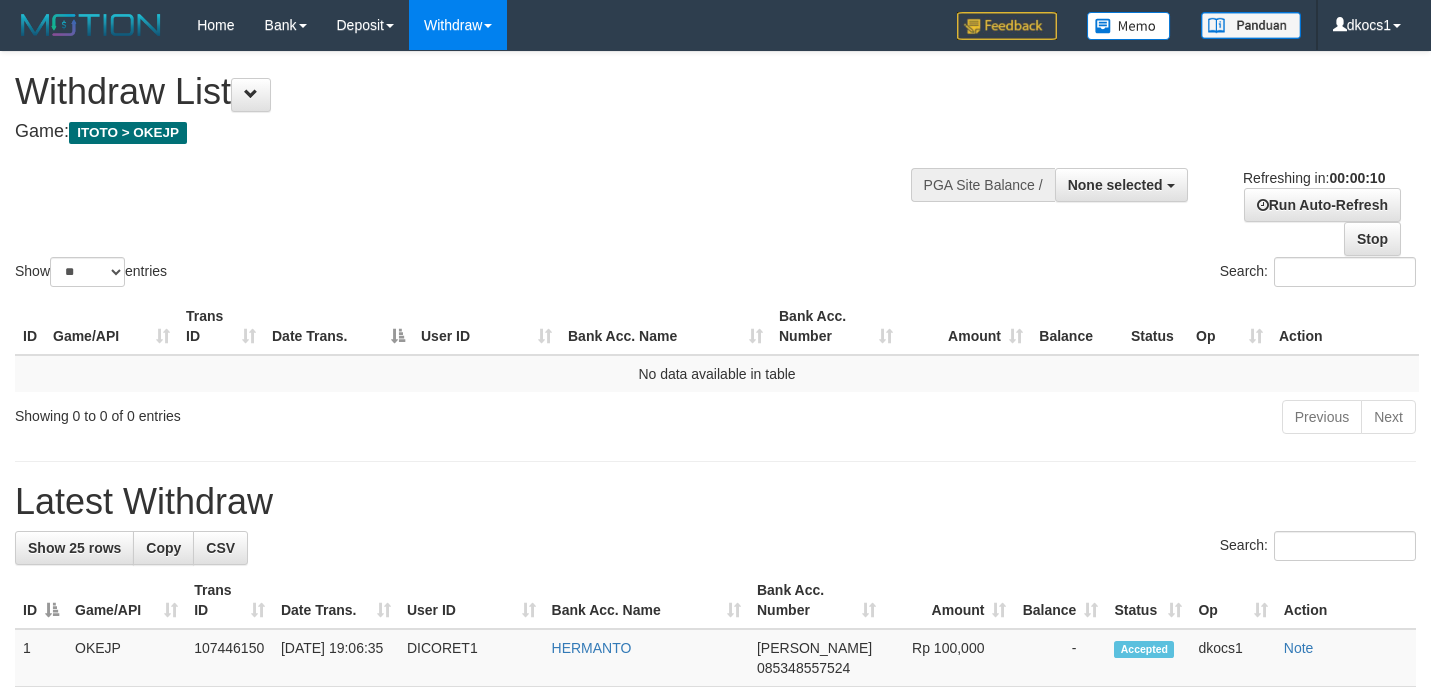 select 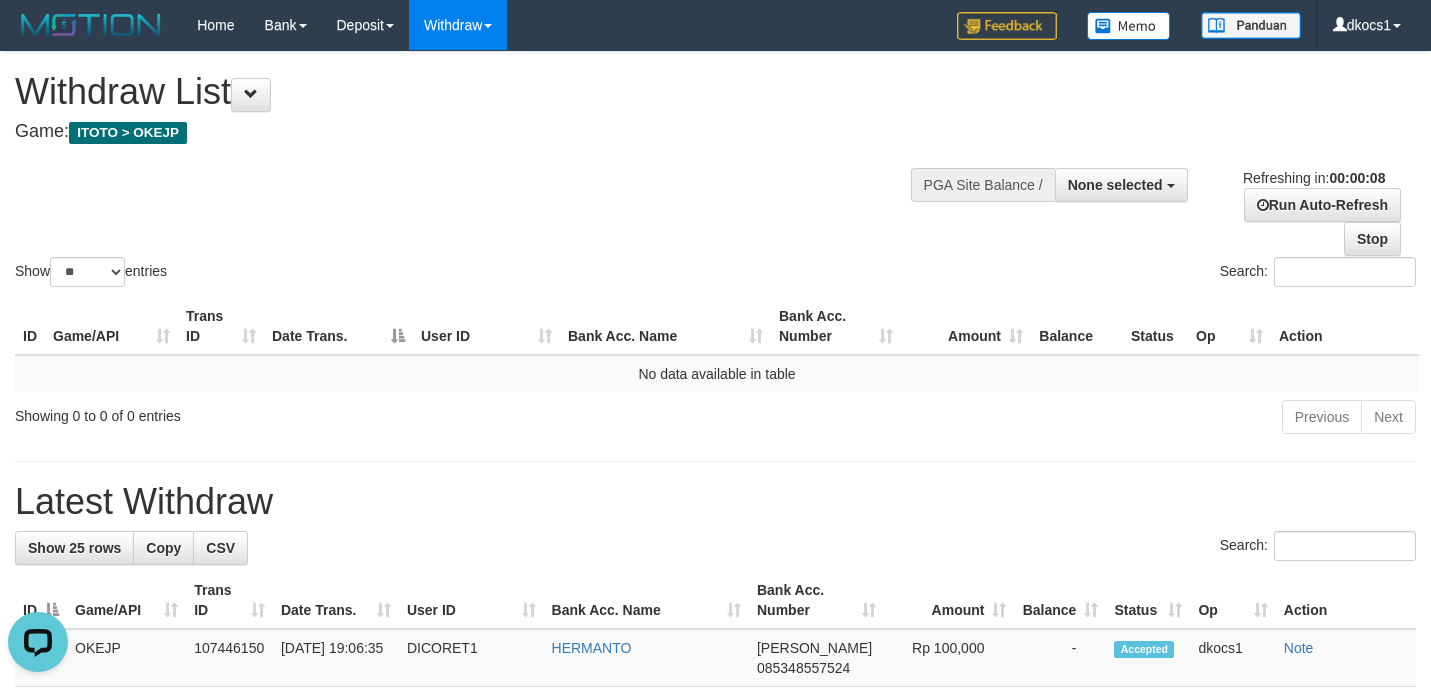 scroll, scrollTop: 0, scrollLeft: 0, axis: both 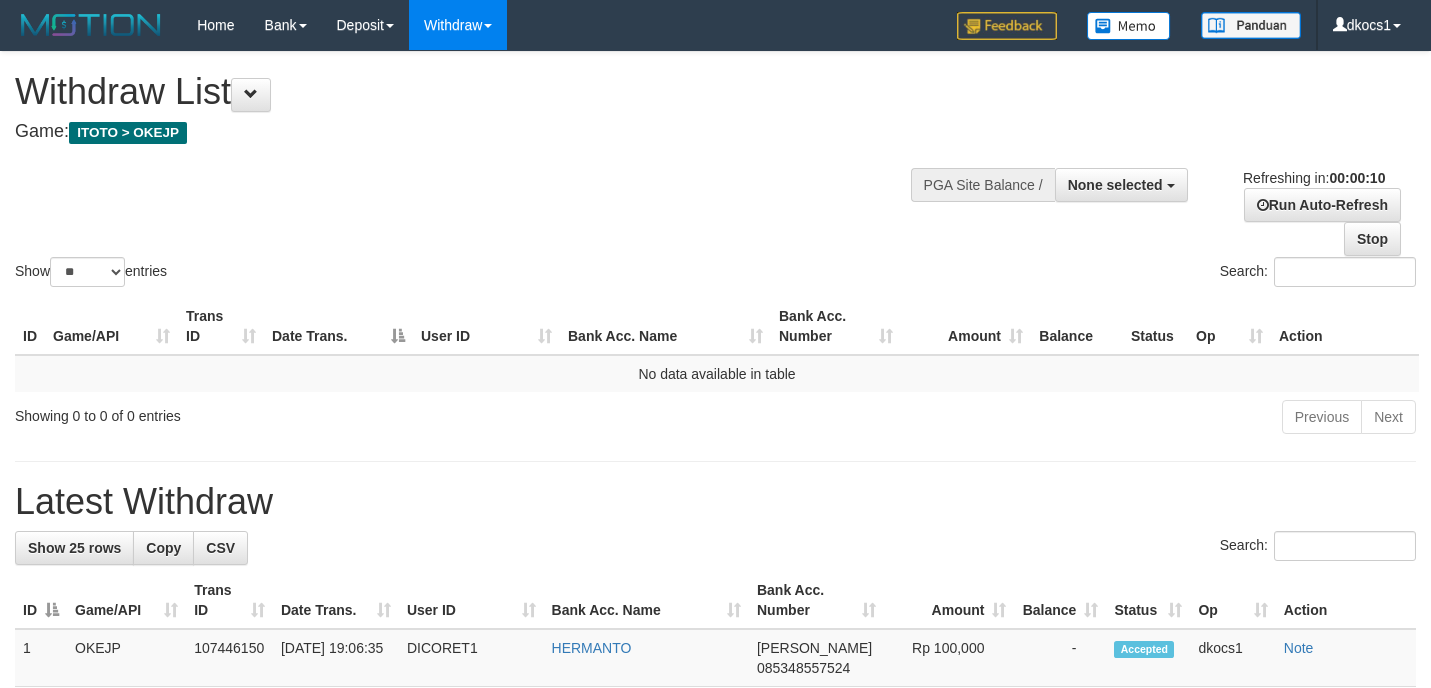 select 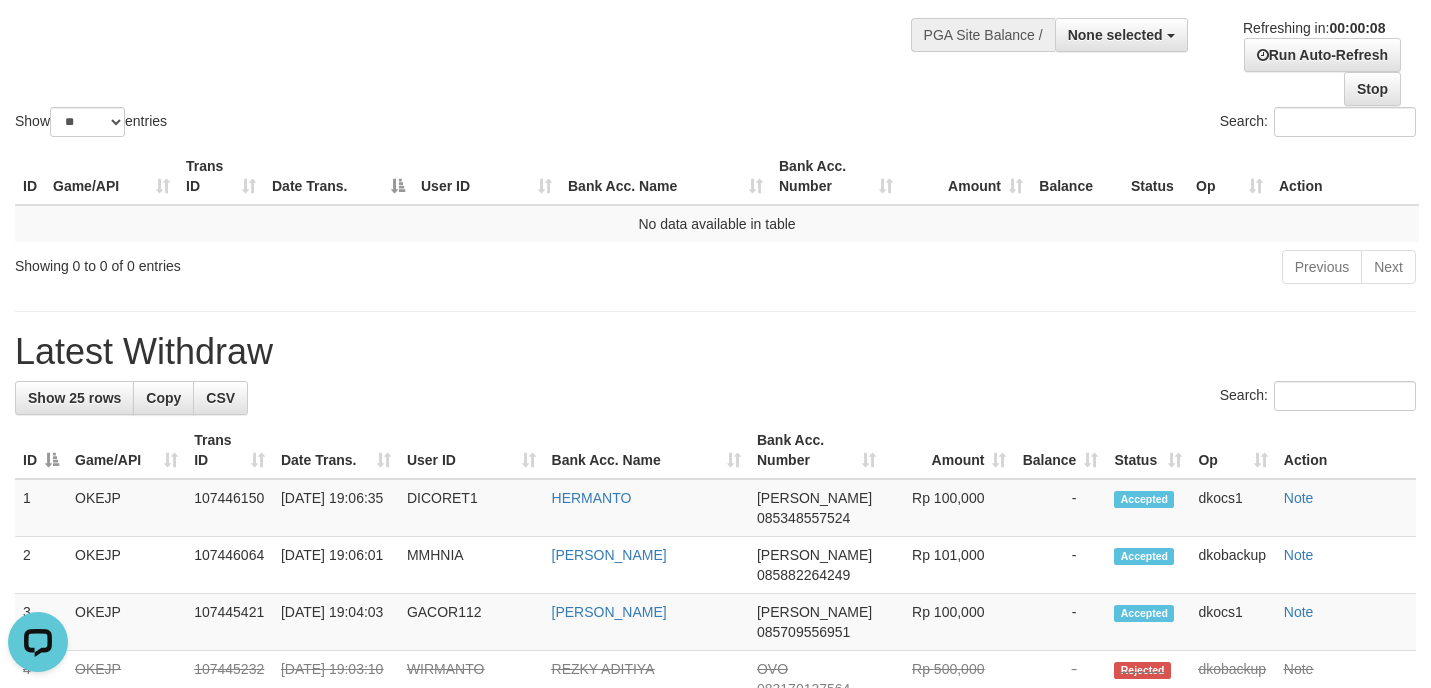 scroll, scrollTop: 0, scrollLeft: 0, axis: both 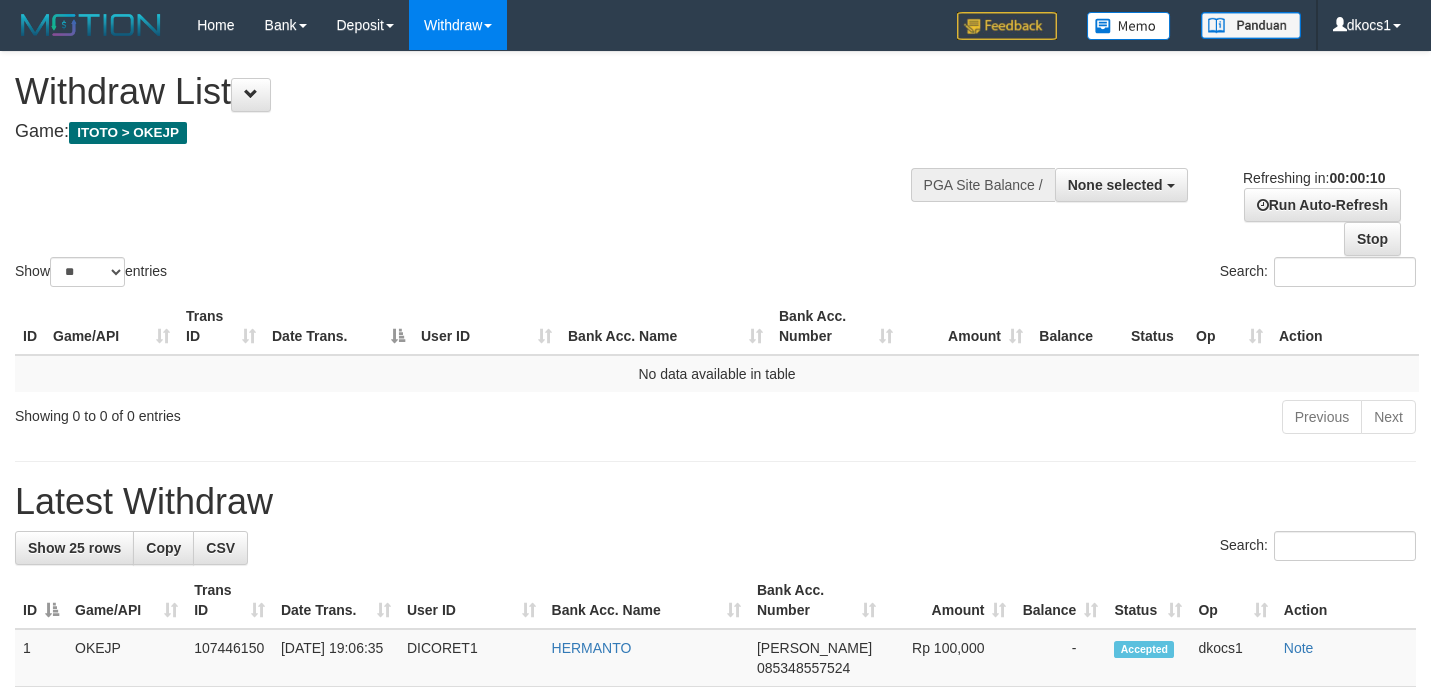 select 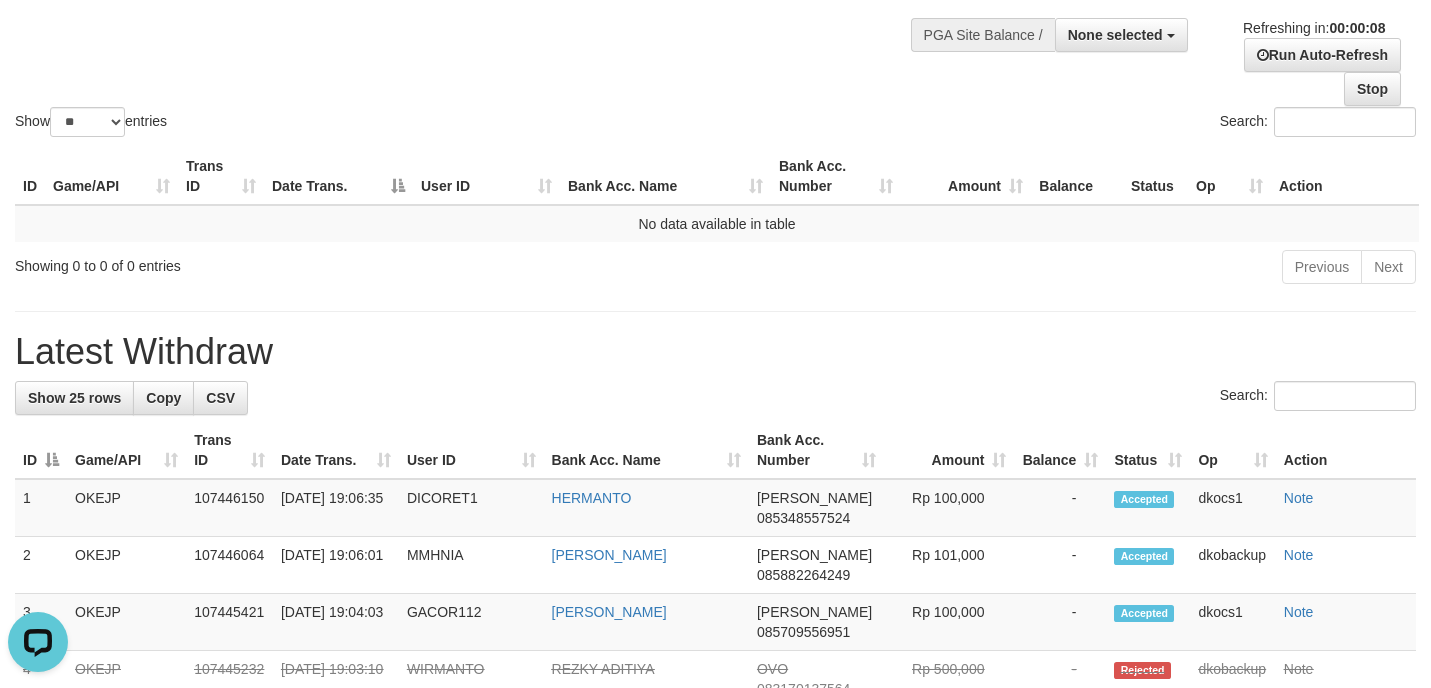 scroll, scrollTop: 0, scrollLeft: 0, axis: both 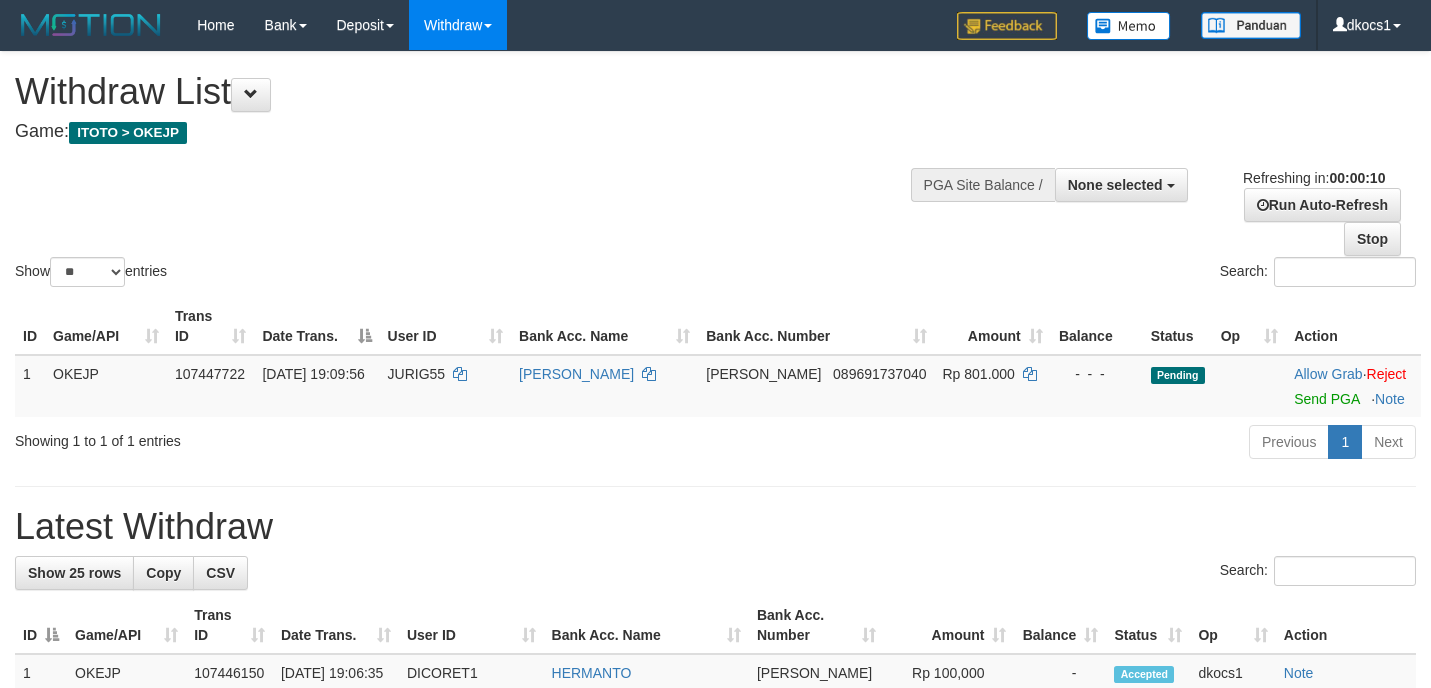 select 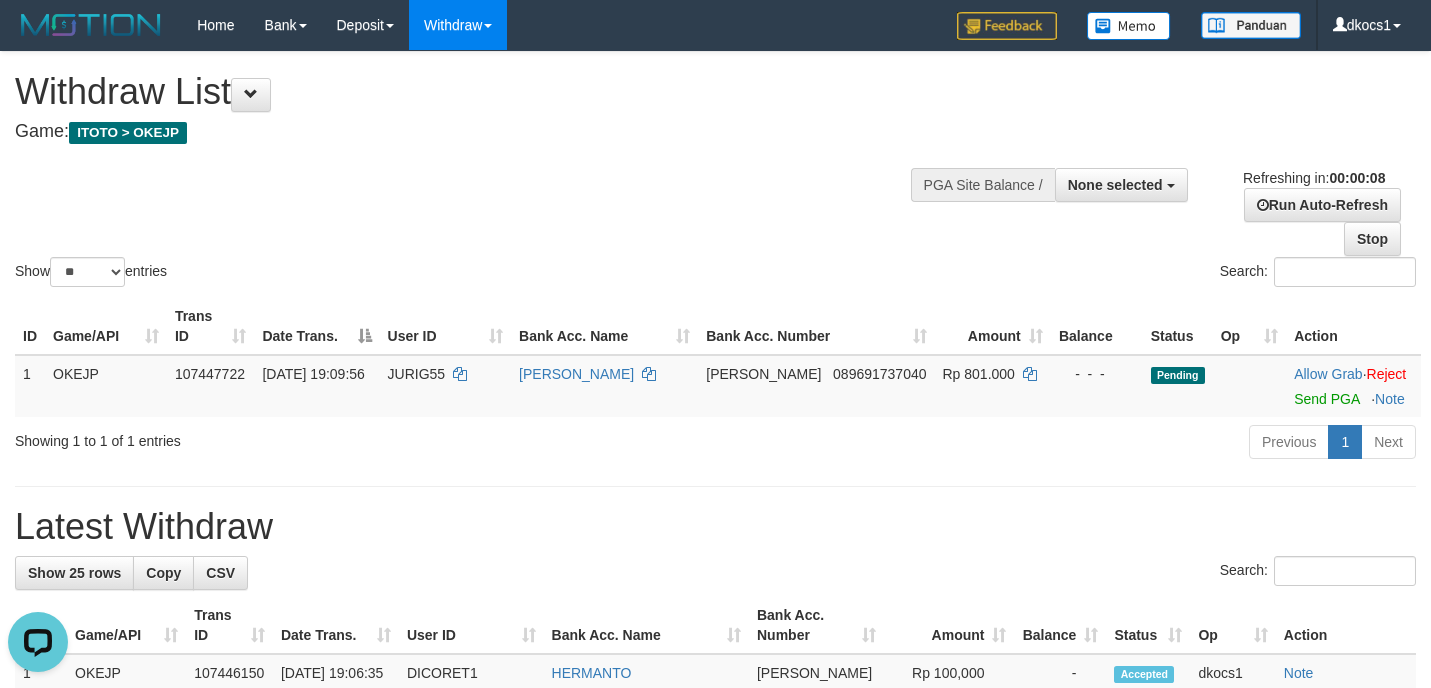 scroll, scrollTop: 0, scrollLeft: 0, axis: both 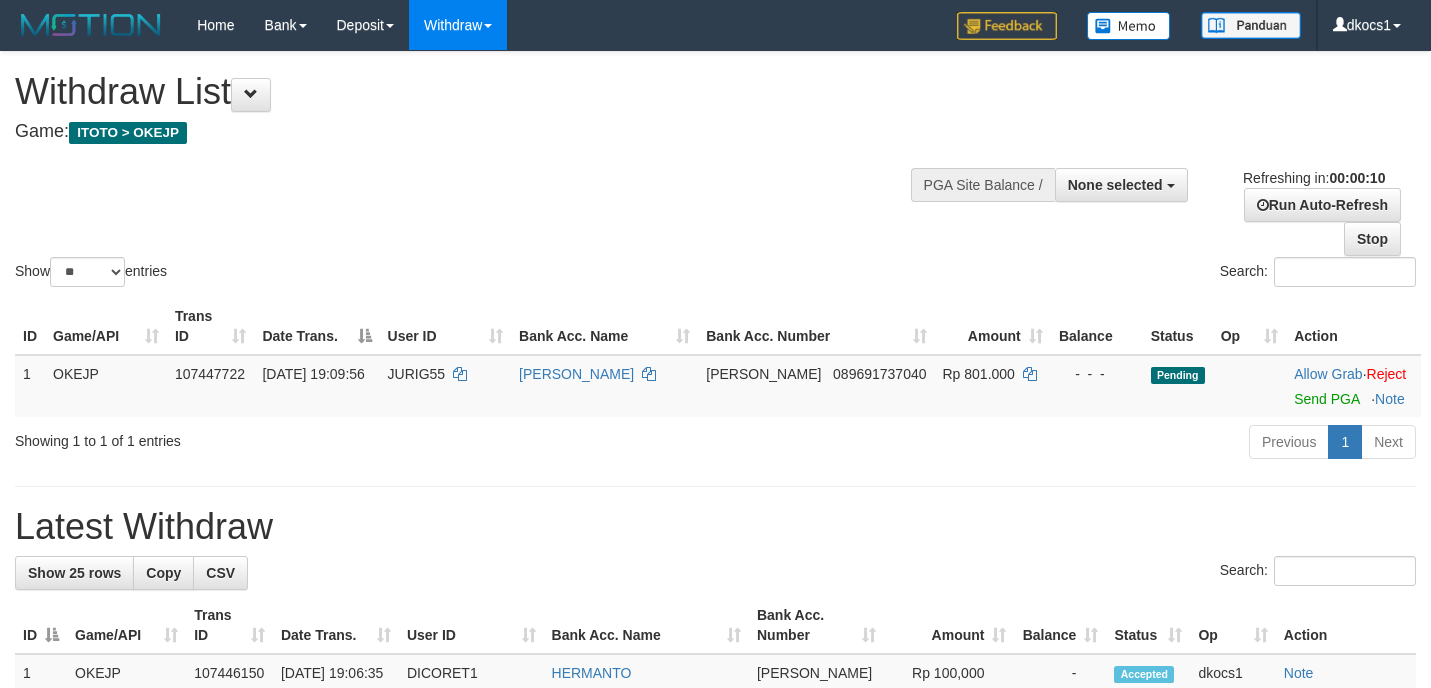 select 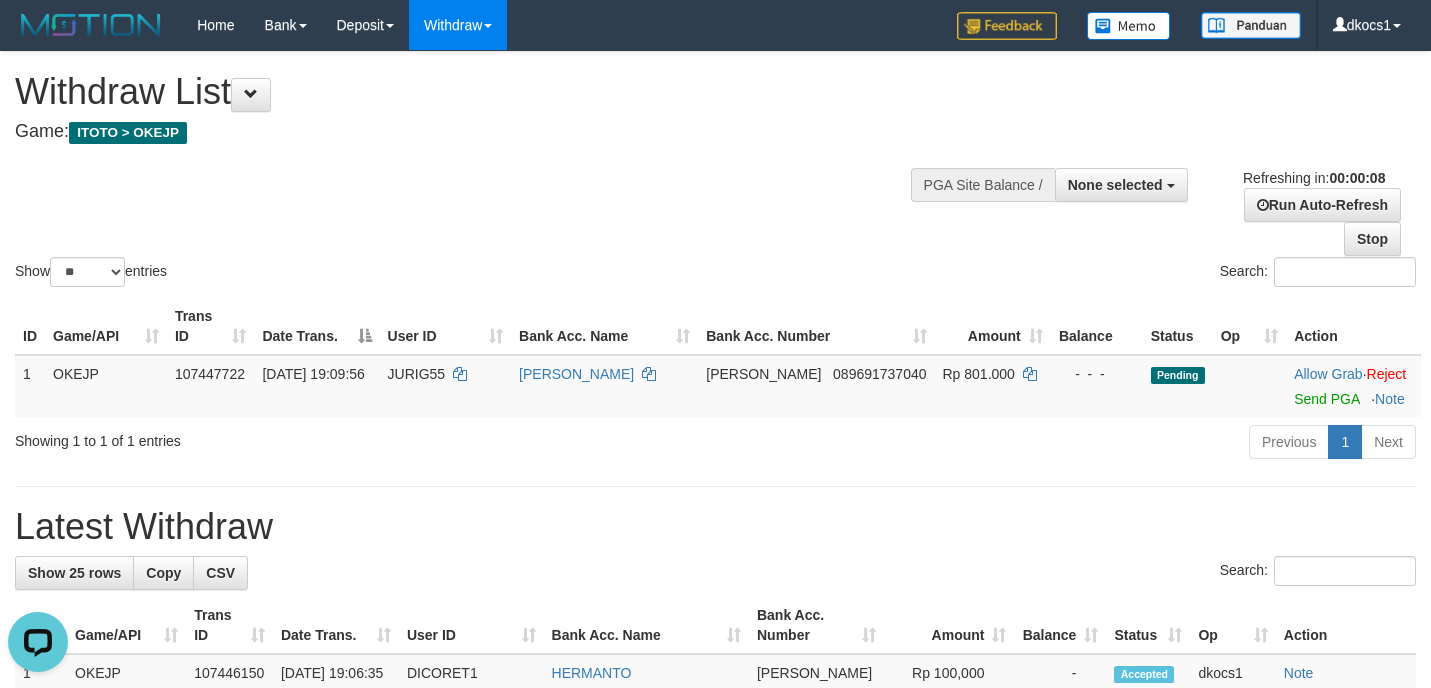 scroll, scrollTop: 0, scrollLeft: 0, axis: both 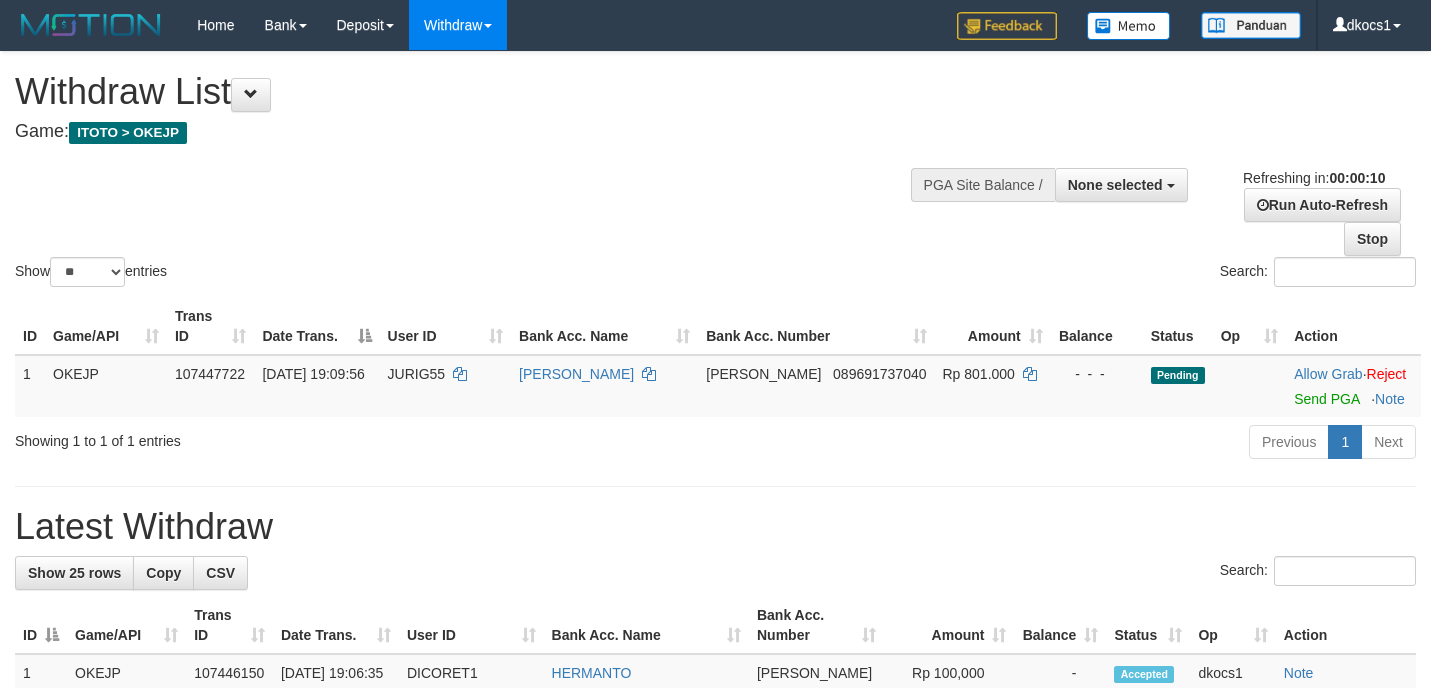 select 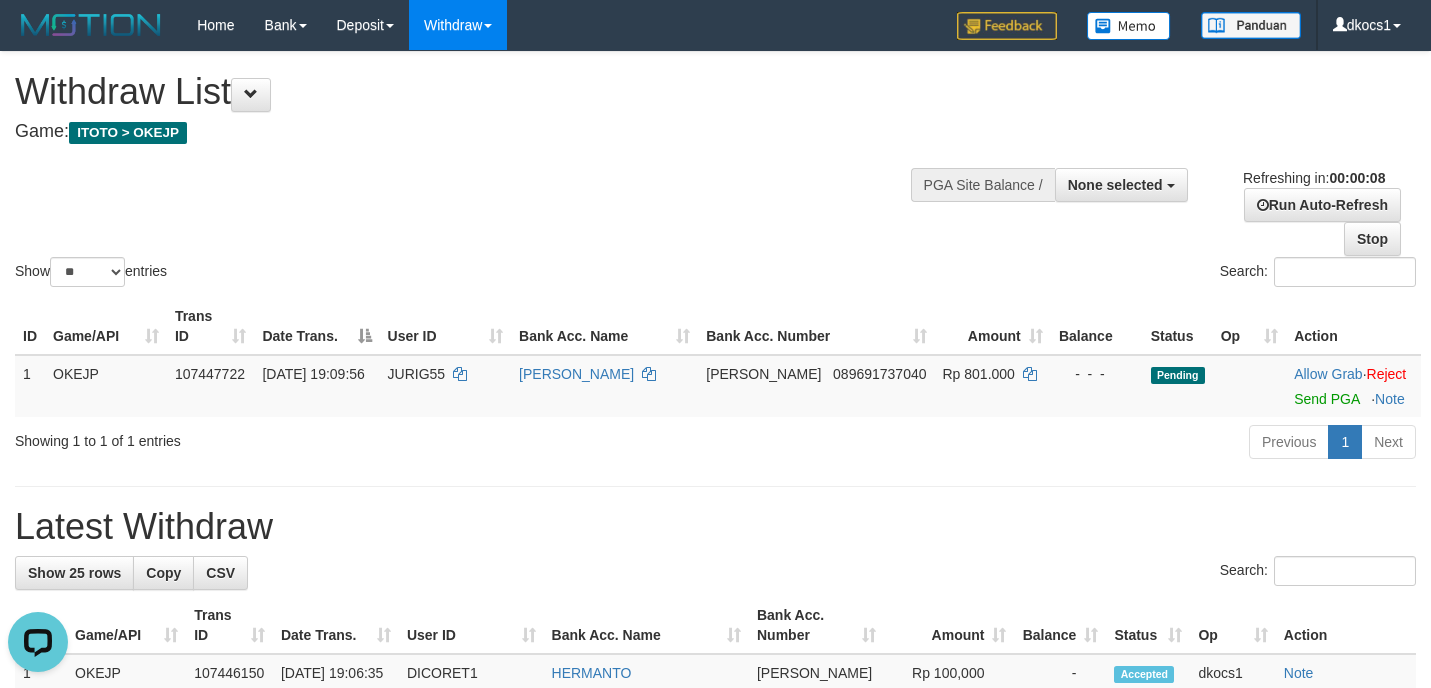 scroll, scrollTop: 0, scrollLeft: 0, axis: both 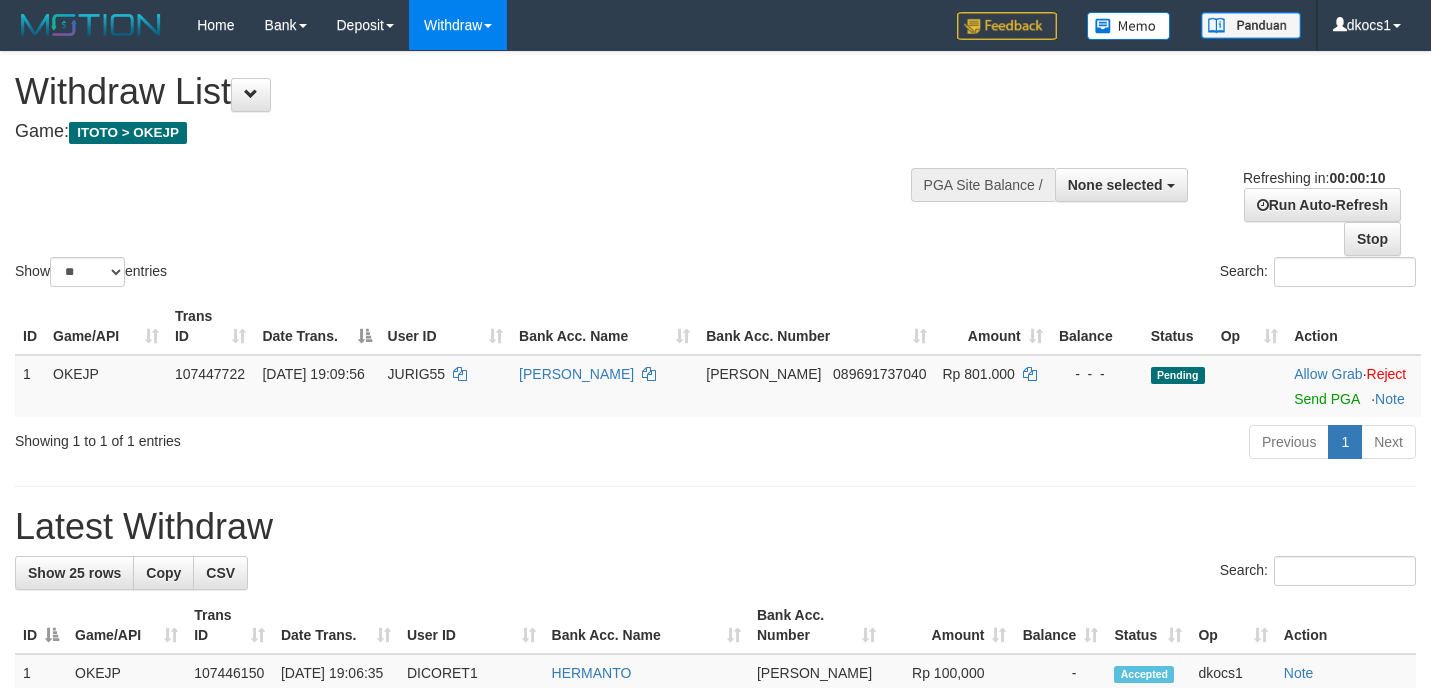 select 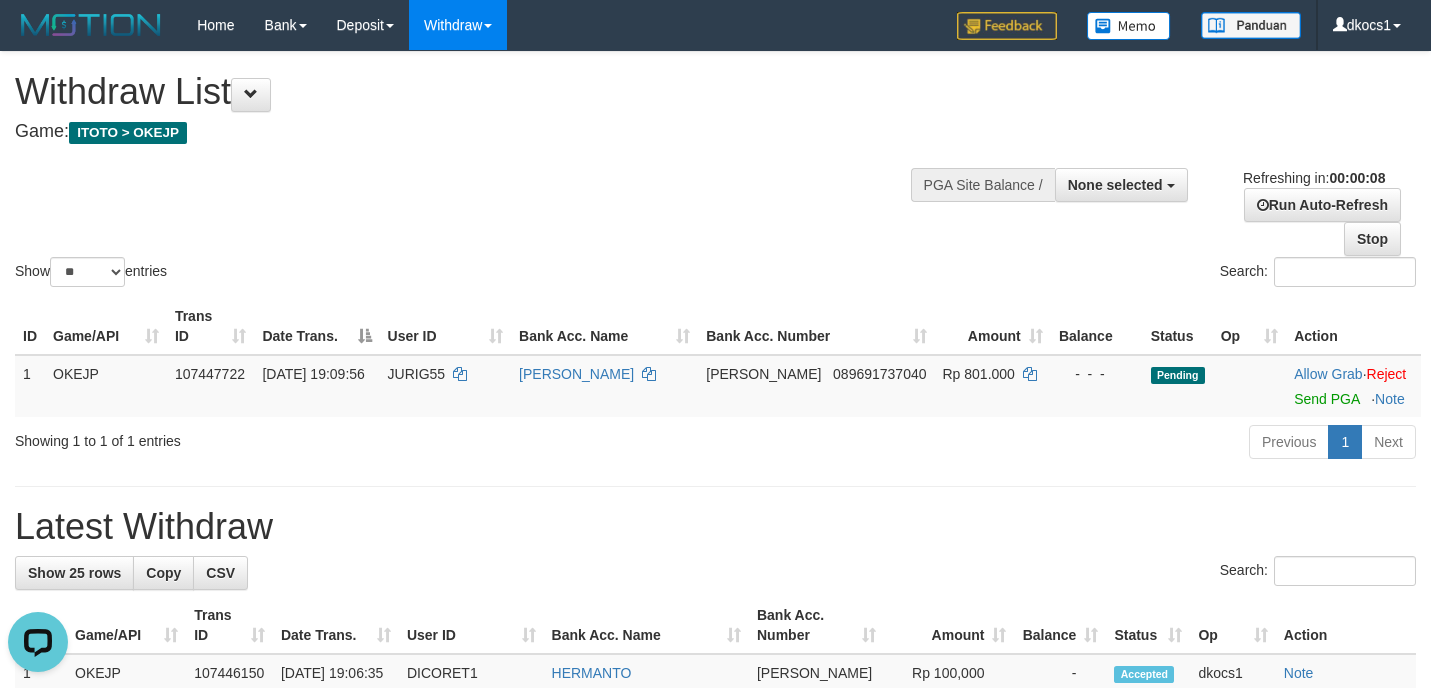 scroll, scrollTop: 0, scrollLeft: 0, axis: both 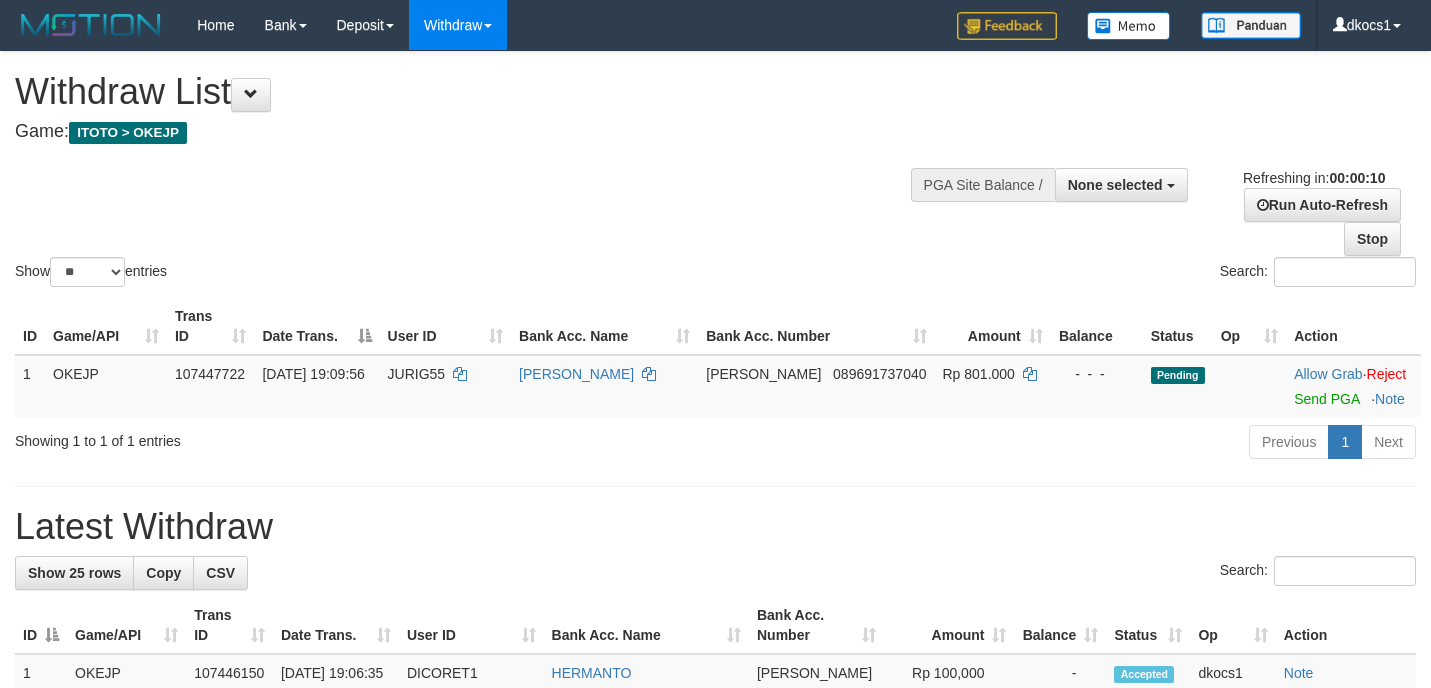 select 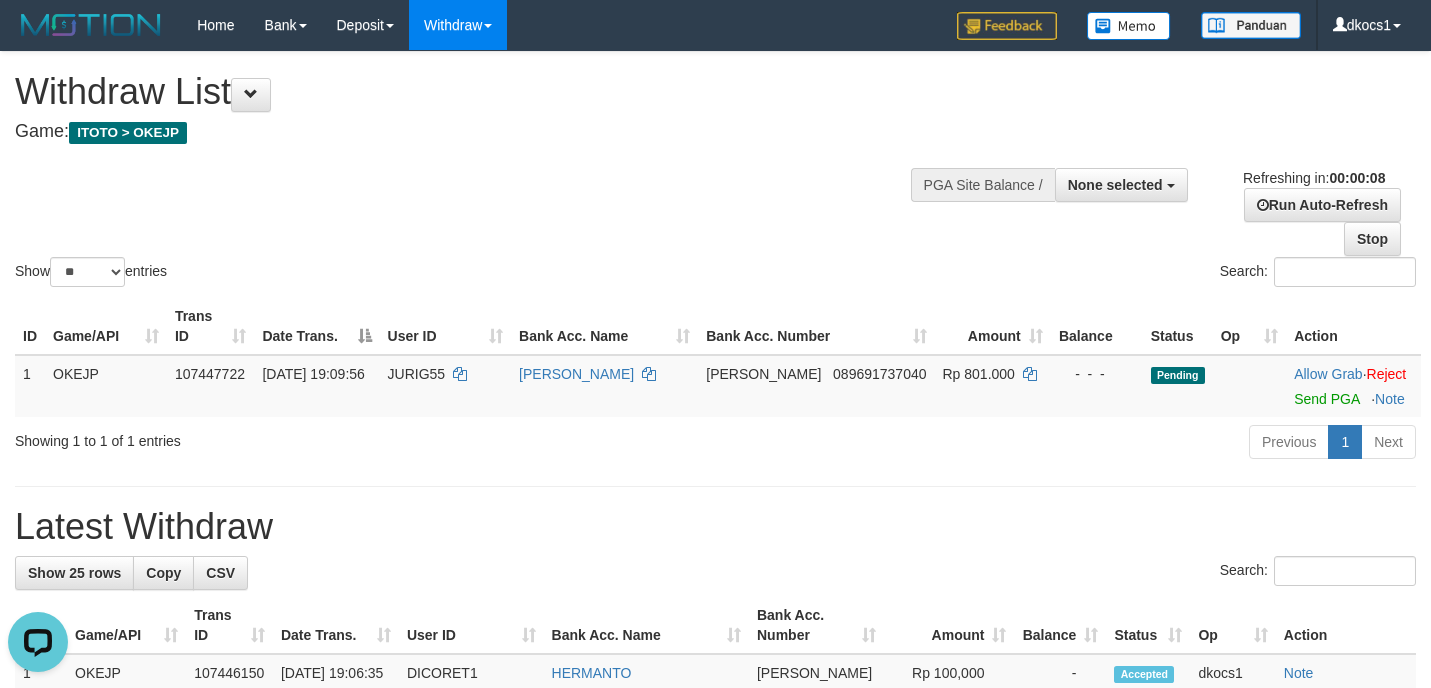 scroll, scrollTop: 0, scrollLeft: 0, axis: both 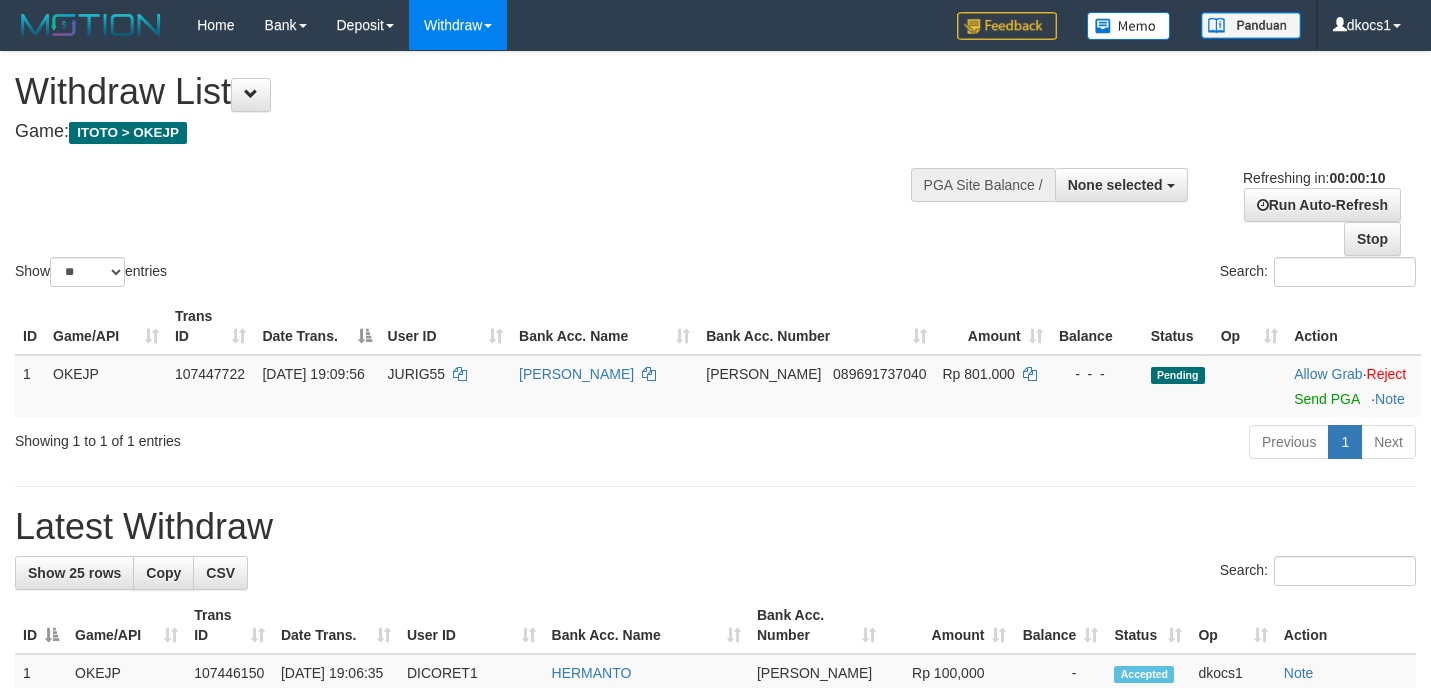 select 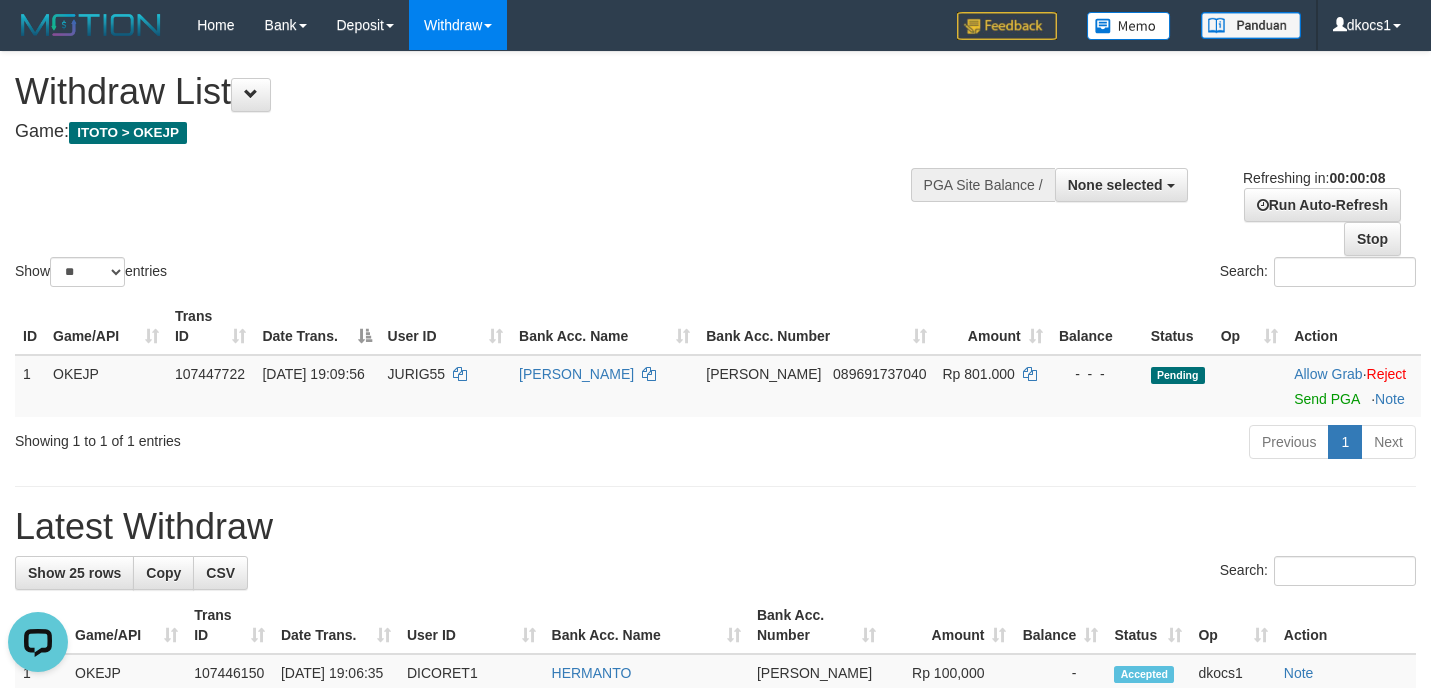 scroll, scrollTop: 0, scrollLeft: 0, axis: both 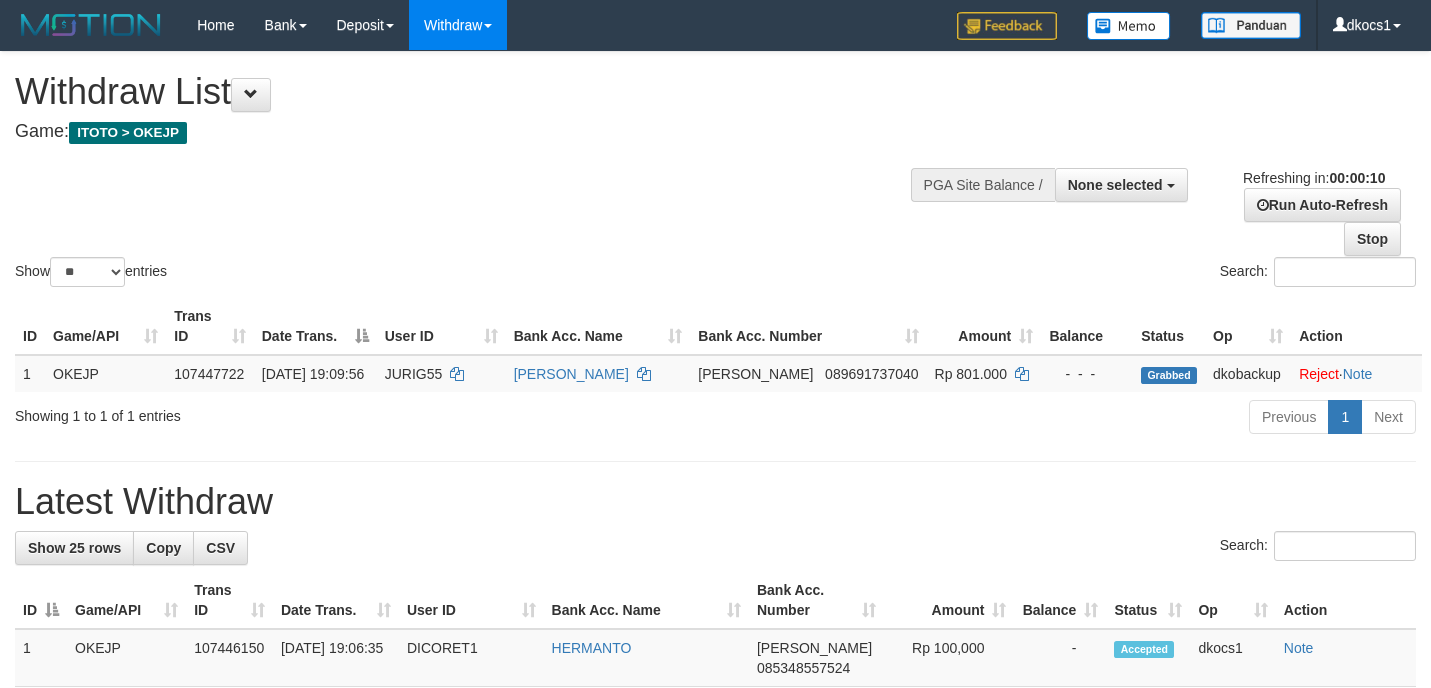 select 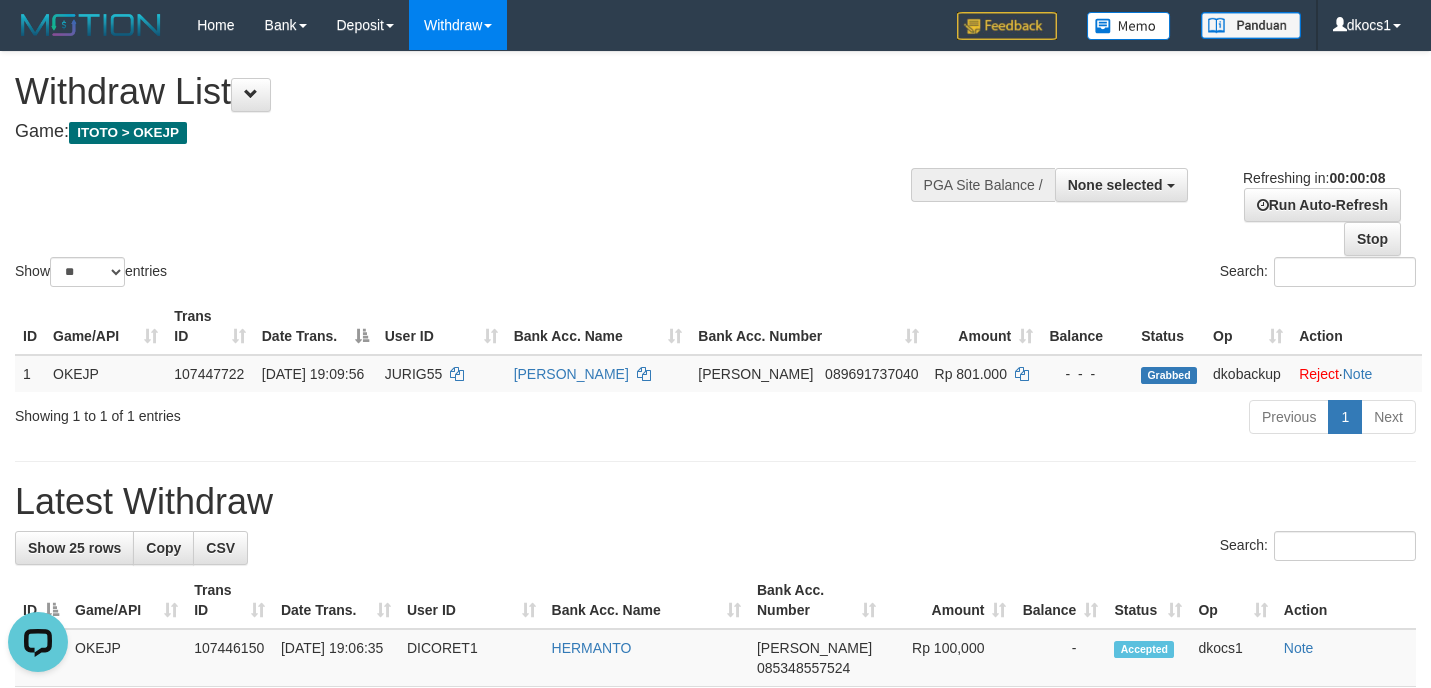 scroll, scrollTop: 0, scrollLeft: 0, axis: both 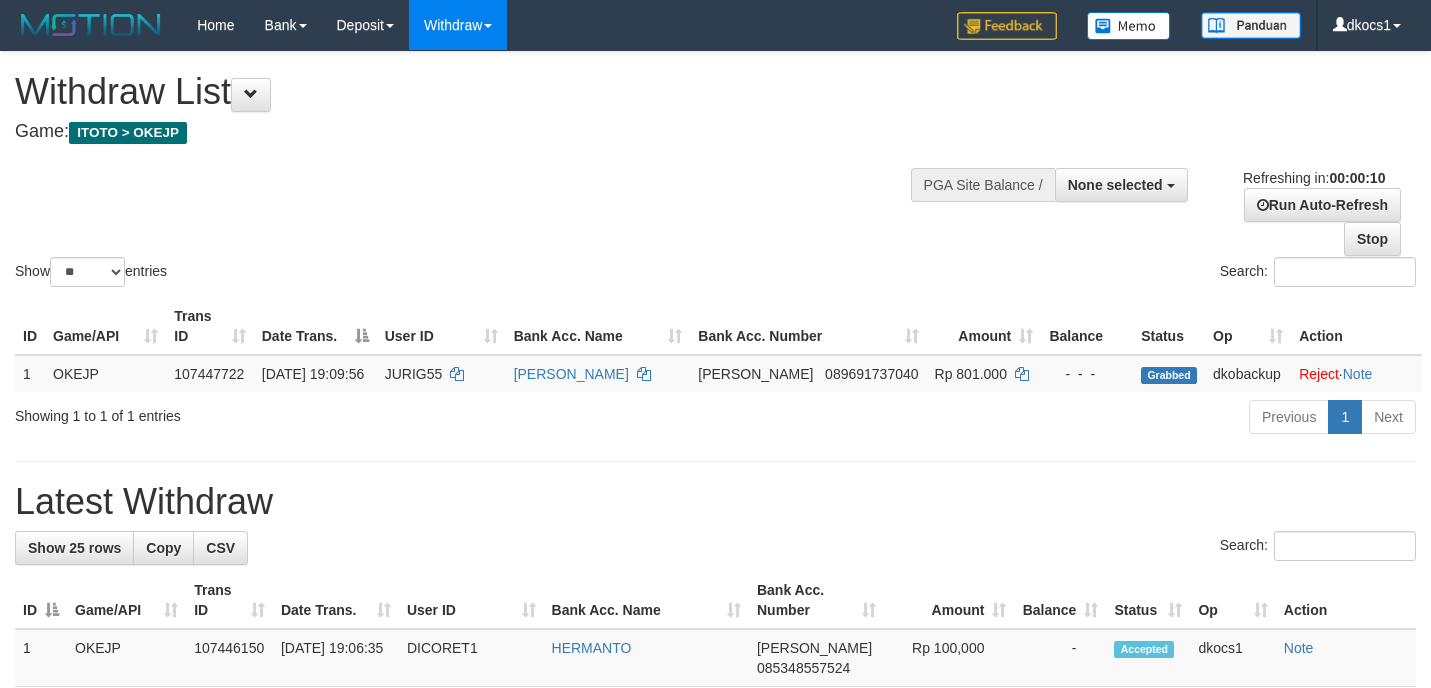 select 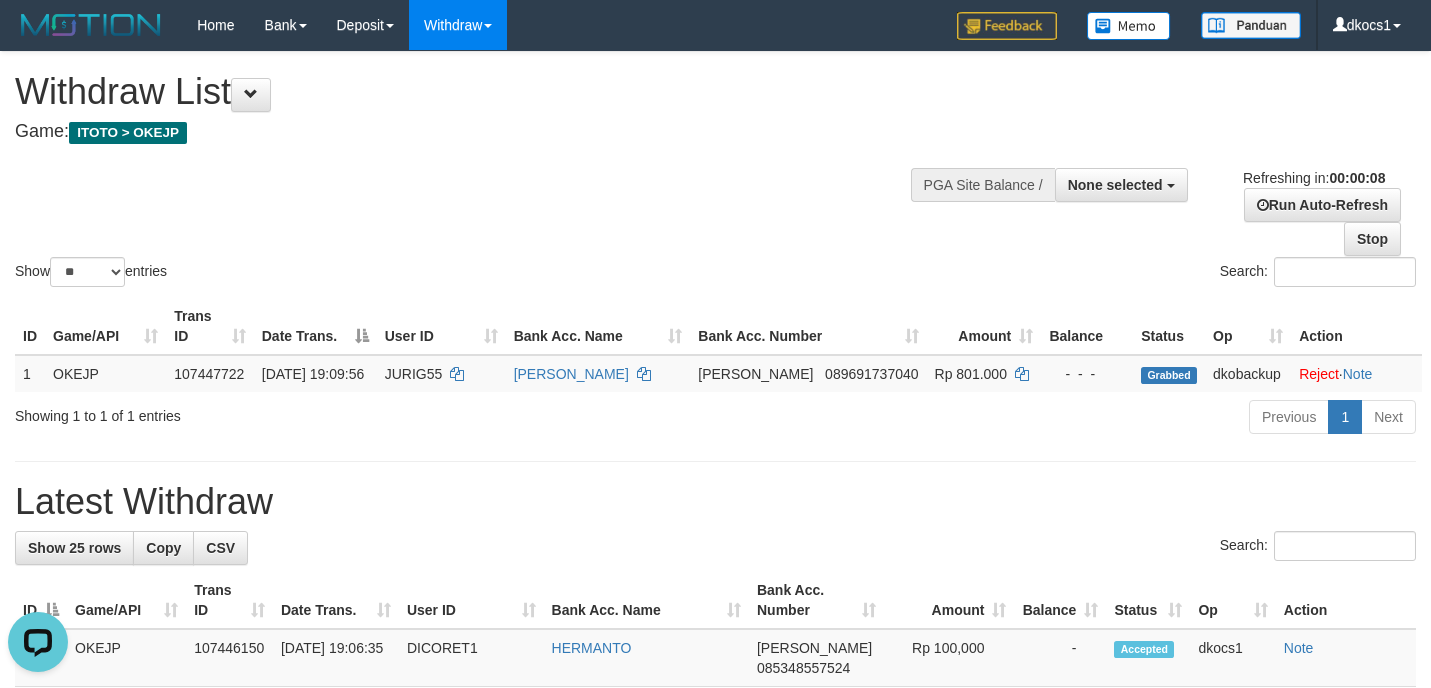 scroll, scrollTop: 0, scrollLeft: 0, axis: both 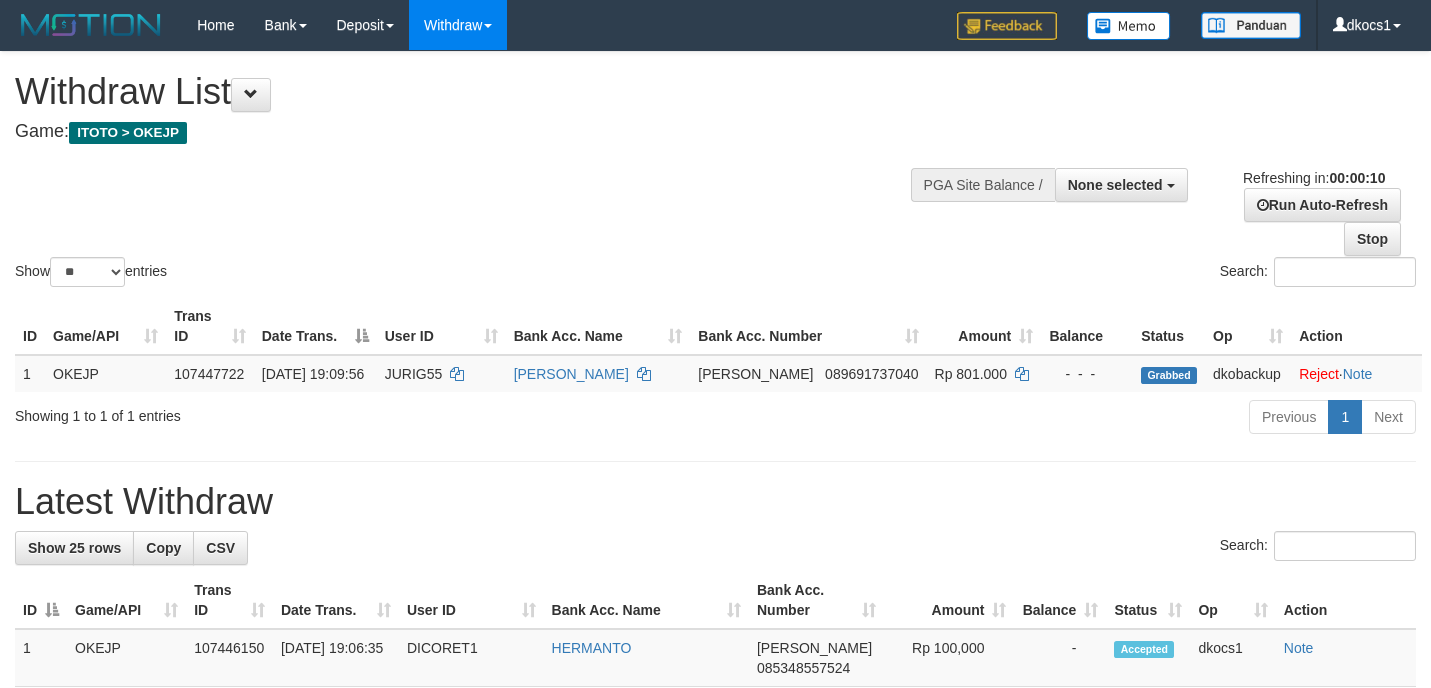 select 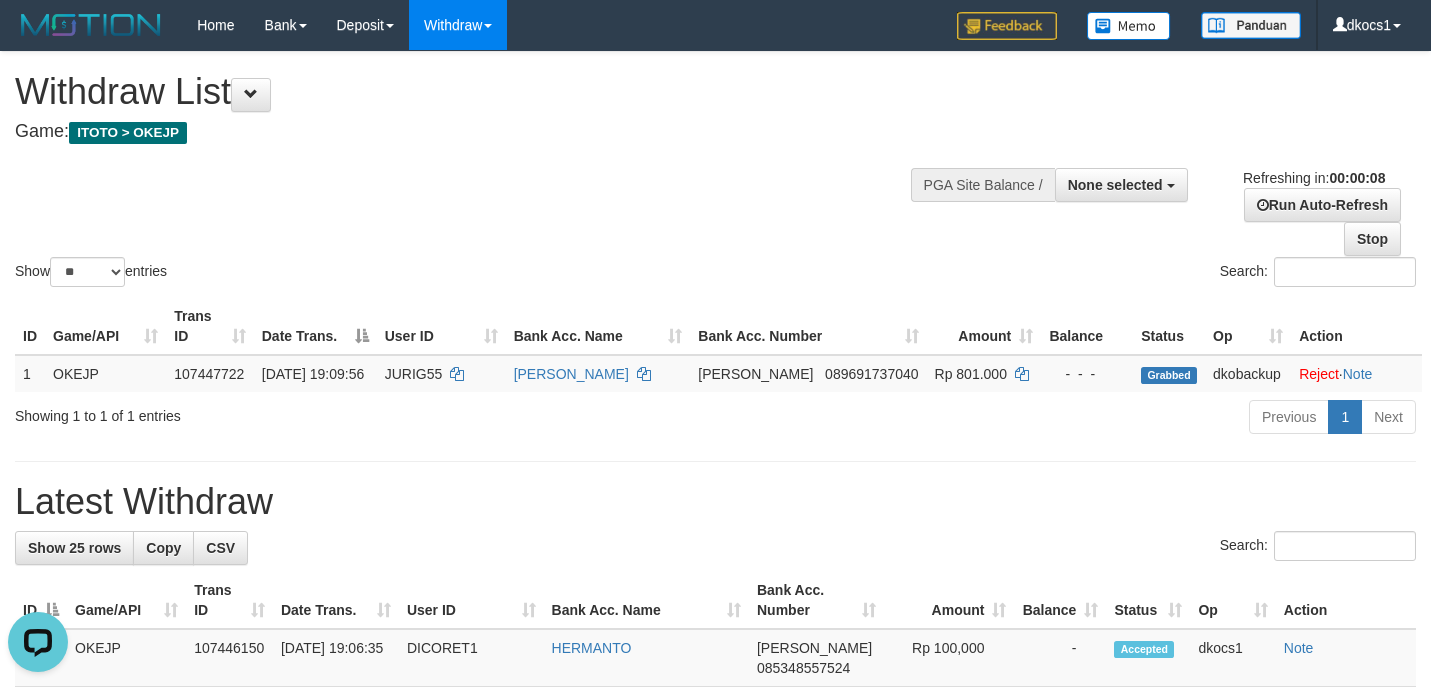 scroll, scrollTop: 0, scrollLeft: 0, axis: both 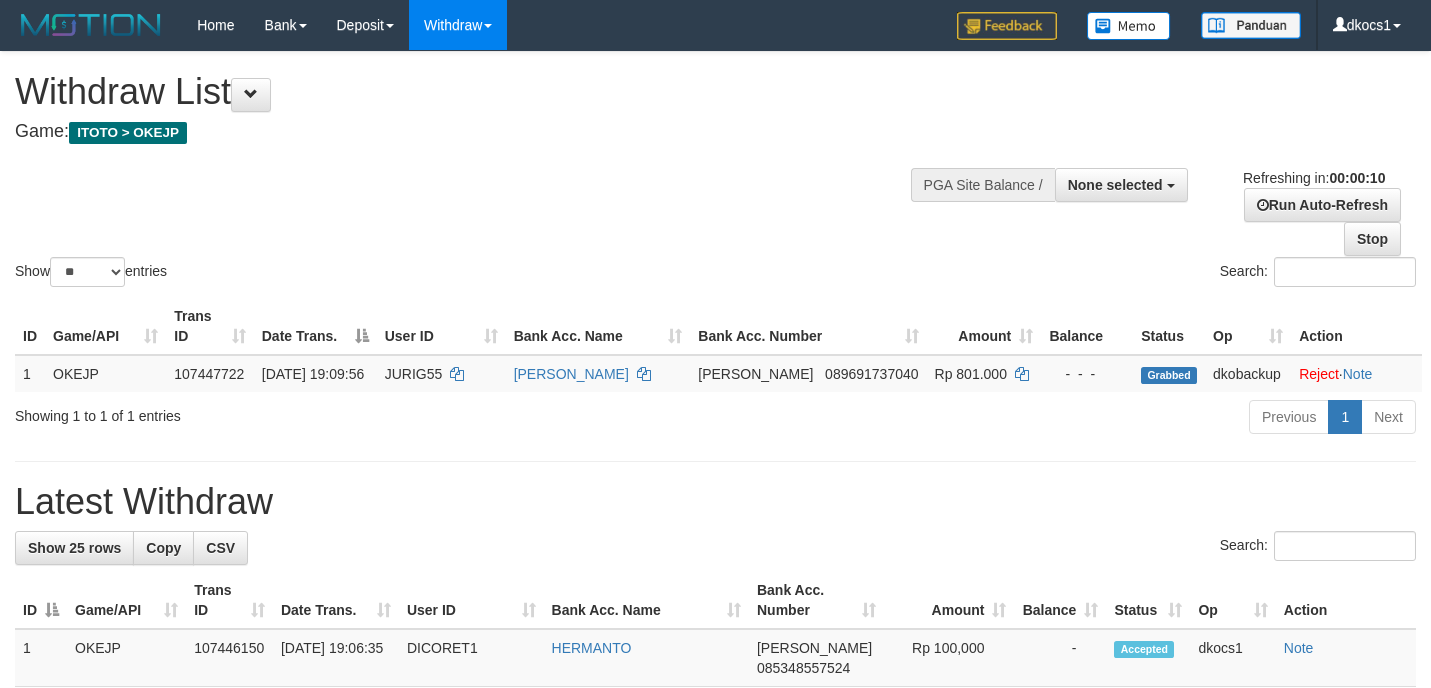 select 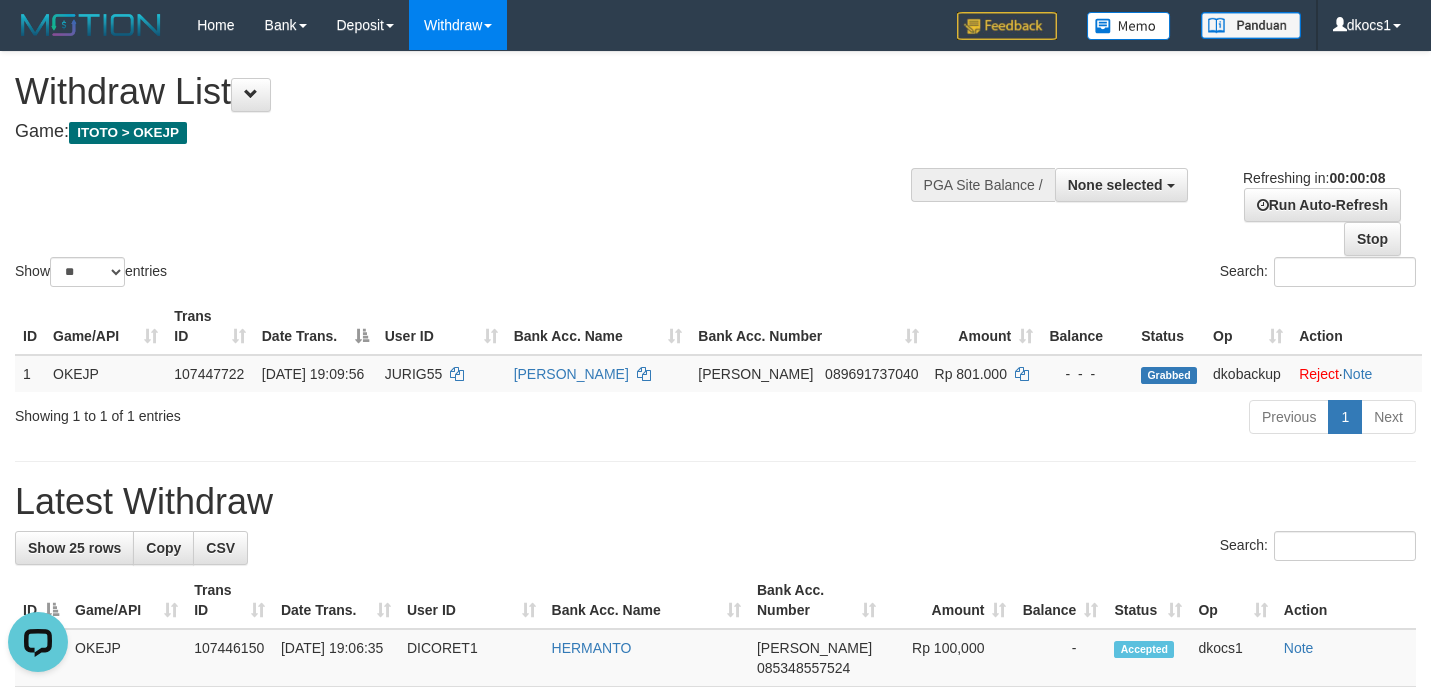 scroll, scrollTop: 0, scrollLeft: 0, axis: both 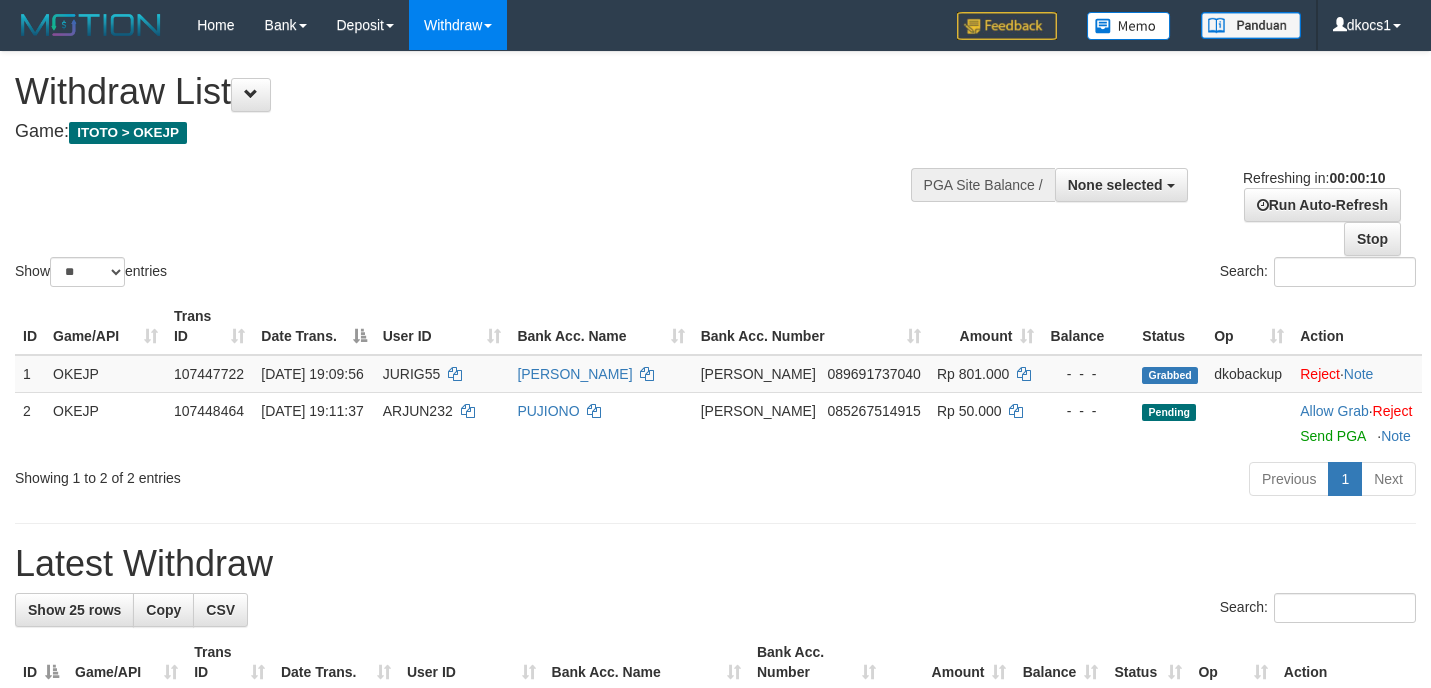 select 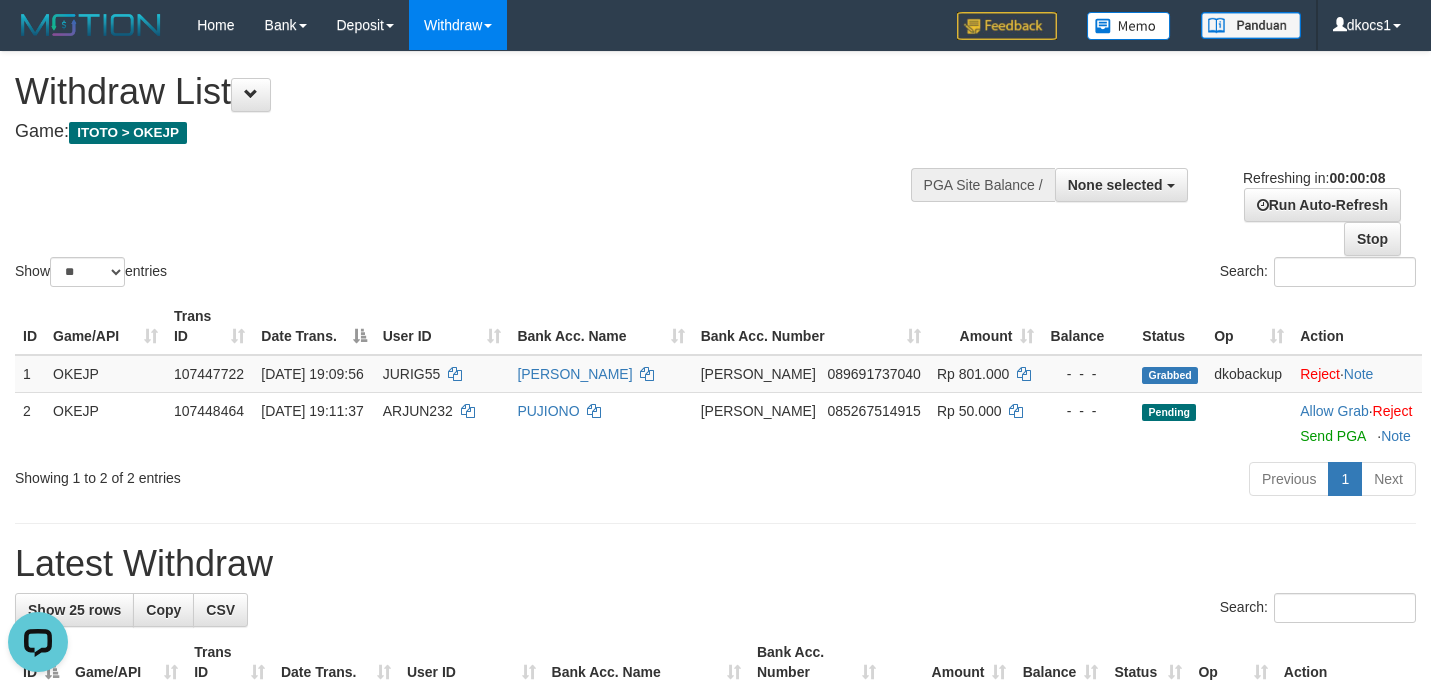 scroll, scrollTop: 0, scrollLeft: 0, axis: both 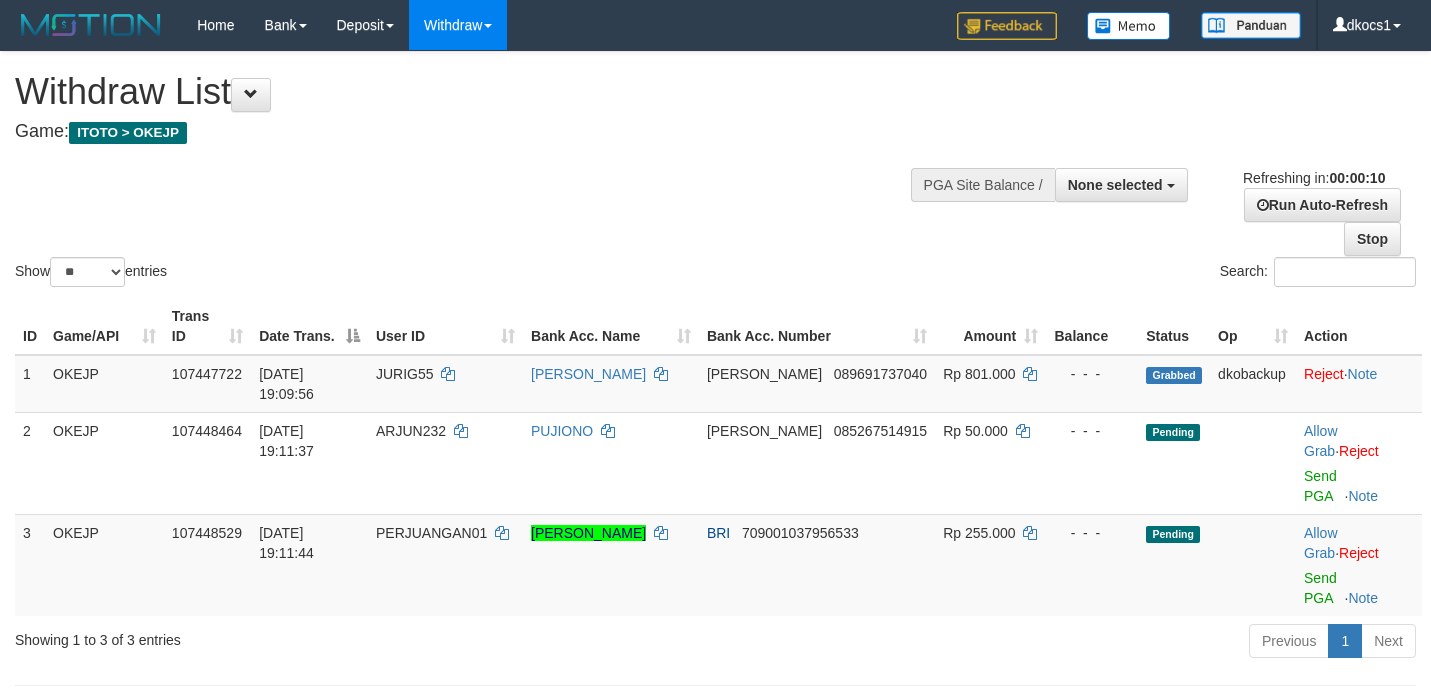 select 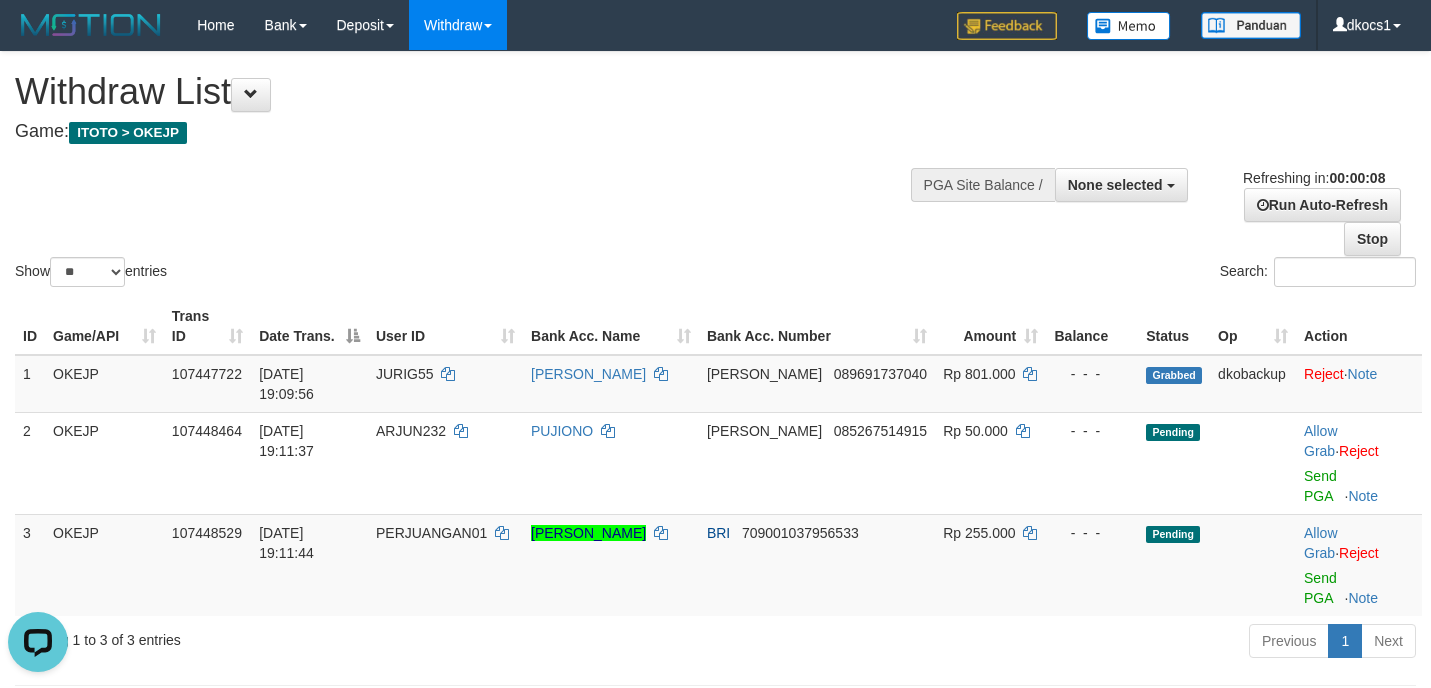 scroll, scrollTop: 0, scrollLeft: 0, axis: both 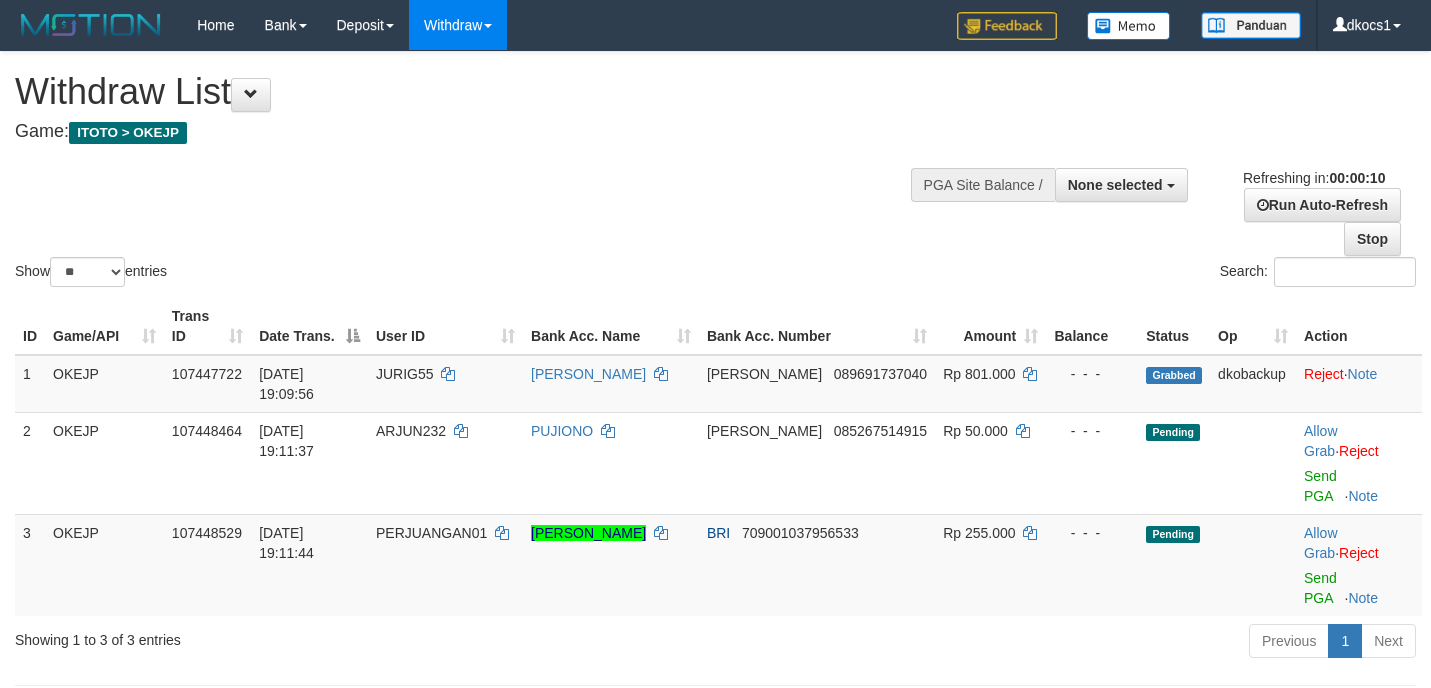 select 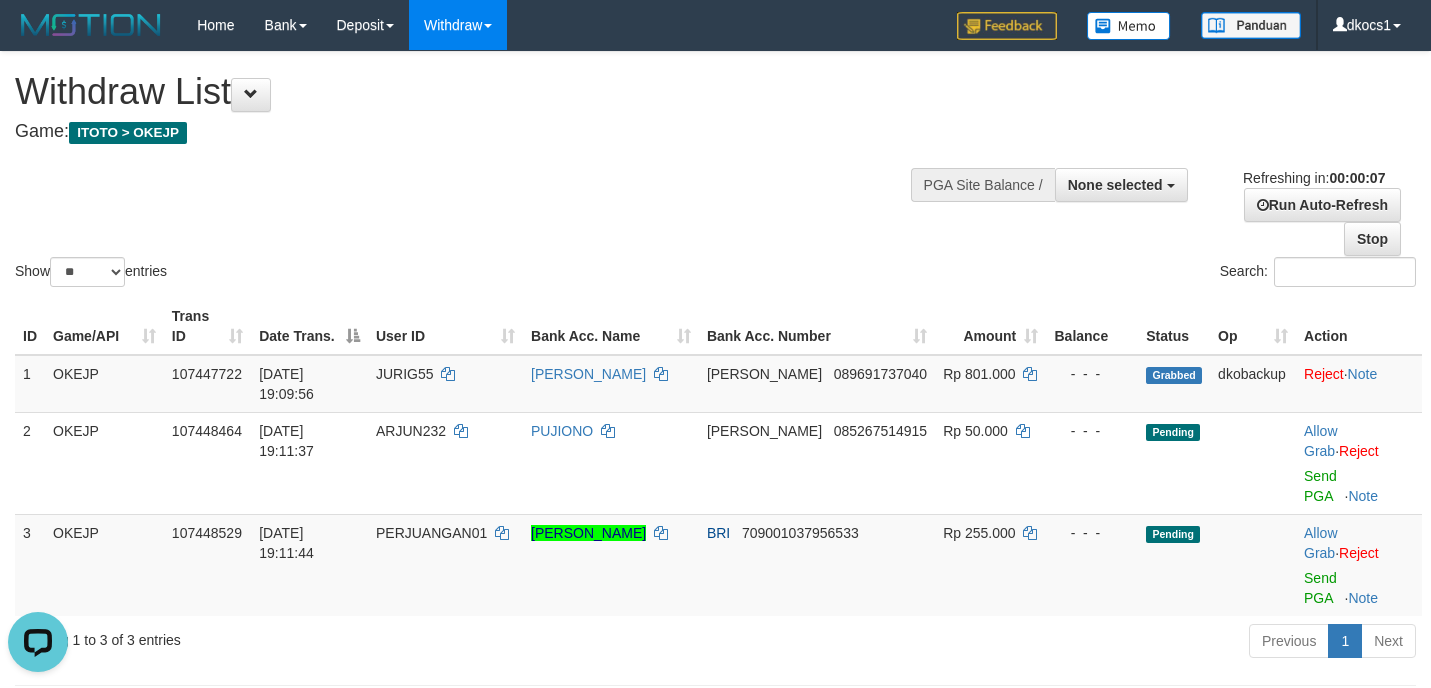 scroll, scrollTop: 0, scrollLeft: 0, axis: both 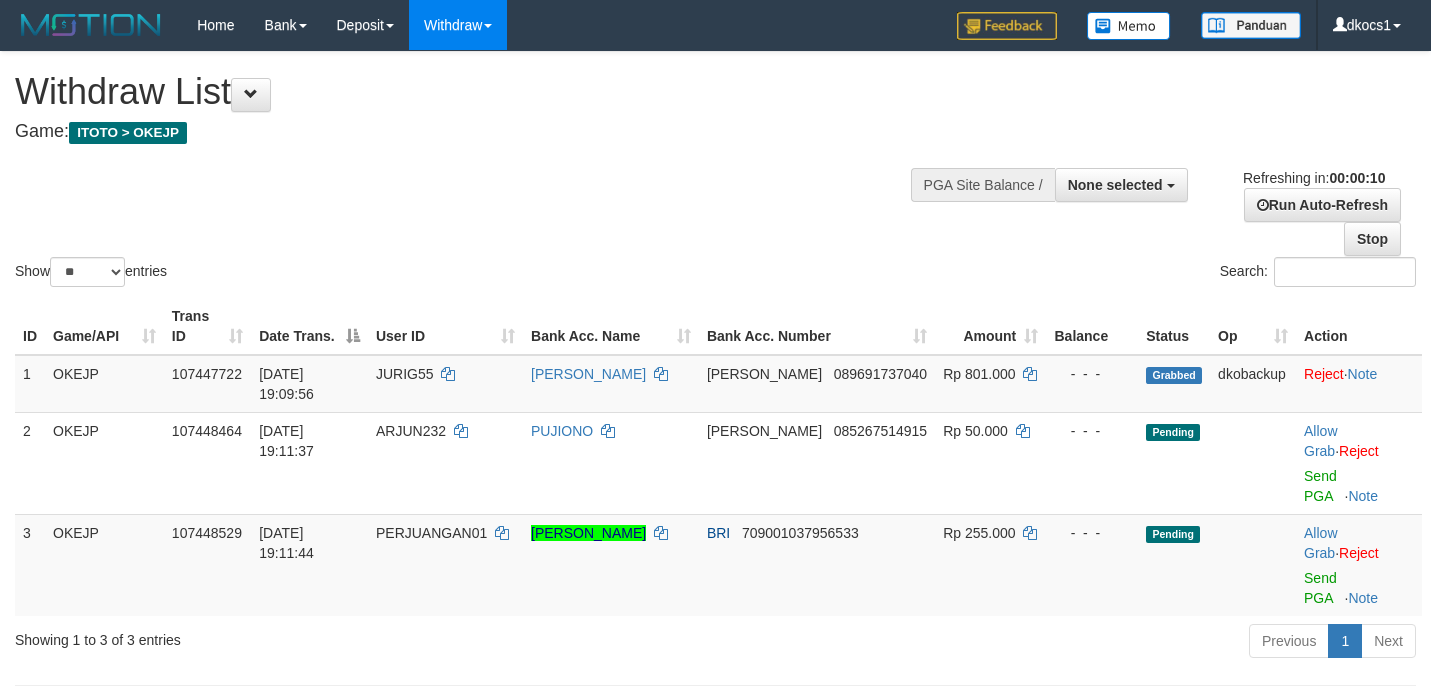 select 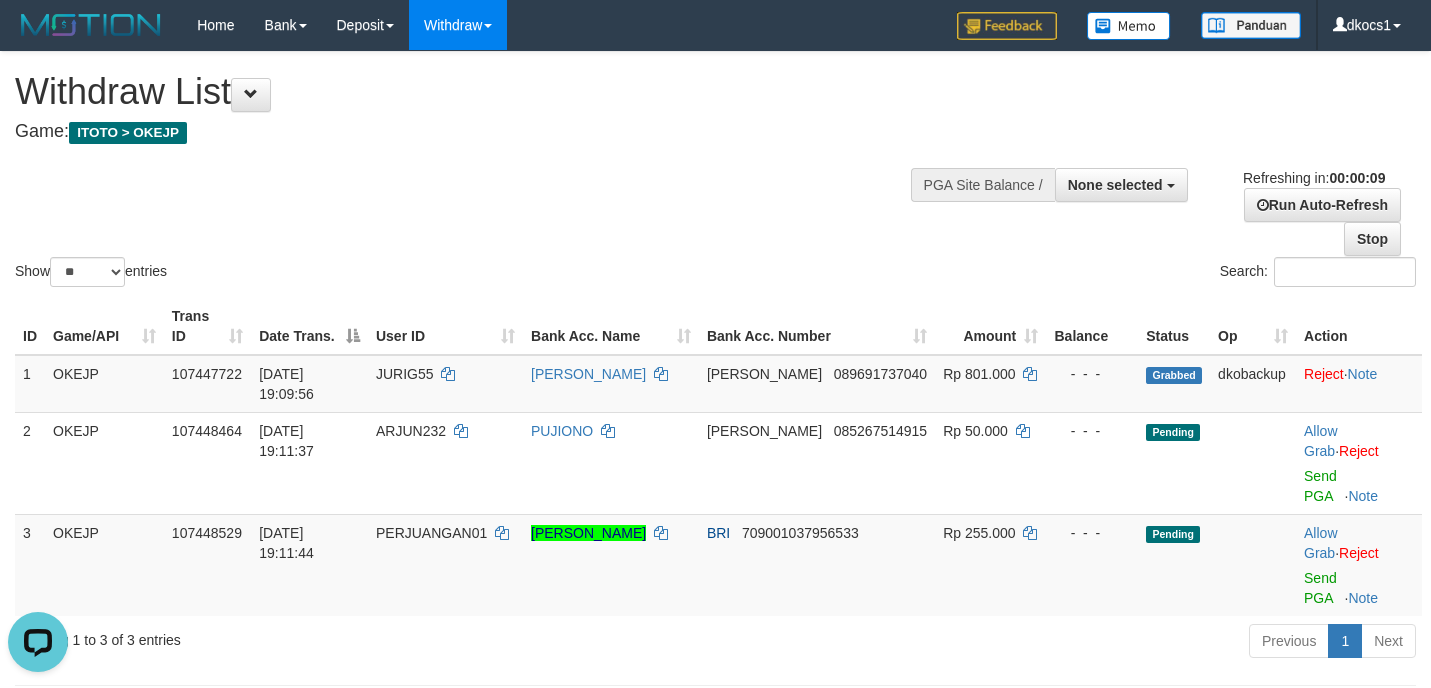 scroll, scrollTop: 0, scrollLeft: 0, axis: both 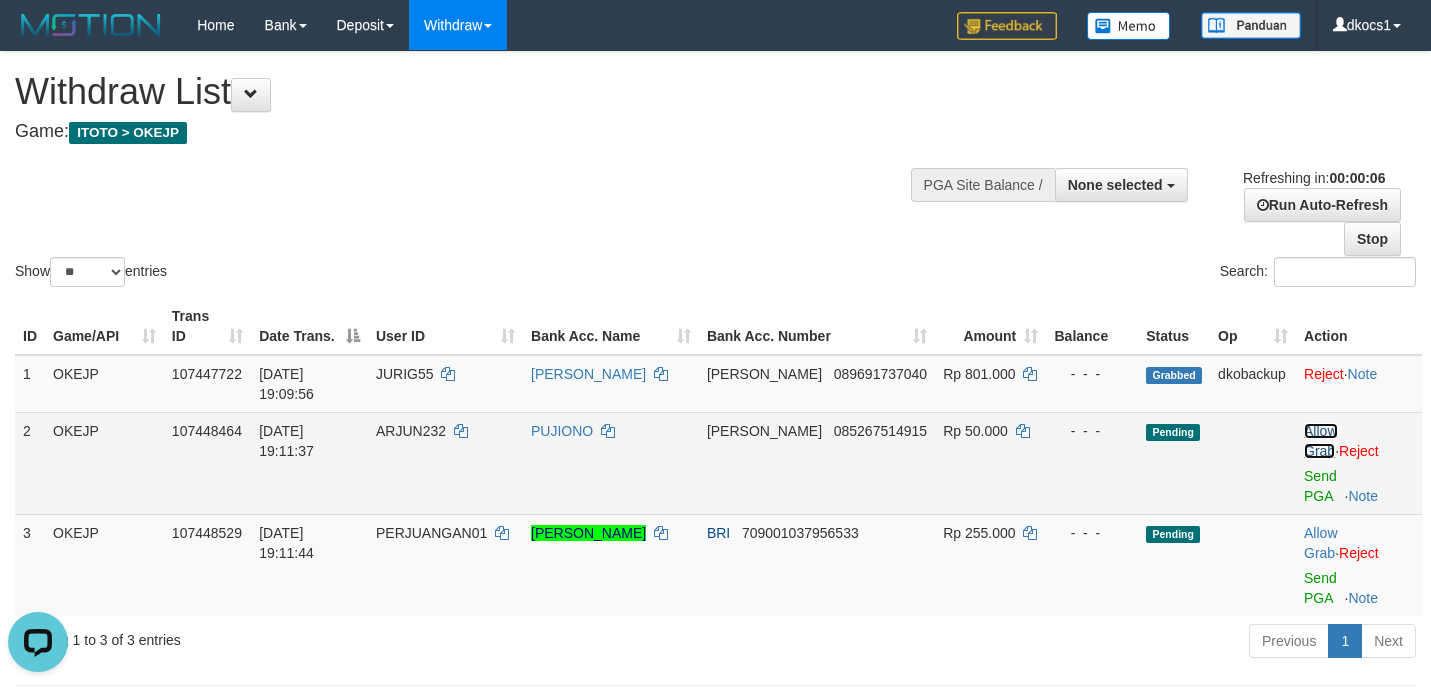 click on "Allow Grab" at bounding box center [1320, 441] 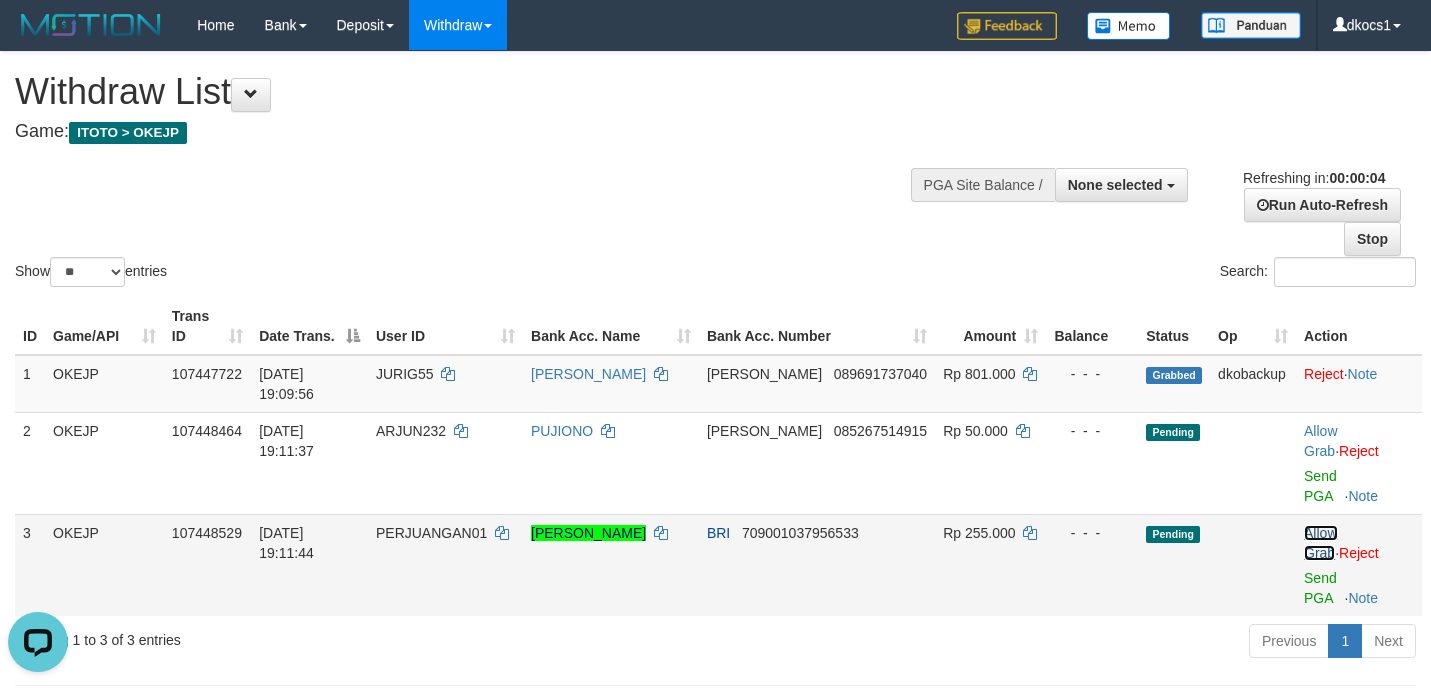 click on "Allow Grab" at bounding box center (1320, 543) 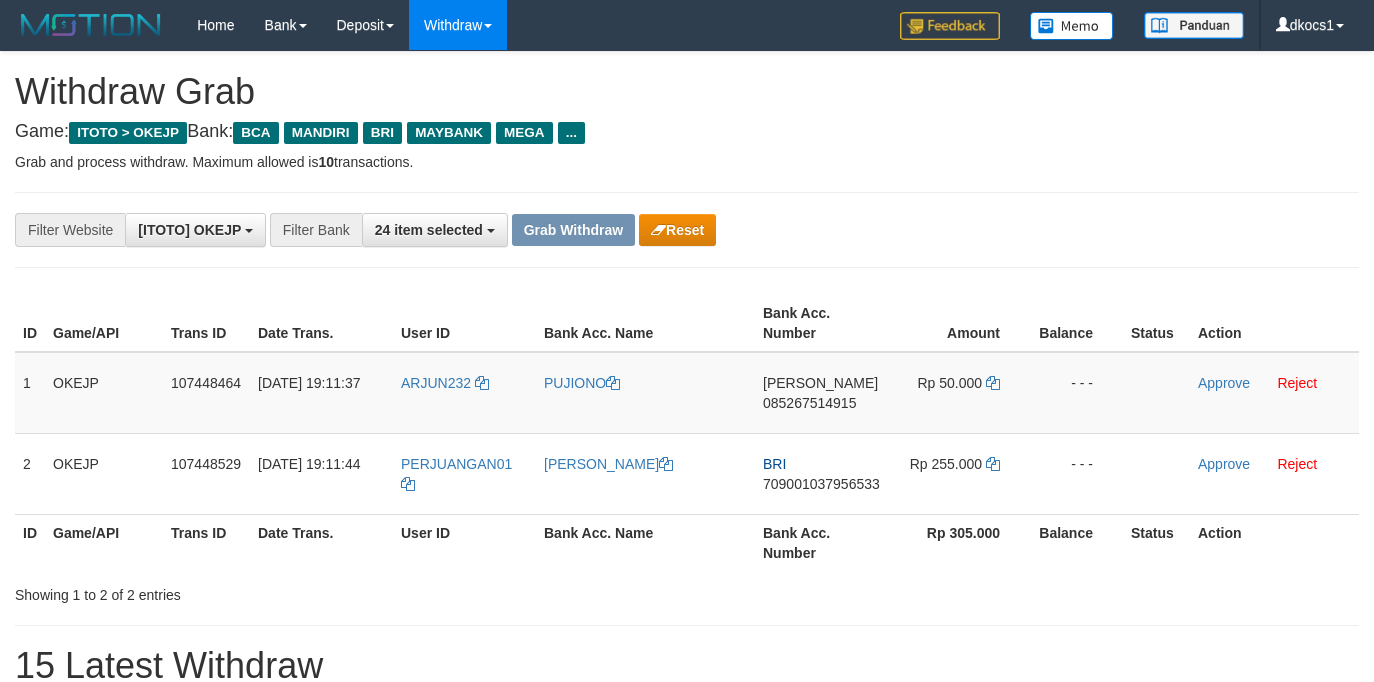 scroll, scrollTop: 0, scrollLeft: 0, axis: both 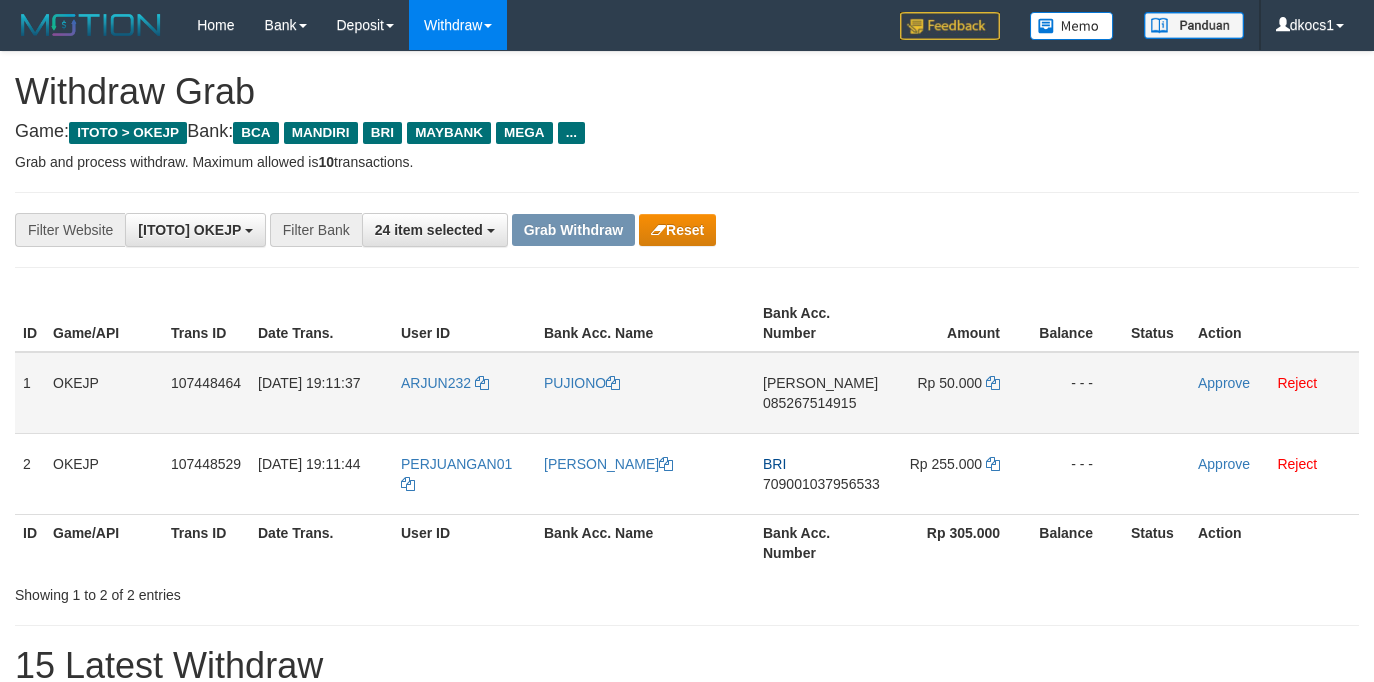 click on "ARJUN232" at bounding box center [464, 393] 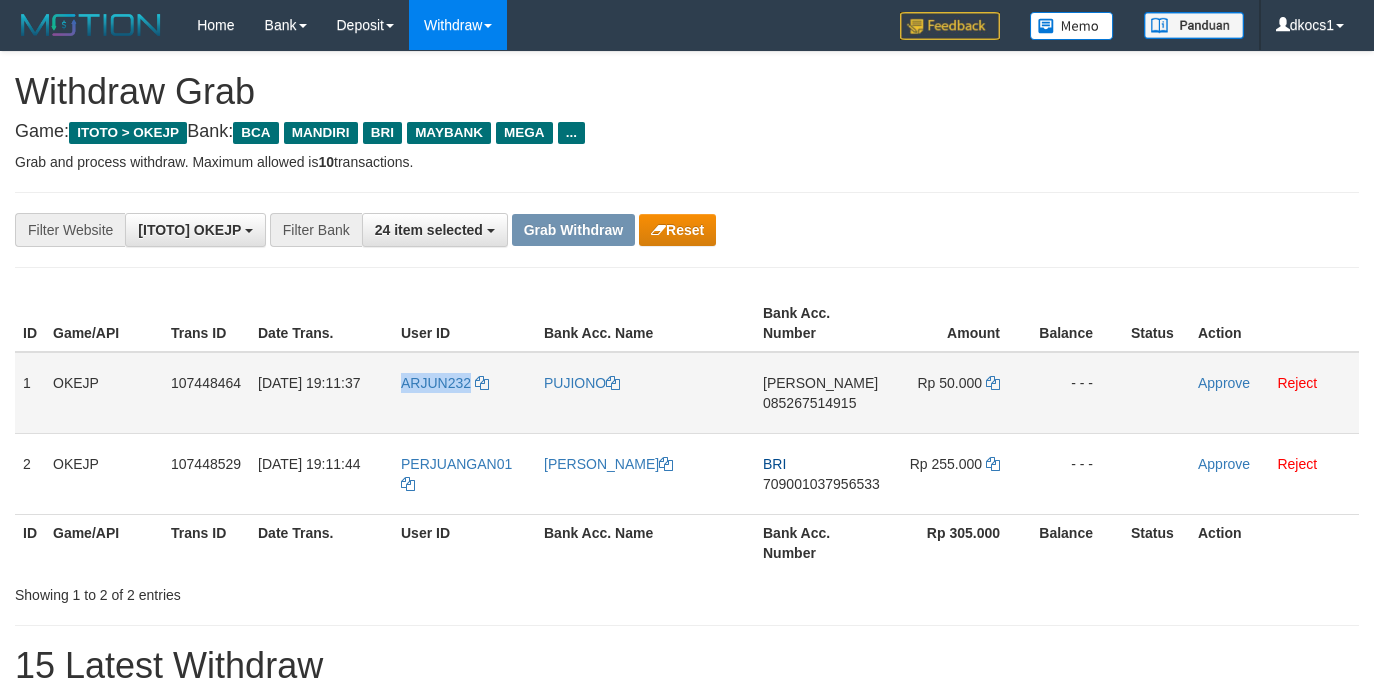 click on "ARJUN232" at bounding box center (464, 393) 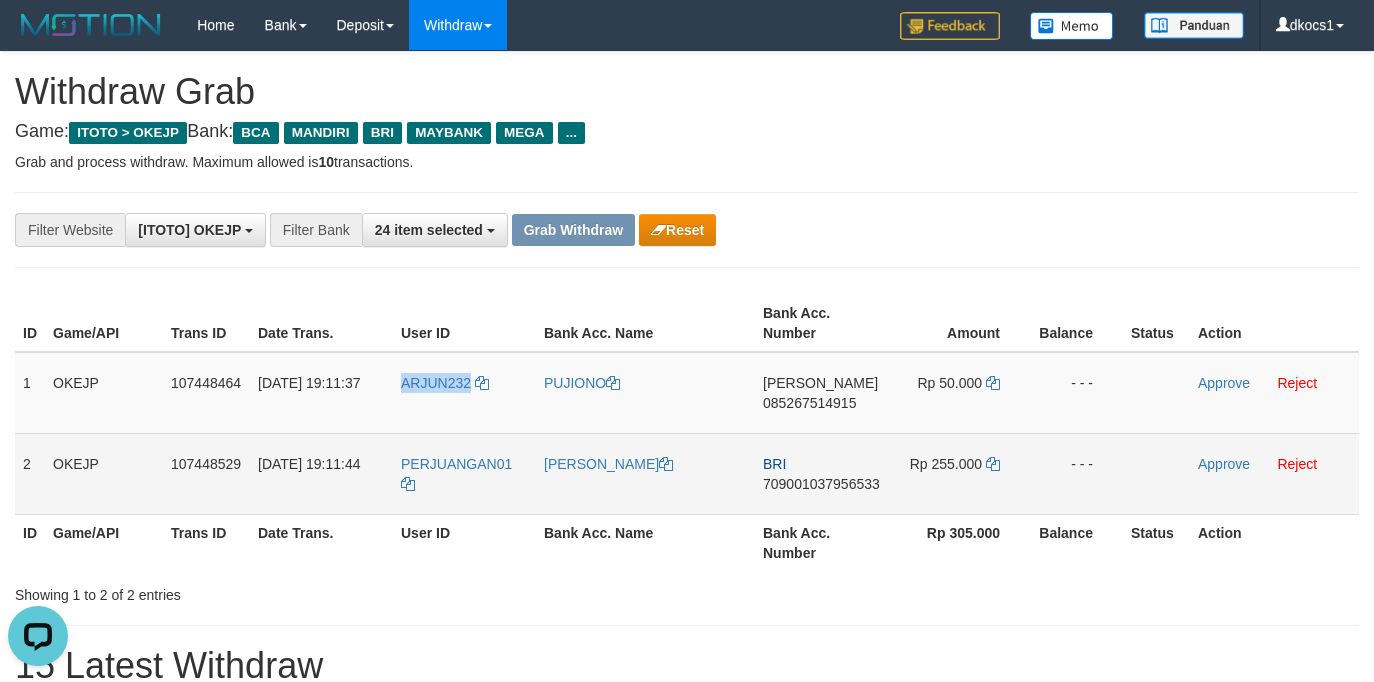 scroll, scrollTop: 0, scrollLeft: 0, axis: both 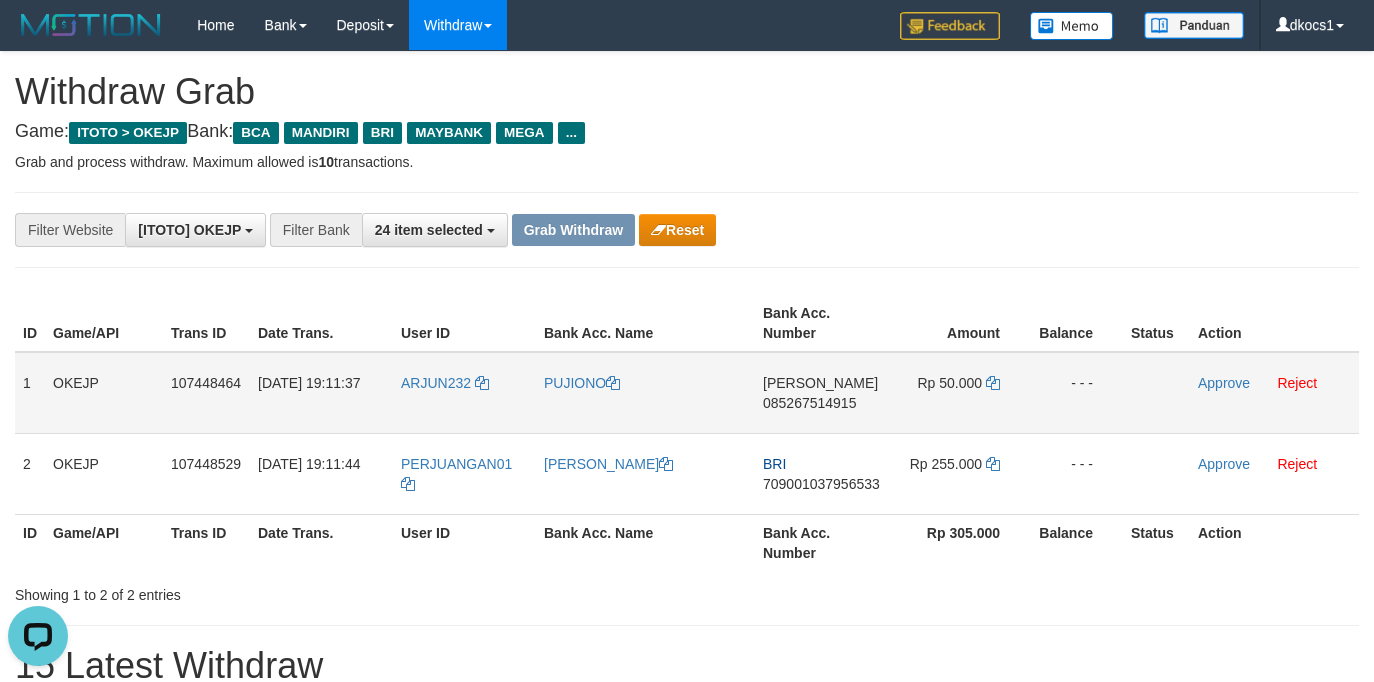 click on "PUJIONO" at bounding box center (645, 393) 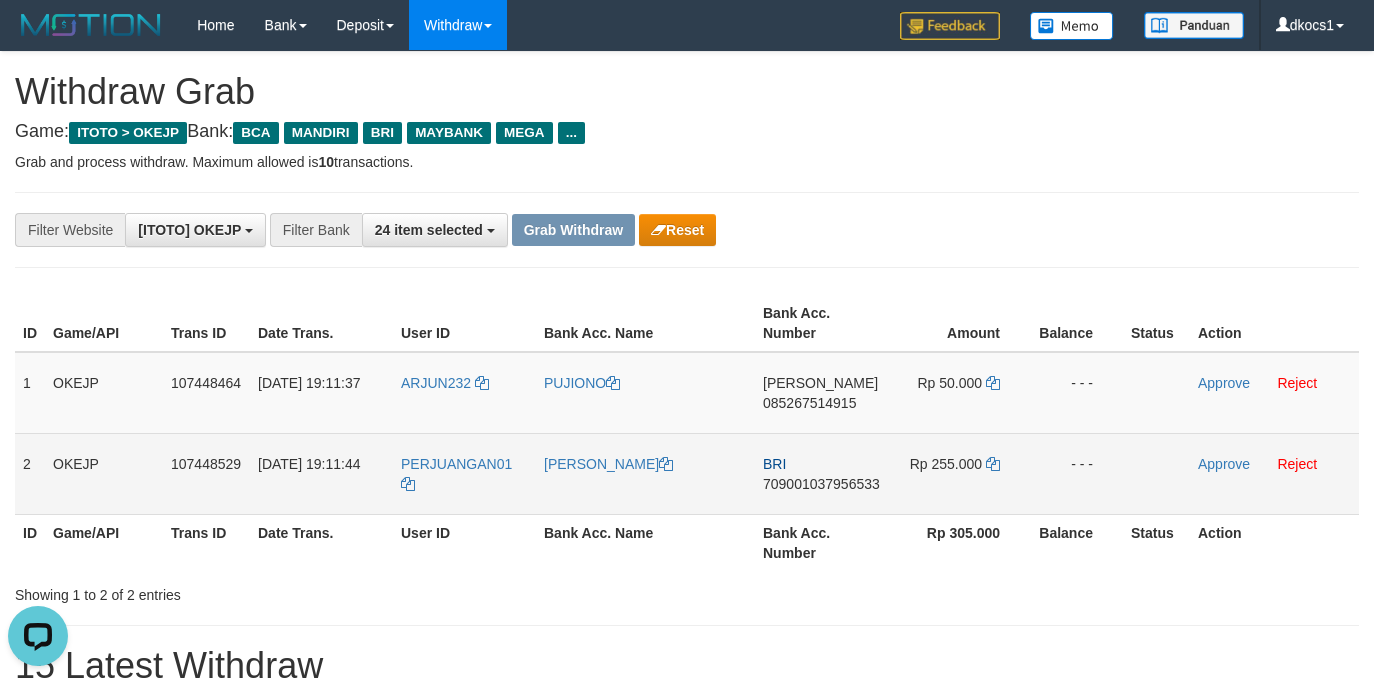 copy on "PUJIONO" 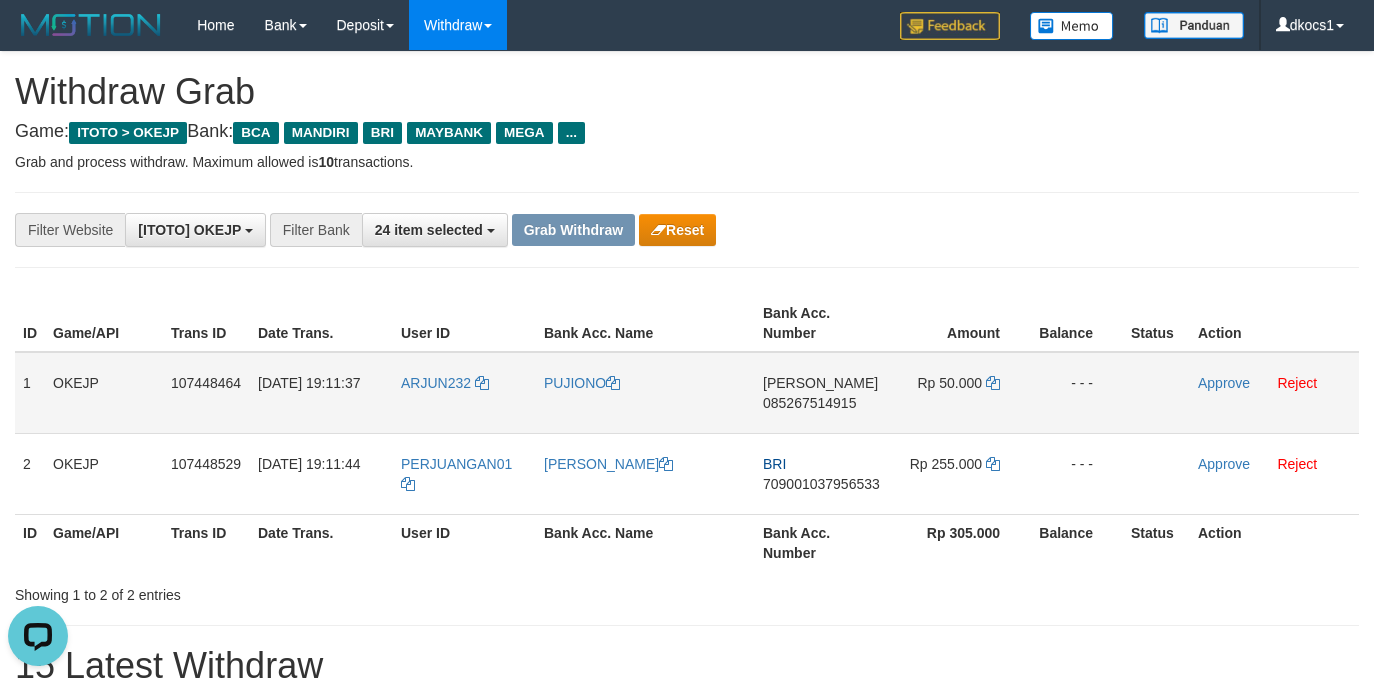 click on "DANA
085267514915" at bounding box center [822, 393] 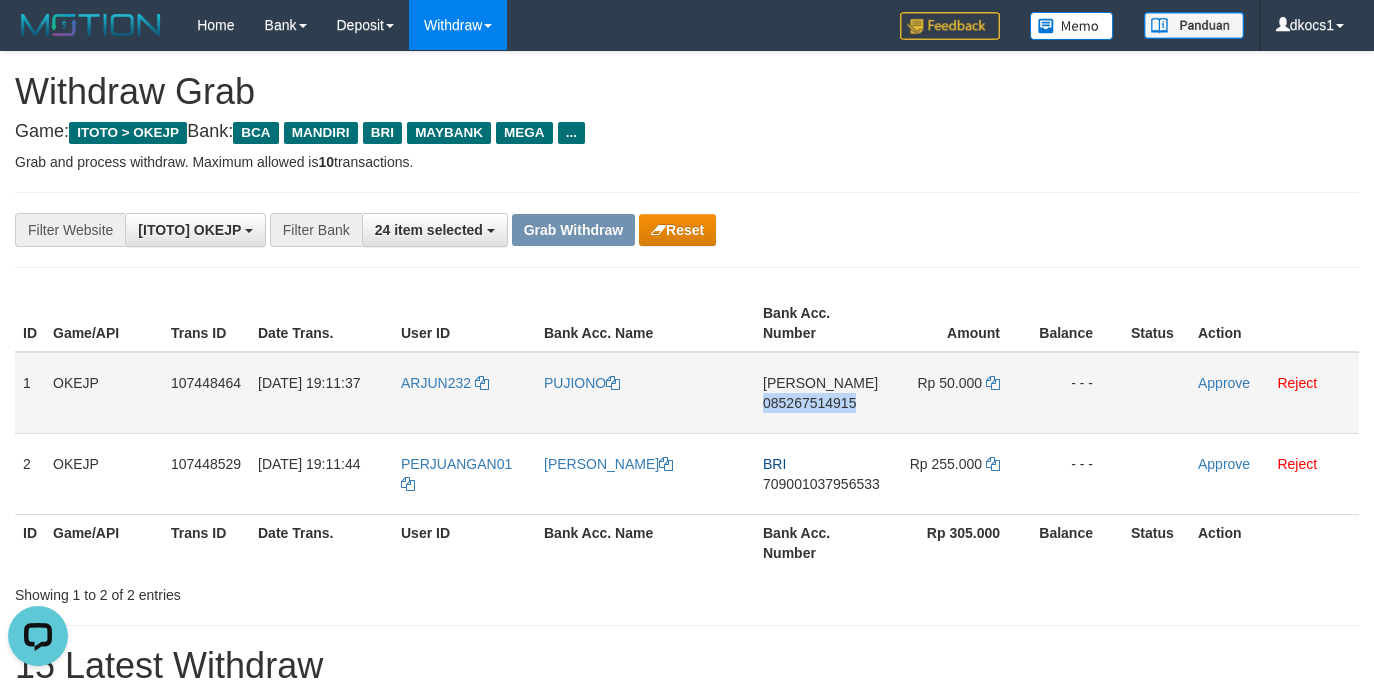 click on "DANA
085267514915" at bounding box center (822, 393) 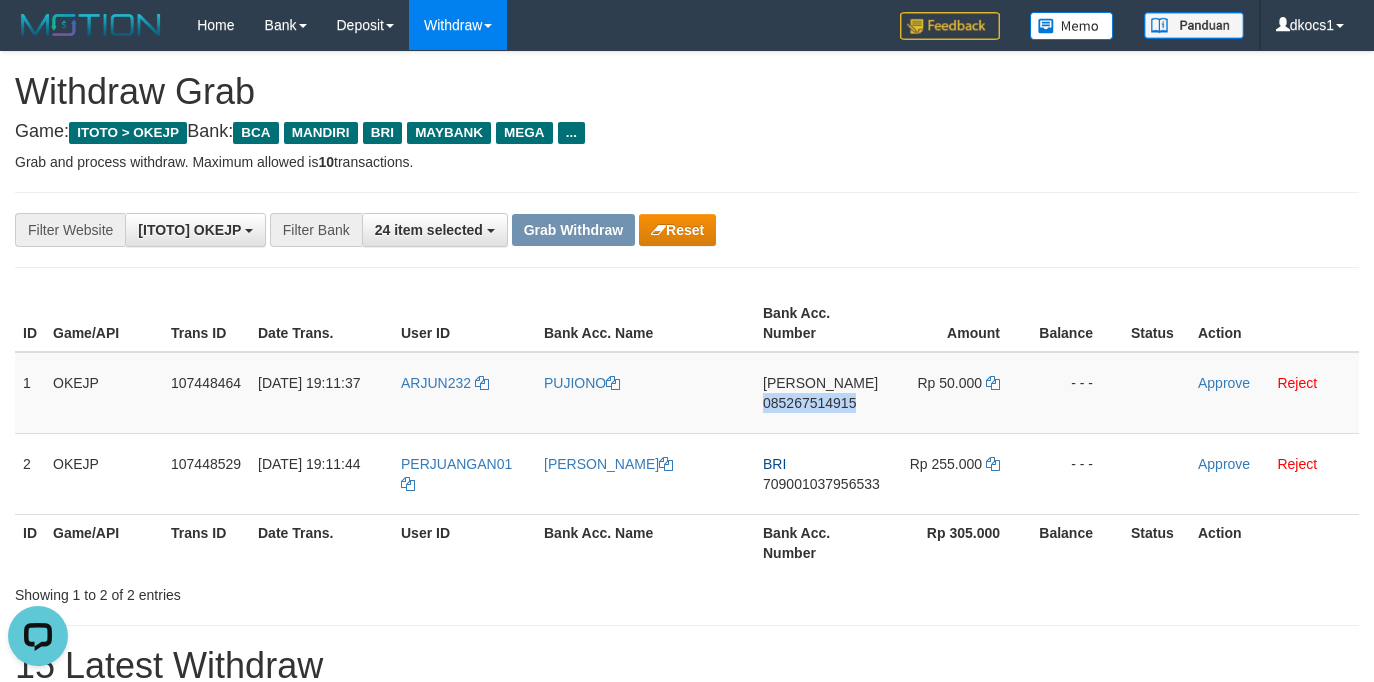 copy on "085267514915" 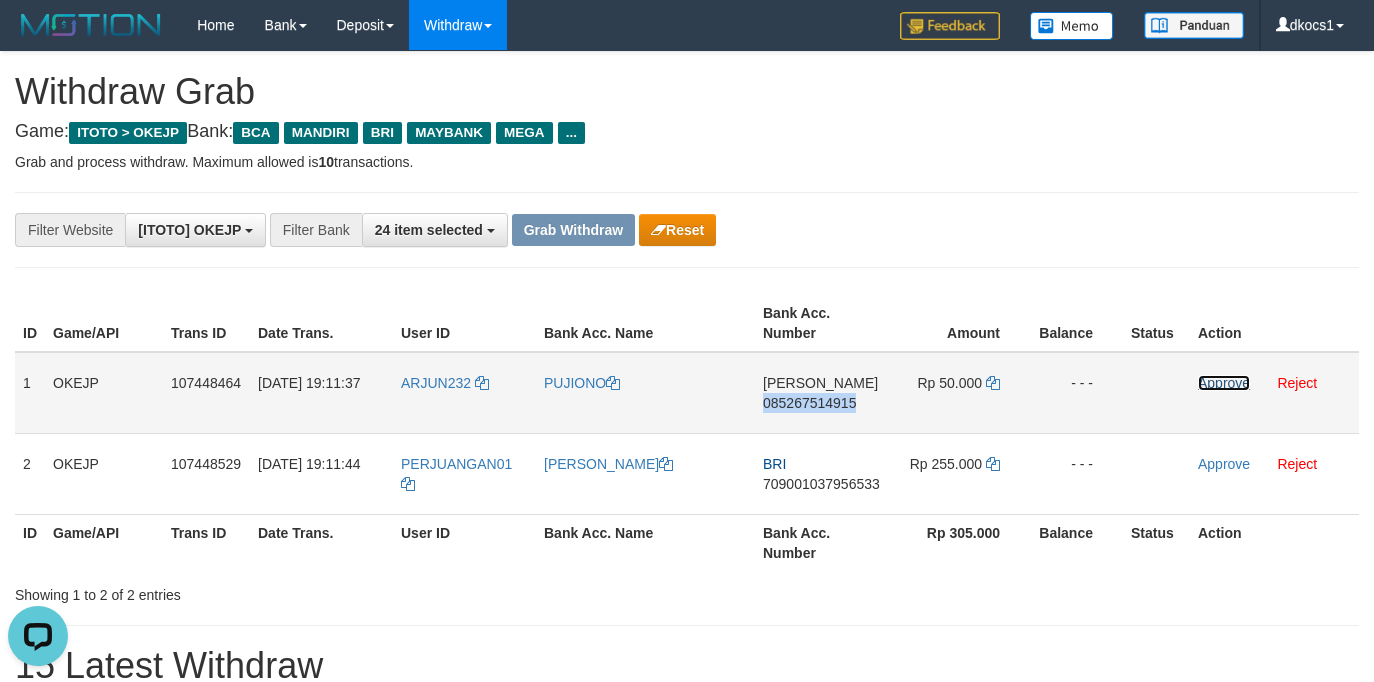 click on "Approve" at bounding box center [1224, 383] 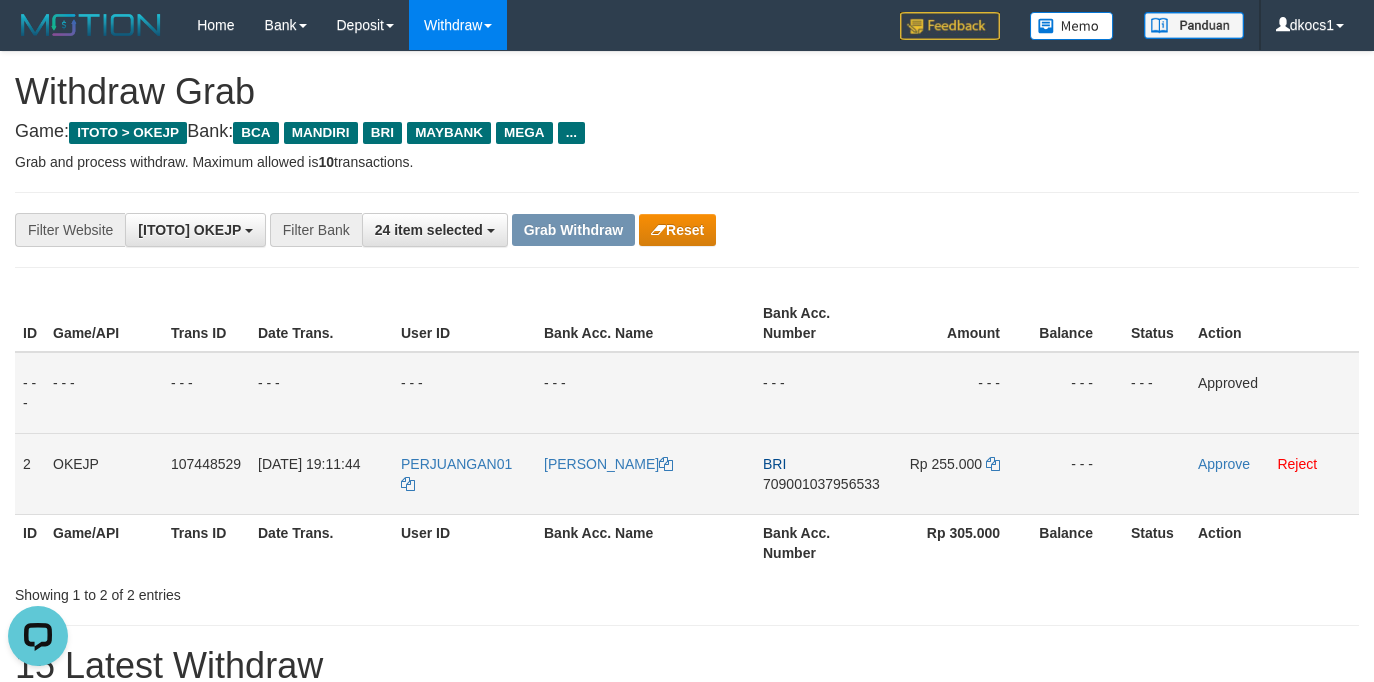 click on "PERJUANGAN01" at bounding box center (464, 473) 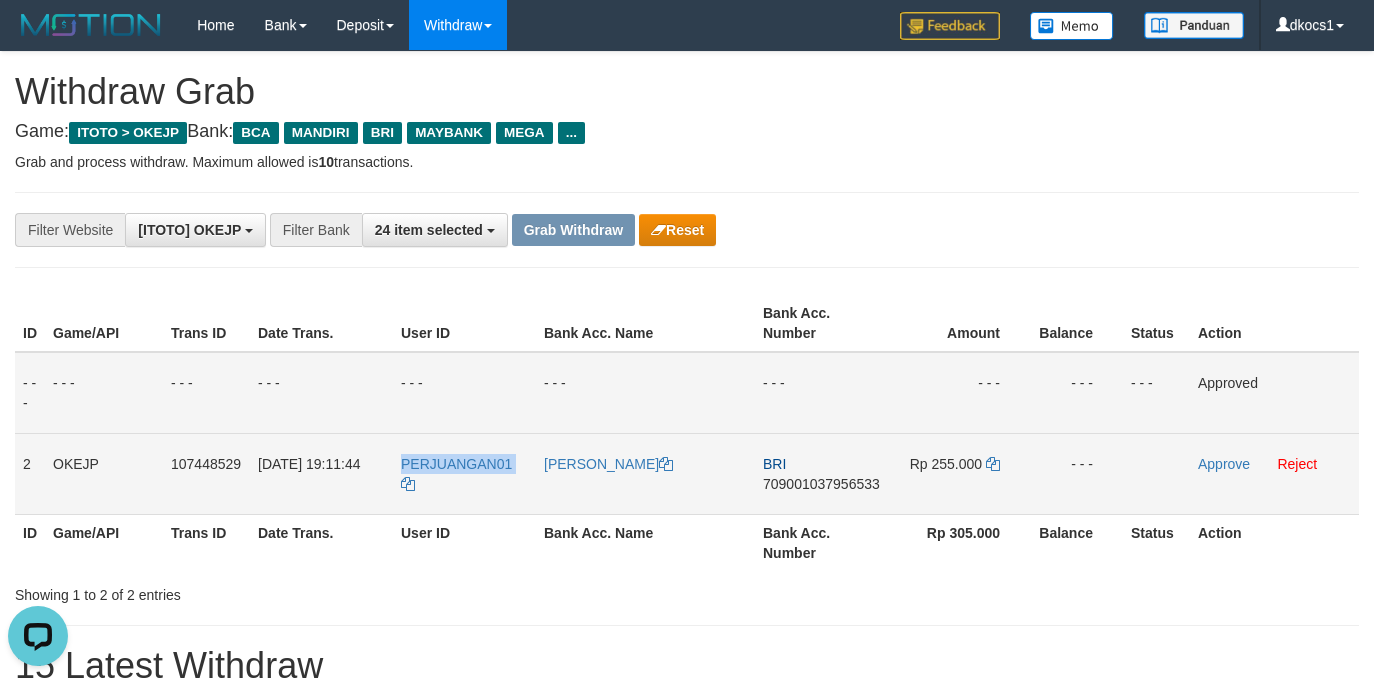 click on "PERJUANGAN01" at bounding box center (464, 473) 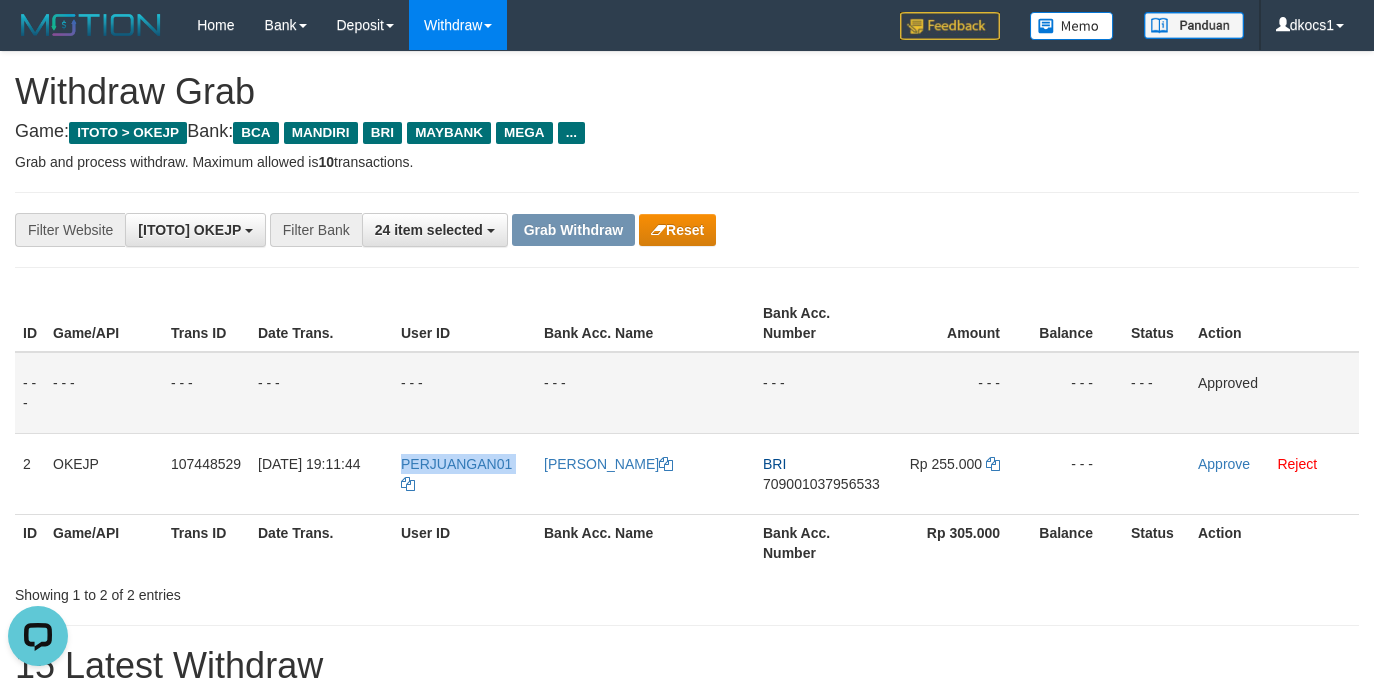 copy on "PERJUANGAN01" 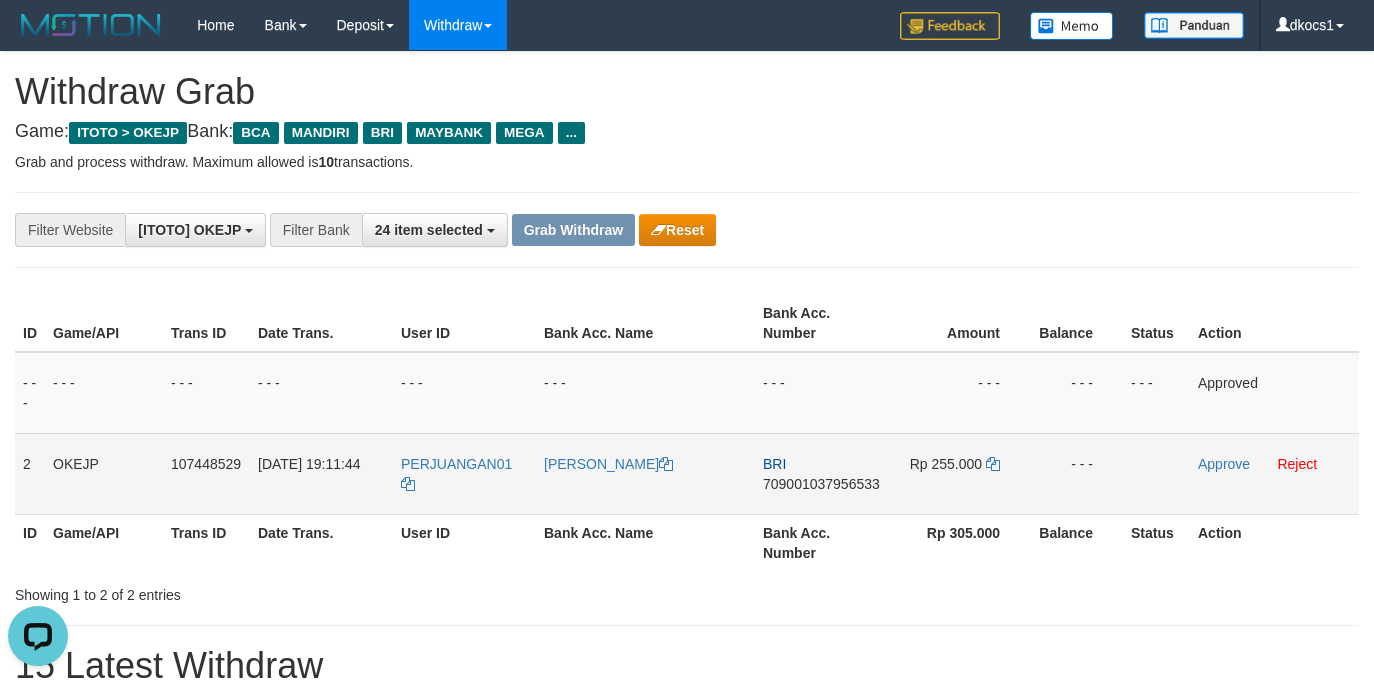 click on "[PERSON_NAME]" at bounding box center (645, 473) 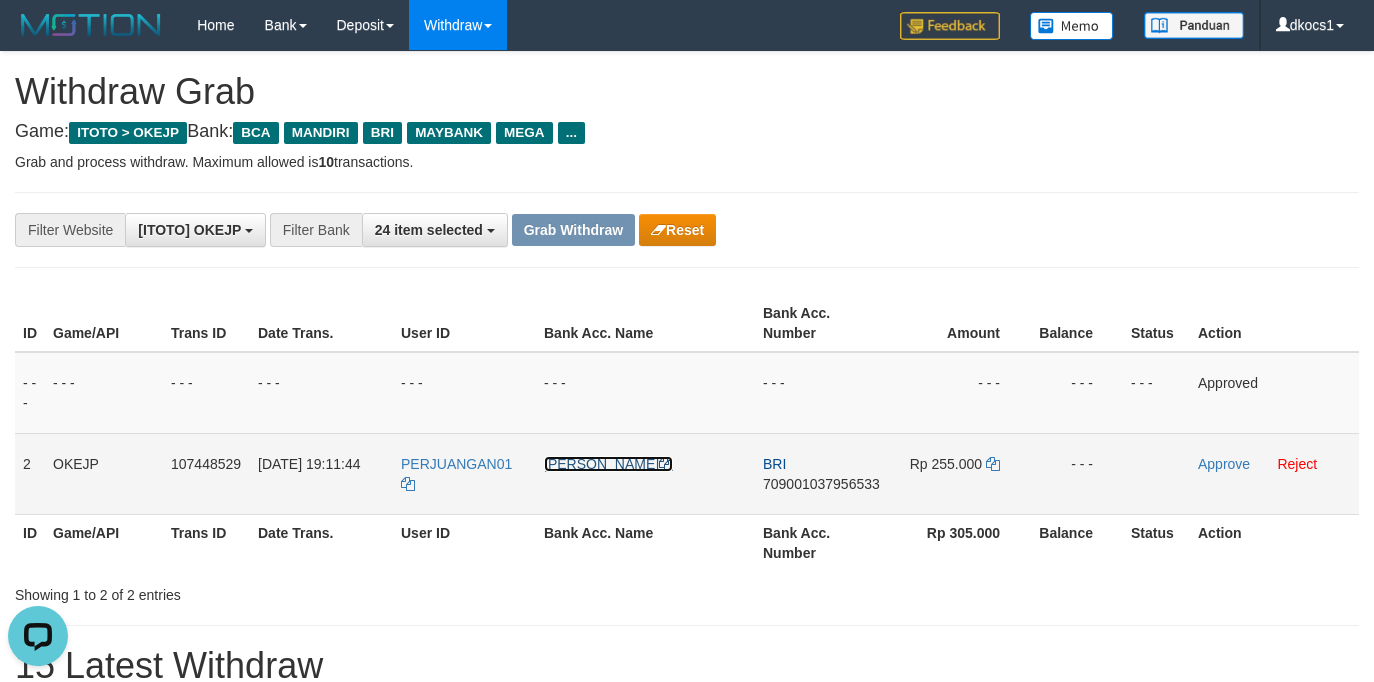 click on "[PERSON_NAME]" at bounding box center [608, 464] 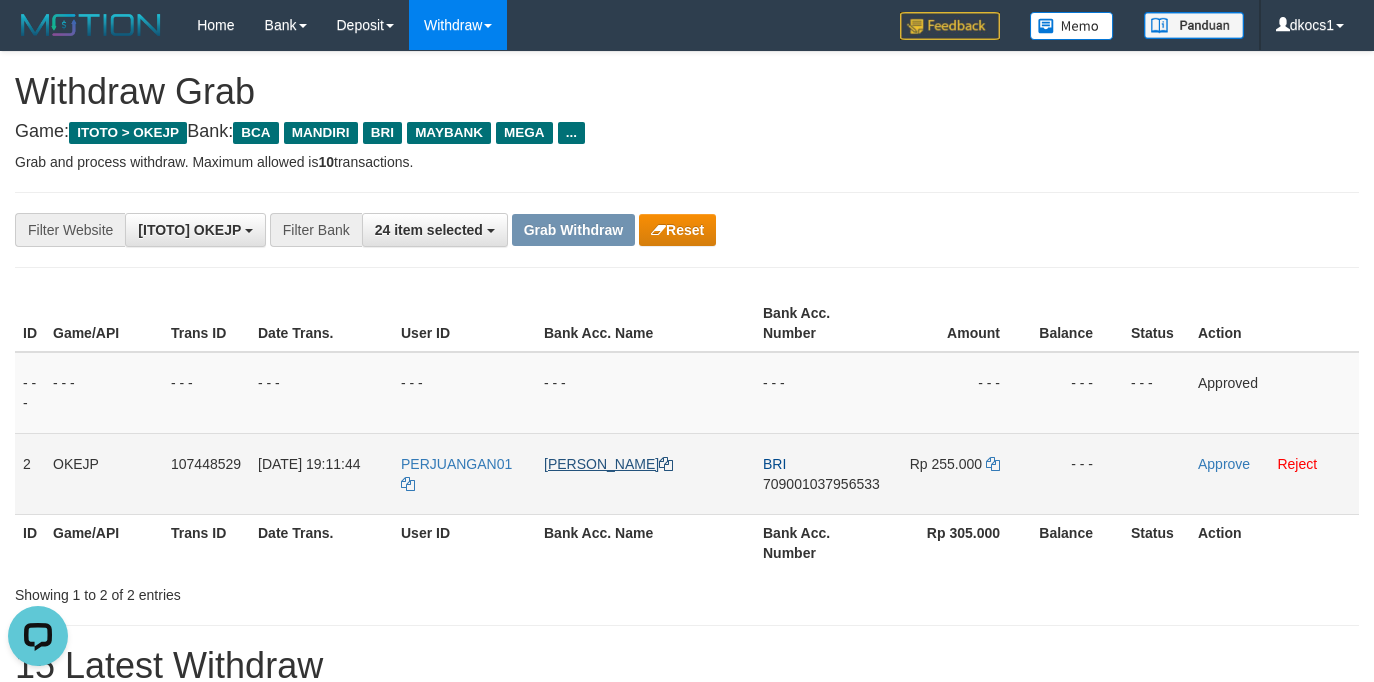 copy on "MUHAMMAD" 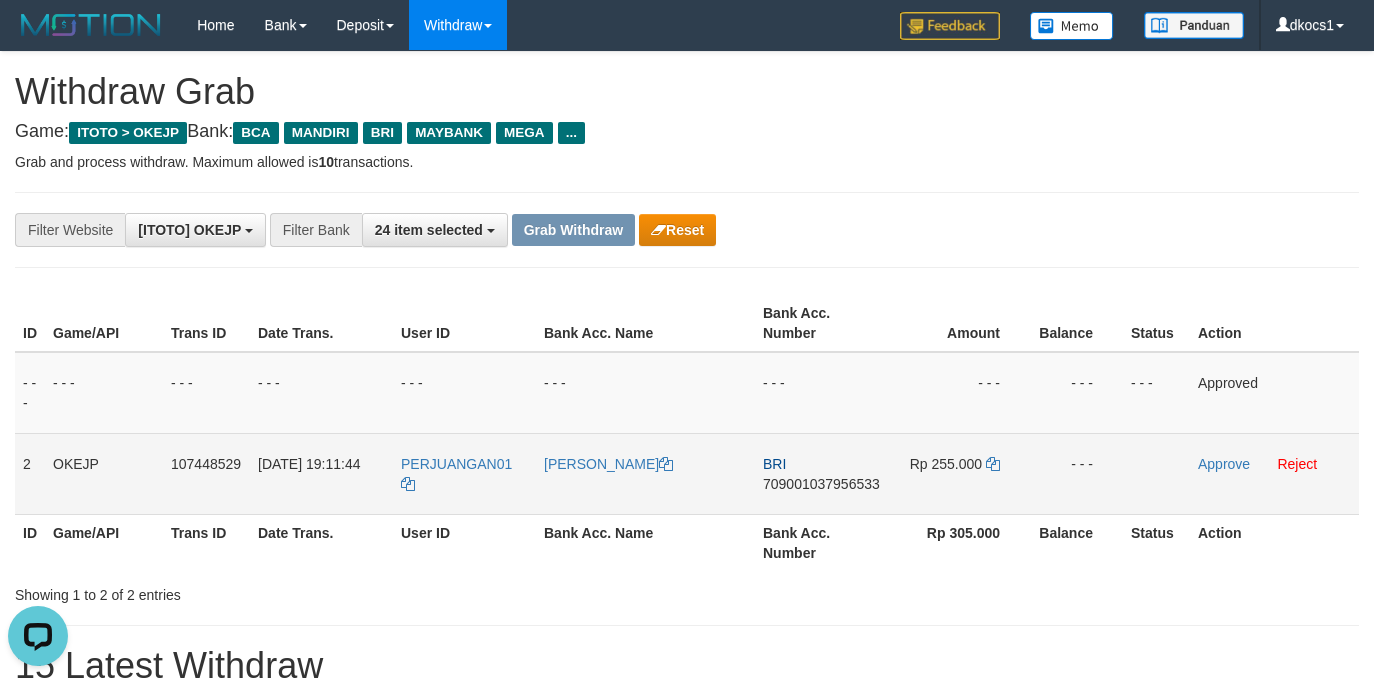 click on "[PERSON_NAME]" at bounding box center (645, 473) 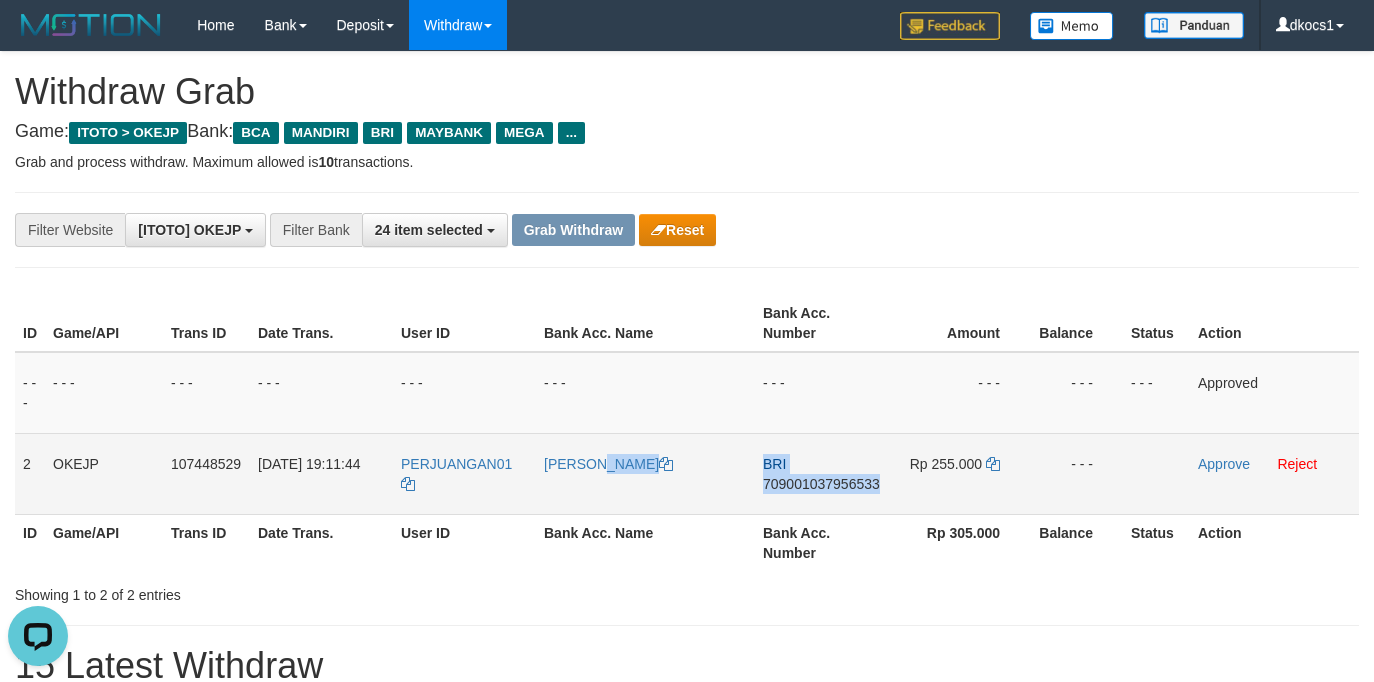 click on "2
OKEJP
107448529
13/07/2025 19:11:44
PERJUANGAN01
MUHAMMAD RAHMAT ALI
BRI
709001037956533
Rp 255.000
- - -
Approve
Reject" at bounding box center [687, 473] 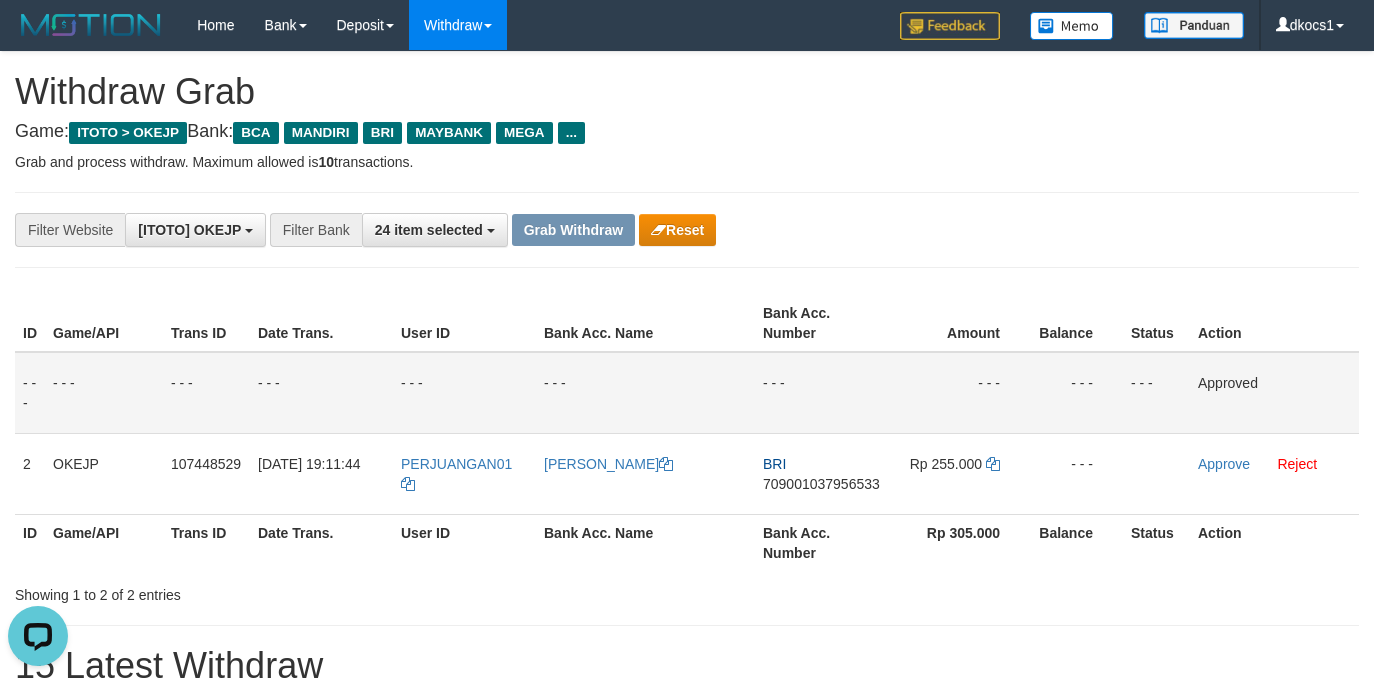 click on "- - -" at bounding box center (645, 393) 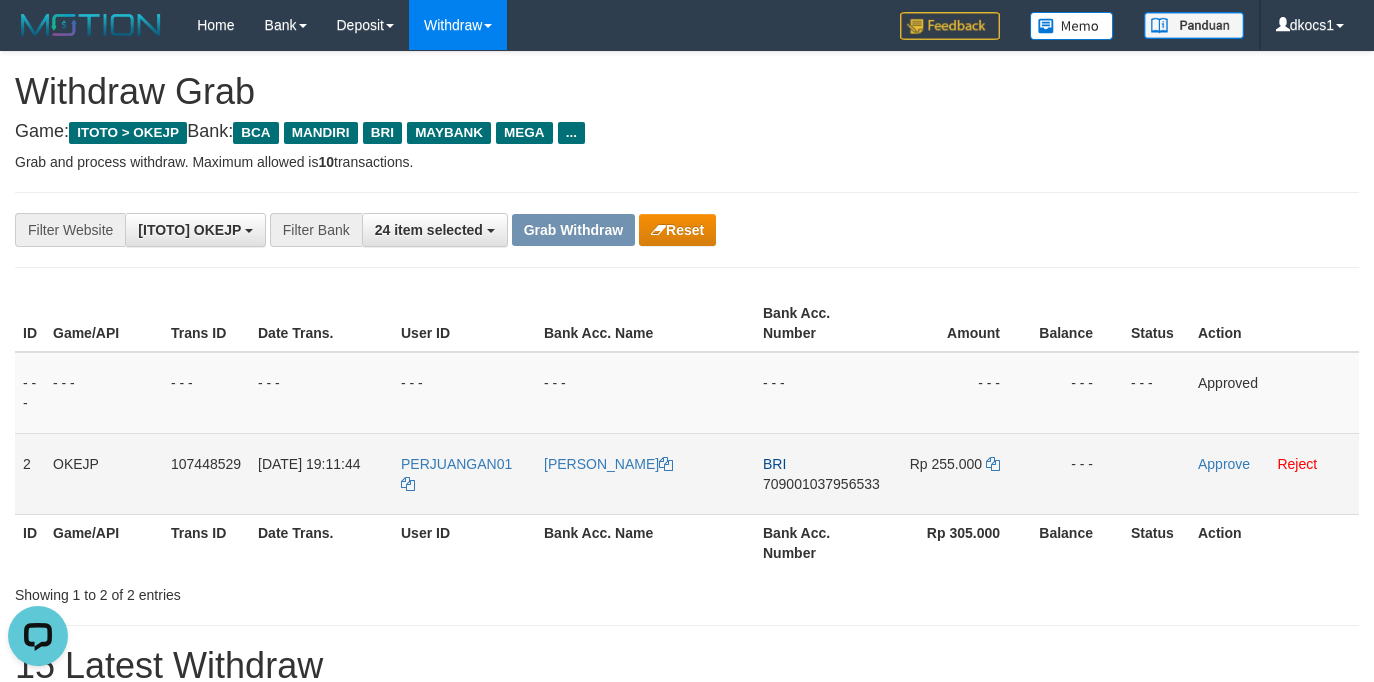 click on "BRI
709001037956533" at bounding box center (822, 473) 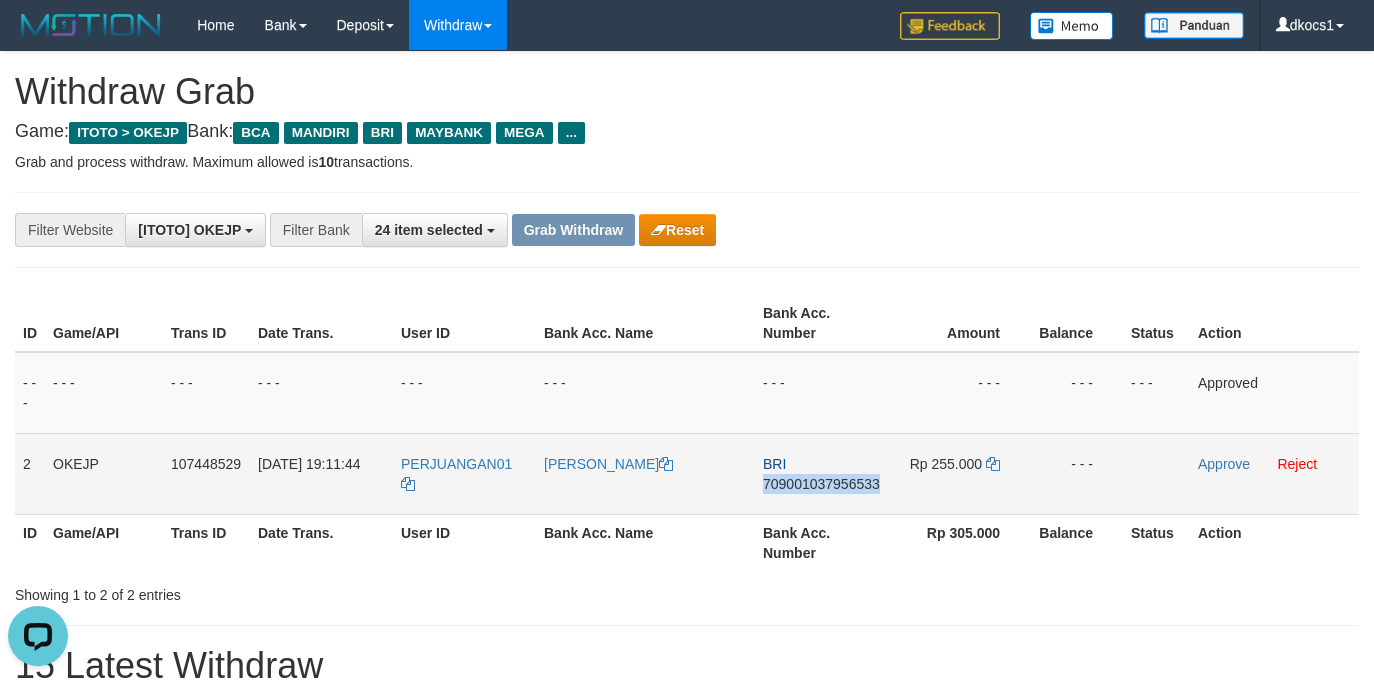 click on "BRI
709001037956533" at bounding box center [822, 473] 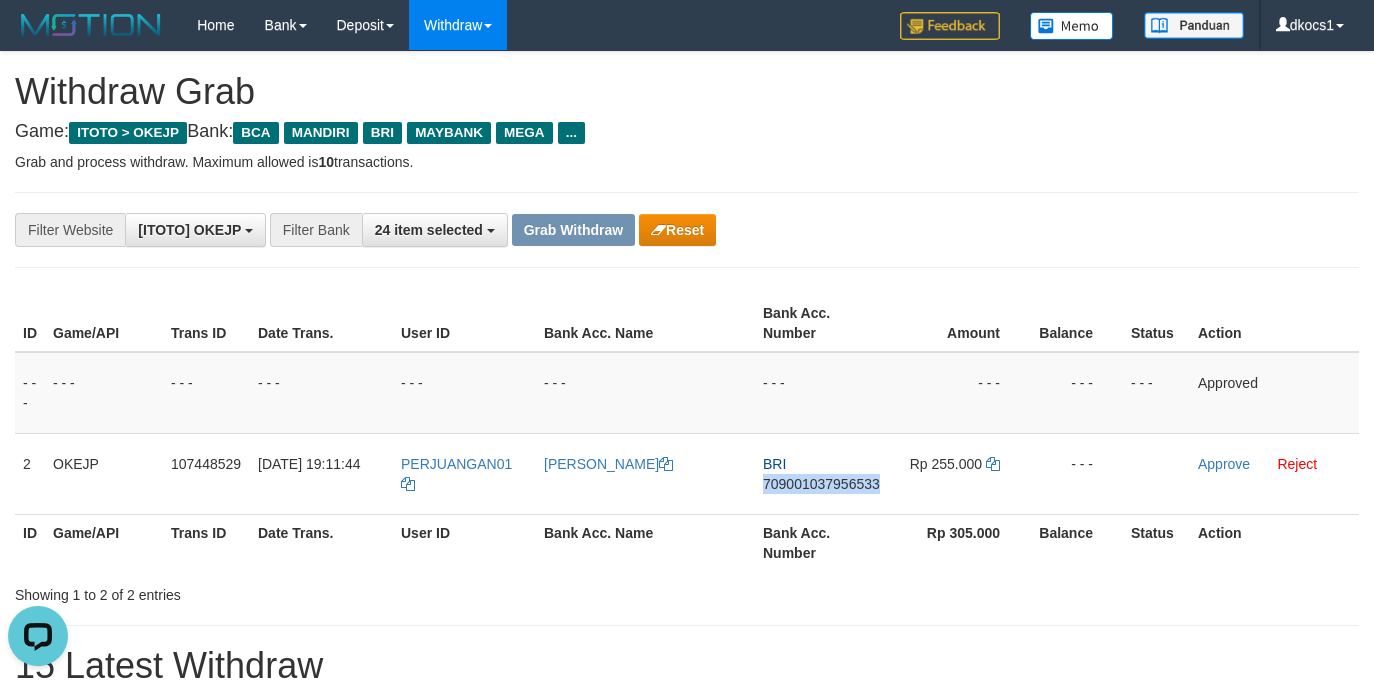 copy on "709001037956533" 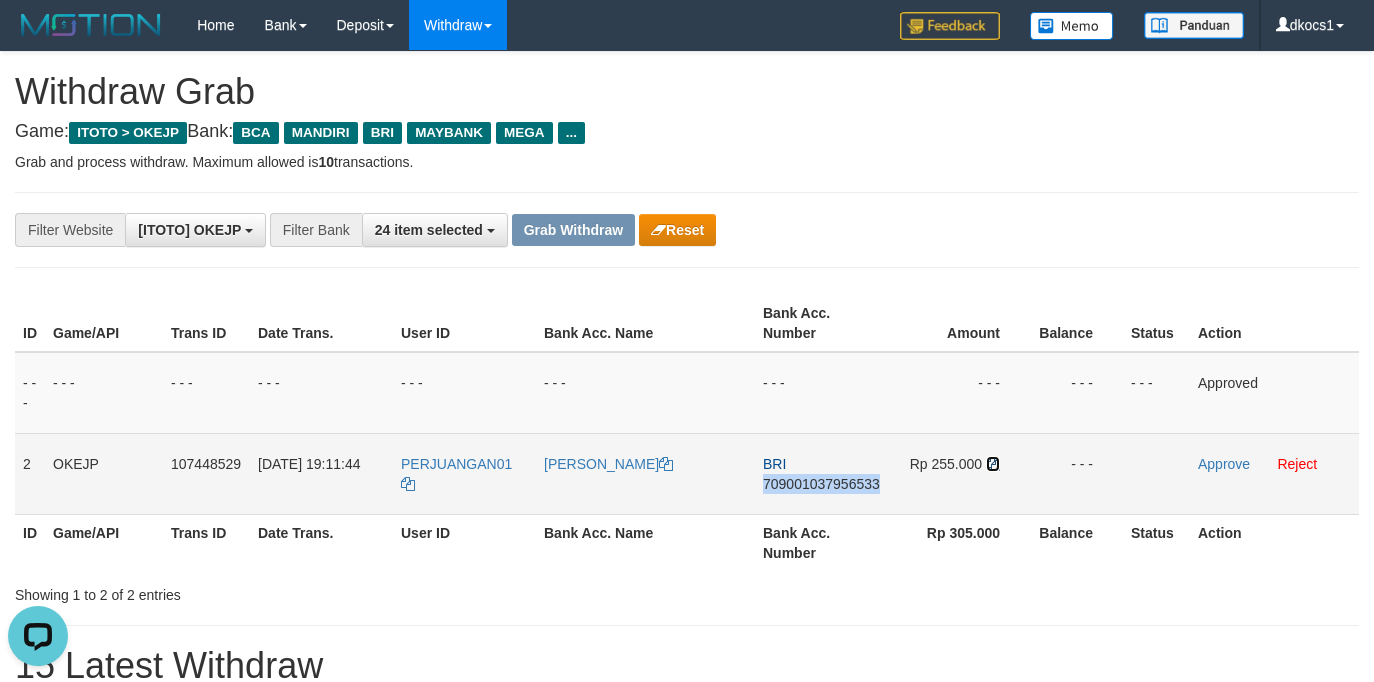 click at bounding box center (993, 464) 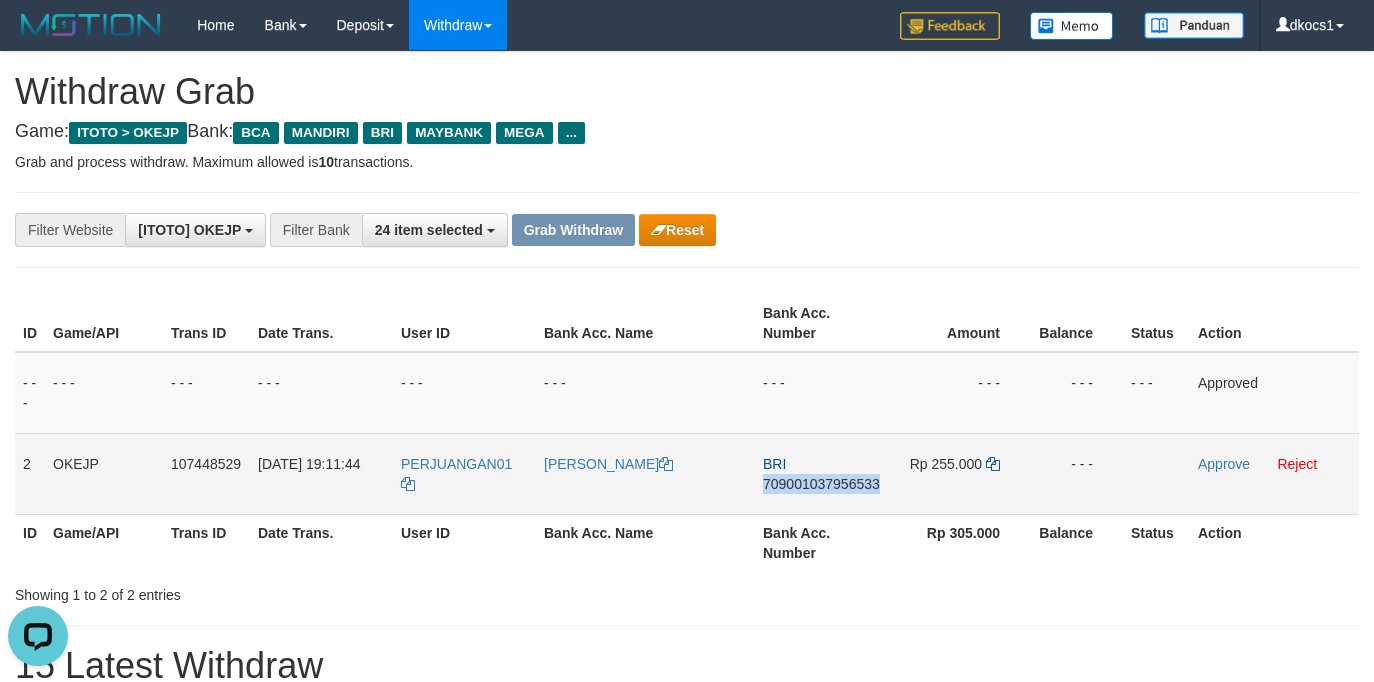 copy on "709001037956533" 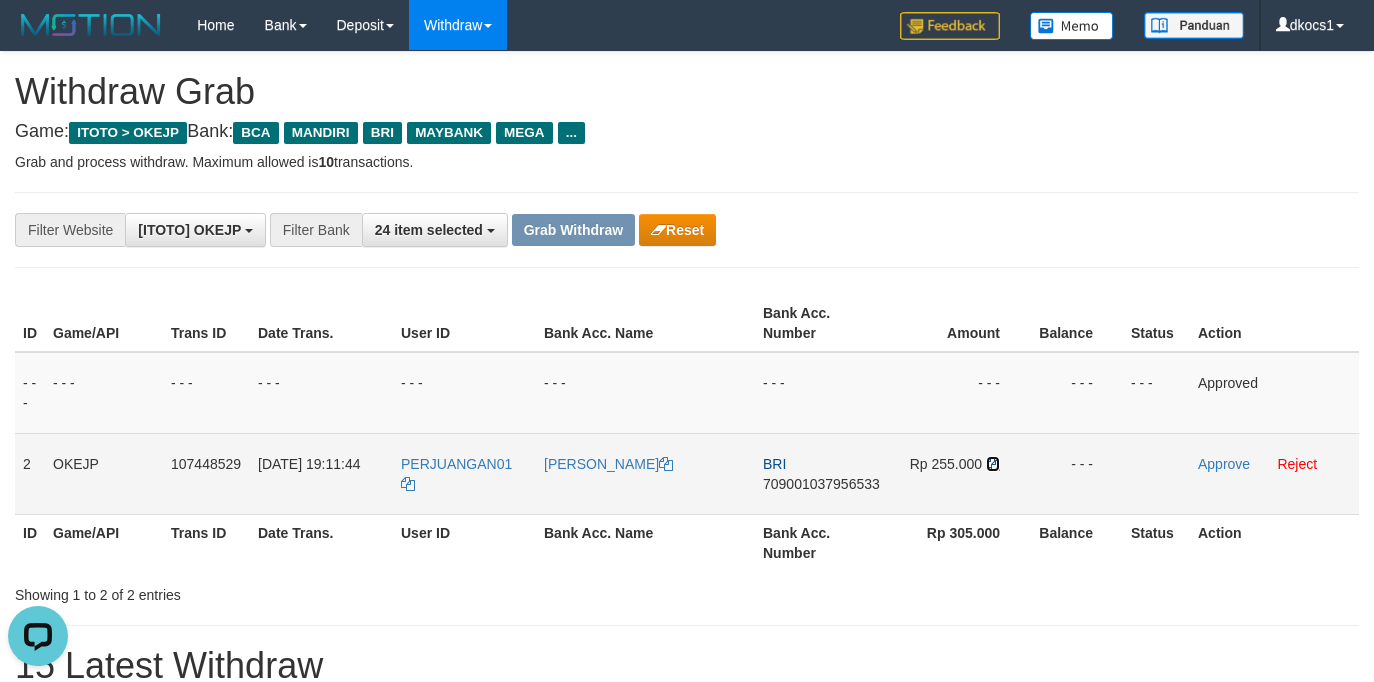 click at bounding box center [993, 464] 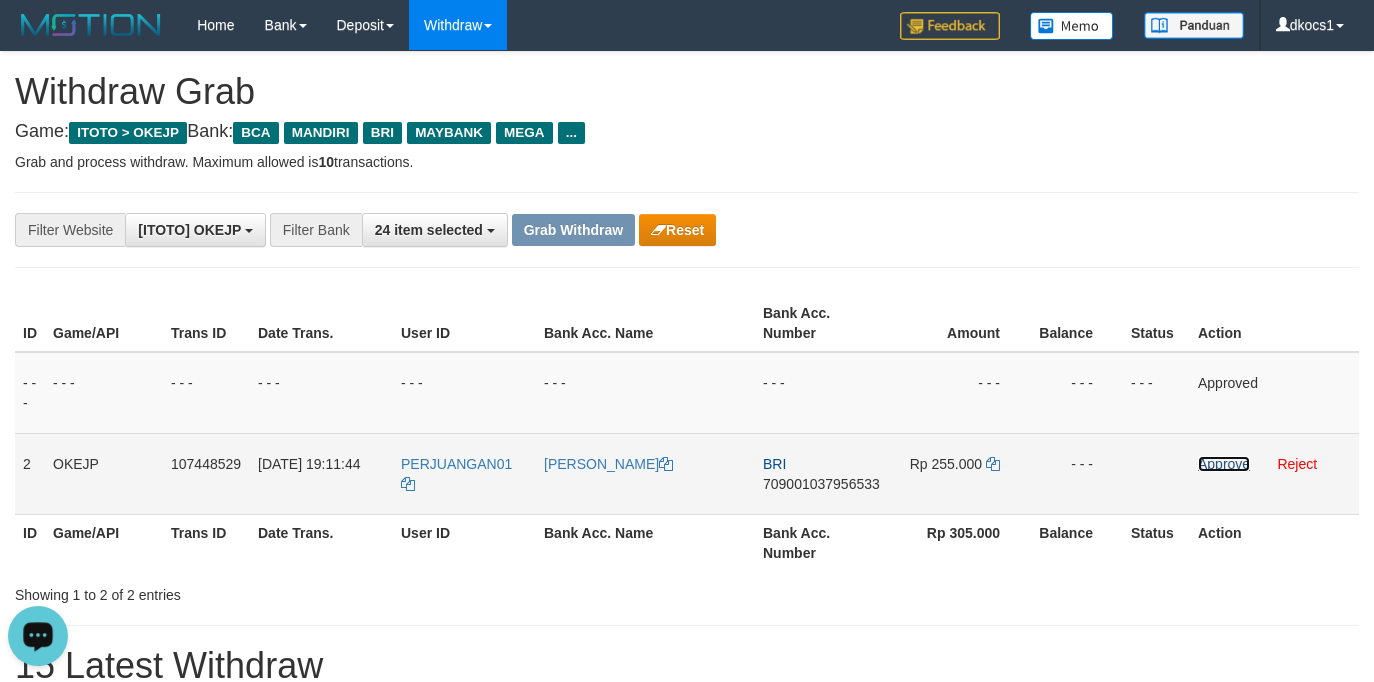 click on "Approve" at bounding box center (1224, 464) 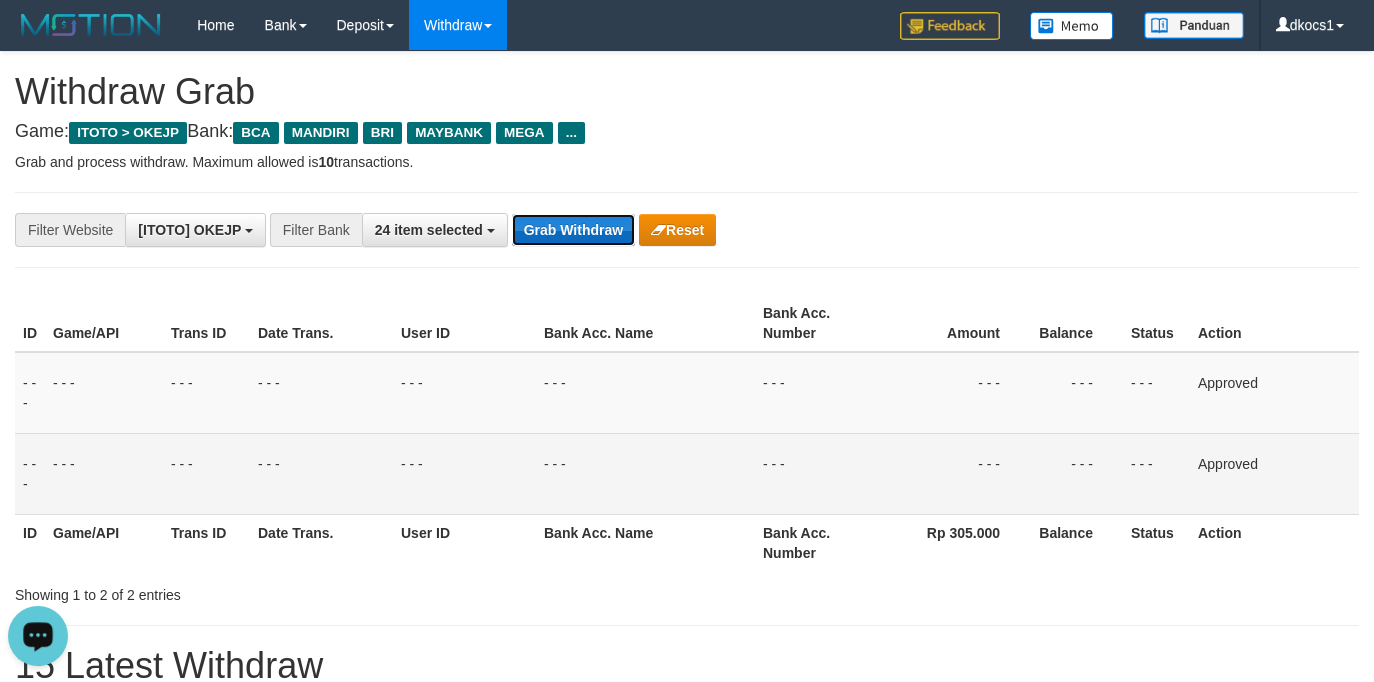 click on "Grab Withdraw" at bounding box center (573, 230) 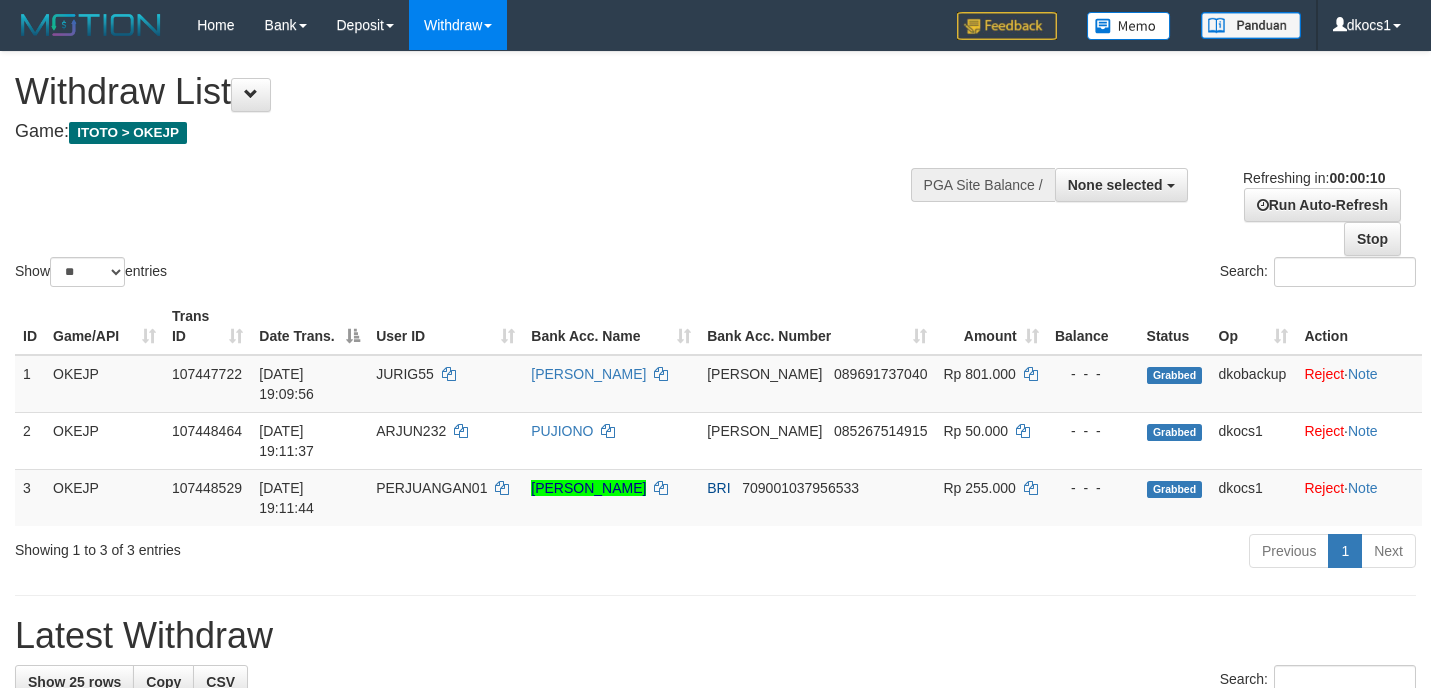 select 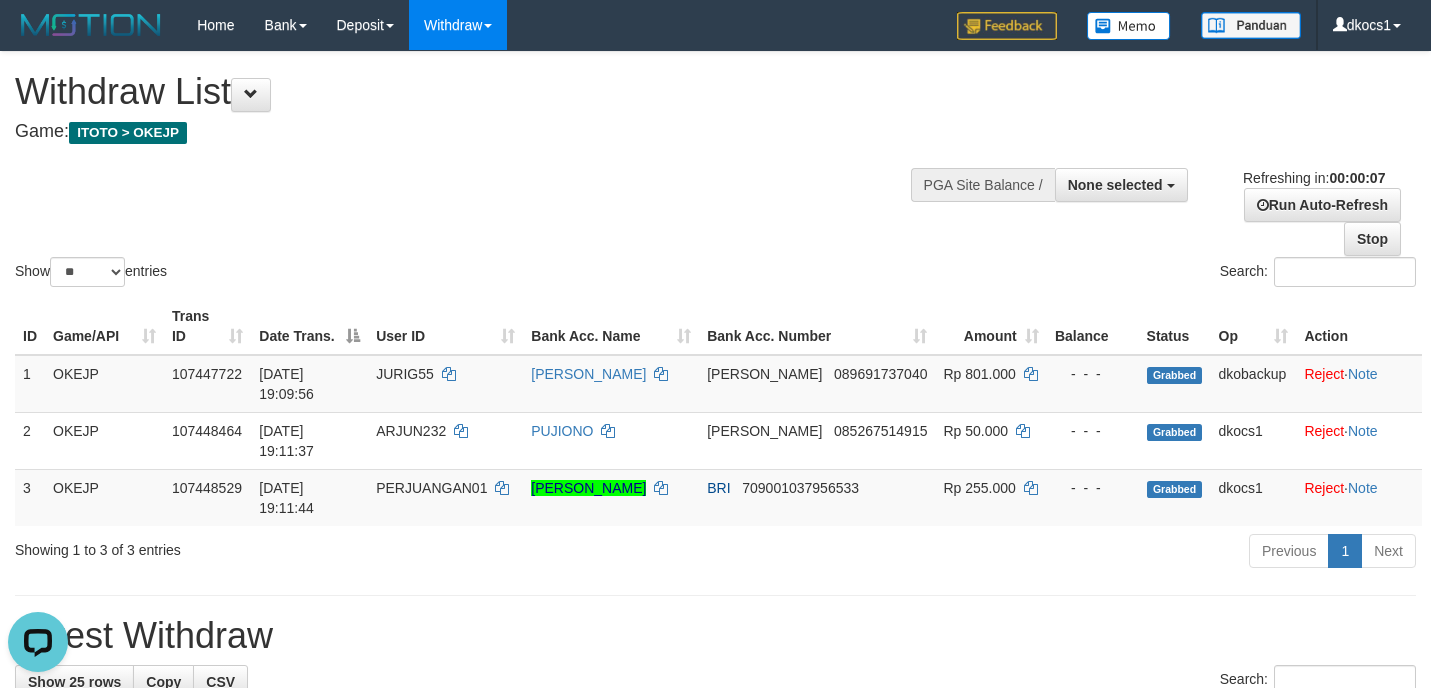 scroll, scrollTop: 0, scrollLeft: 0, axis: both 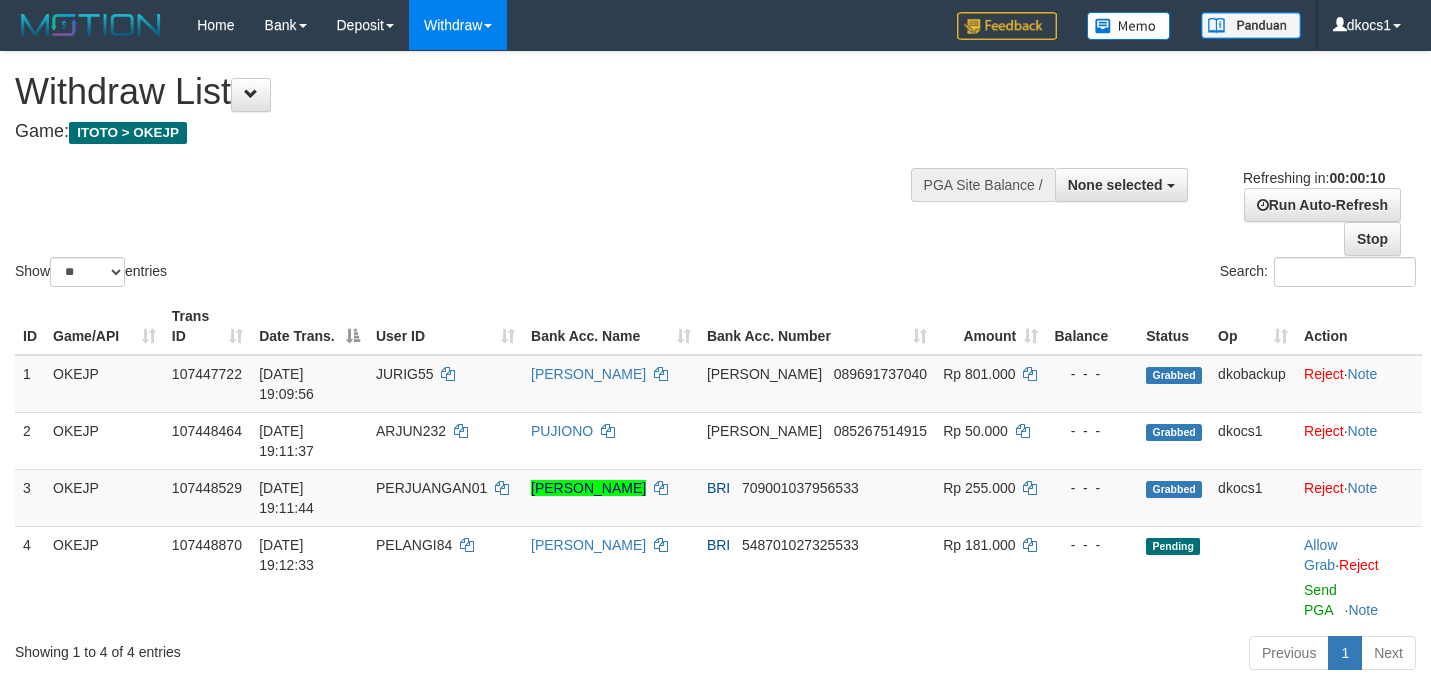 select 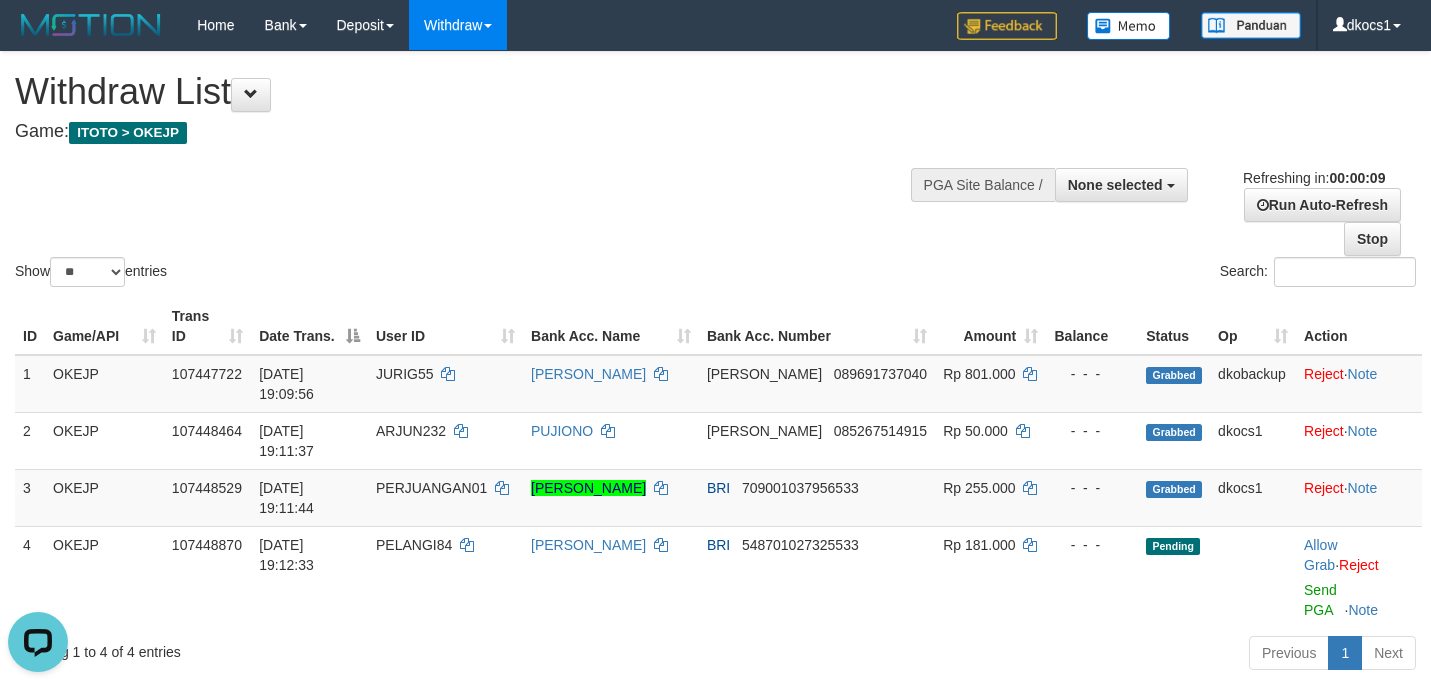 scroll, scrollTop: 0, scrollLeft: 0, axis: both 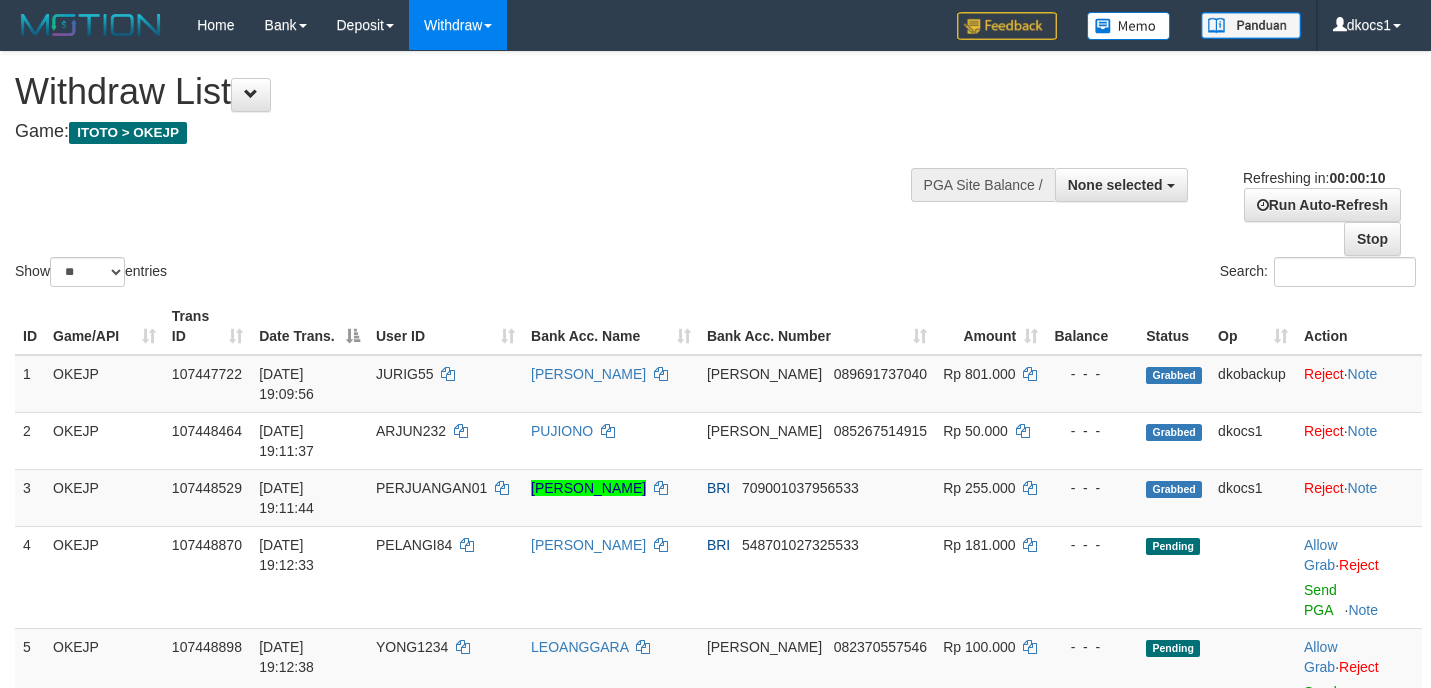 select 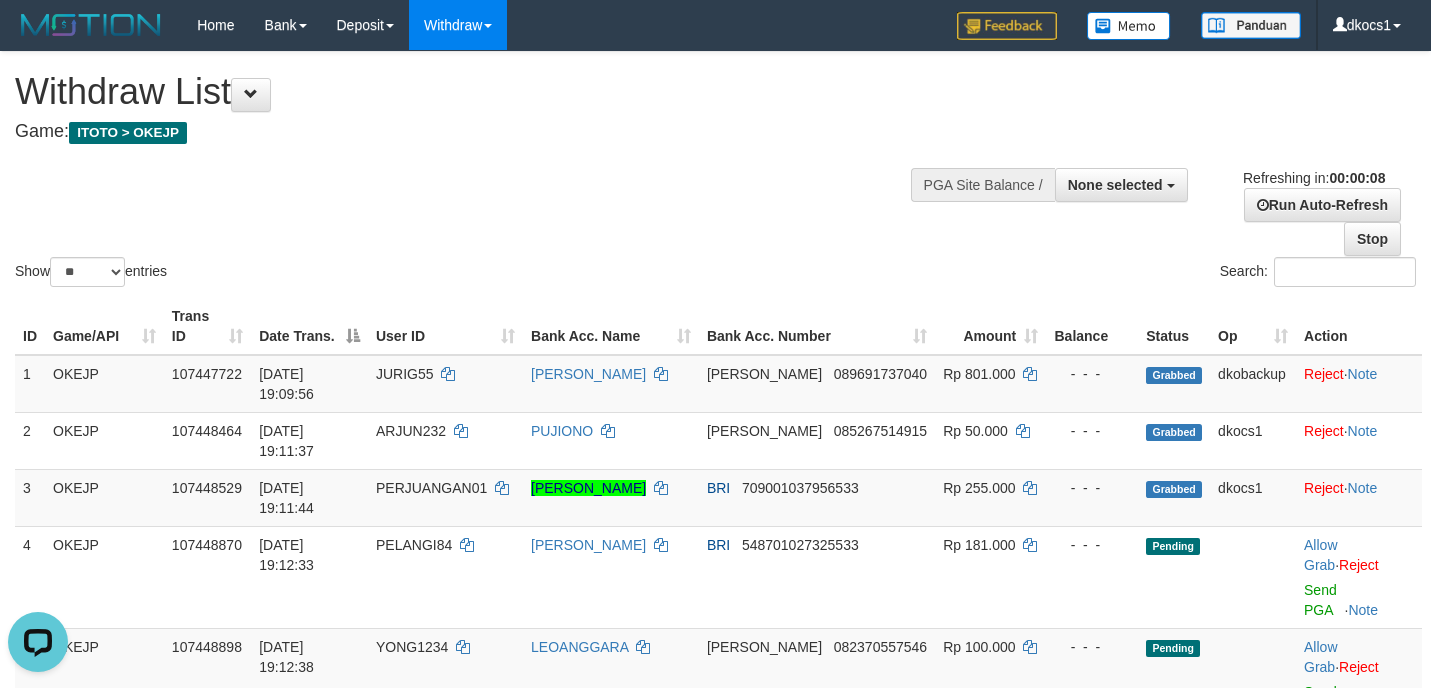scroll, scrollTop: 0, scrollLeft: 0, axis: both 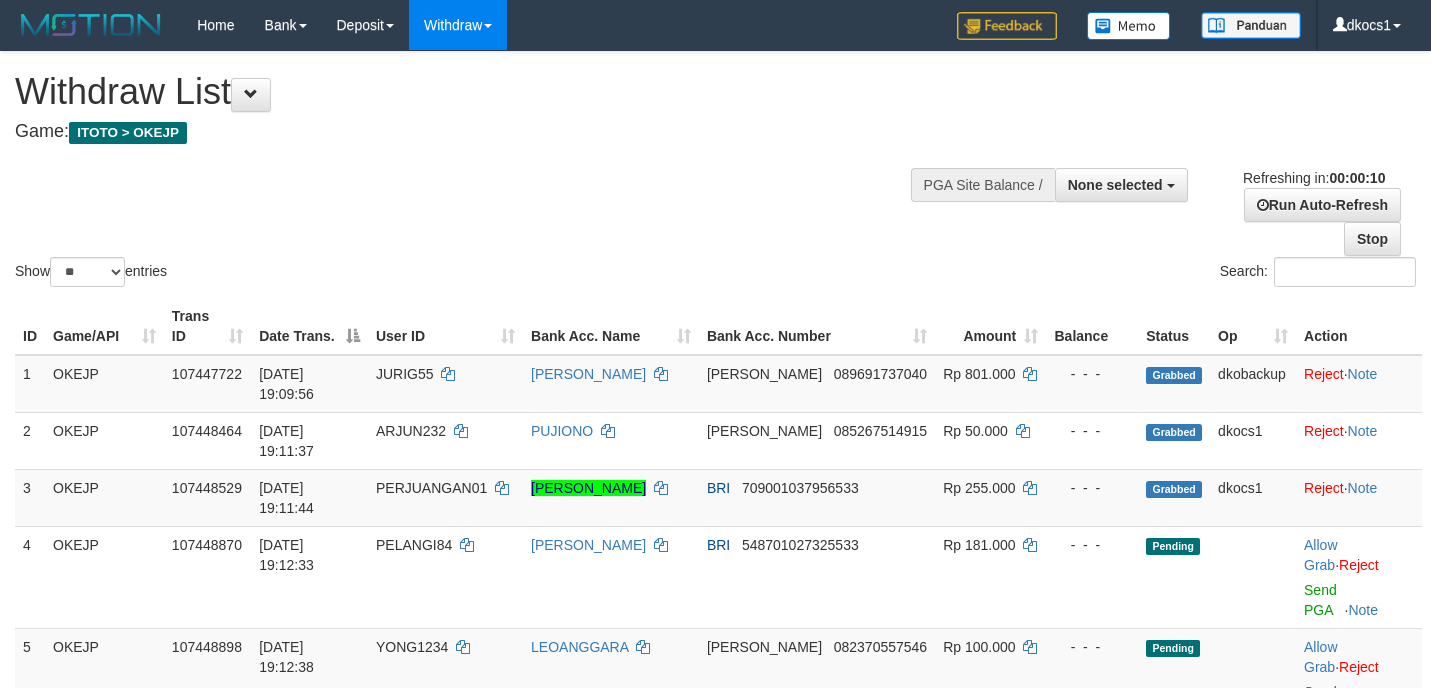 select 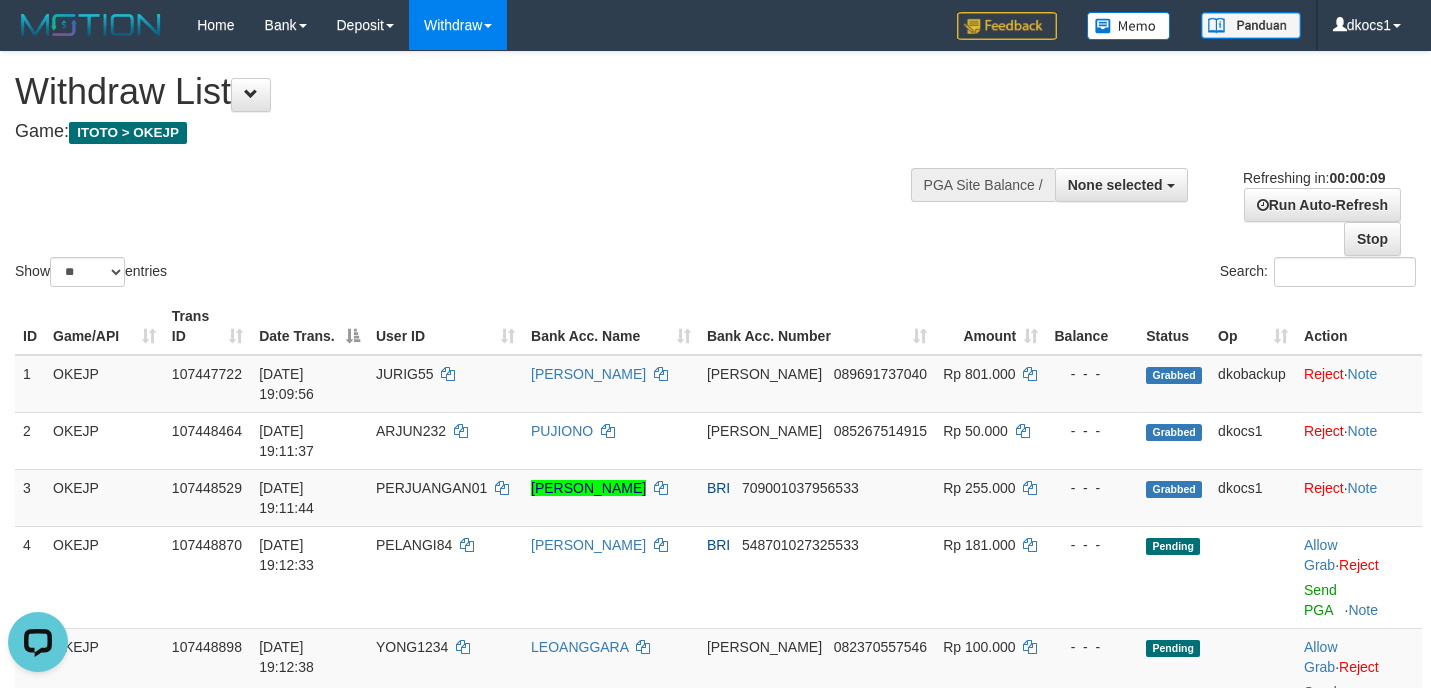 scroll, scrollTop: 0, scrollLeft: 0, axis: both 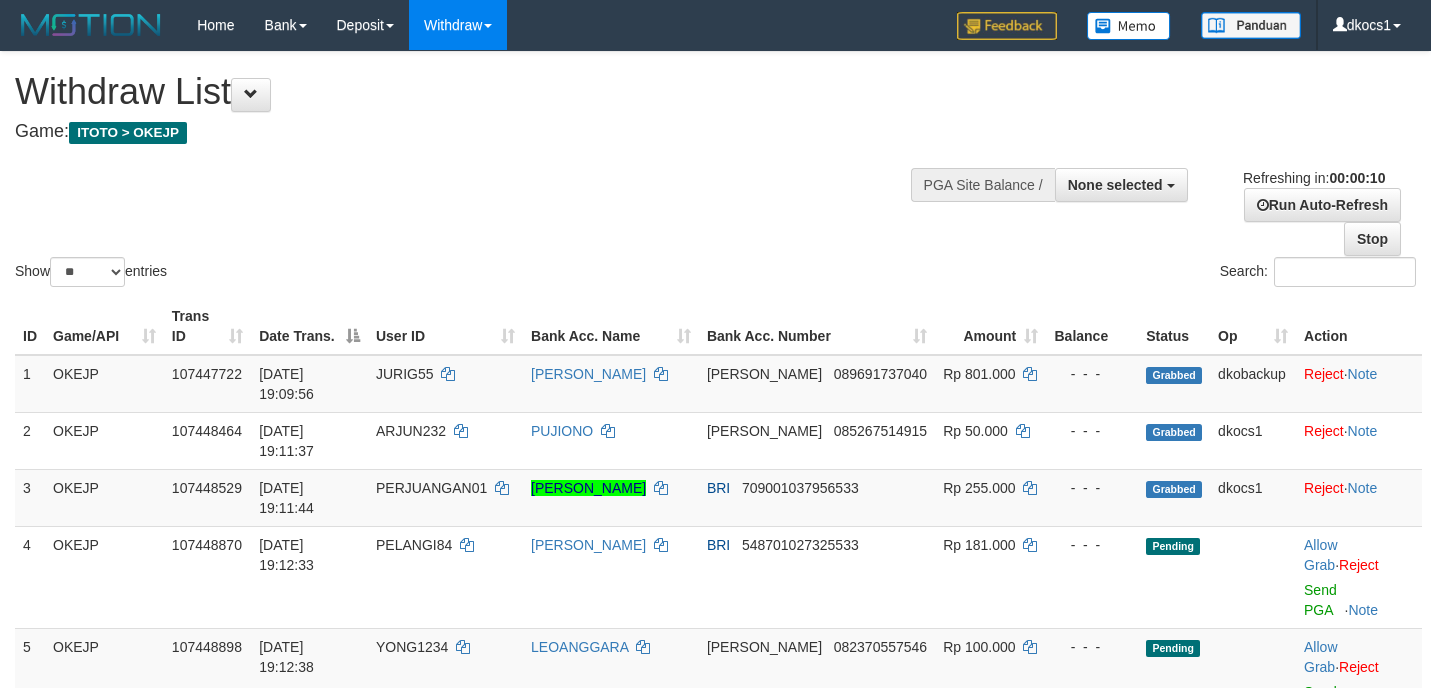 select 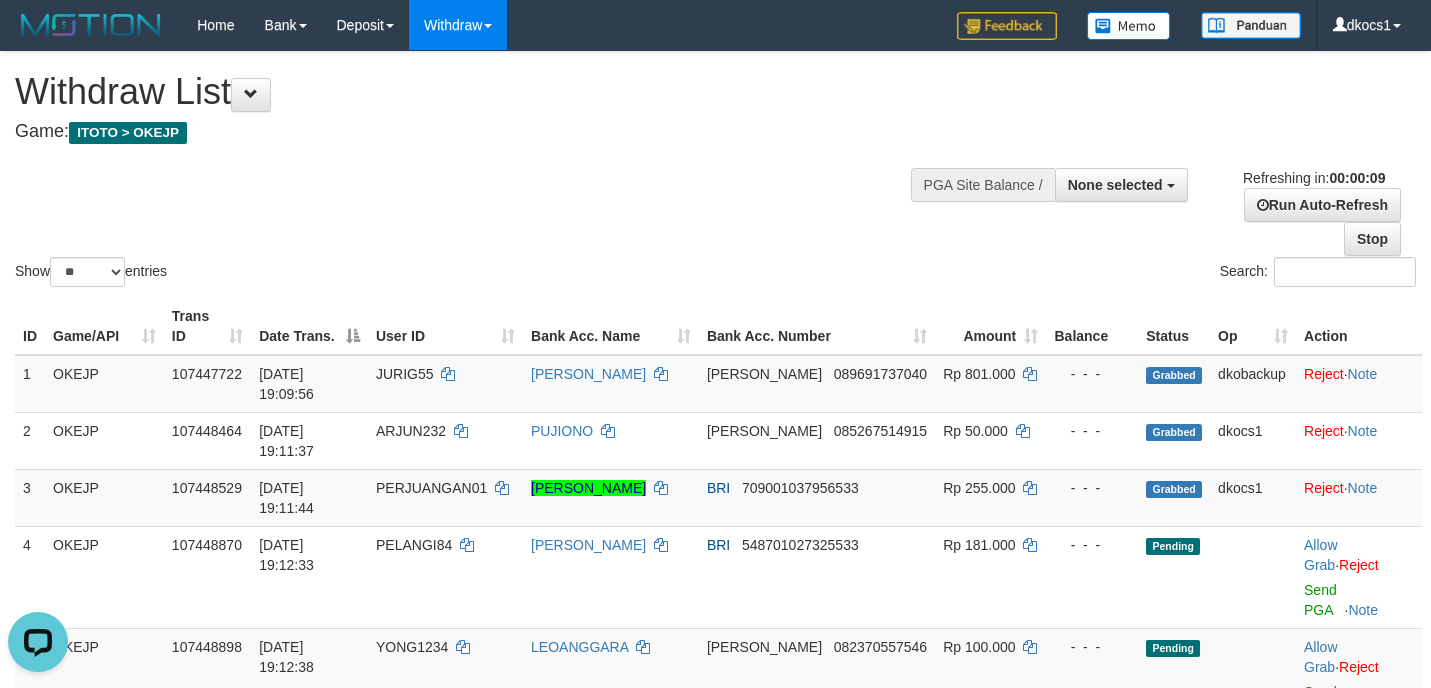 scroll, scrollTop: 0, scrollLeft: 0, axis: both 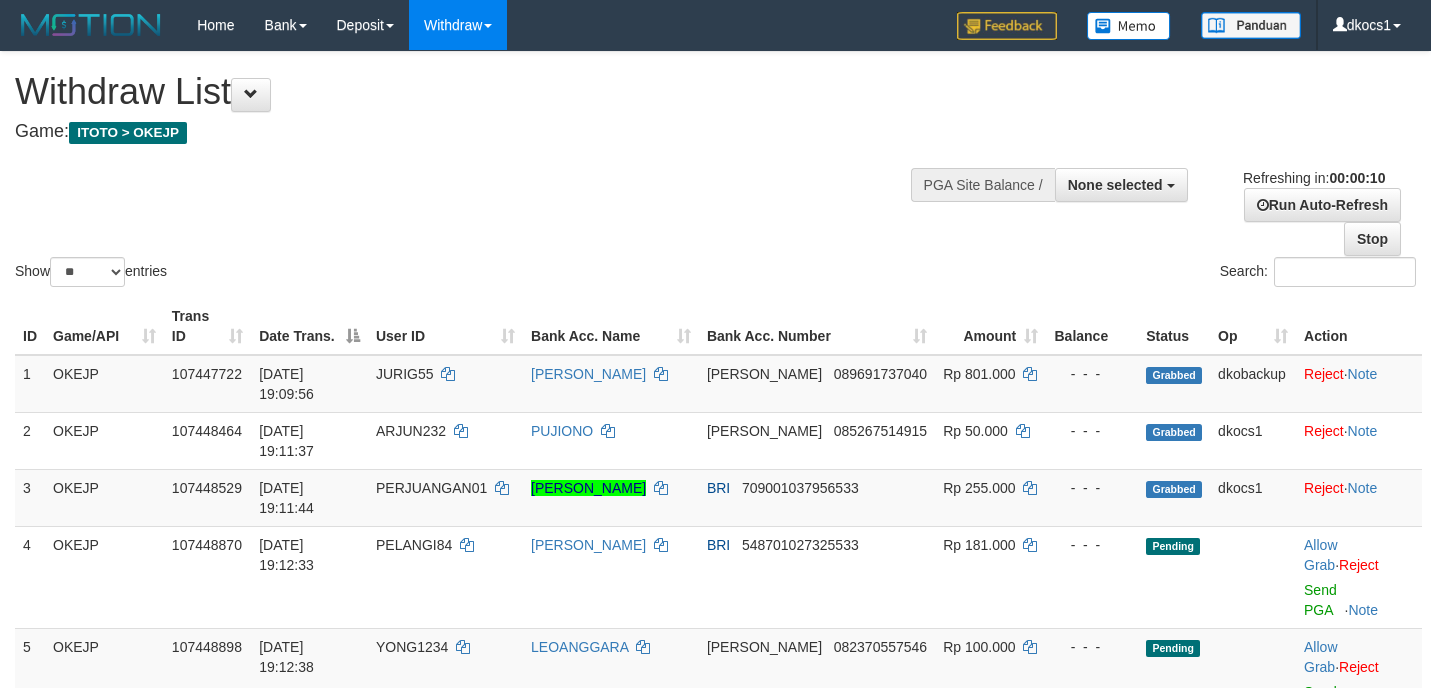 select 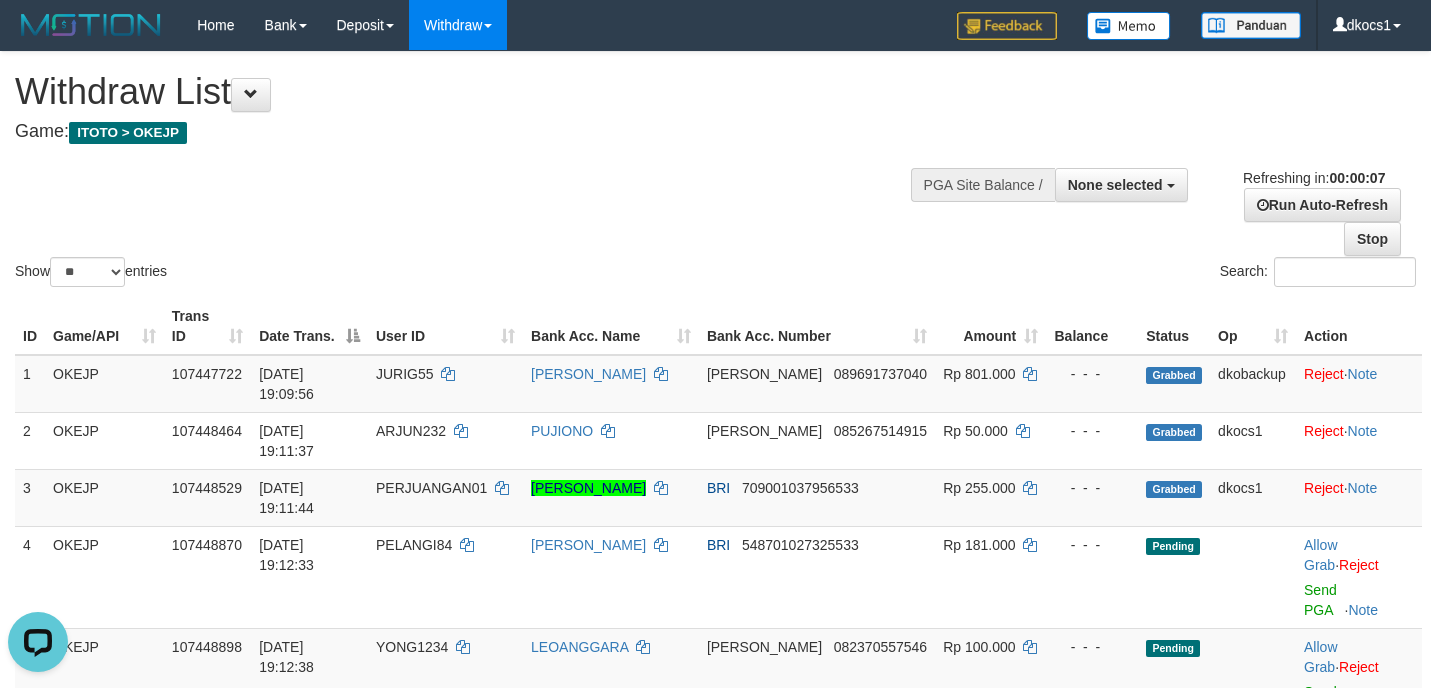 scroll, scrollTop: 0, scrollLeft: 0, axis: both 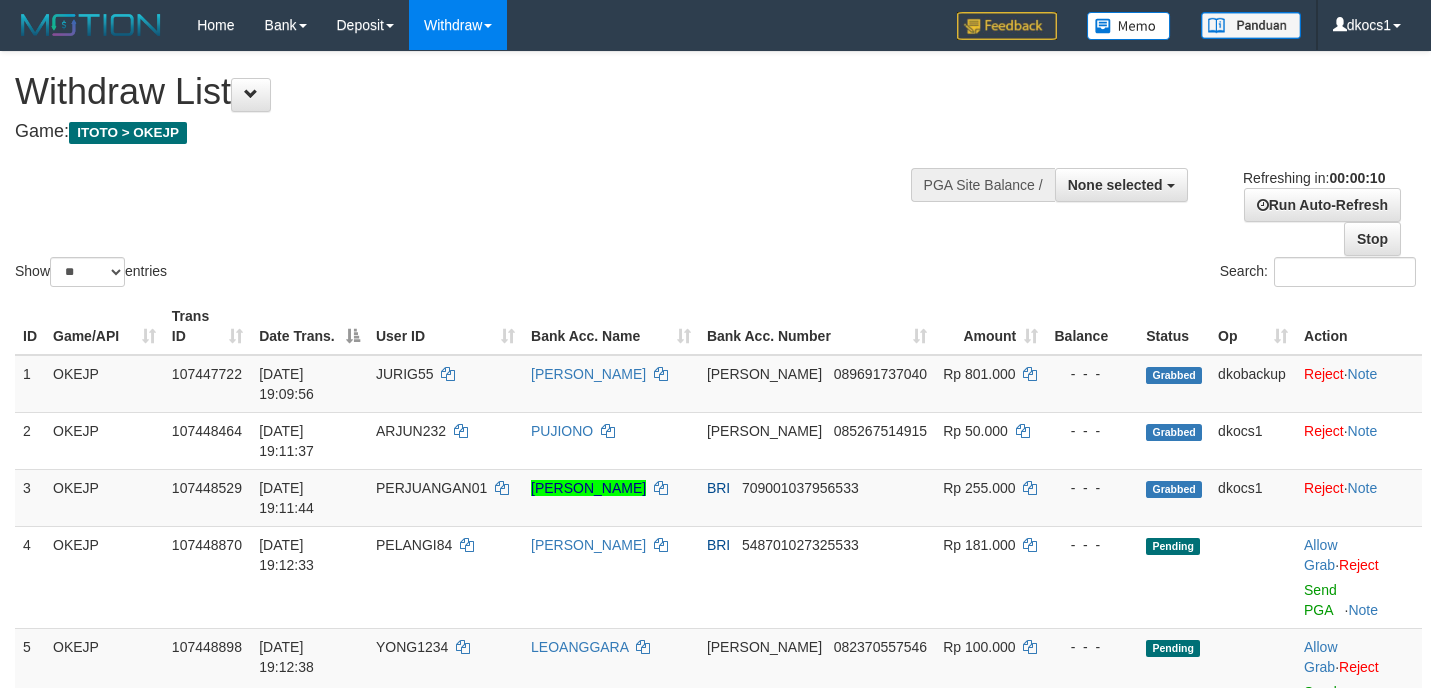 select 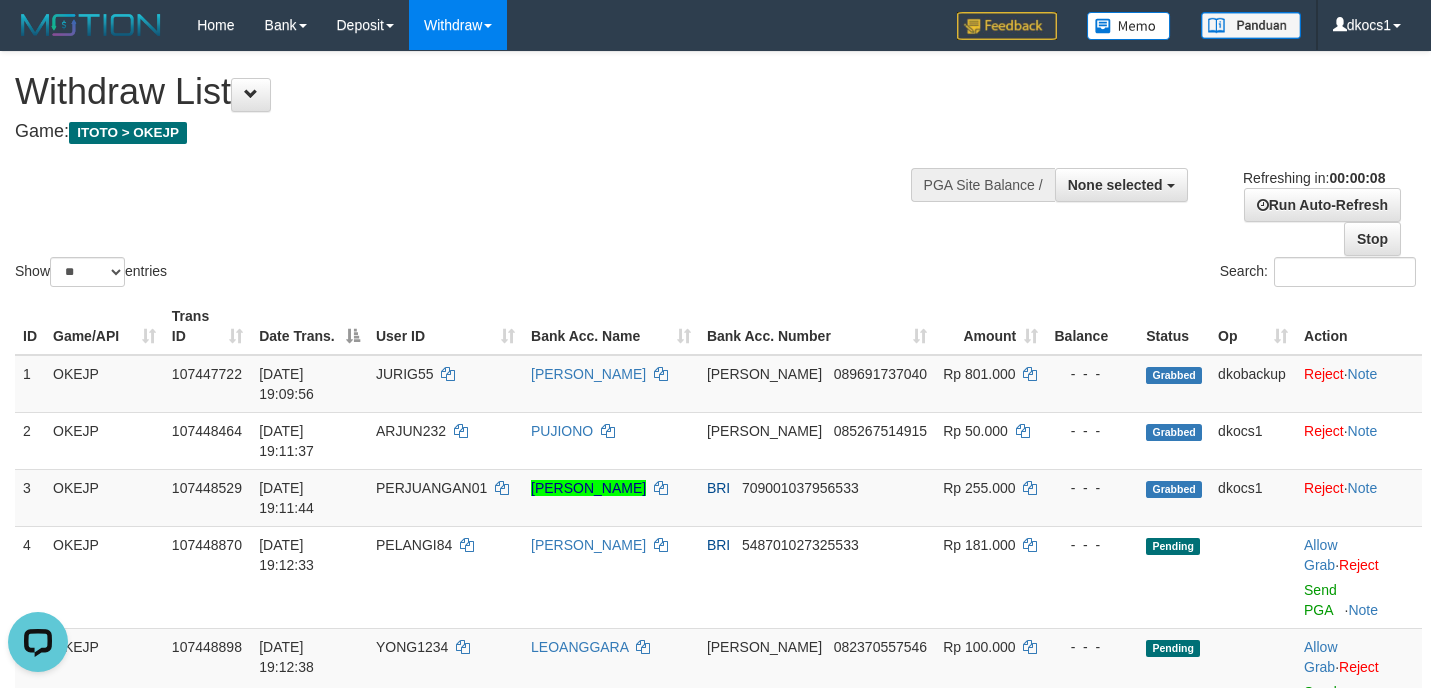 scroll, scrollTop: 0, scrollLeft: 0, axis: both 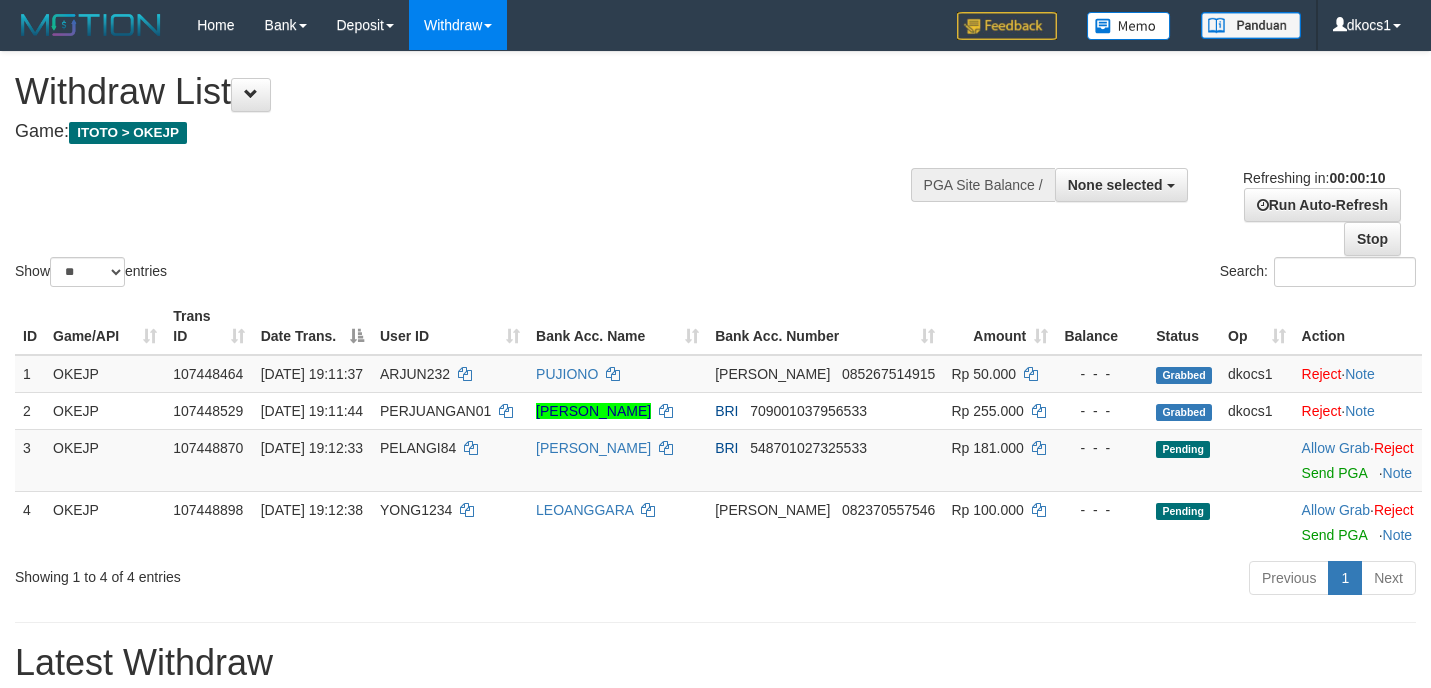 select 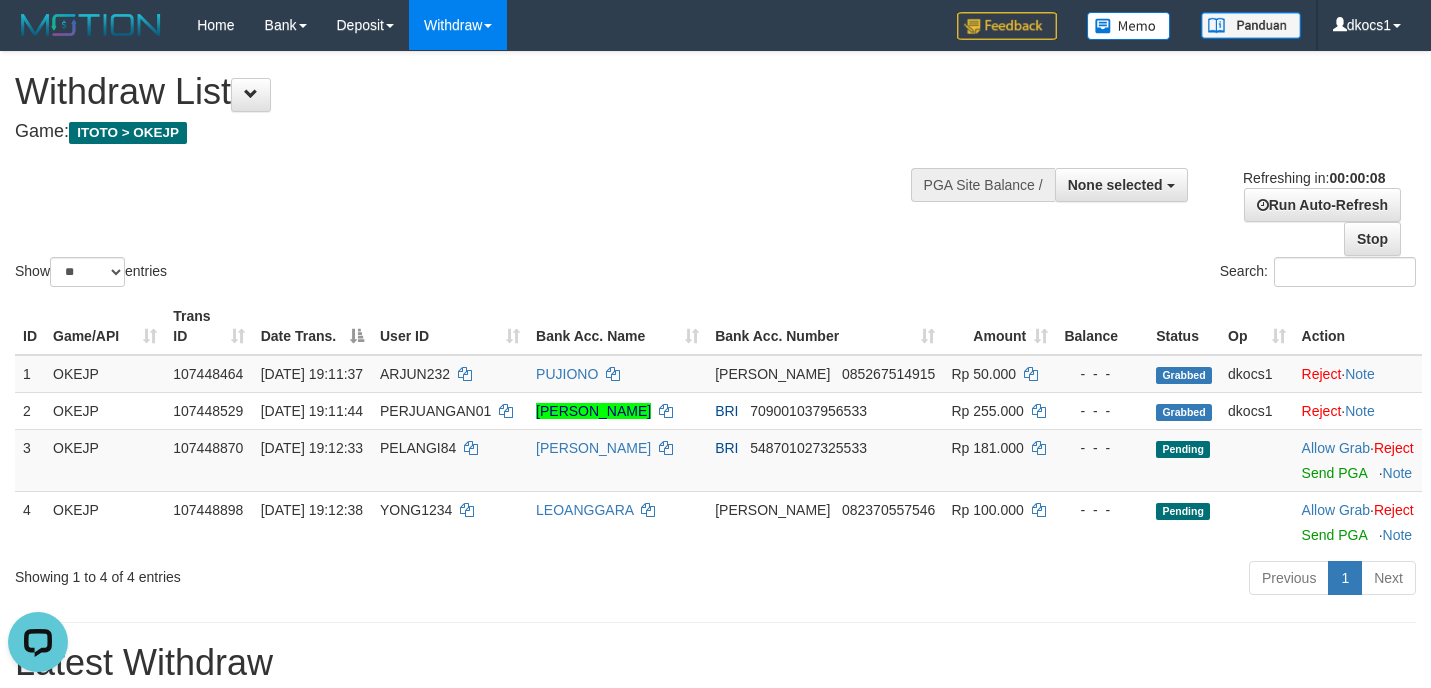scroll, scrollTop: 0, scrollLeft: 0, axis: both 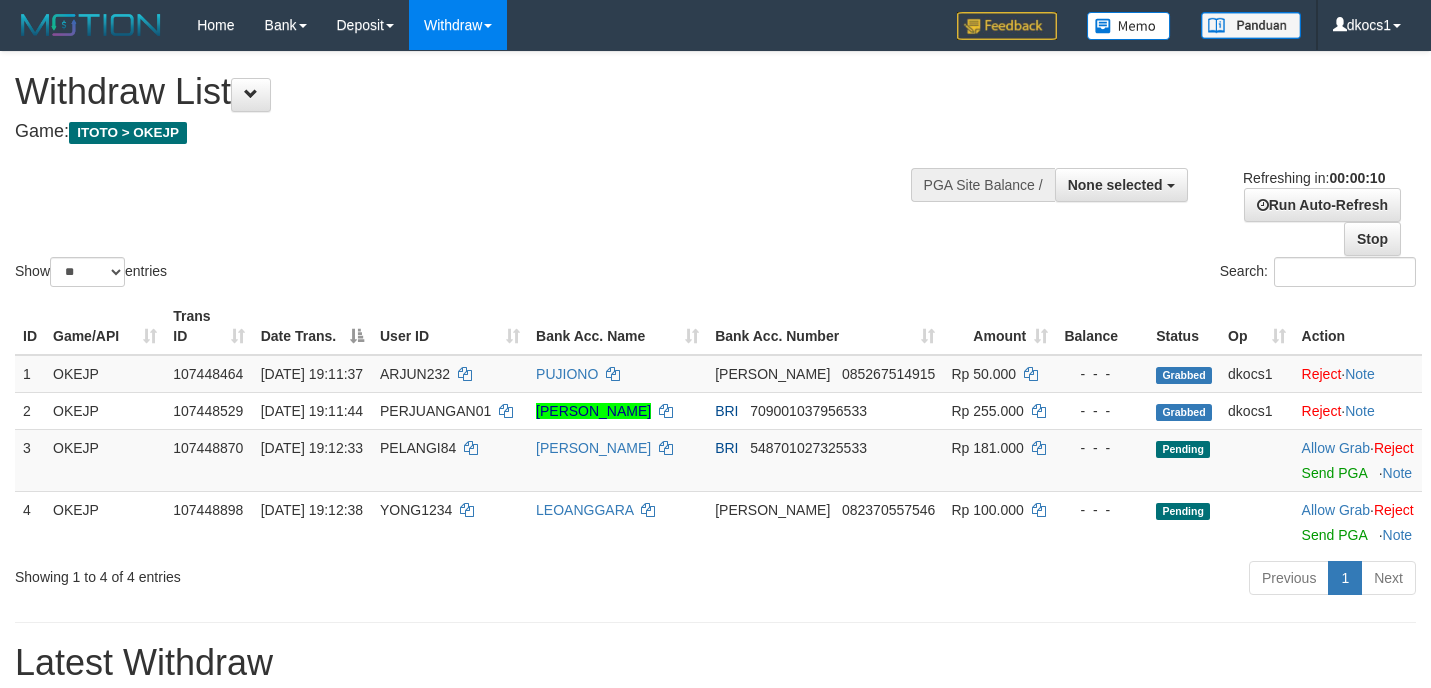 select 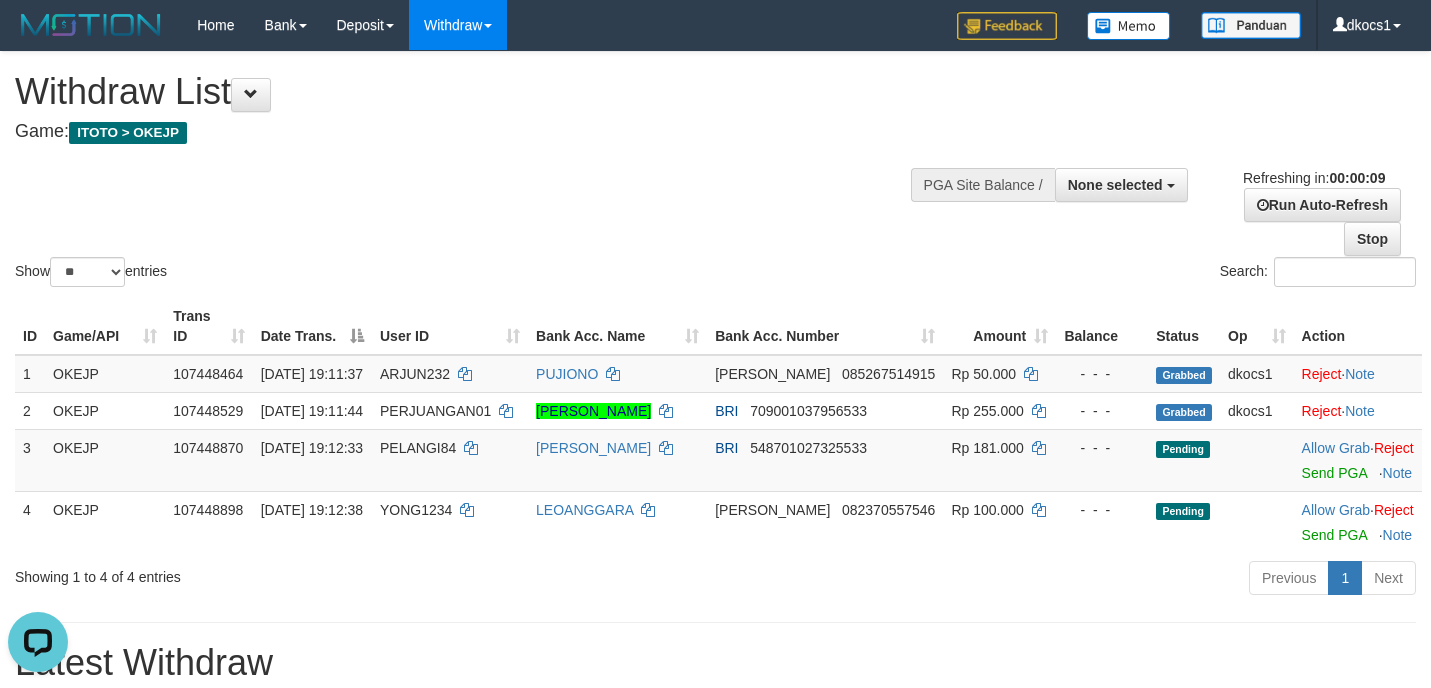 scroll, scrollTop: 0, scrollLeft: 0, axis: both 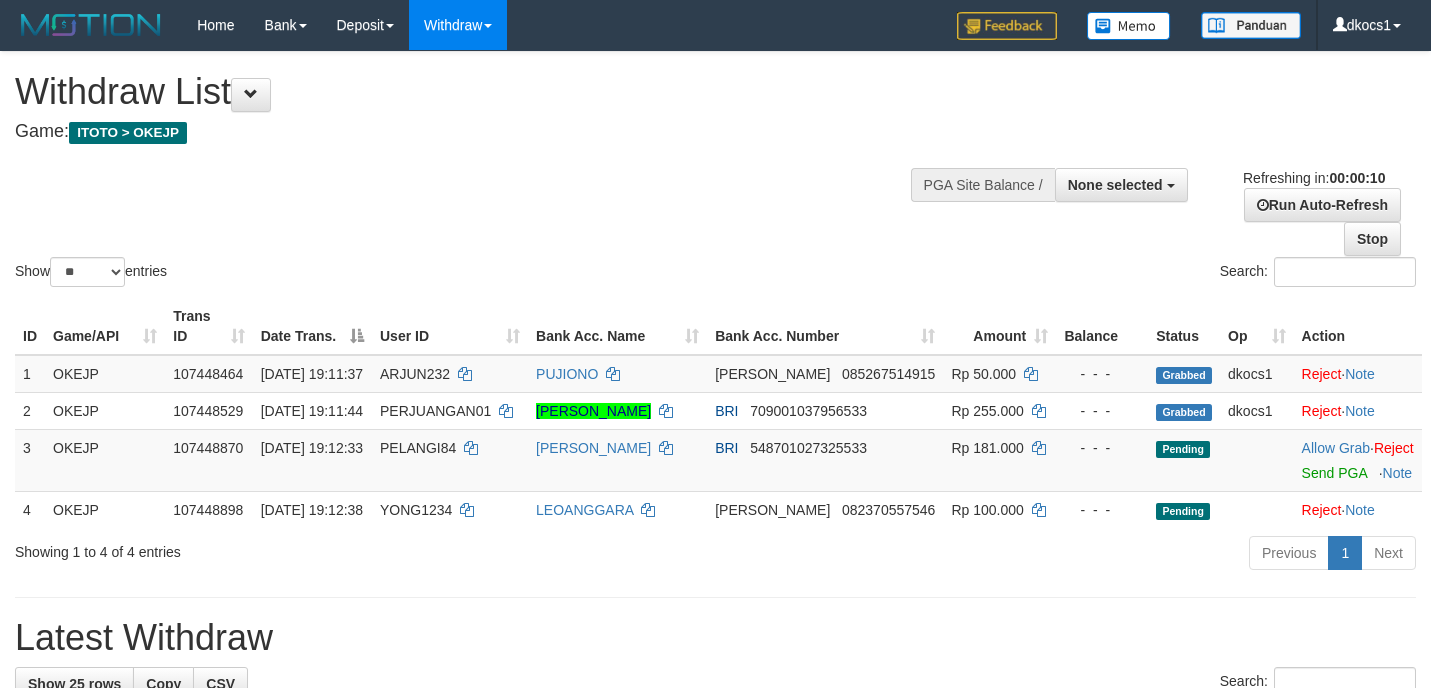 select 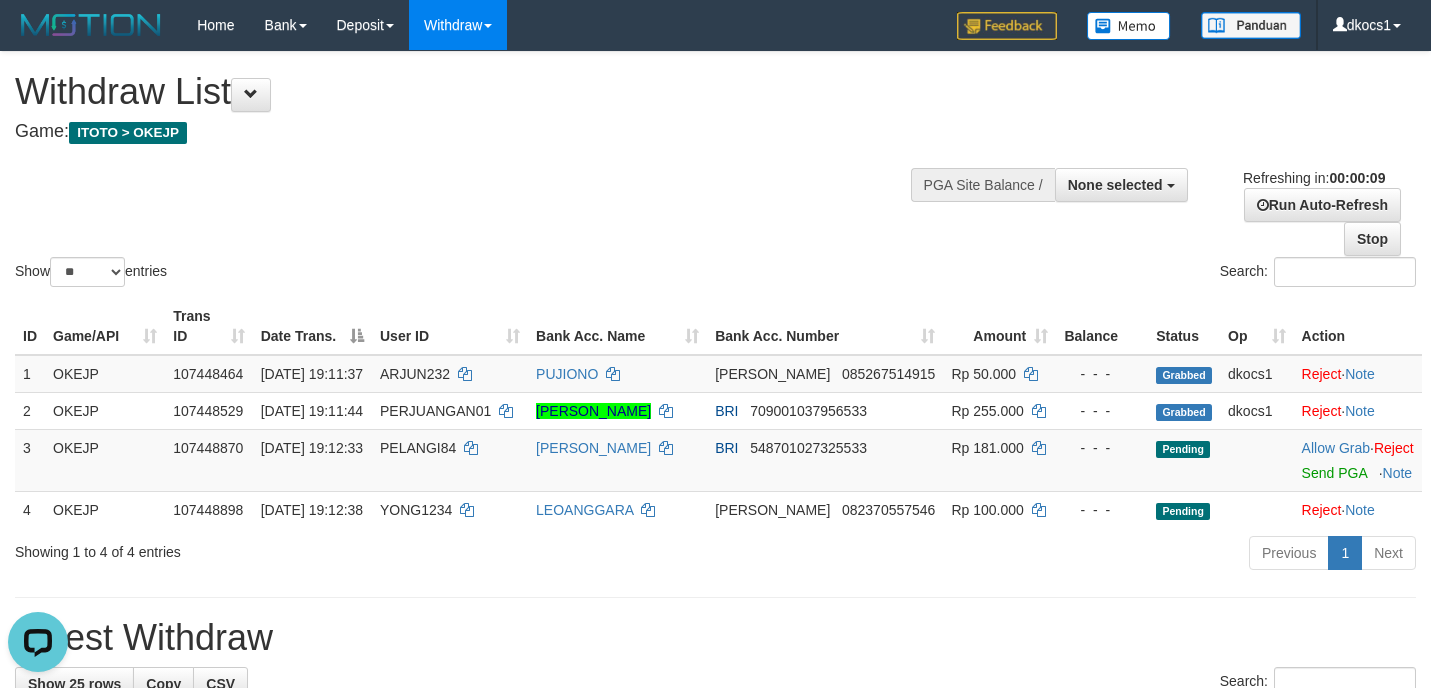 scroll, scrollTop: 0, scrollLeft: 0, axis: both 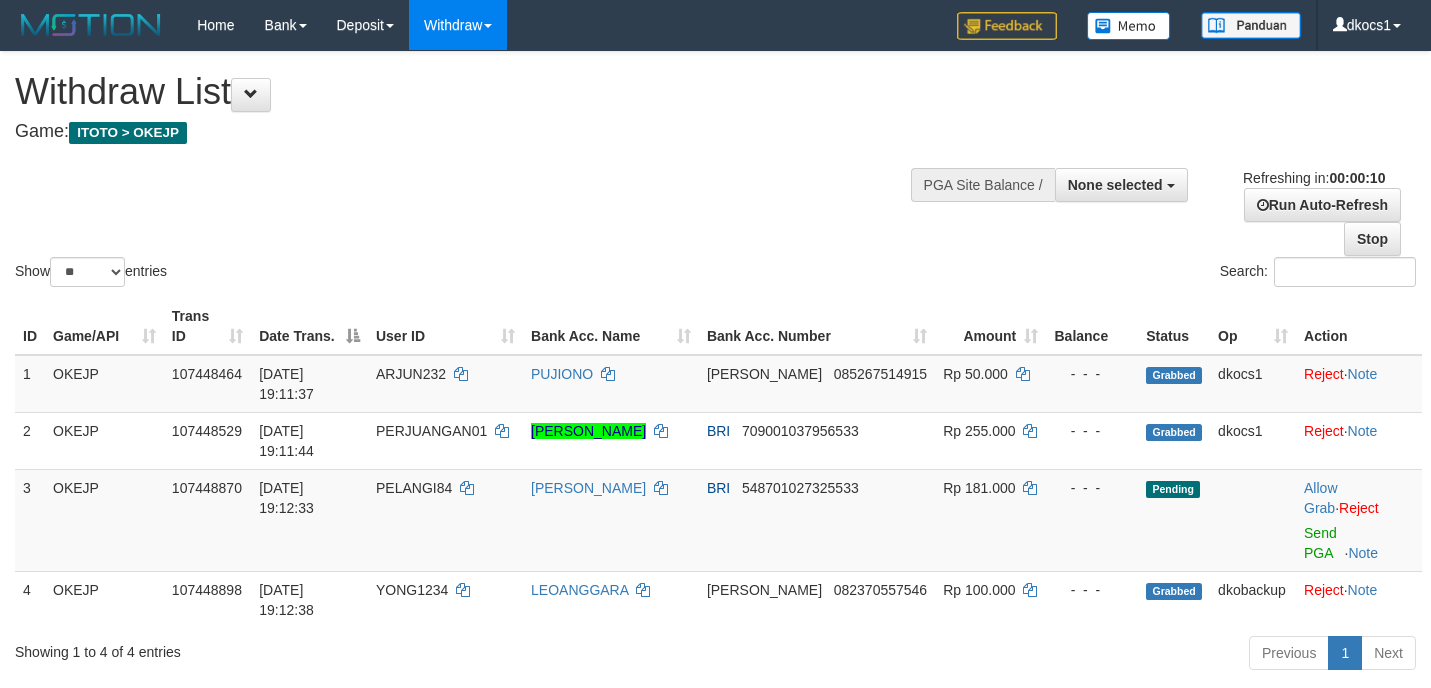 select 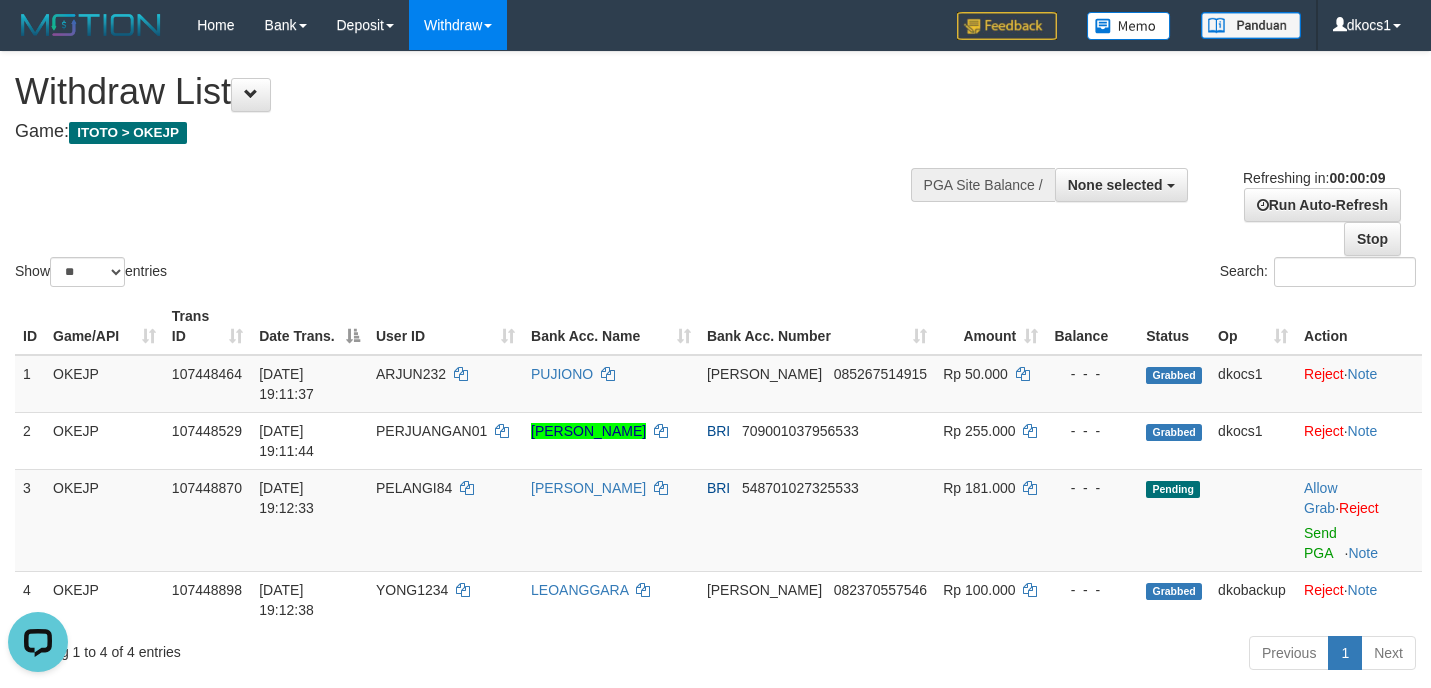 scroll, scrollTop: 0, scrollLeft: 0, axis: both 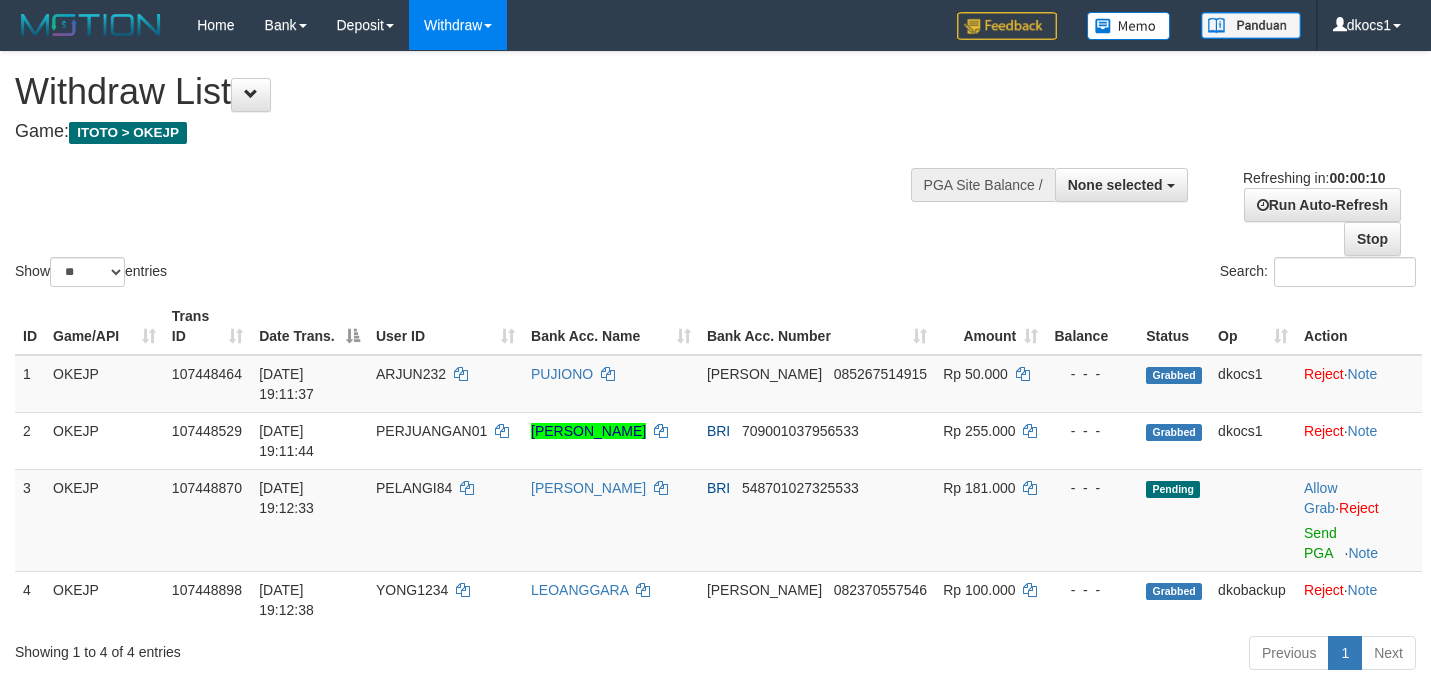 select 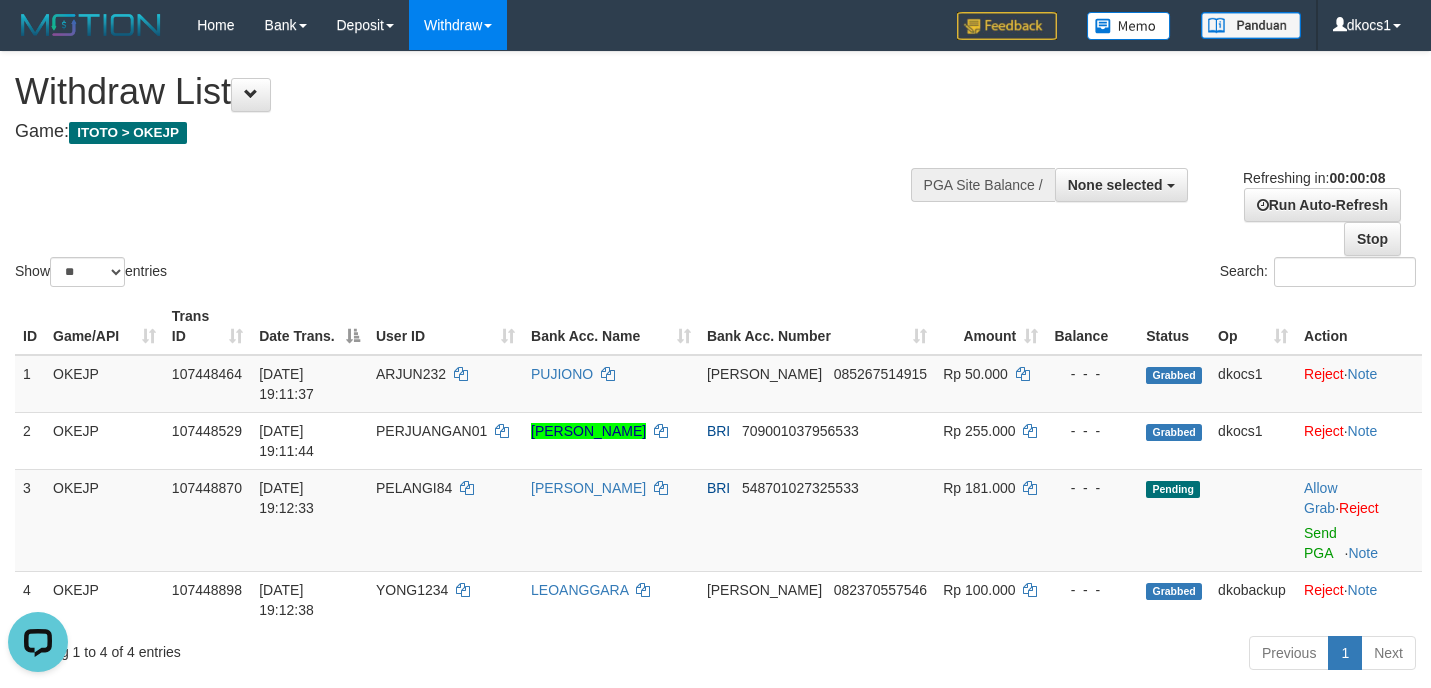 scroll, scrollTop: 0, scrollLeft: 0, axis: both 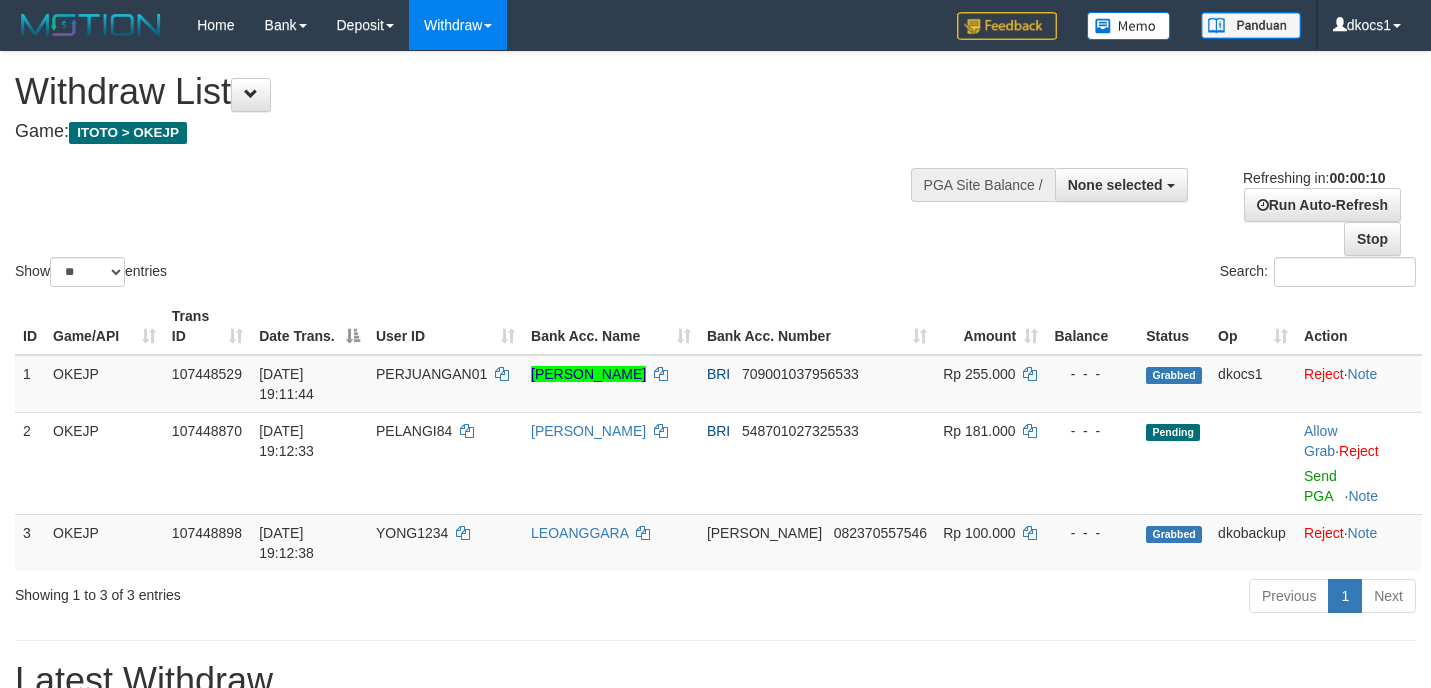 select 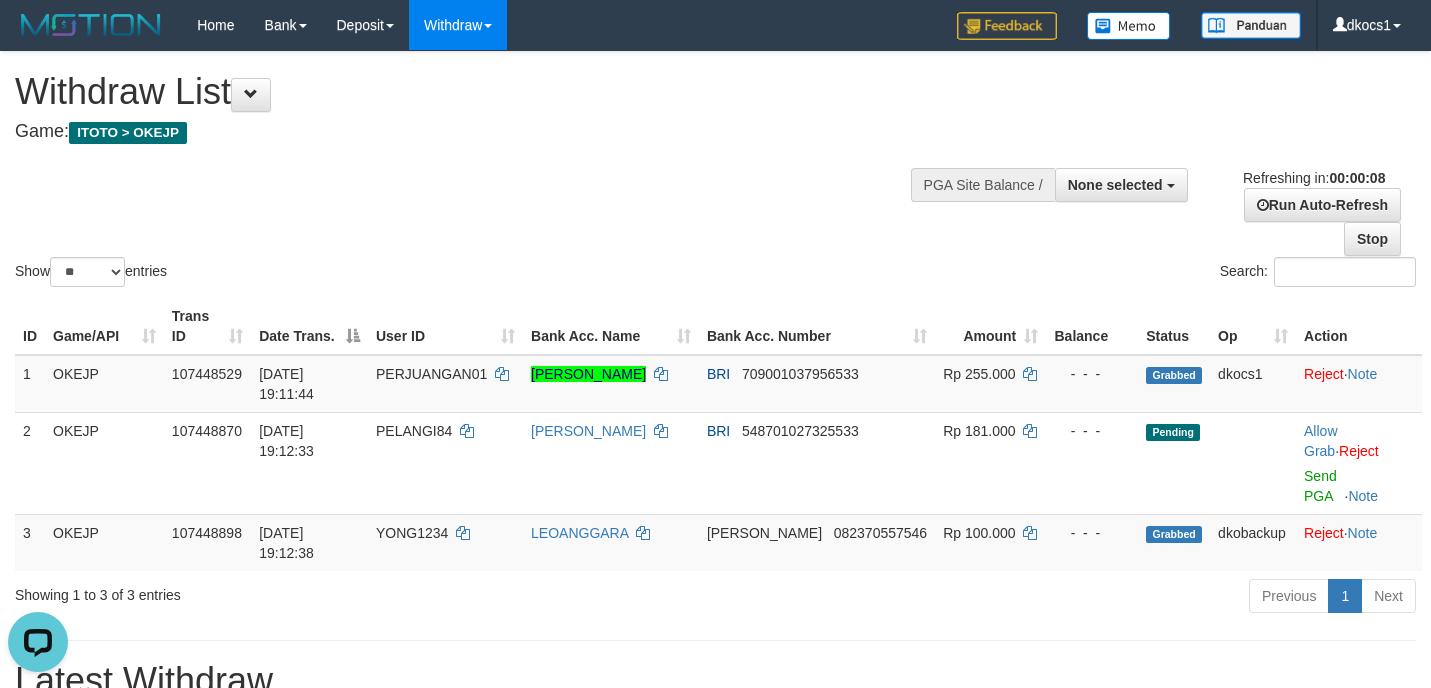 scroll, scrollTop: 0, scrollLeft: 0, axis: both 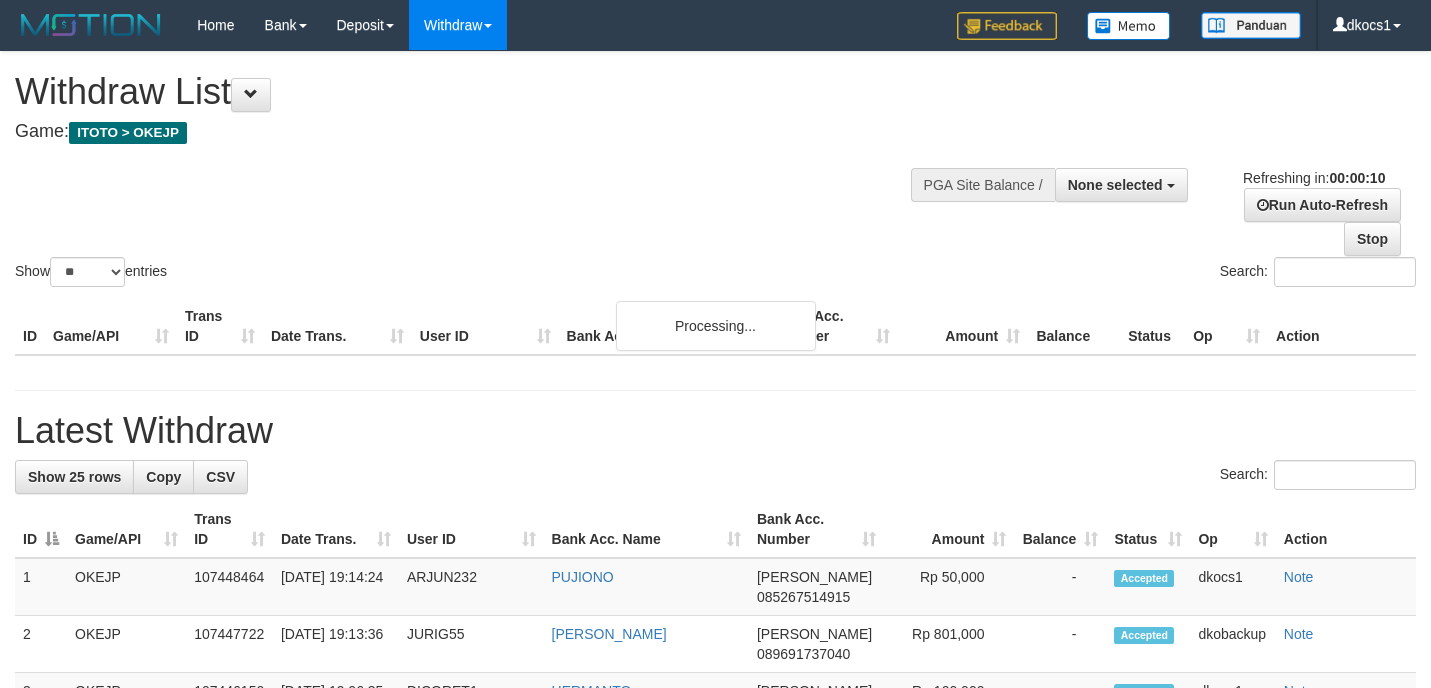 select 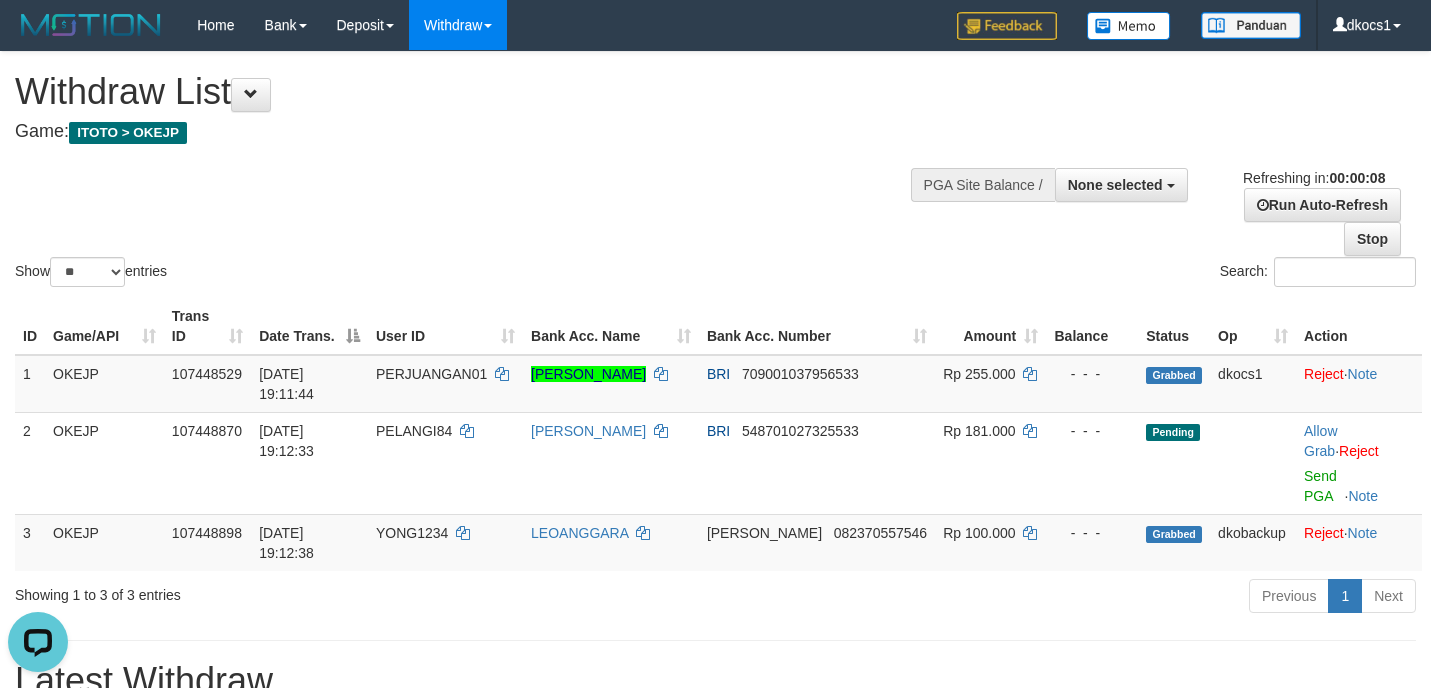 scroll, scrollTop: 0, scrollLeft: 0, axis: both 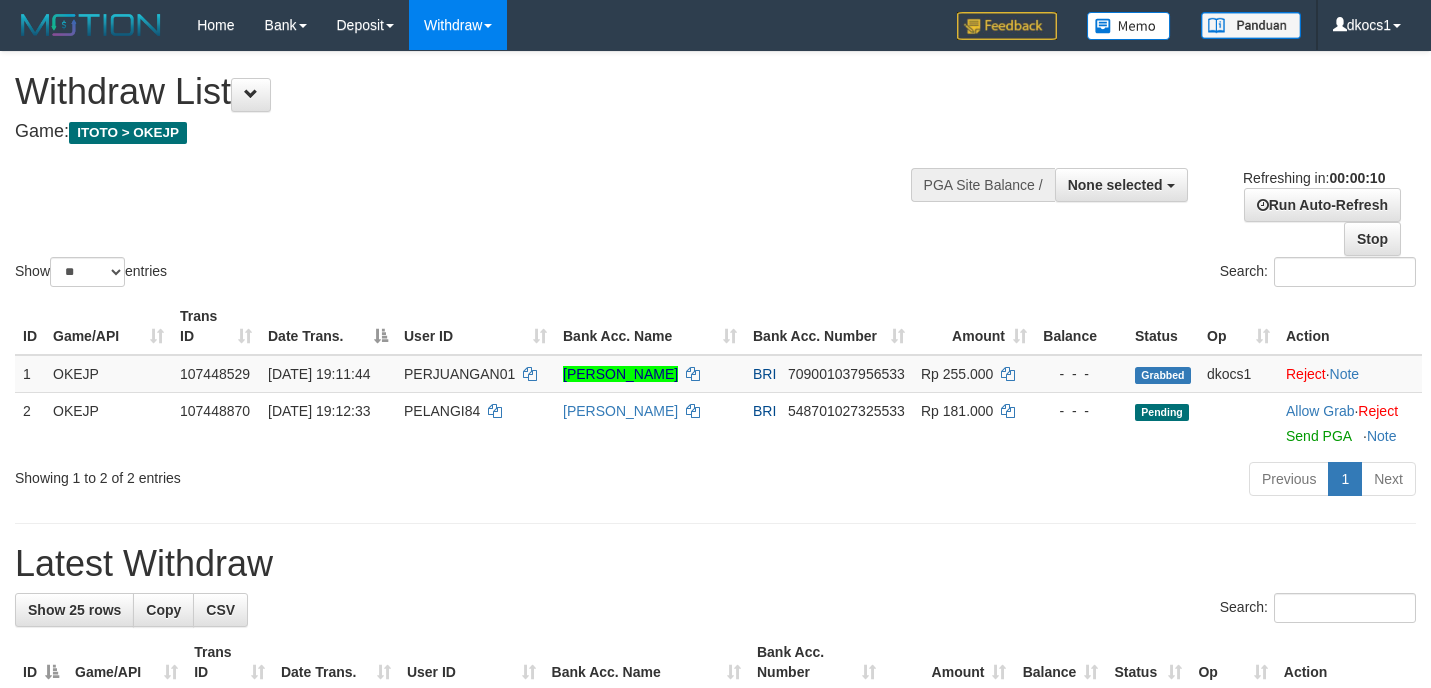select 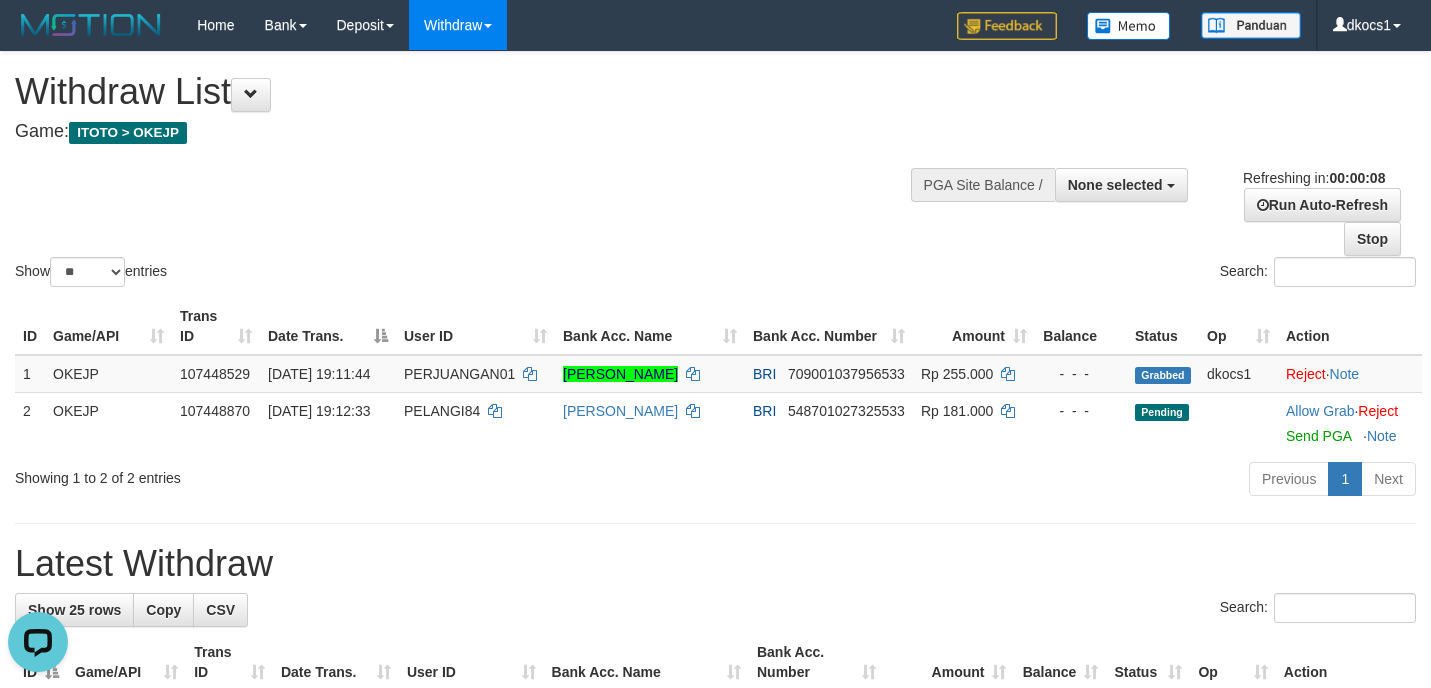 scroll, scrollTop: 0, scrollLeft: 0, axis: both 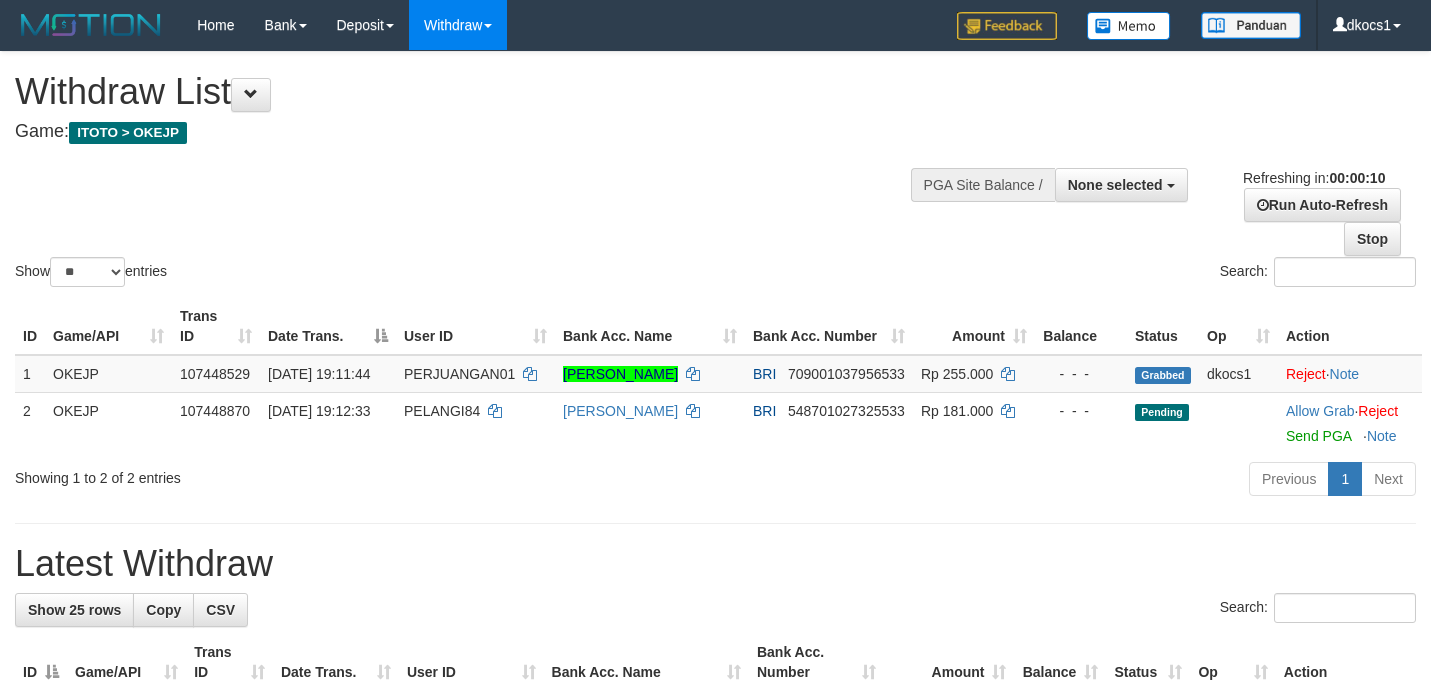 select 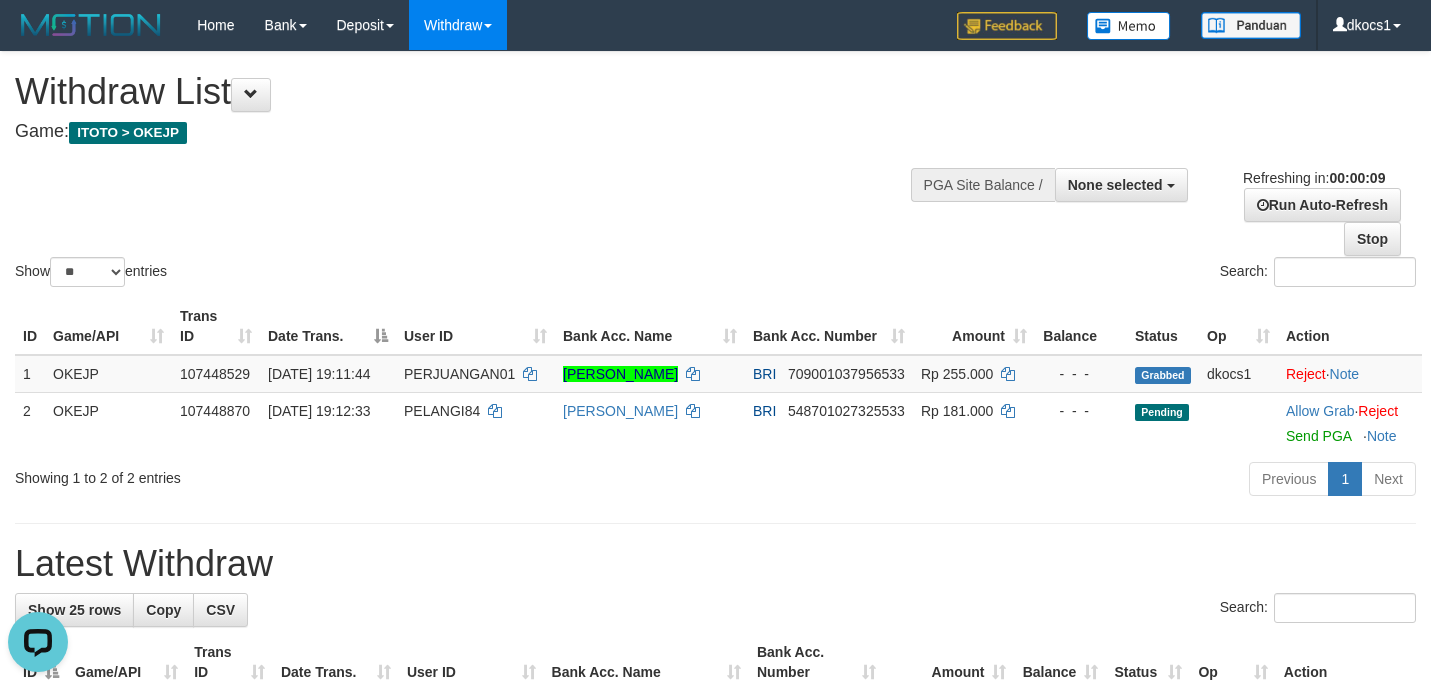 scroll, scrollTop: 0, scrollLeft: 0, axis: both 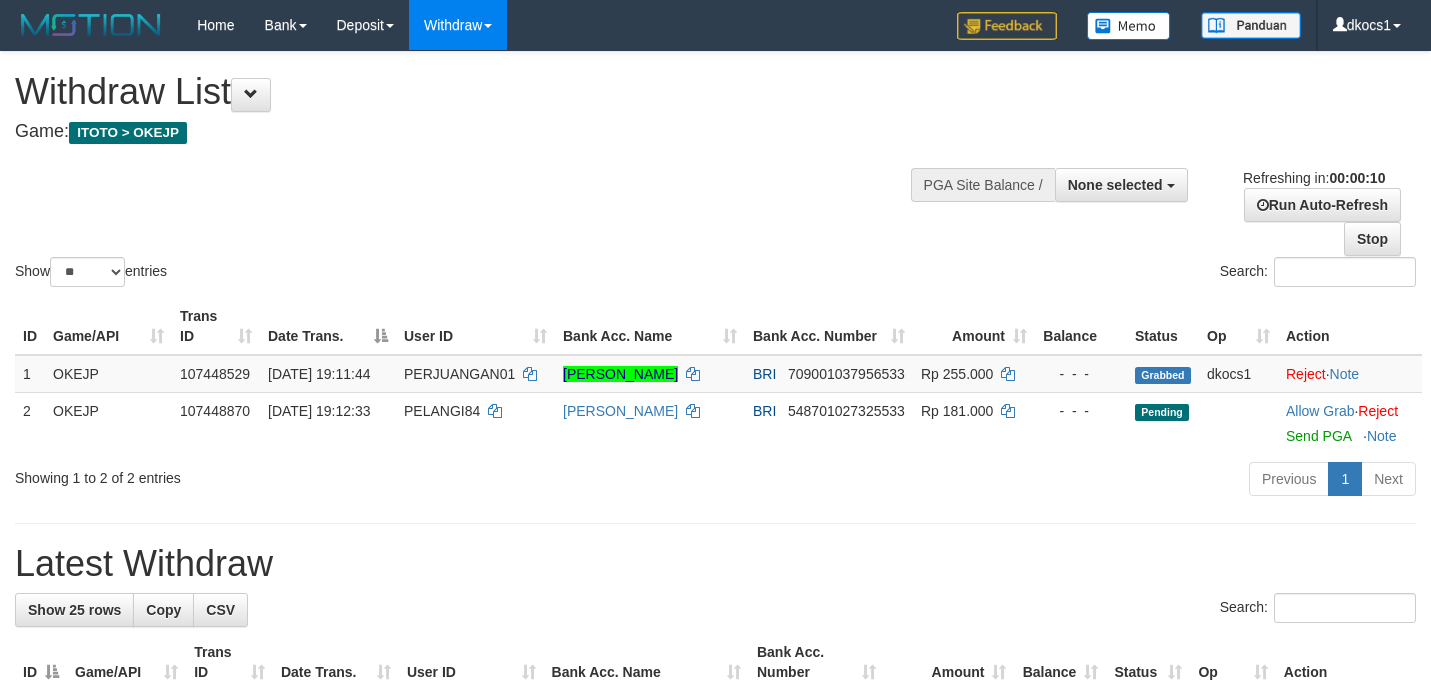 select 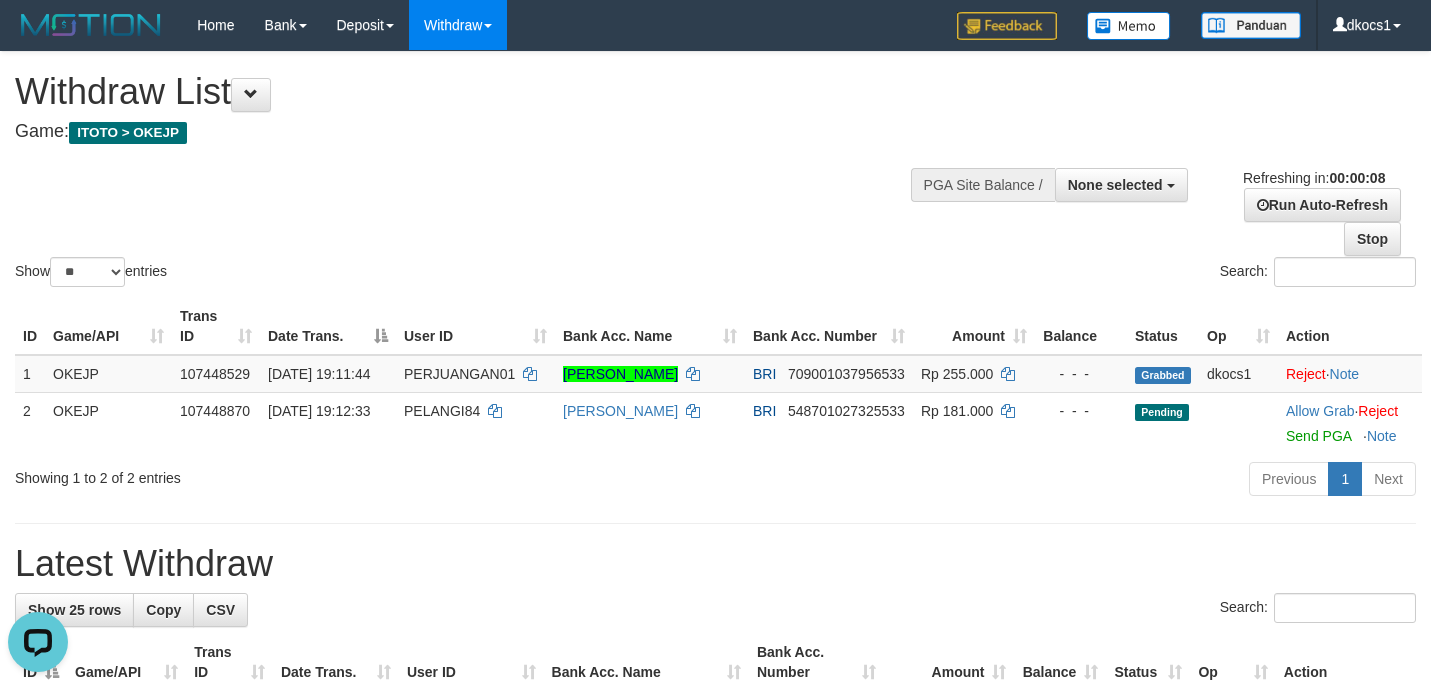 scroll, scrollTop: 0, scrollLeft: 0, axis: both 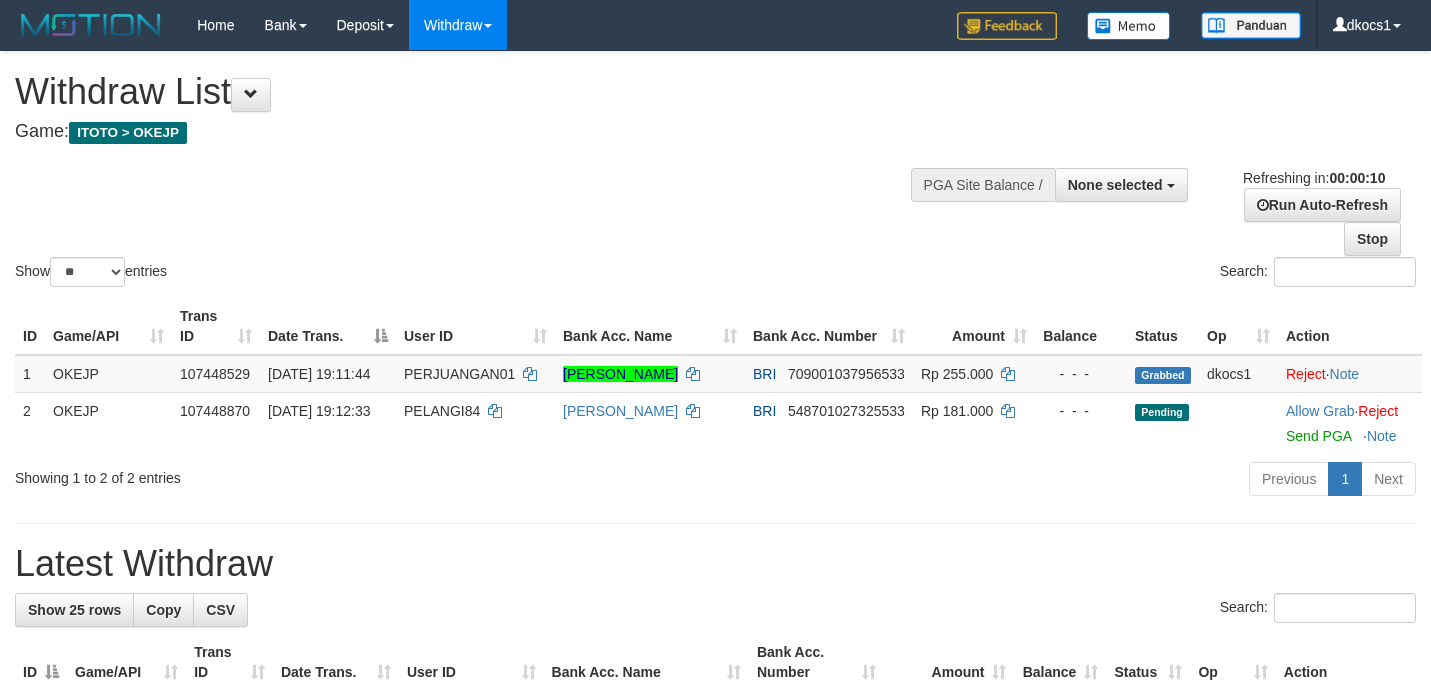 select 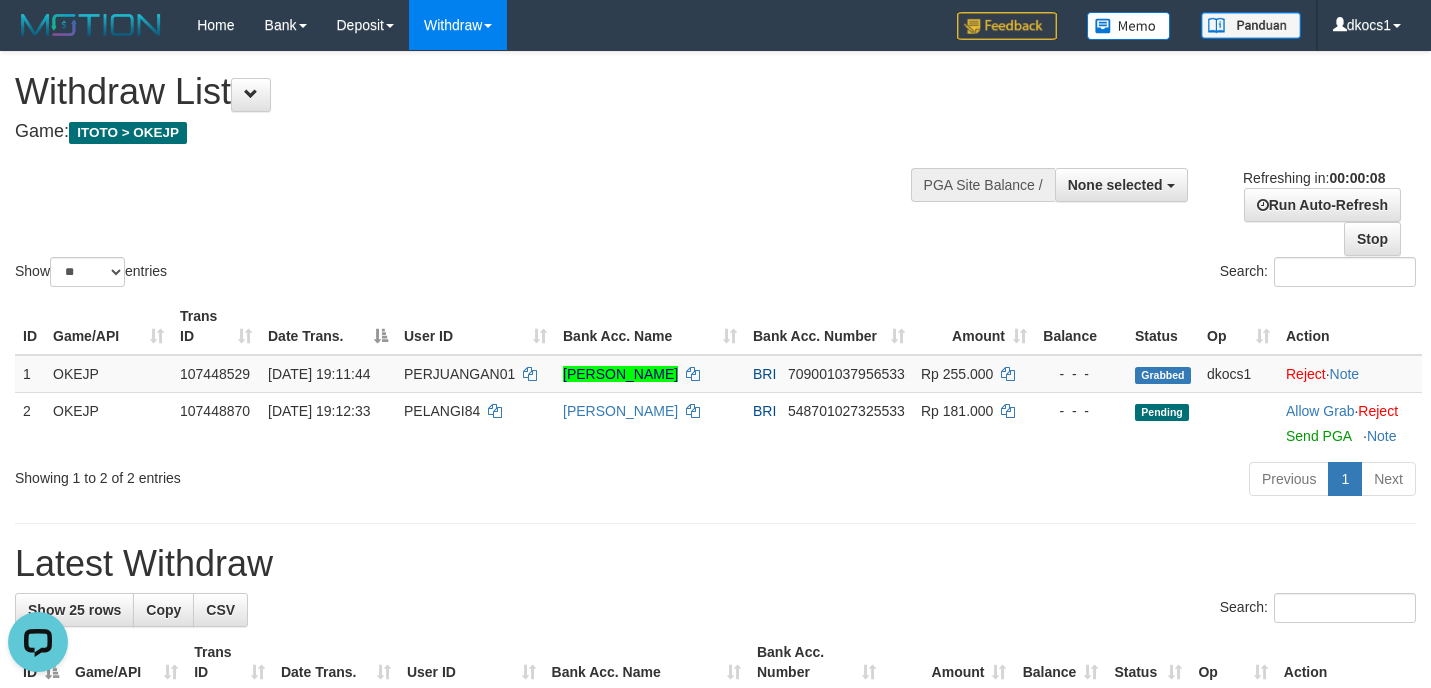 scroll, scrollTop: 0, scrollLeft: 0, axis: both 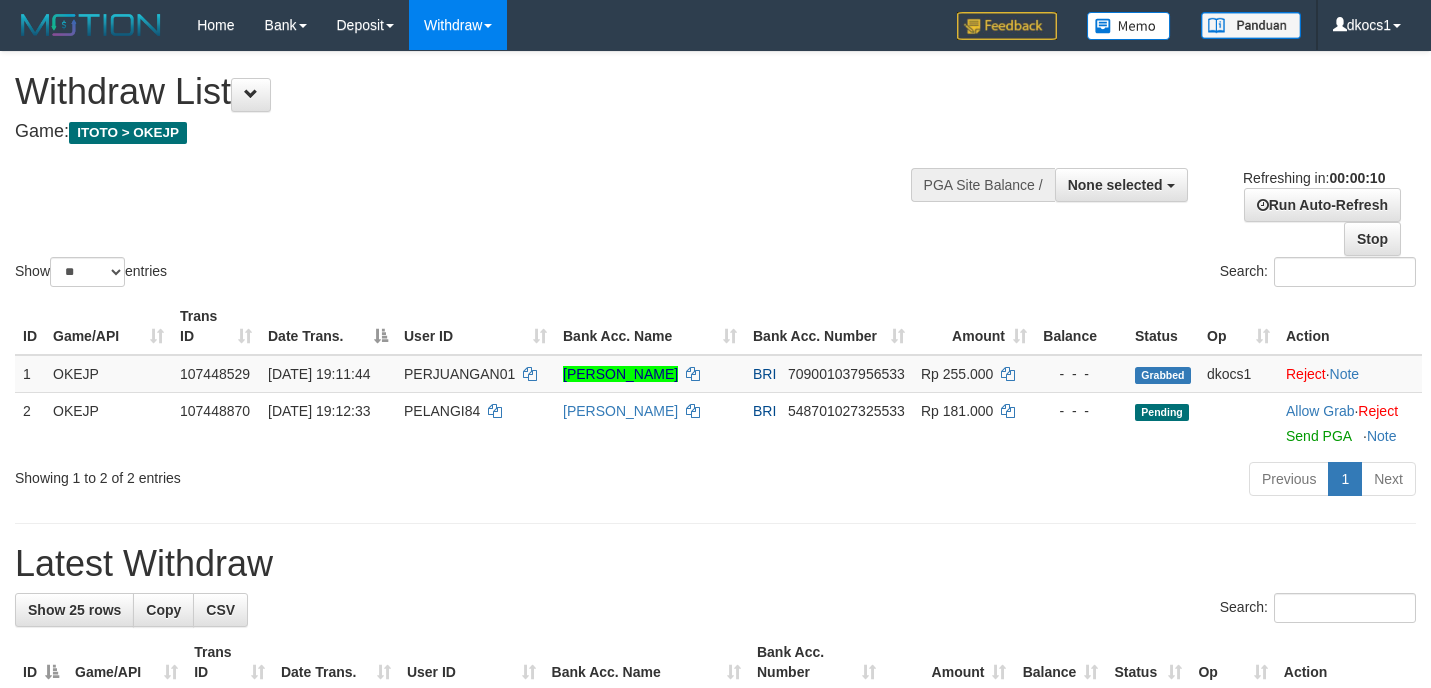 select 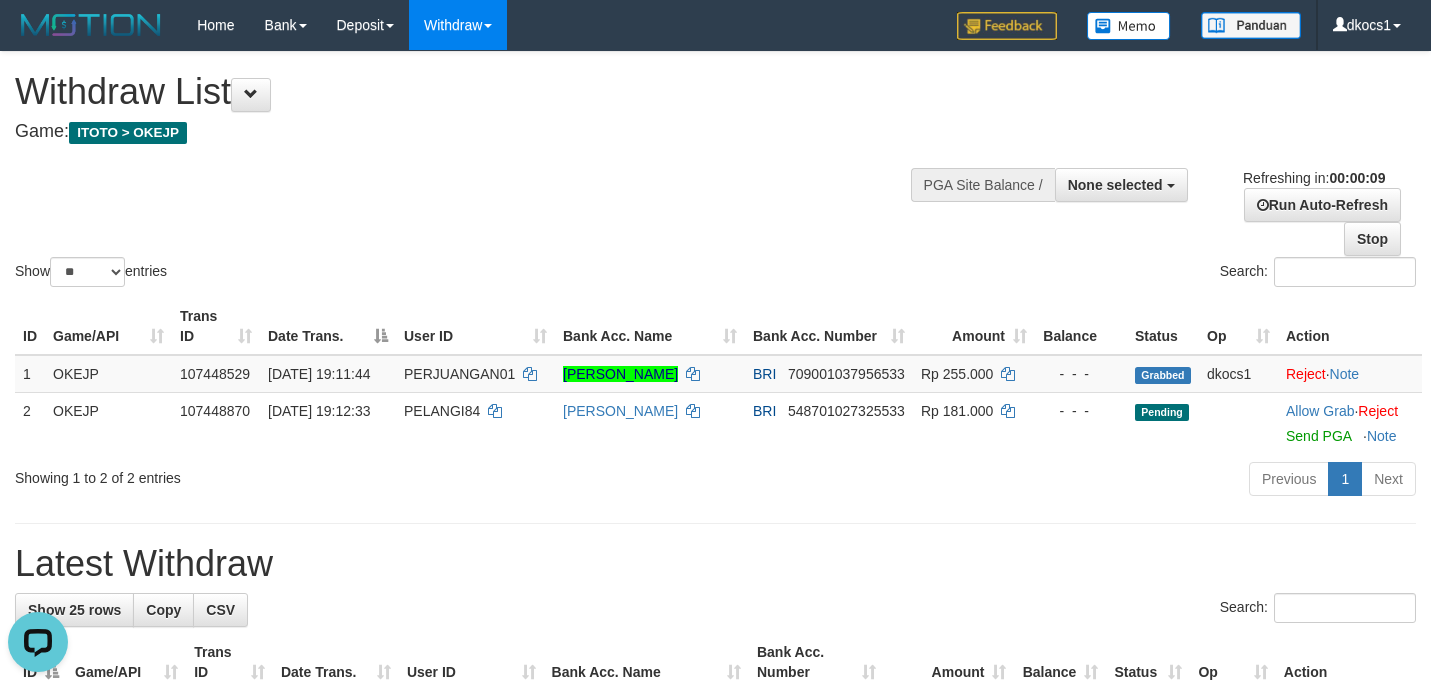scroll, scrollTop: 0, scrollLeft: 0, axis: both 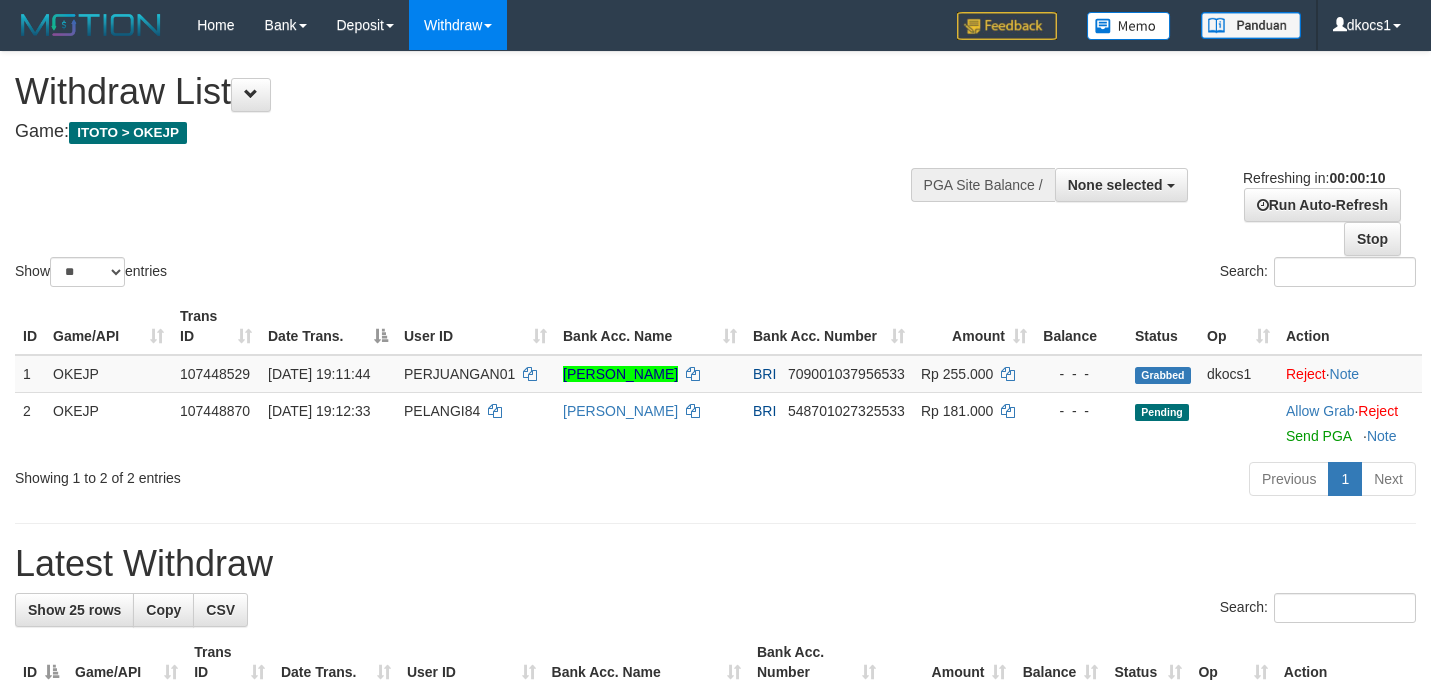 select 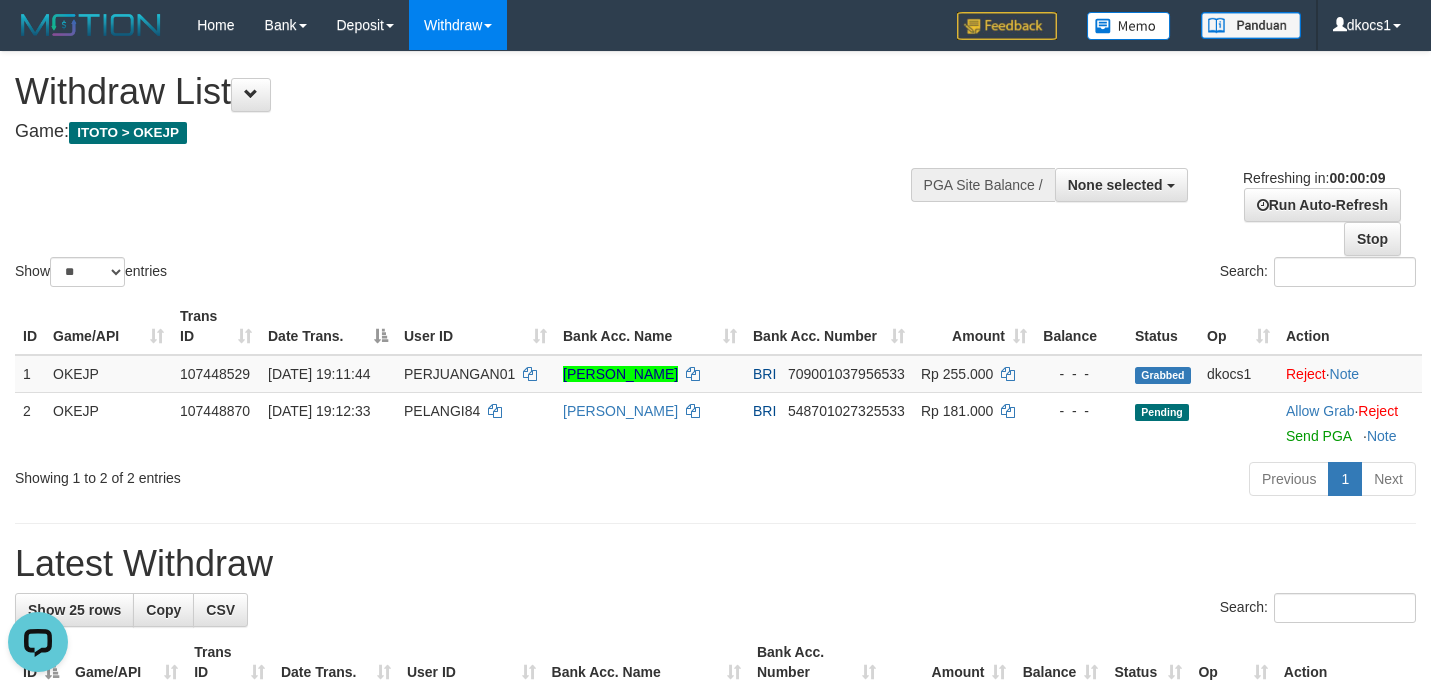 scroll, scrollTop: 0, scrollLeft: 0, axis: both 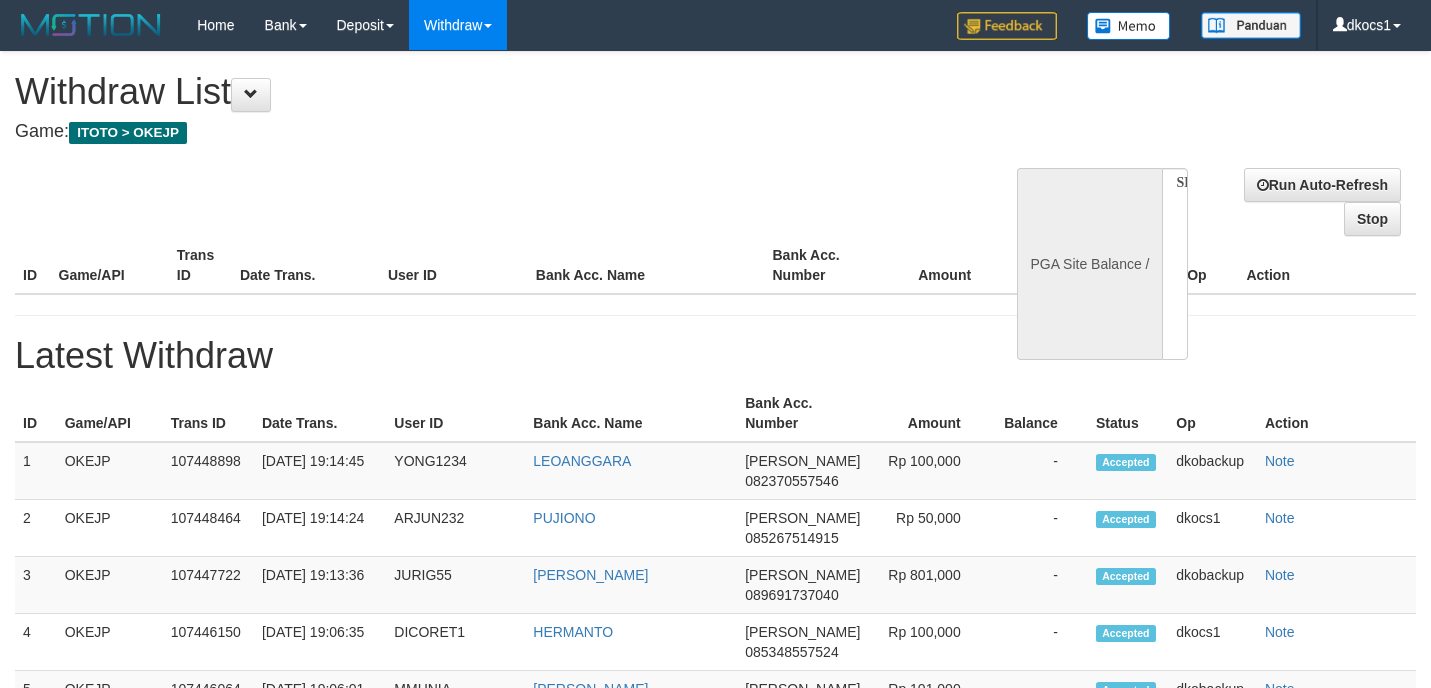 select 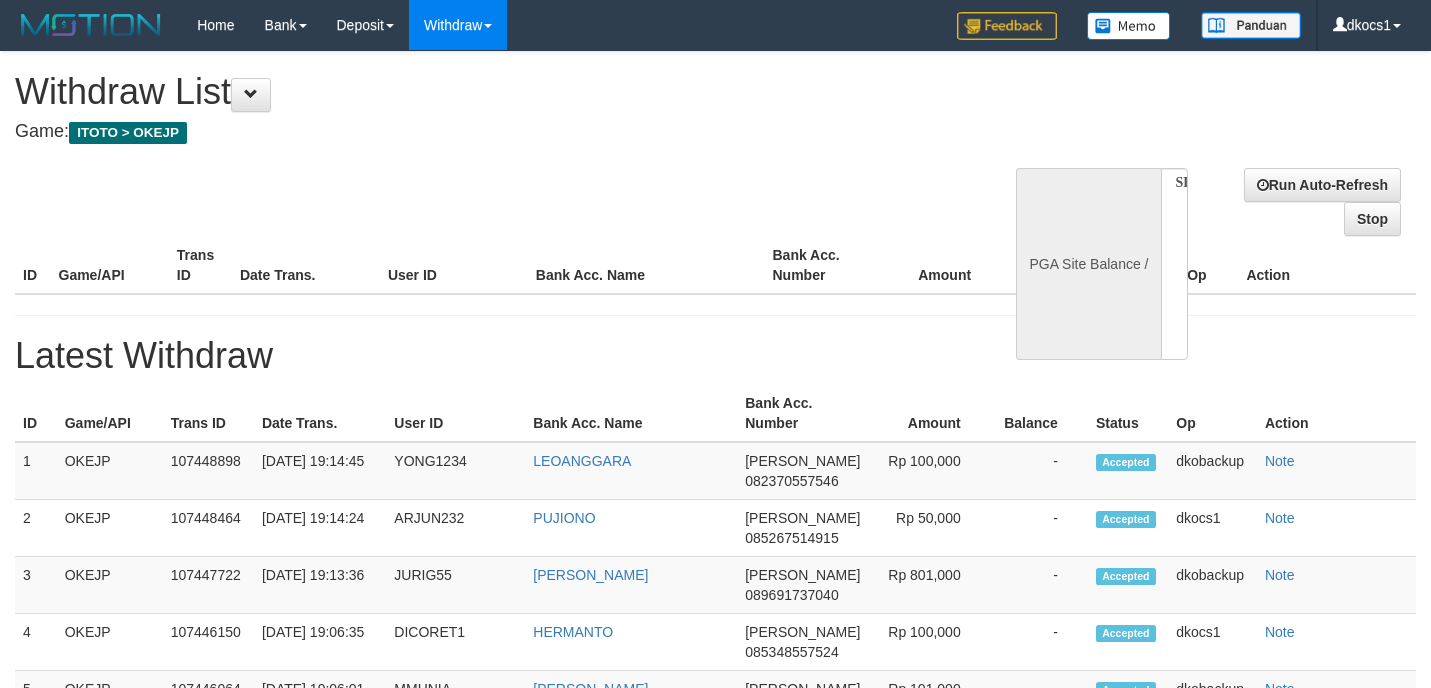 scroll, scrollTop: 0, scrollLeft: 0, axis: both 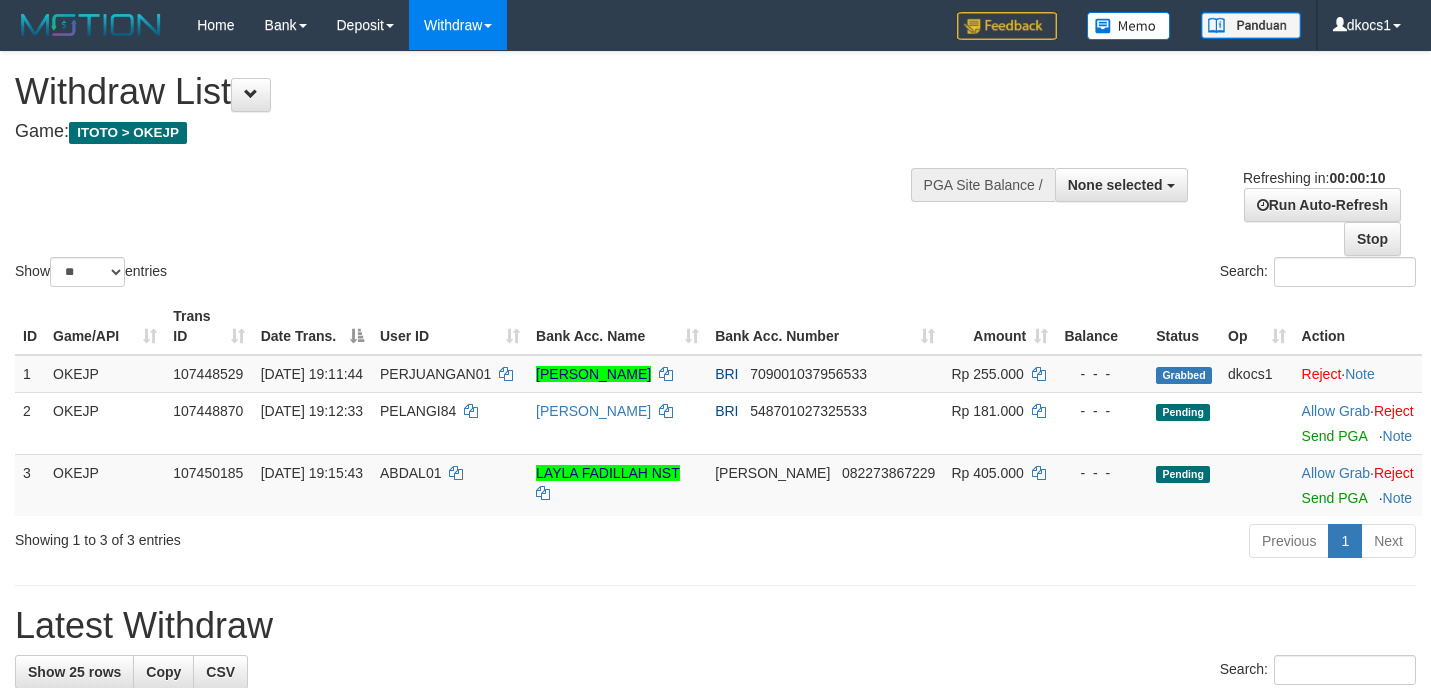 select 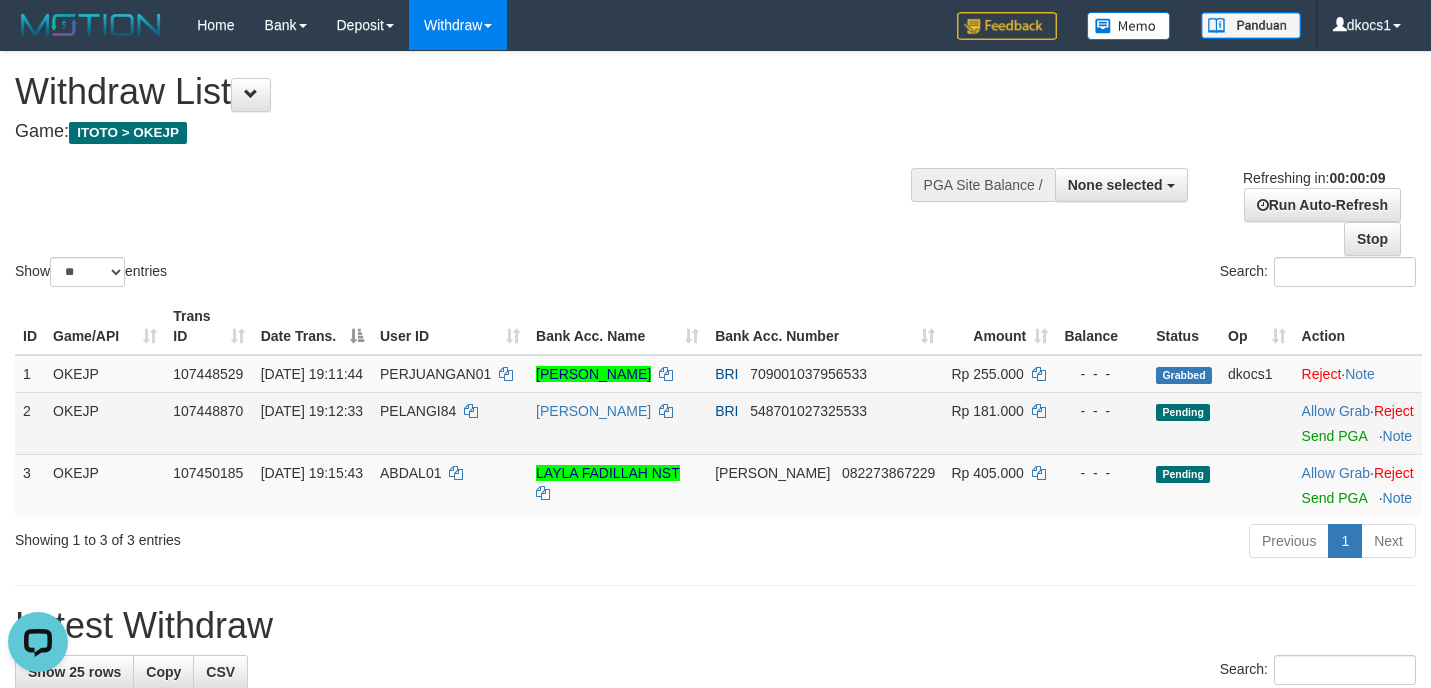scroll, scrollTop: 0, scrollLeft: 0, axis: both 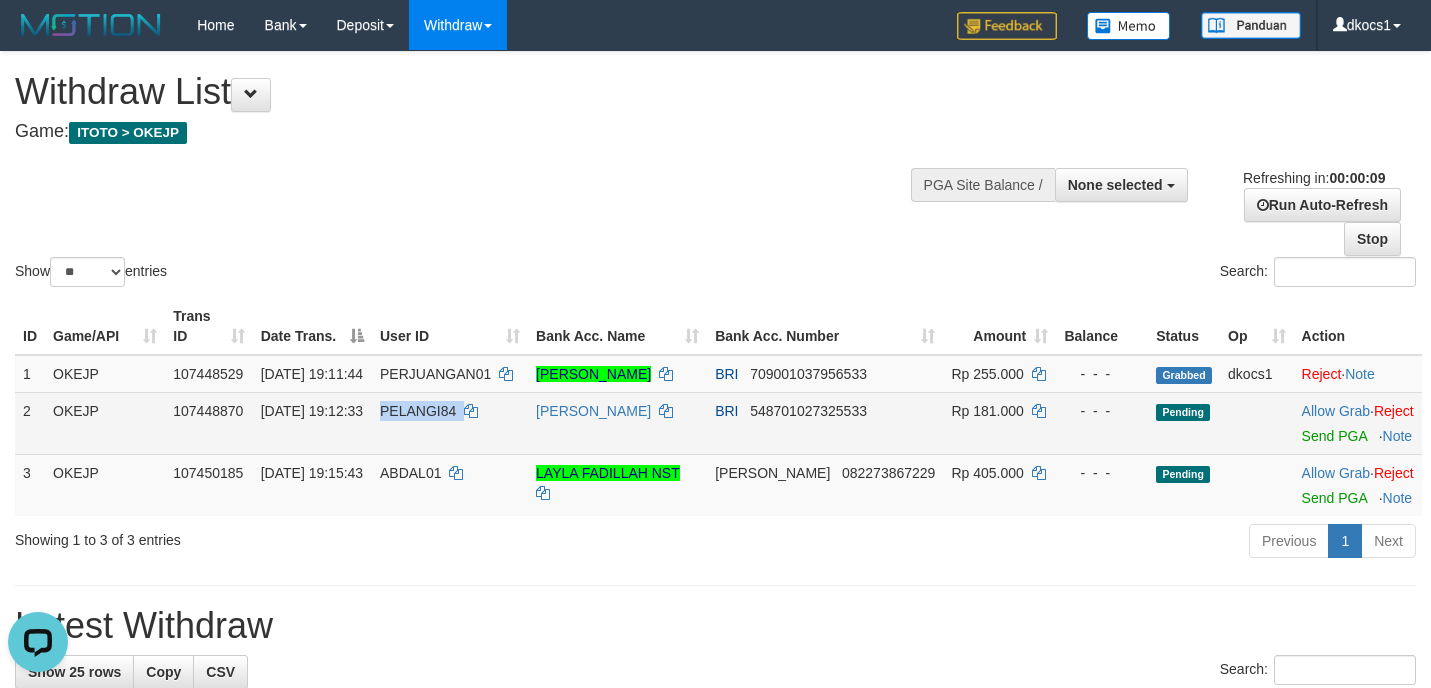 click on "PELANGI84" at bounding box center [450, 423] 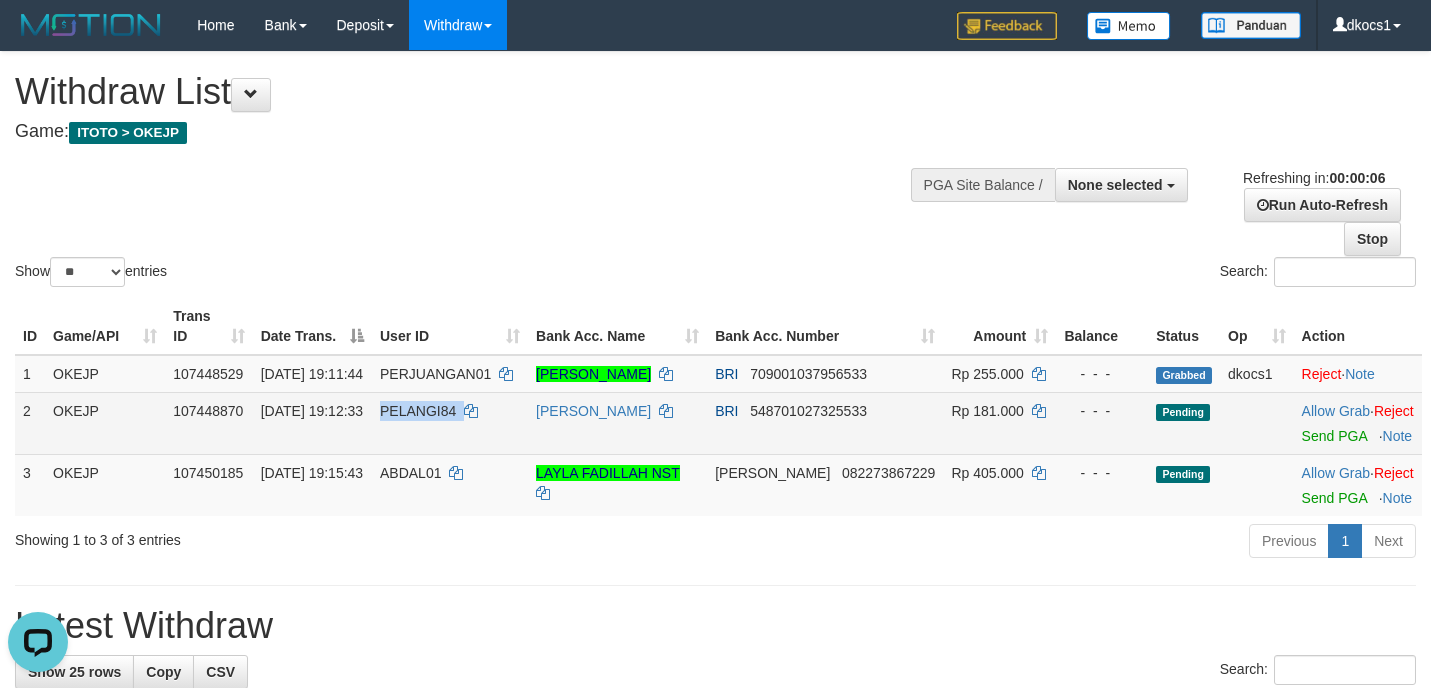 click on "PELANGI84" at bounding box center (450, 423) 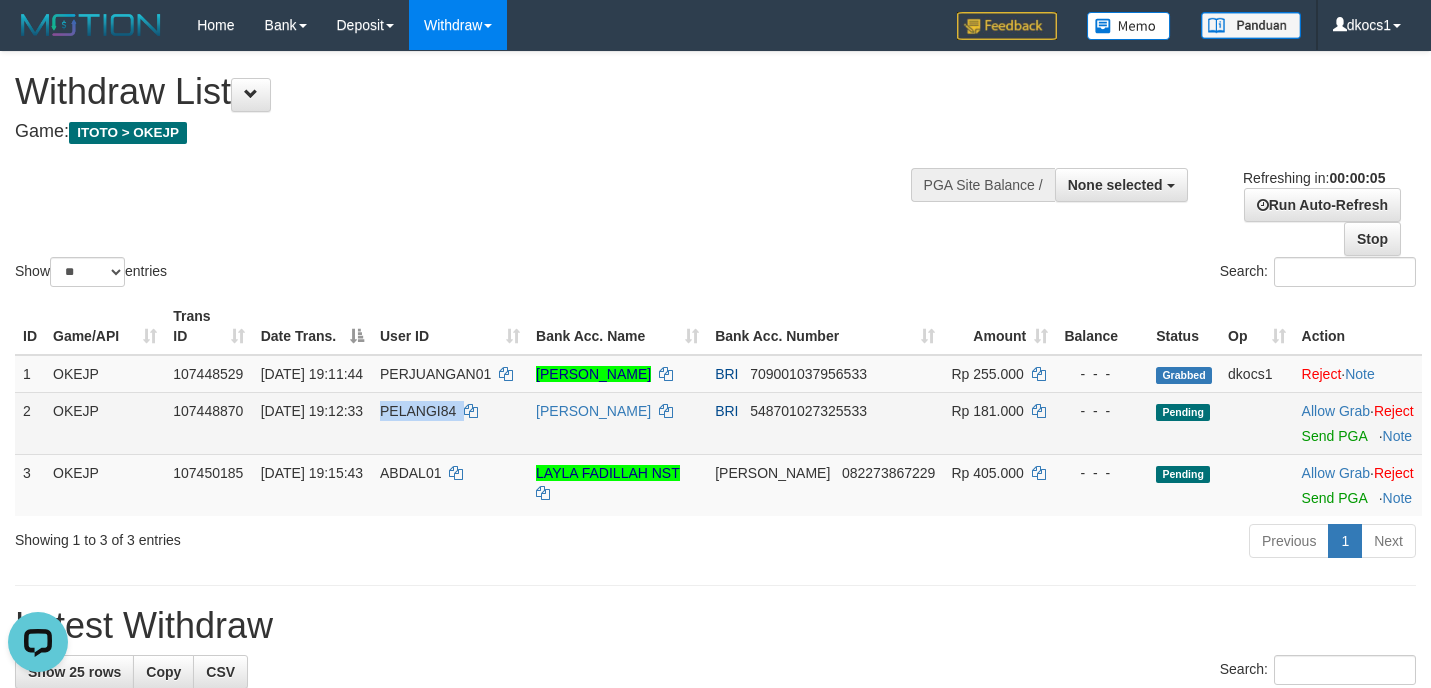click on "PELANGI84" at bounding box center [450, 423] 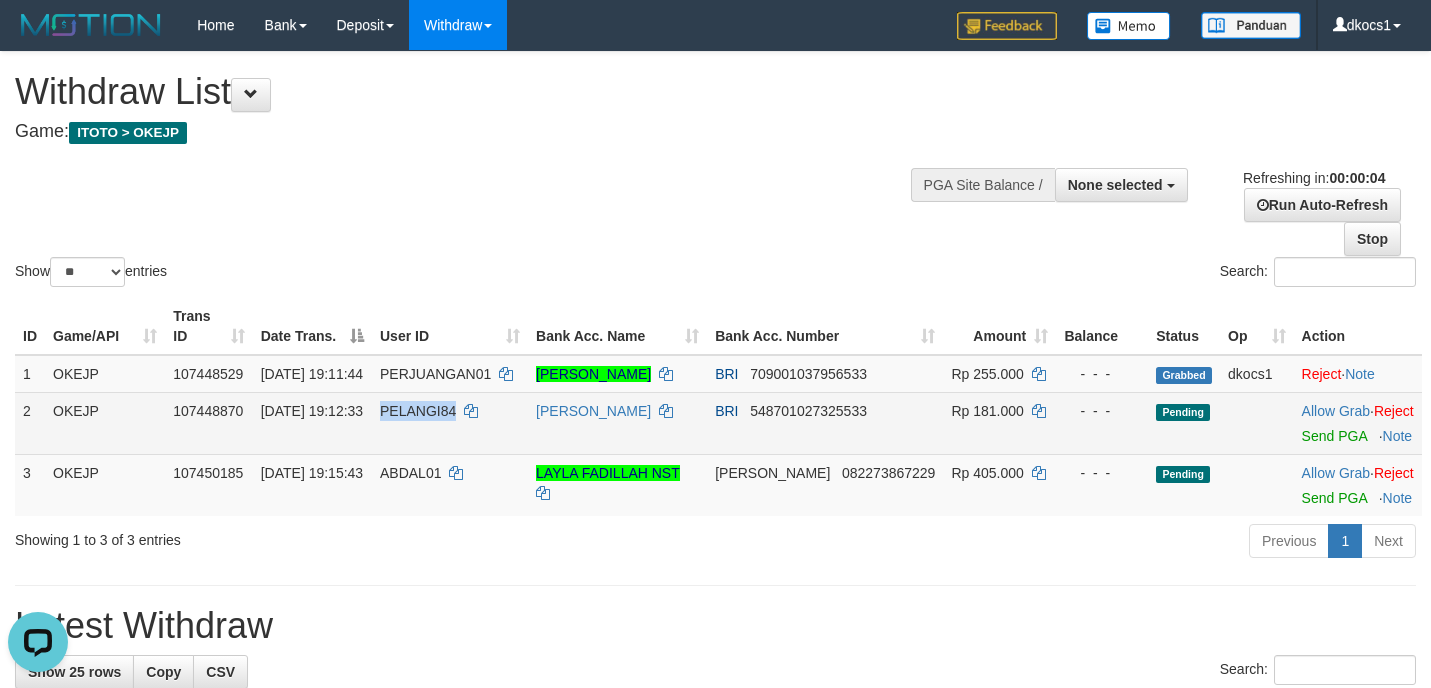 click on "PELANGI84" at bounding box center (450, 423) 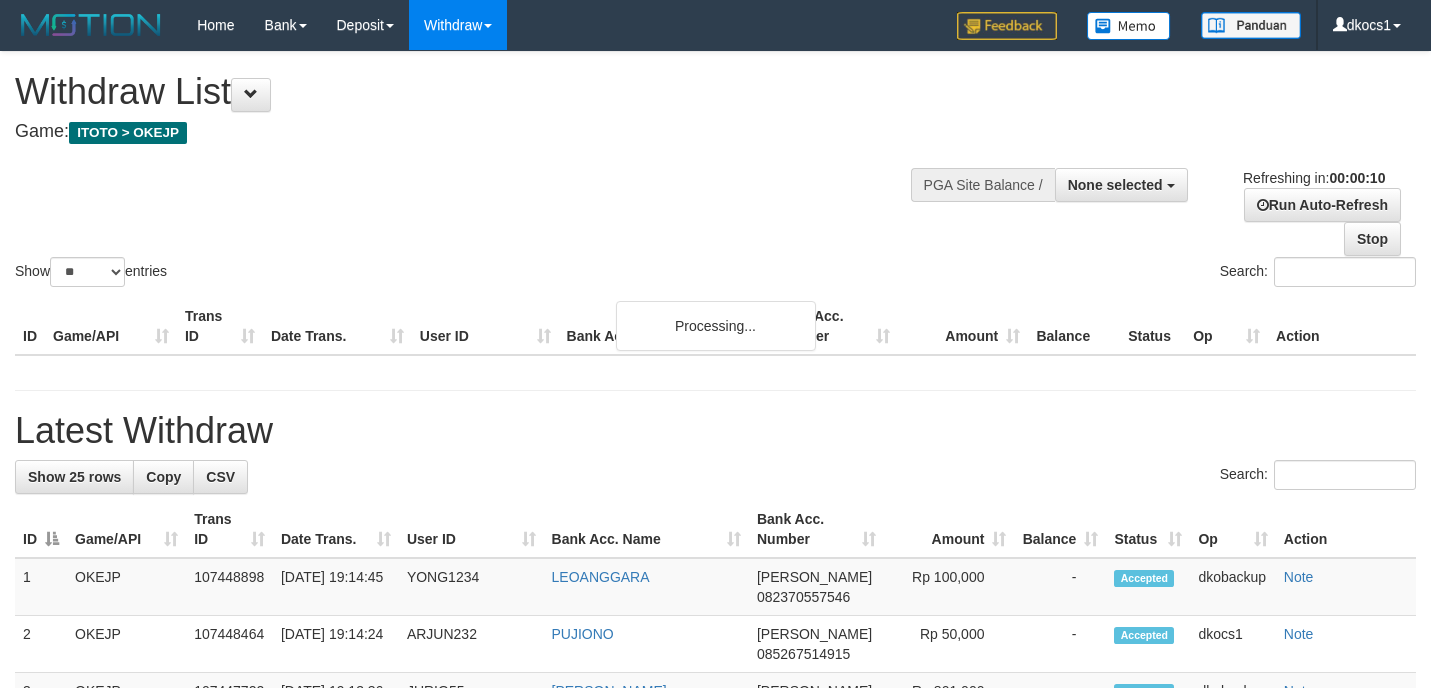 select 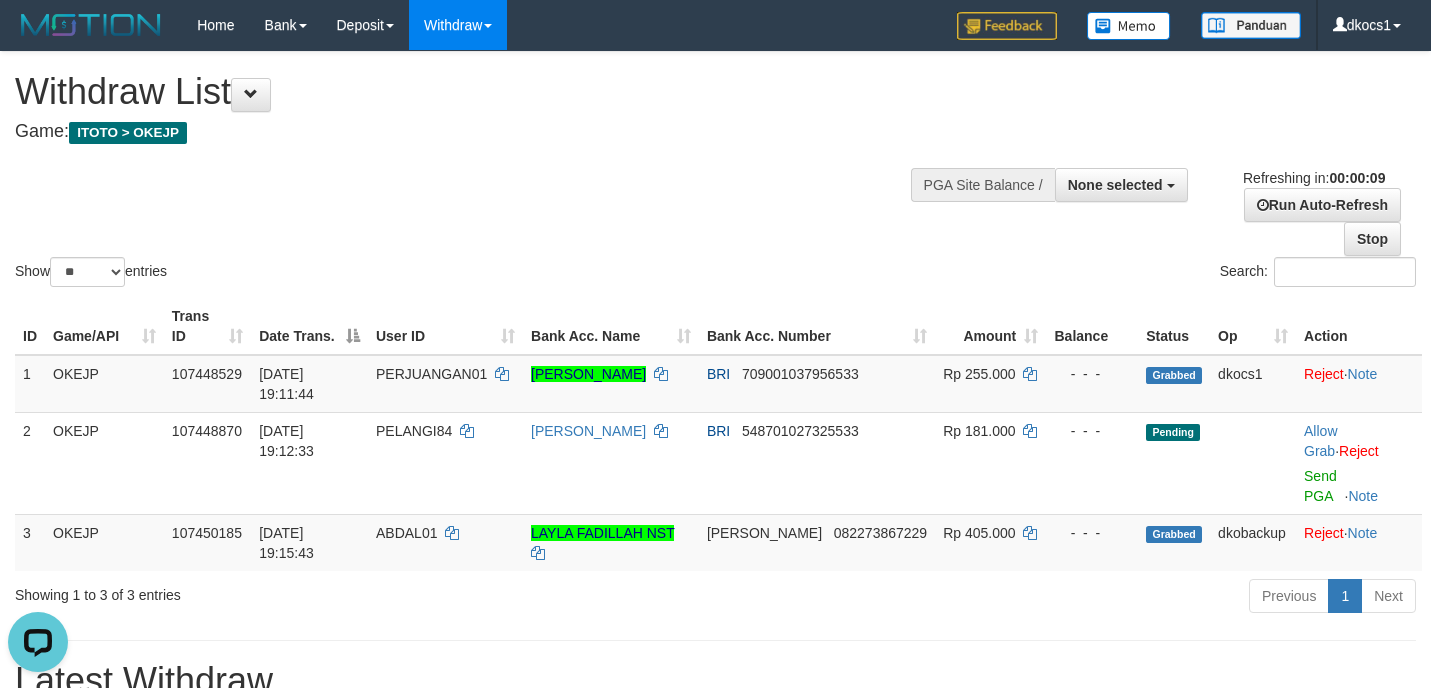 scroll, scrollTop: 0, scrollLeft: 0, axis: both 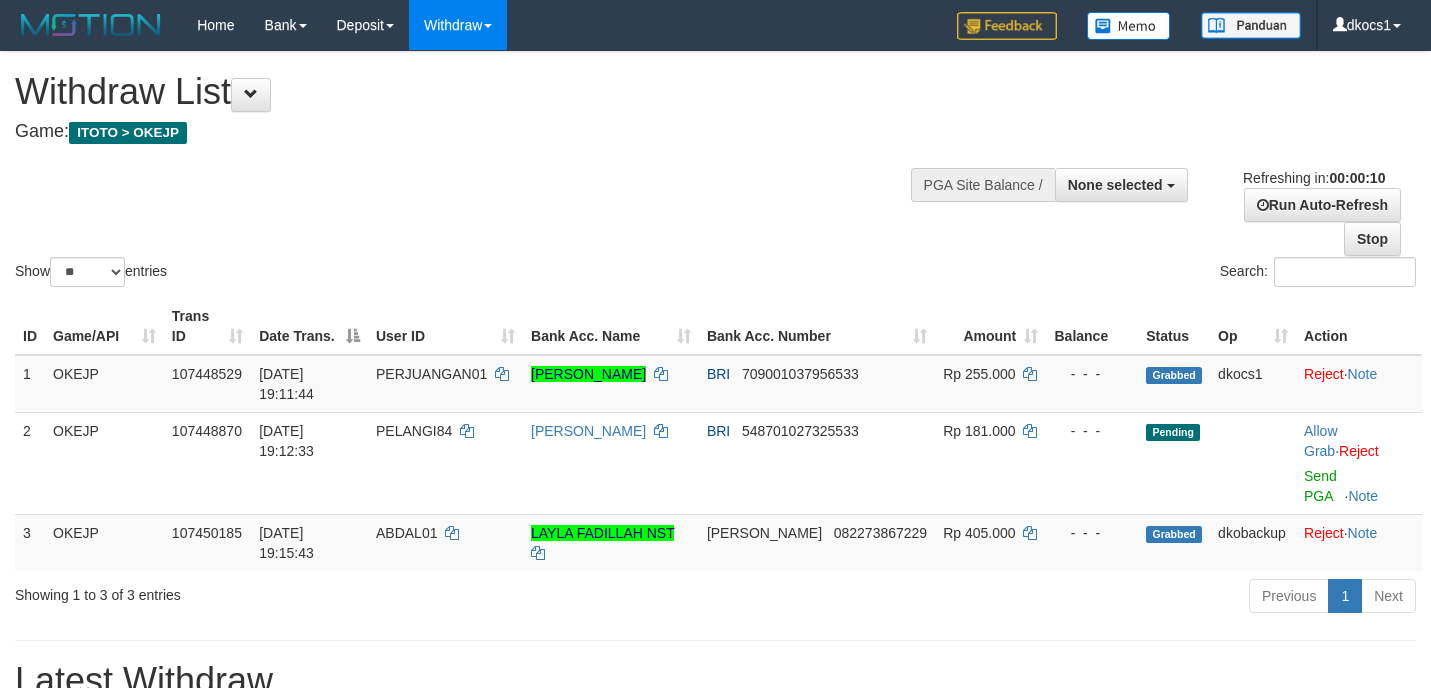 select 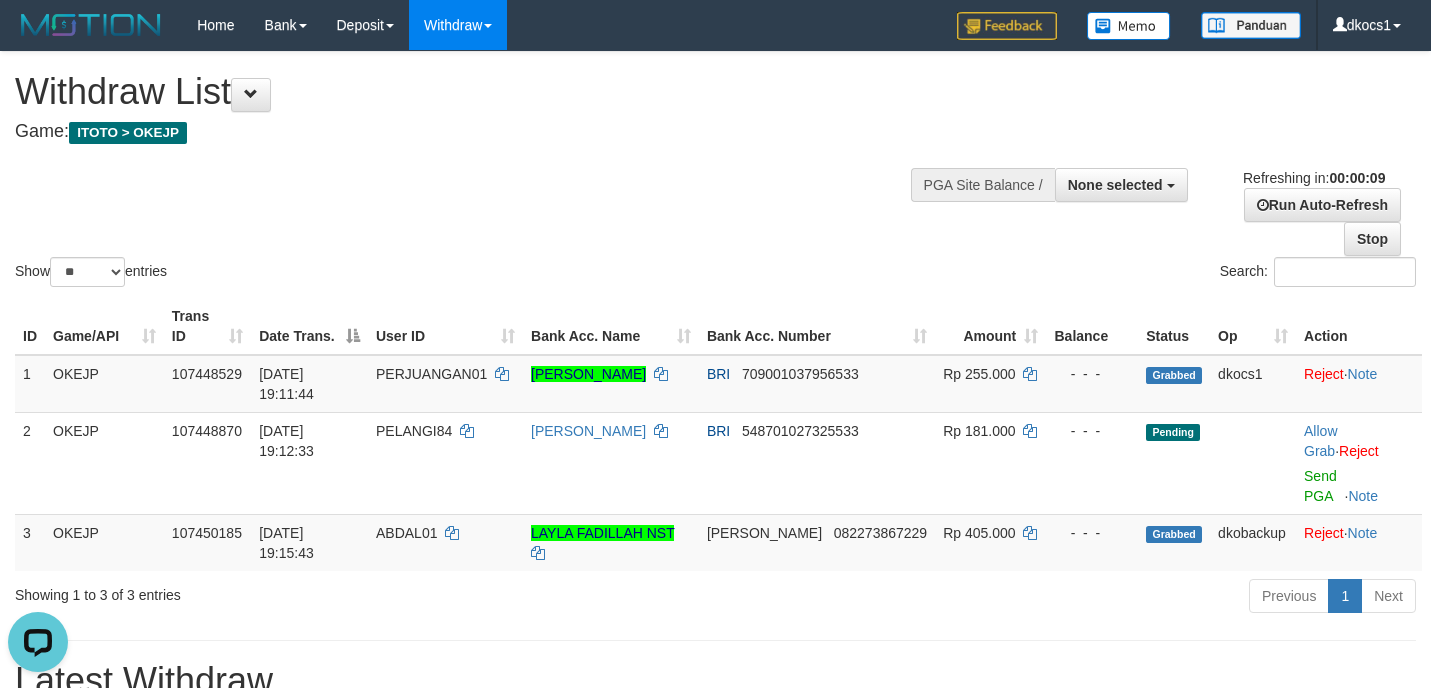 scroll, scrollTop: 0, scrollLeft: 0, axis: both 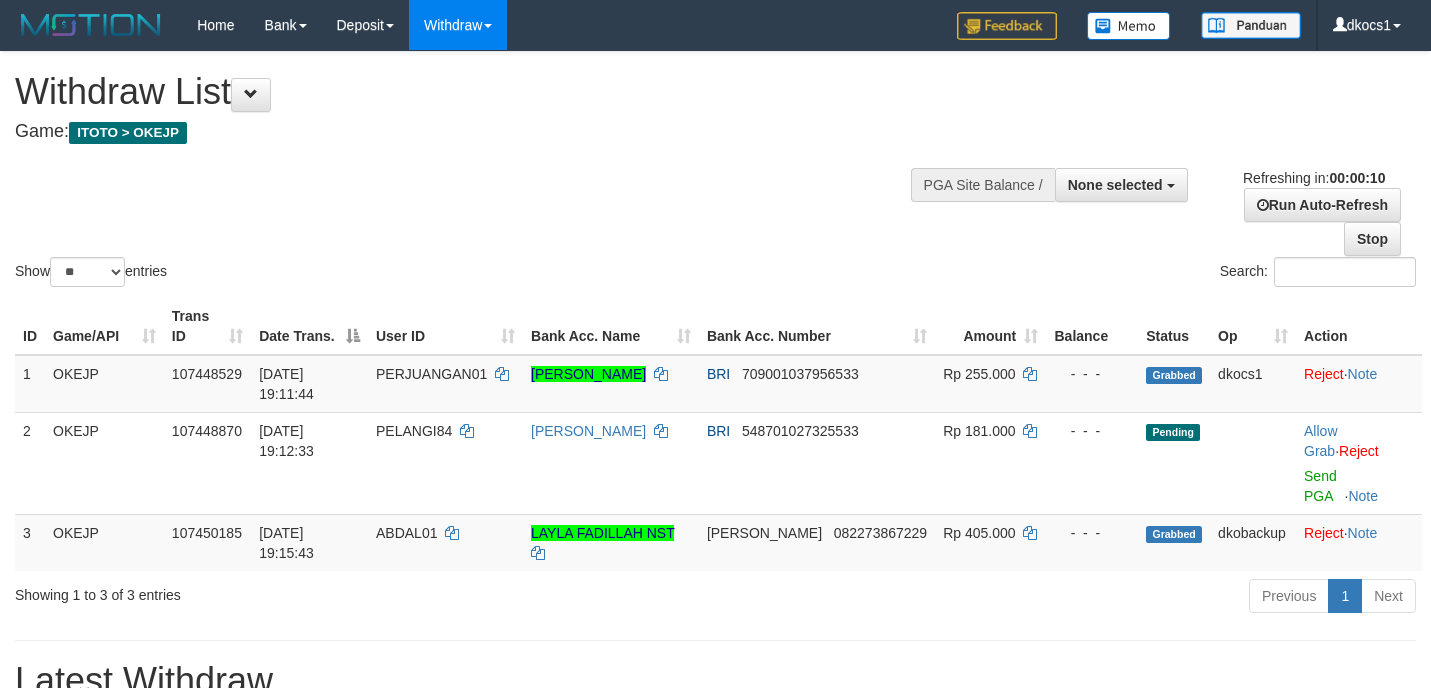 select 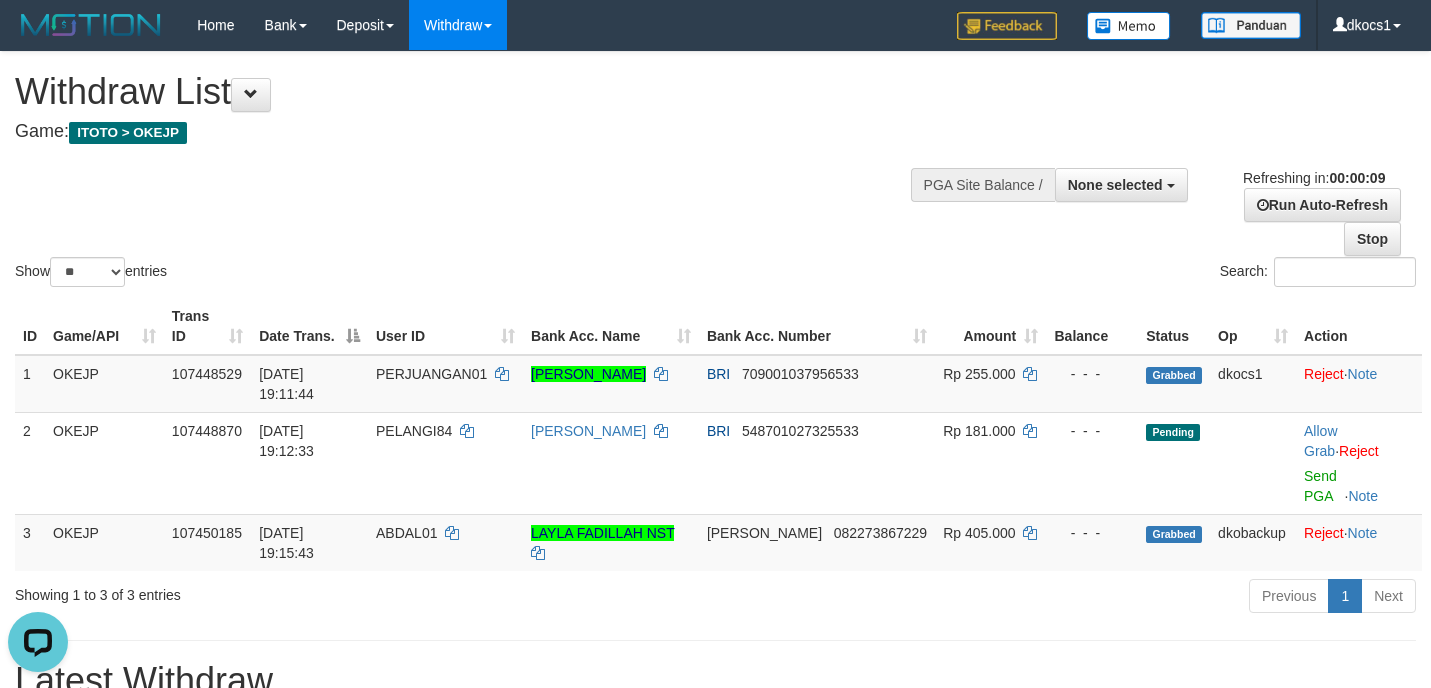 scroll, scrollTop: 0, scrollLeft: 0, axis: both 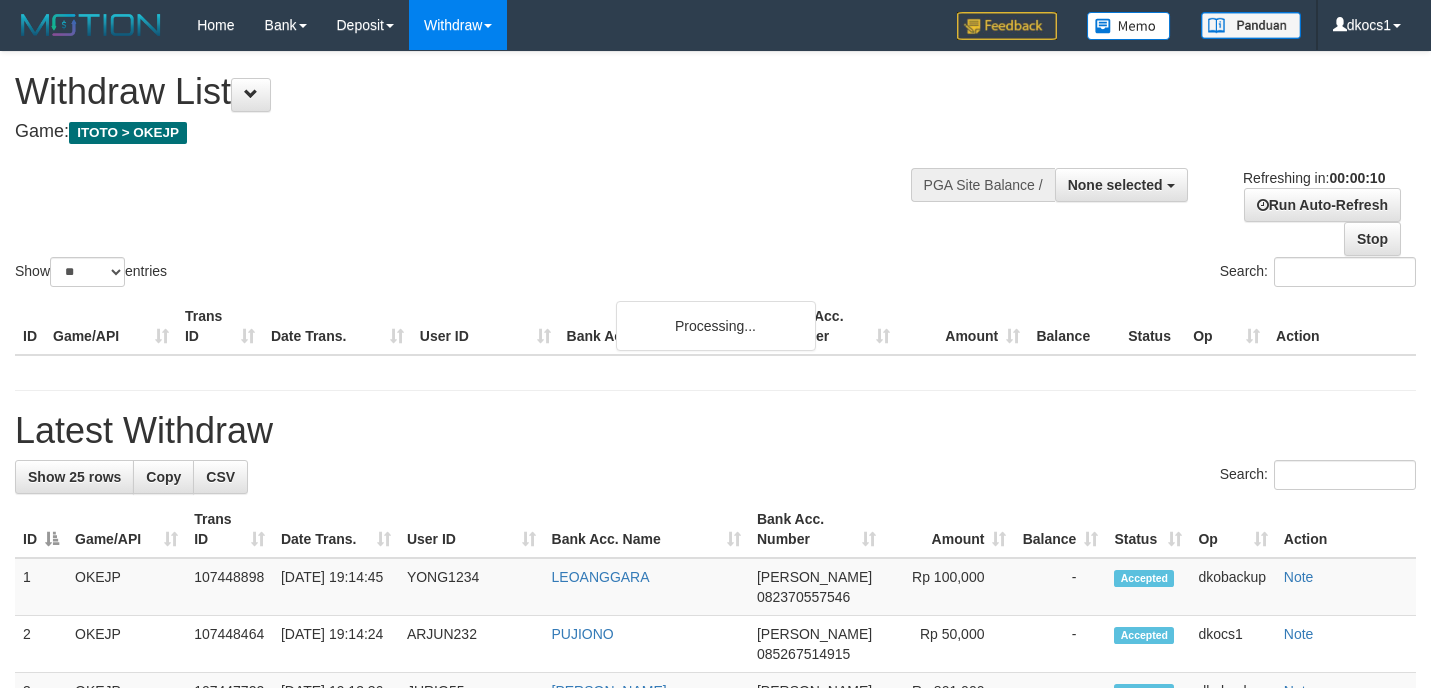 select 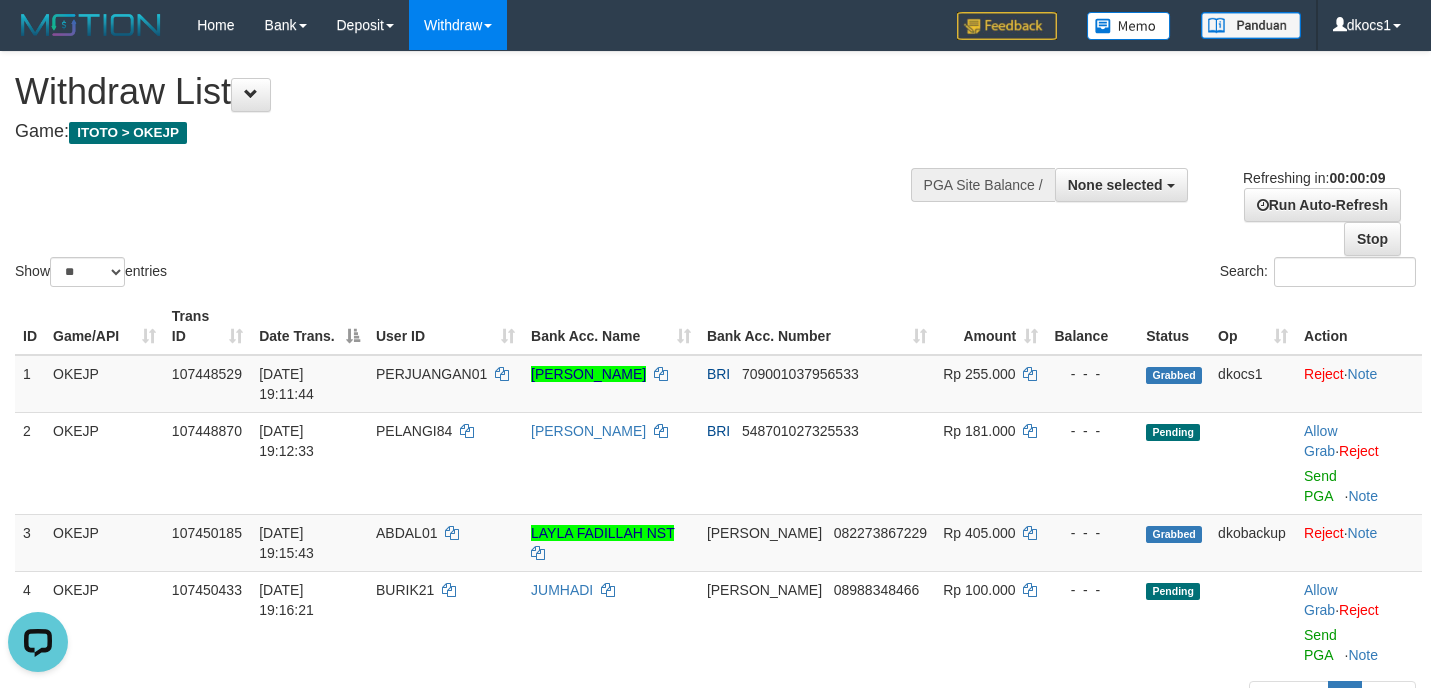 scroll, scrollTop: 0, scrollLeft: 0, axis: both 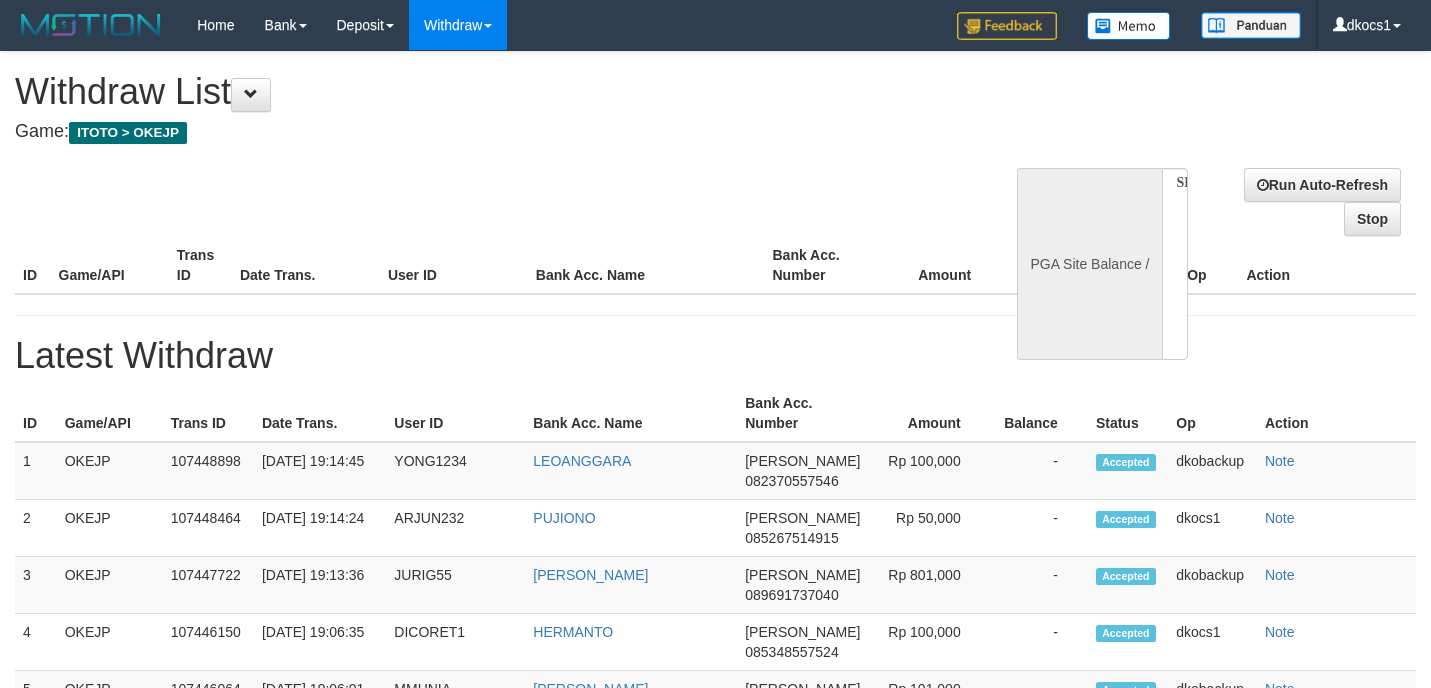 select 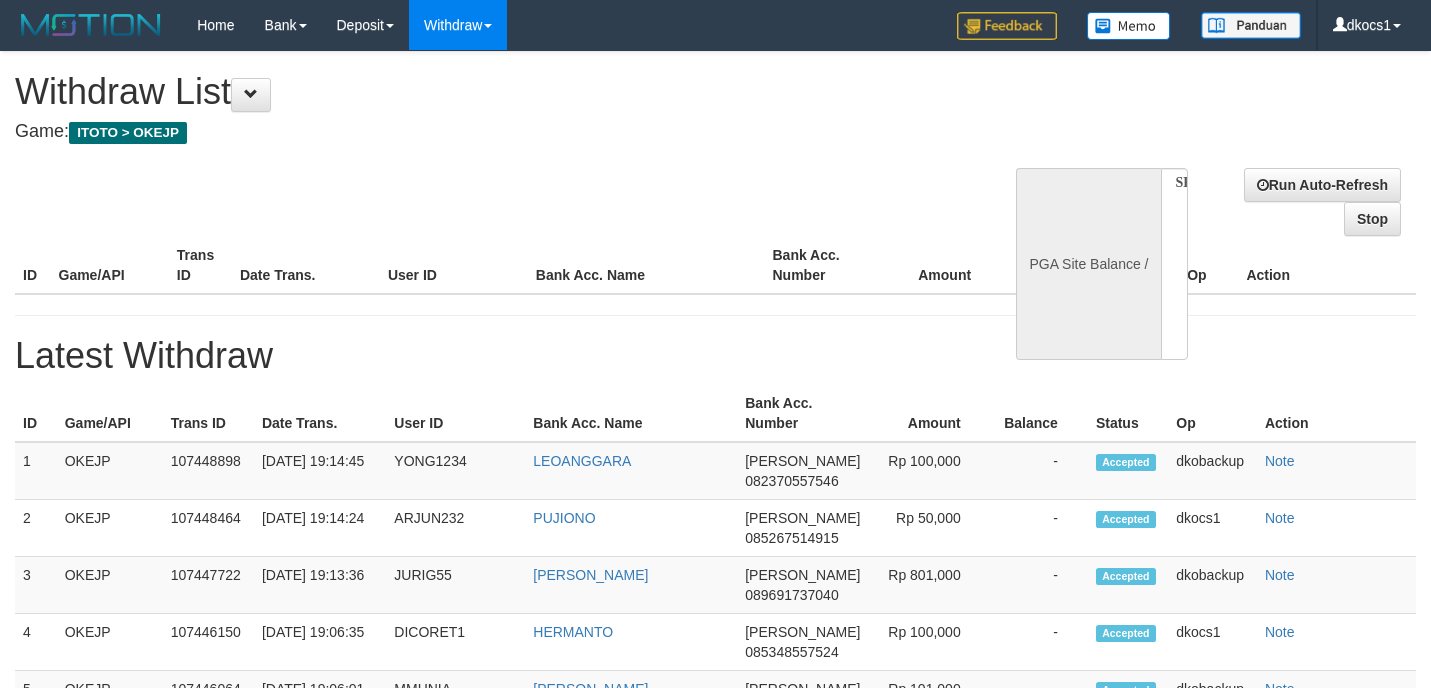 select on "**" 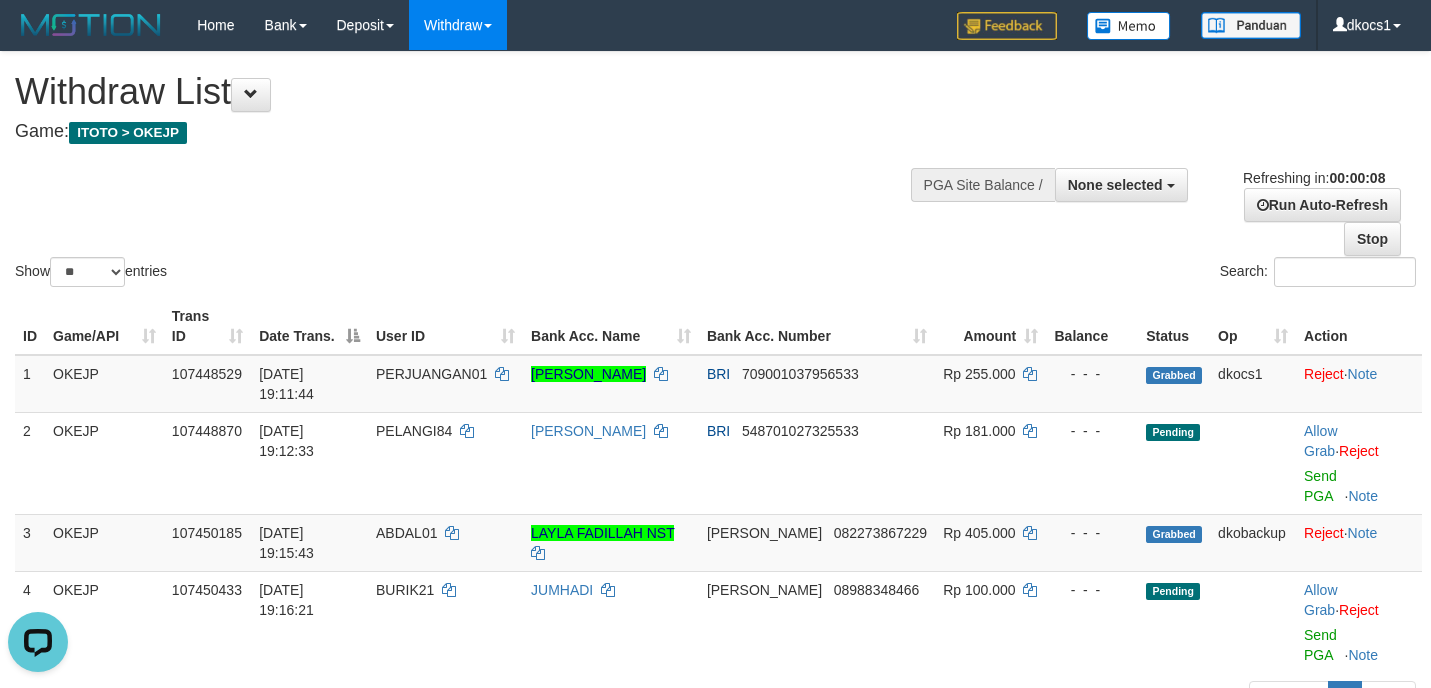 scroll, scrollTop: 0, scrollLeft: 0, axis: both 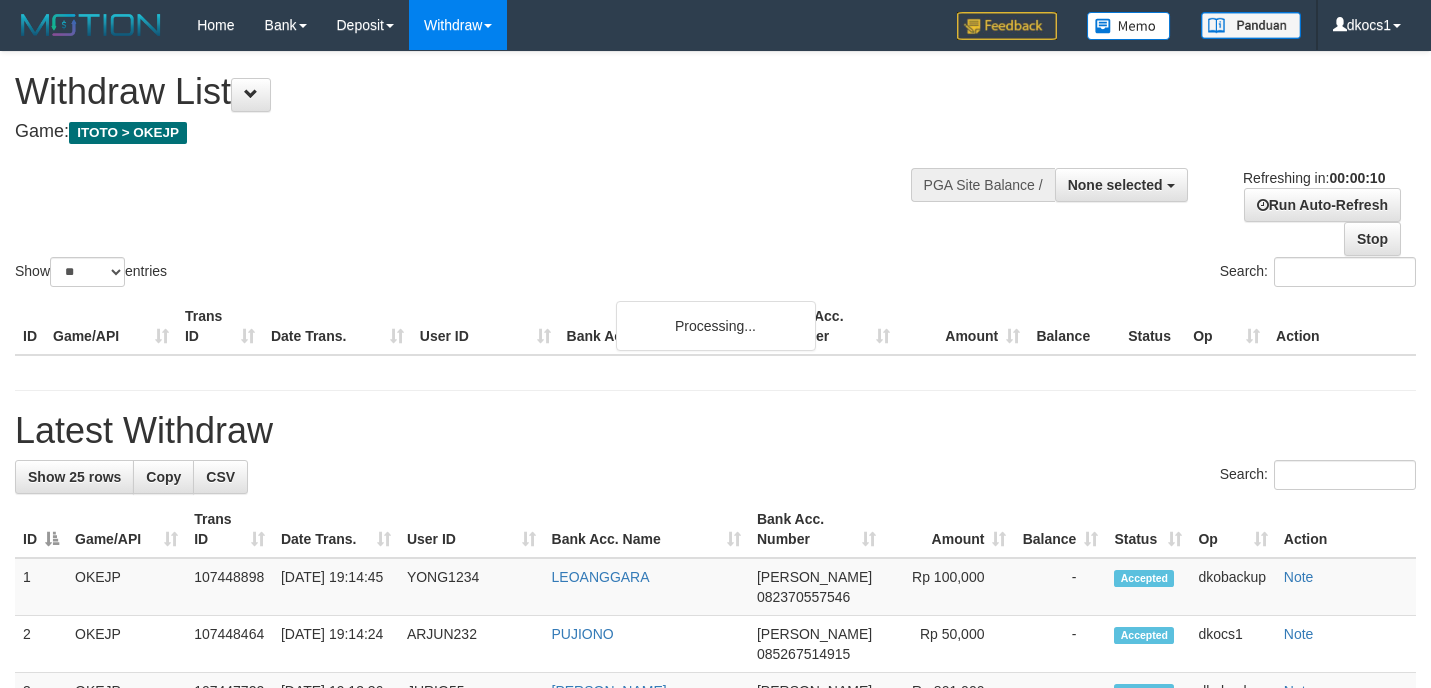 select 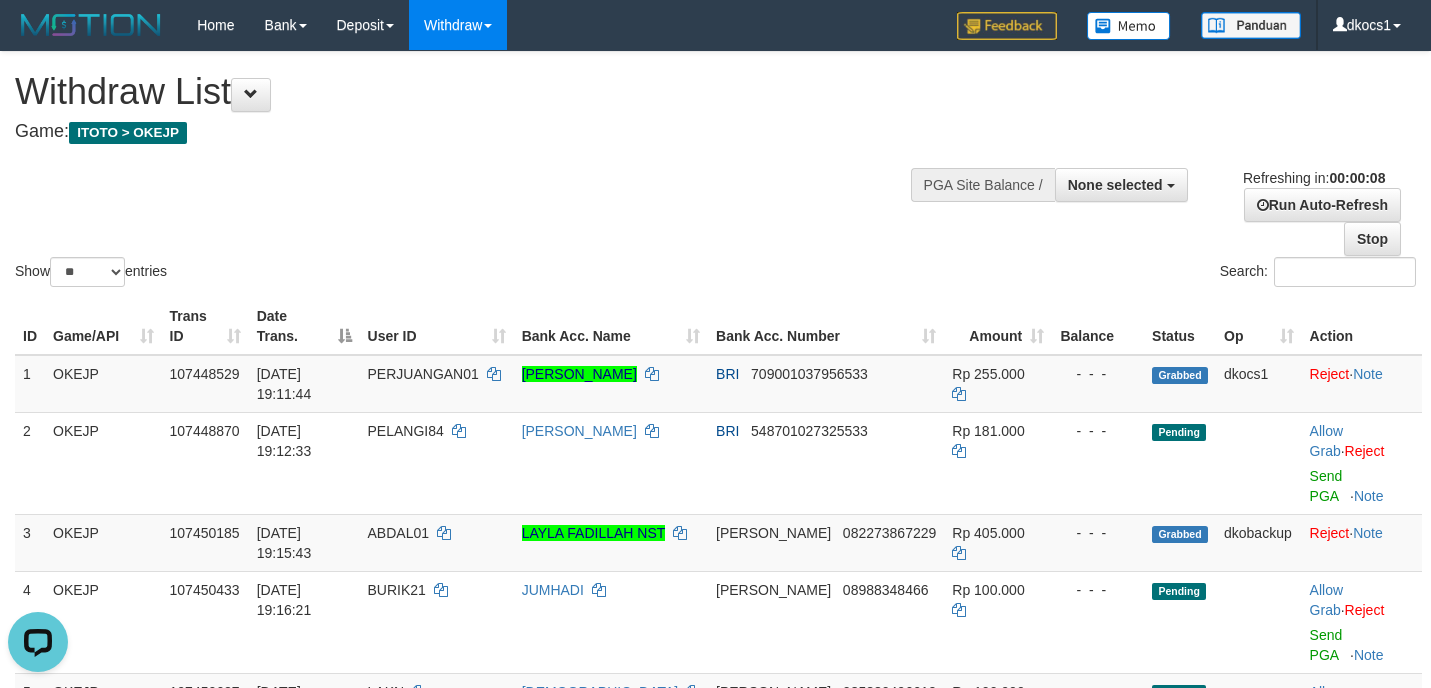 scroll, scrollTop: 0, scrollLeft: 0, axis: both 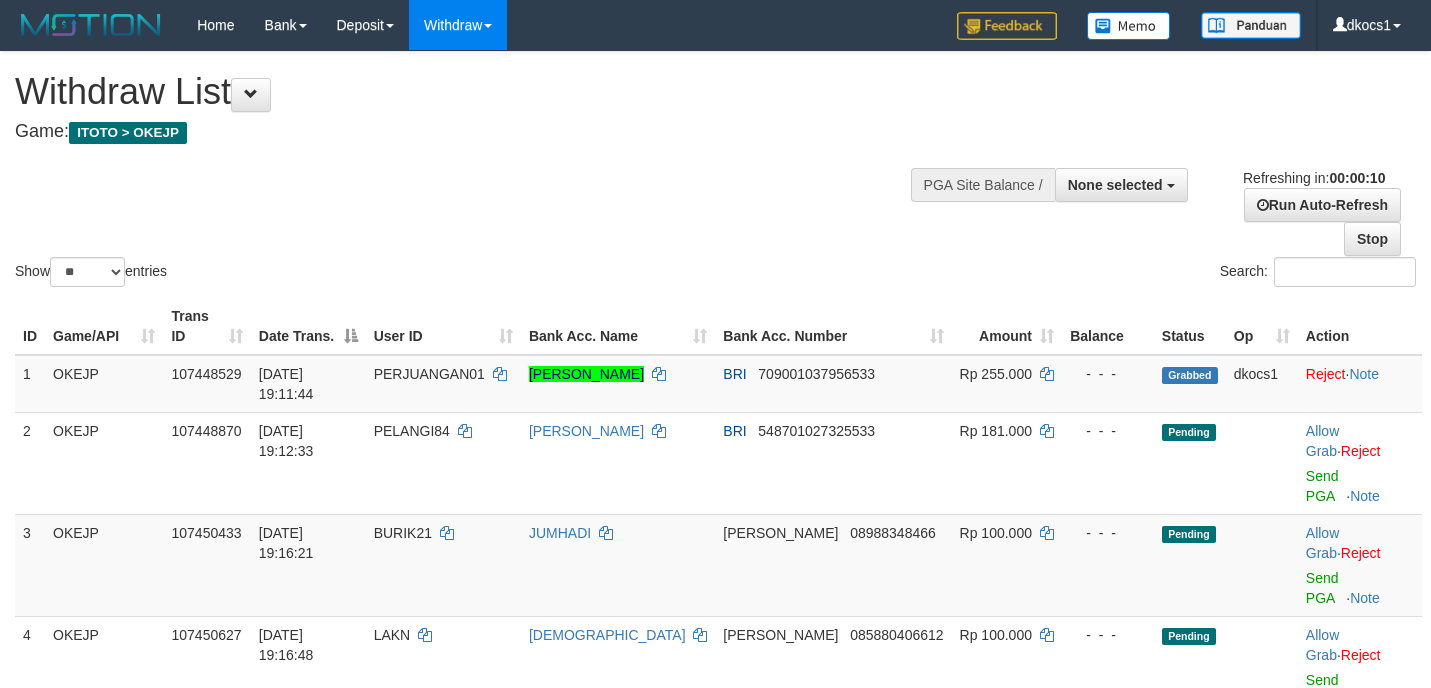 select 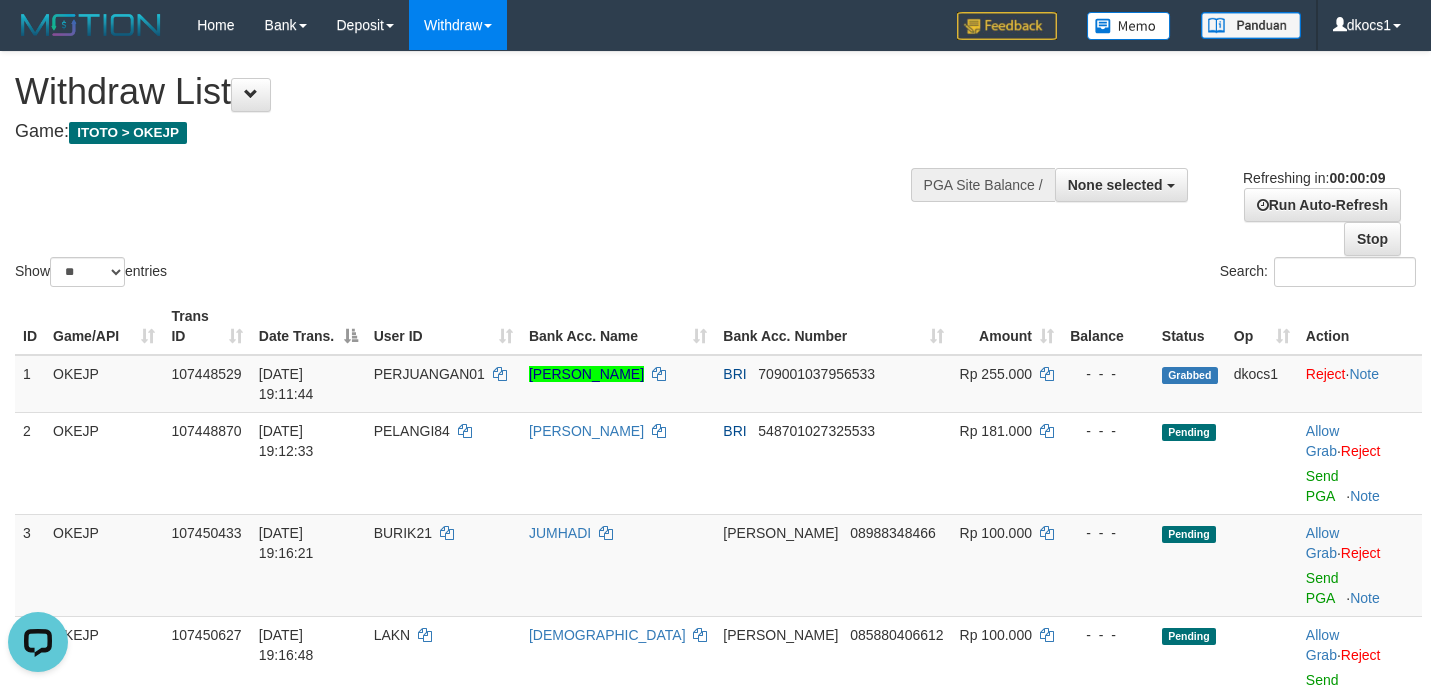 scroll, scrollTop: 0, scrollLeft: 0, axis: both 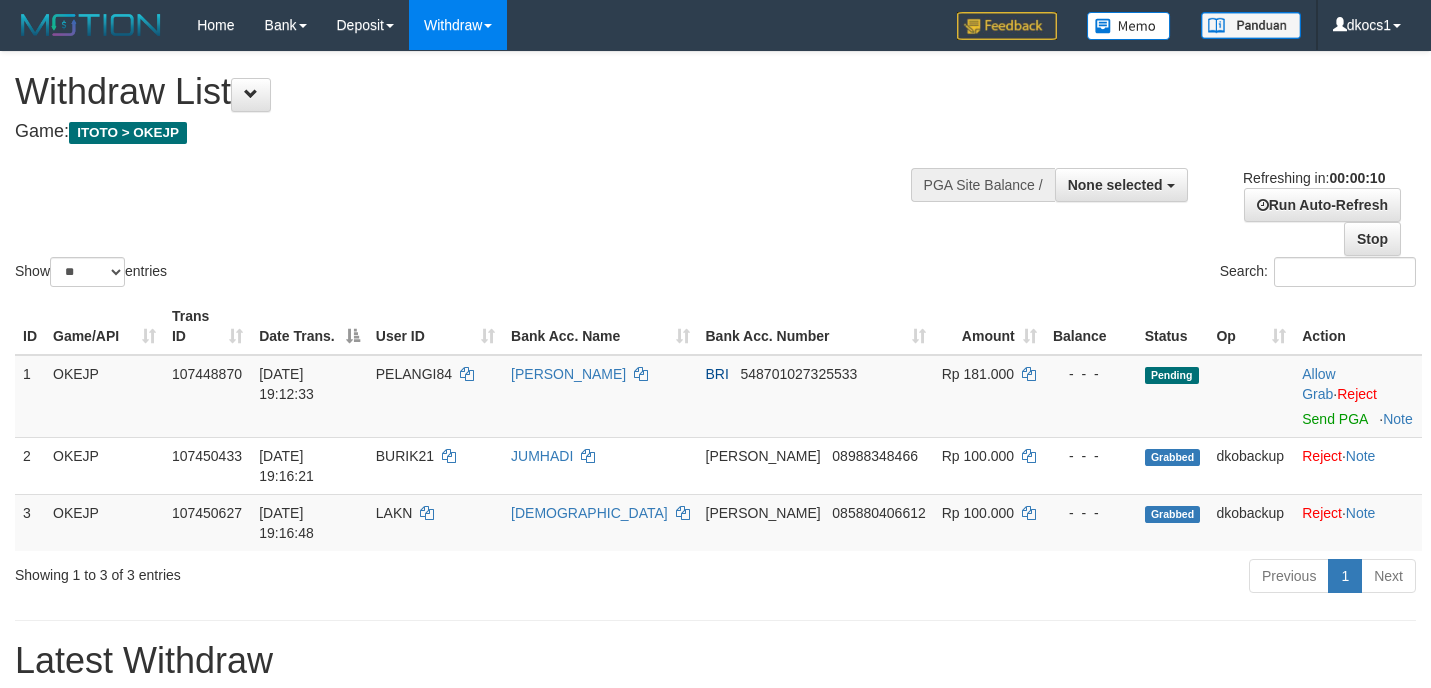 select 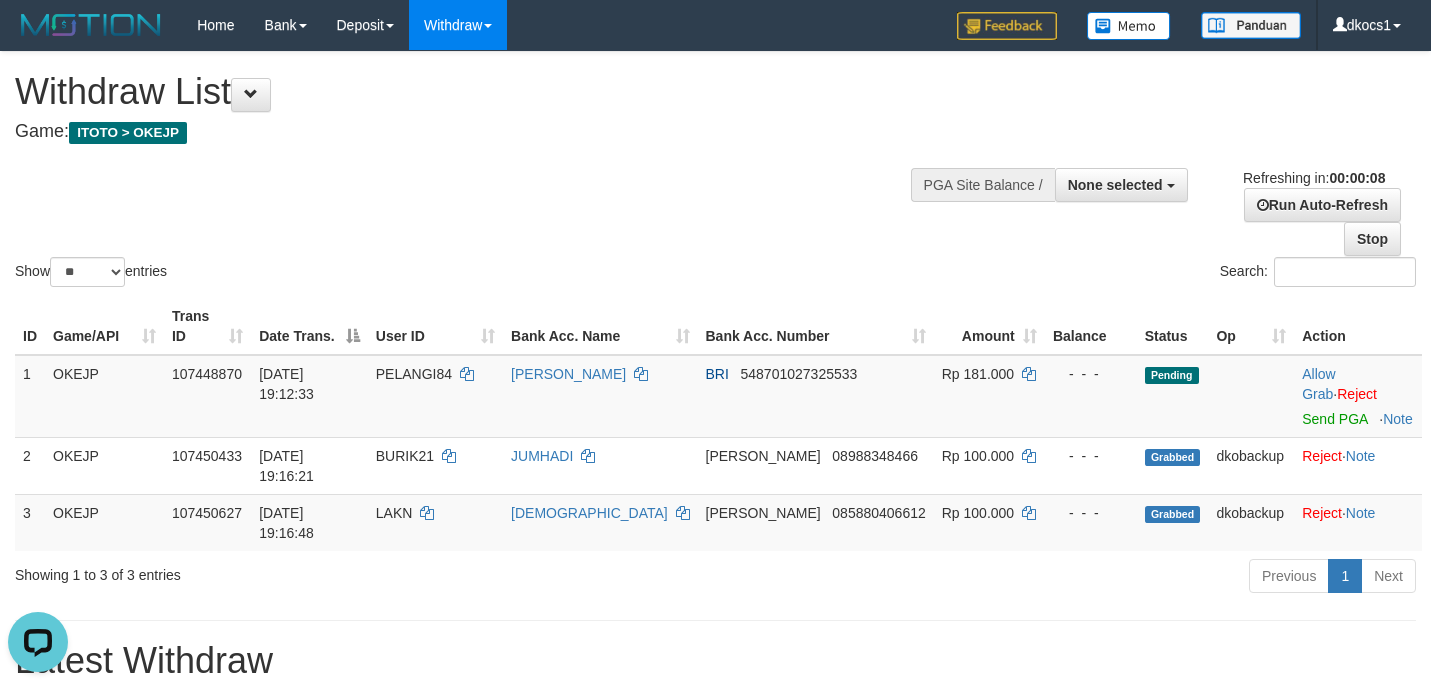 scroll, scrollTop: 0, scrollLeft: 0, axis: both 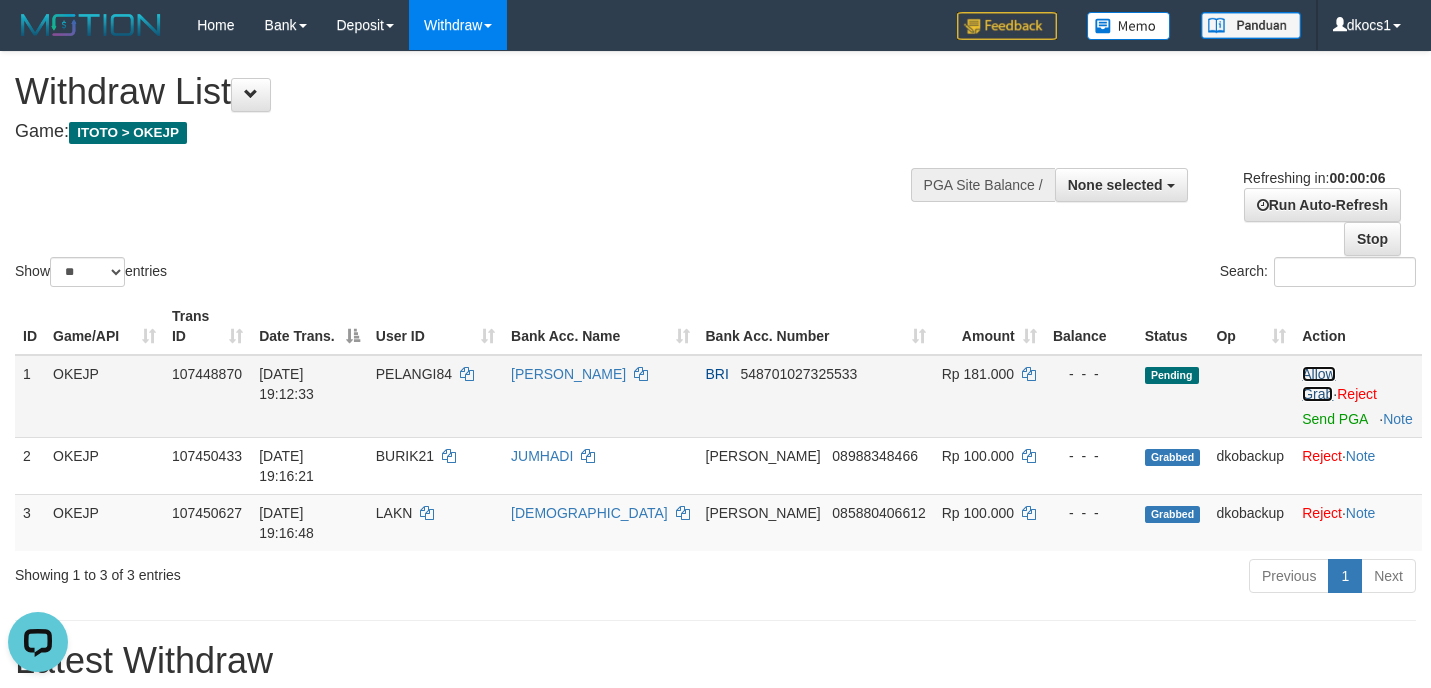 click on "Allow Grab" at bounding box center [1318, 384] 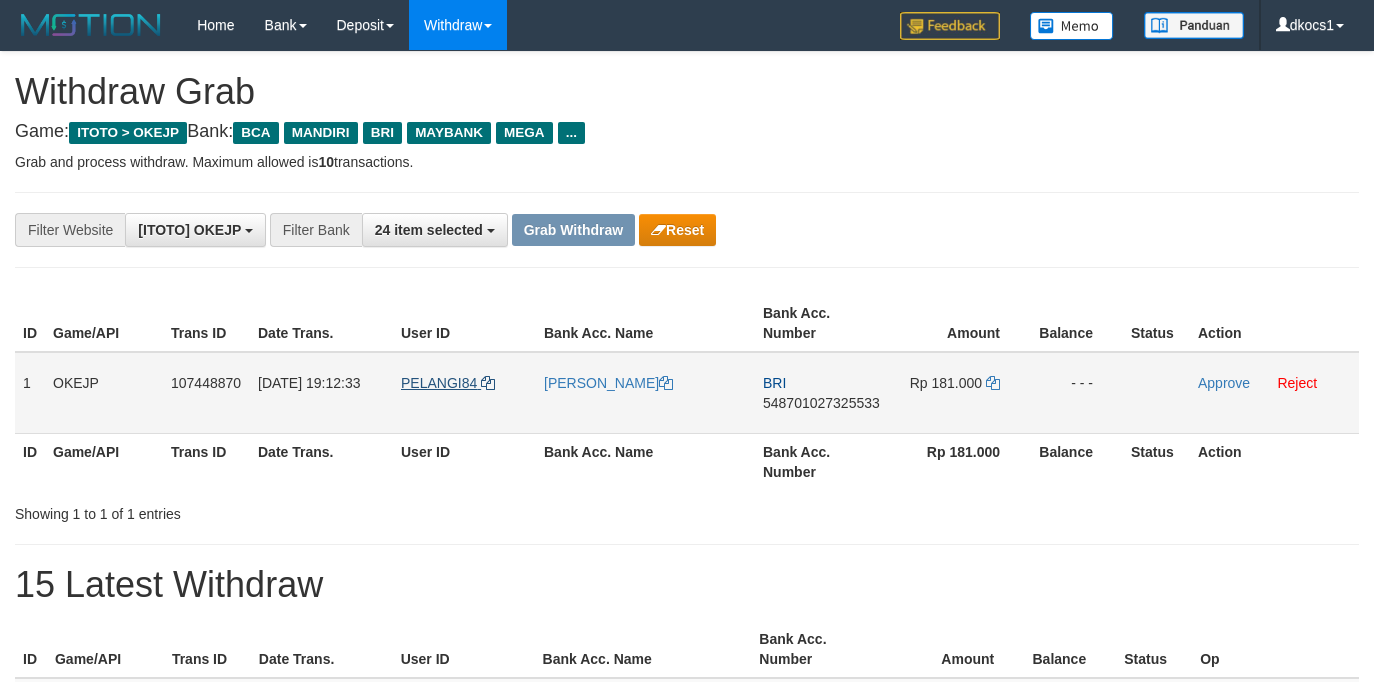 scroll, scrollTop: 0, scrollLeft: 0, axis: both 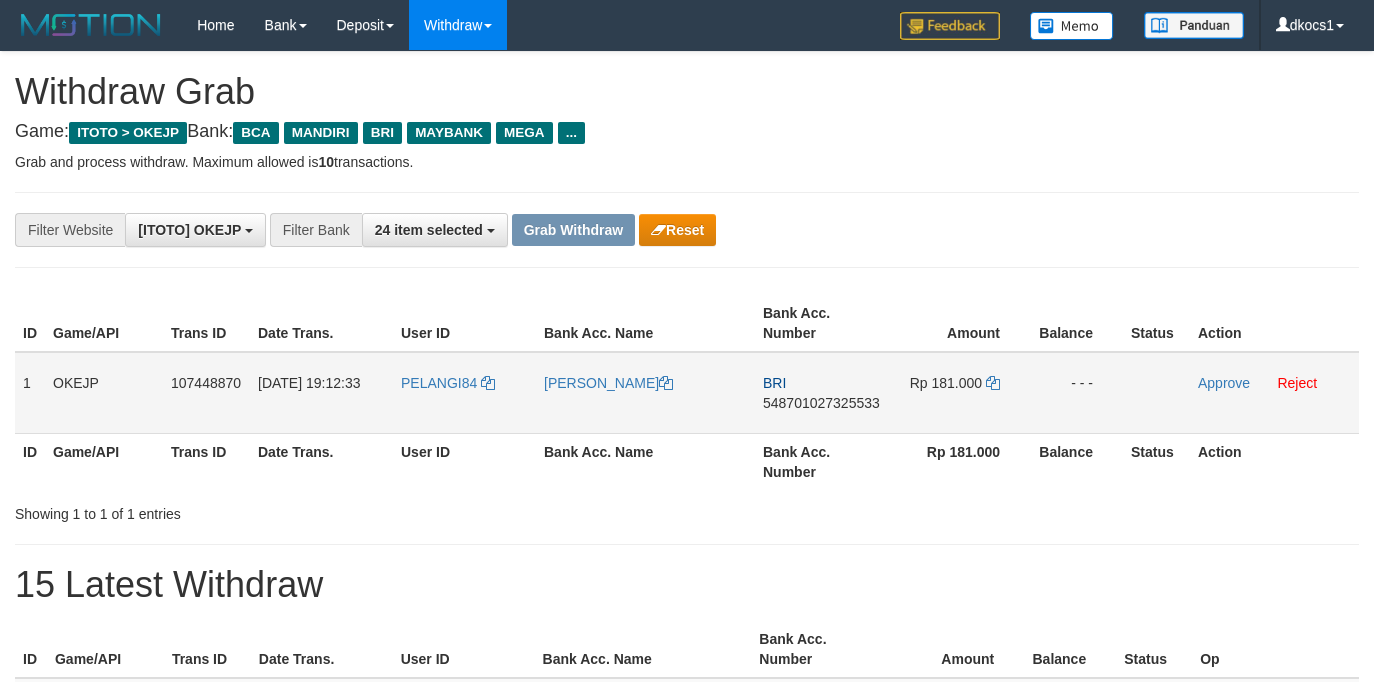 click on "PELANGI84" at bounding box center [464, 393] 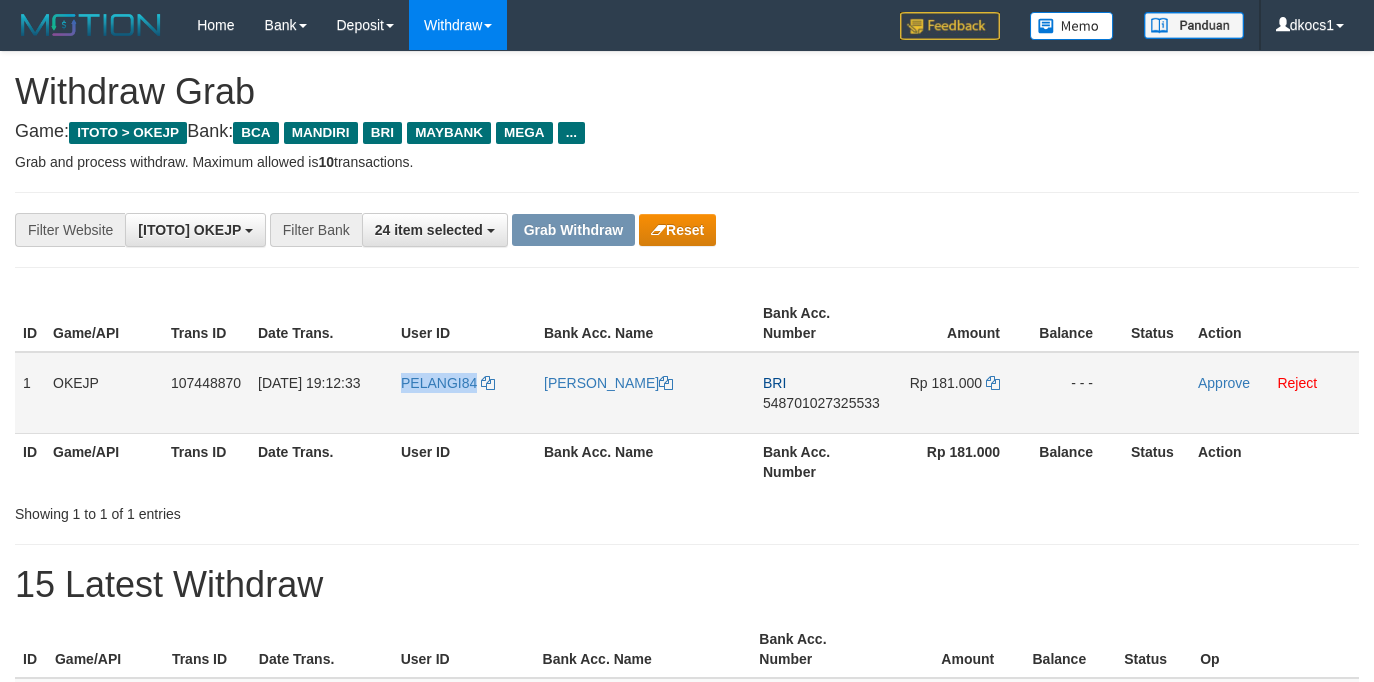drag, startPoint x: 433, startPoint y: 412, endPoint x: 399, endPoint y: 415, distance: 34.132095 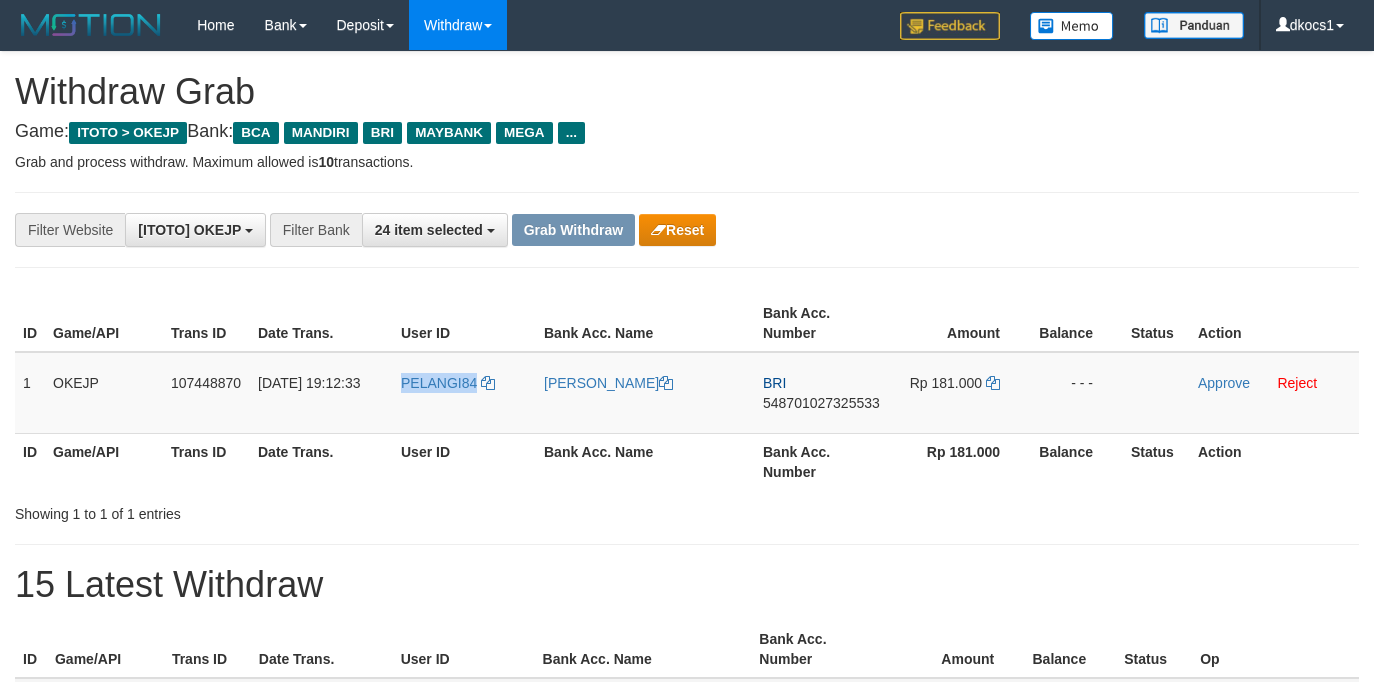 copy on "PELANGI84" 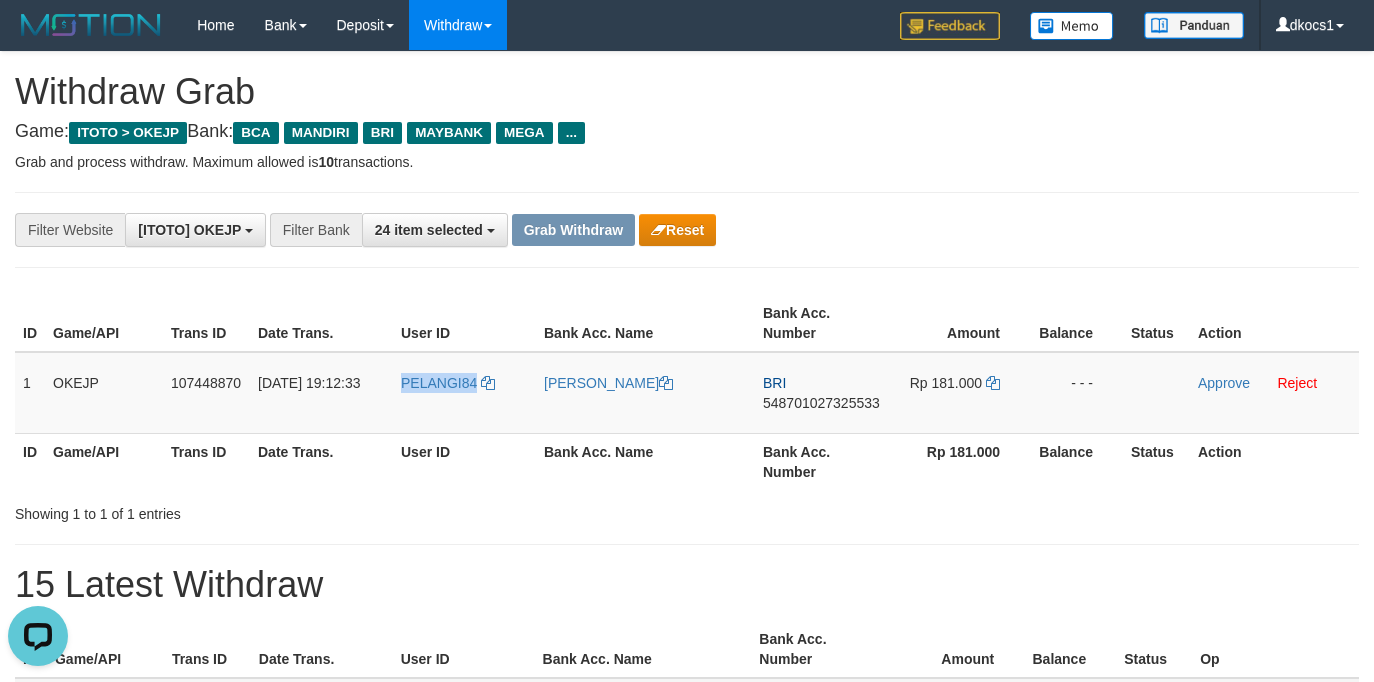 scroll, scrollTop: 0, scrollLeft: 0, axis: both 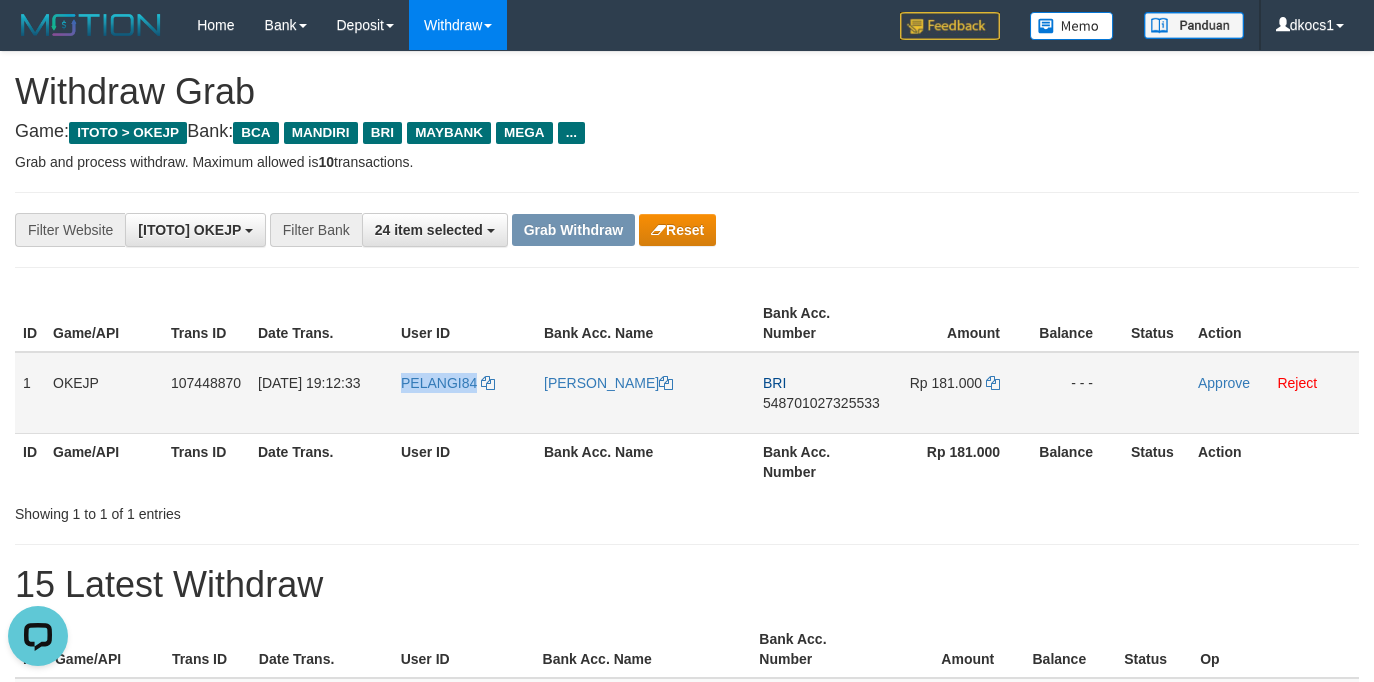 click on "PELANGI84" at bounding box center (464, 393) 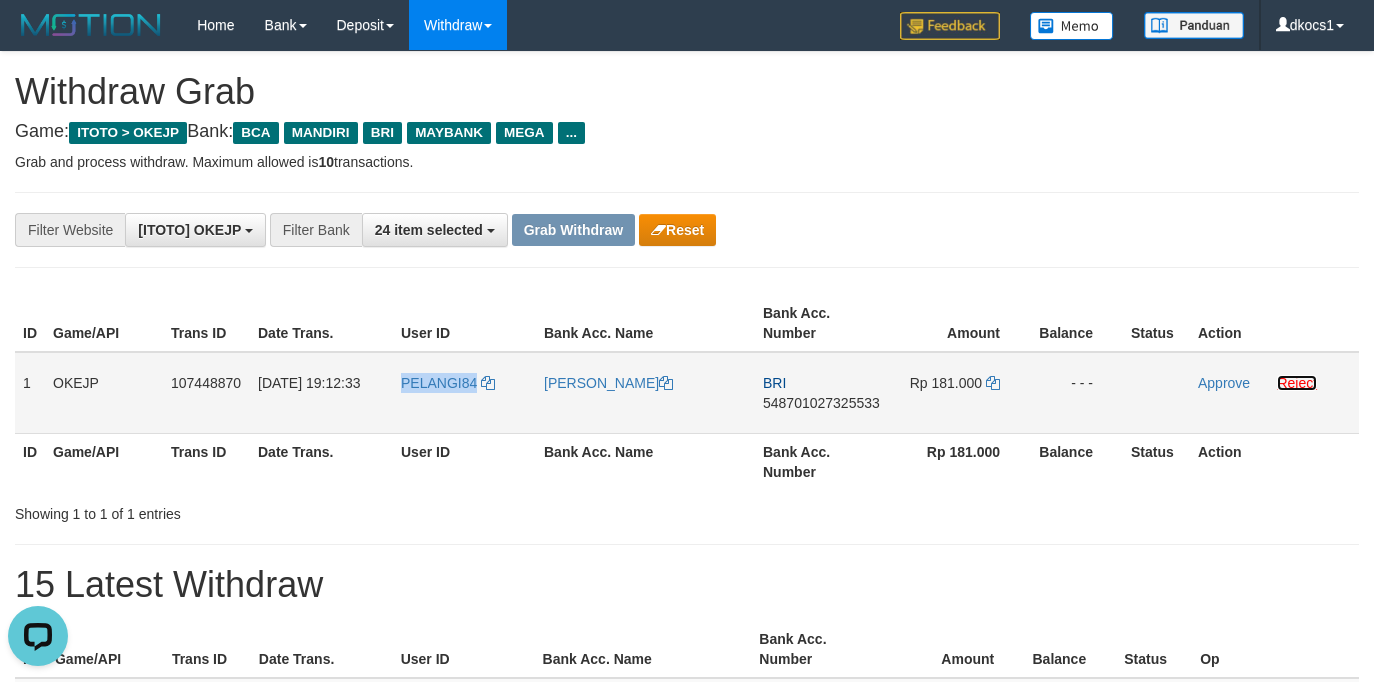 click on "Reject" at bounding box center (1297, 383) 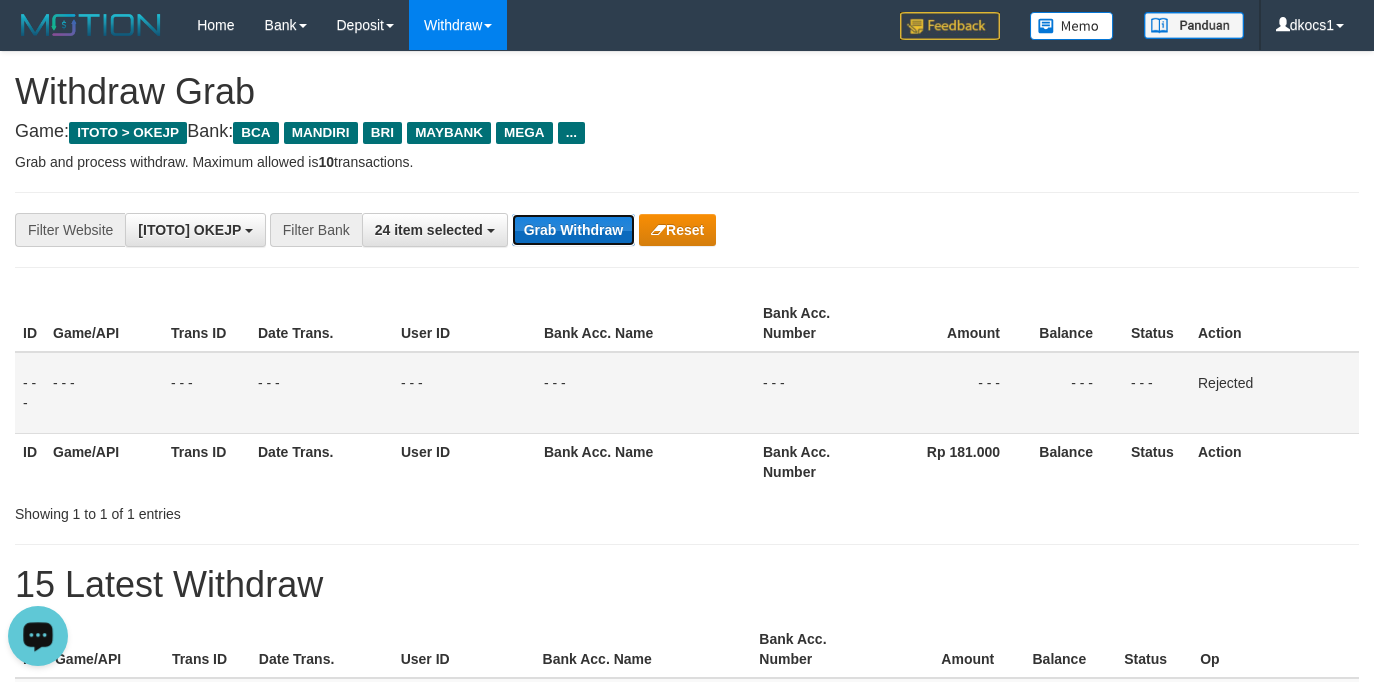 click on "Grab Withdraw" at bounding box center (573, 230) 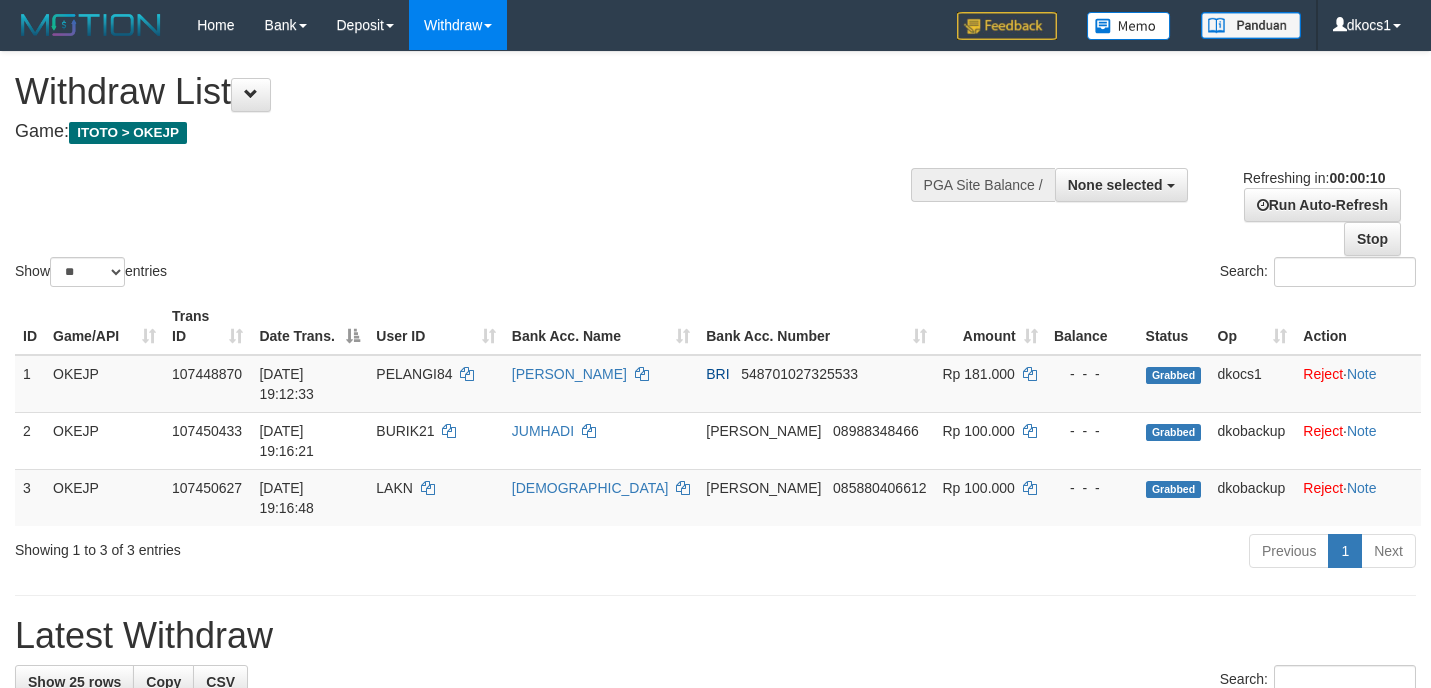 select 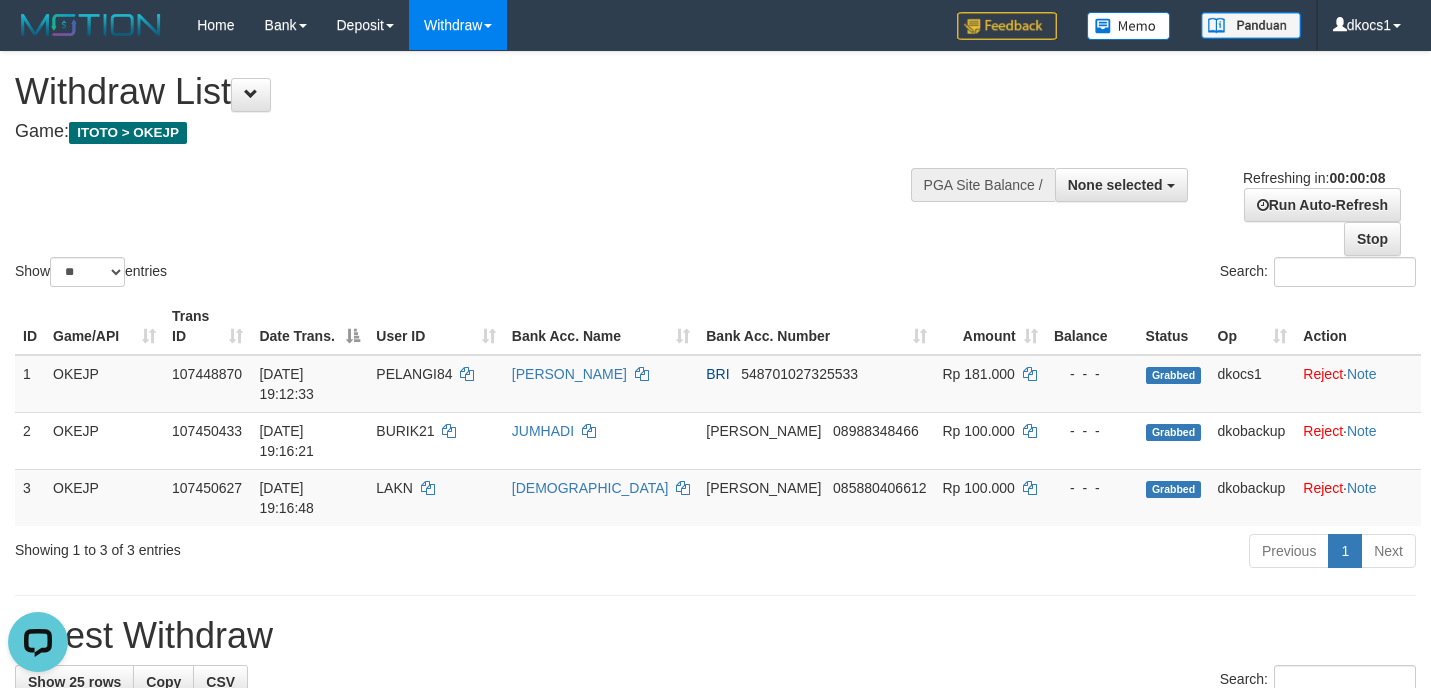 scroll, scrollTop: 0, scrollLeft: 0, axis: both 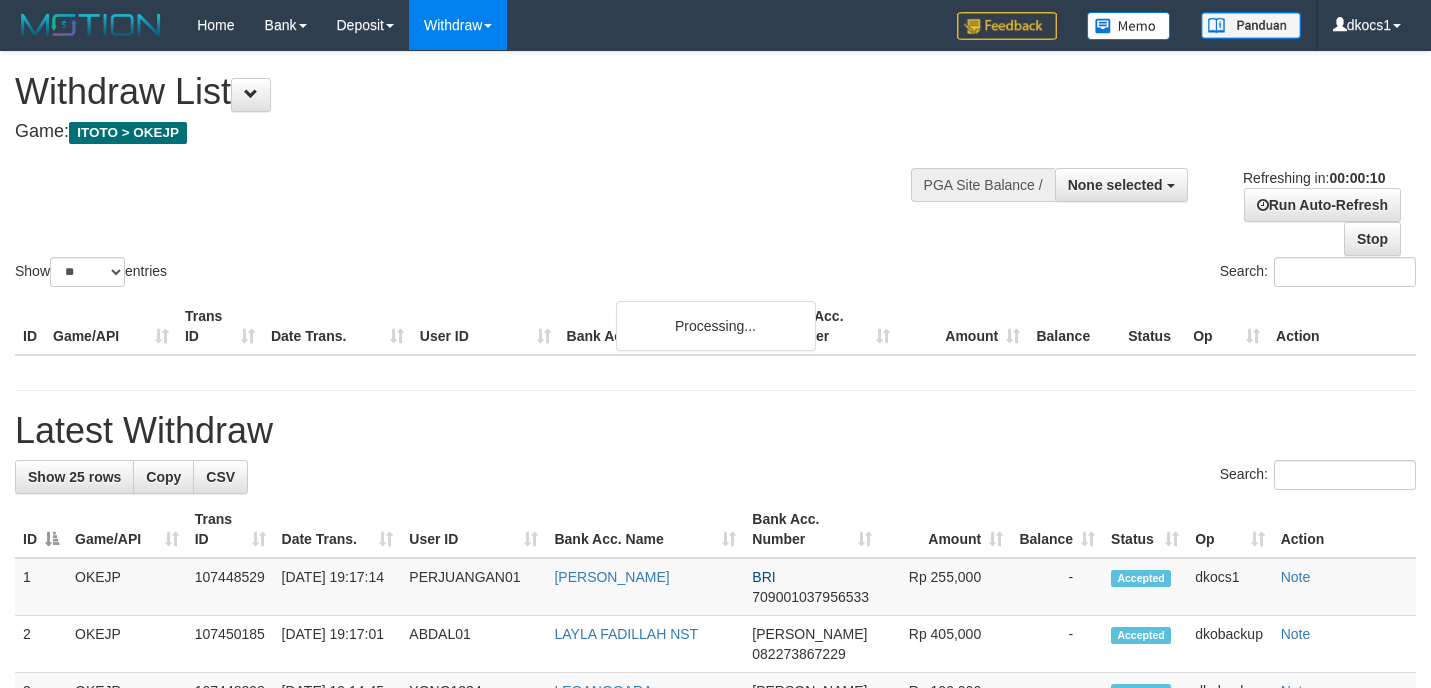 select 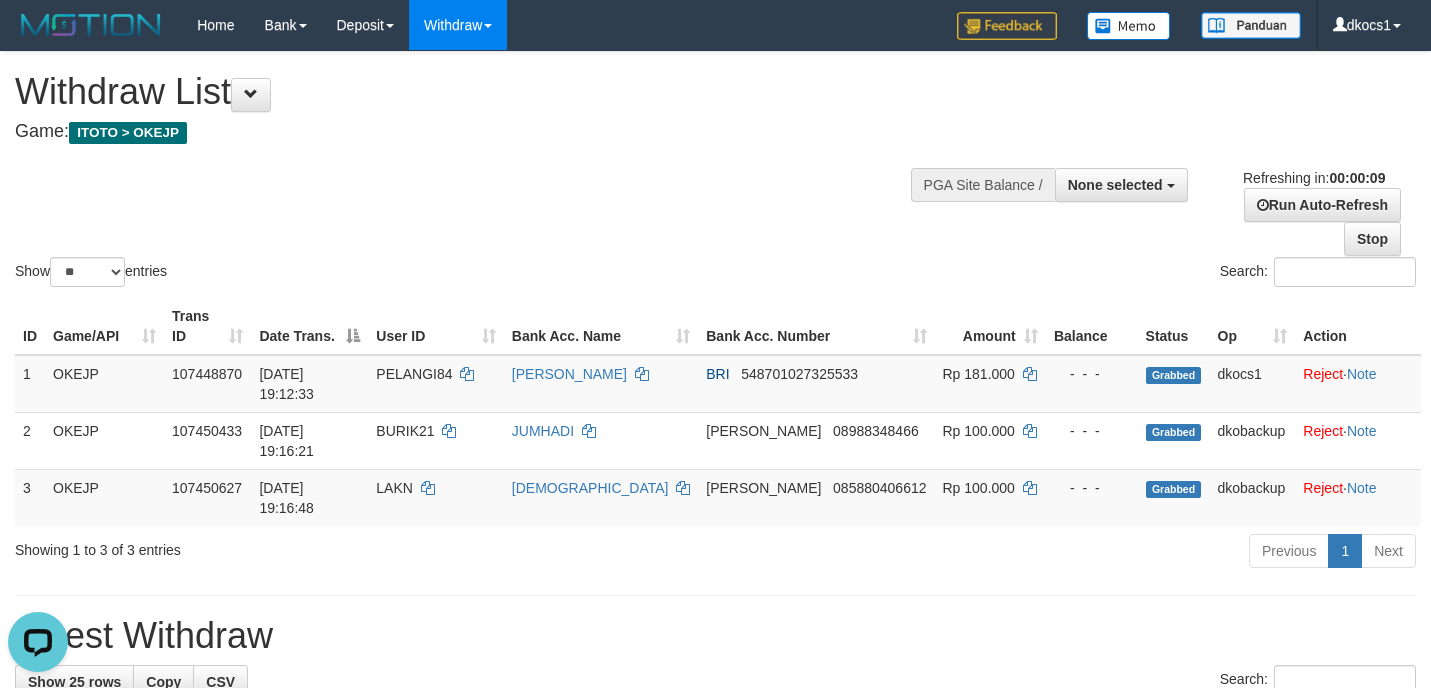 scroll, scrollTop: 0, scrollLeft: 0, axis: both 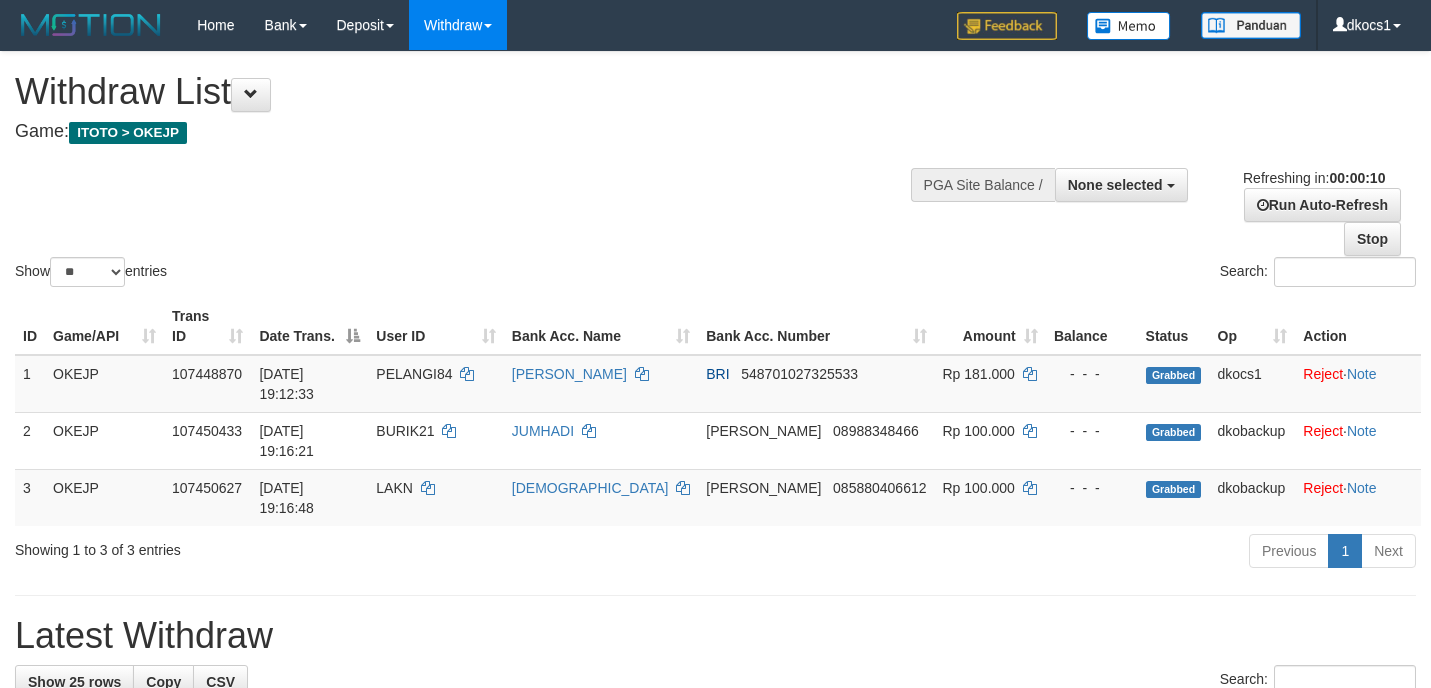 select 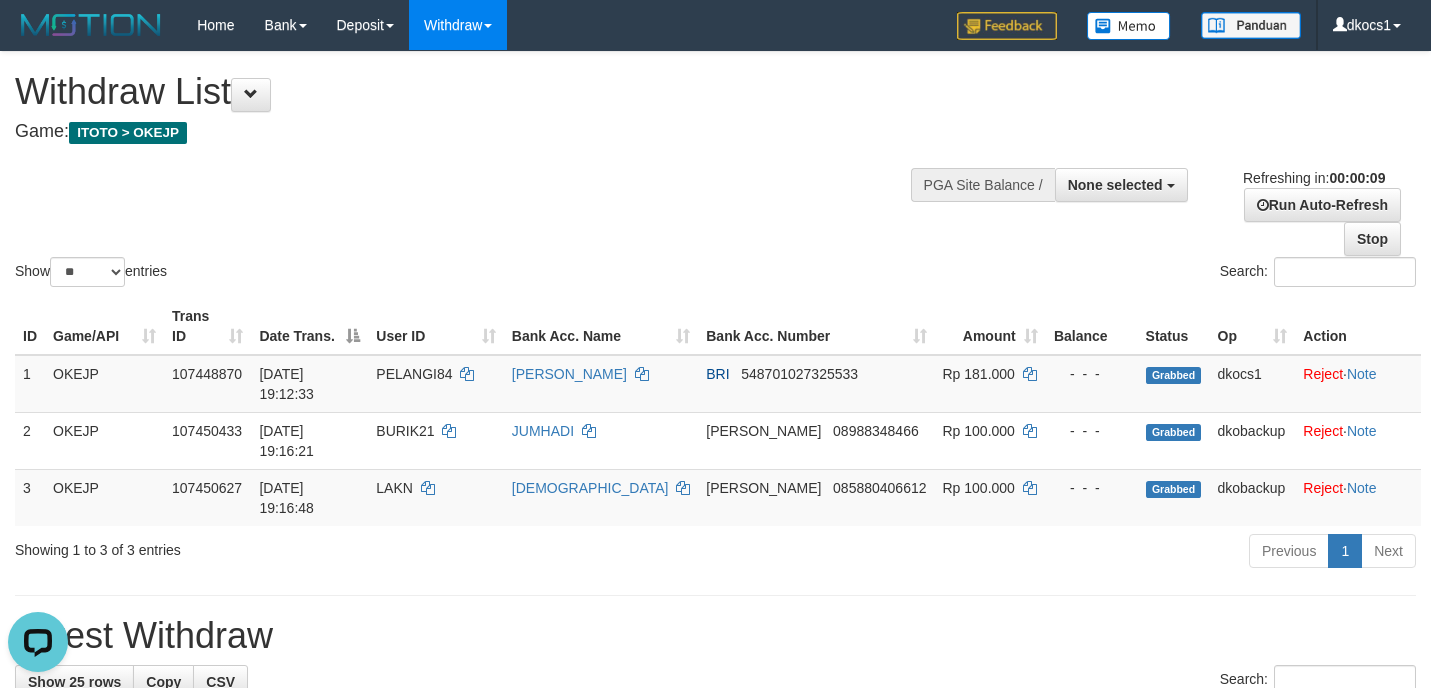 scroll, scrollTop: 0, scrollLeft: 0, axis: both 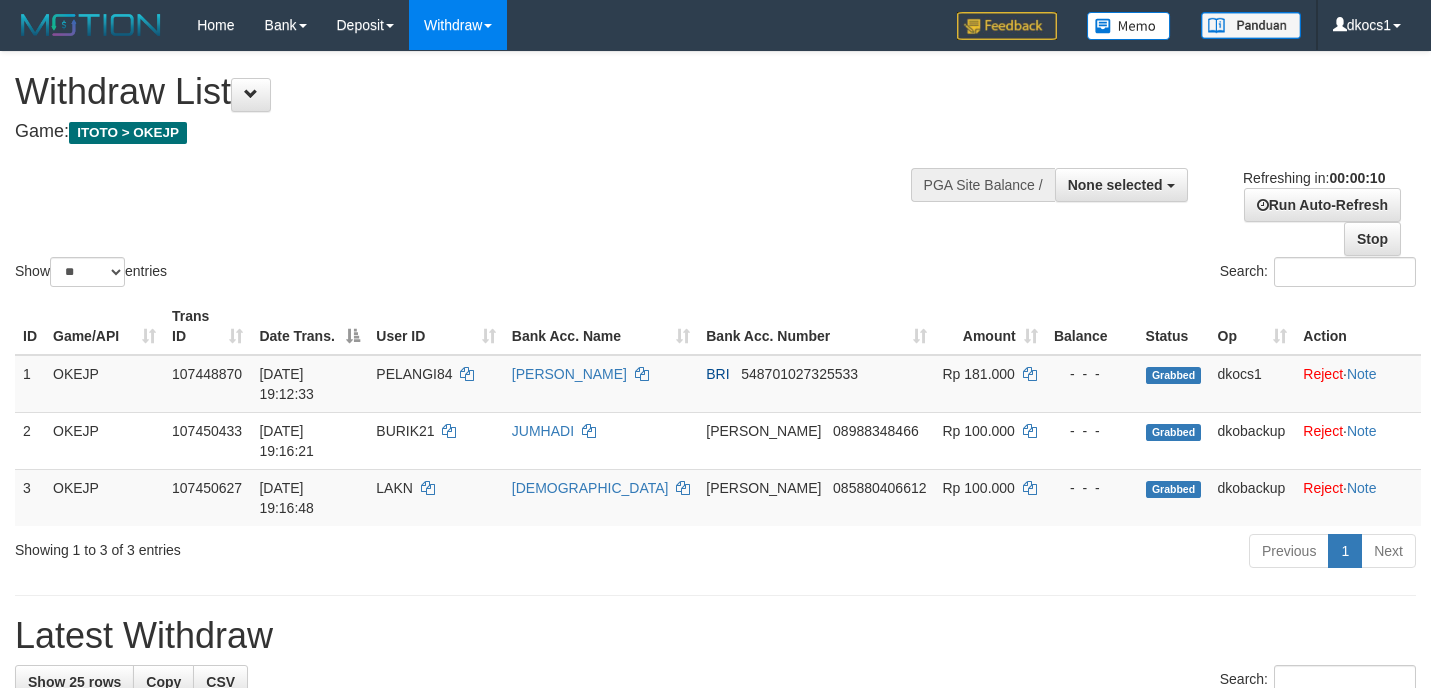 select 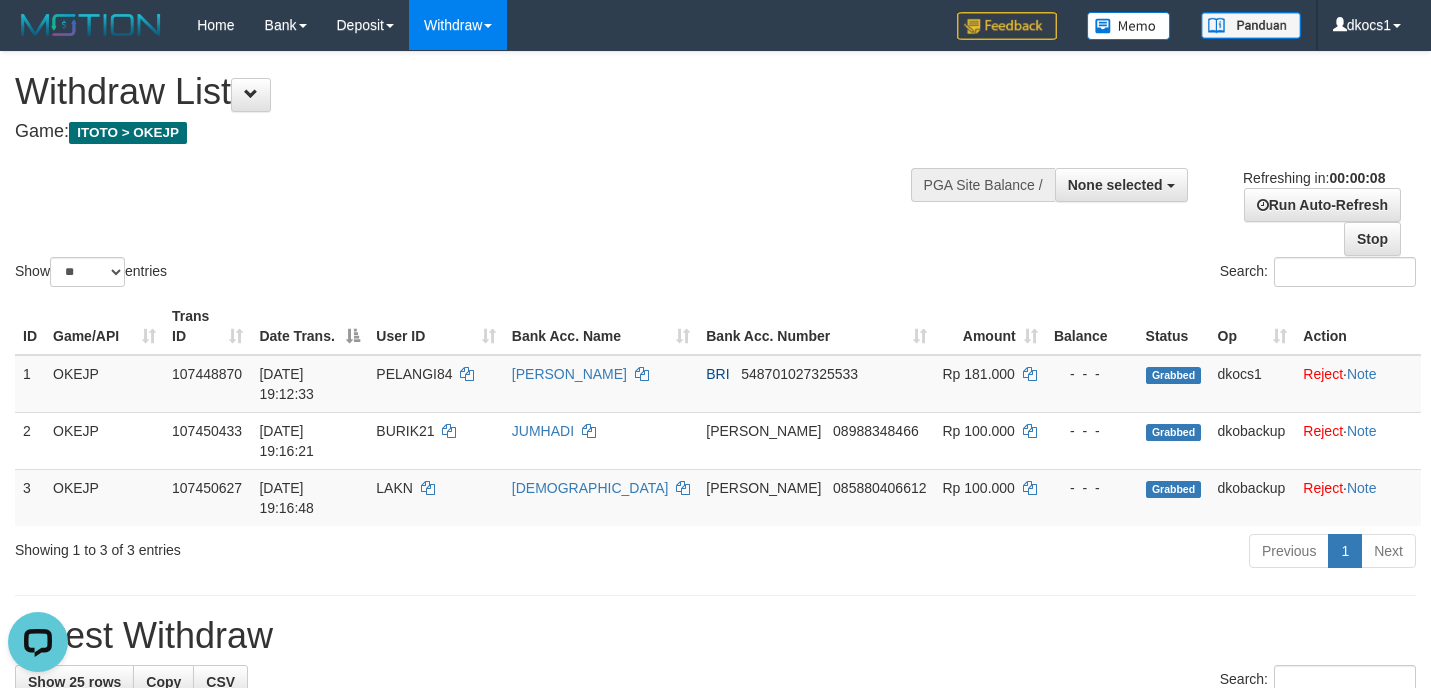 scroll, scrollTop: 0, scrollLeft: 0, axis: both 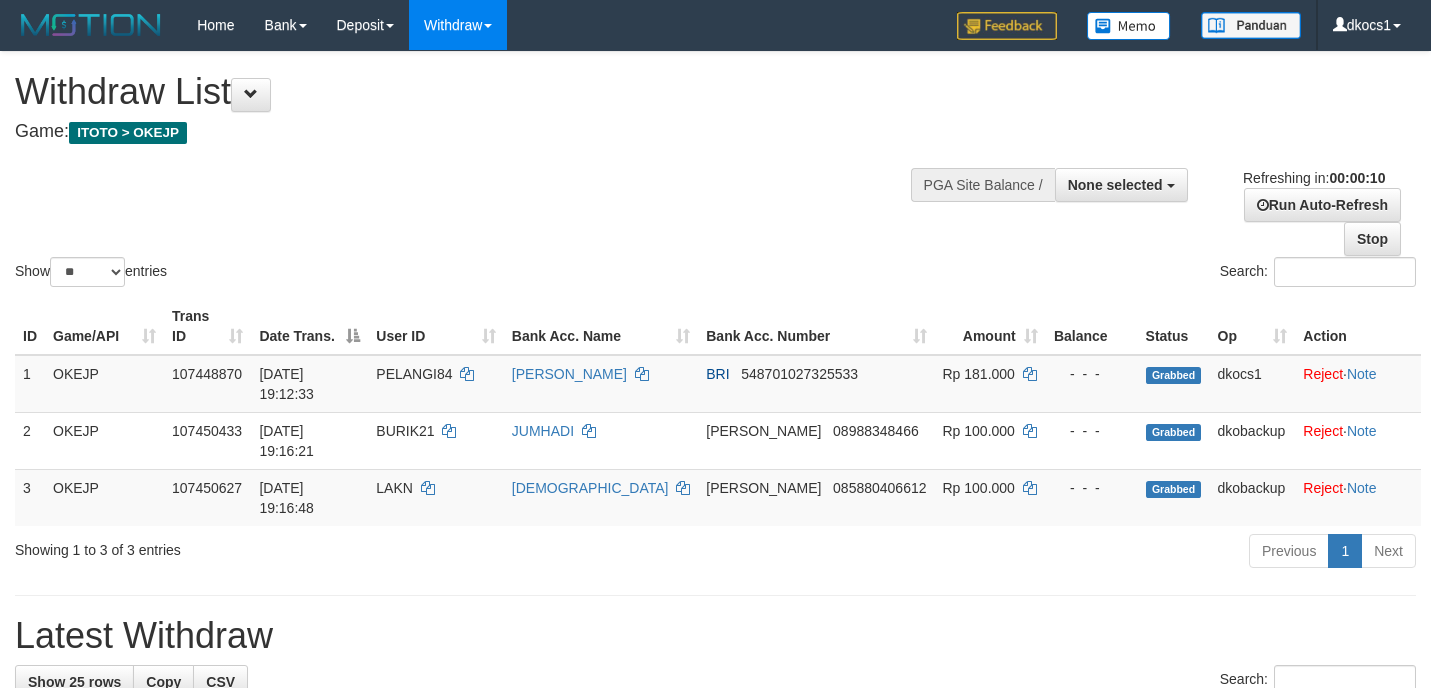 select 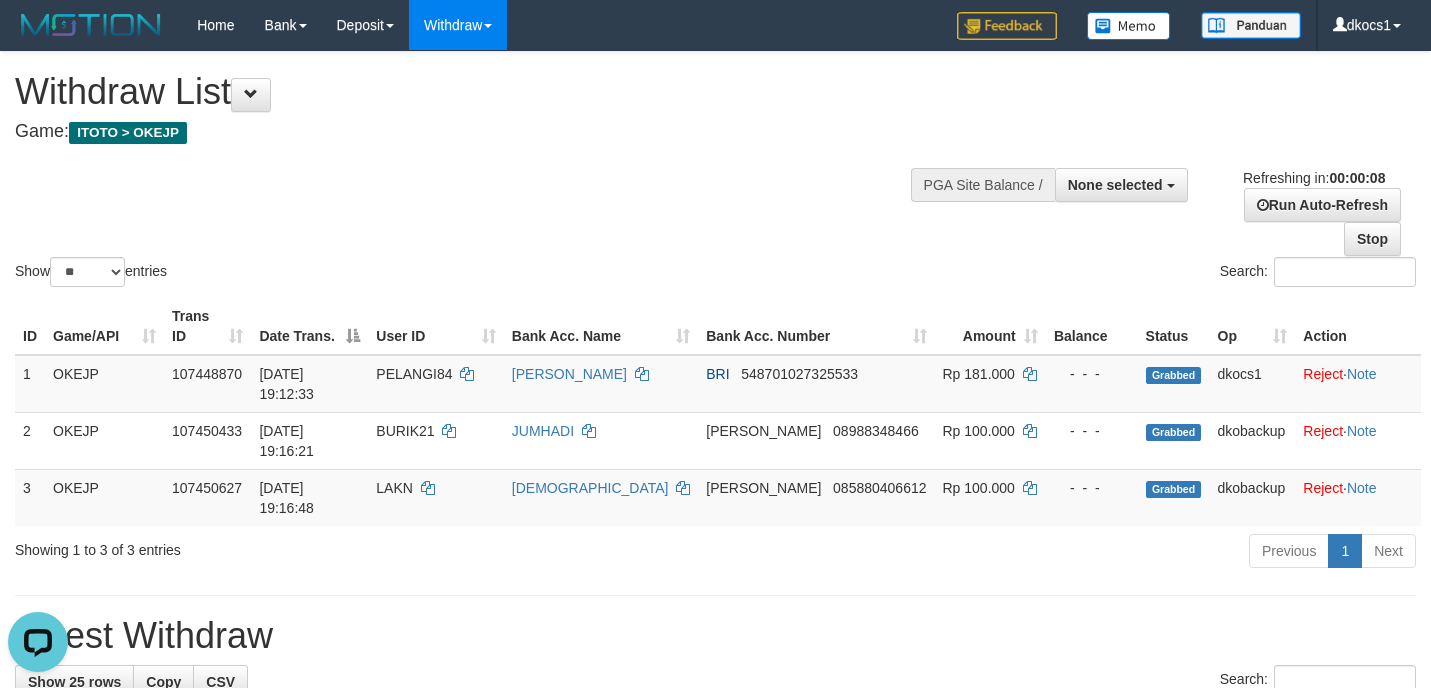 scroll, scrollTop: 0, scrollLeft: 0, axis: both 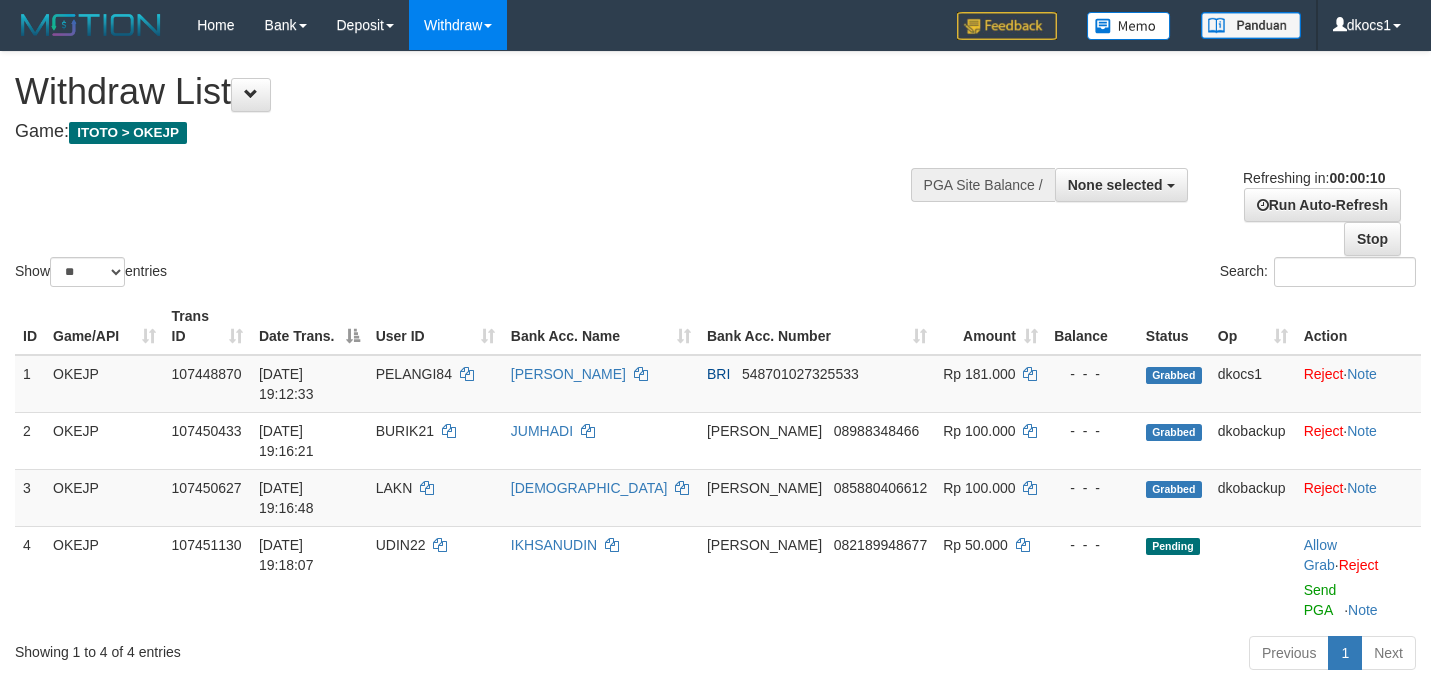 select 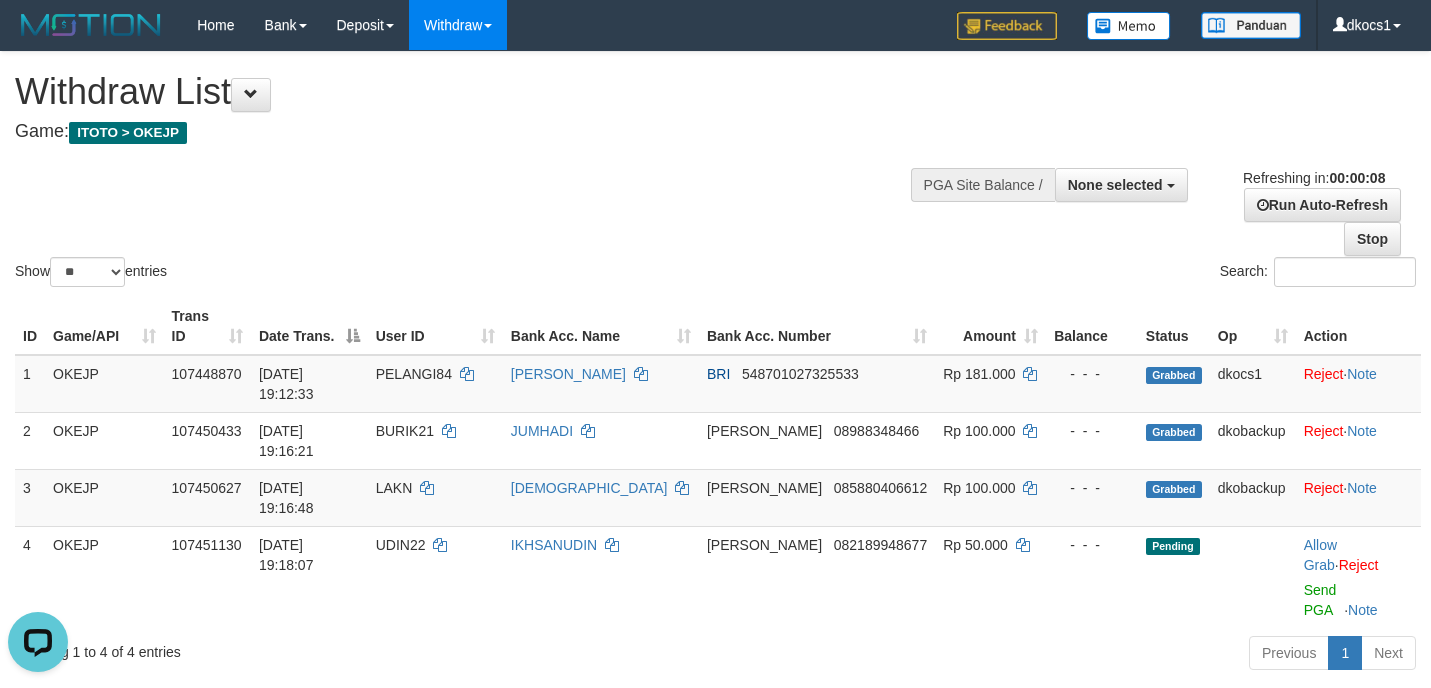 scroll, scrollTop: 0, scrollLeft: 0, axis: both 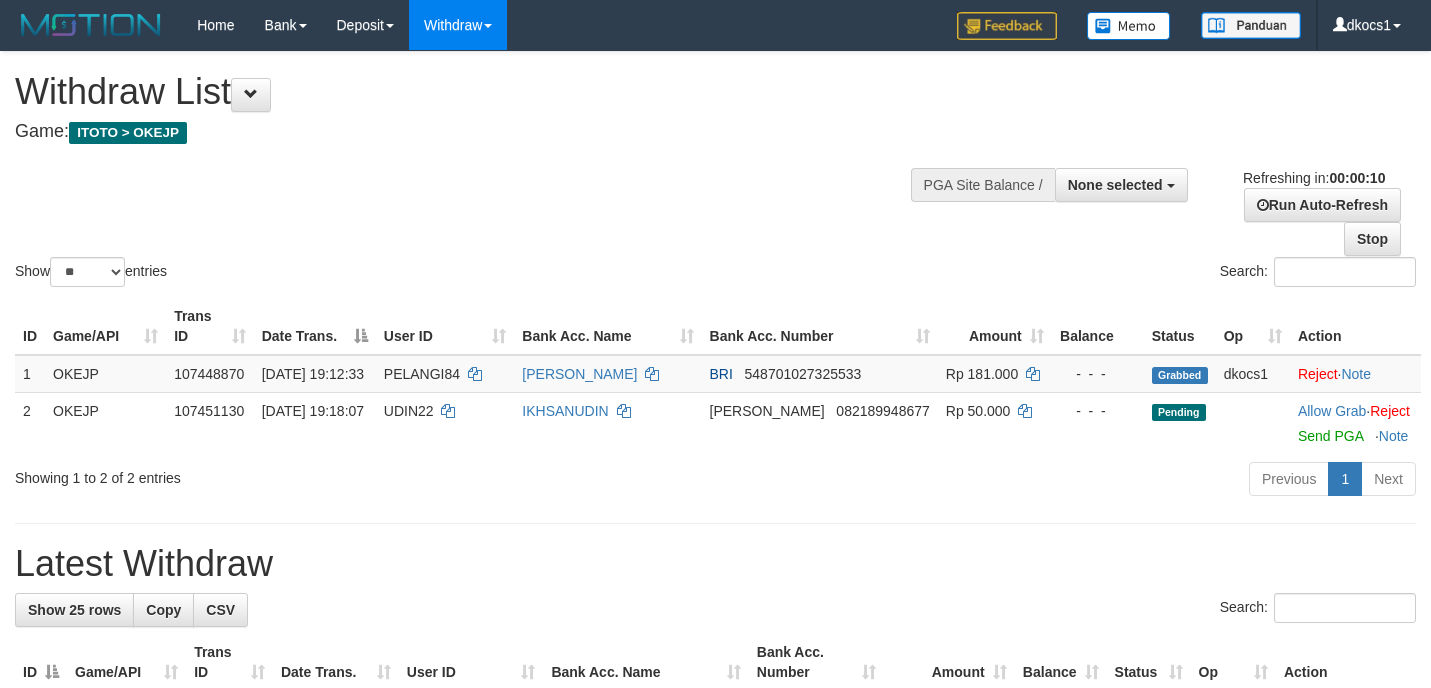 select 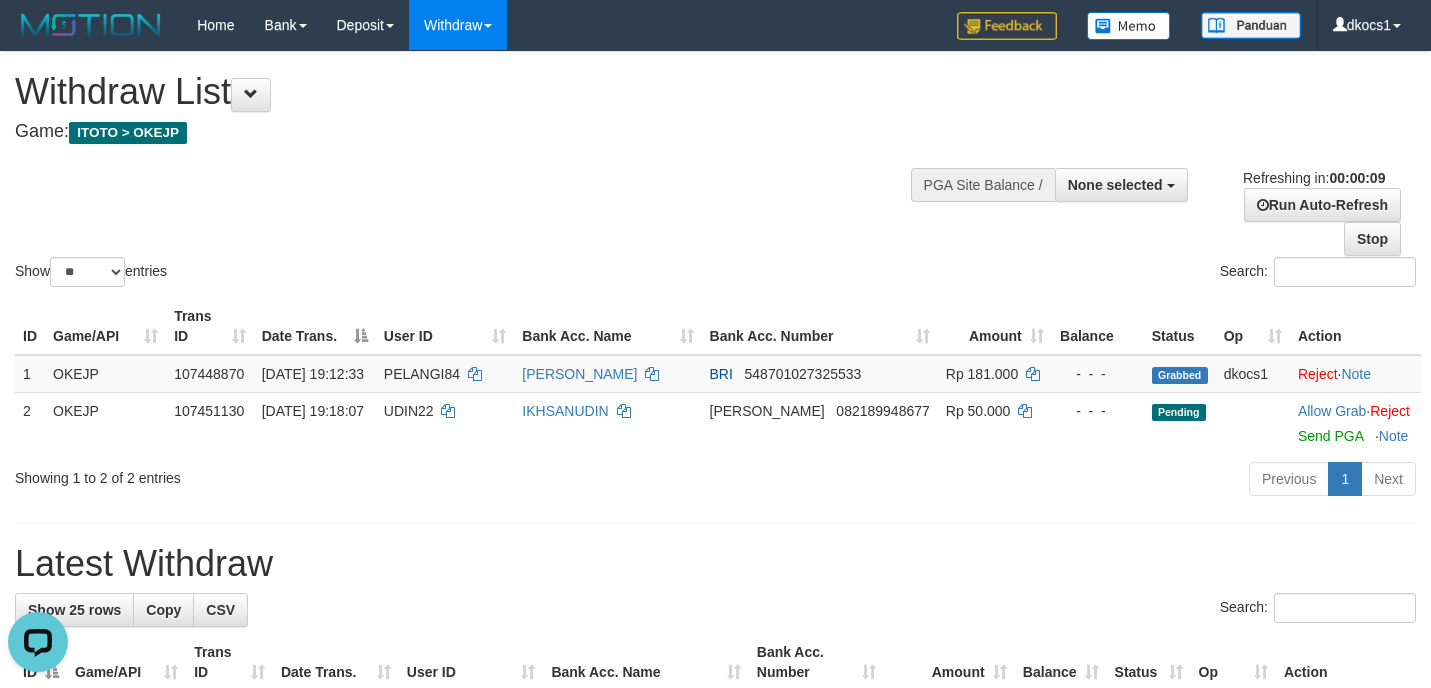scroll, scrollTop: 0, scrollLeft: 0, axis: both 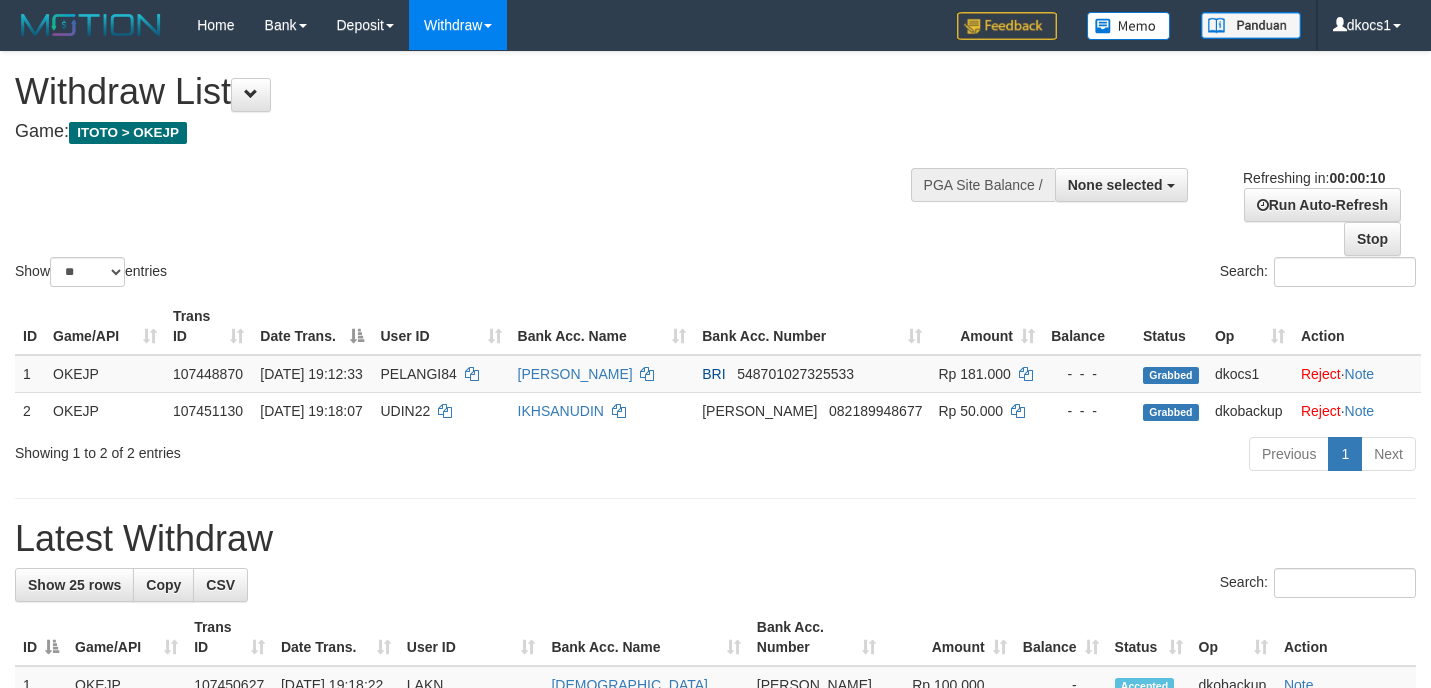 select 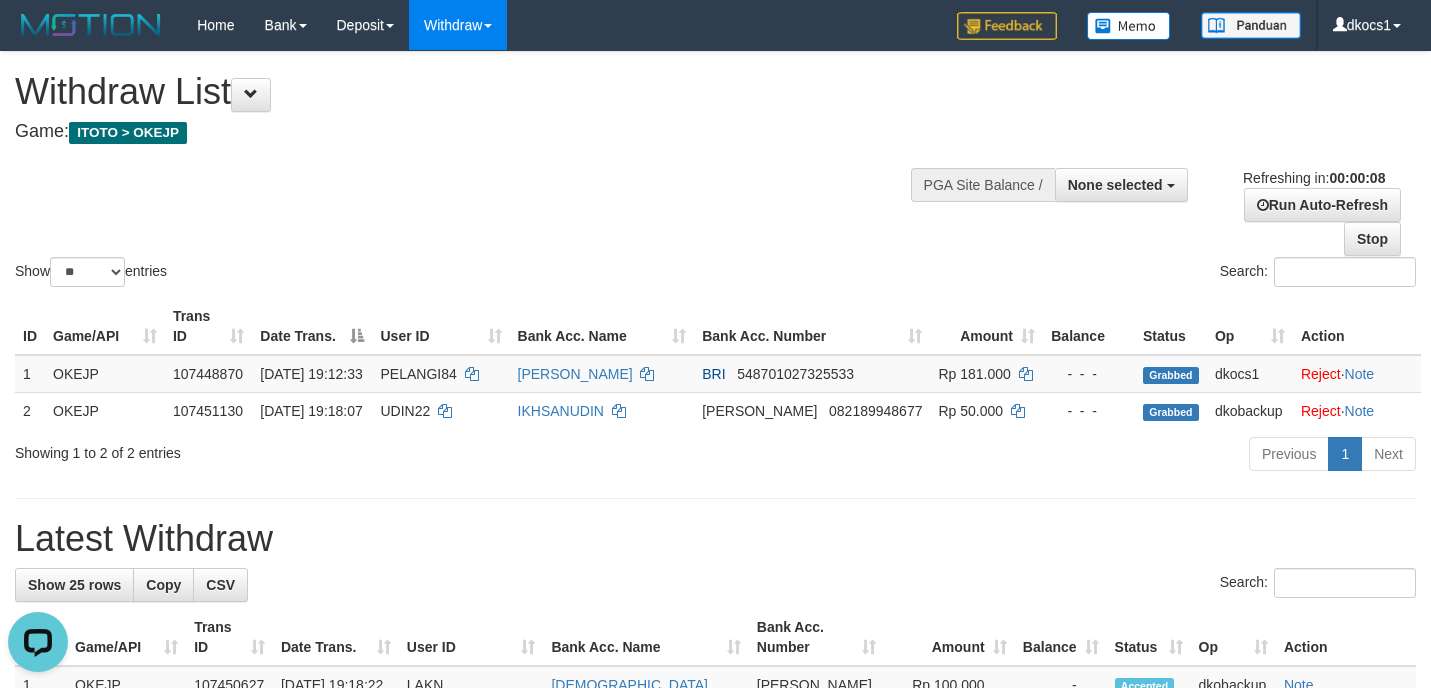 scroll, scrollTop: 0, scrollLeft: 0, axis: both 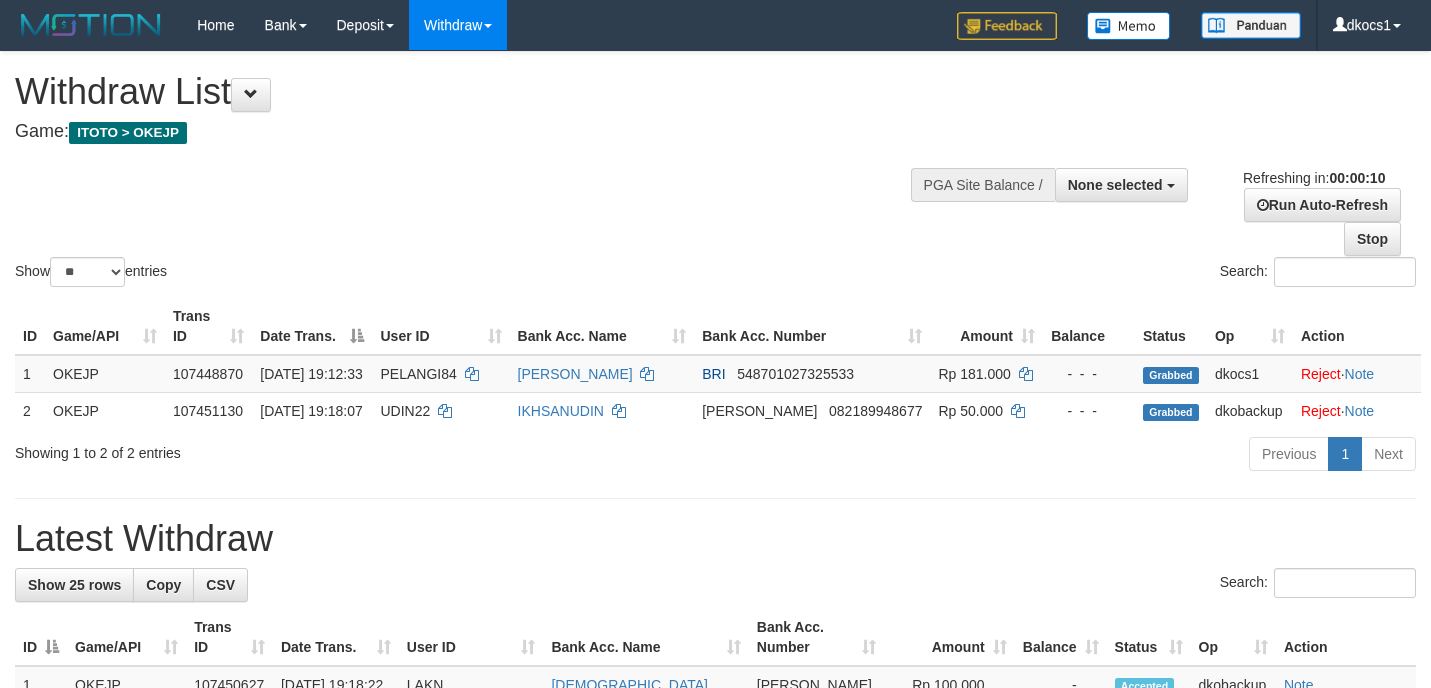 select 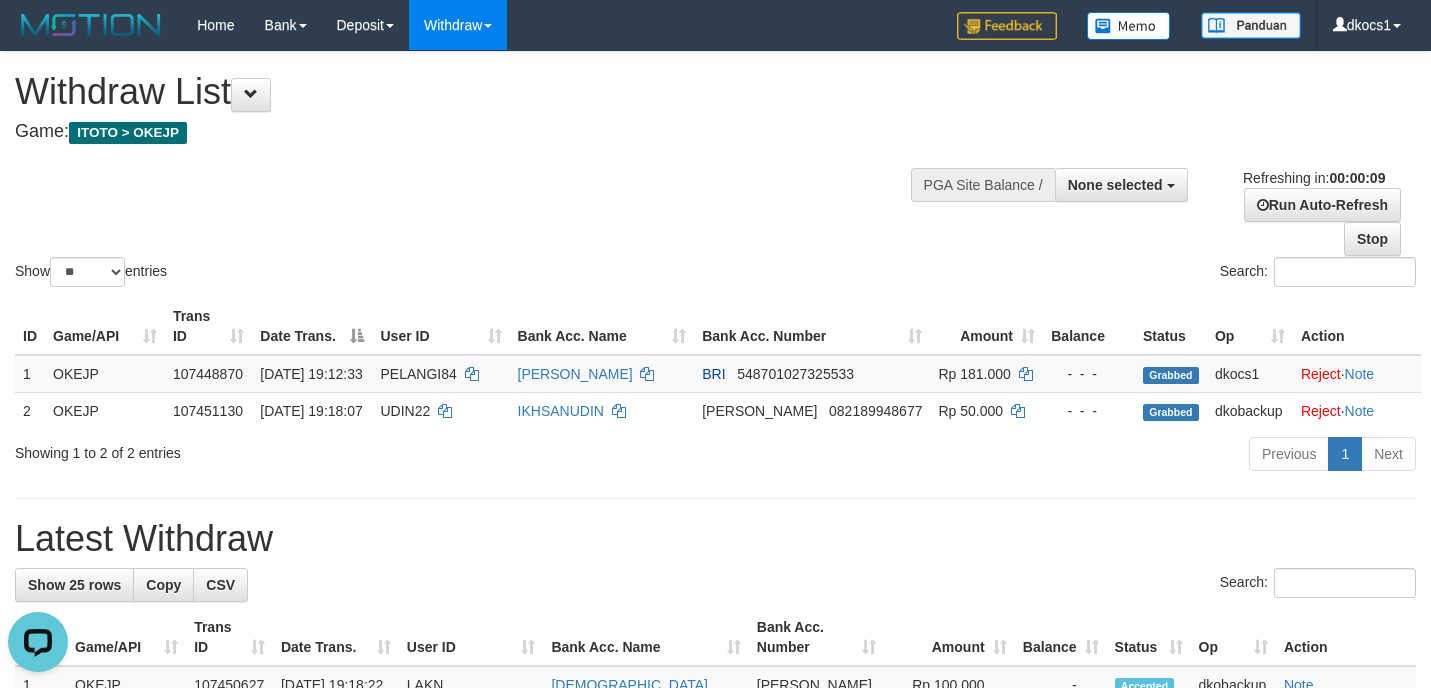 scroll, scrollTop: 0, scrollLeft: 0, axis: both 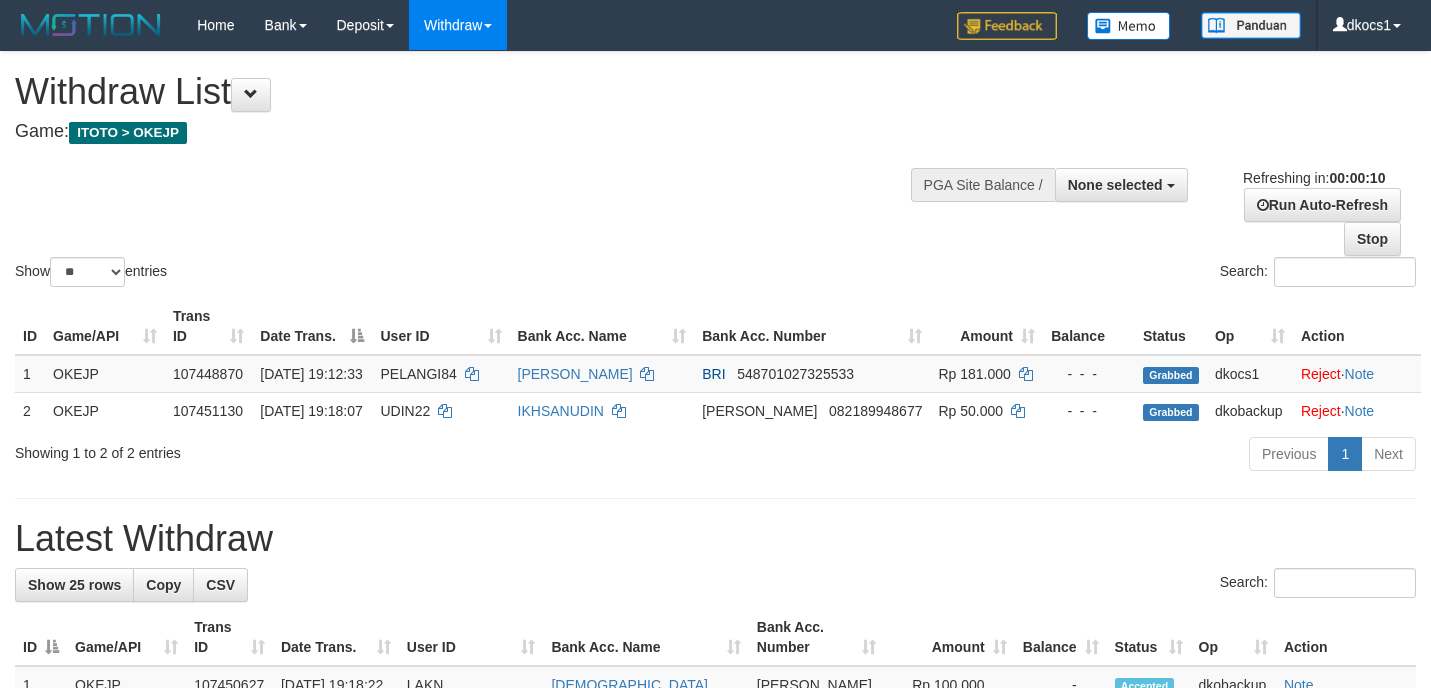 select 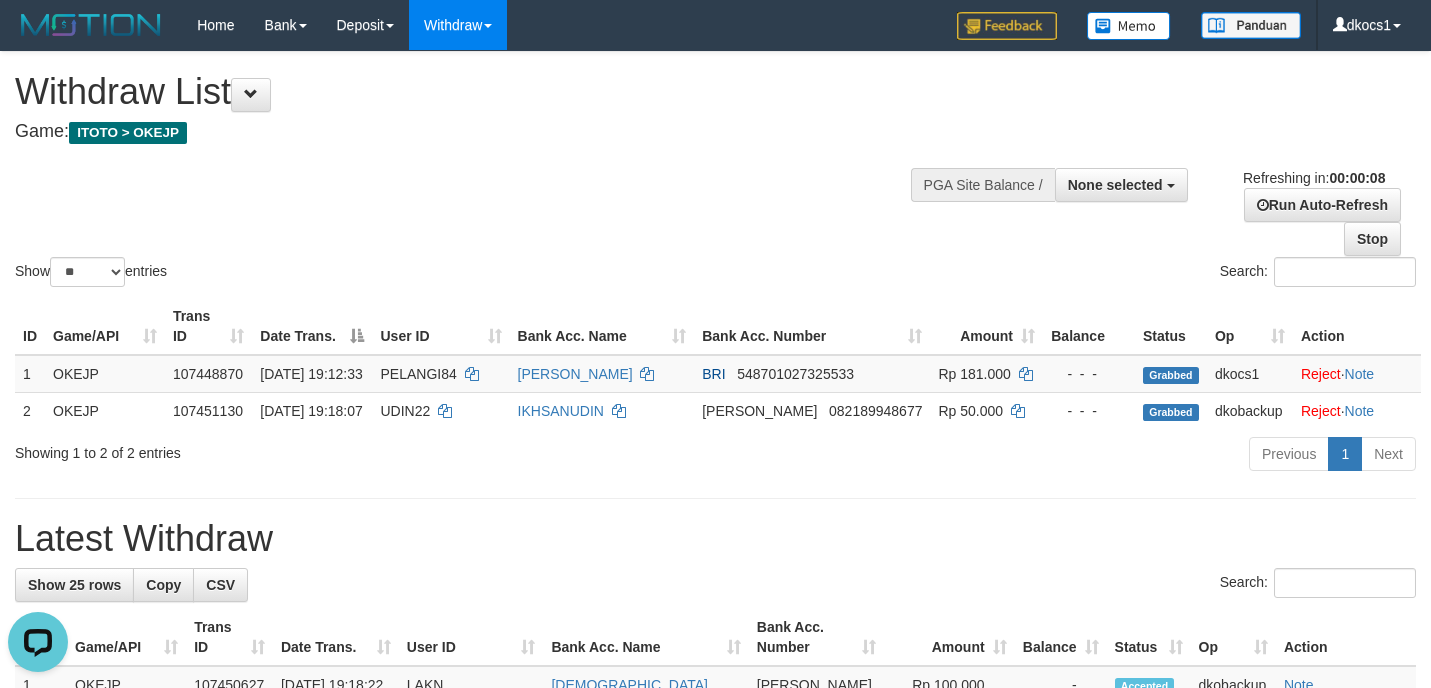 scroll, scrollTop: 0, scrollLeft: 0, axis: both 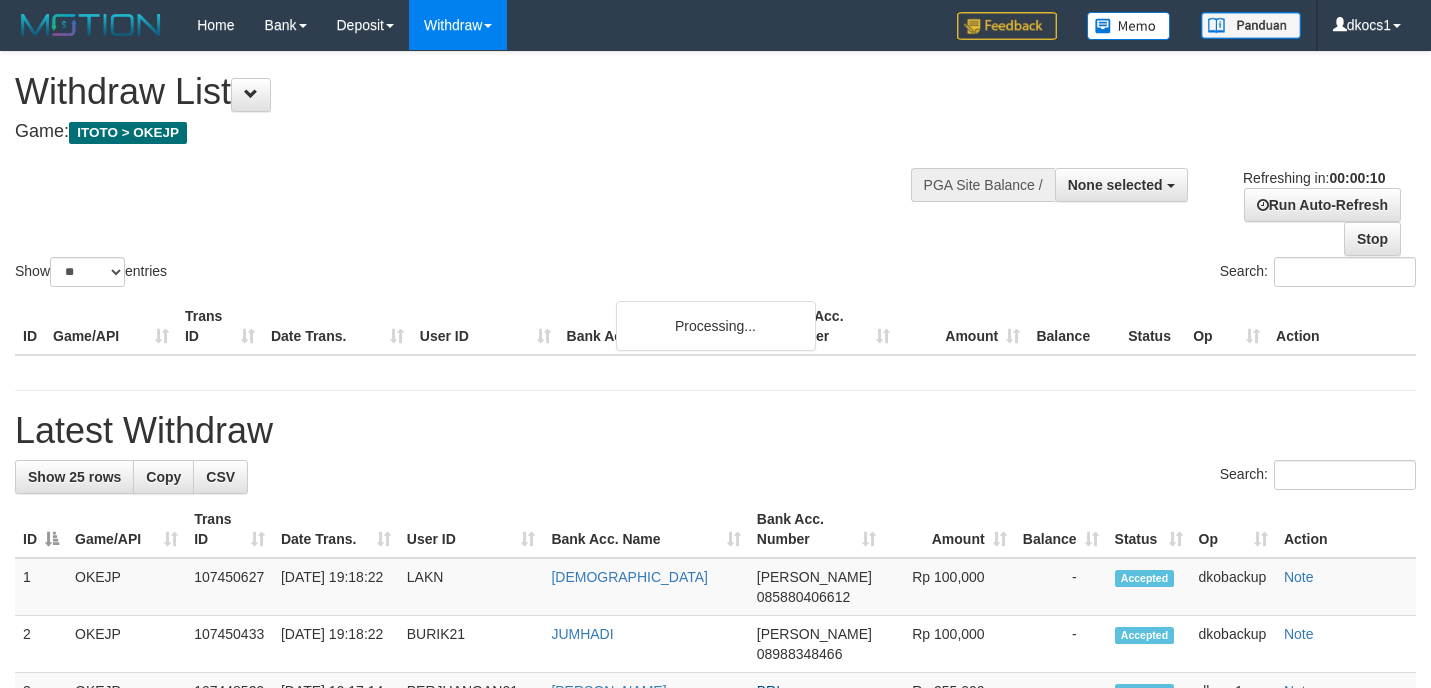 select 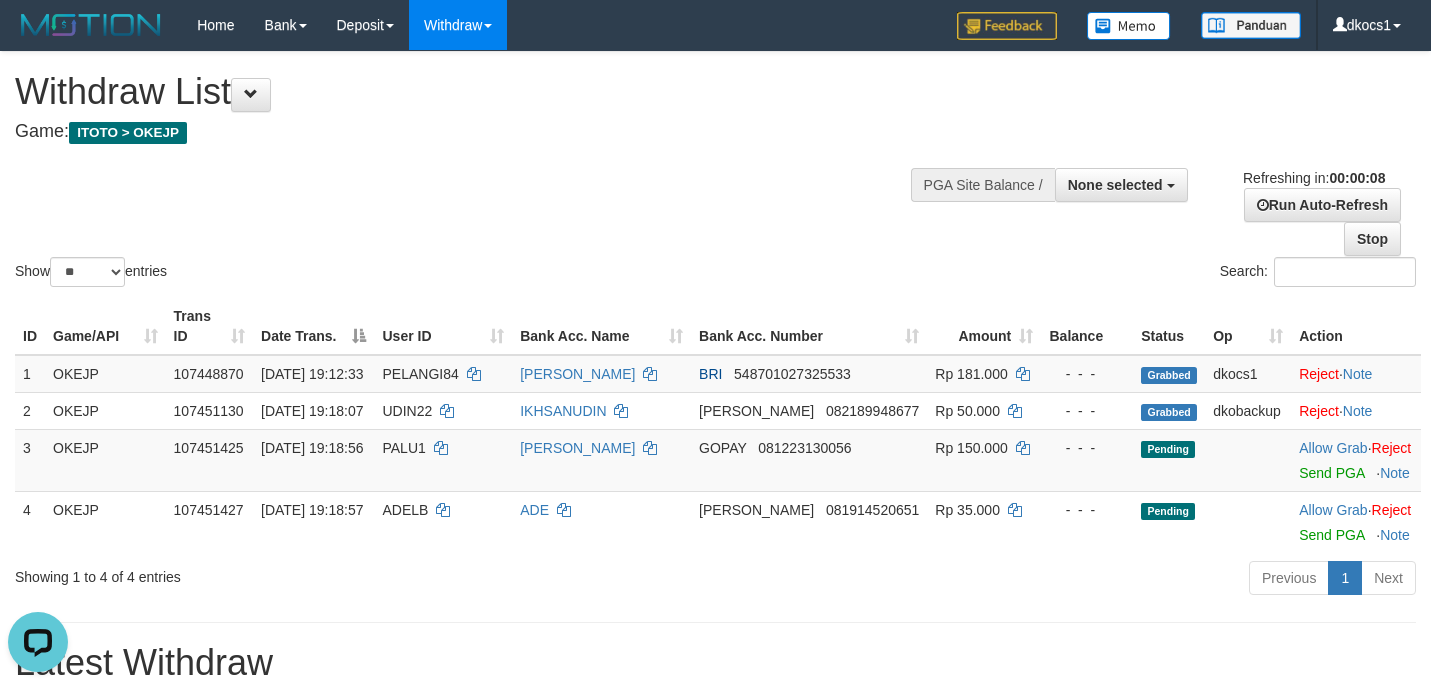 scroll, scrollTop: 0, scrollLeft: 0, axis: both 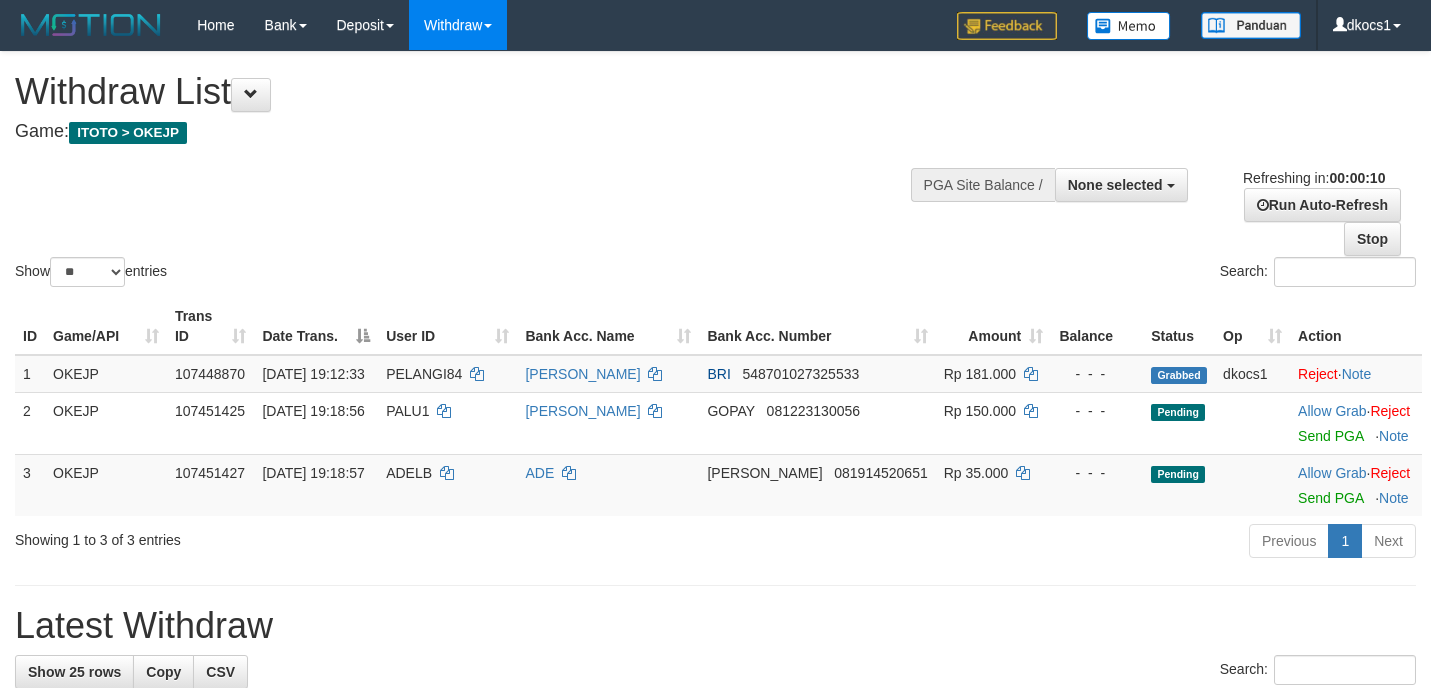select 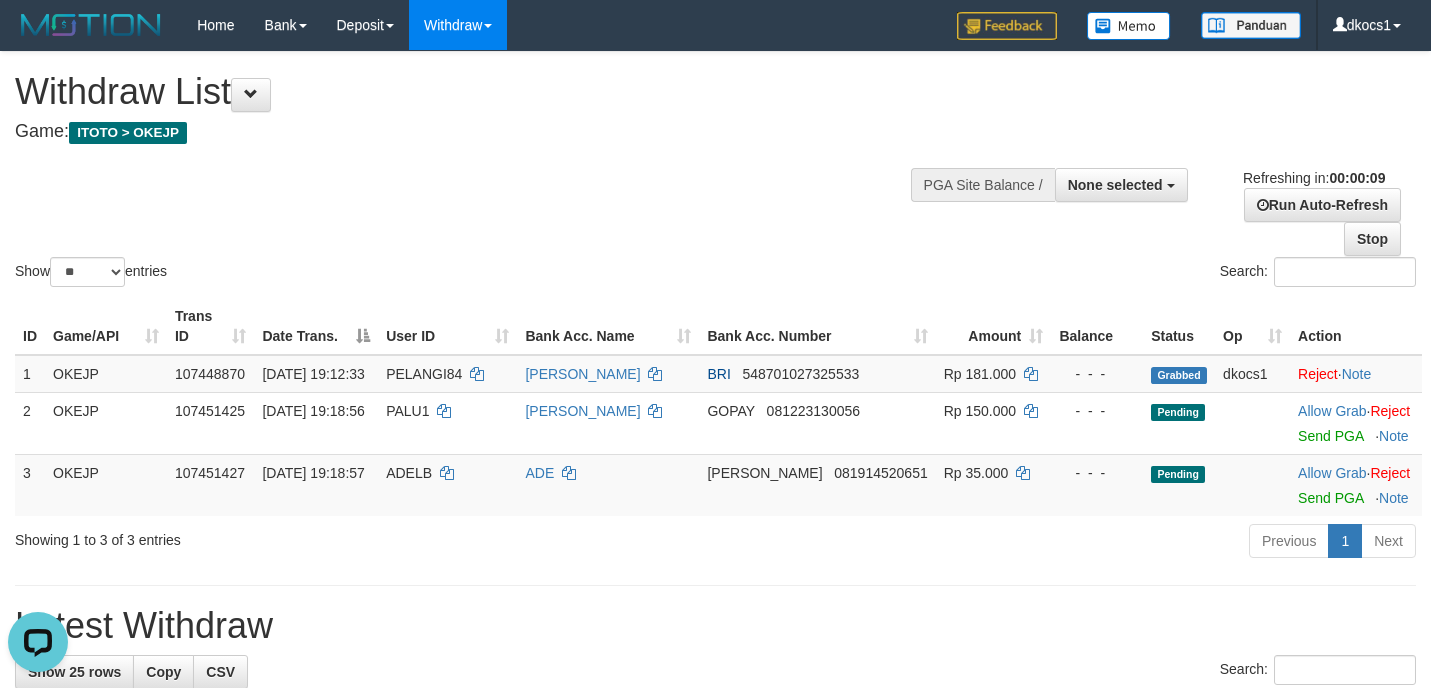 scroll, scrollTop: 0, scrollLeft: 0, axis: both 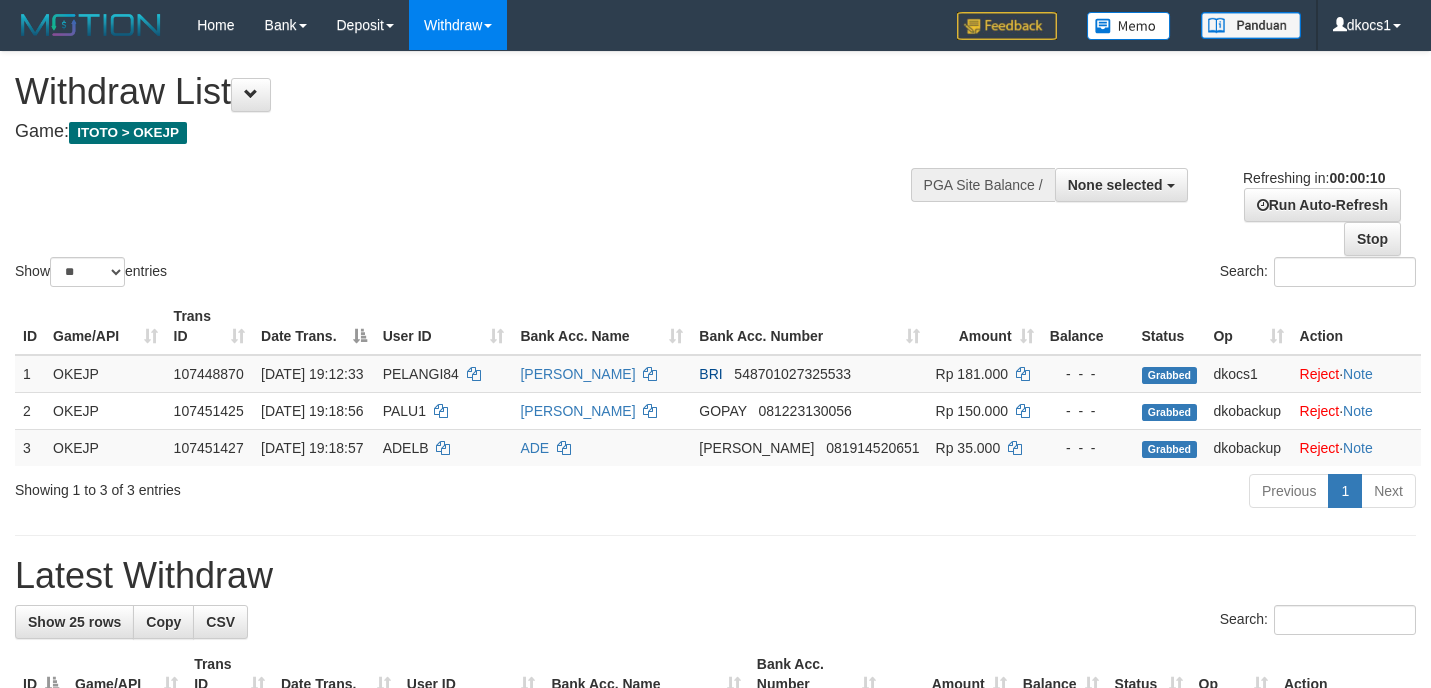 select 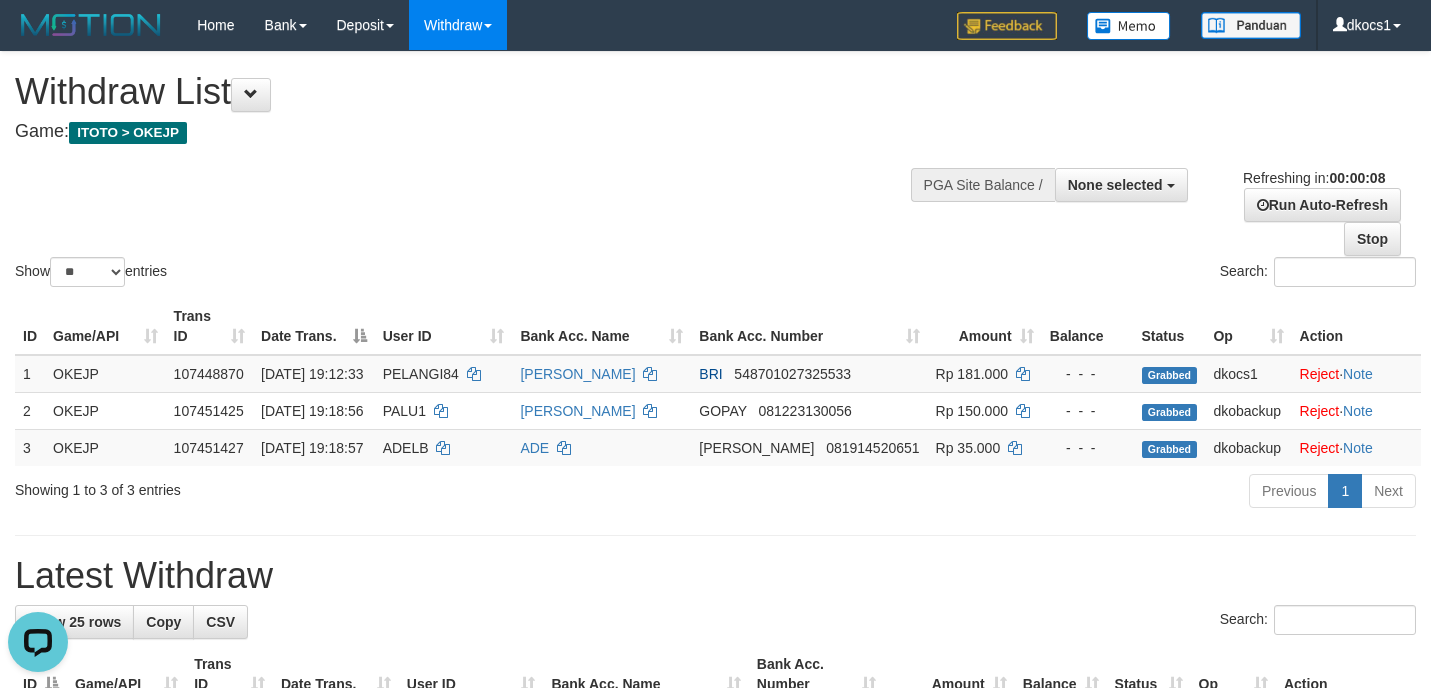 scroll, scrollTop: 0, scrollLeft: 0, axis: both 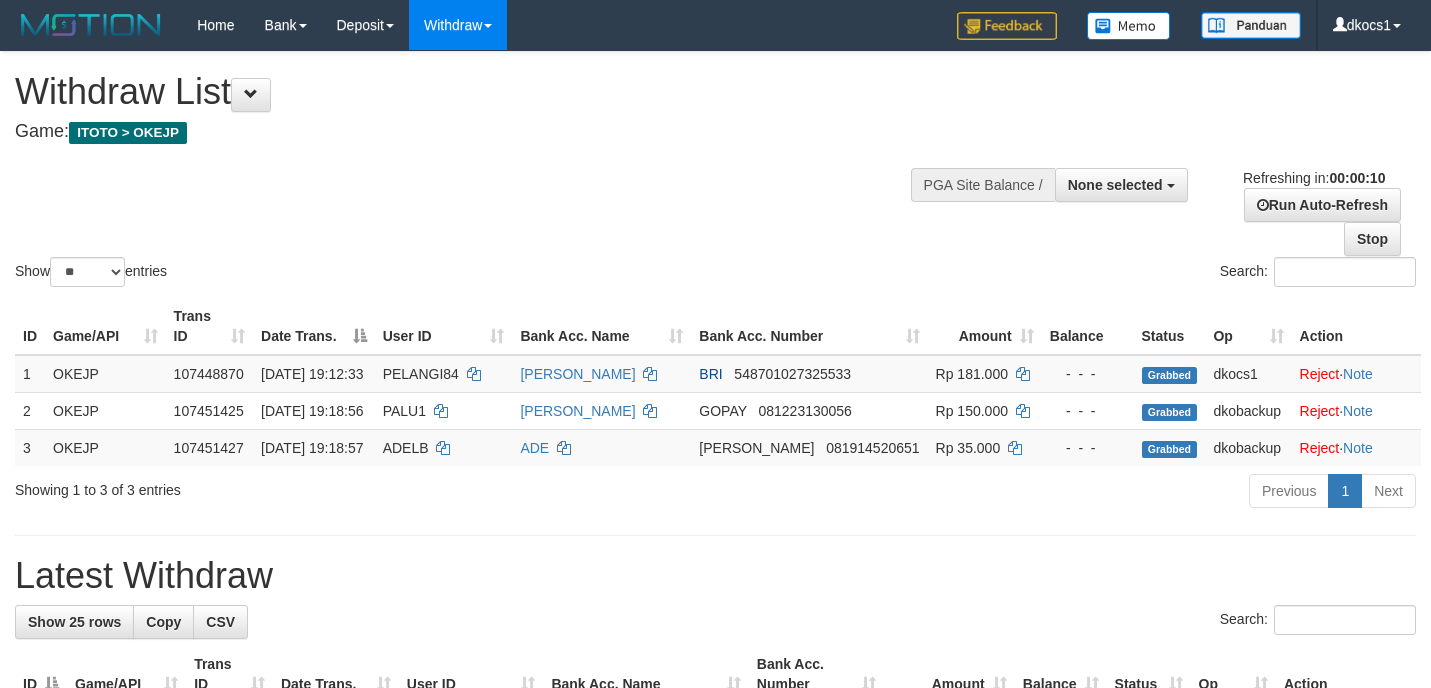 select 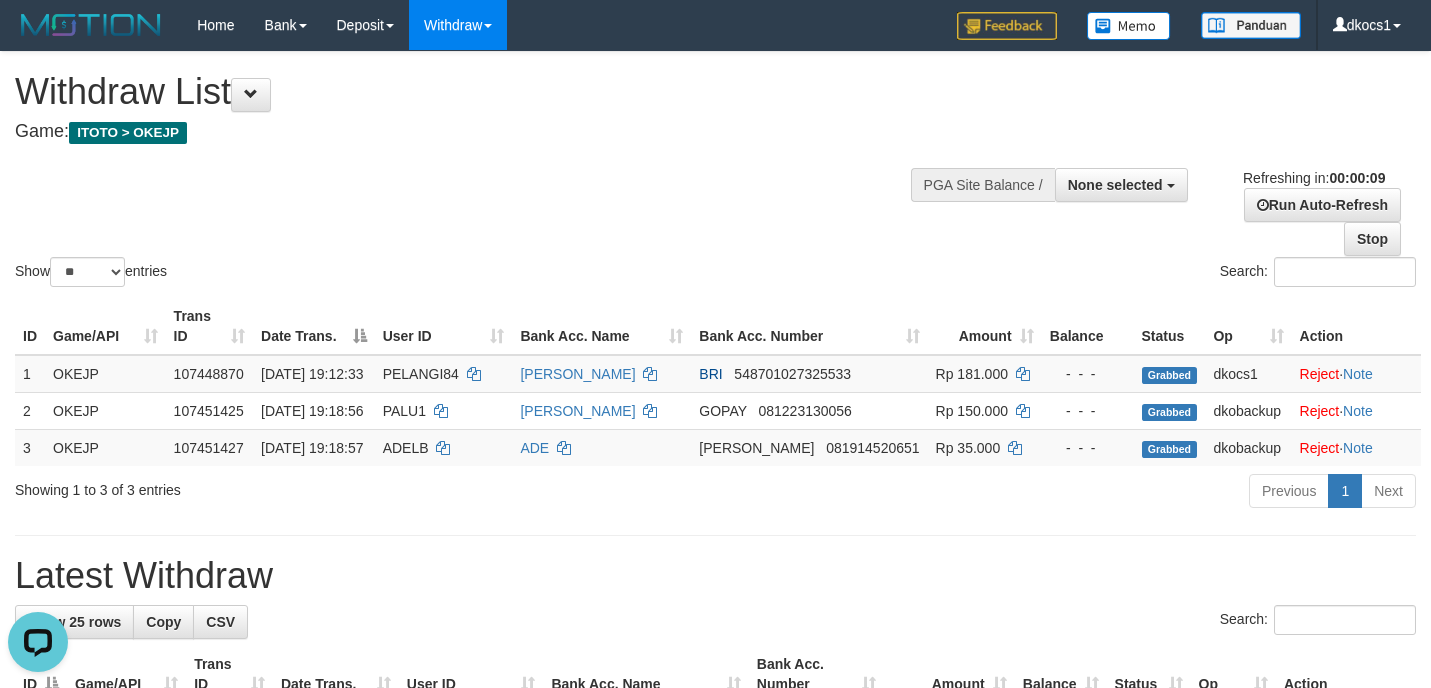 scroll, scrollTop: 0, scrollLeft: 0, axis: both 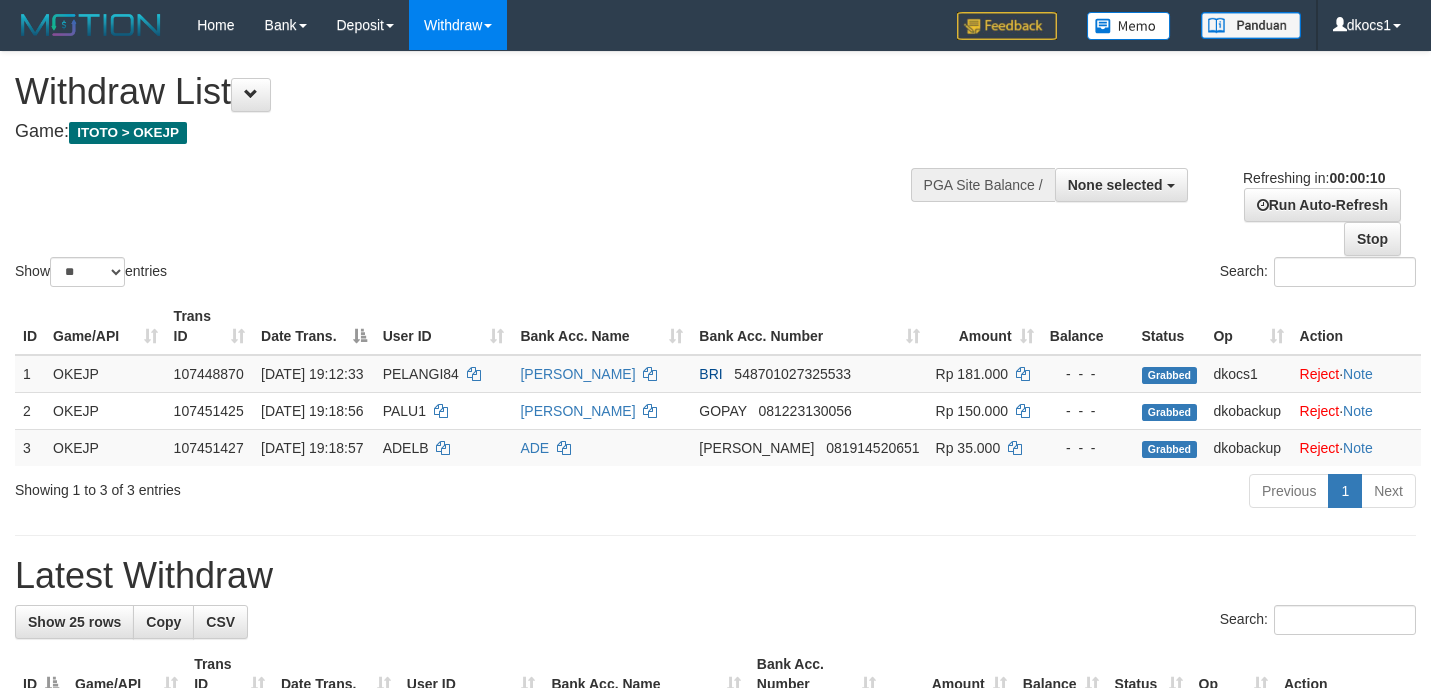 select 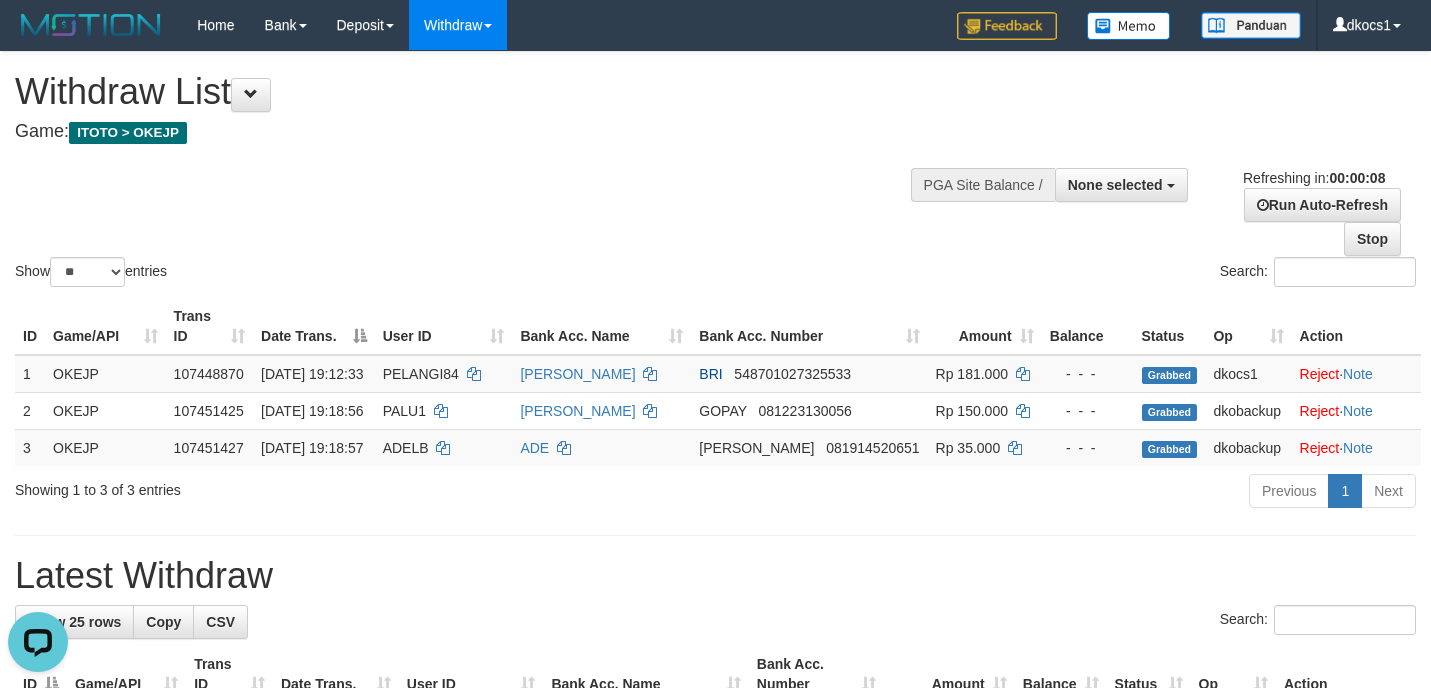 scroll, scrollTop: 0, scrollLeft: 0, axis: both 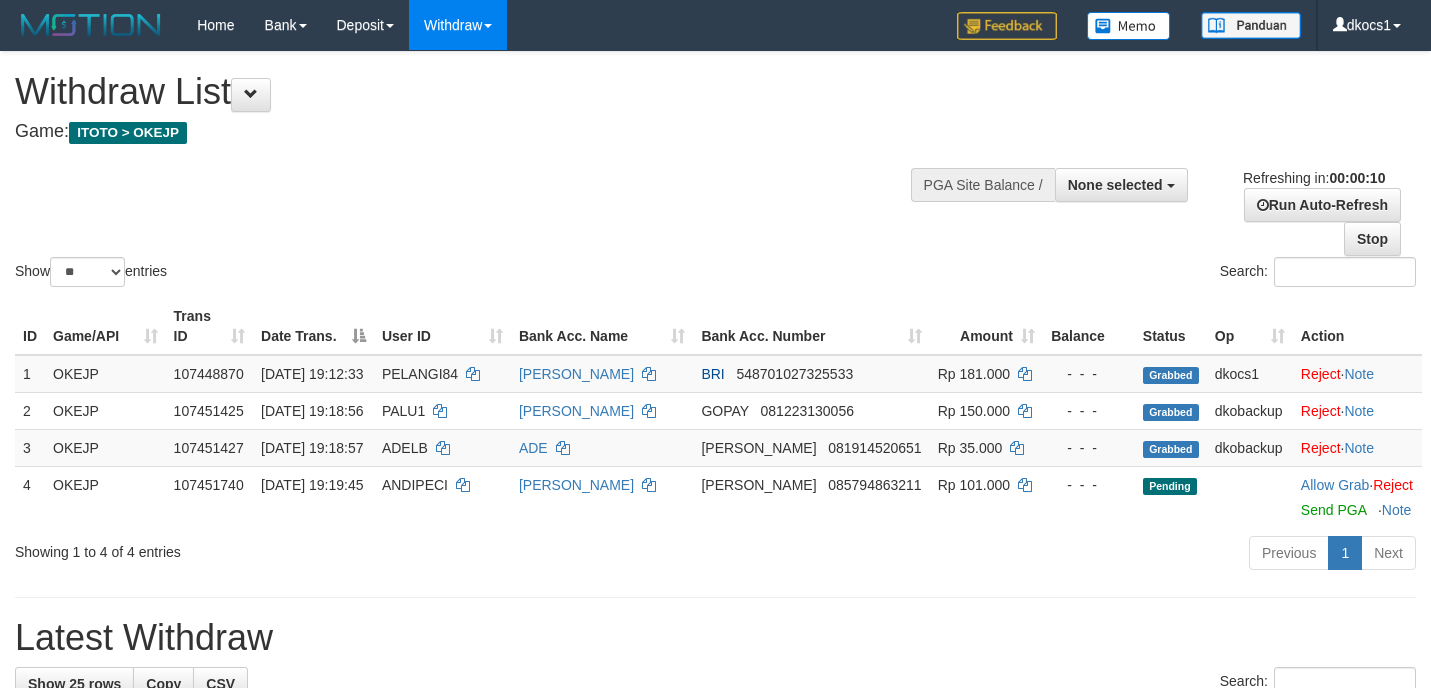 select 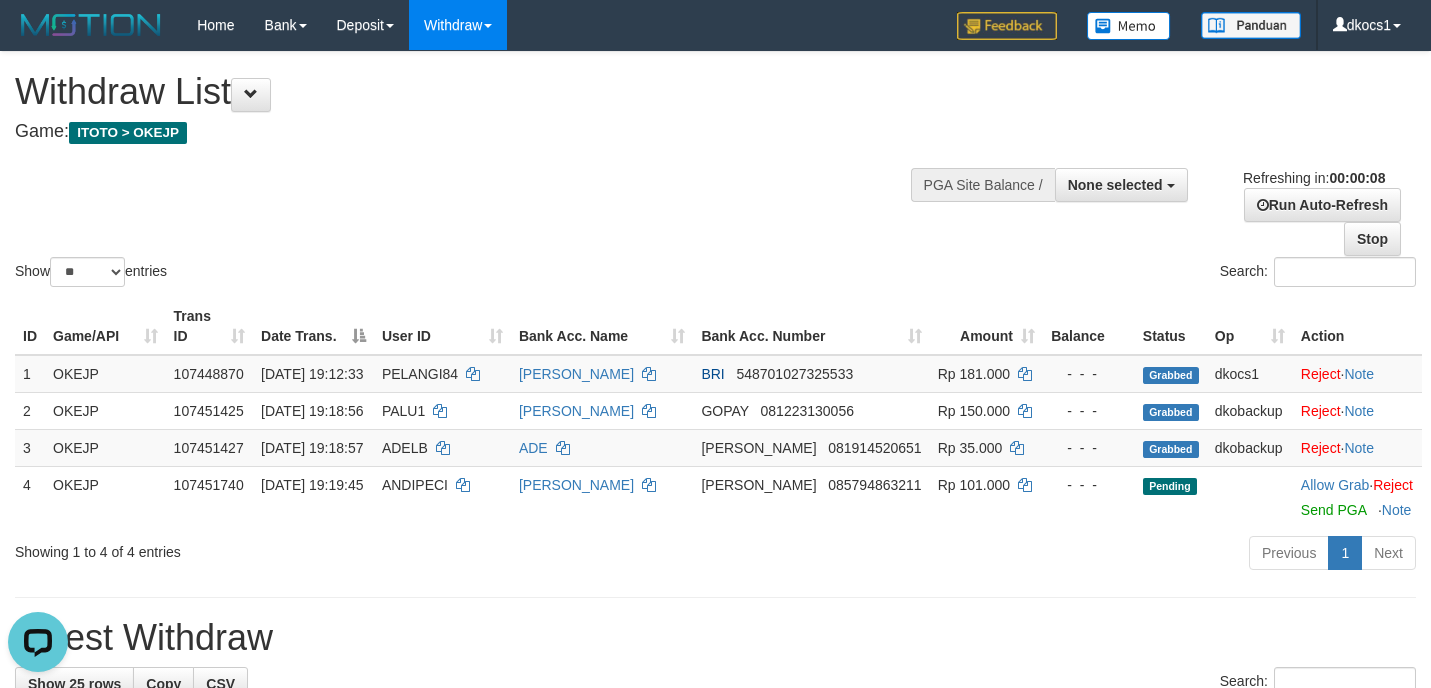 scroll, scrollTop: 0, scrollLeft: 0, axis: both 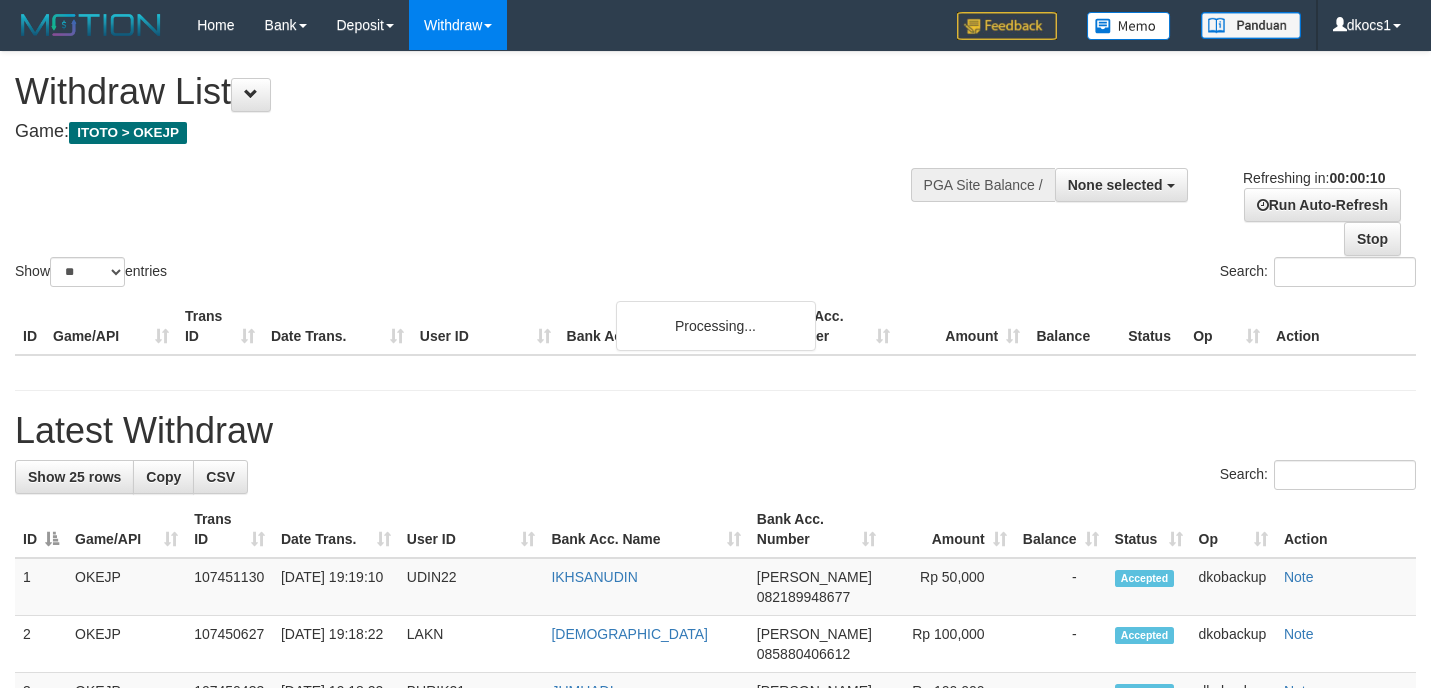 select 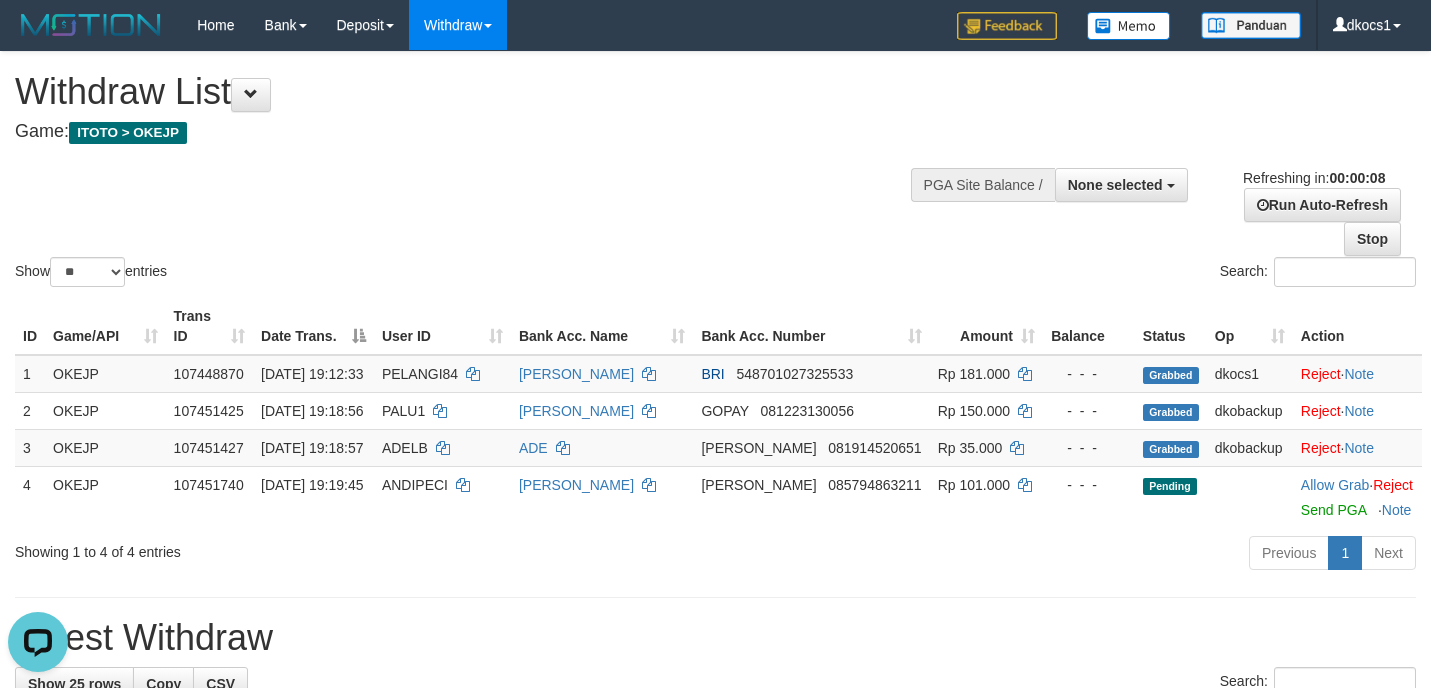 scroll, scrollTop: 0, scrollLeft: 0, axis: both 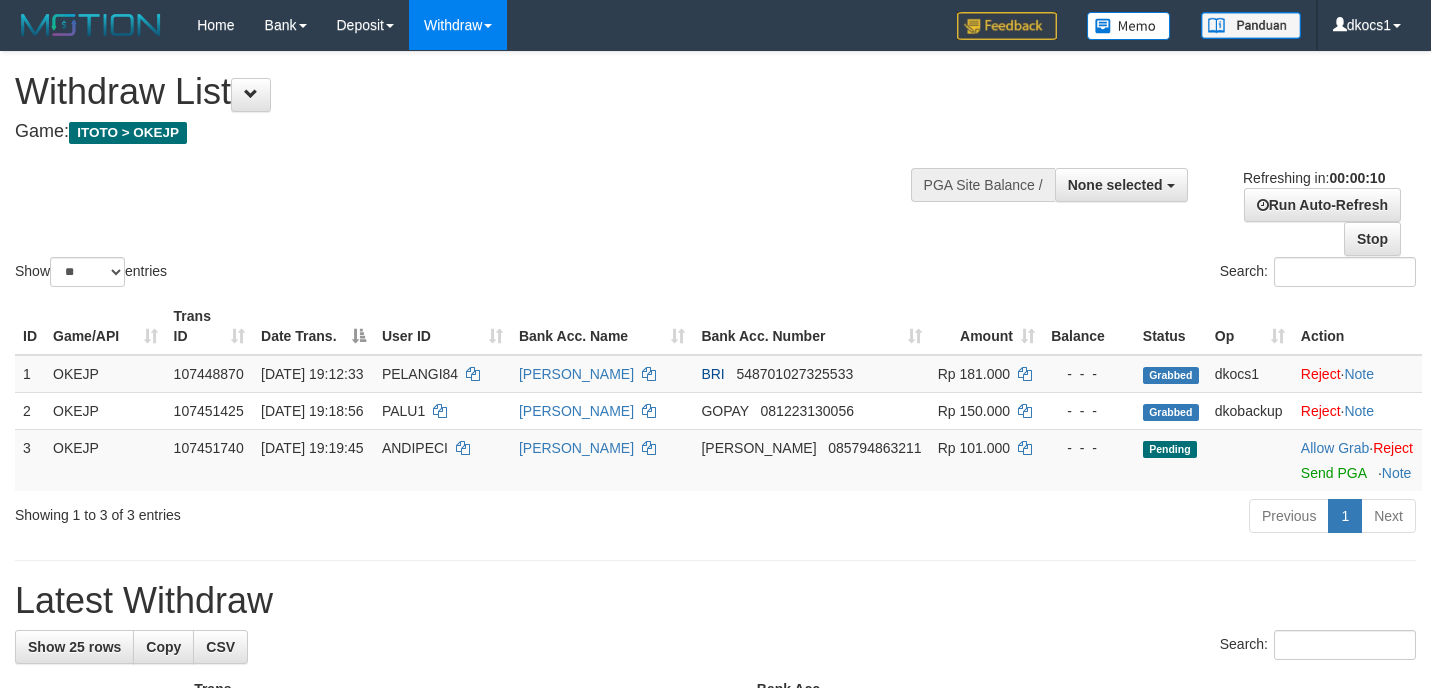 select 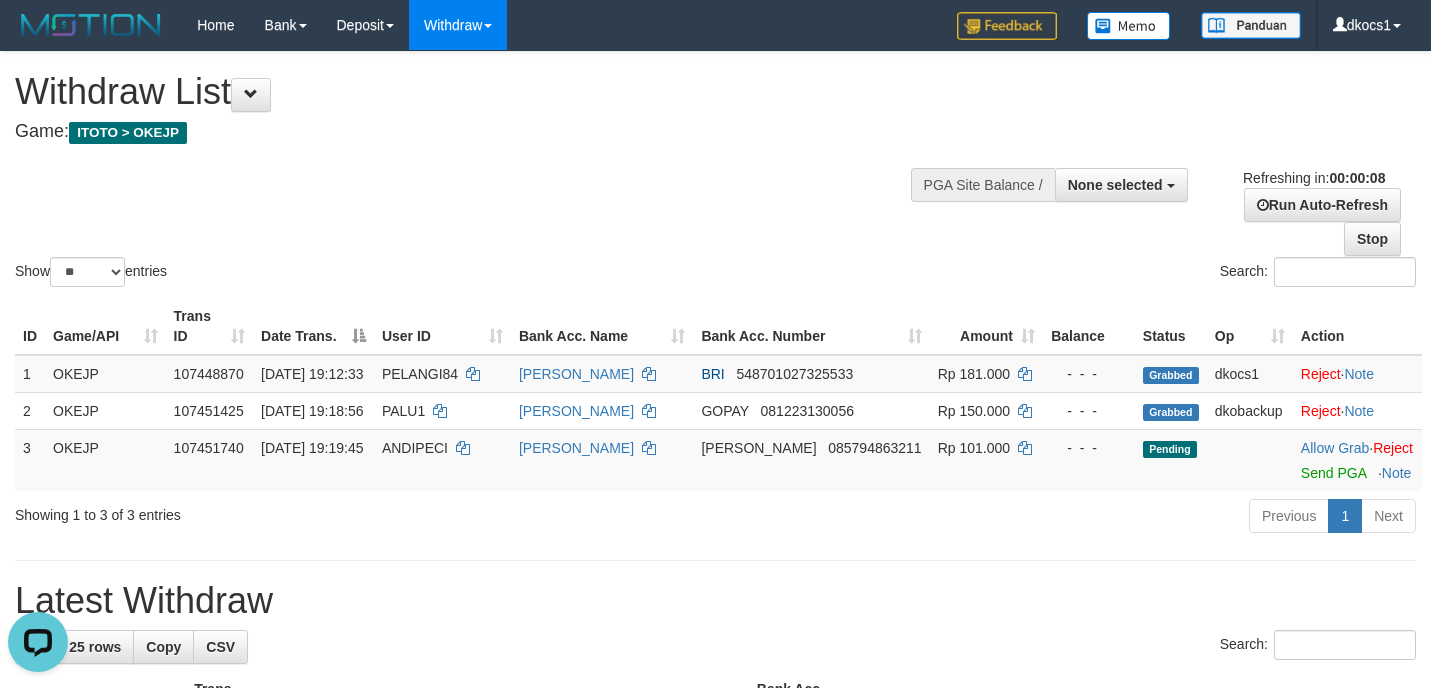 scroll, scrollTop: 0, scrollLeft: 0, axis: both 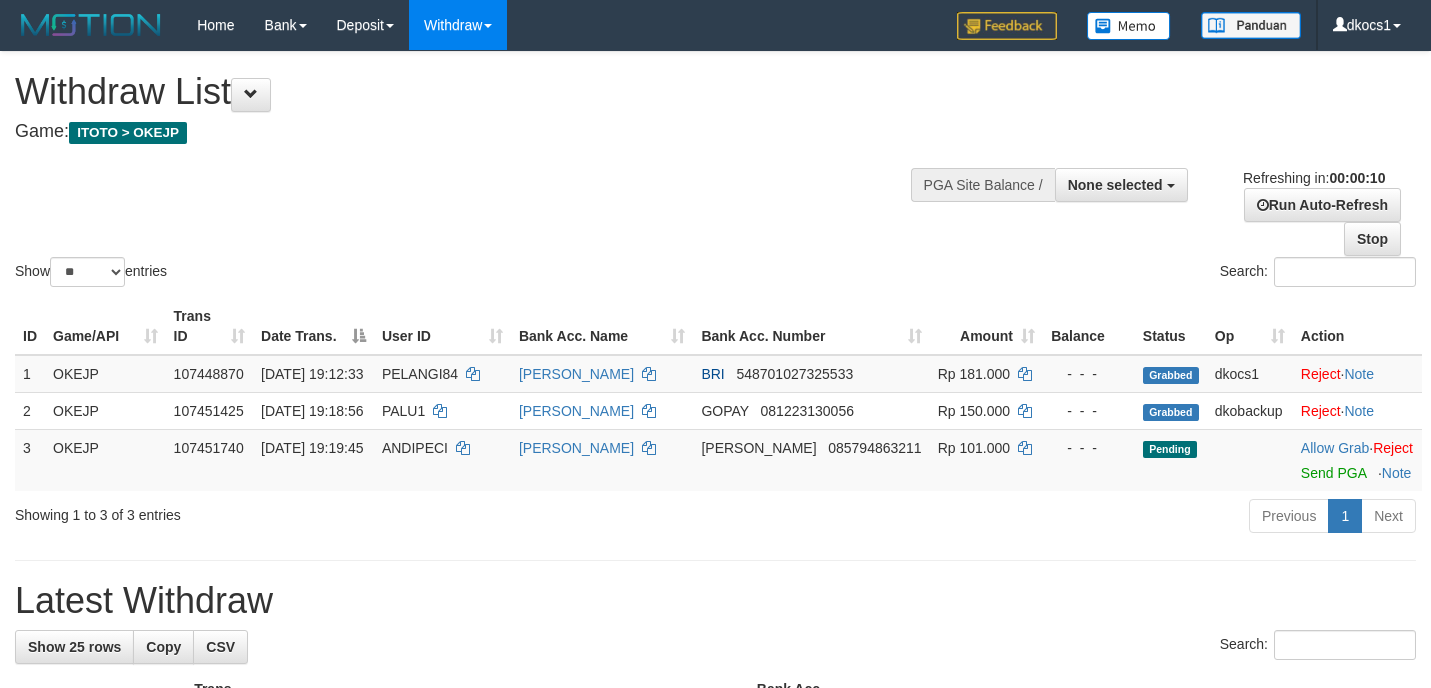 select 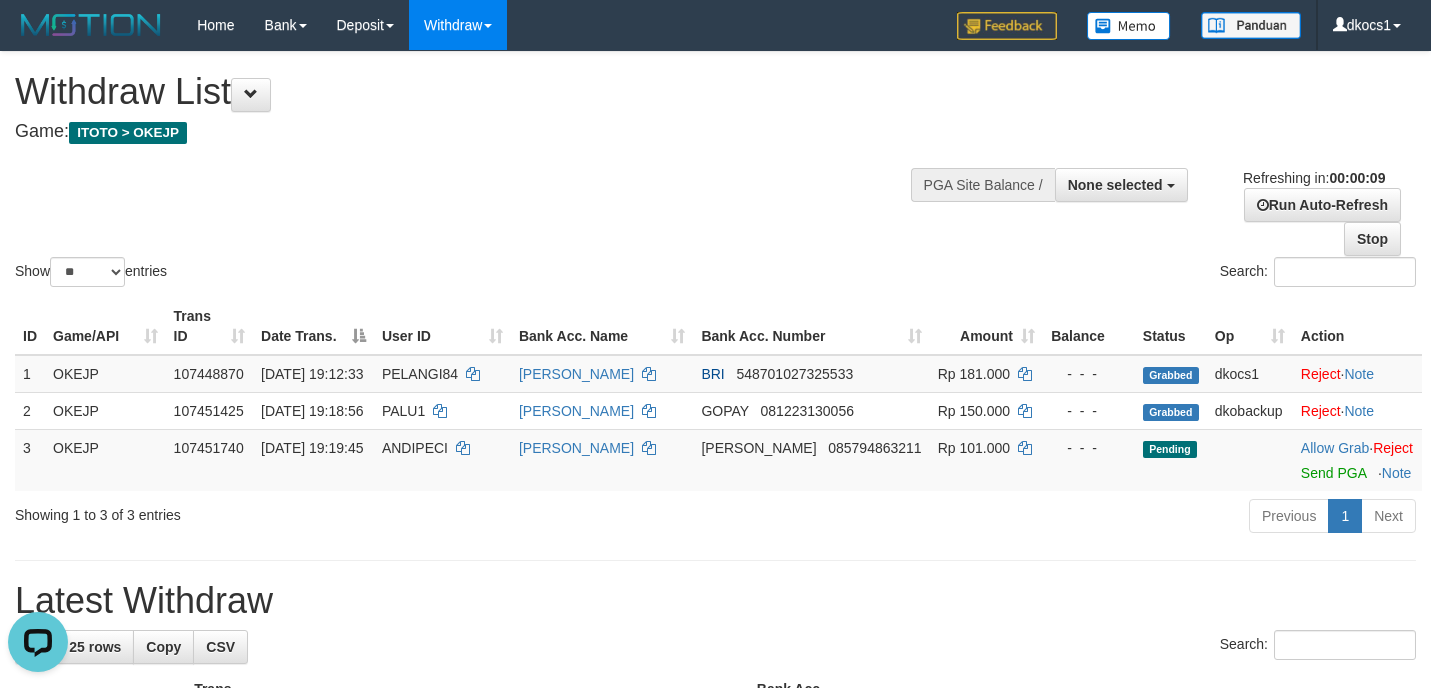 scroll, scrollTop: 0, scrollLeft: 0, axis: both 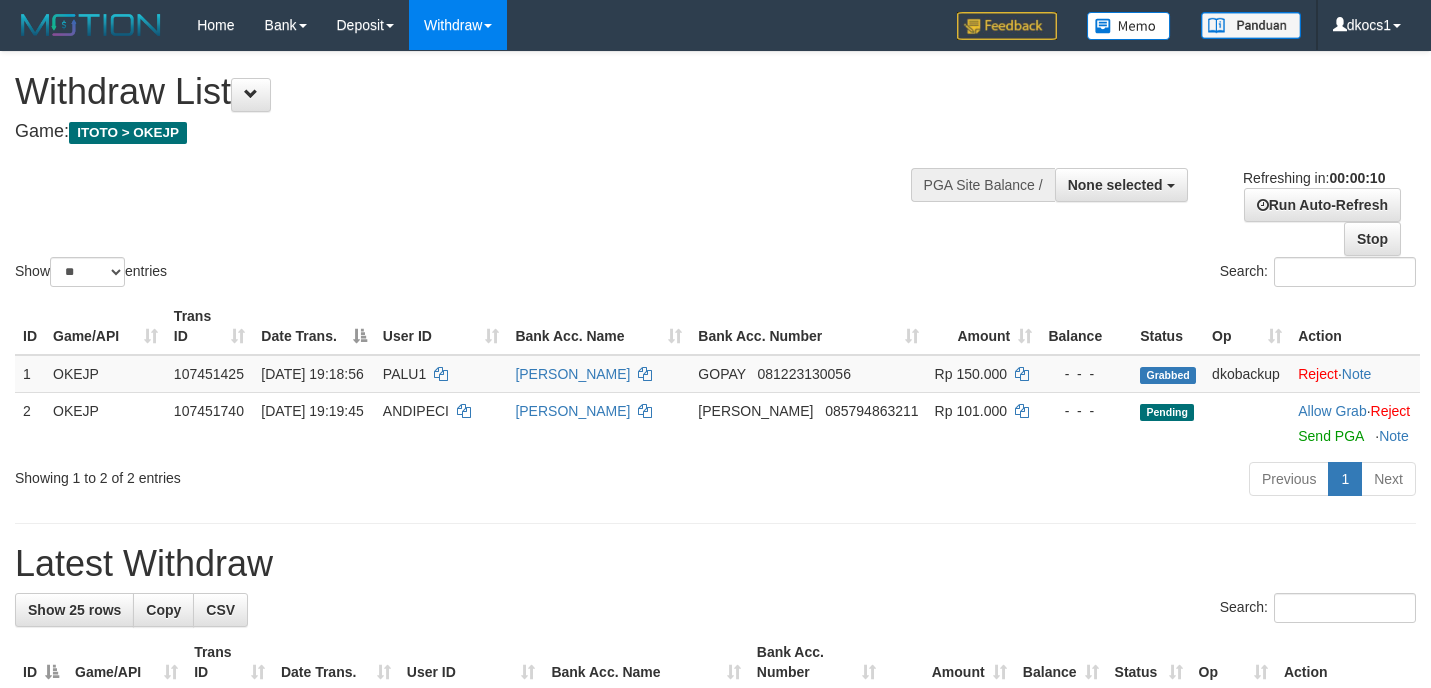 select 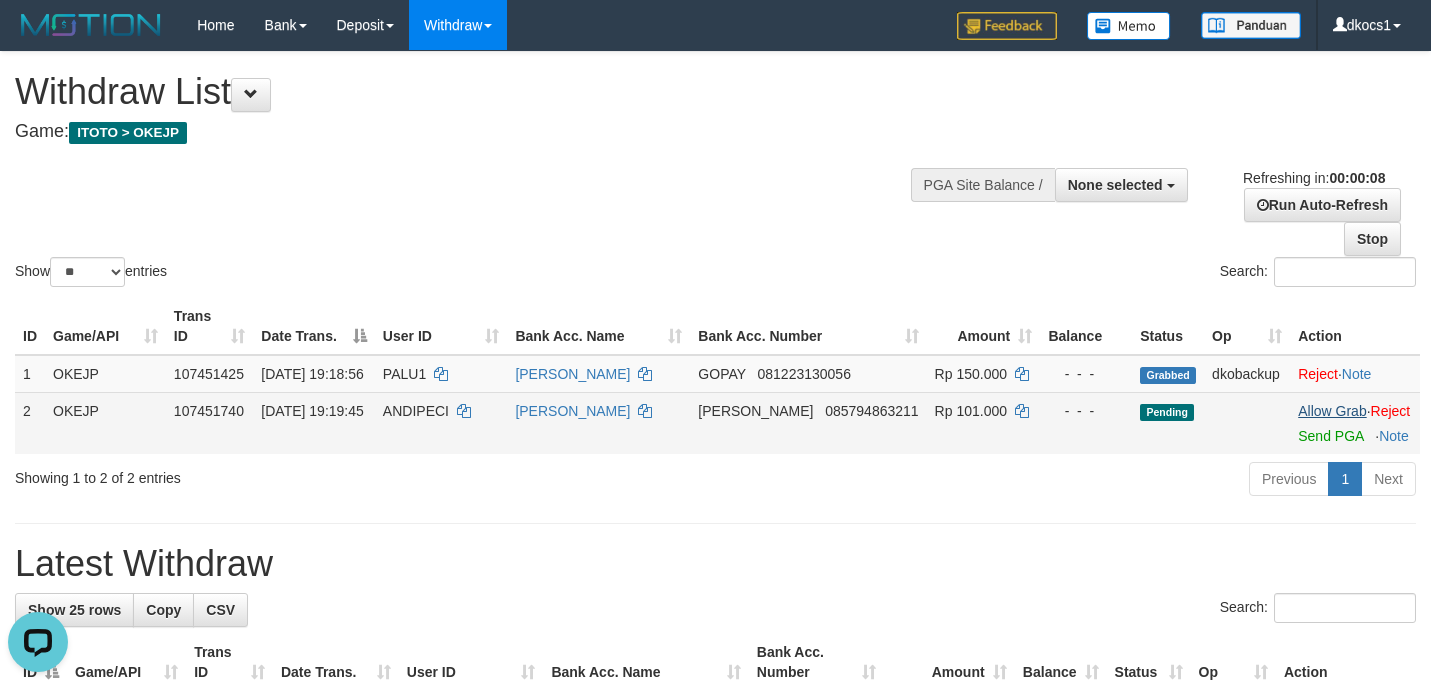 scroll, scrollTop: 0, scrollLeft: 0, axis: both 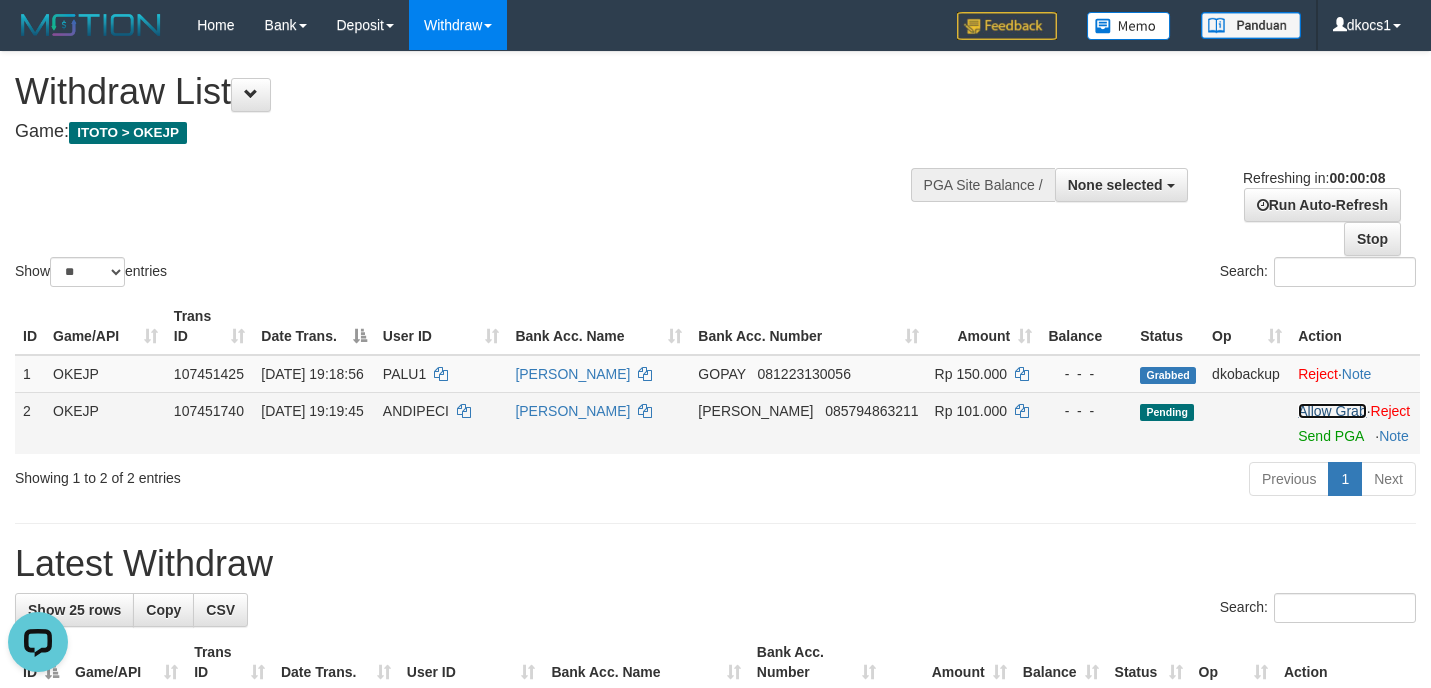 click on "Allow Grab" at bounding box center [1332, 411] 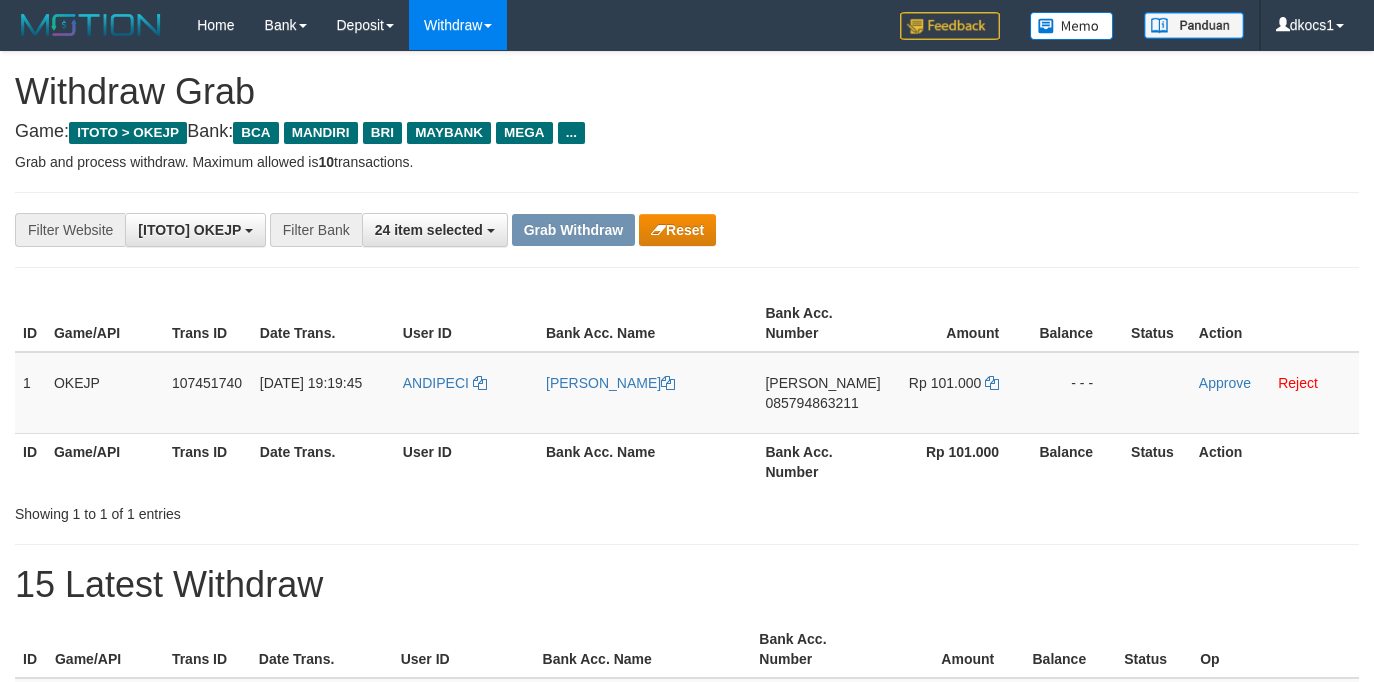 scroll, scrollTop: 0, scrollLeft: 0, axis: both 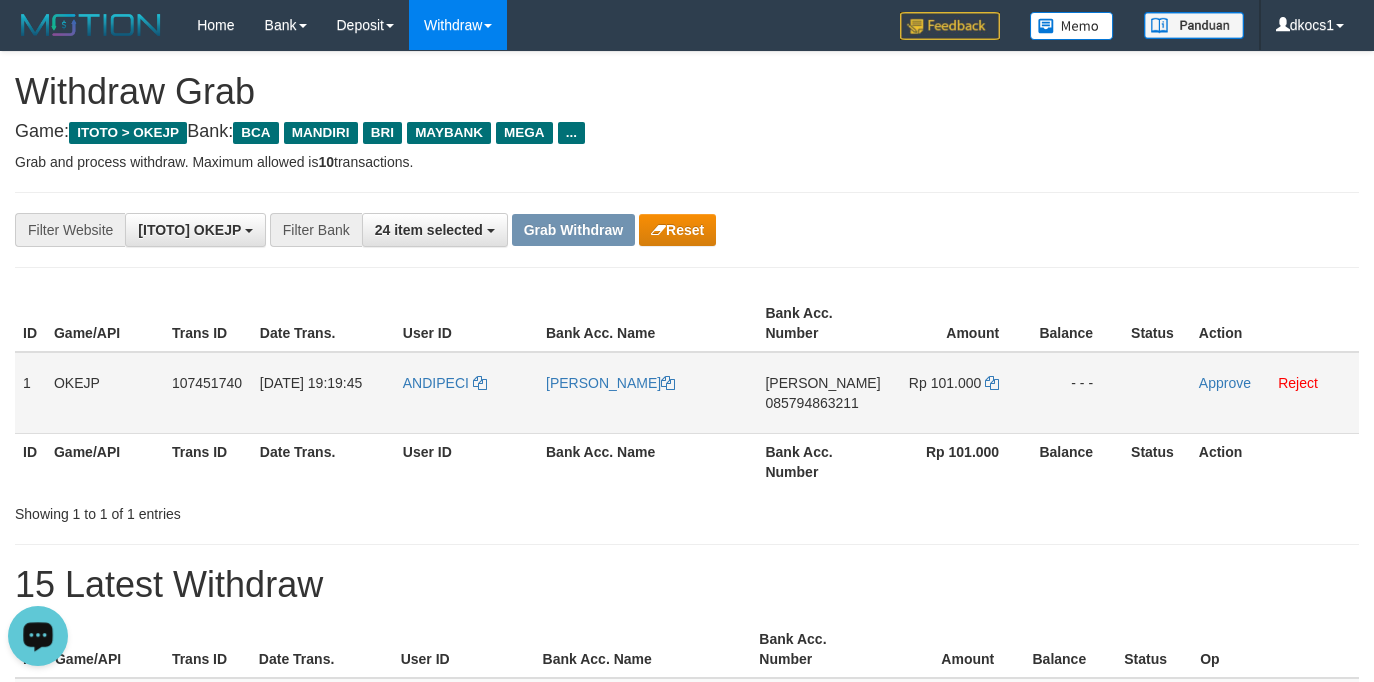 click on "ANDIPECI" at bounding box center [466, 393] 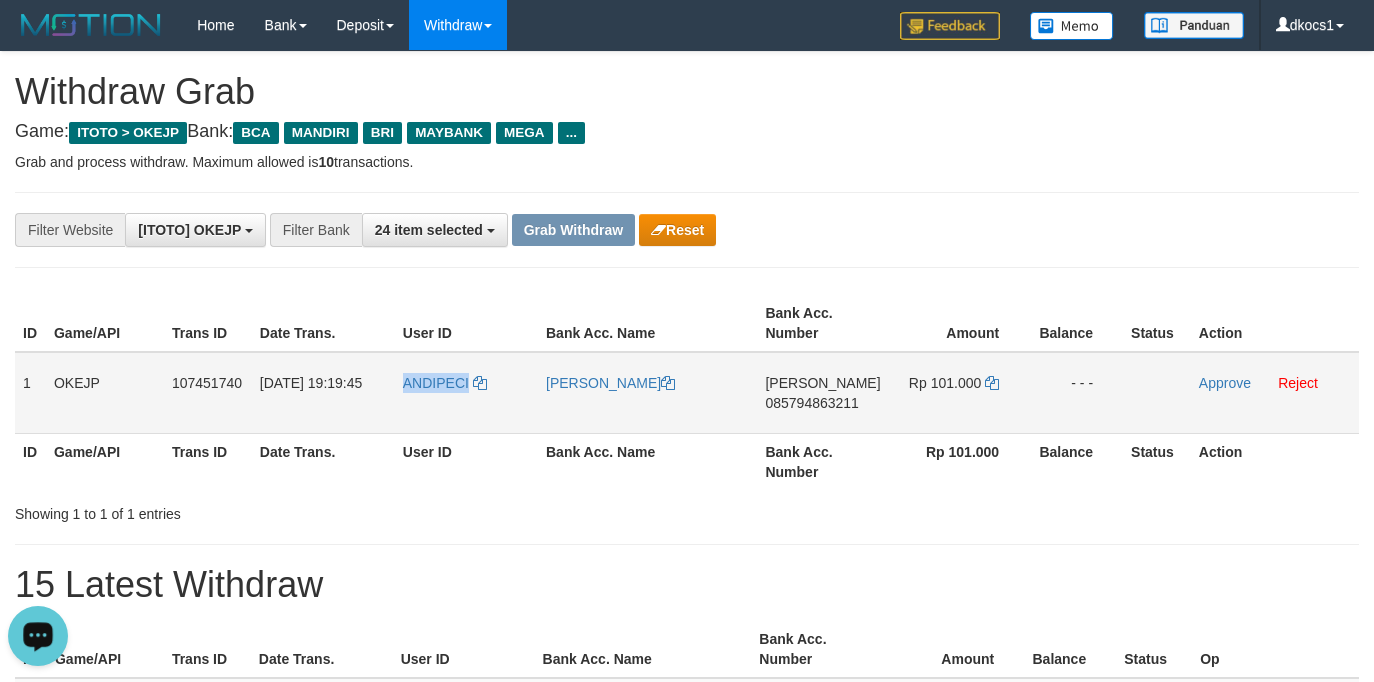 click on "ANDIPECI" at bounding box center (466, 393) 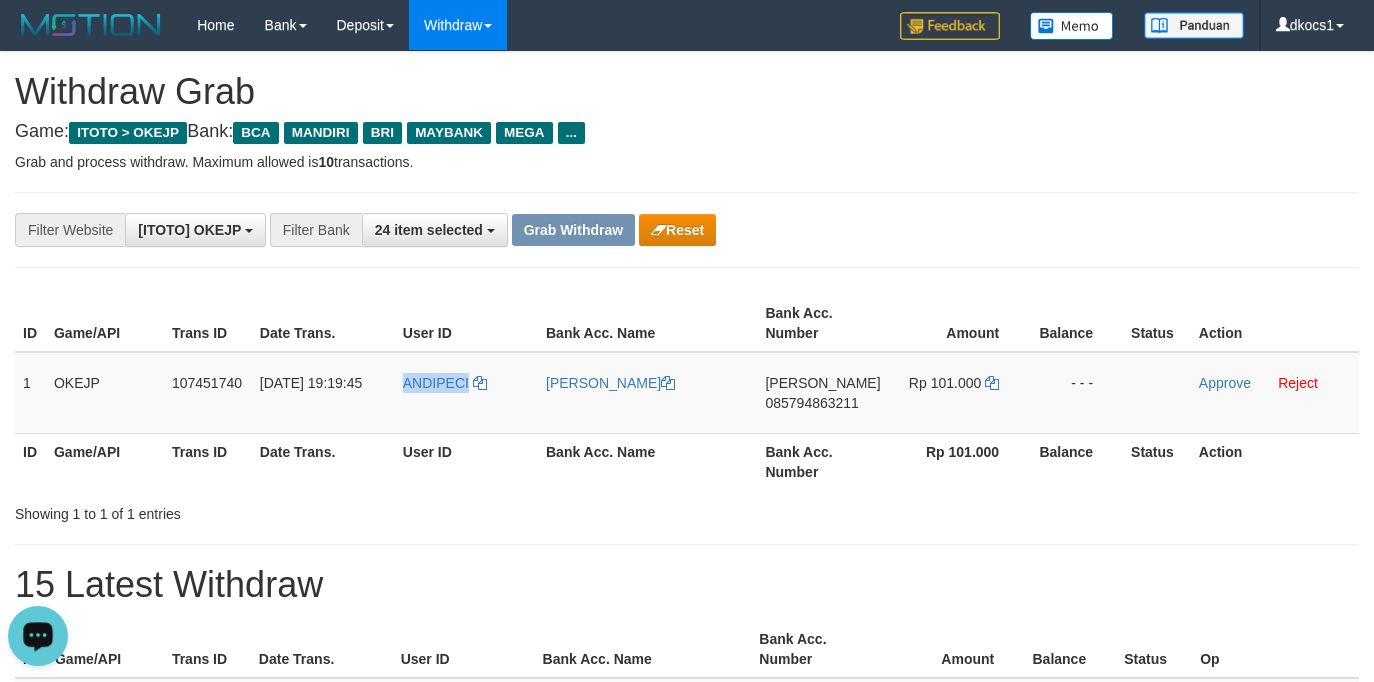 copy on "ANDIPECI" 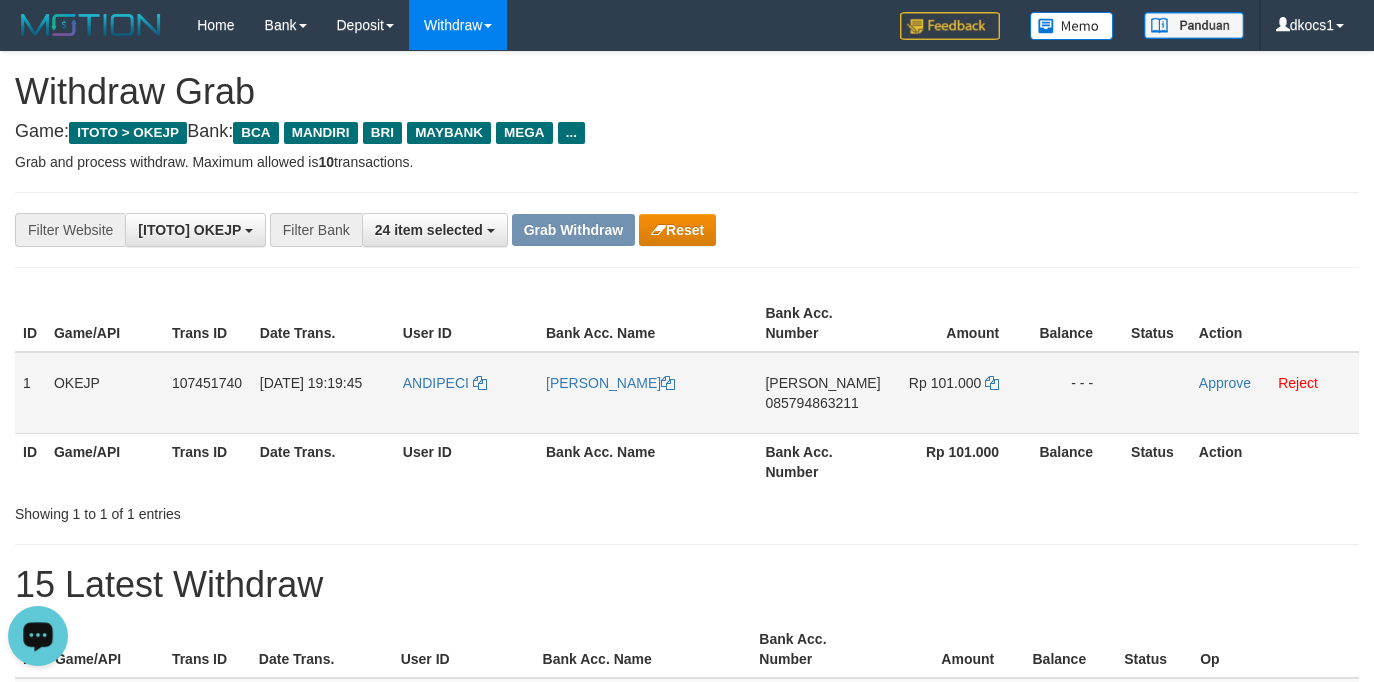 click on "[PERSON_NAME]" at bounding box center [647, 393] 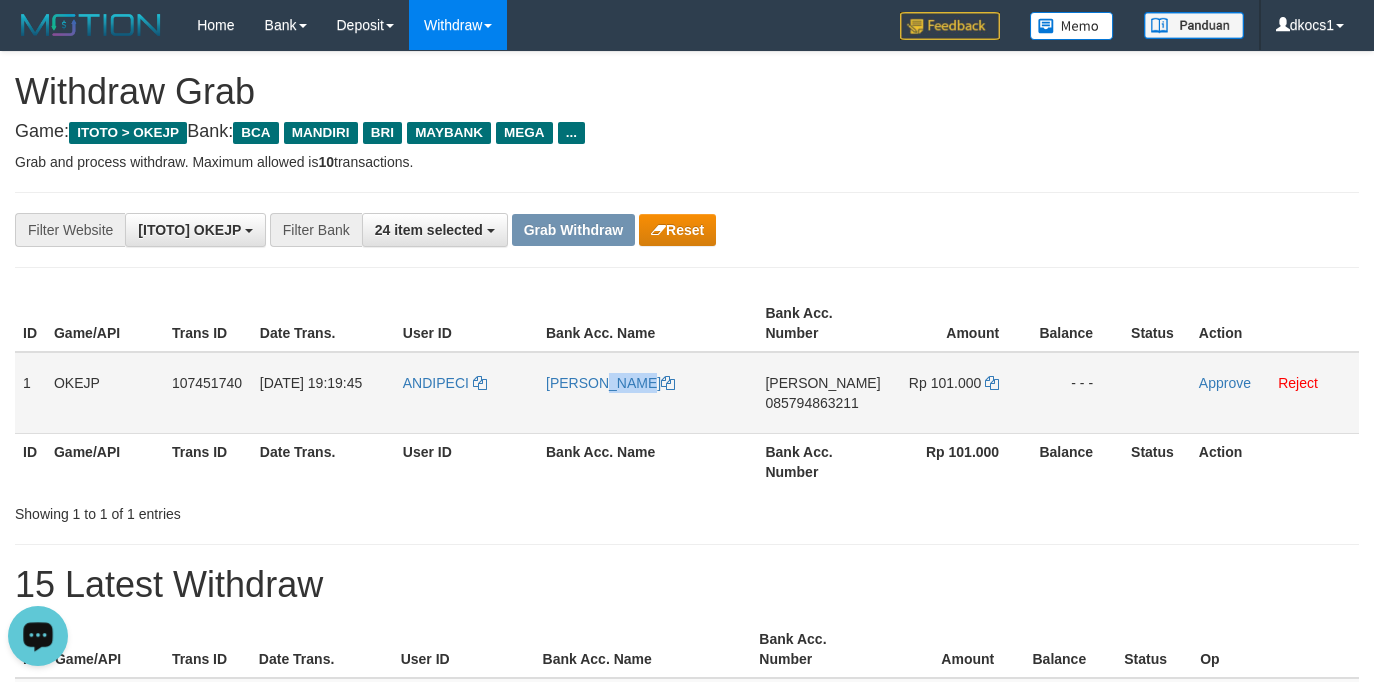 click on "[PERSON_NAME]" at bounding box center (647, 393) 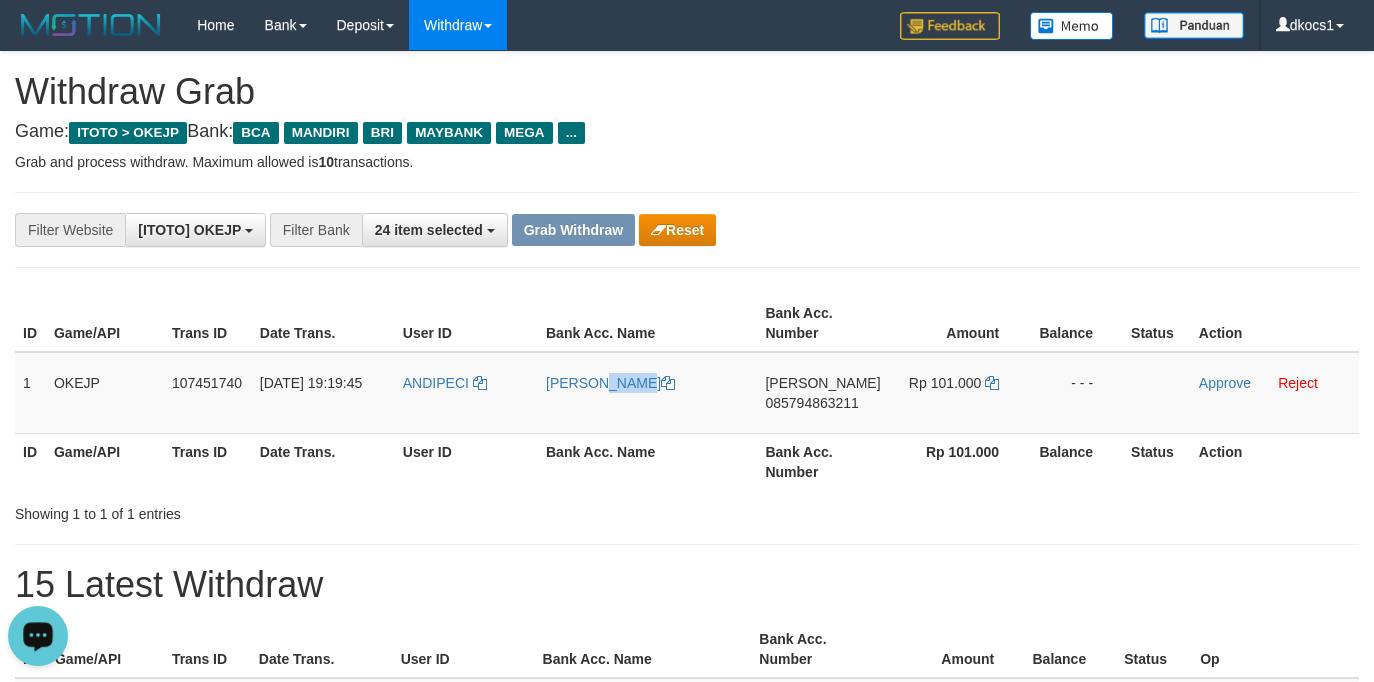 copy on "[PERSON_NAME]" 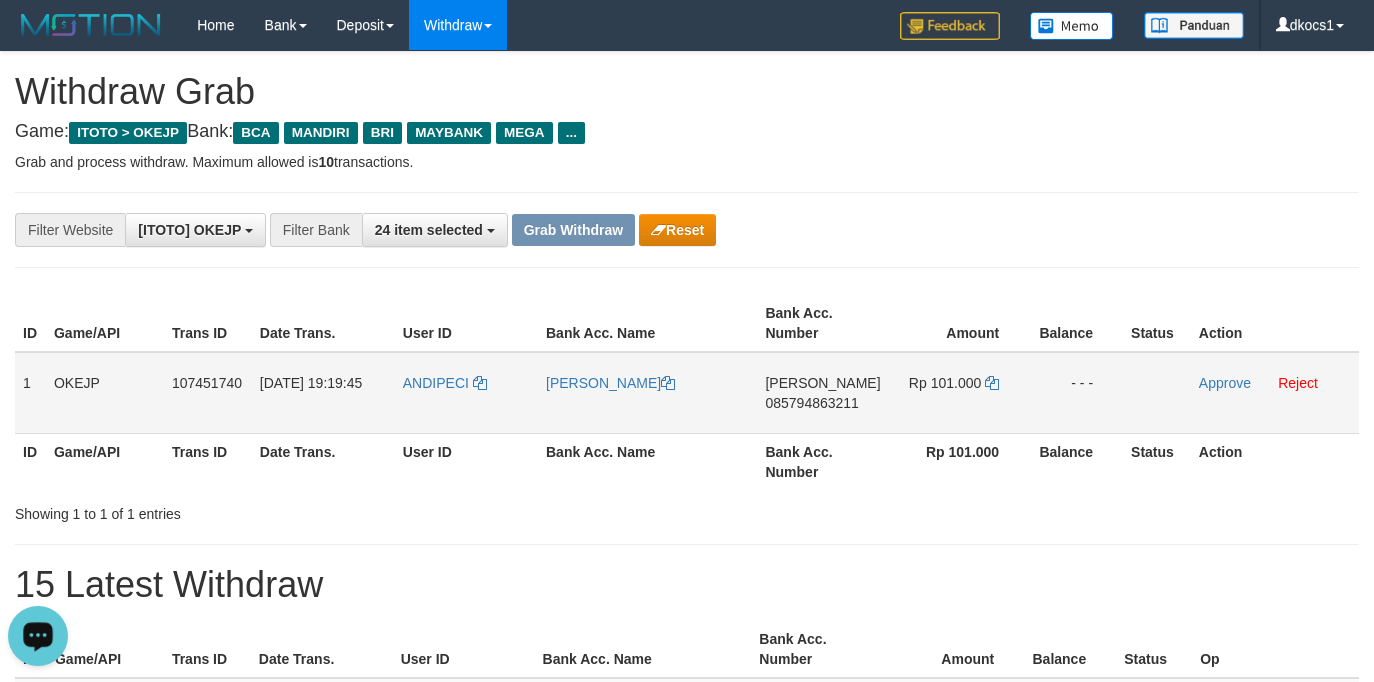 click on "DANA
085794863211" at bounding box center (822, 393) 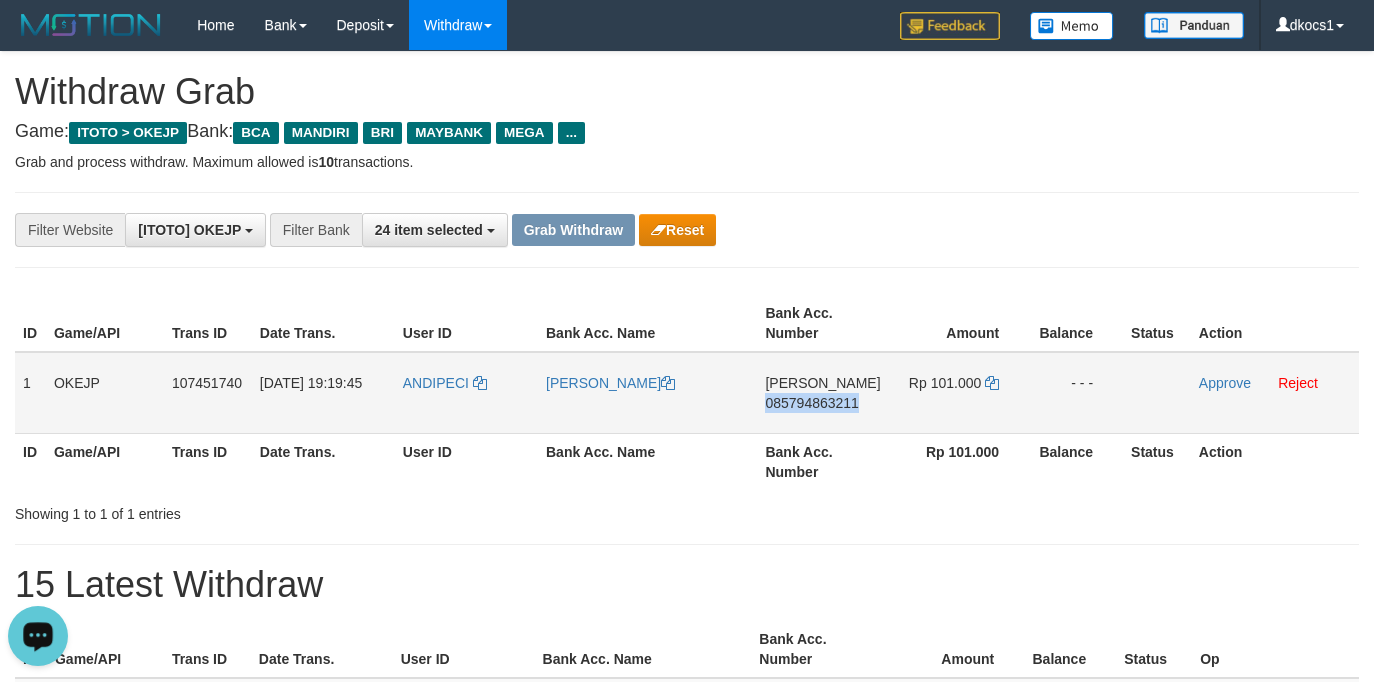 click on "DANA
085794863211" at bounding box center [822, 393] 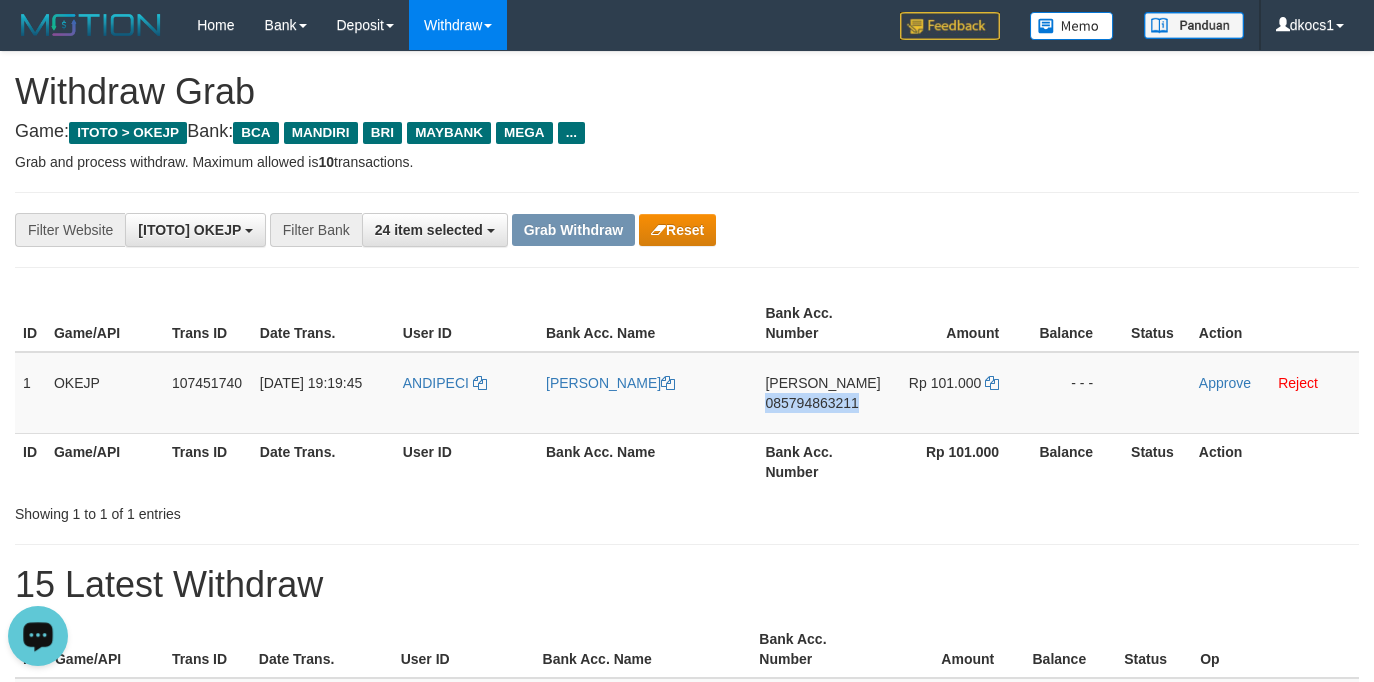 copy on "085794863211" 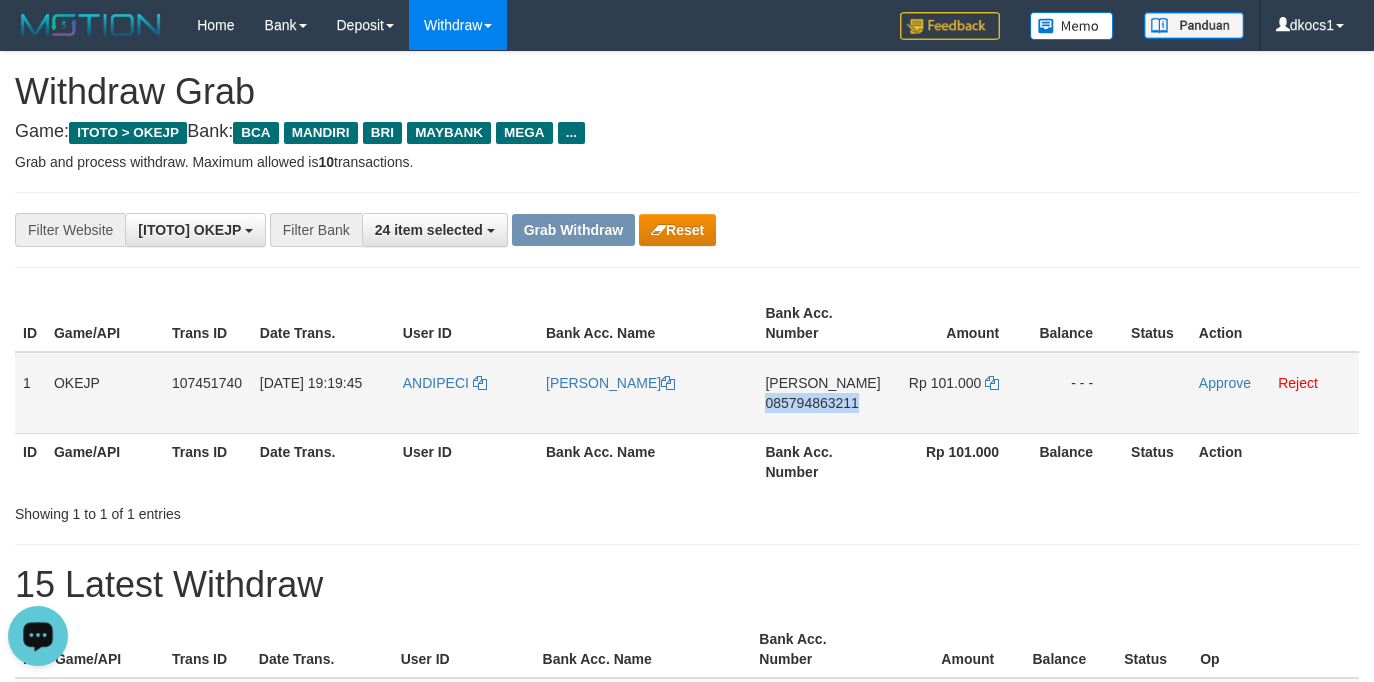 click on "DANA
085794863211" at bounding box center (822, 393) 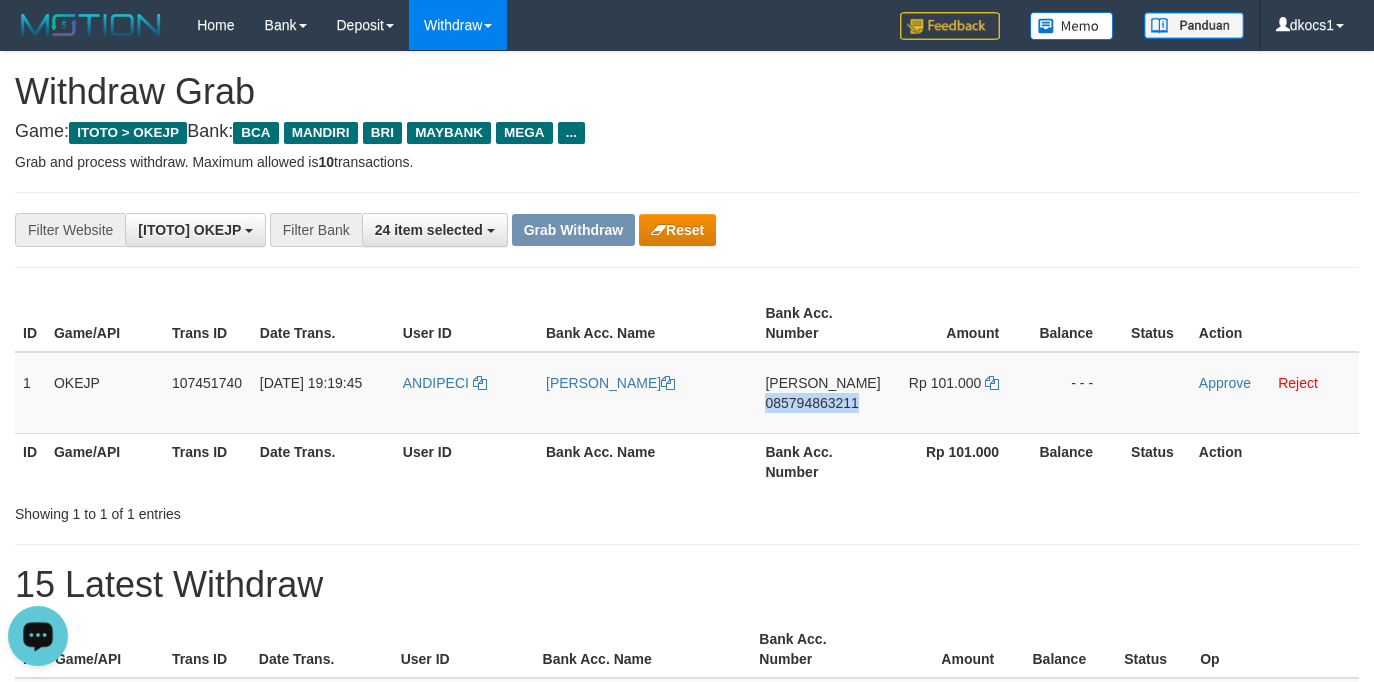 copy on "085794863211" 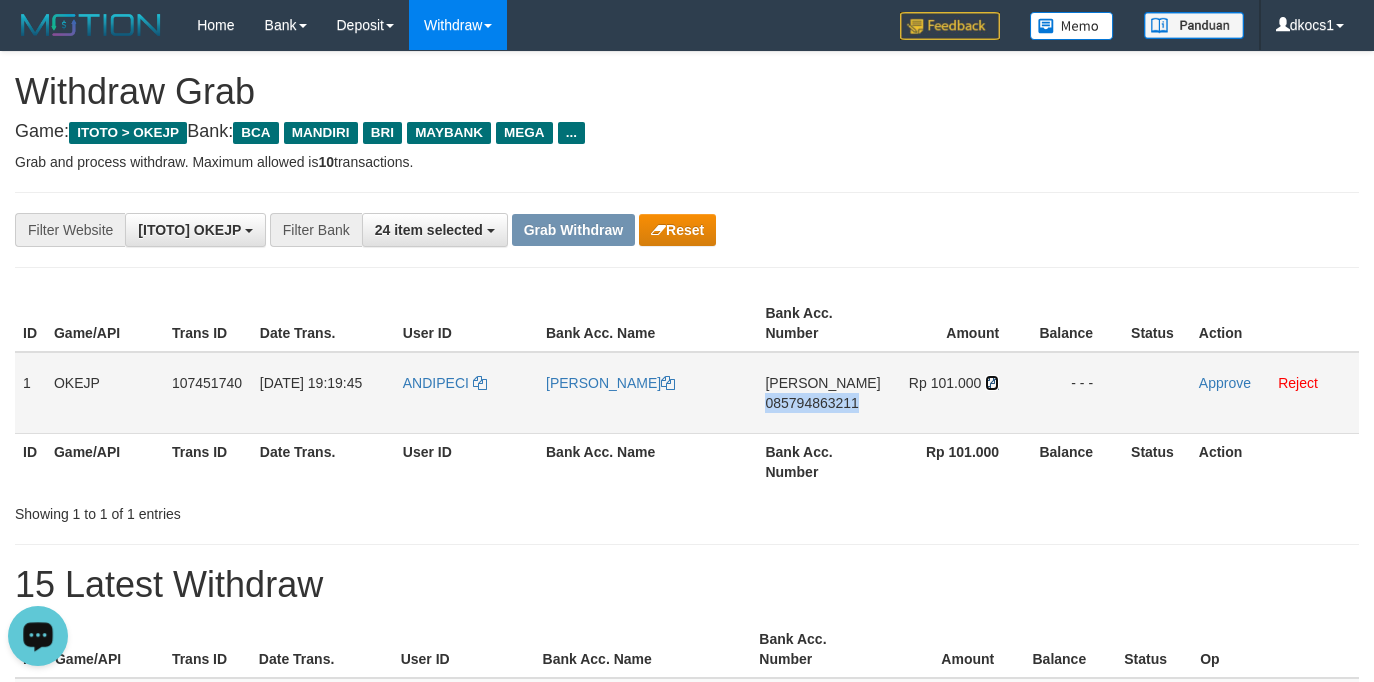 click at bounding box center [992, 383] 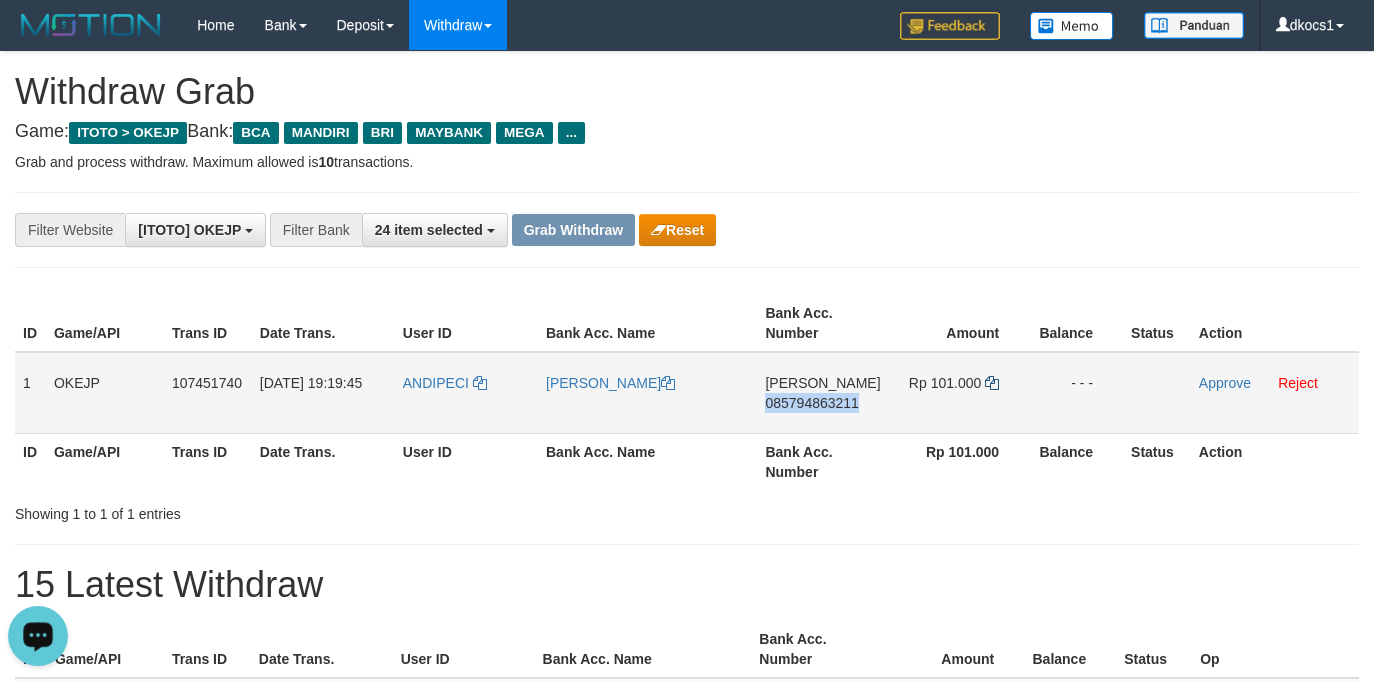 copy on "085794863211" 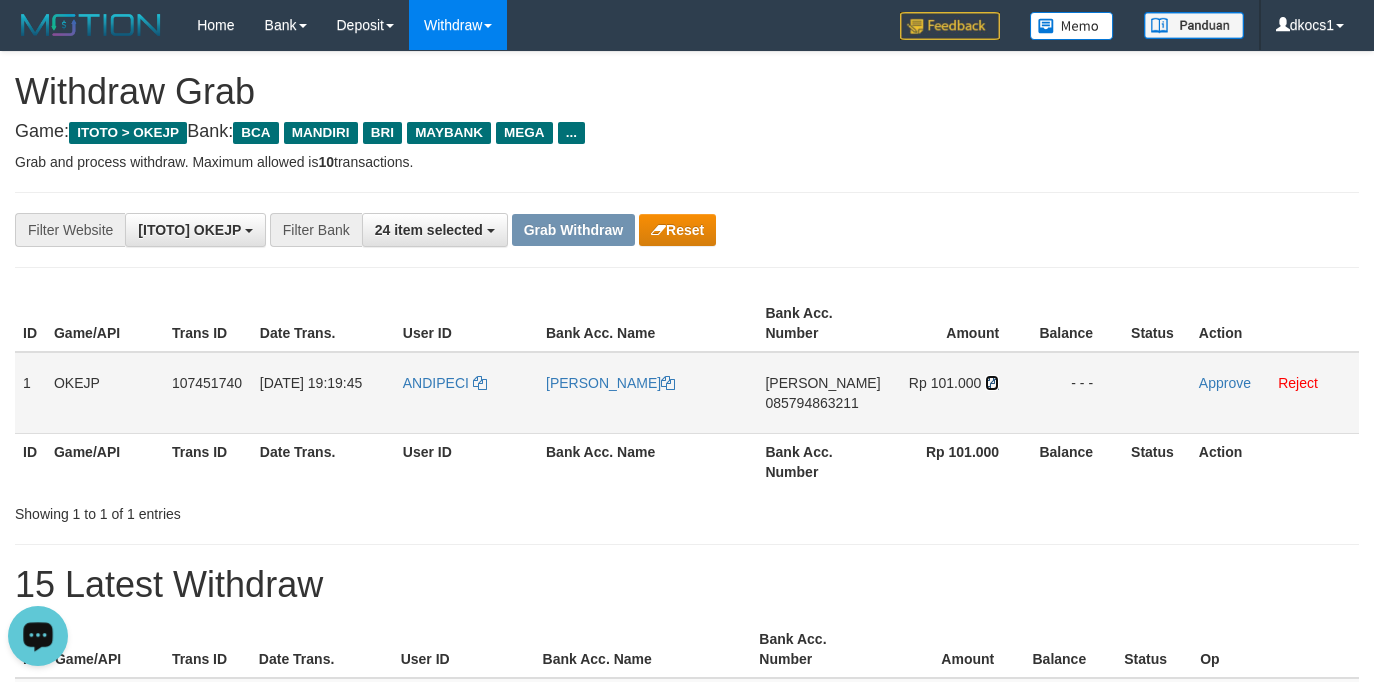 click at bounding box center [992, 383] 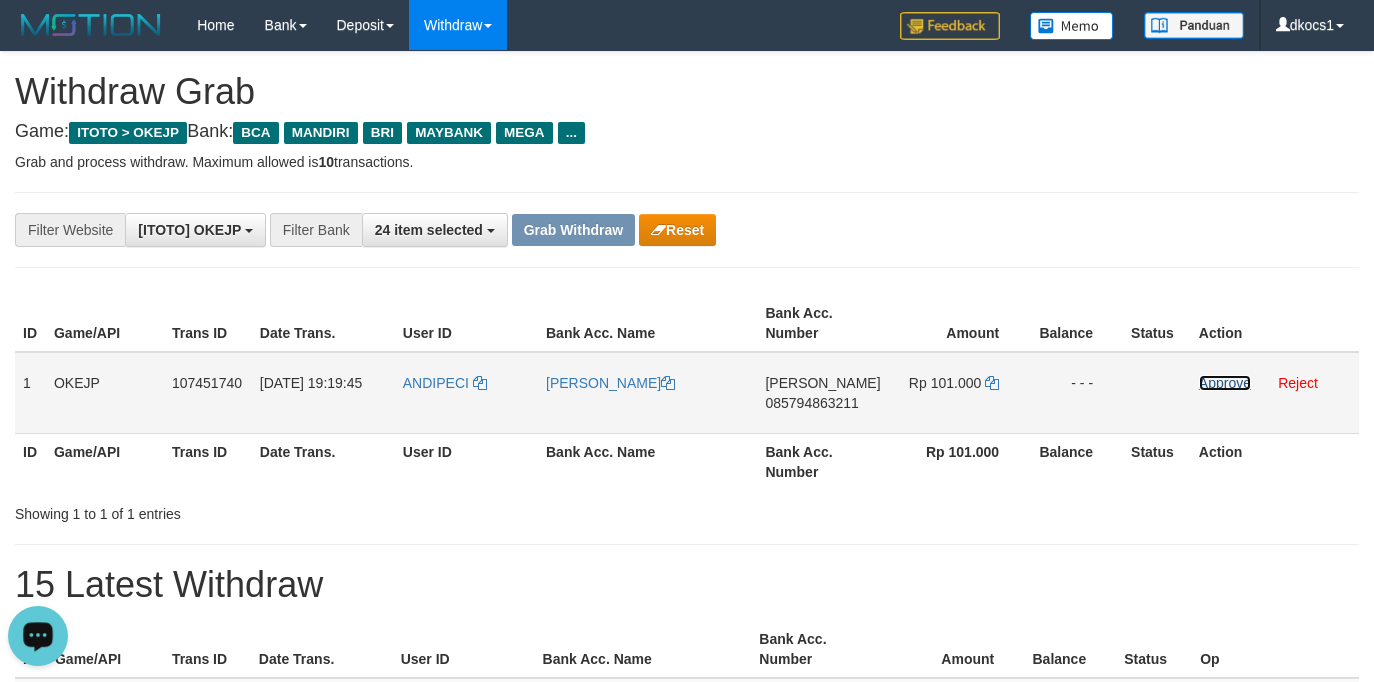 click on "Approve" at bounding box center [1225, 383] 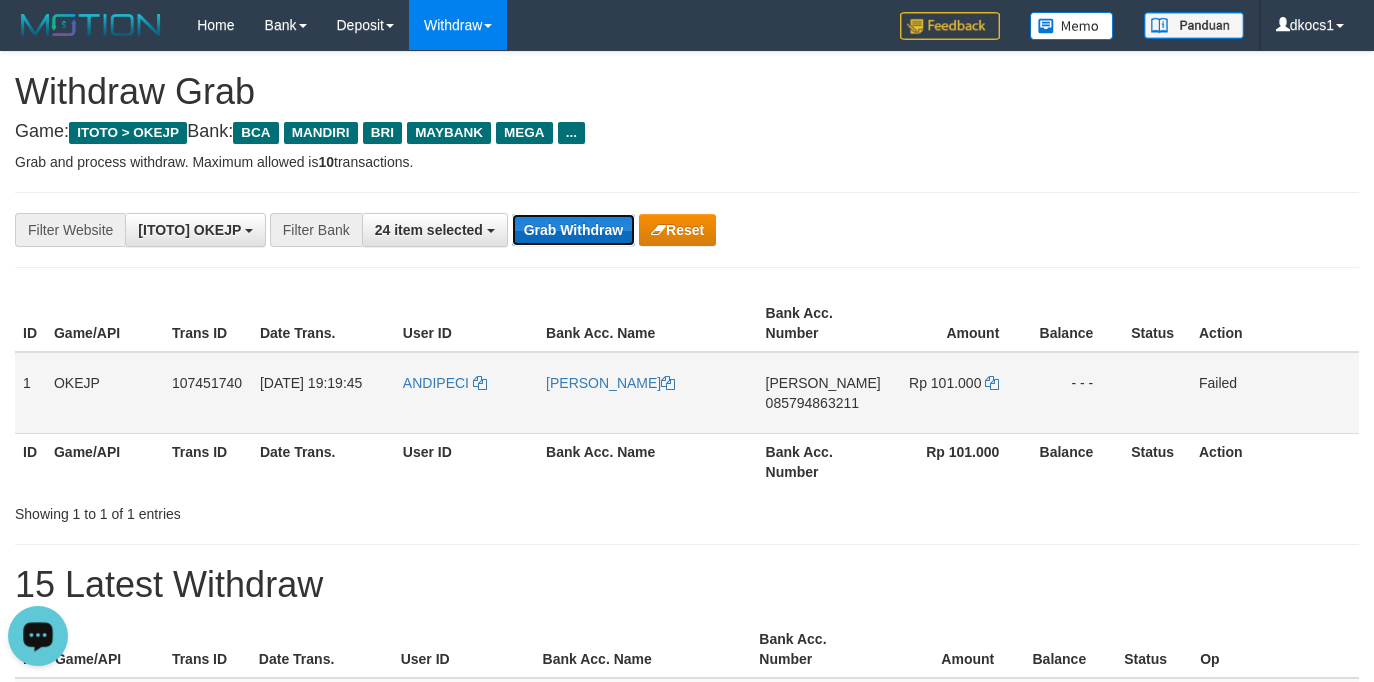 click on "Grab Withdraw" at bounding box center (573, 230) 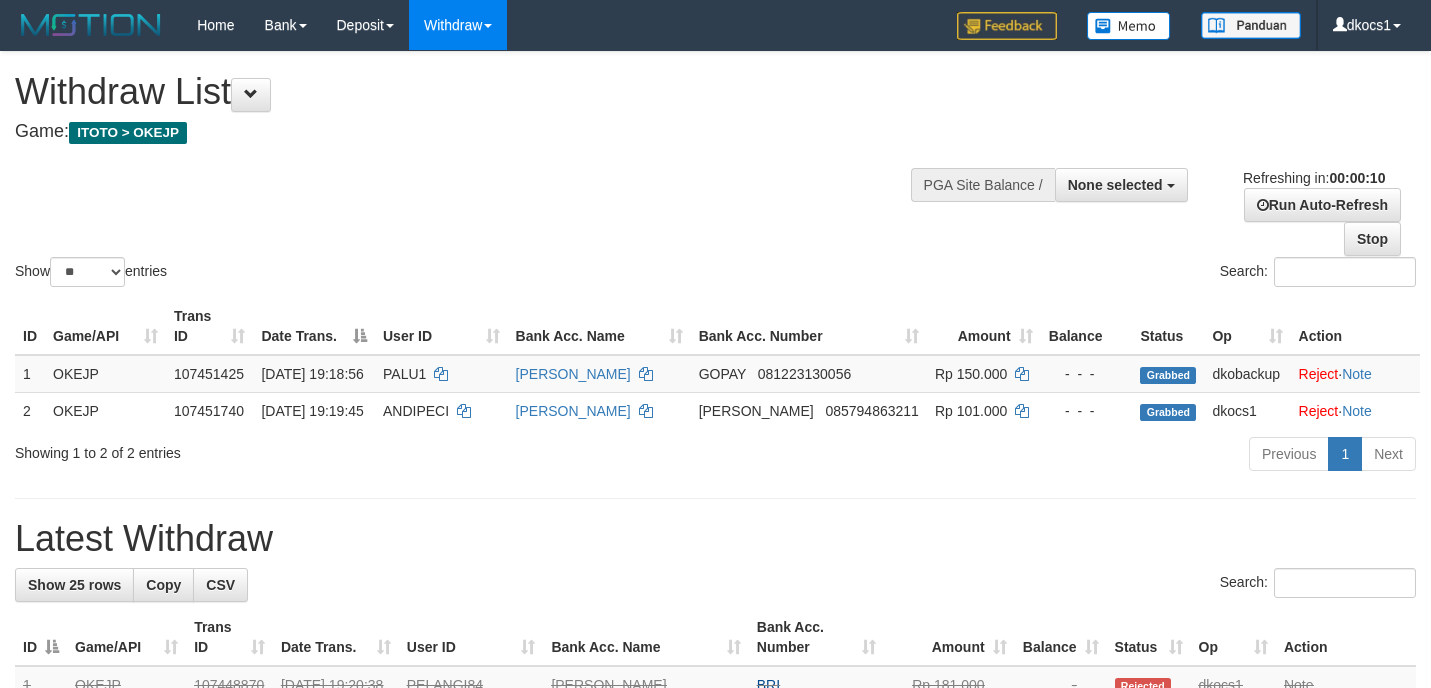 select 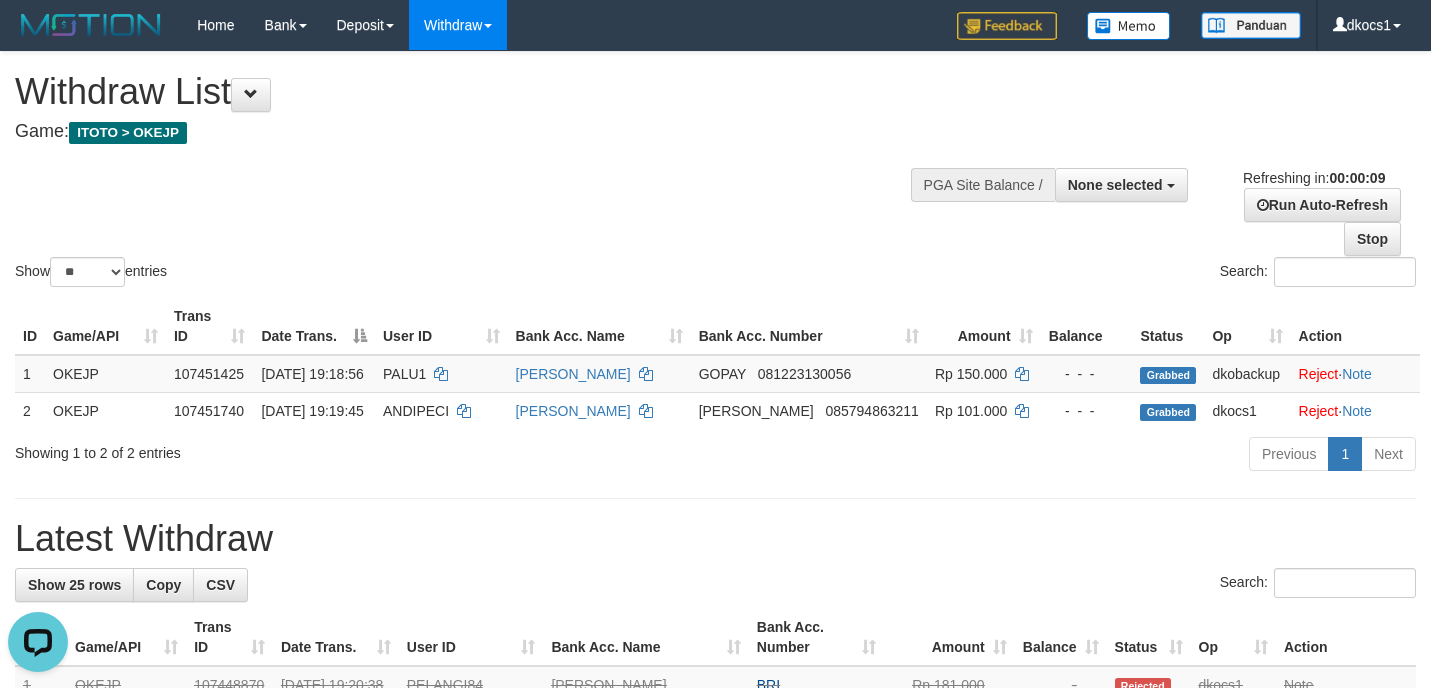 scroll, scrollTop: 0, scrollLeft: 0, axis: both 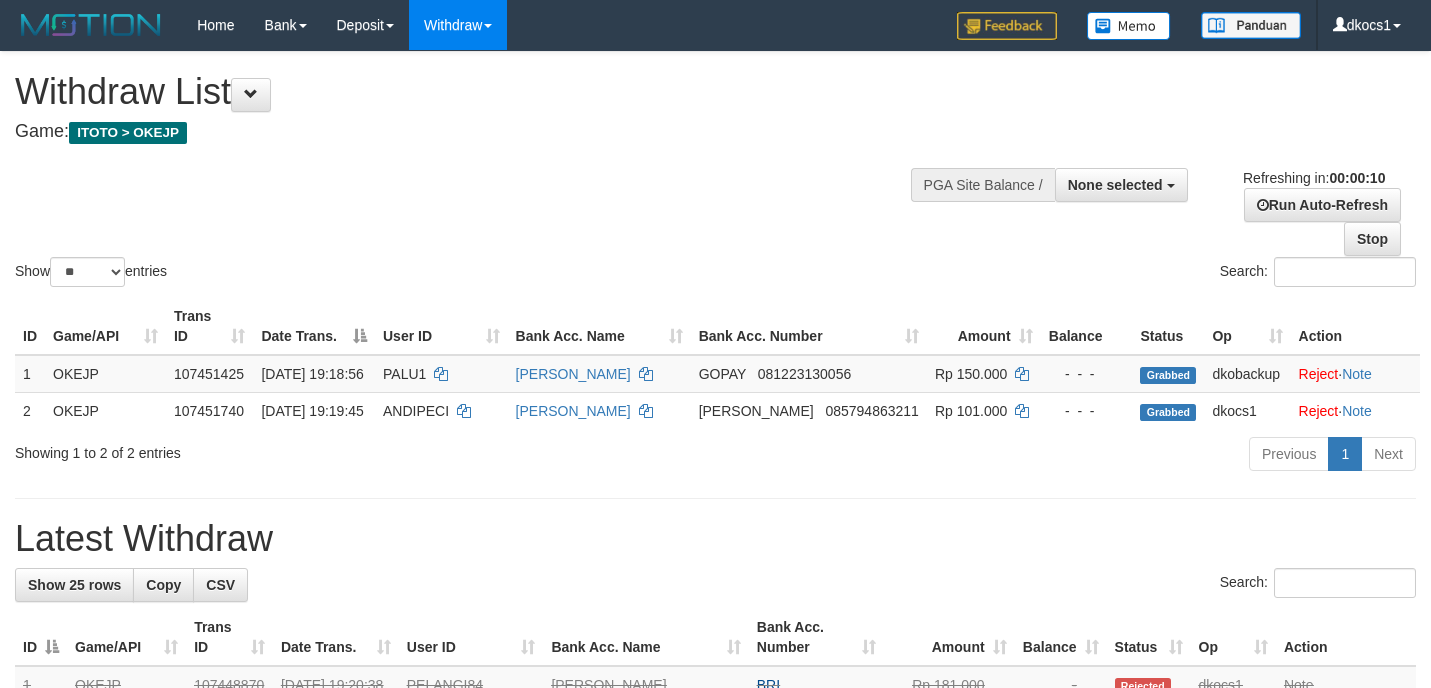 select 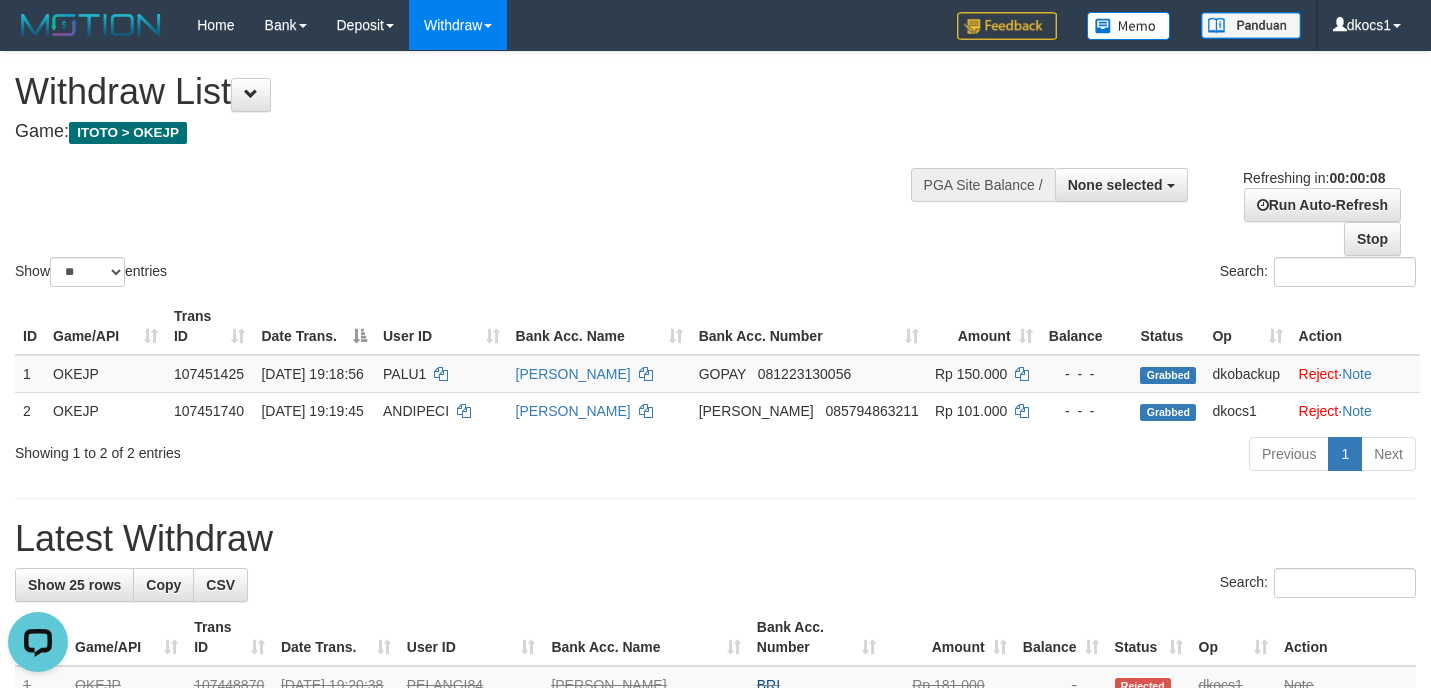 scroll, scrollTop: 0, scrollLeft: 0, axis: both 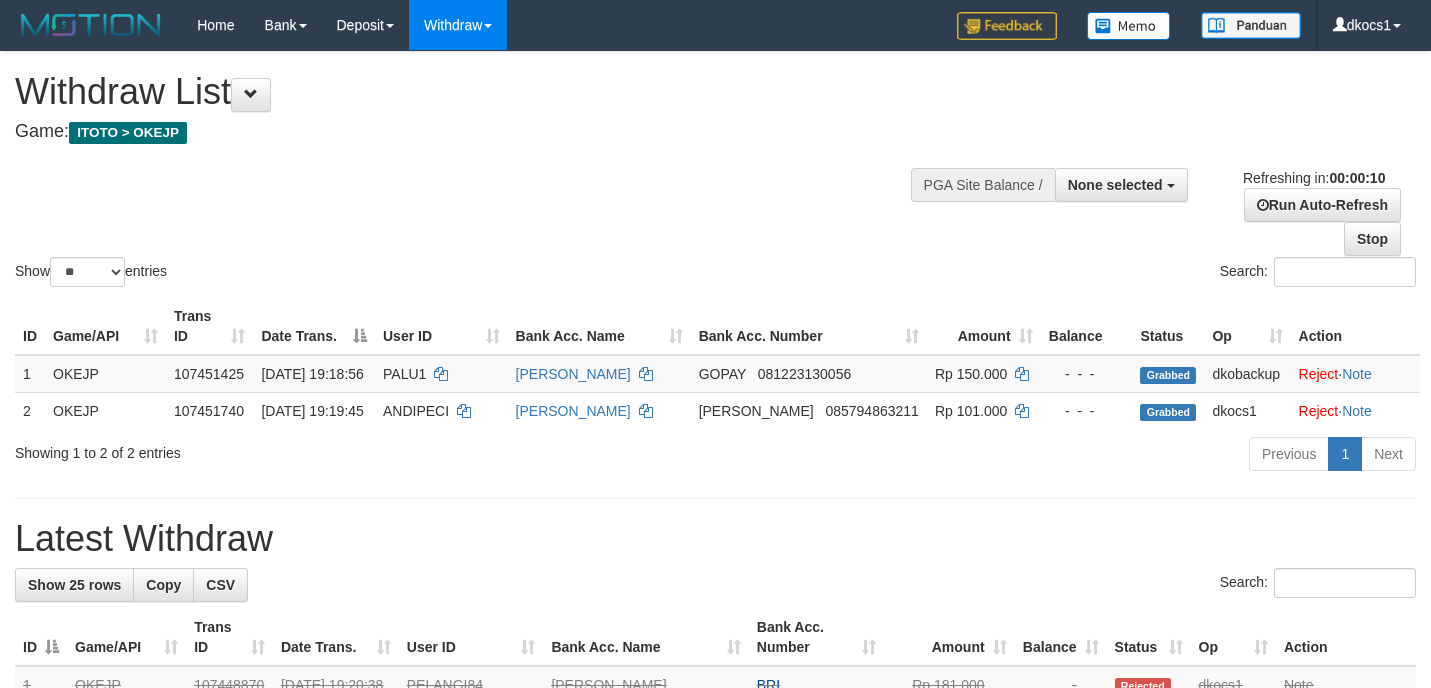 select 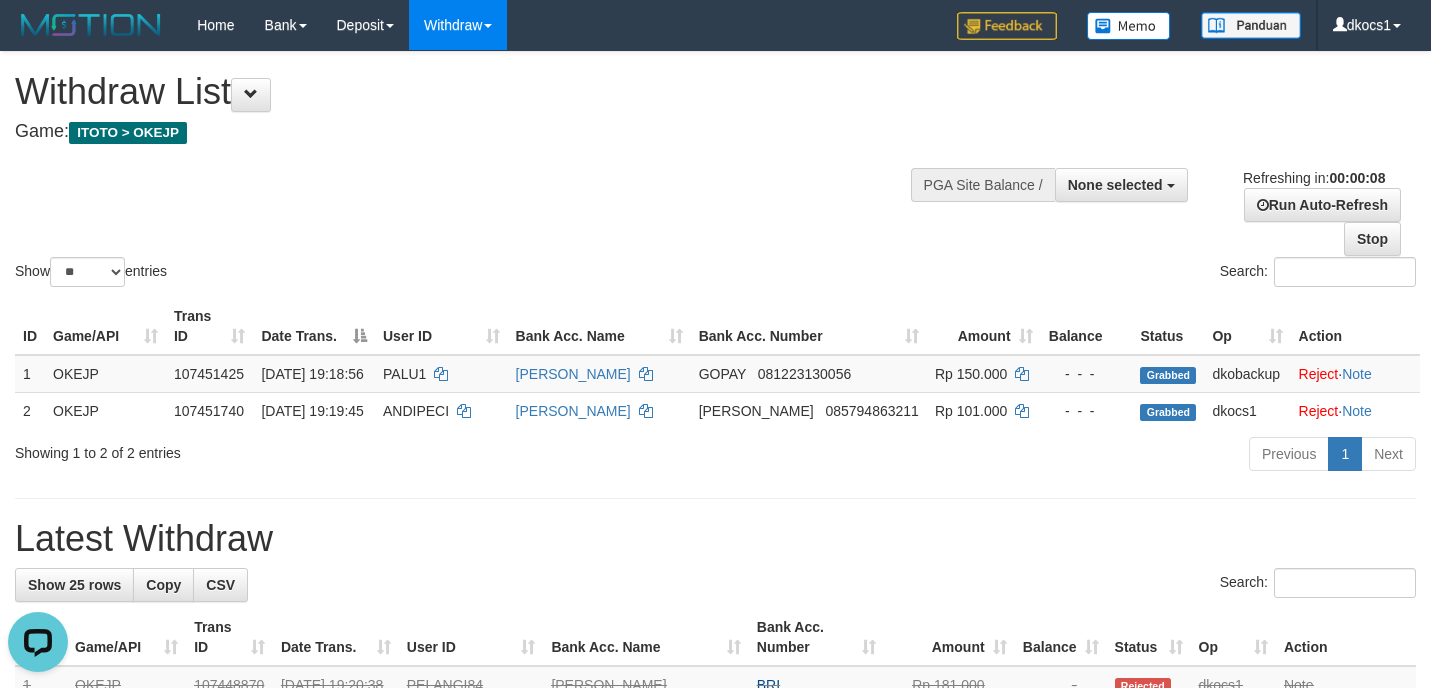 scroll, scrollTop: 0, scrollLeft: 0, axis: both 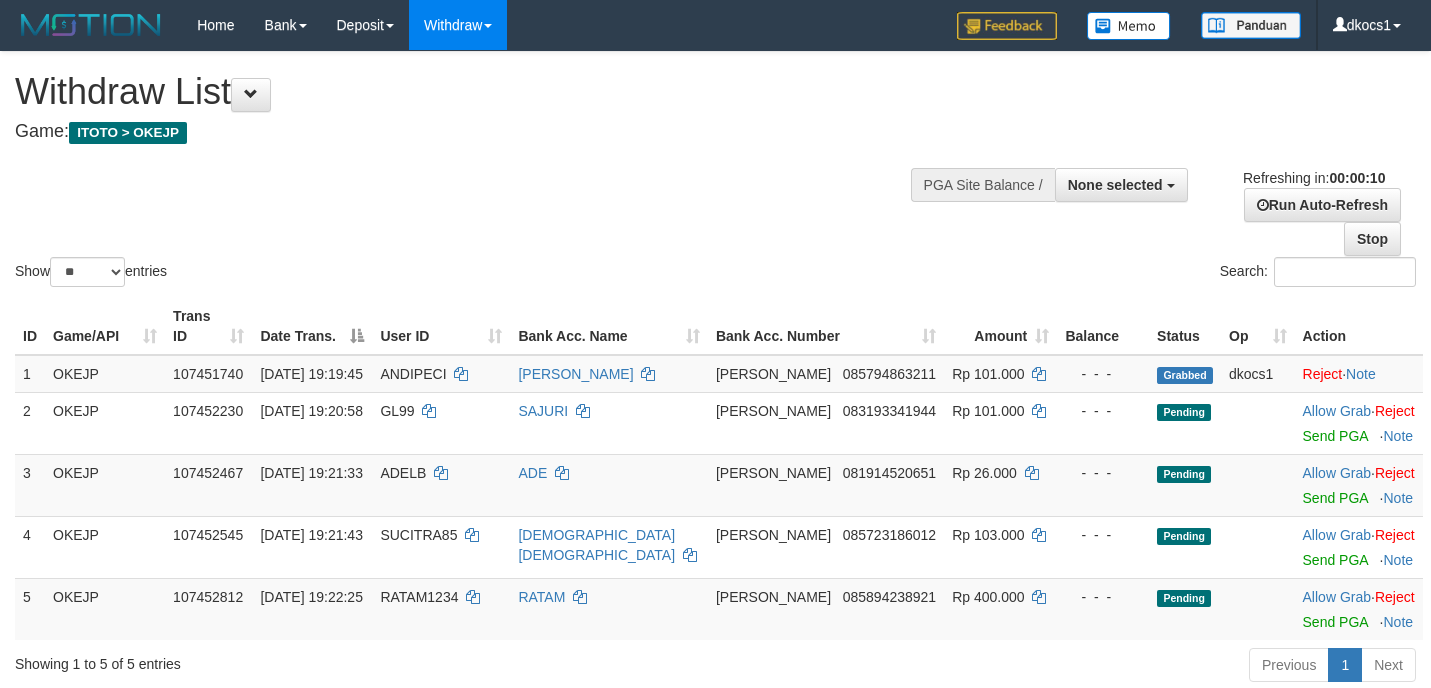 select 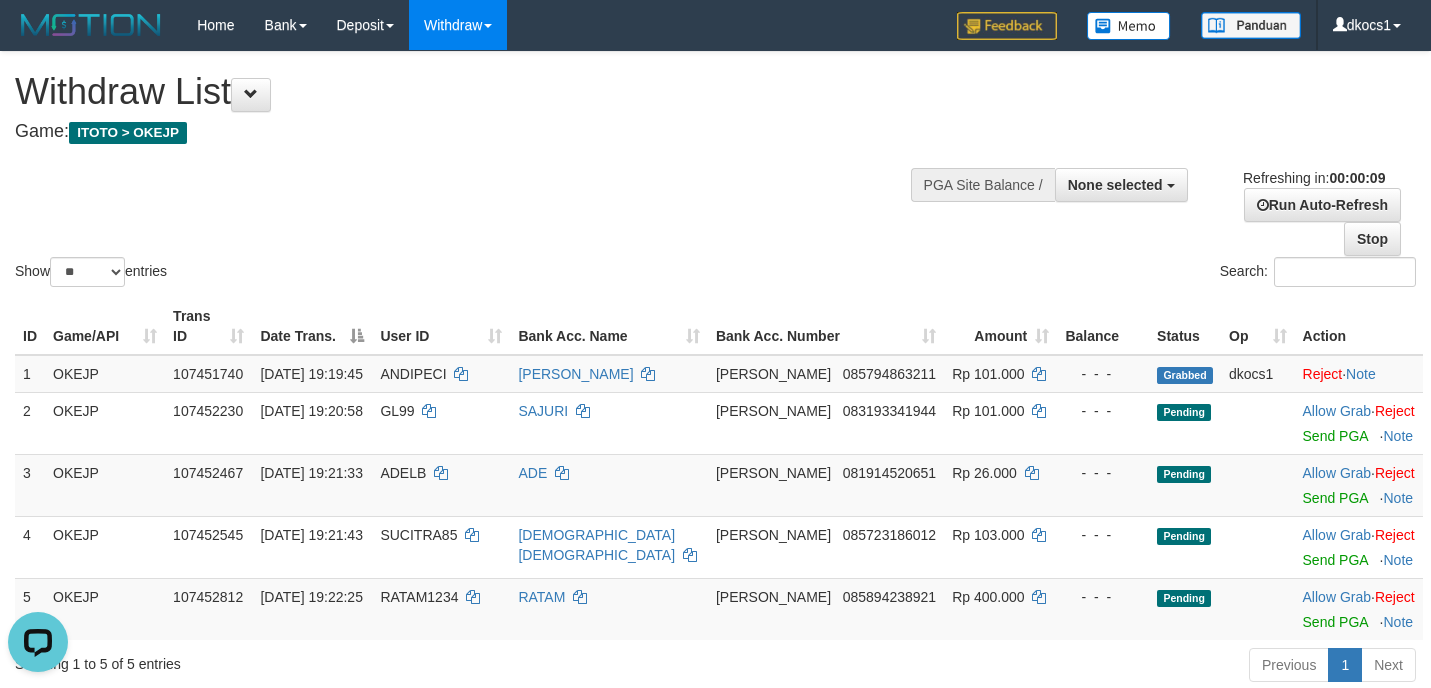 scroll, scrollTop: 0, scrollLeft: 0, axis: both 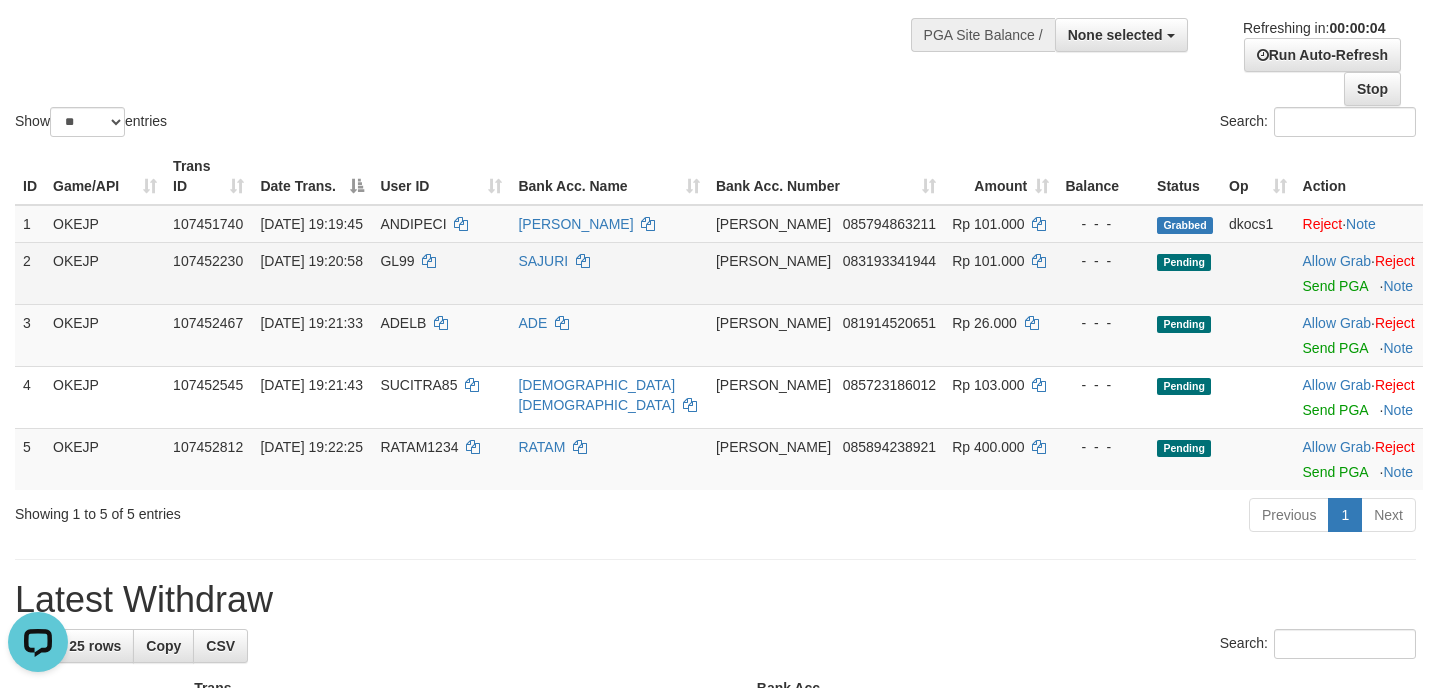 click on "Allow Grab   ·    Reject Send PGA     ·    Note" at bounding box center [1359, 273] 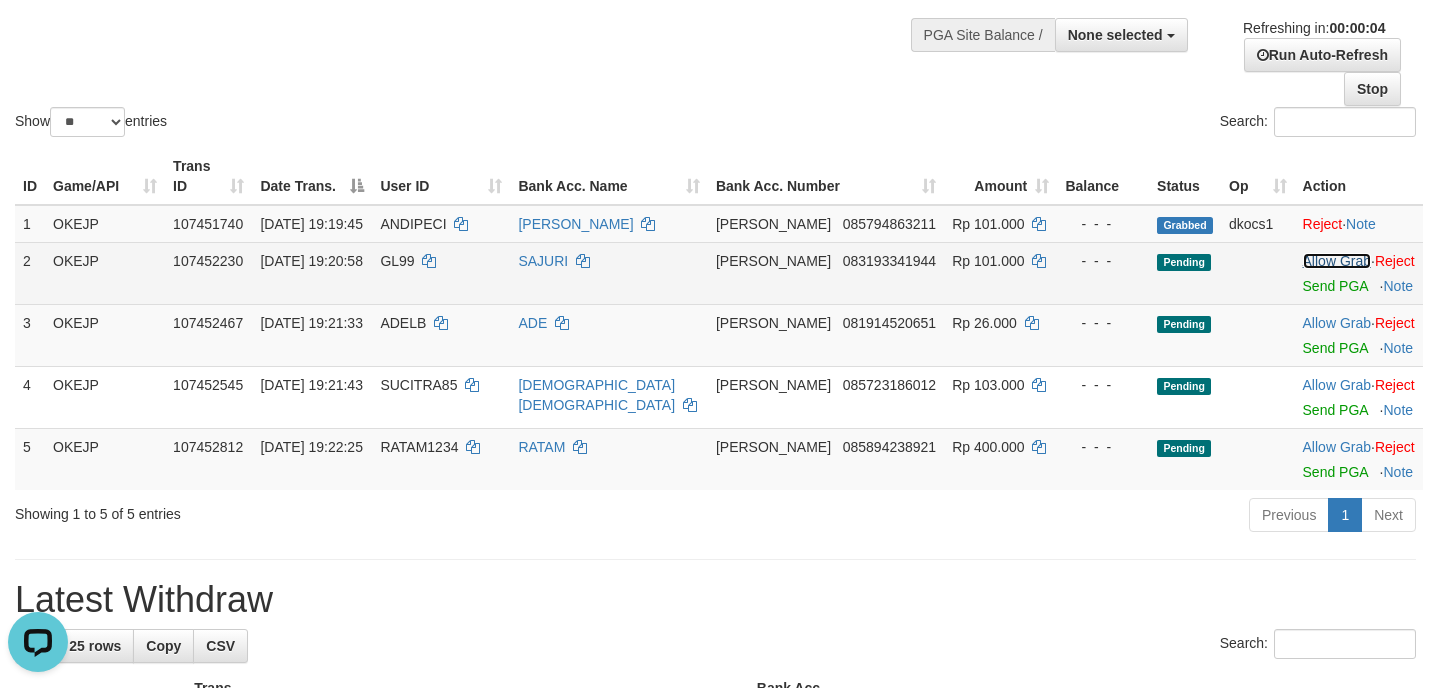 click on "Allow Grab" at bounding box center (1337, 261) 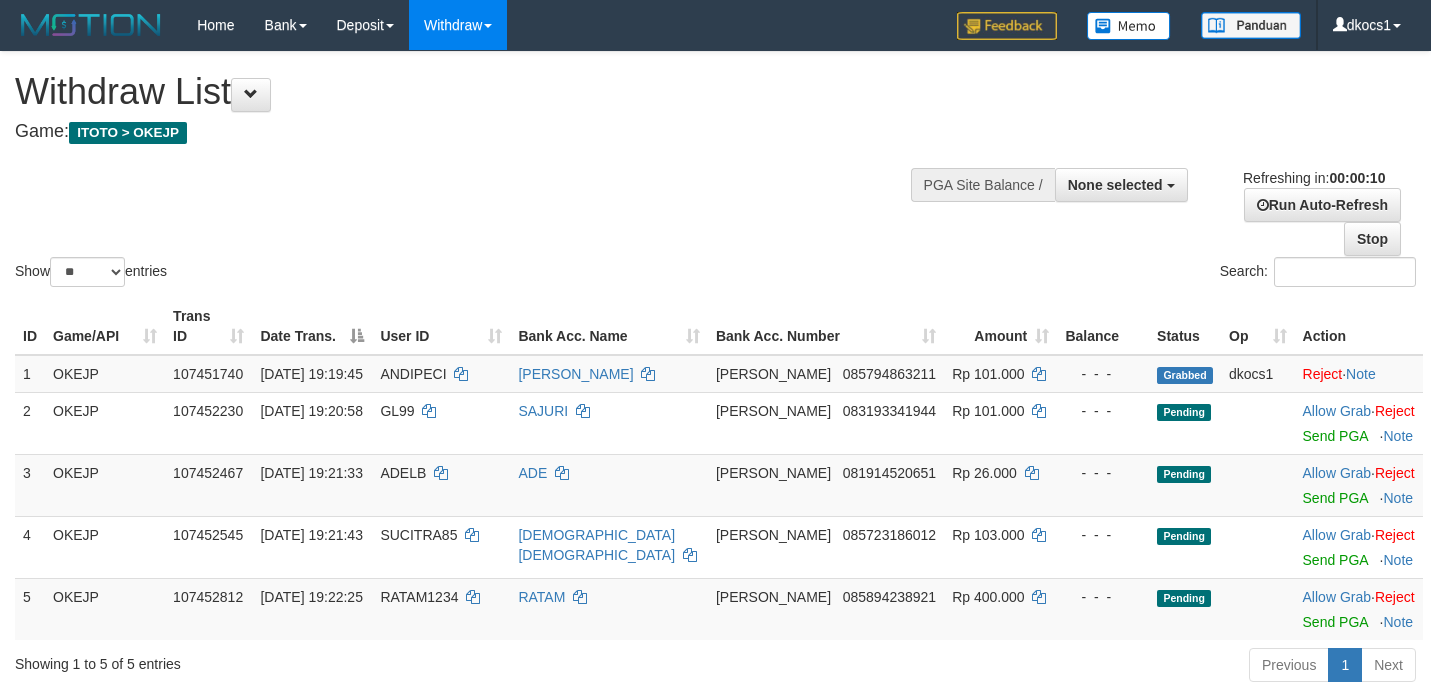 select 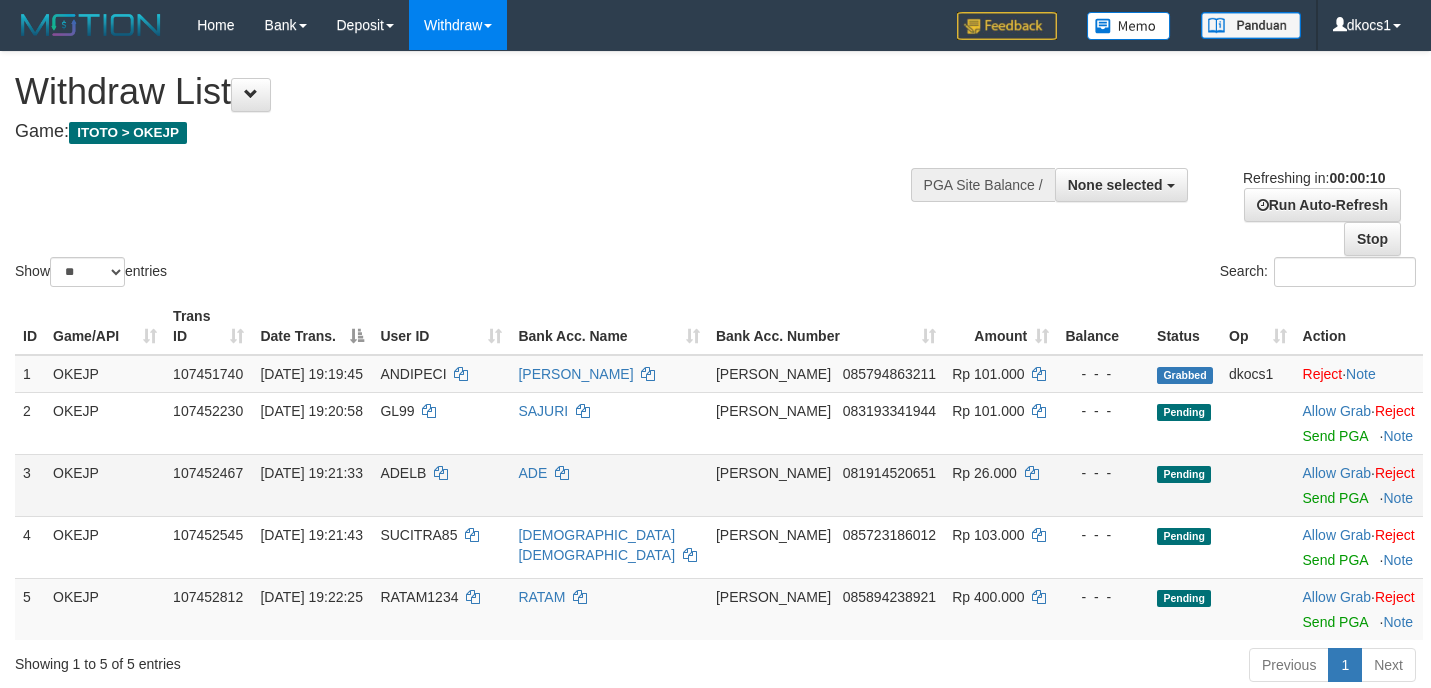scroll, scrollTop: 150, scrollLeft: 0, axis: vertical 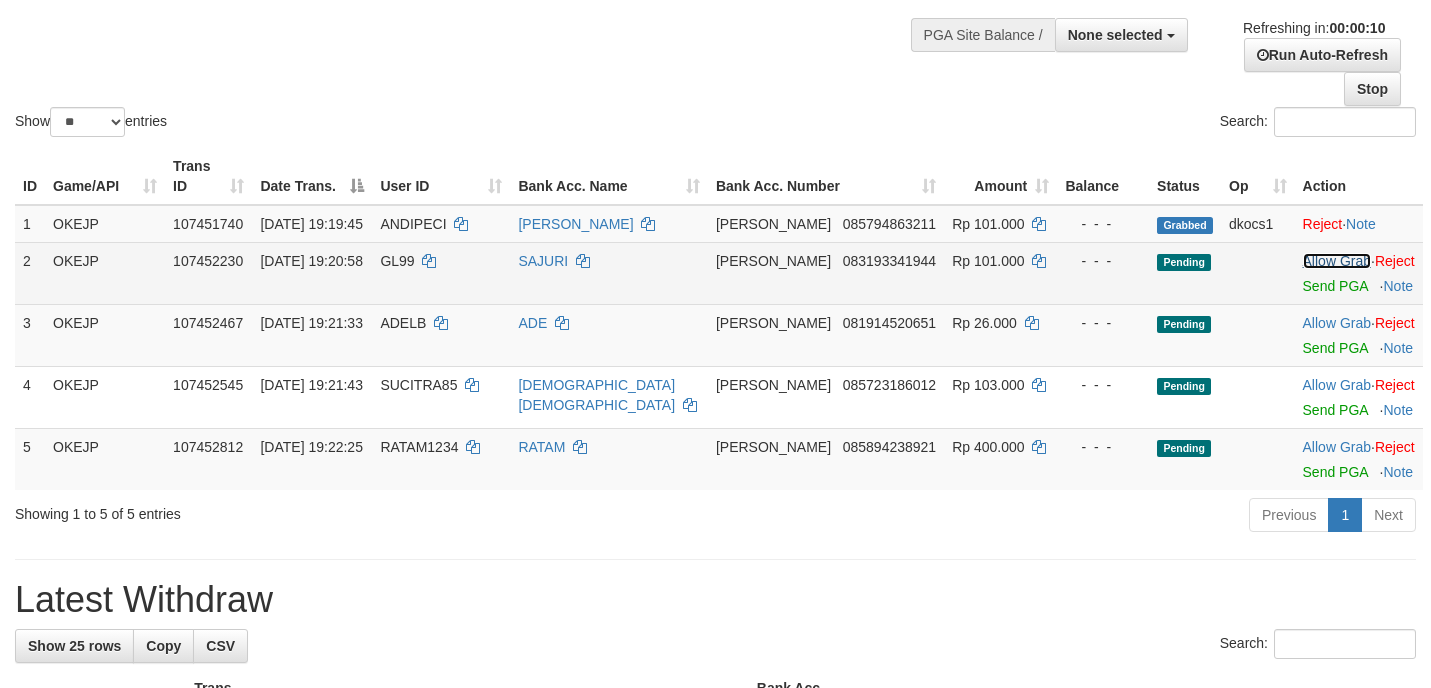 click on "Allow Grab" at bounding box center [1337, 261] 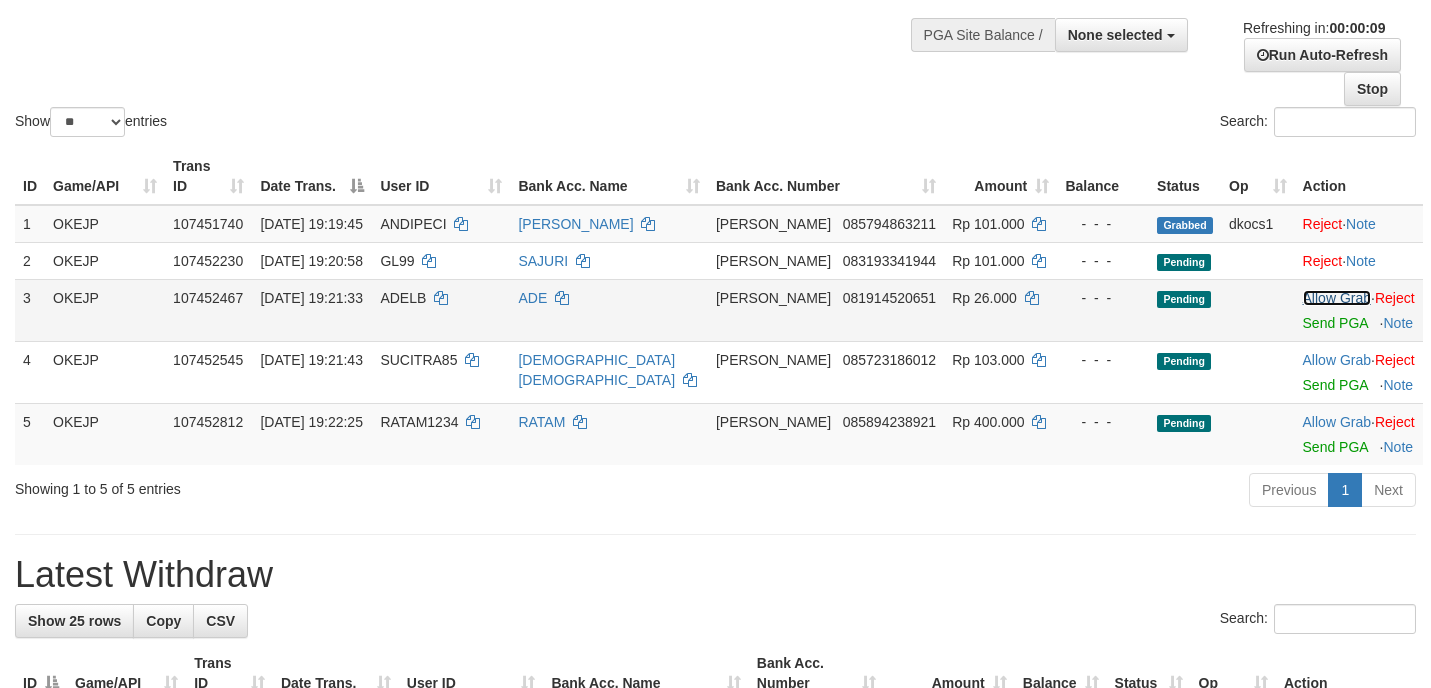 click on "Allow Grab" at bounding box center (1337, 298) 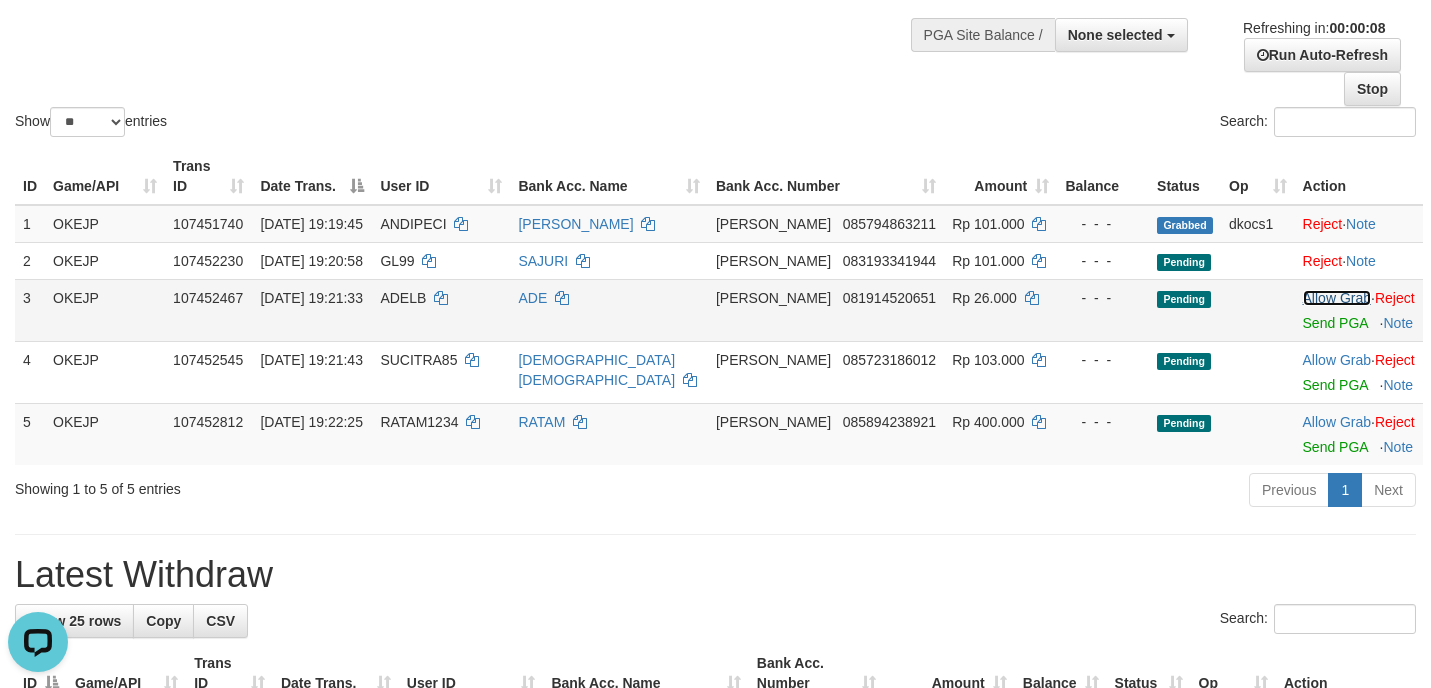 scroll, scrollTop: 0, scrollLeft: 0, axis: both 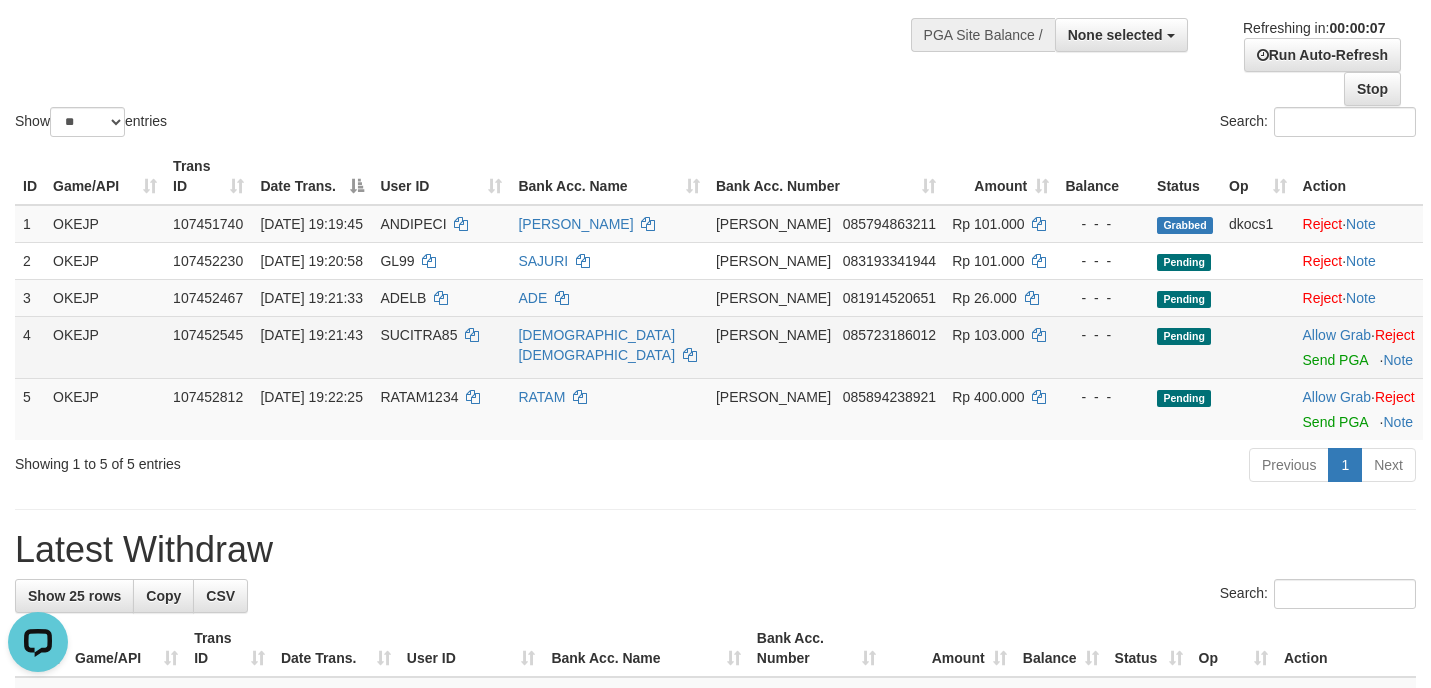 click on "Allow Grab   ·    Reject Send PGA     ·    Note" at bounding box center [1359, 347] 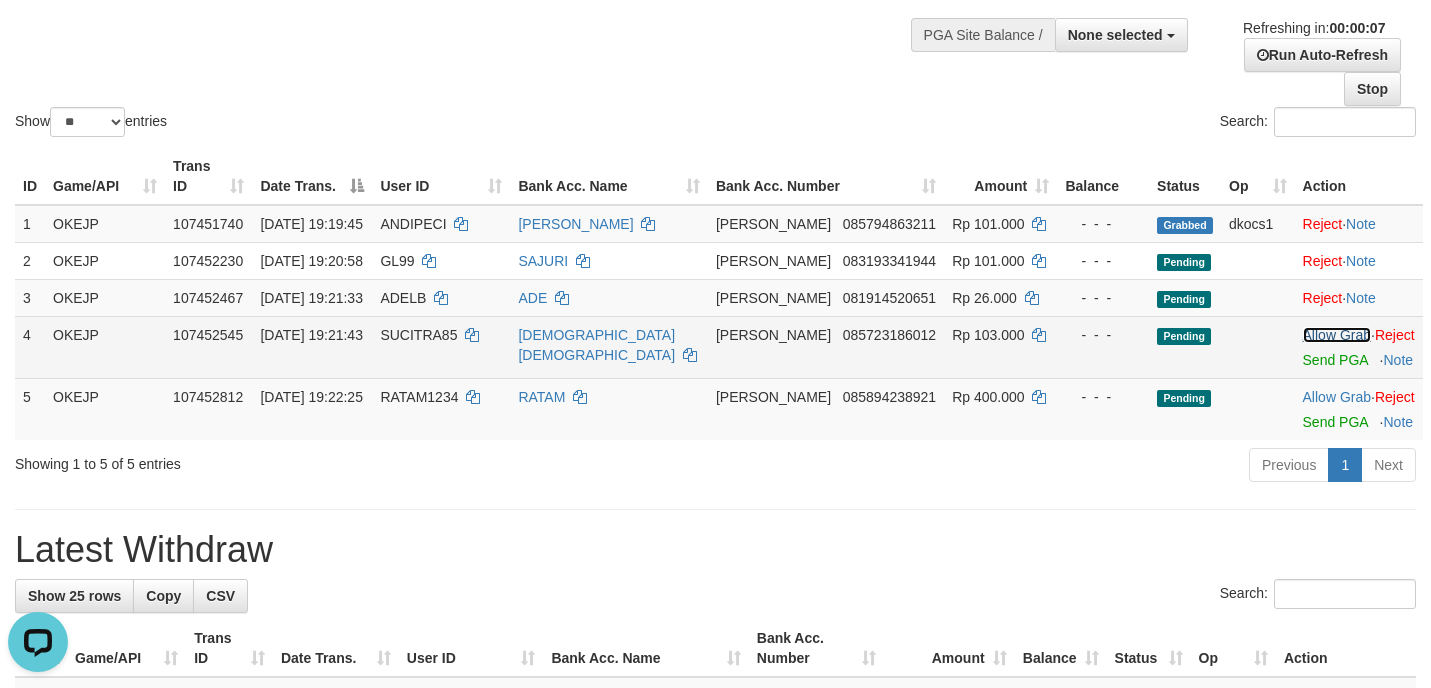 click on "Allow Grab" at bounding box center (1337, 335) 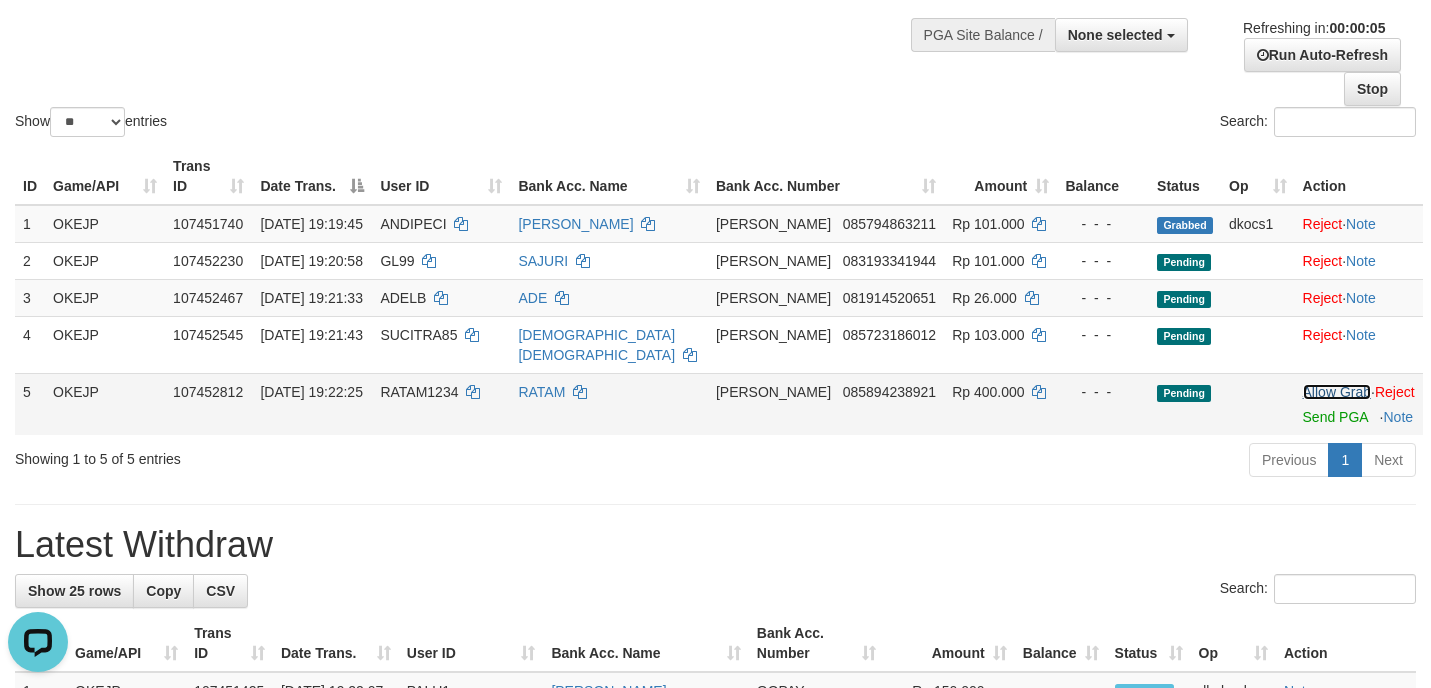 click on "Allow Grab" at bounding box center (1337, 392) 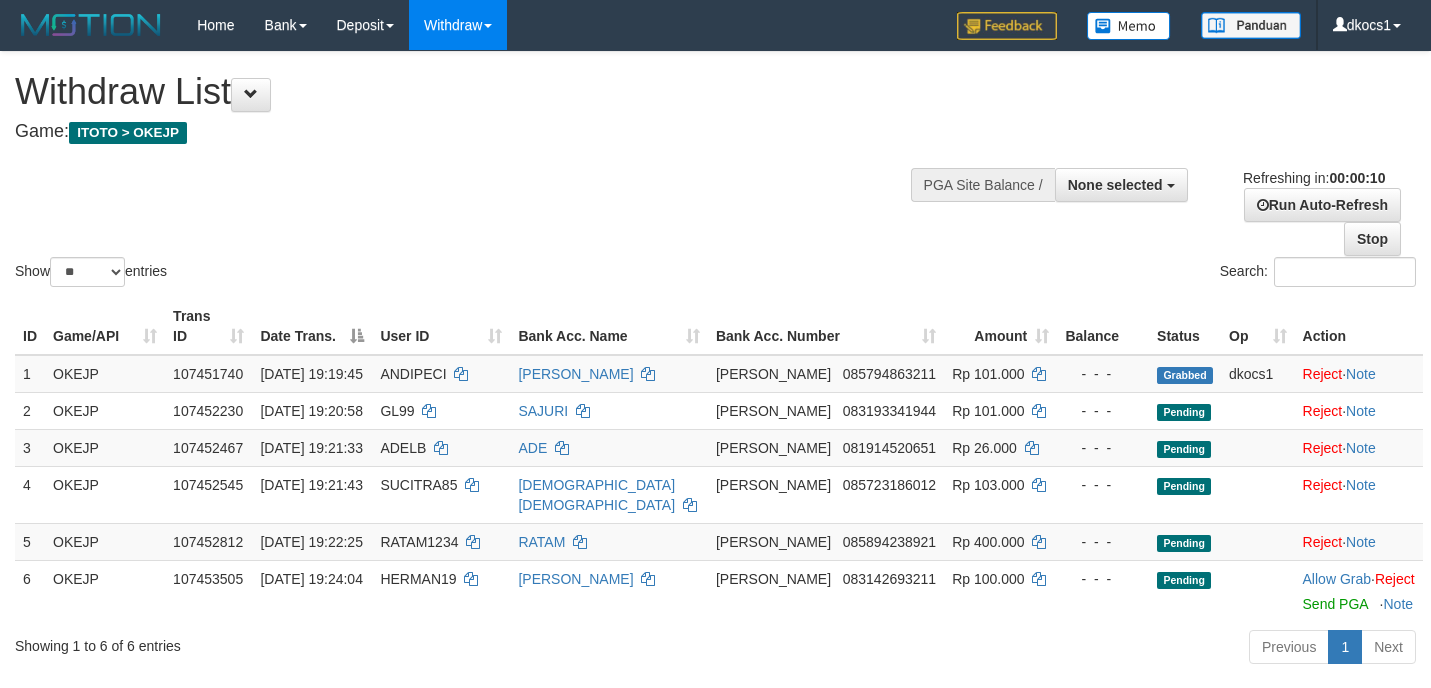 select 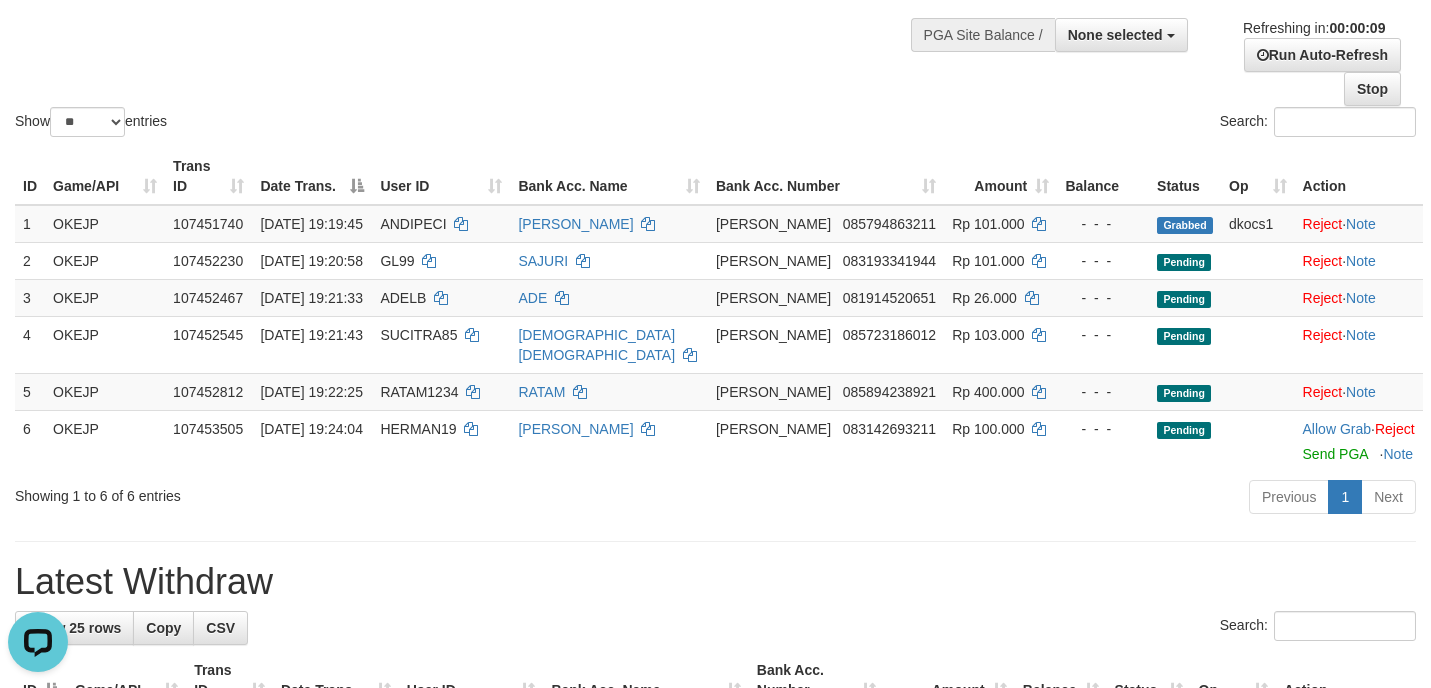 scroll, scrollTop: 0, scrollLeft: 0, axis: both 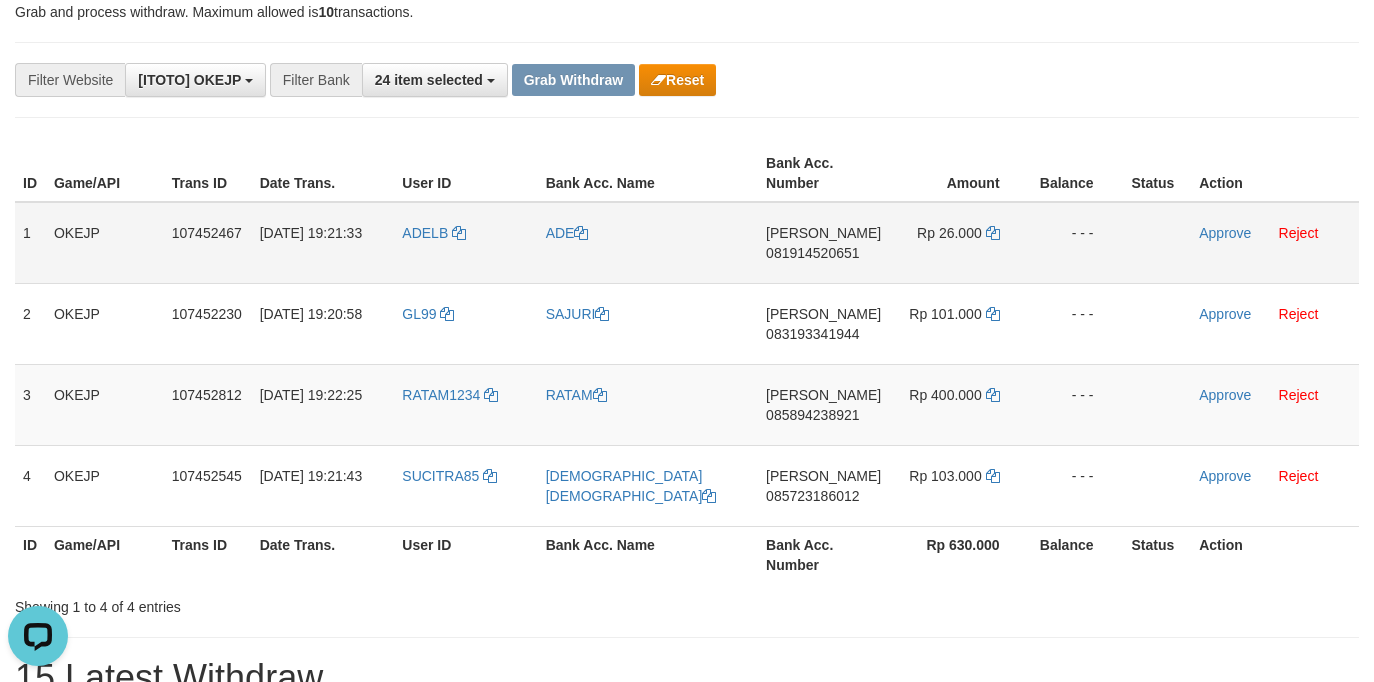click on "ADELB" at bounding box center [465, 243] 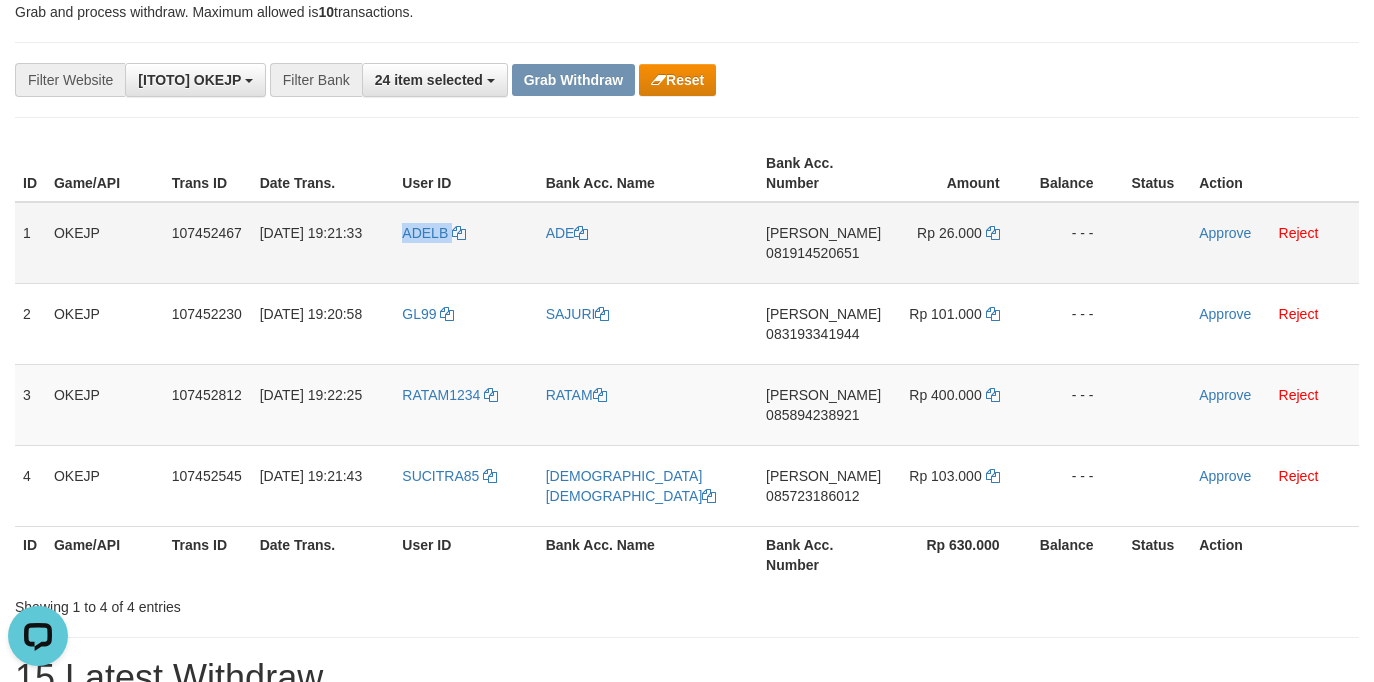 click on "ADELB" at bounding box center (465, 243) 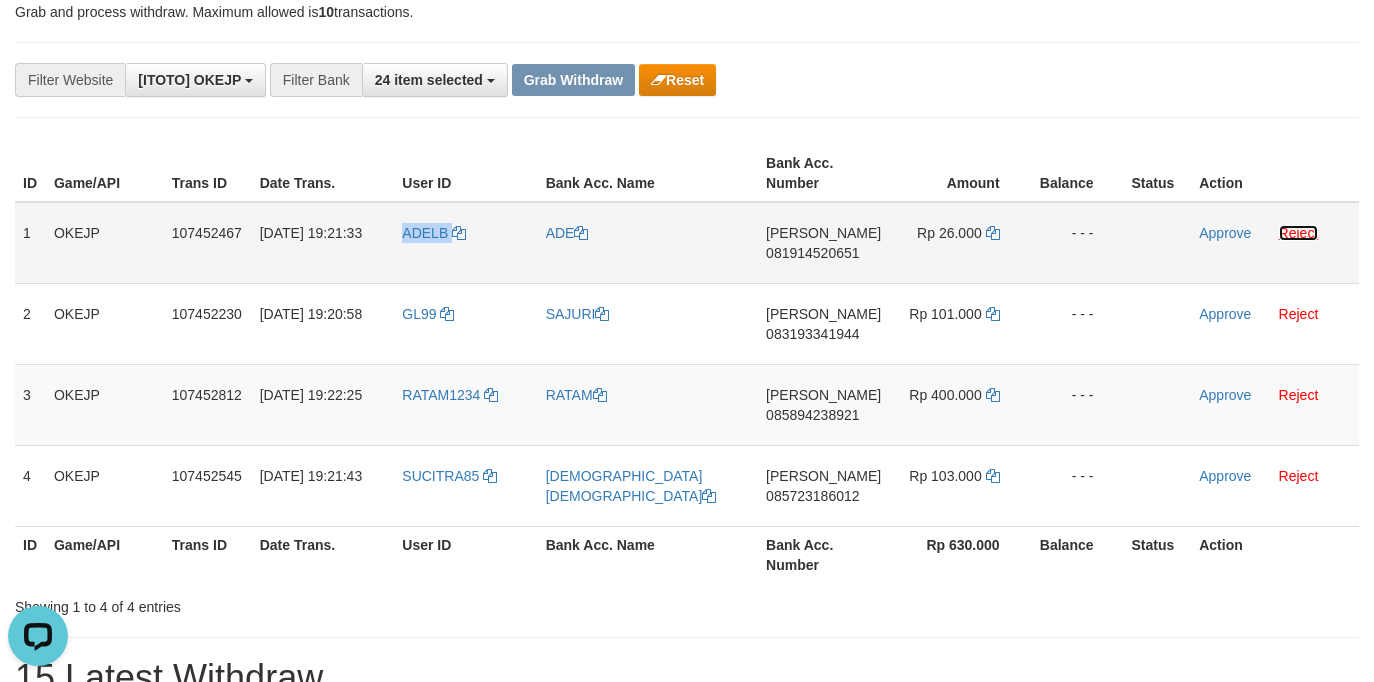 click on "Reject" at bounding box center [1299, 233] 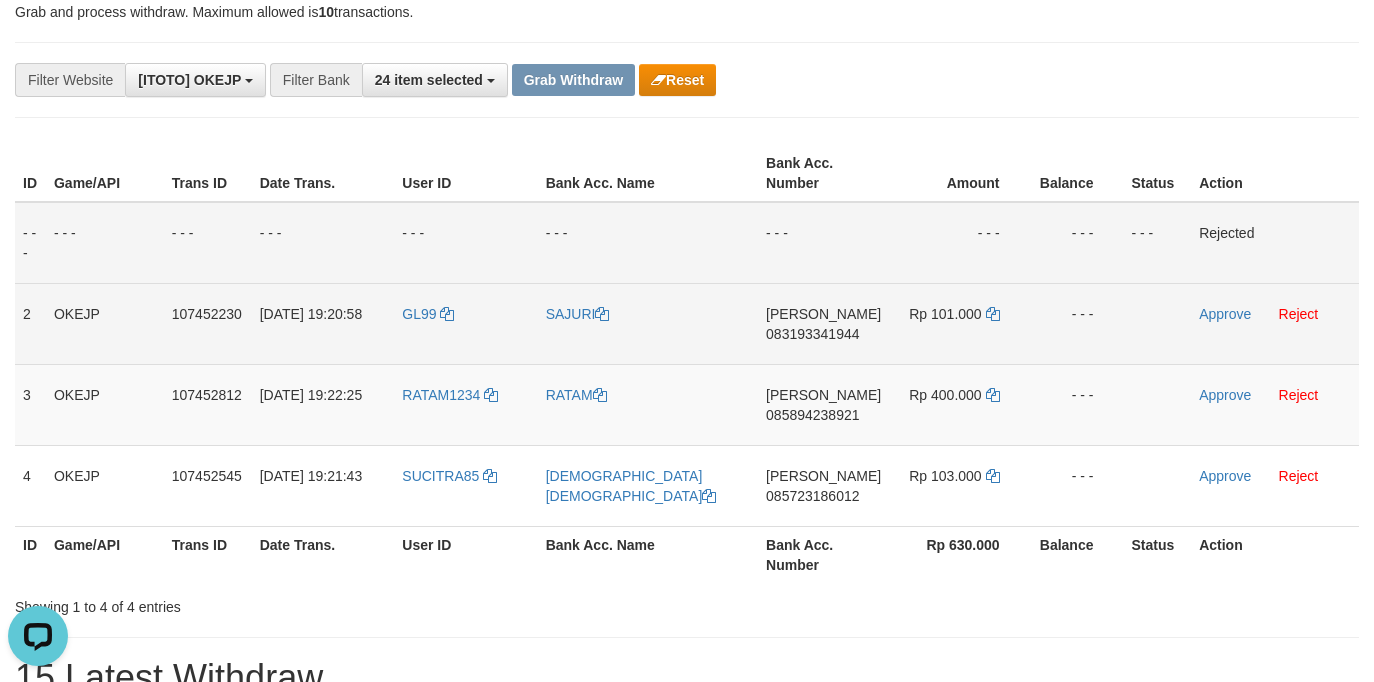 click on "GL99" at bounding box center [465, 323] 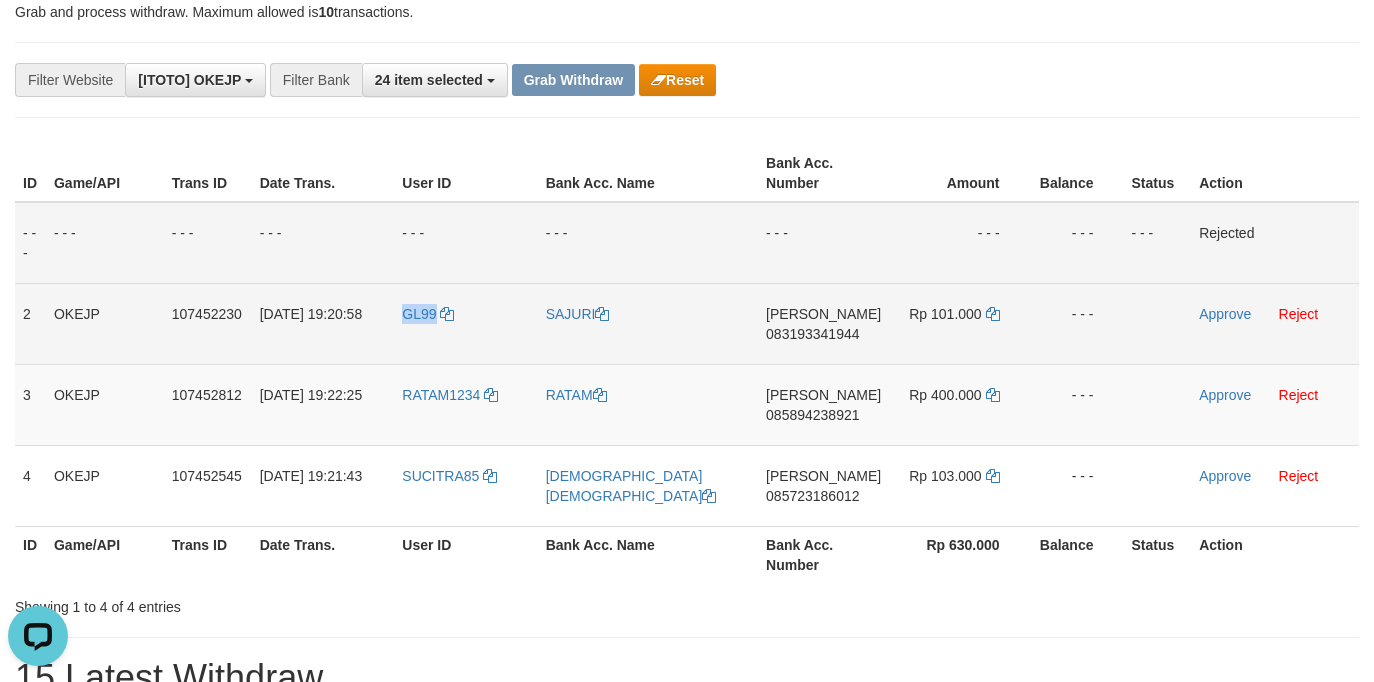 drag, startPoint x: 418, startPoint y: 334, endPoint x: 406, endPoint y: 342, distance: 14.422205 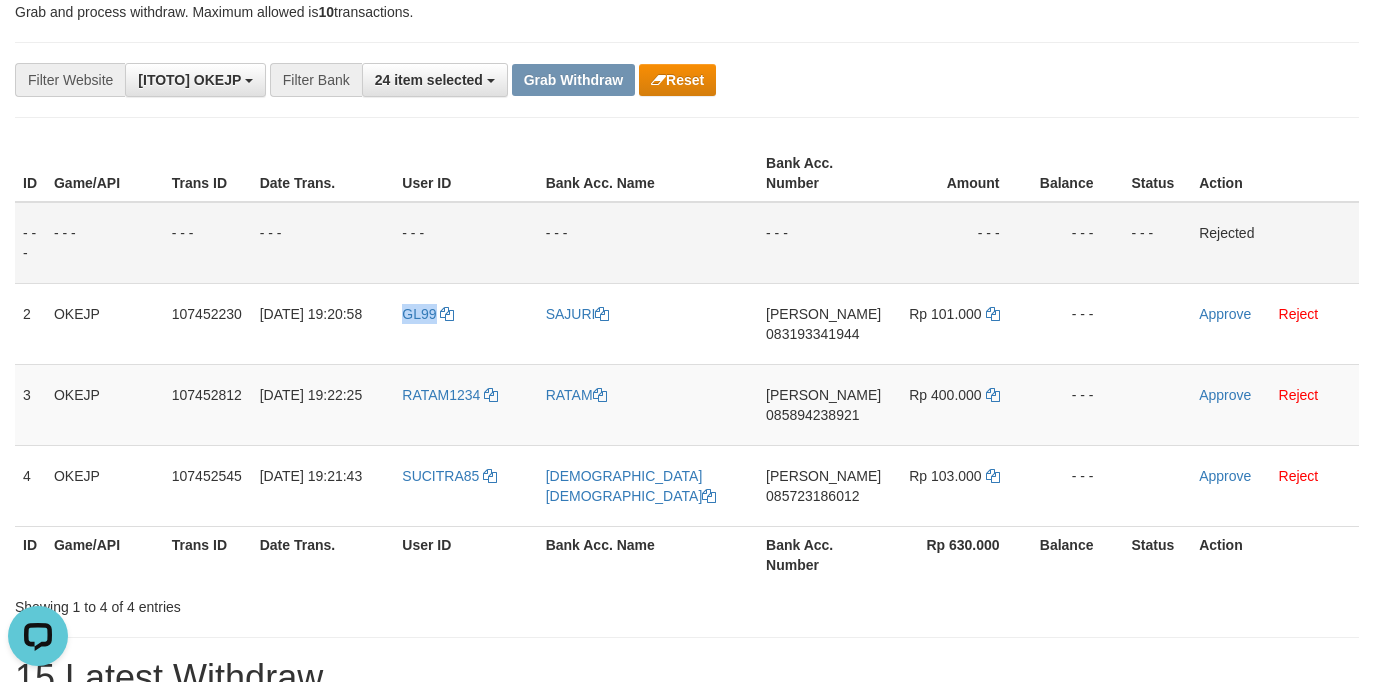 copy on "GL99" 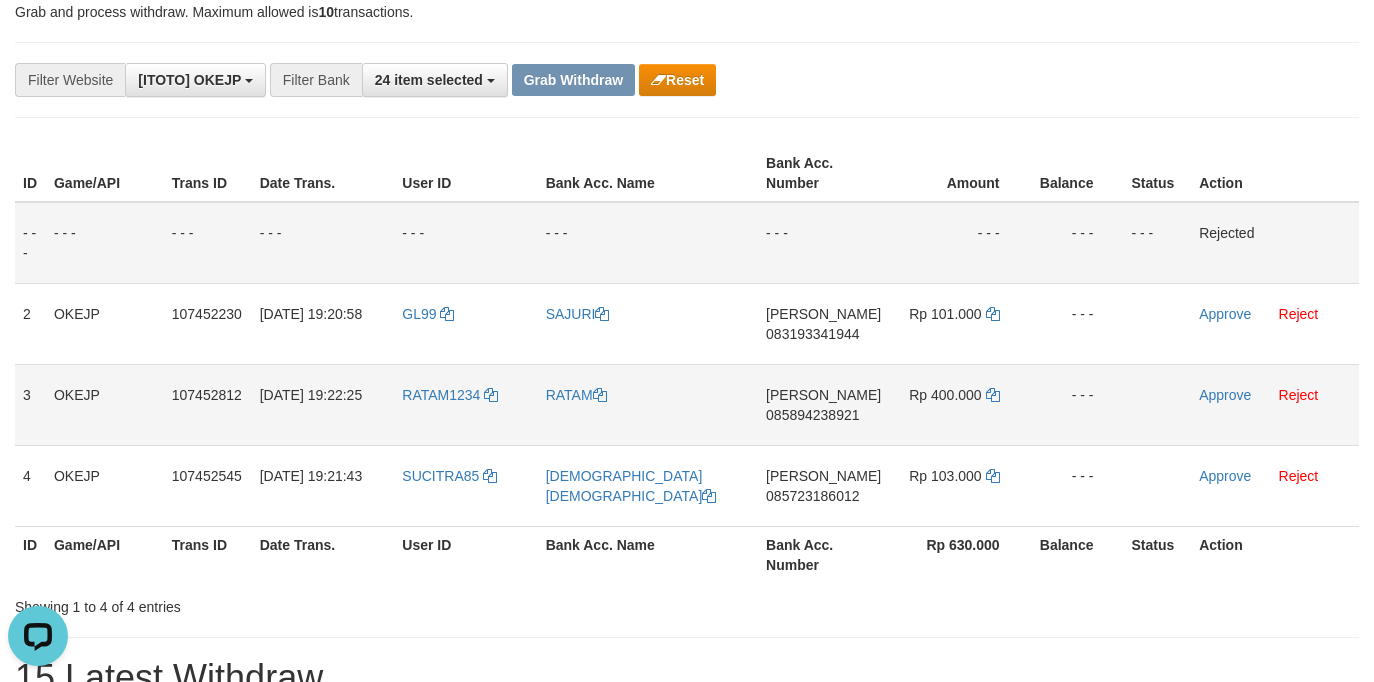 click on "RATAM1234" at bounding box center [465, 404] 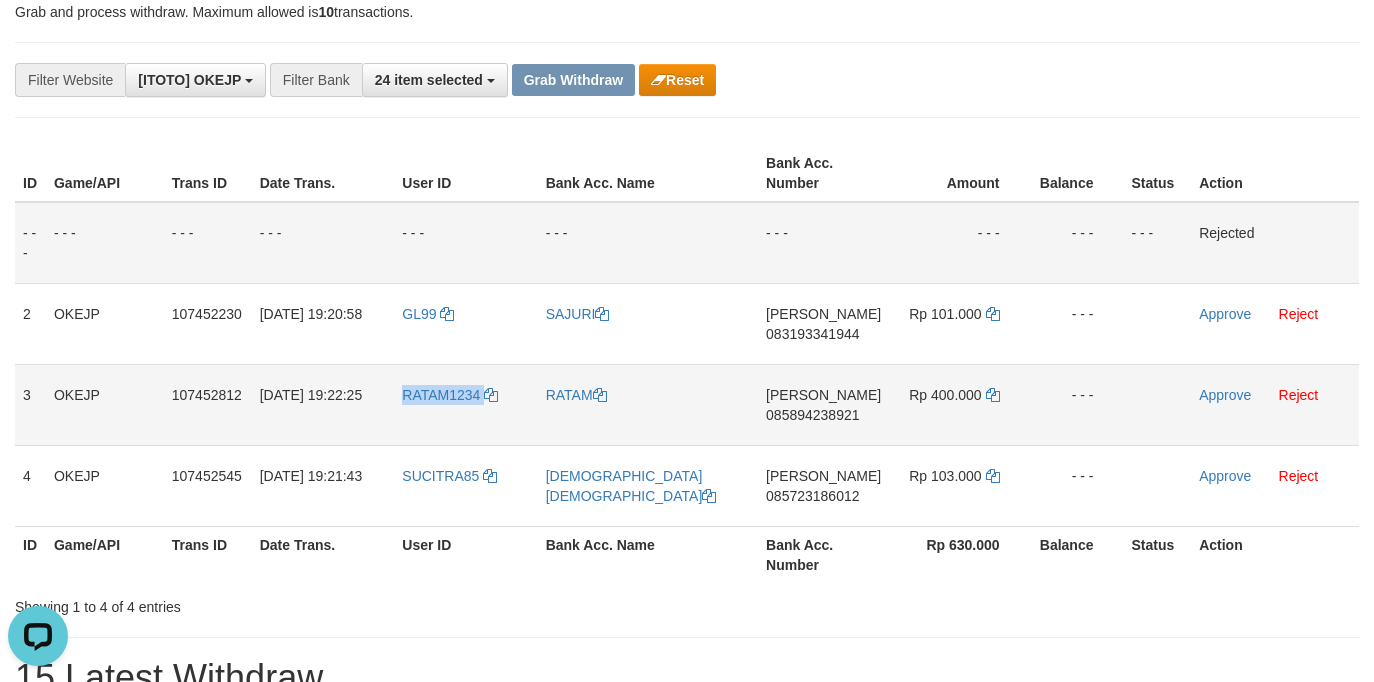 click on "RATAM1234" at bounding box center [465, 404] 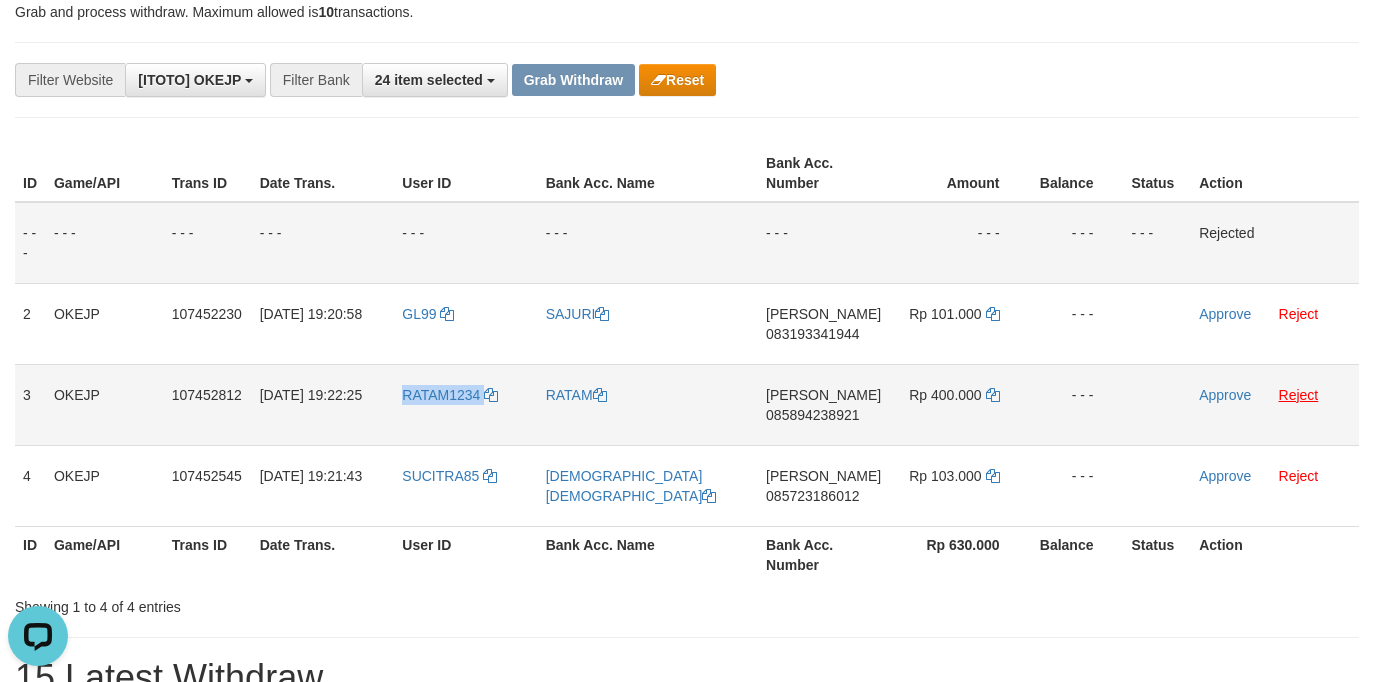 copy on "RATAM1234" 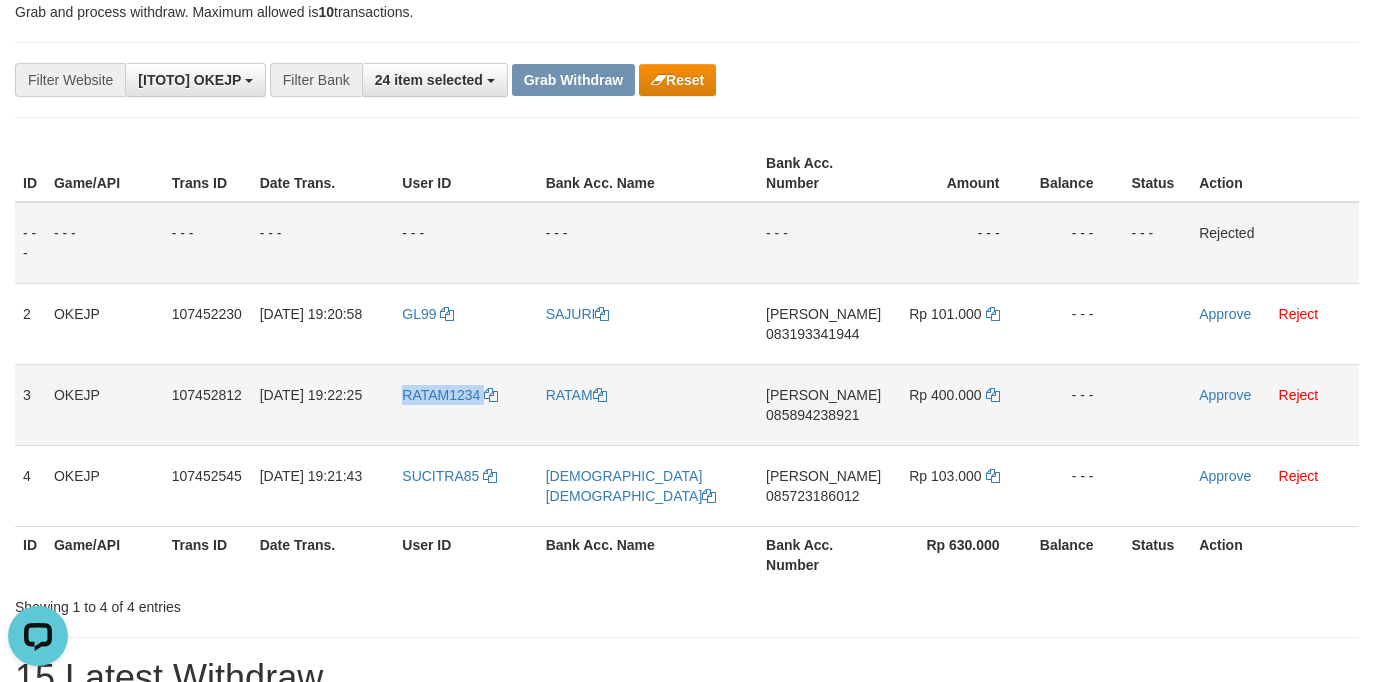 click on "RATAM1234" at bounding box center [465, 404] 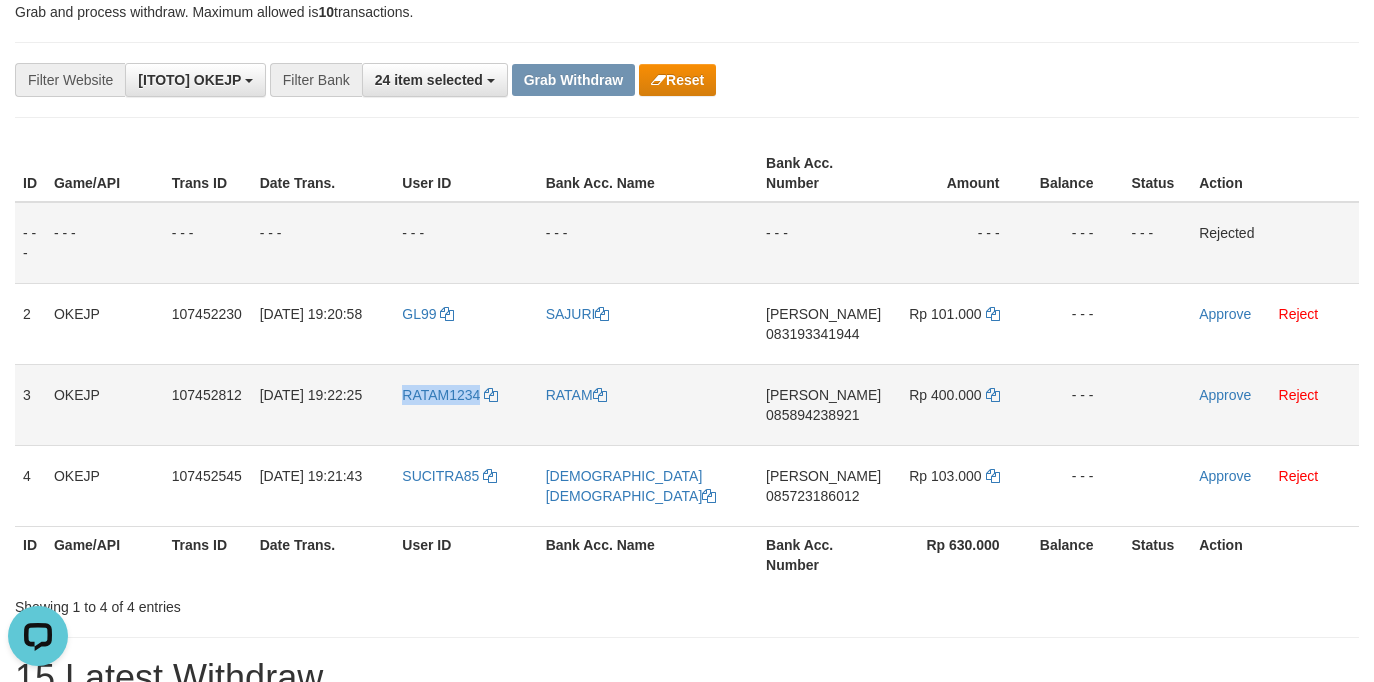 drag, startPoint x: 450, startPoint y: 432, endPoint x: 430, endPoint y: 430, distance: 20.09975 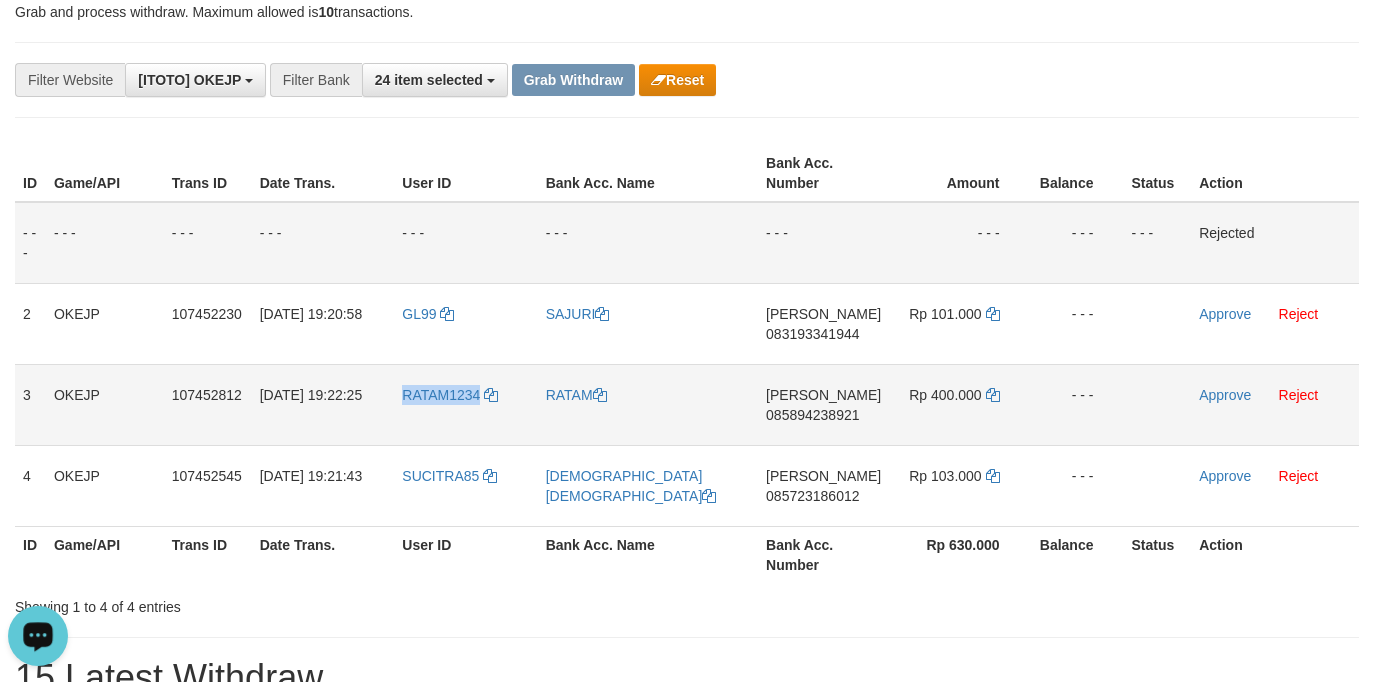 click on "RATAM1234" at bounding box center (465, 404) 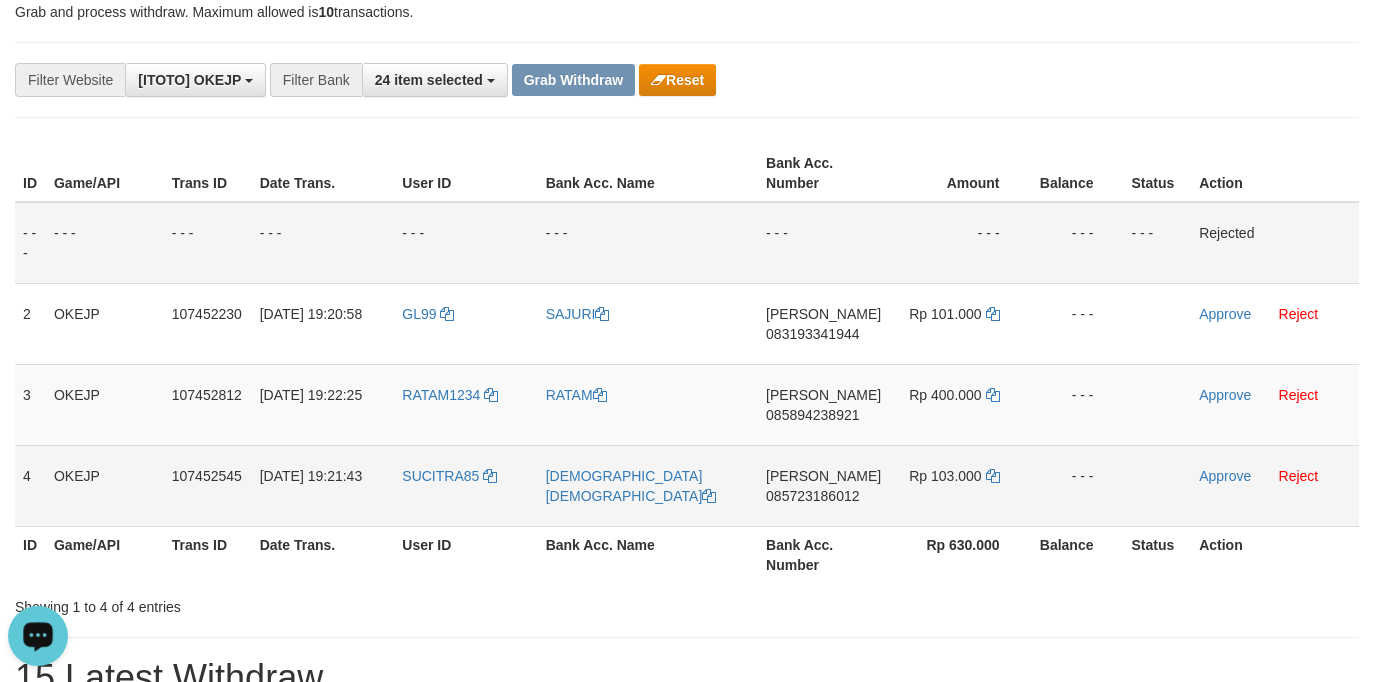 click on "SUCITRA85" at bounding box center (465, 485) 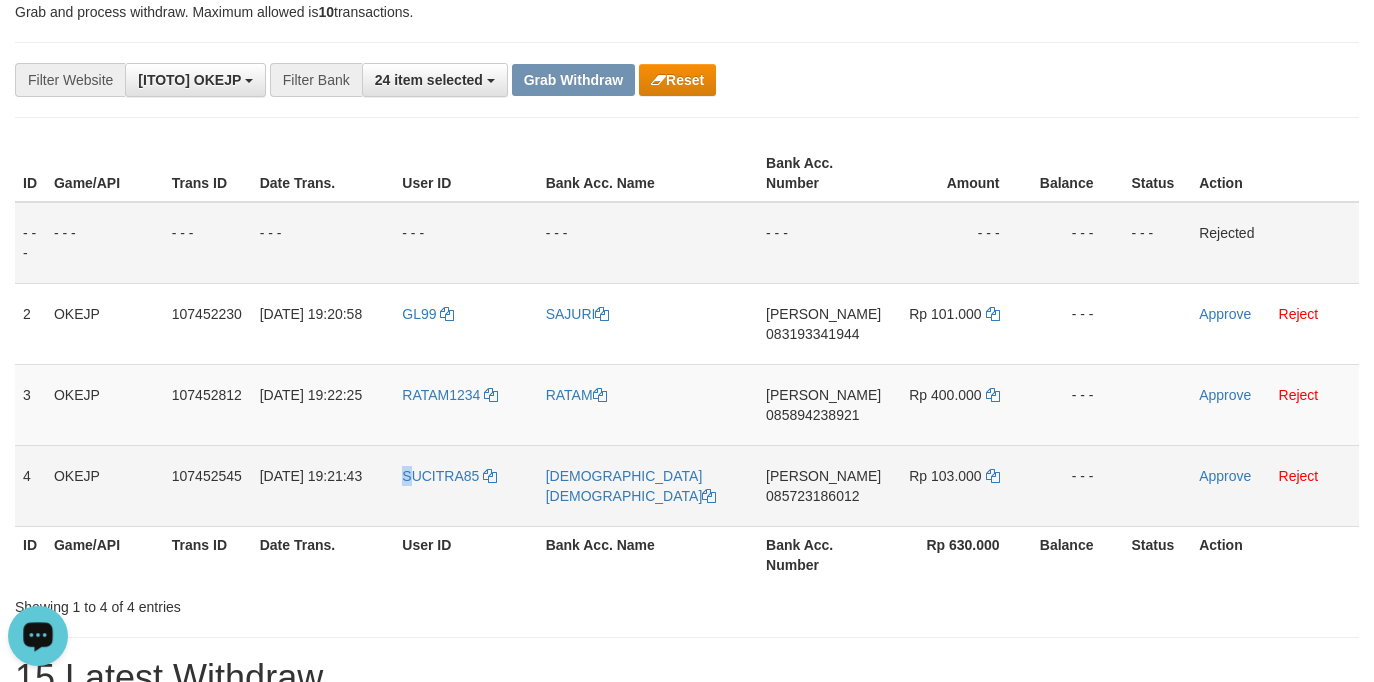 click on "4
OKEJP
107452545
13/07/2025 19:21:43
SUCITRA85
SUCITRA WAHYU
DANA
085723186012
Rp 103.000
- - -
Approve
Reject" at bounding box center (687, 485) 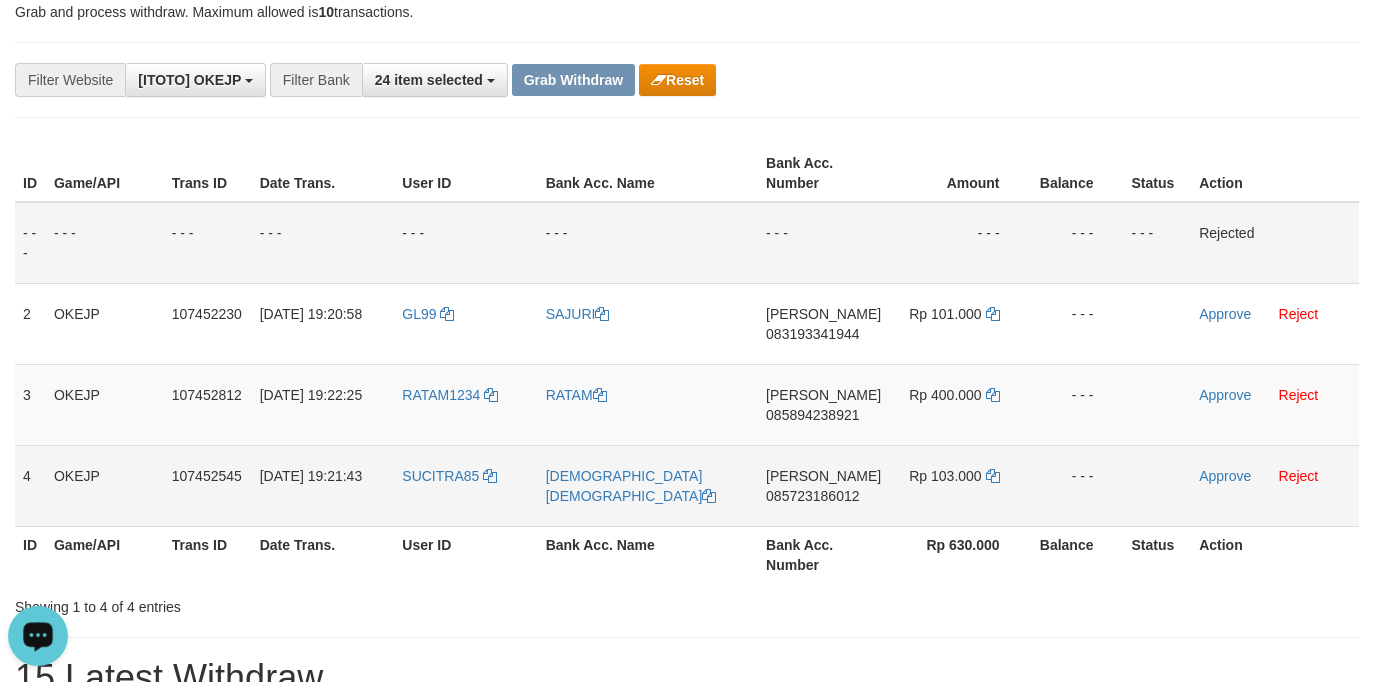 click on "SUCITRA85" at bounding box center (465, 485) 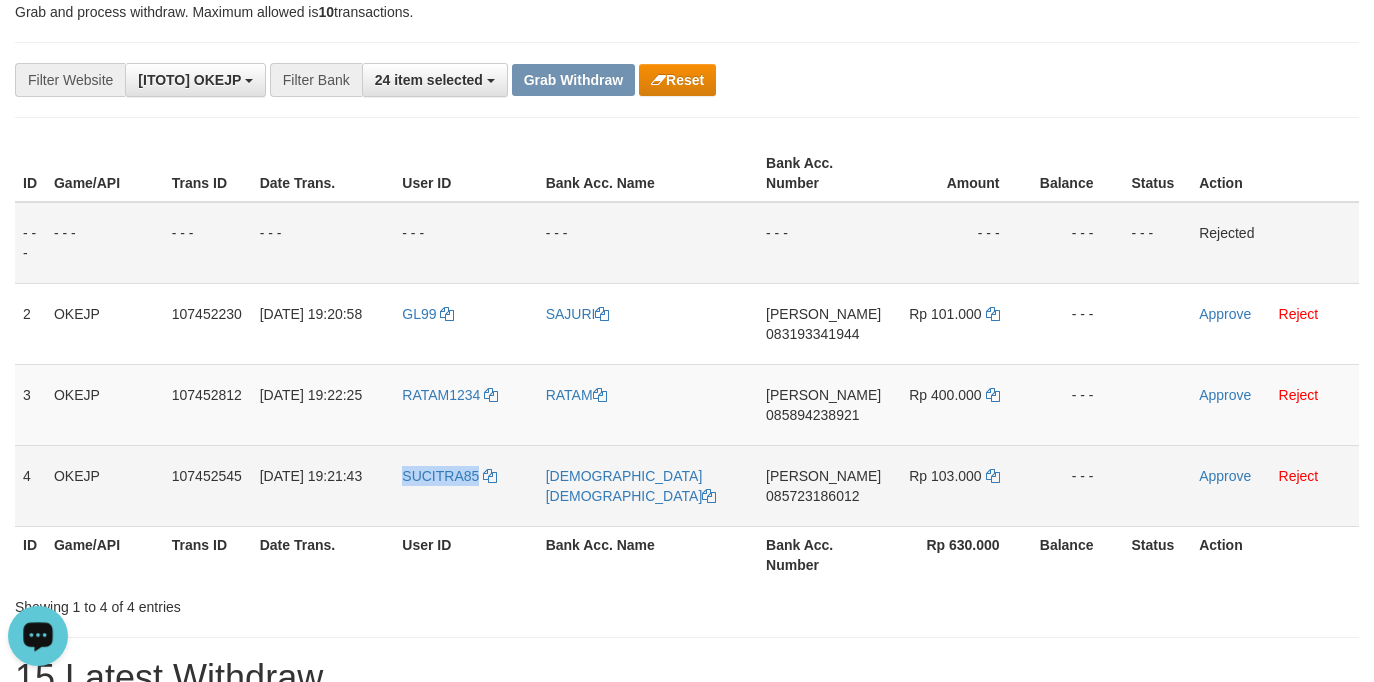 drag, startPoint x: 459, startPoint y: 505, endPoint x: 447, endPoint y: 507, distance: 12.165525 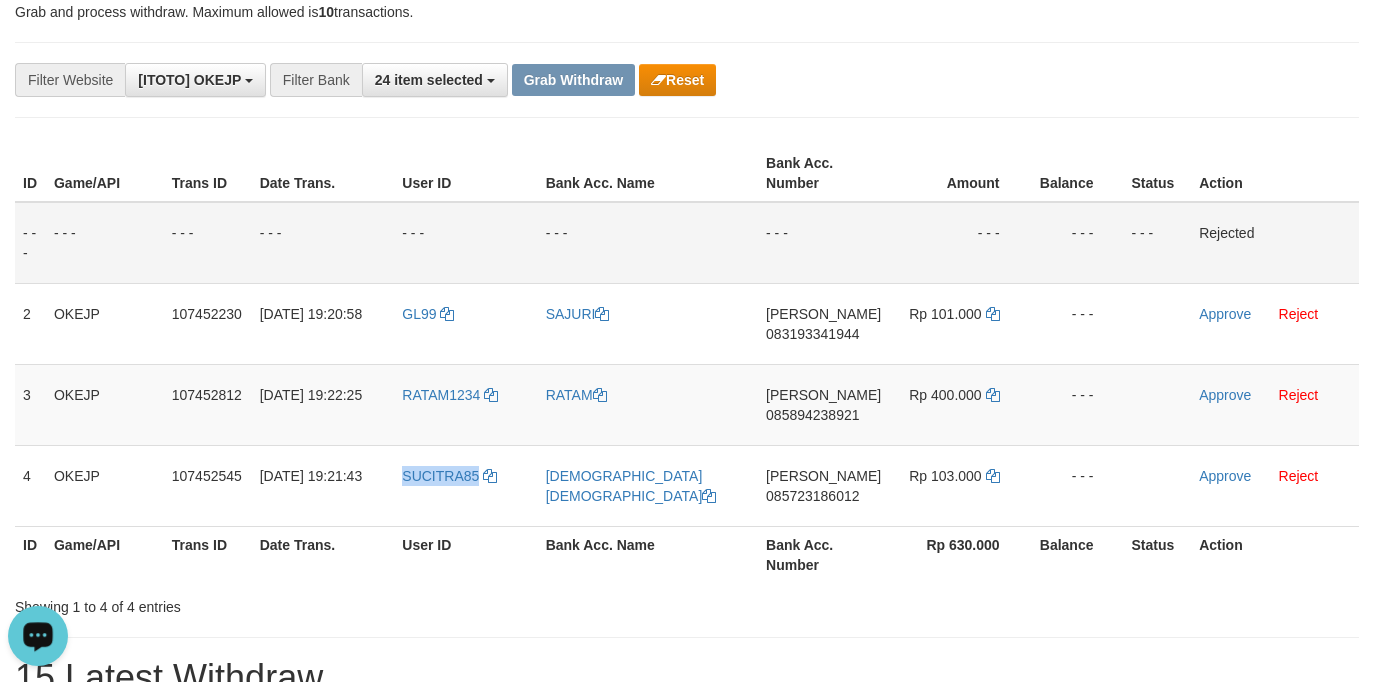copy on "SUCITRA85" 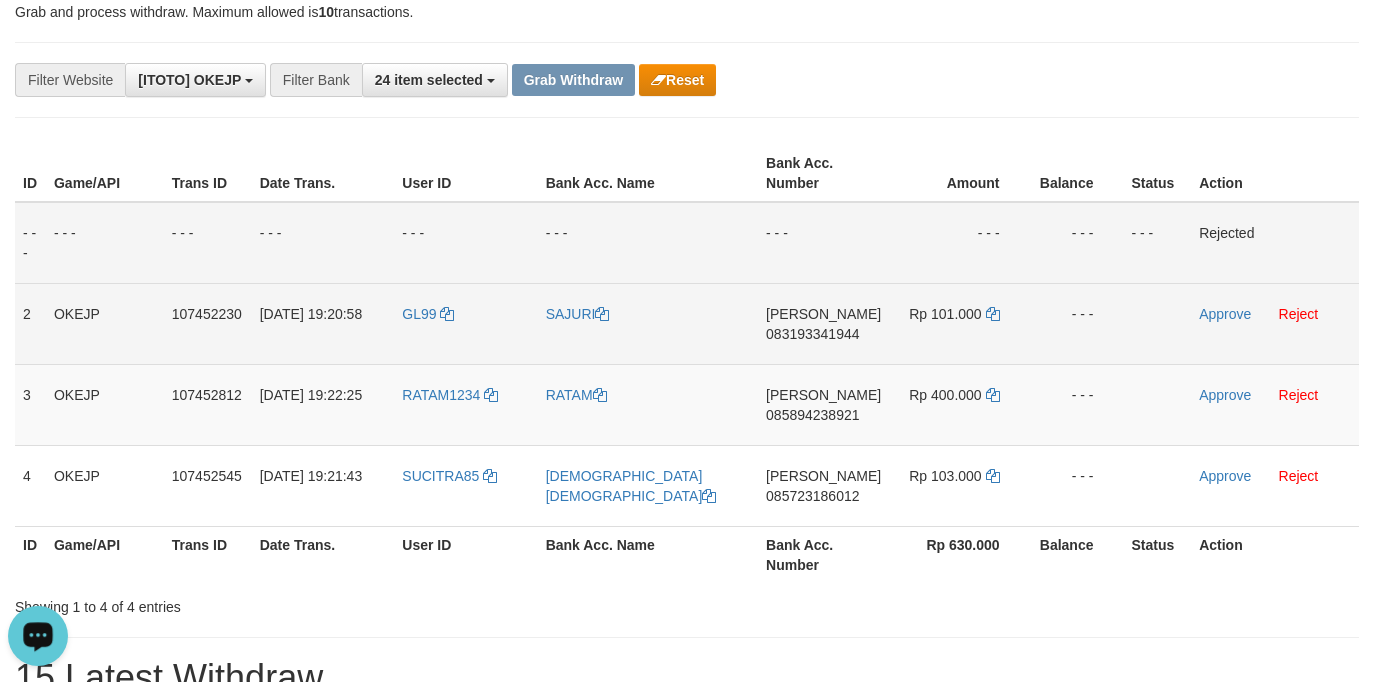 click on "GL99" at bounding box center (465, 323) 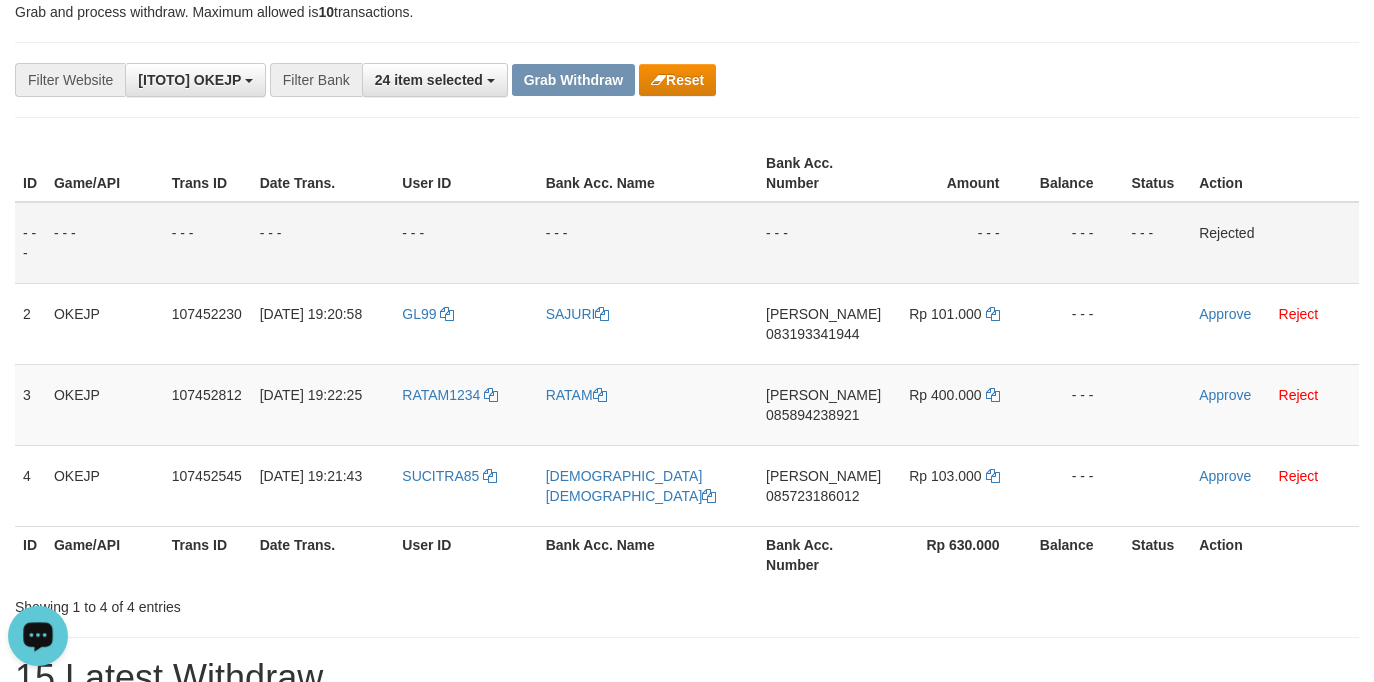 copy on "SAJURI" 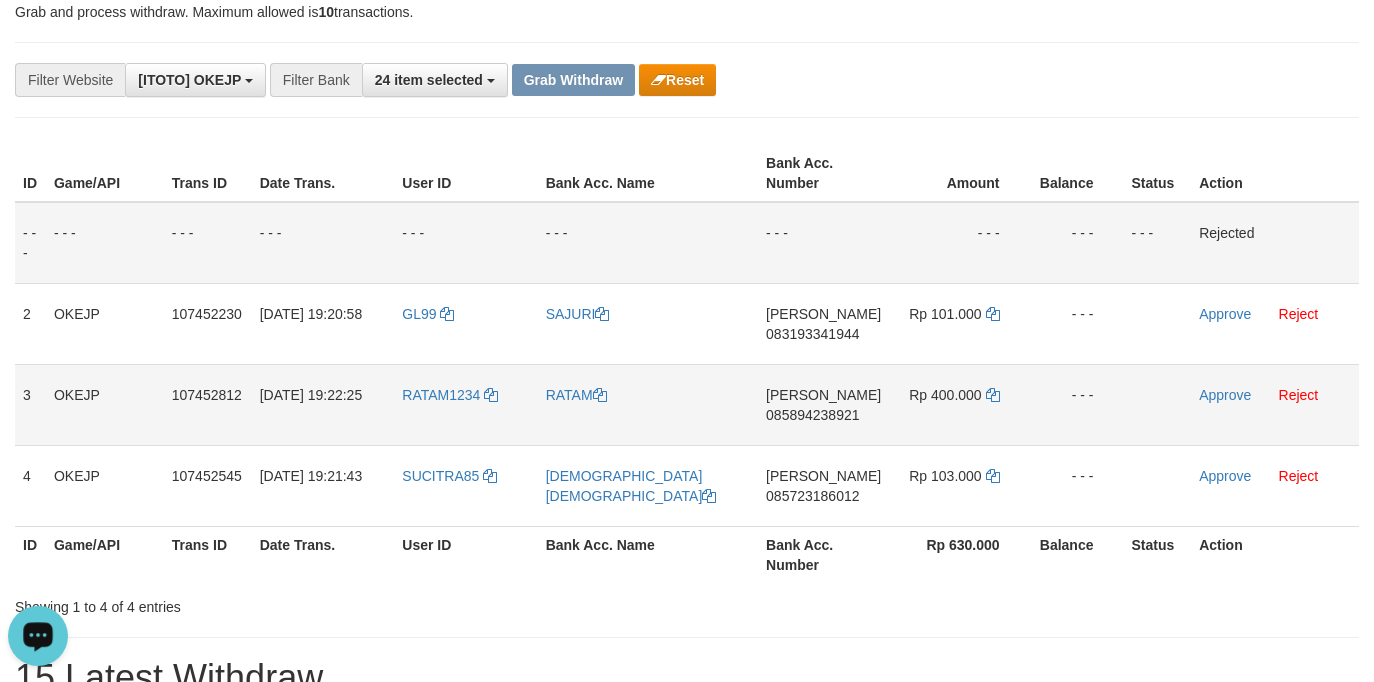 click on "RATAM" at bounding box center (648, 404) 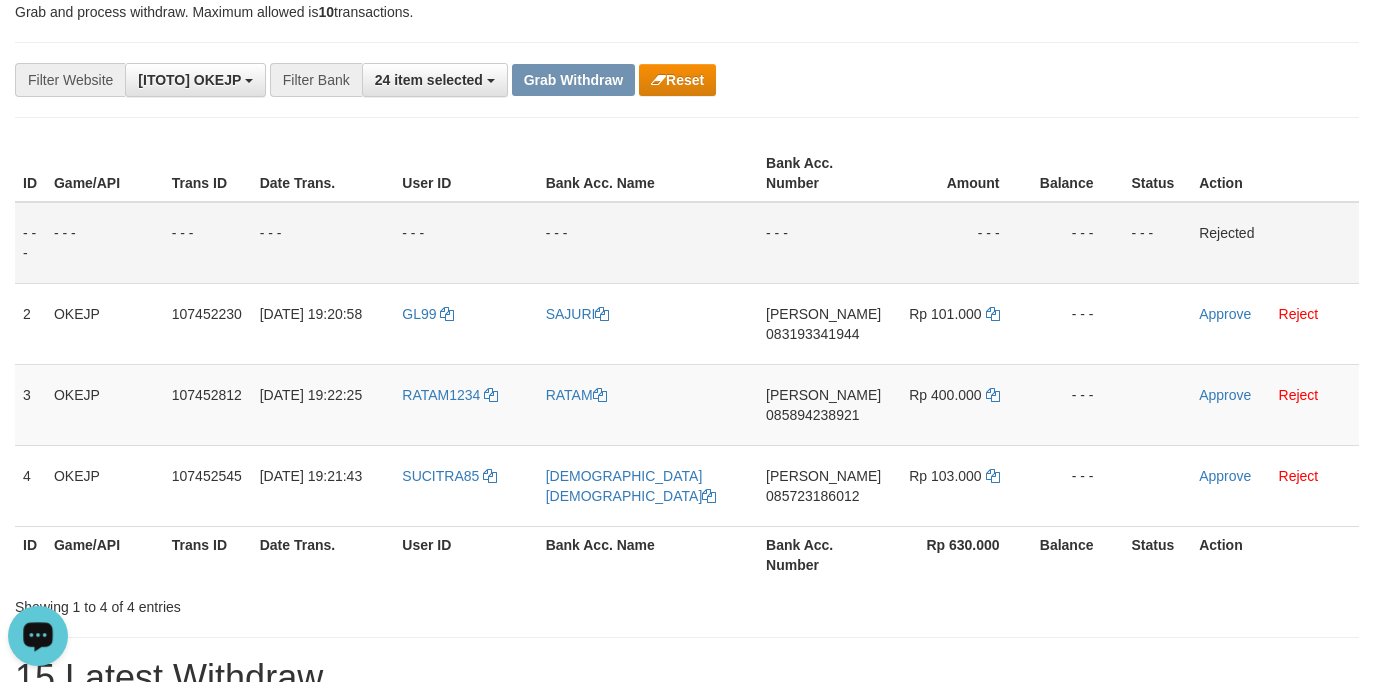 copy on "RATAM" 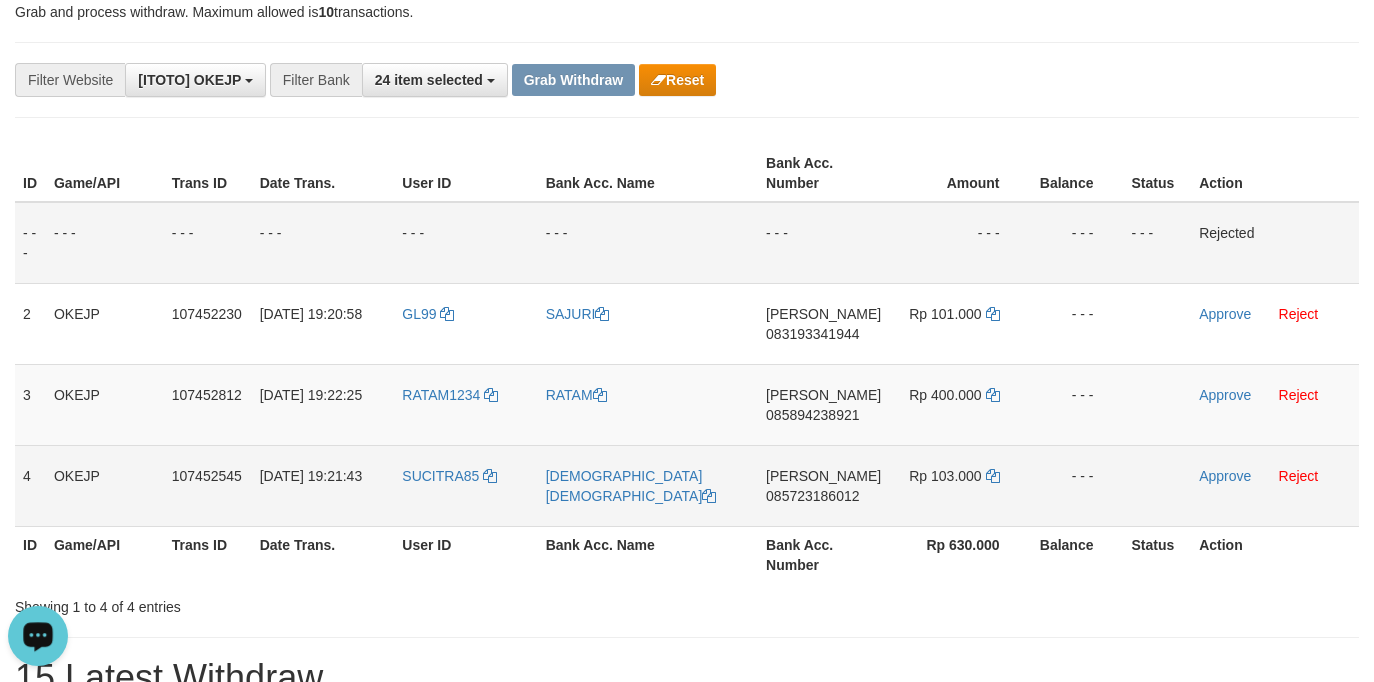 click on "[DEMOGRAPHIC_DATA] [DEMOGRAPHIC_DATA]" at bounding box center [648, 485] 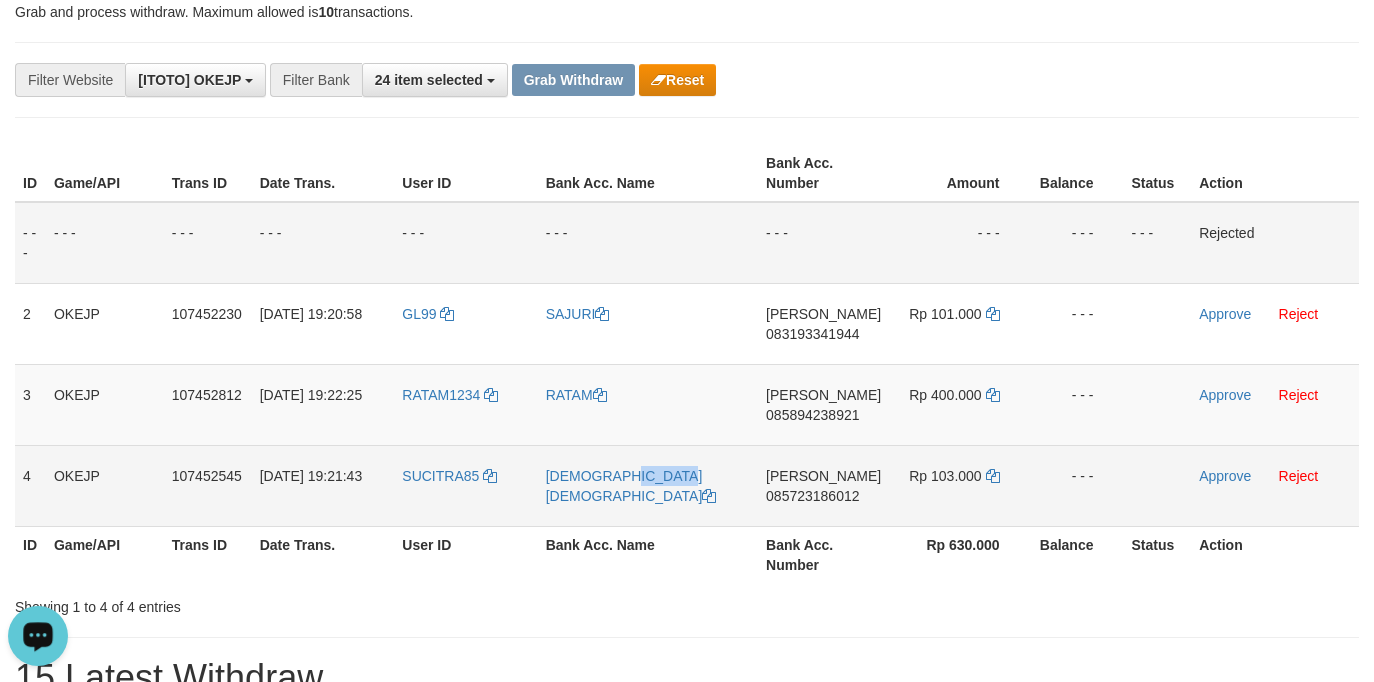 click on "[DEMOGRAPHIC_DATA] [DEMOGRAPHIC_DATA]" at bounding box center [648, 485] 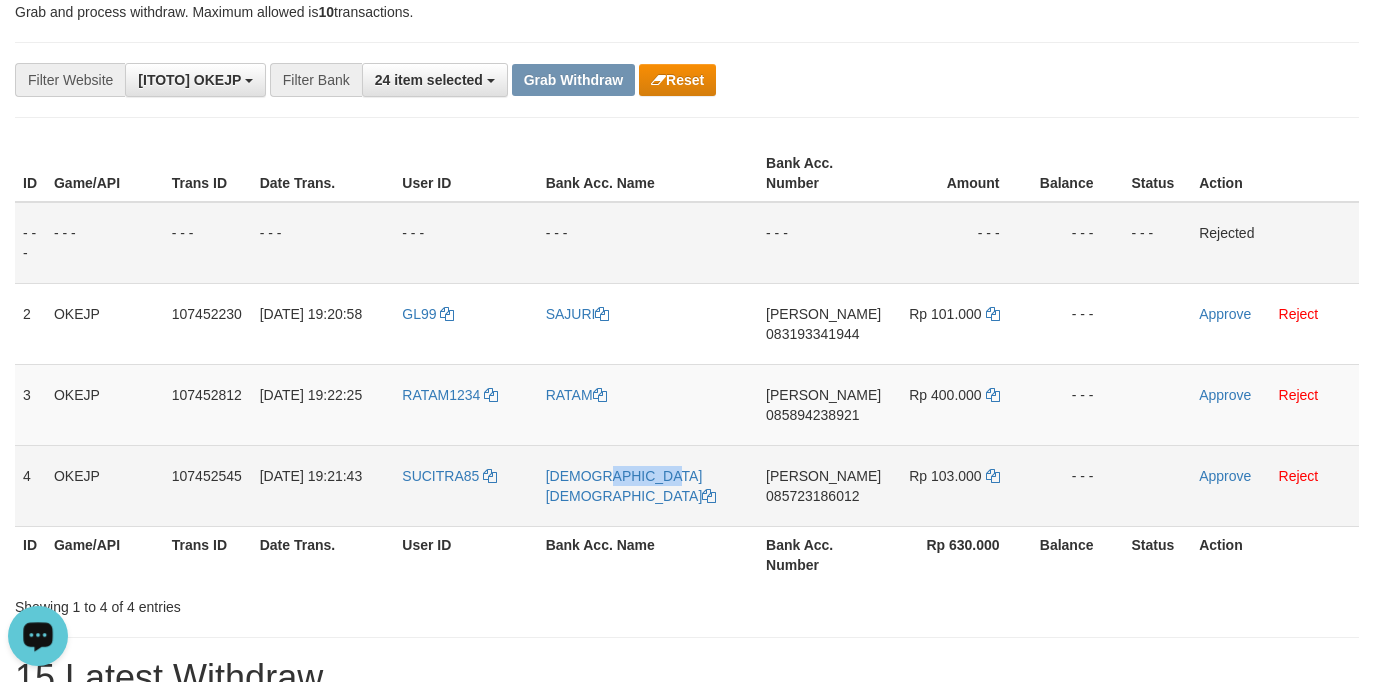 click on "[DEMOGRAPHIC_DATA] [DEMOGRAPHIC_DATA]" at bounding box center [648, 485] 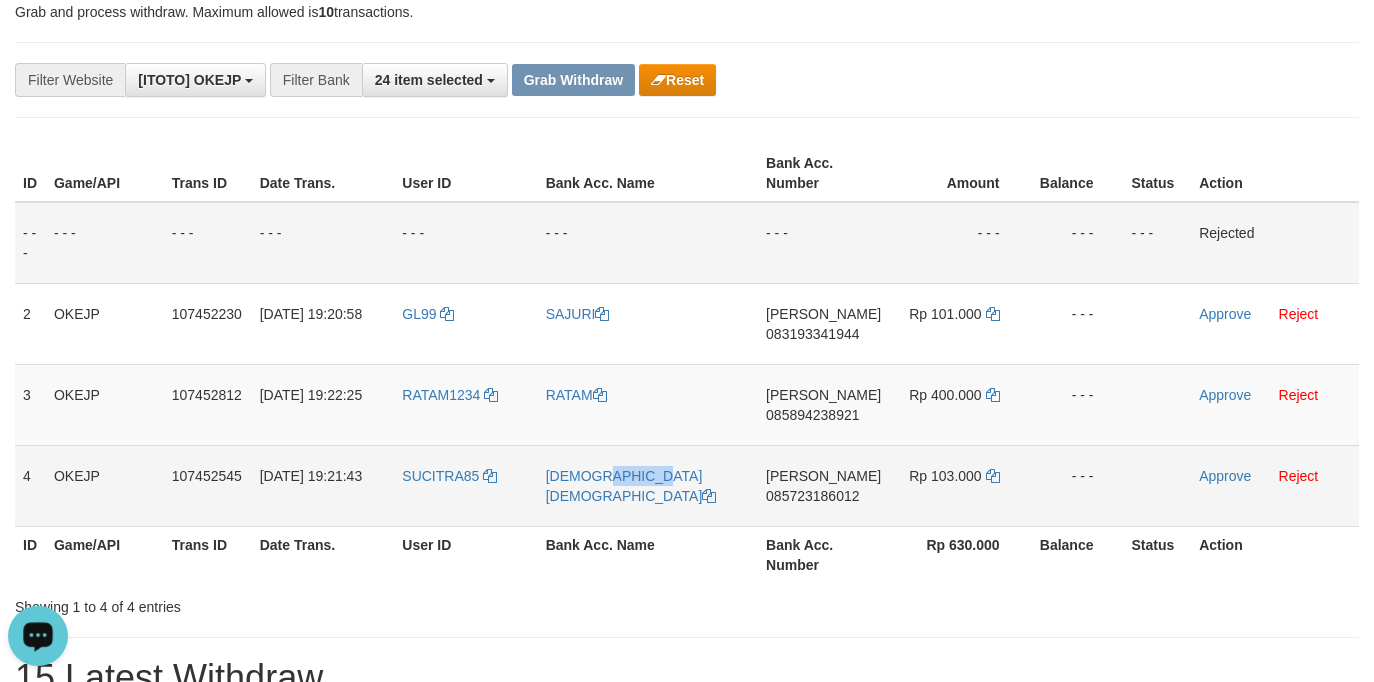 drag, startPoint x: 598, startPoint y: 493, endPoint x: 637, endPoint y: 493, distance: 39 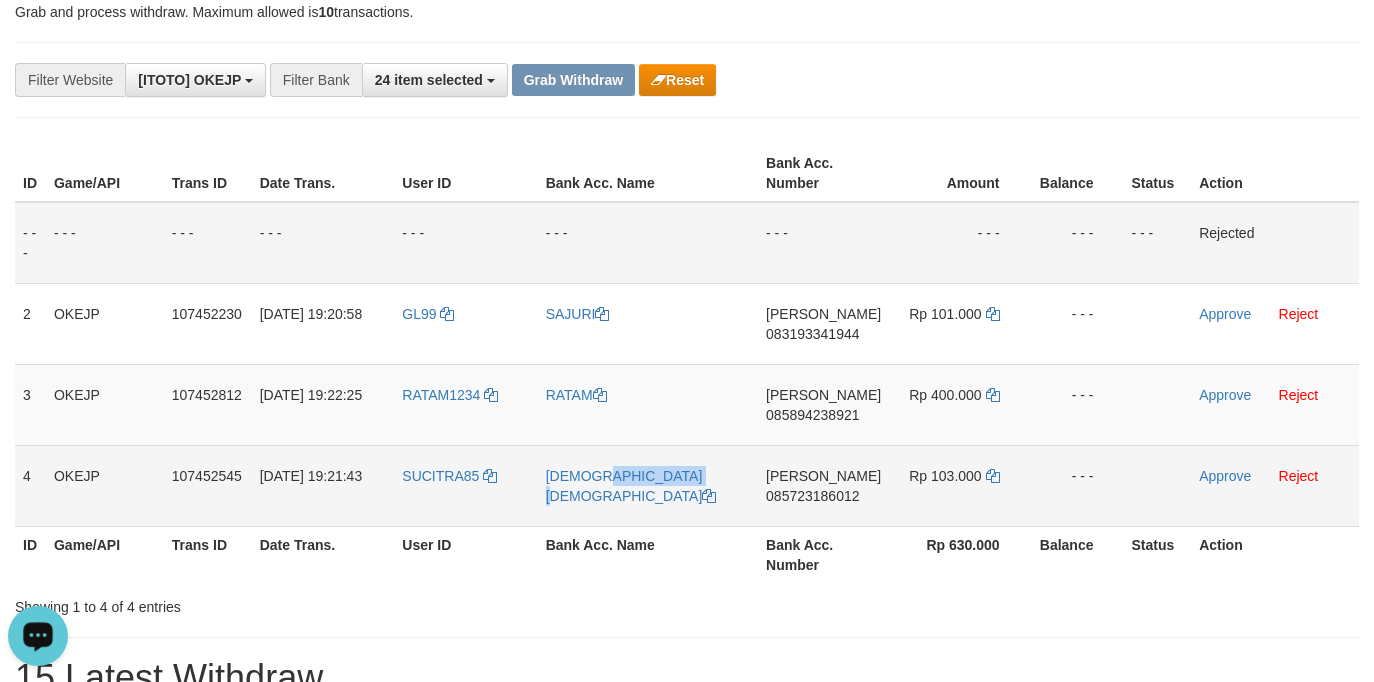click on "[DEMOGRAPHIC_DATA] [DEMOGRAPHIC_DATA]" at bounding box center [648, 485] 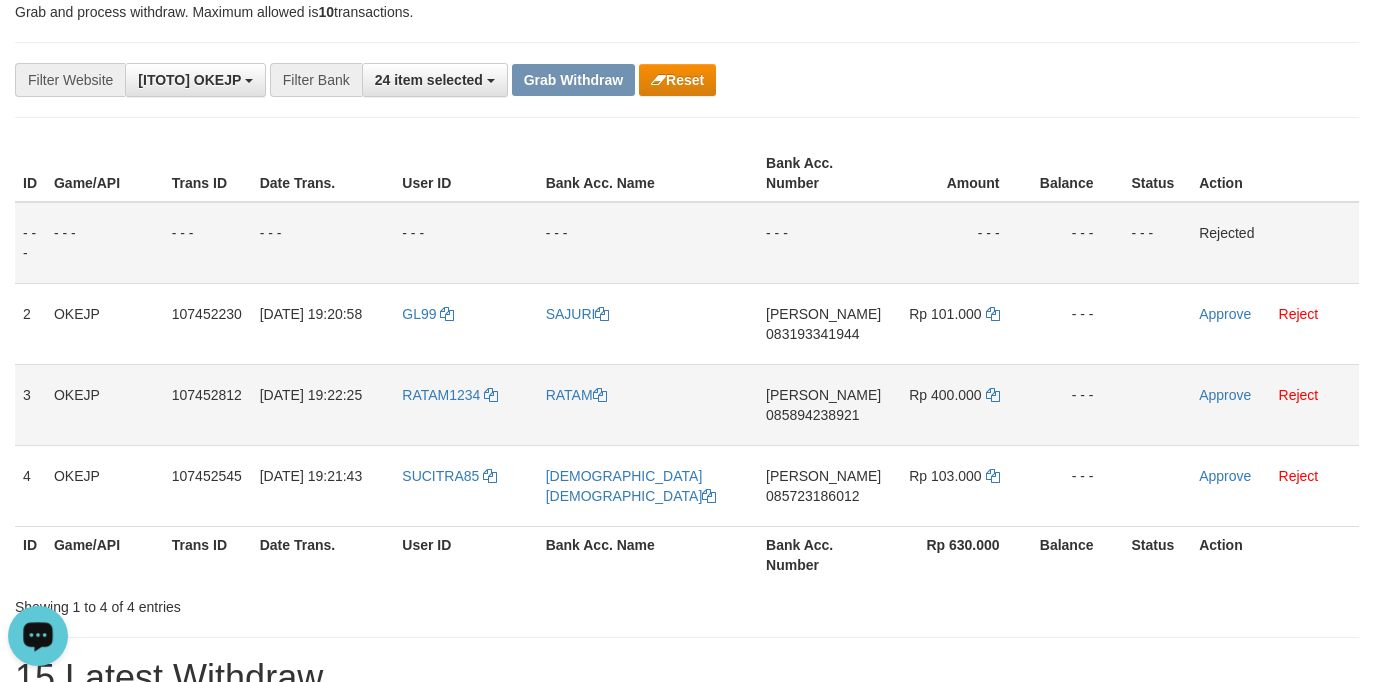 click on "Rp 400.000" at bounding box center [959, 404] 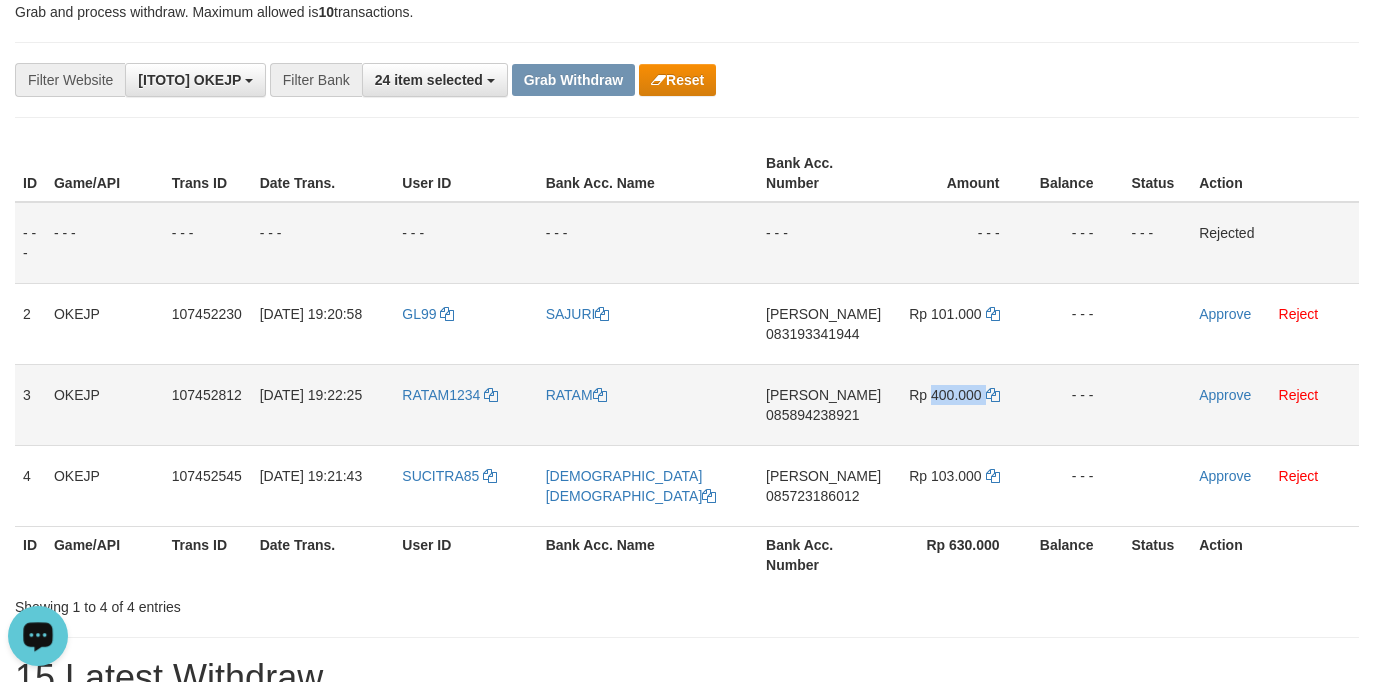 click on "Rp 400.000" at bounding box center [959, 404] 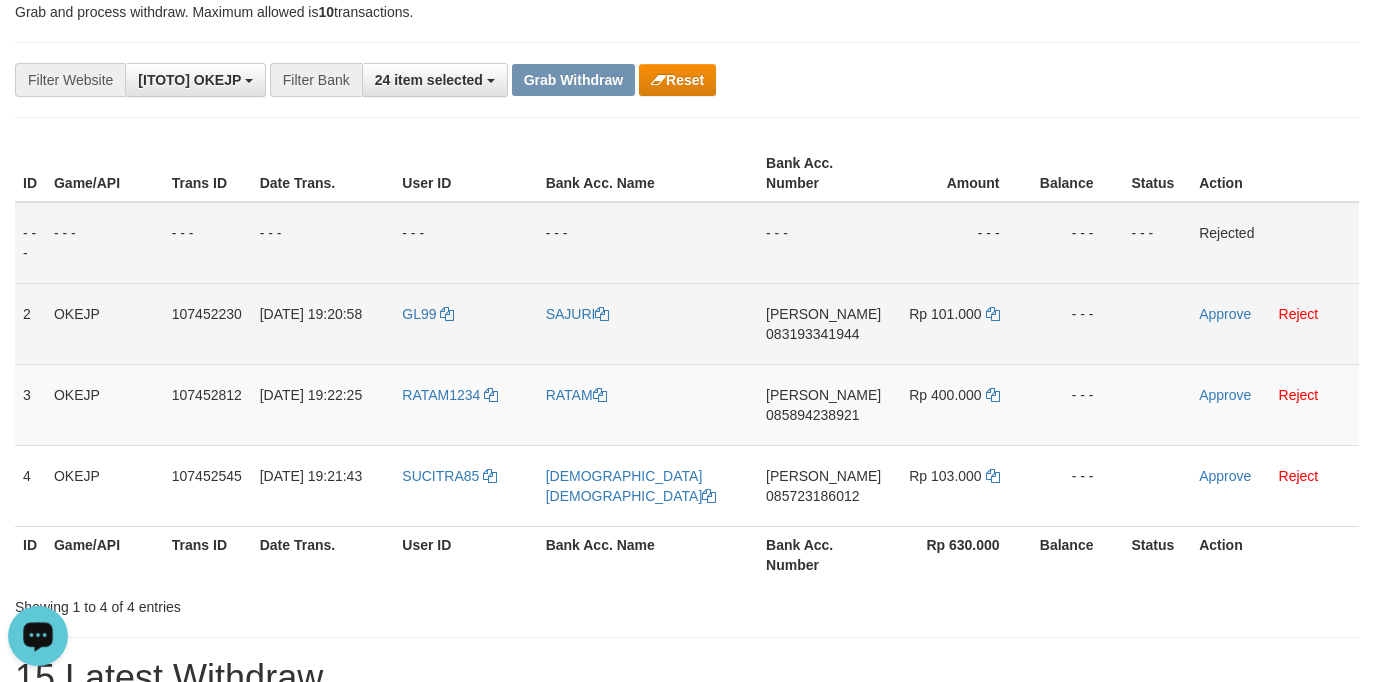 click on "DANA
083193341944" at bounding box center (823, 323) 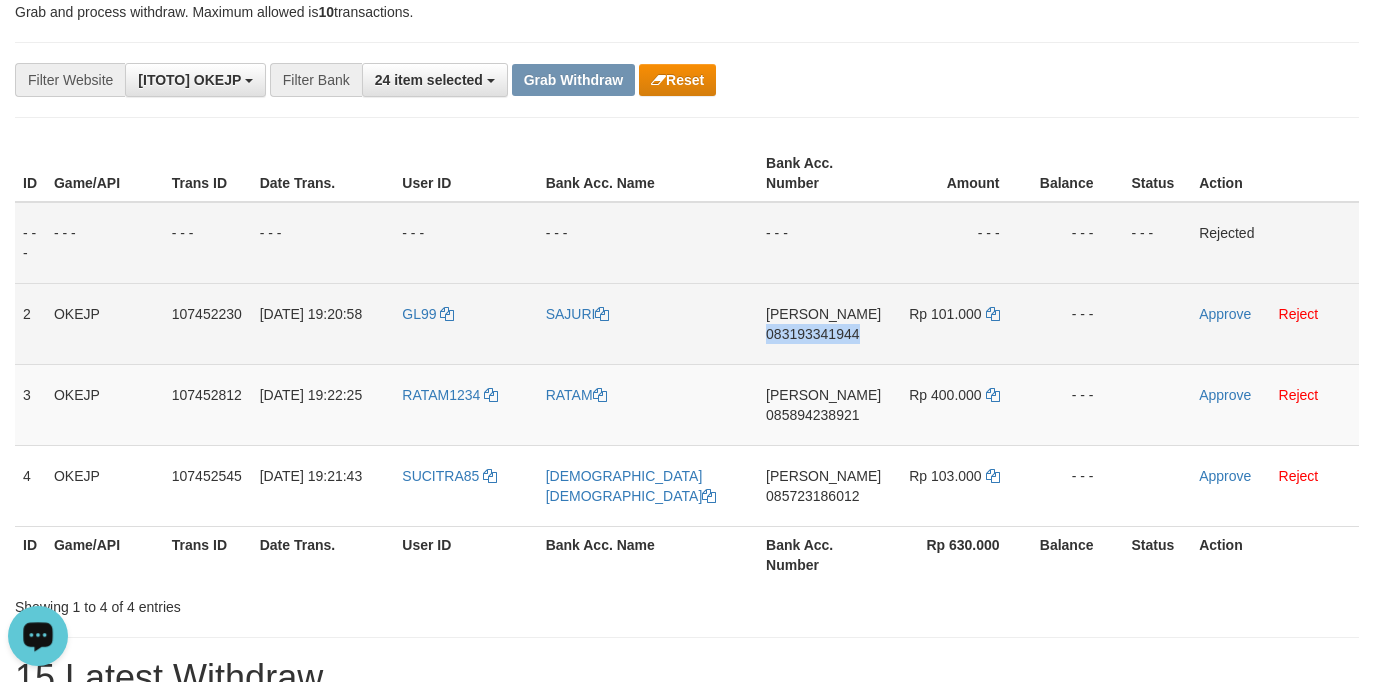 click on "DANA
083193341944" at bounding box center (823, 323) 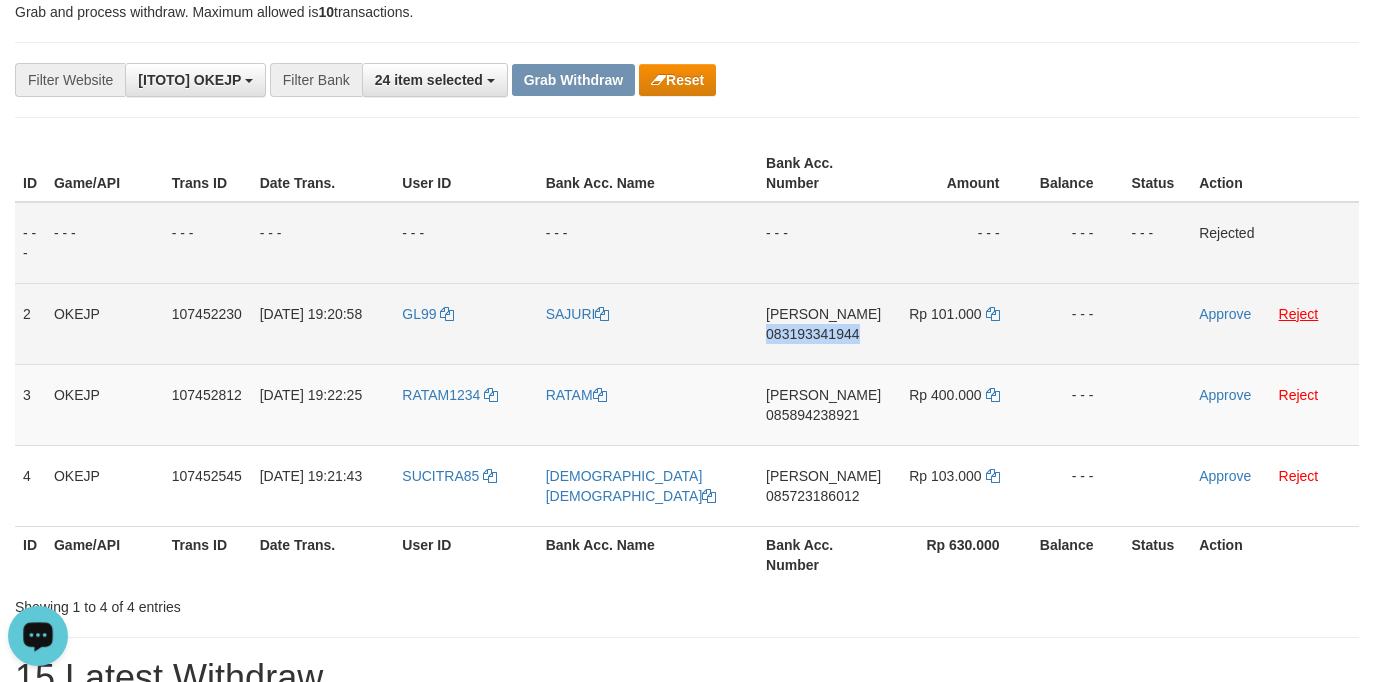 copy on "083193341944" 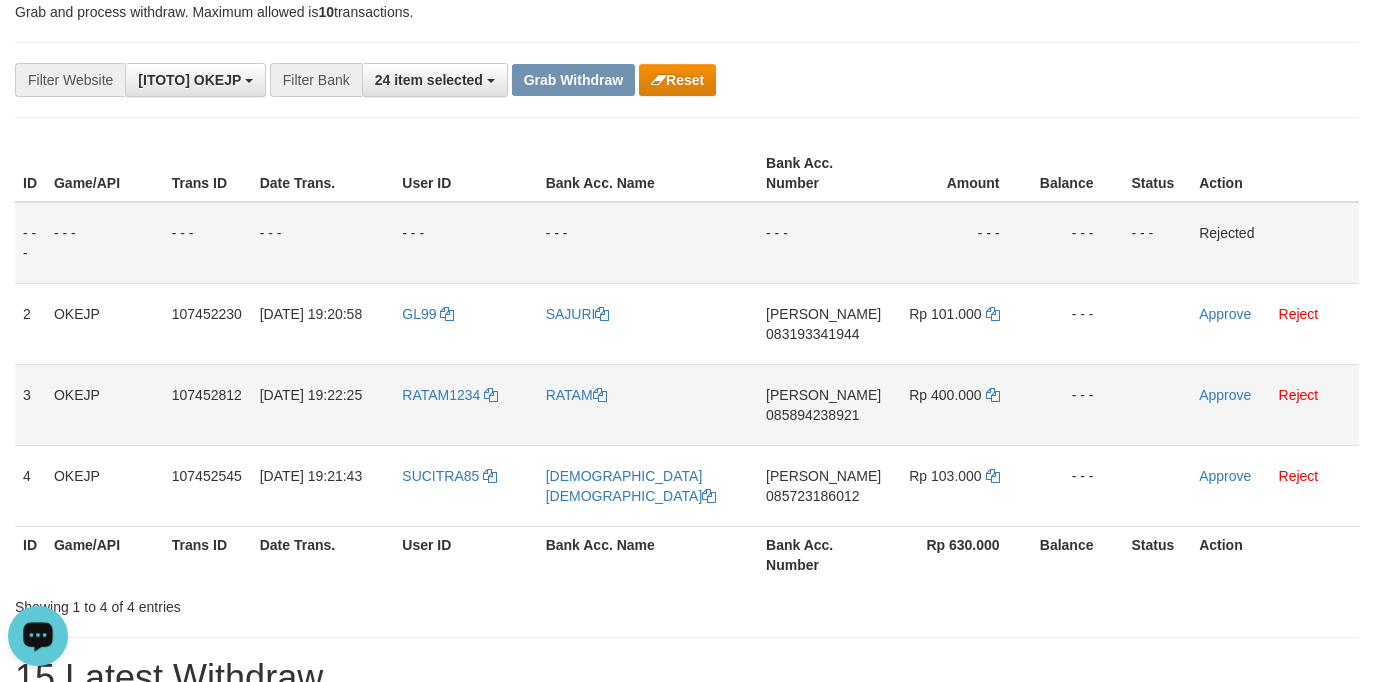 click on "DANA
085894238921" at bounding box center (823, 404) 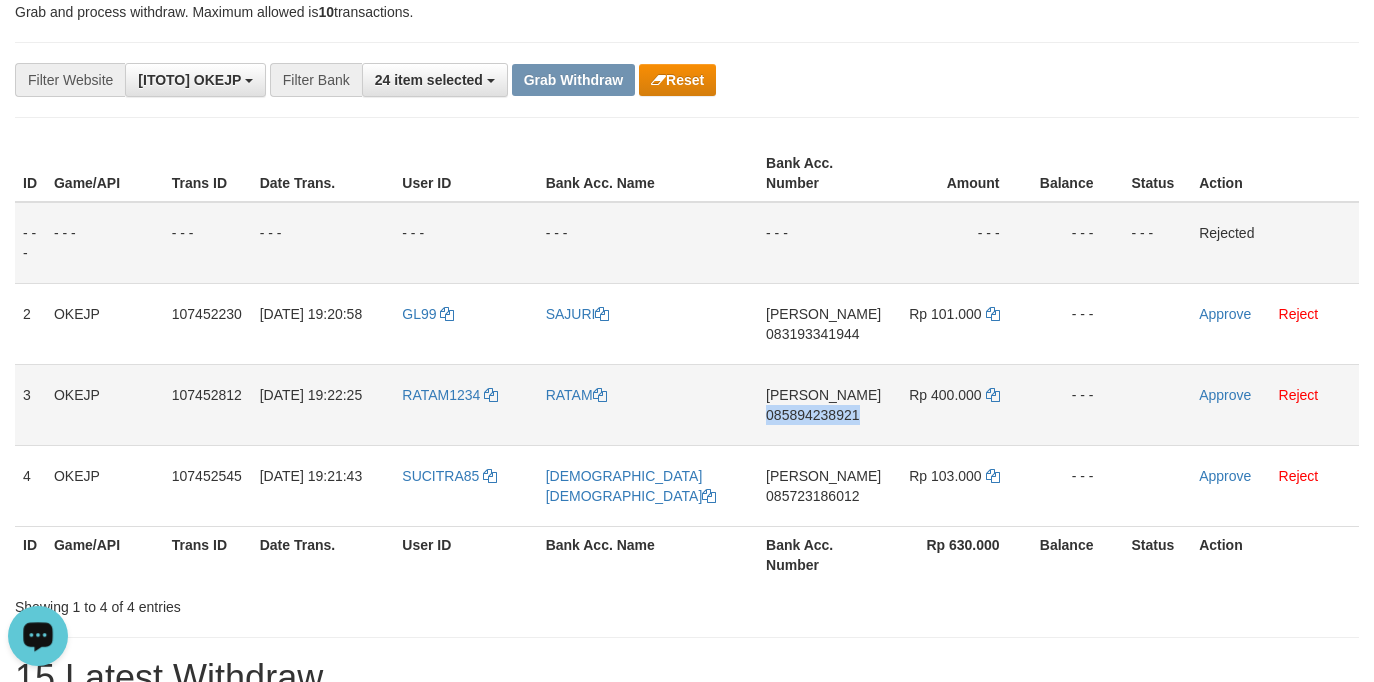 click on "DANA
085894238921" at bounding box center (823, 404) 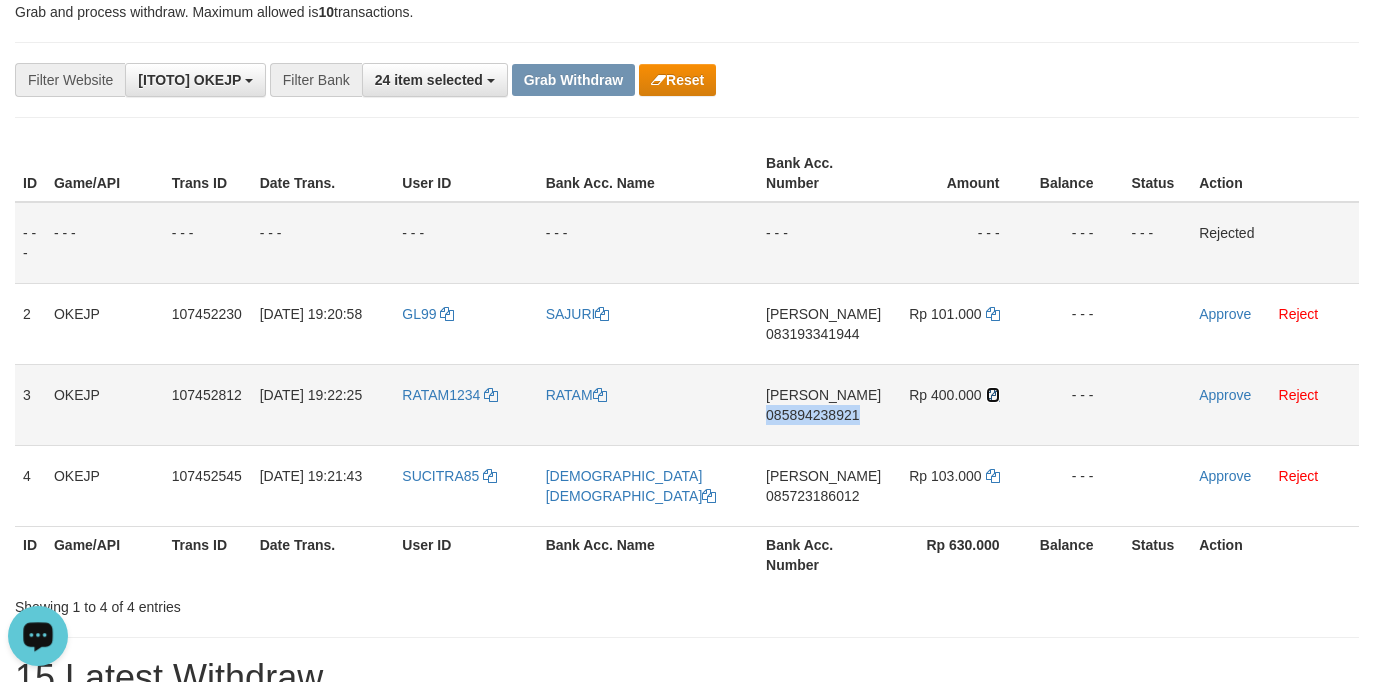 click at bounding box center (993, 395) 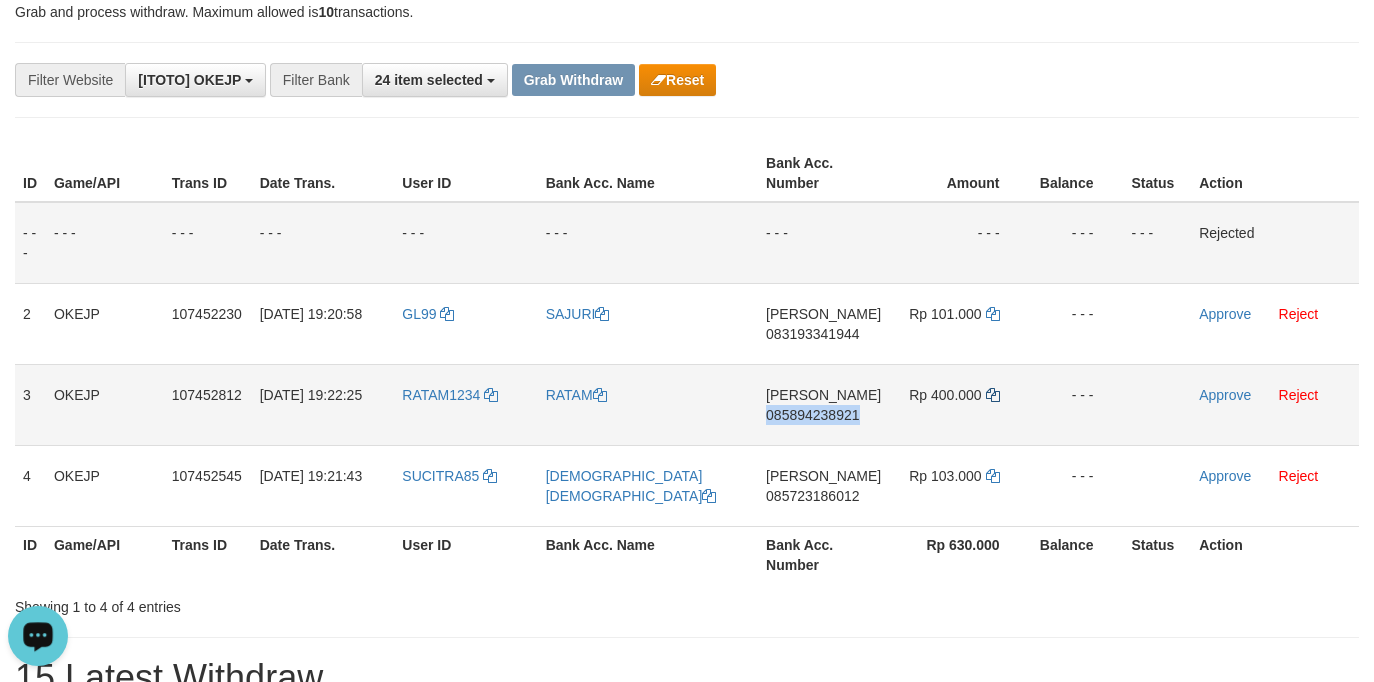 copy on "085894238921" 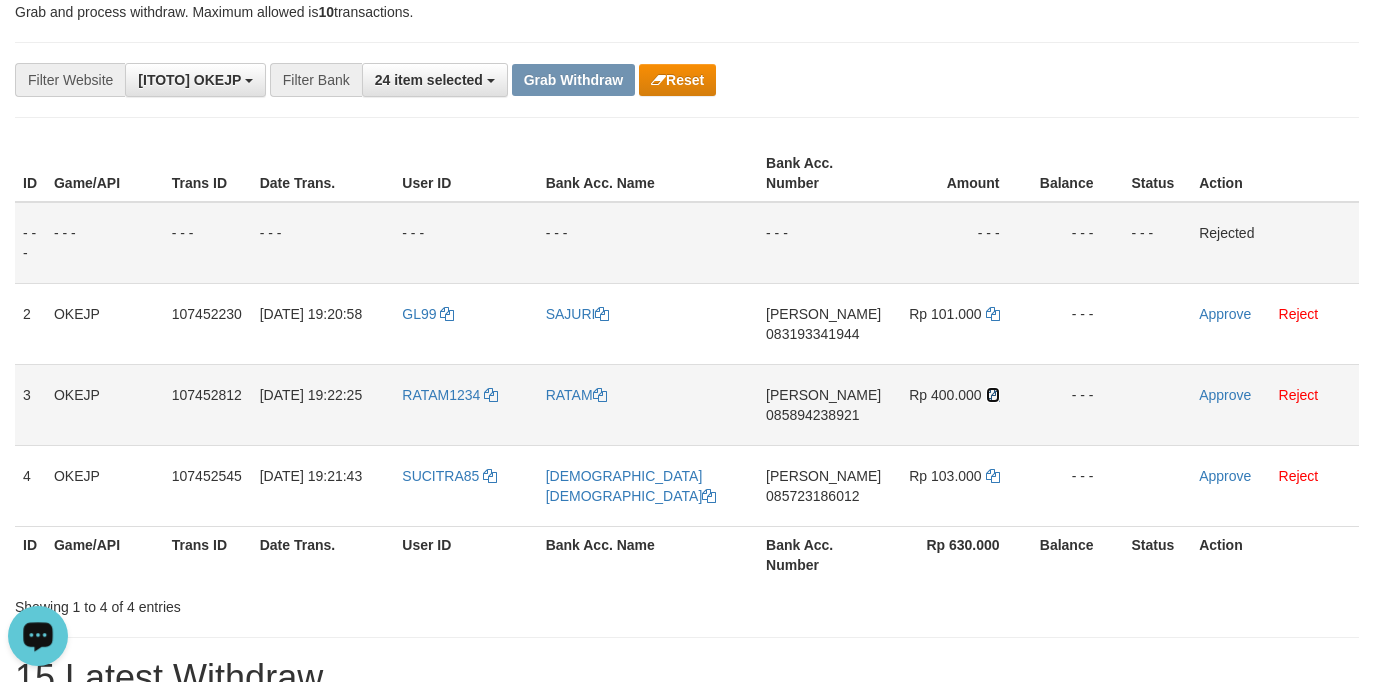 click at bounding box center (993, 395) 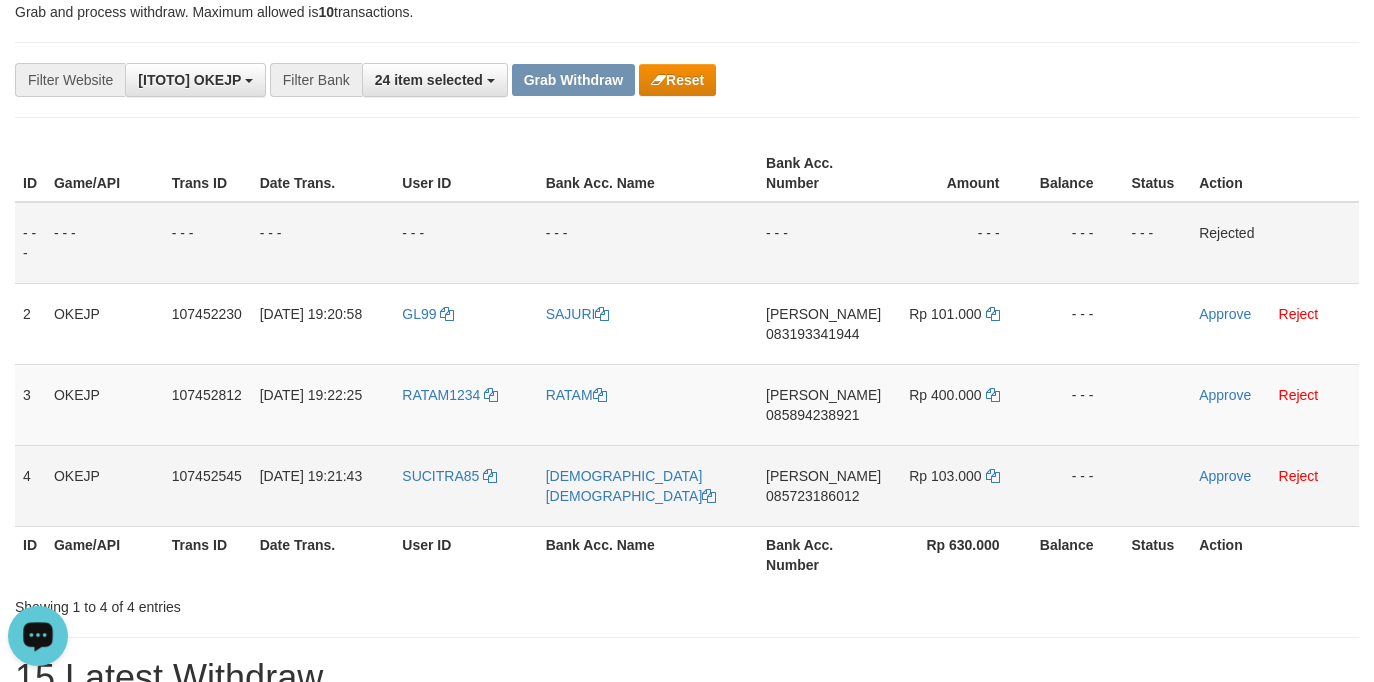 click on "DANA
085723186012" at bounding box center [823, 485] 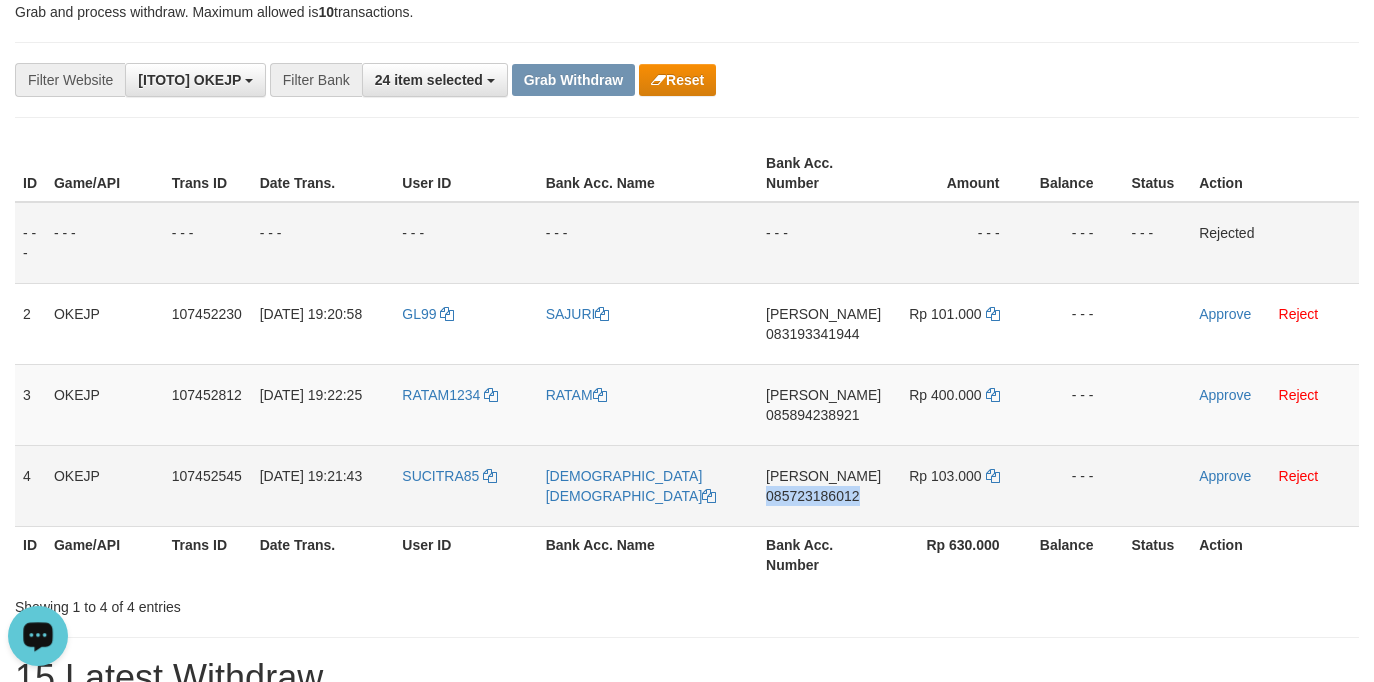 drag, startPoint x: 805, startPoint y: 516, endPoint x: 742, endPoint y: 514, distance: 63.03174 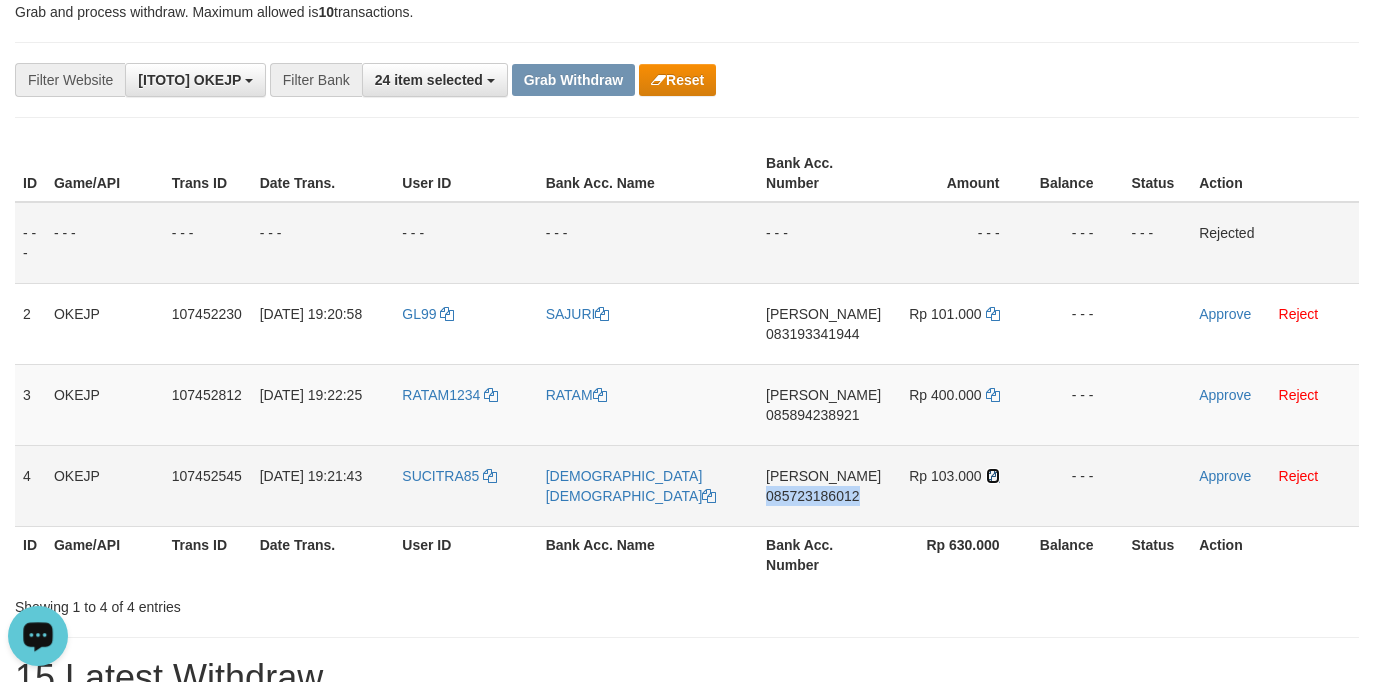 click at bounding box center [993, 476] 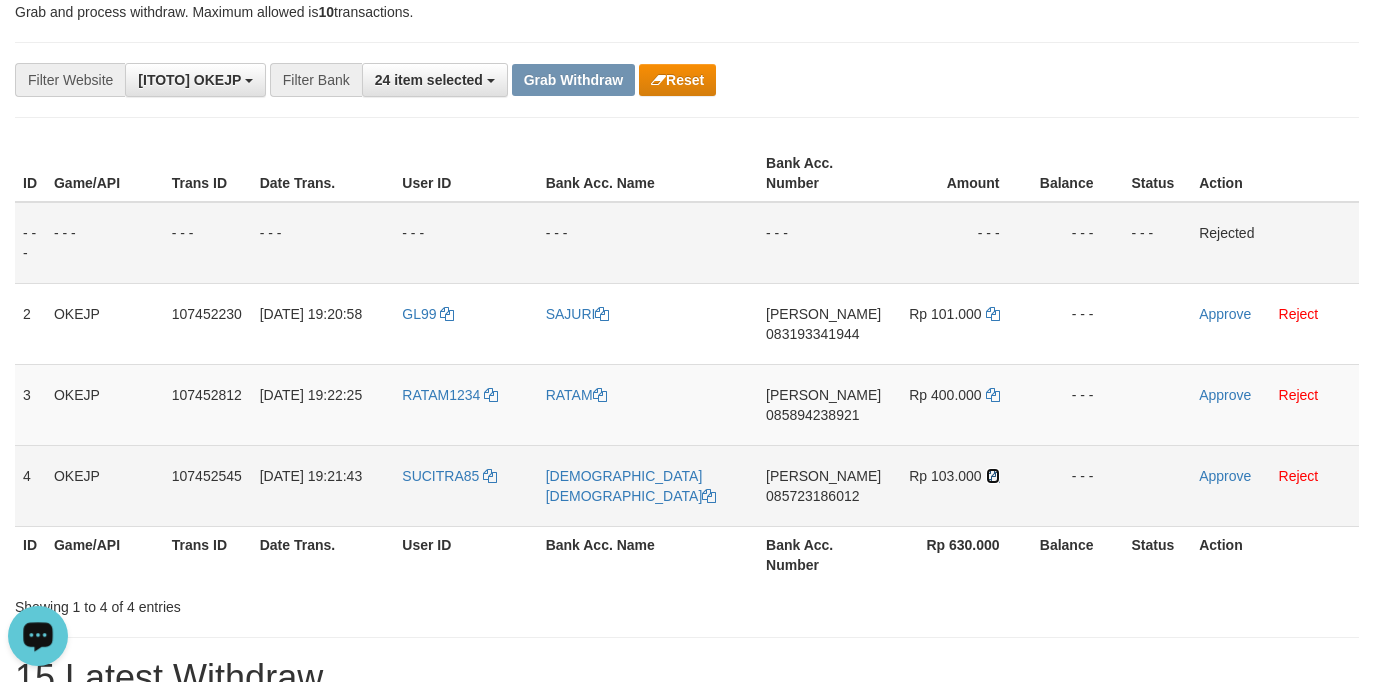 click at bounding box center (993, 476) 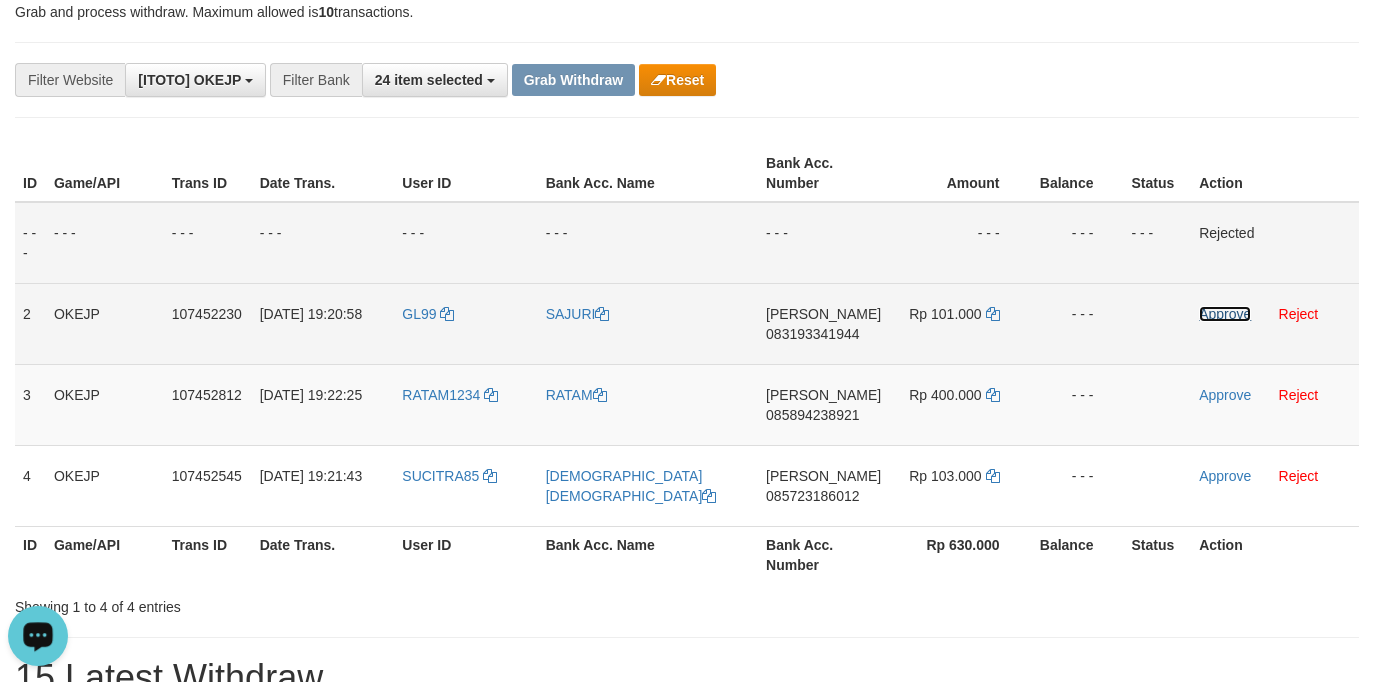 click on "Approve" at bounding box center [1225, 314] 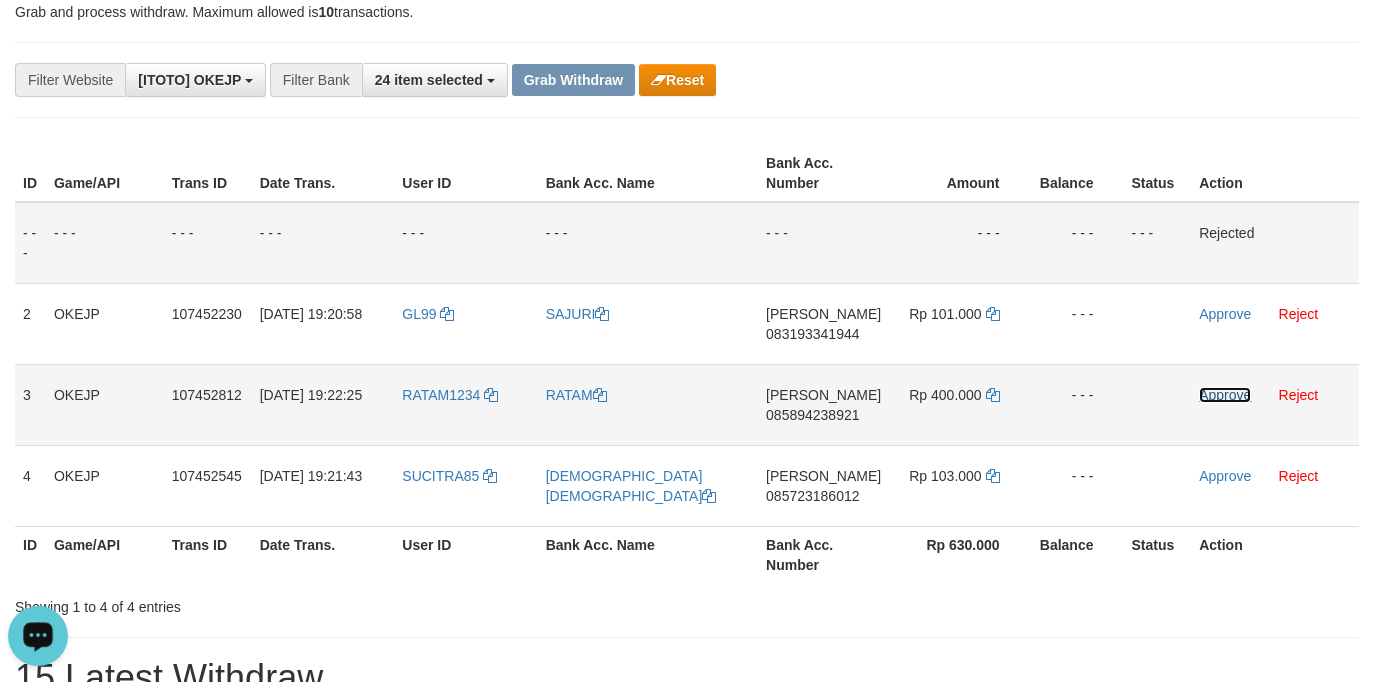 click on "Approve" at bounding box center [1225, 395] 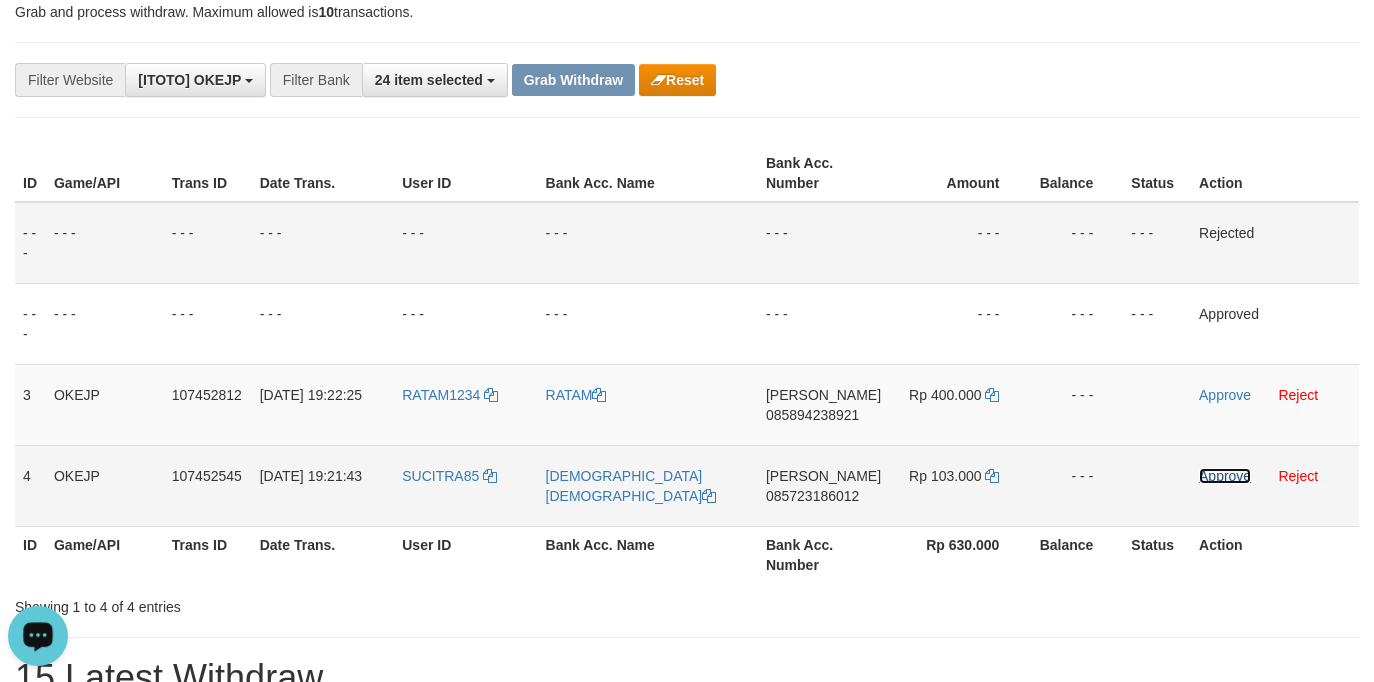 click on "Approve" at bounding box center [1225, 476] 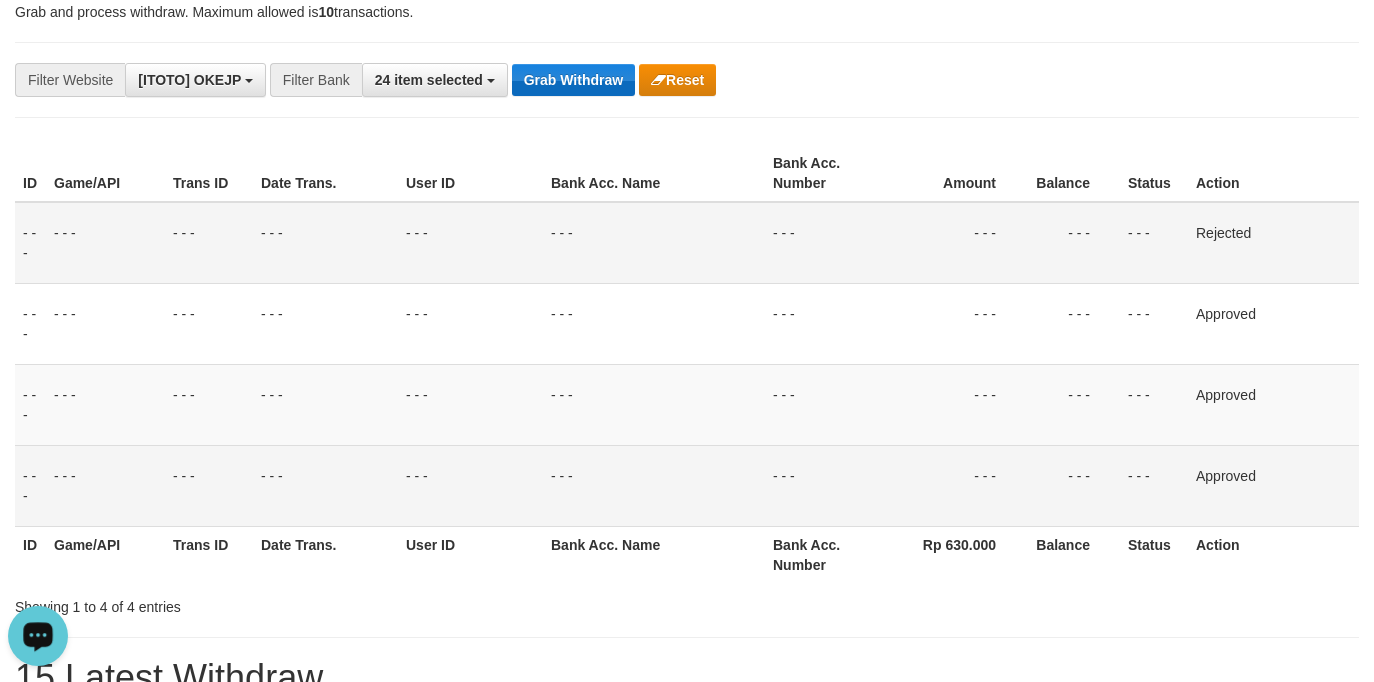 click on "**********" at bounding box center (572, 80) 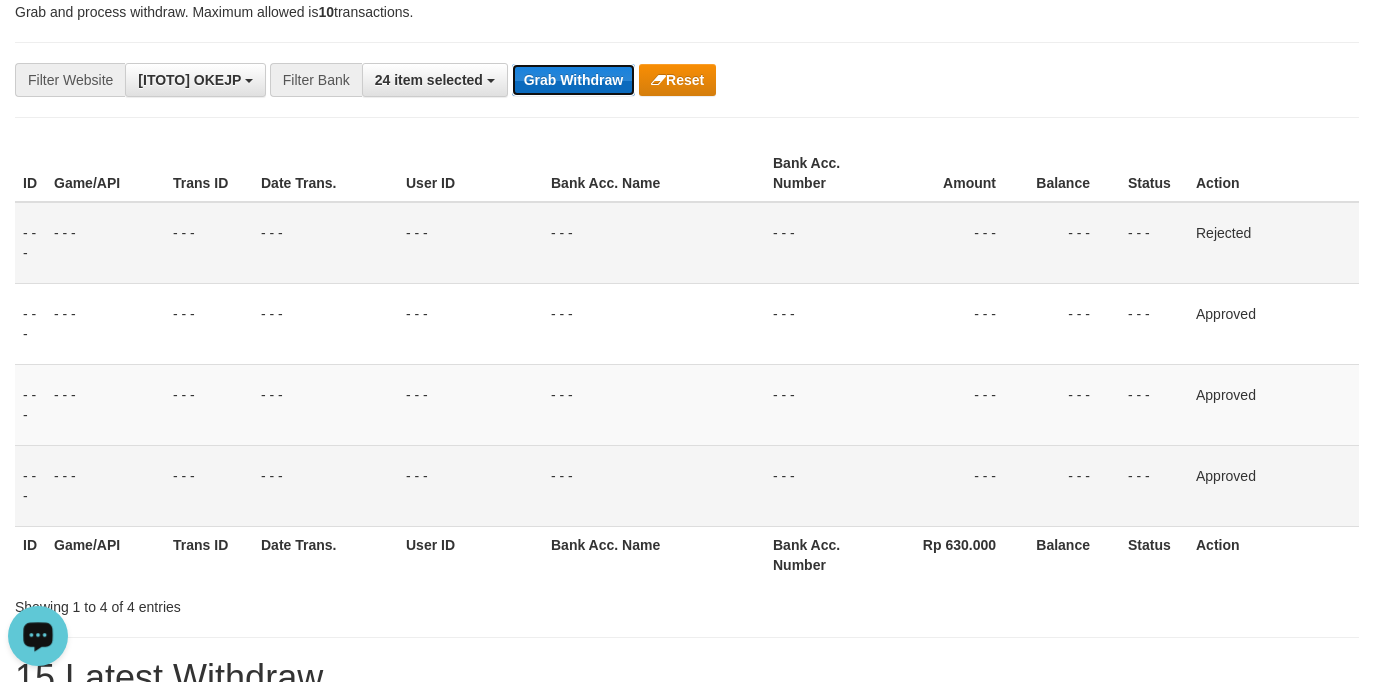 click on "Grab Withdraw" at bounding box center (573, 80) 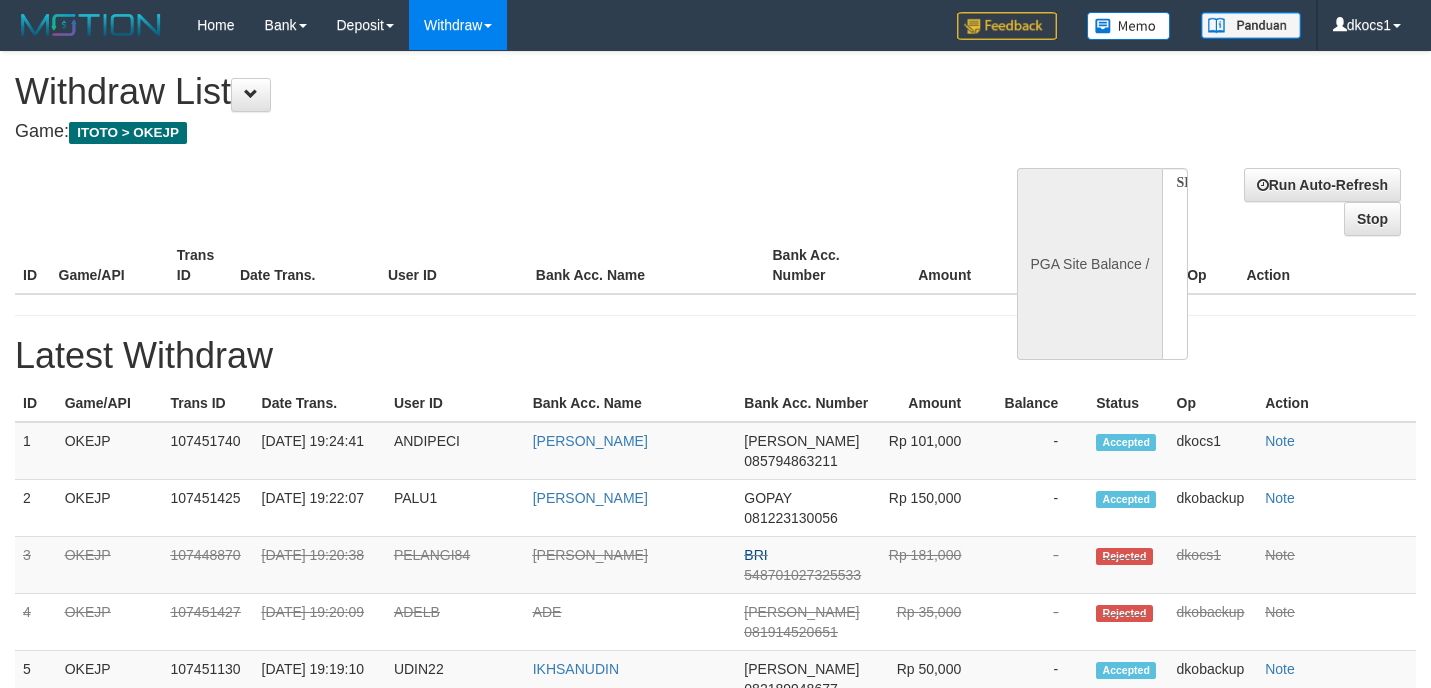 select 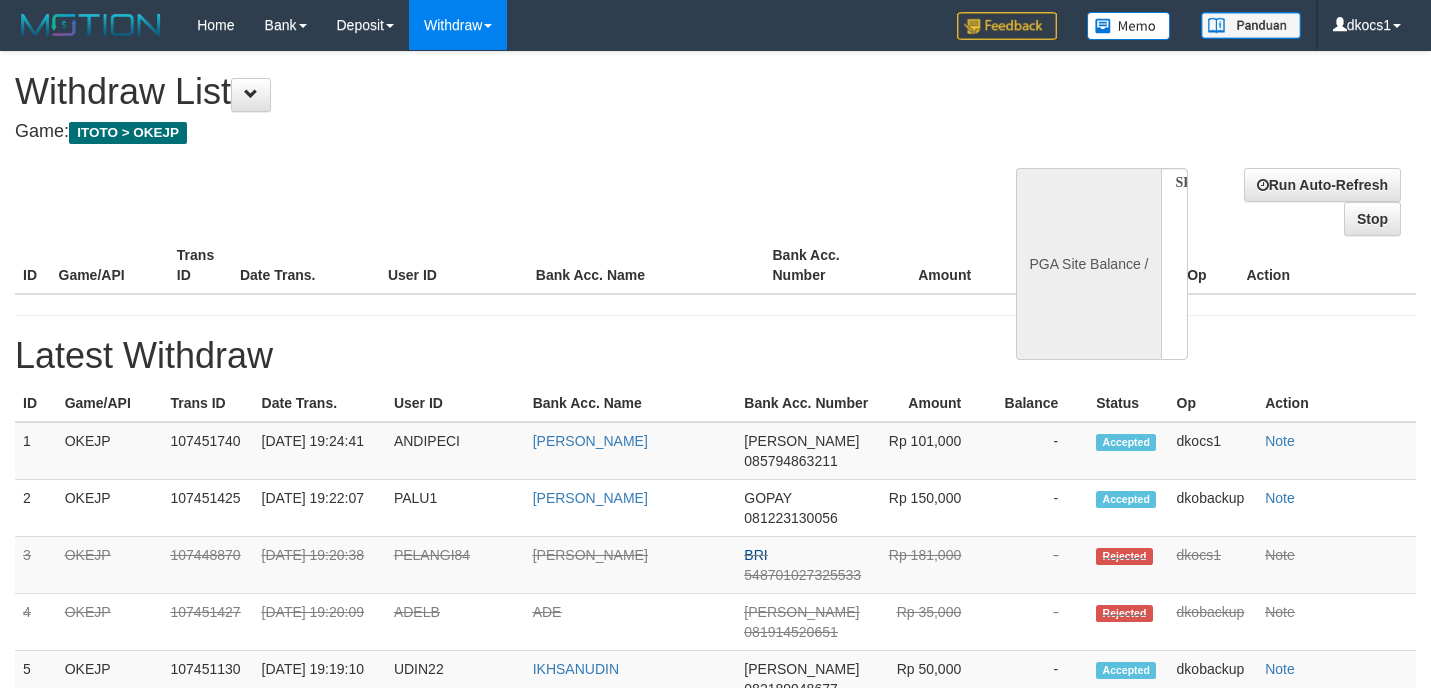 scroll, scrollTop: 0, scrollLeft: 0, axis: both 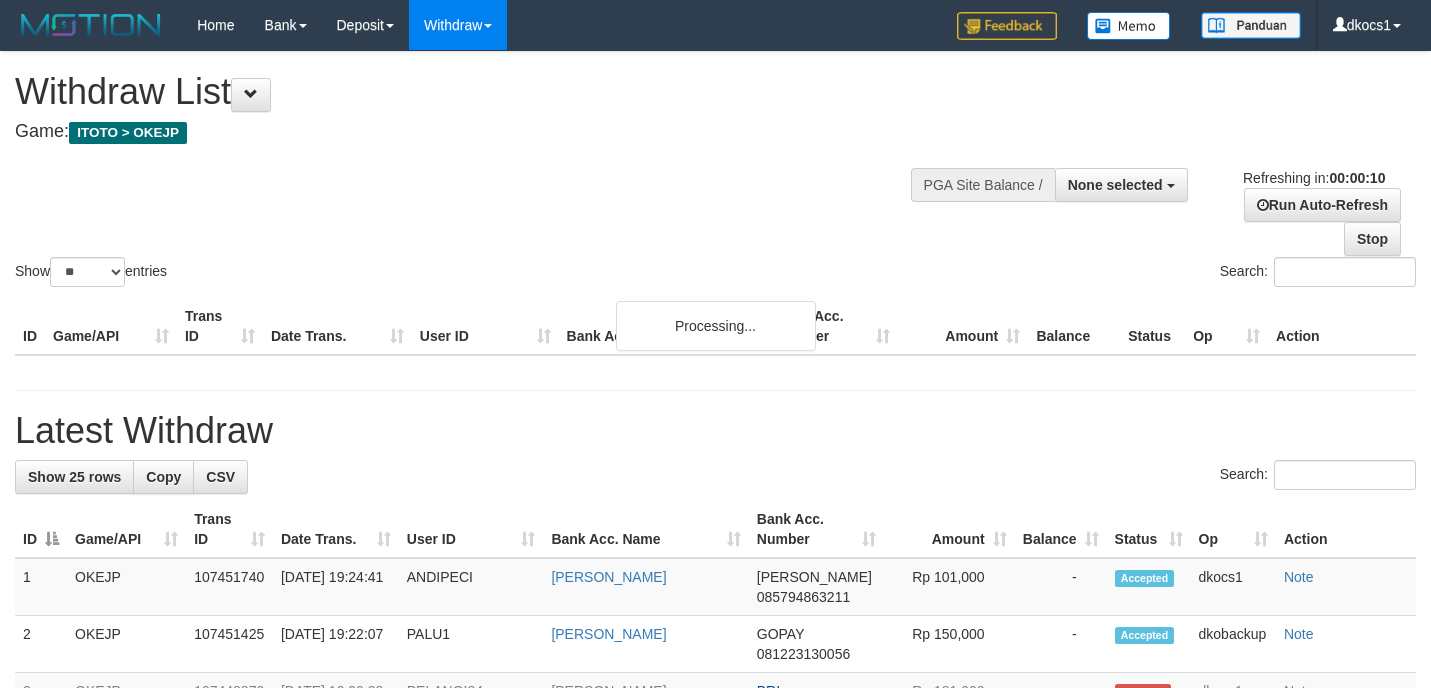 select 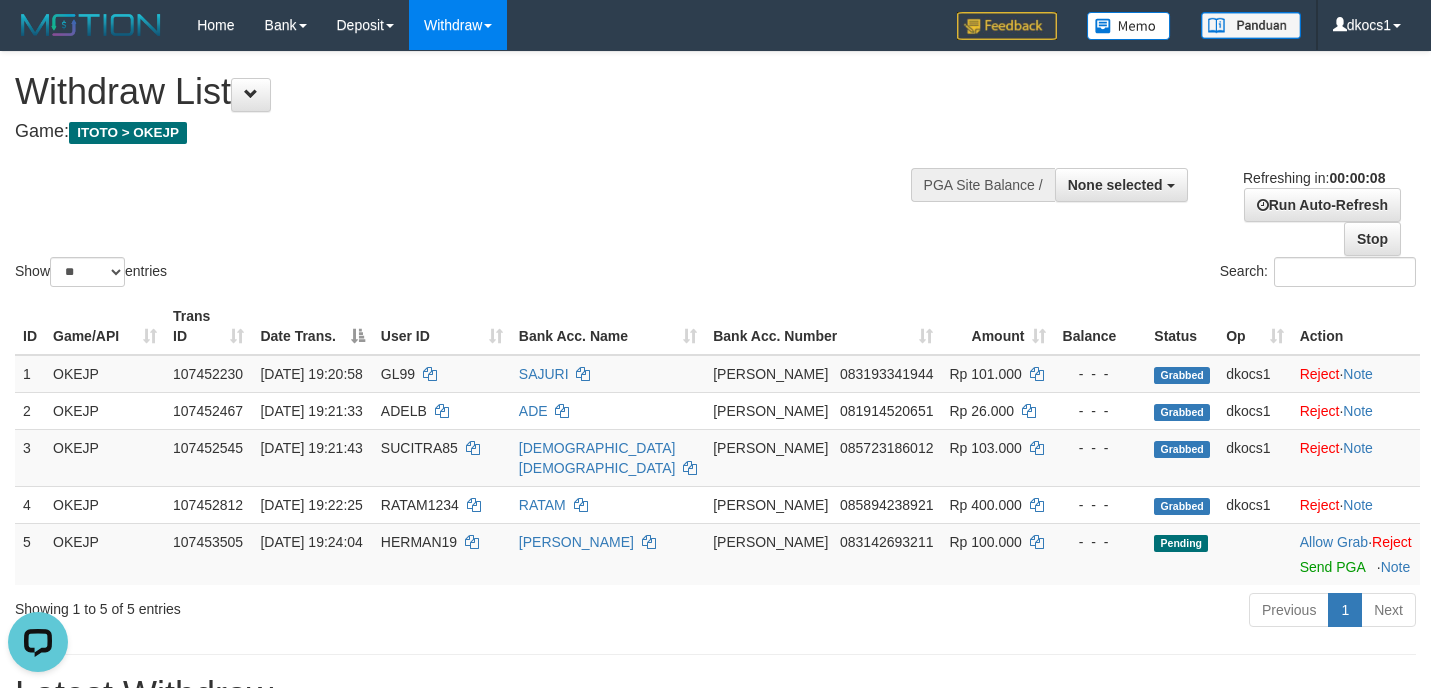scroll, scrollTop: 0, scrollLeft: 0, axis: both 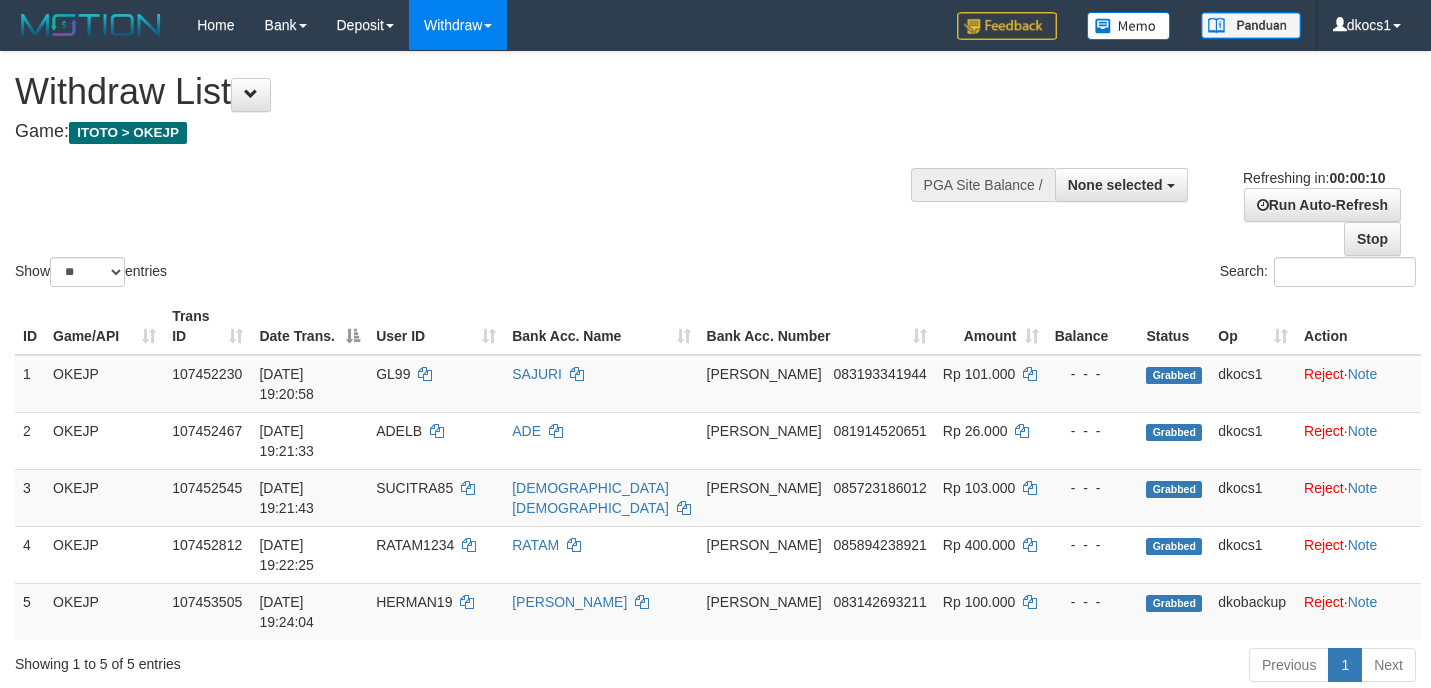 select 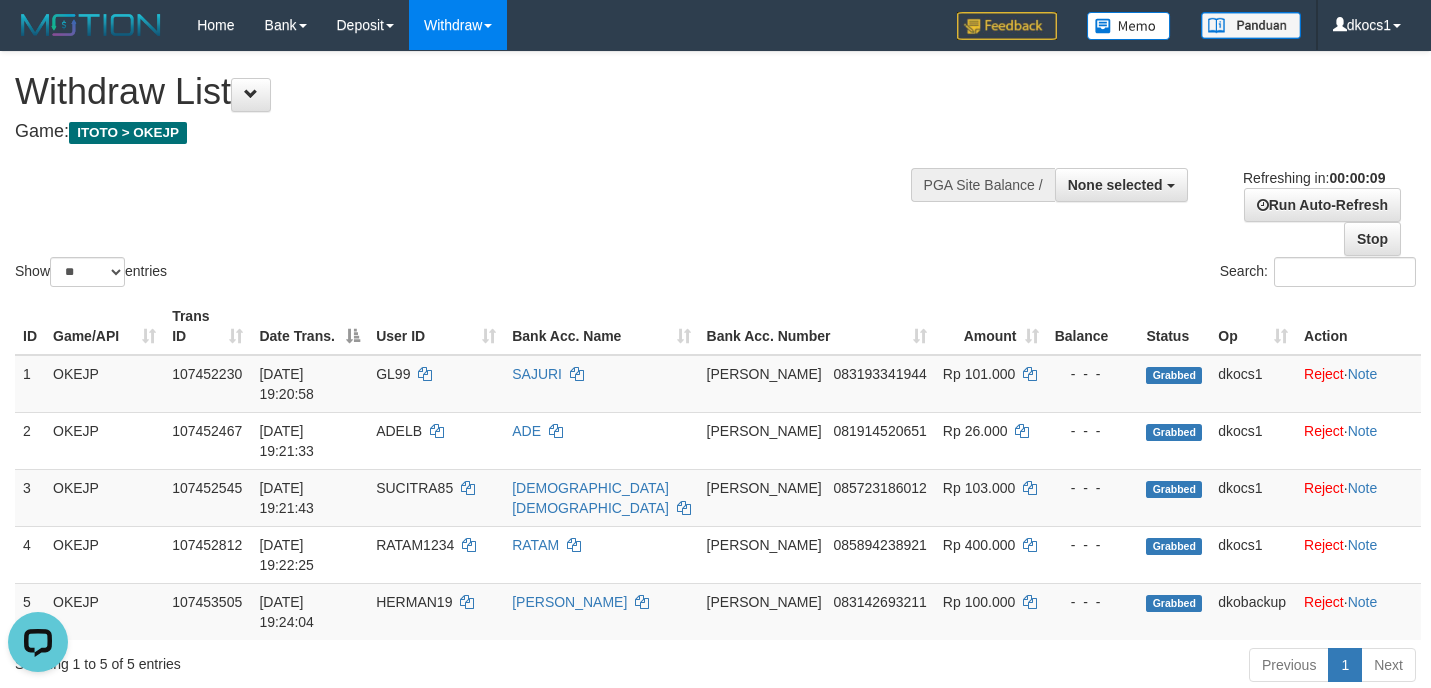 scroll, scrollTop: 0, scrollLeft: 0, axis: both 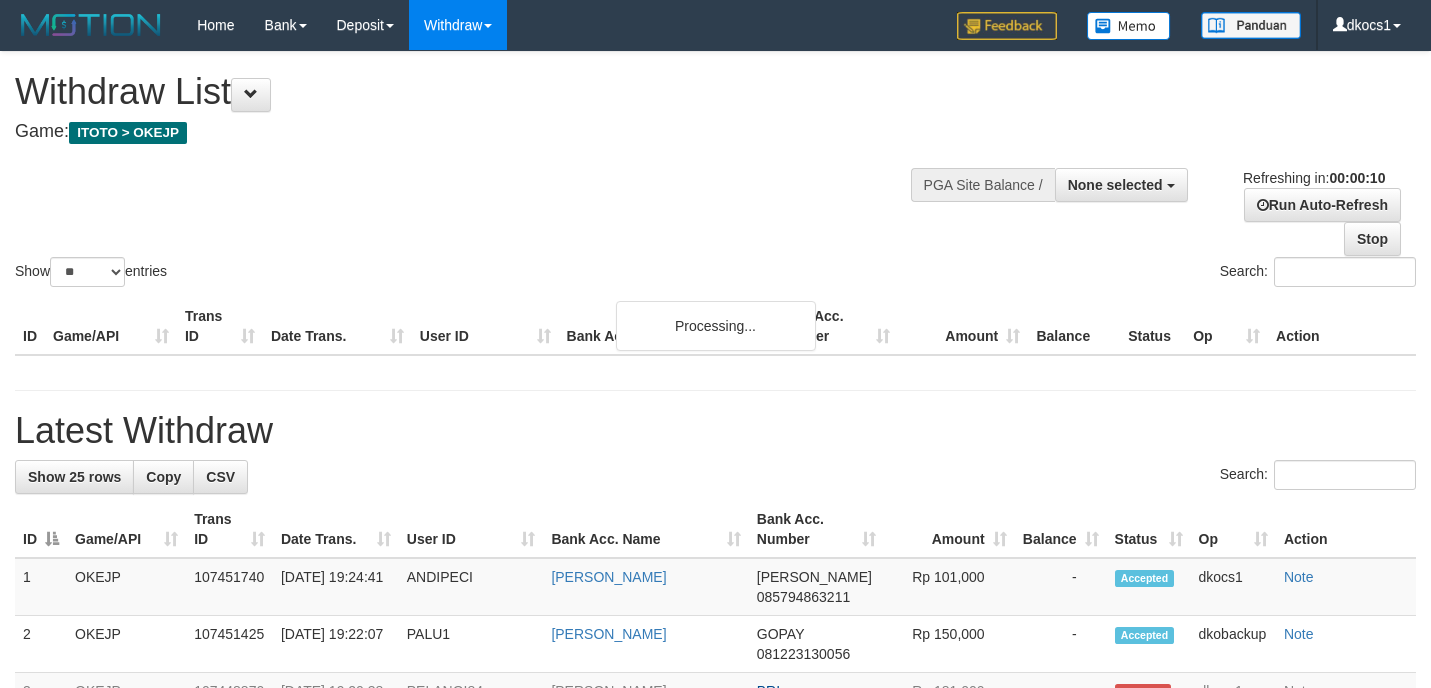 select 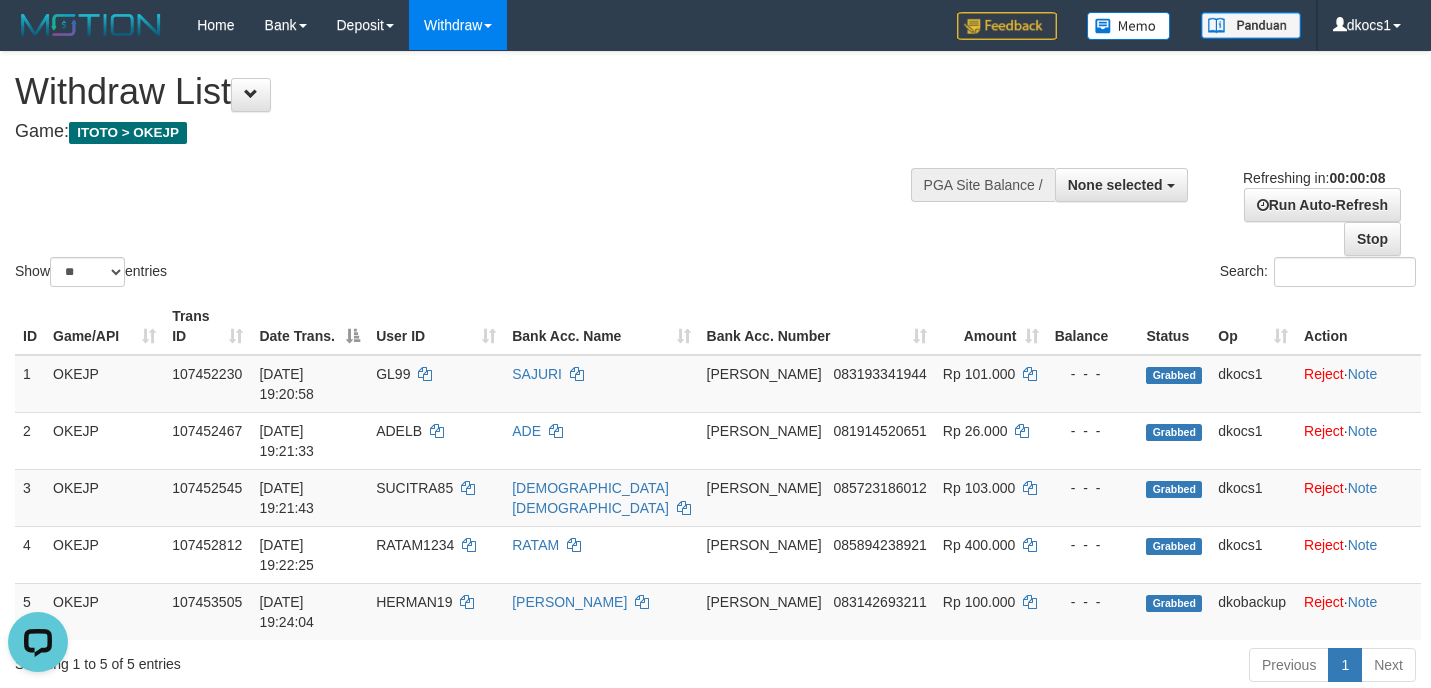 scroll, scrollTop: 0, scrollLeft: 0, axis: both 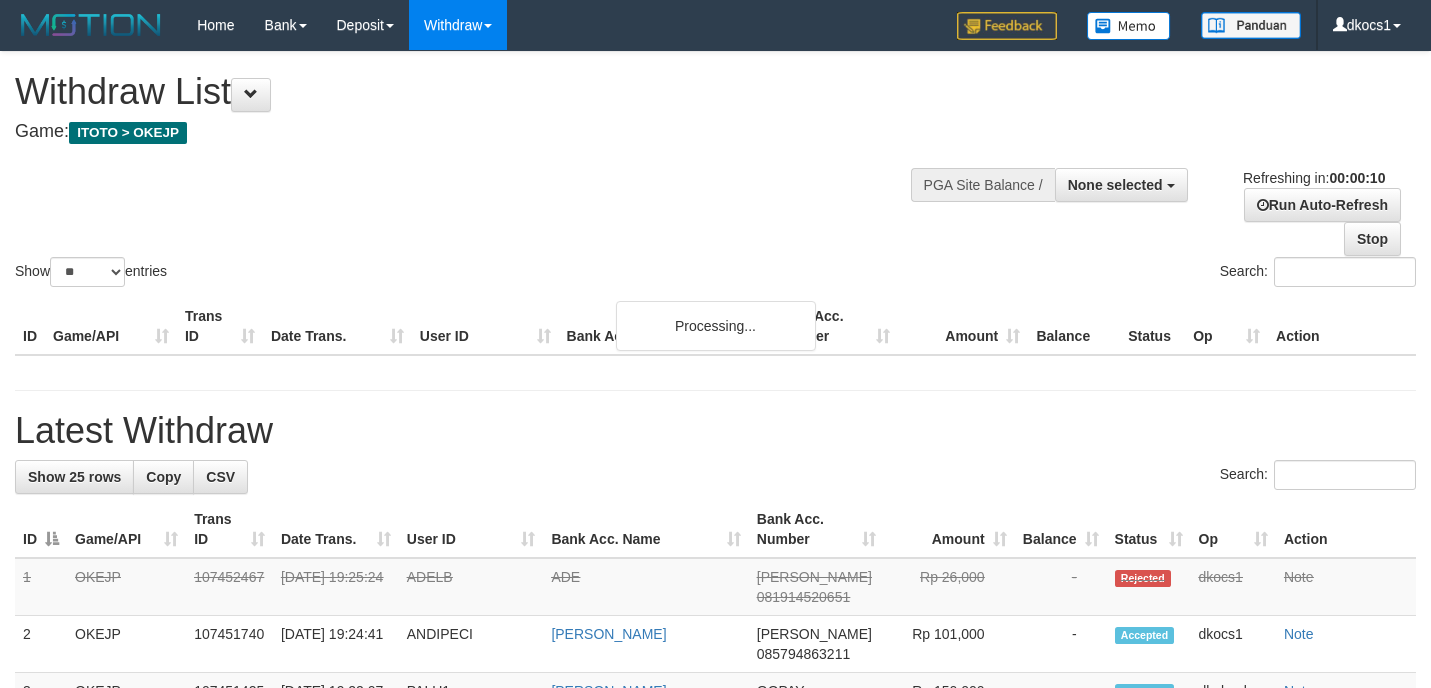 select 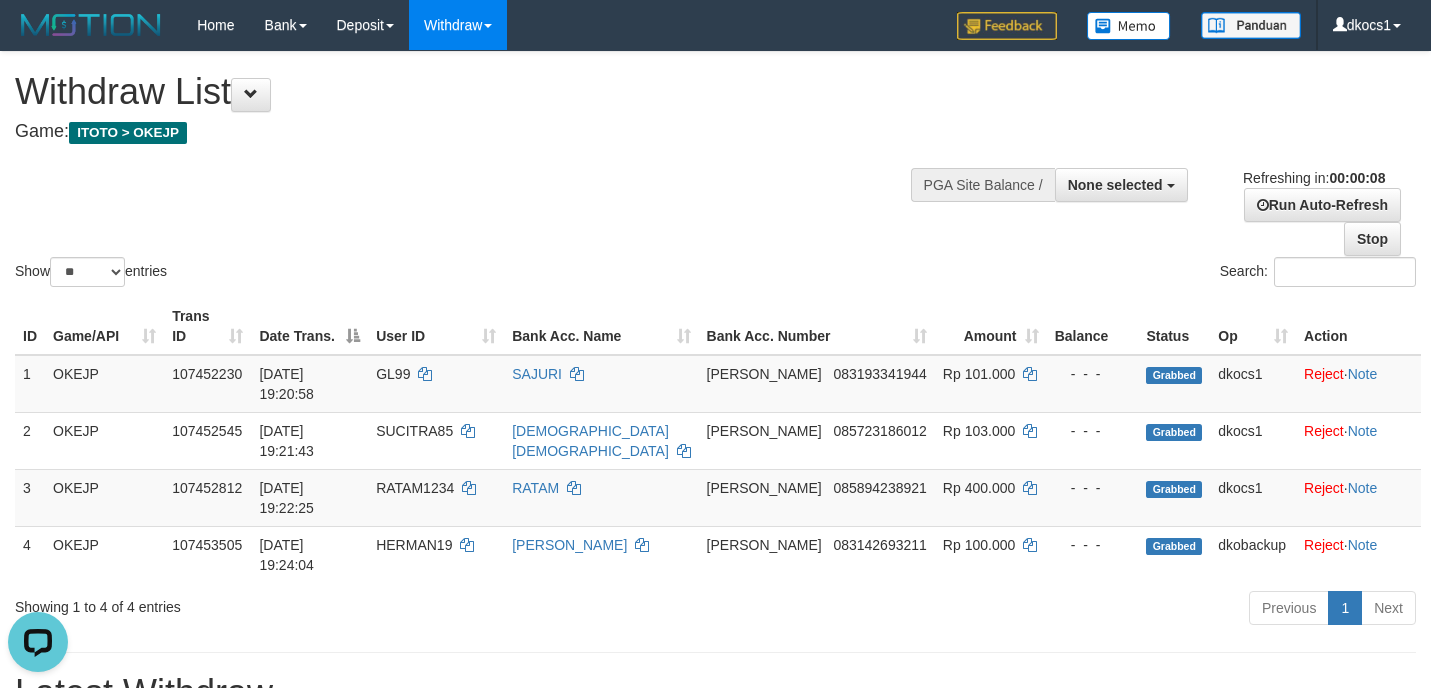 scroll, scrollTop: 0, scrollLeft: 0, axis: both 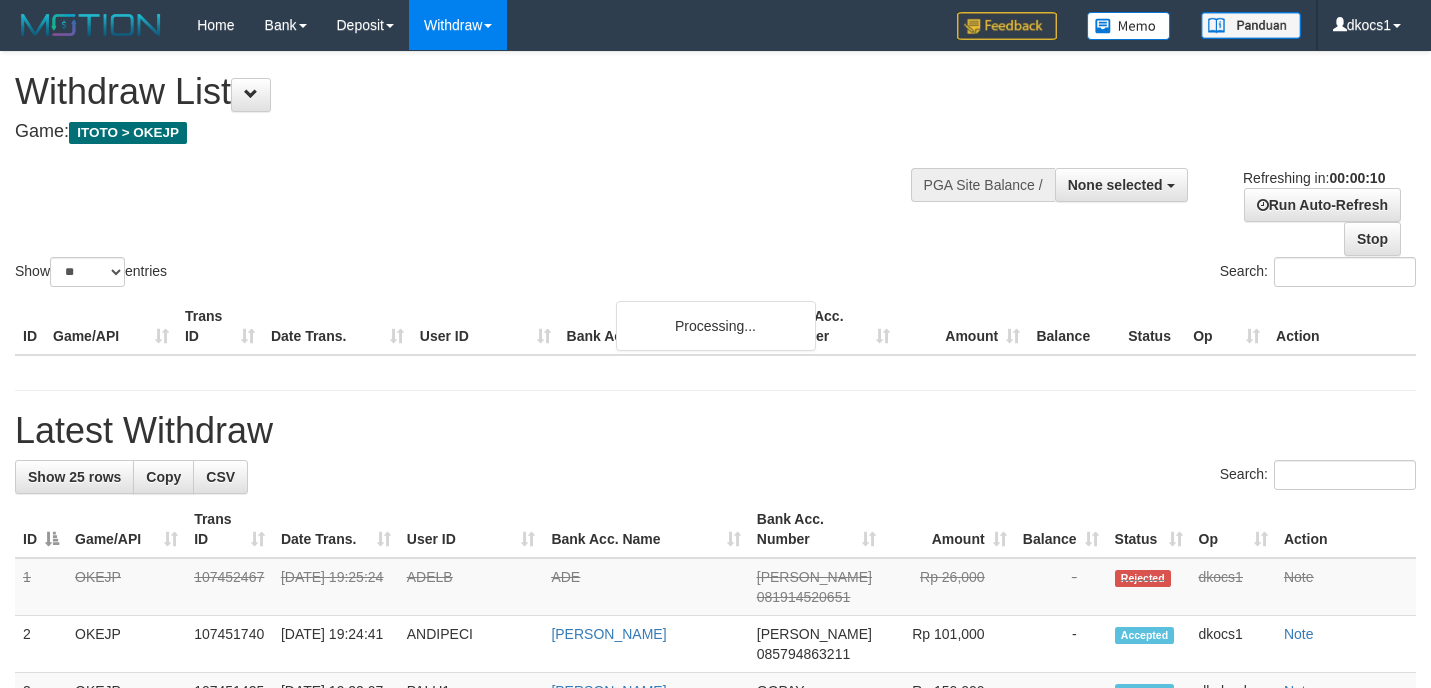 select 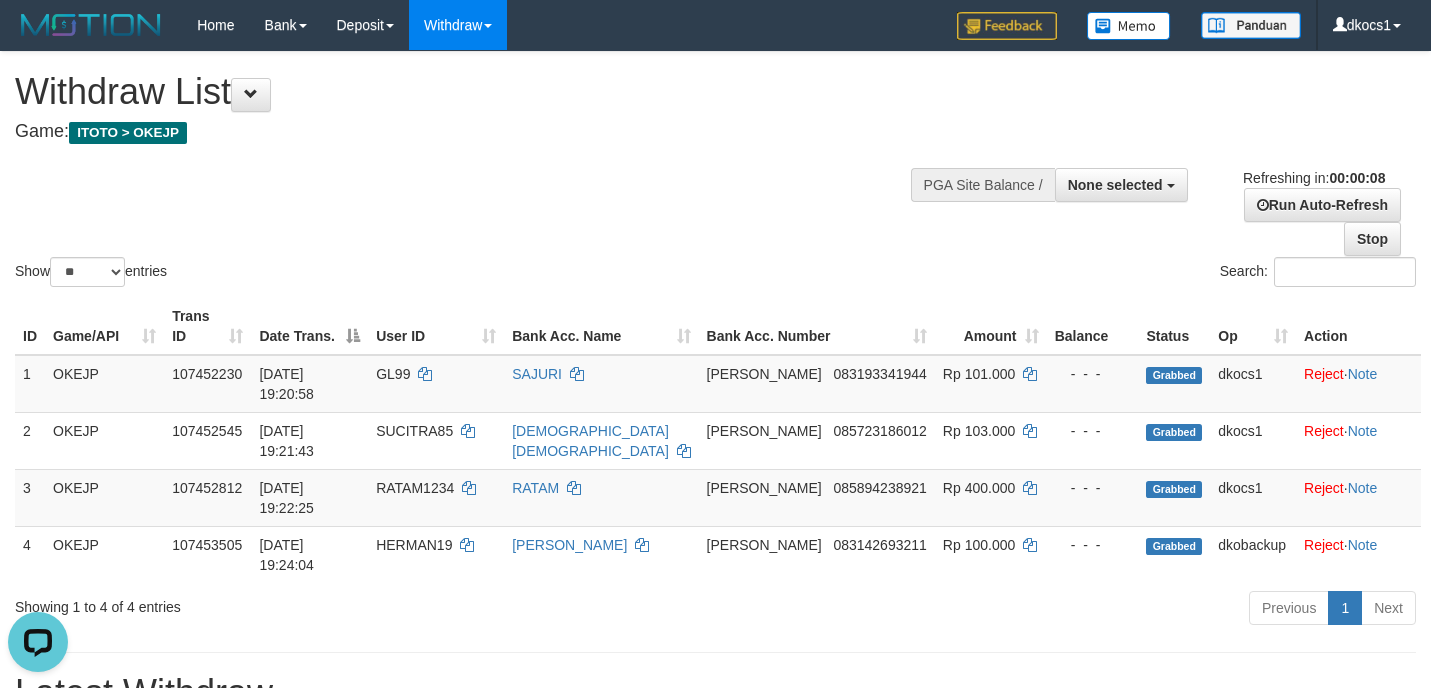 scroll, scrollTop: 0, scrollLeft: 0, axis: both 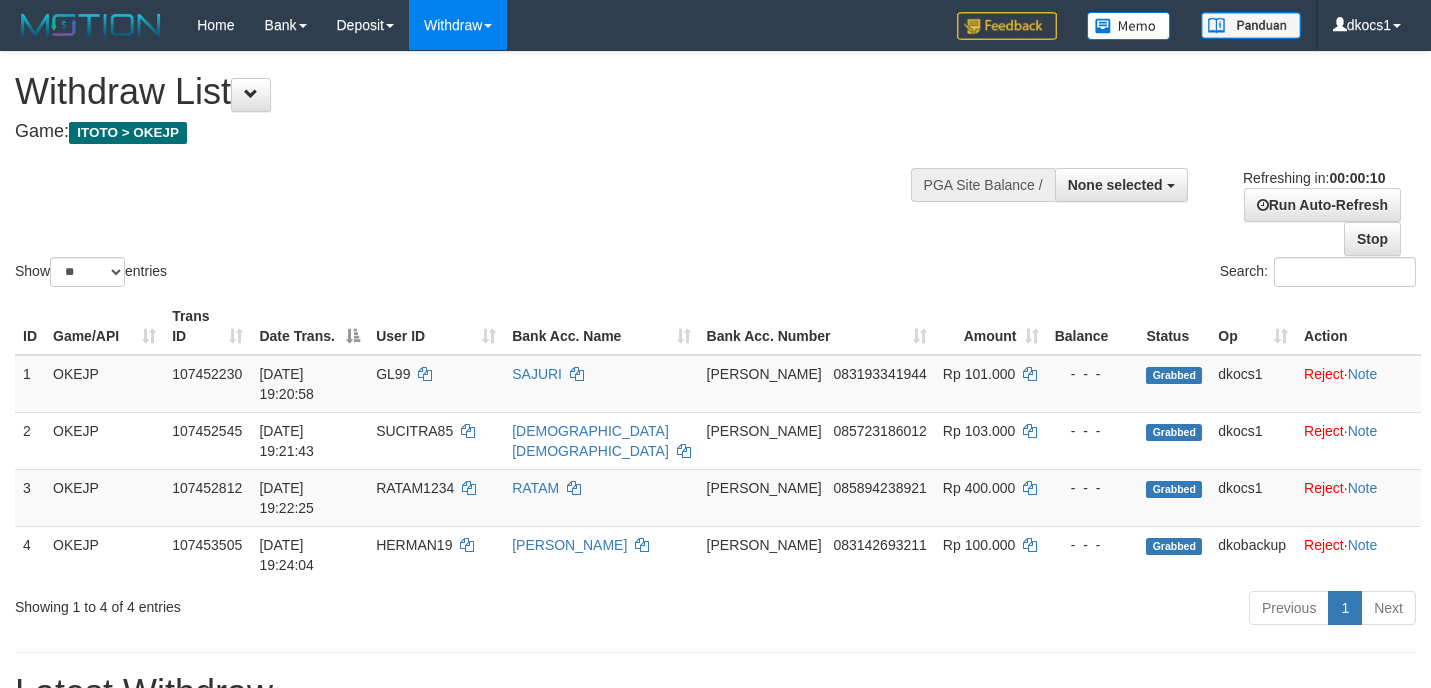 select 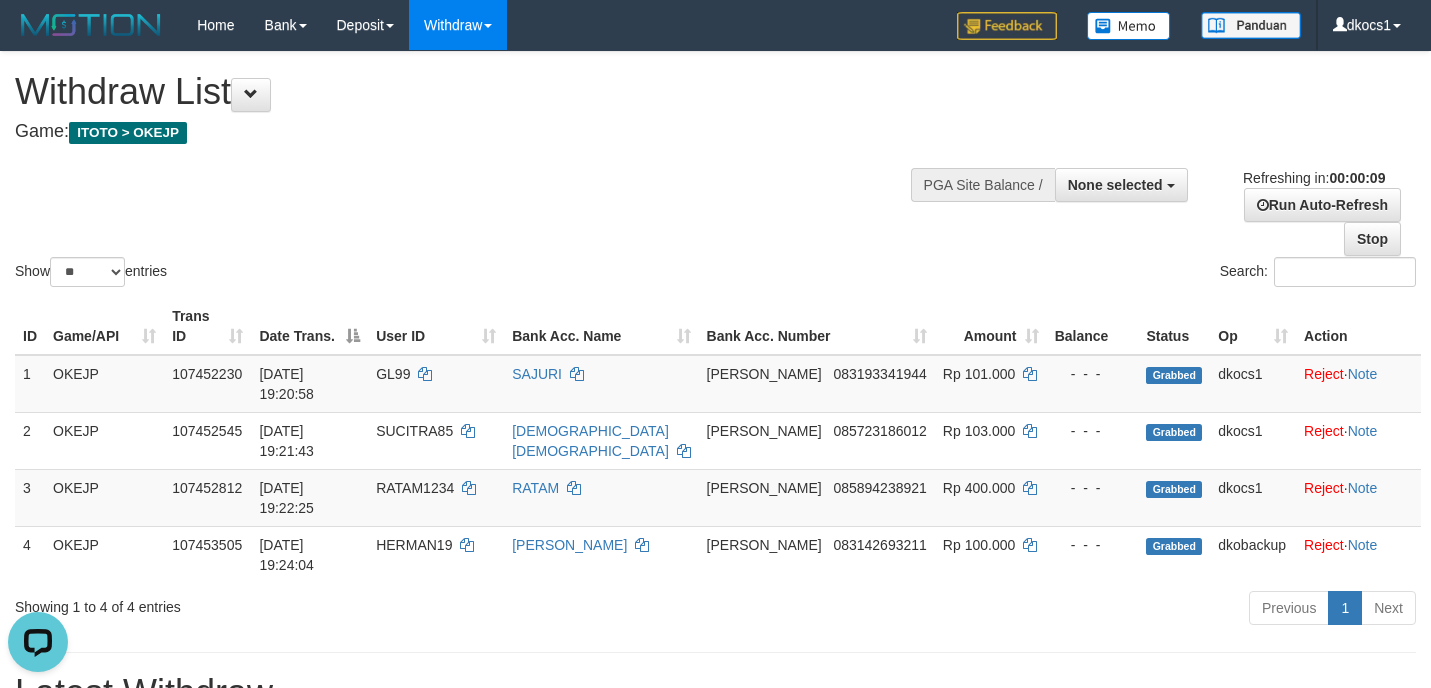 scroll, scrollTop: 0, scrollLeft: 0, axis: both 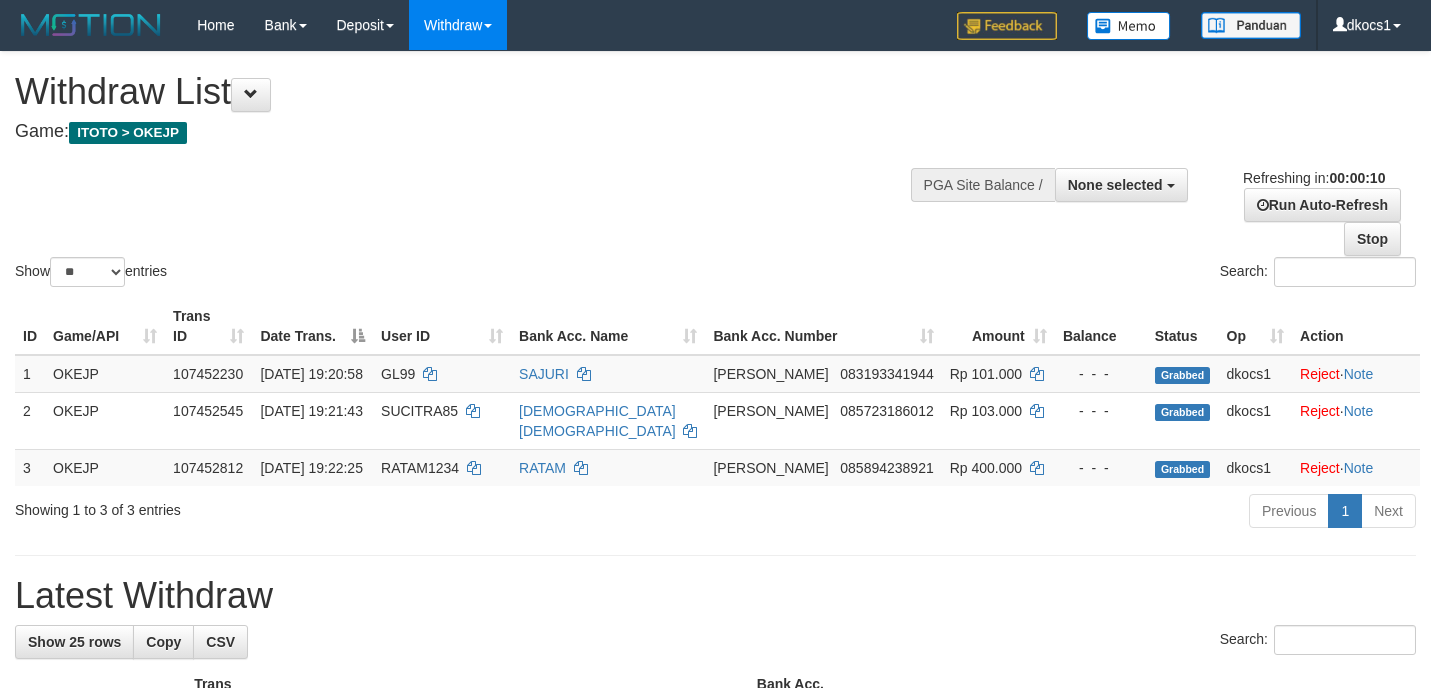 select 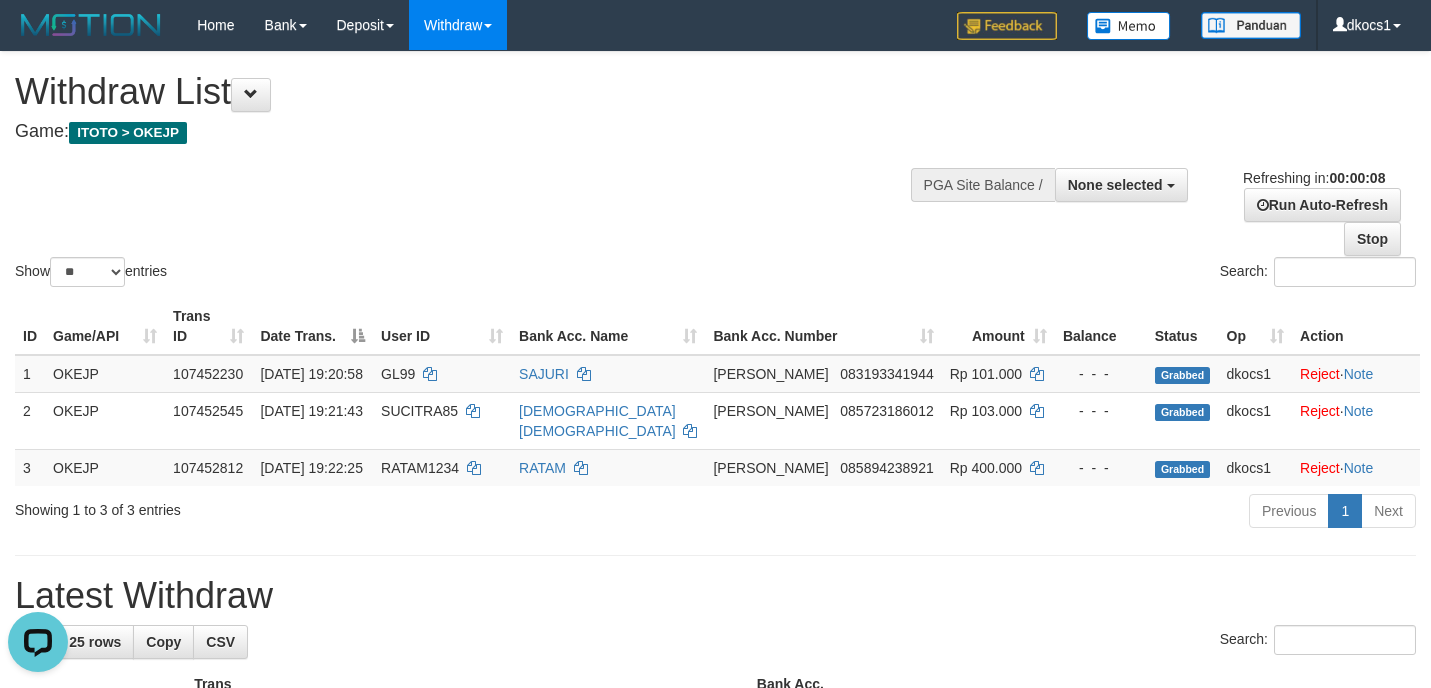scroll, scrollTop: 0, scrollLeft: 0, axis: both 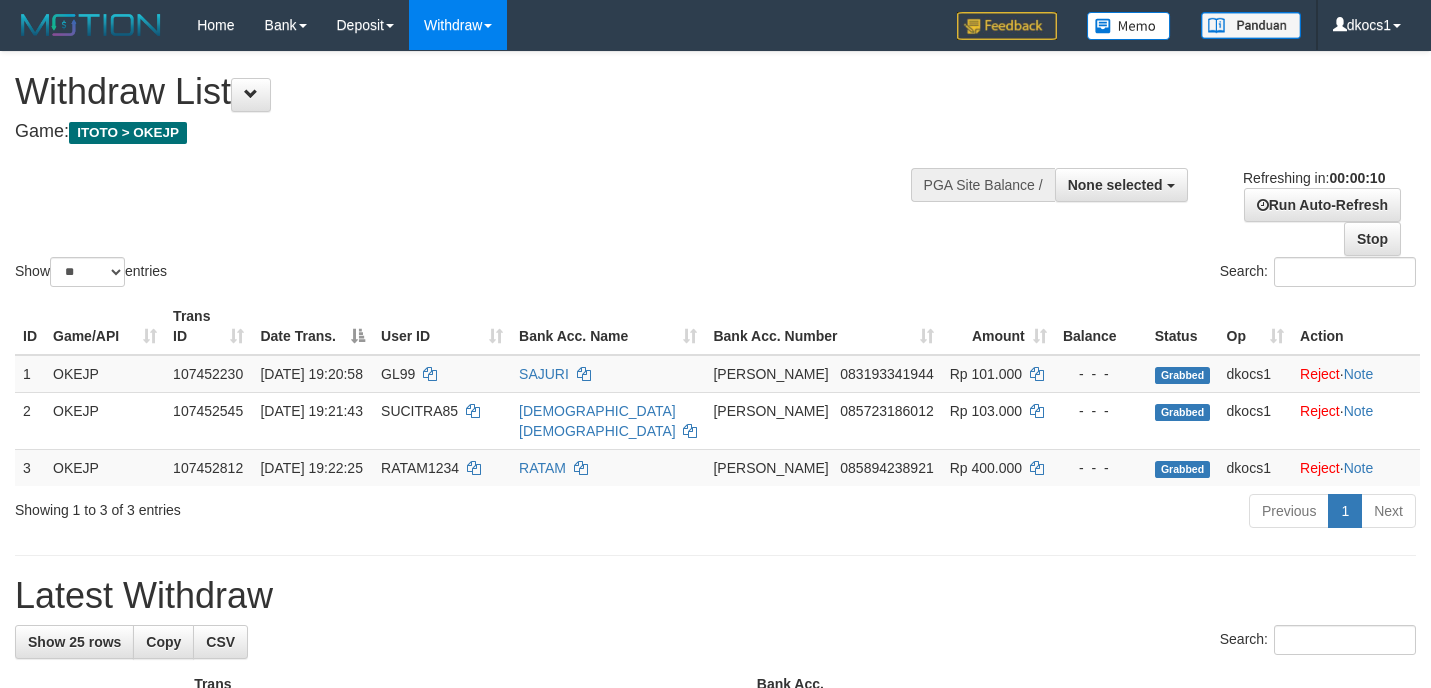 select 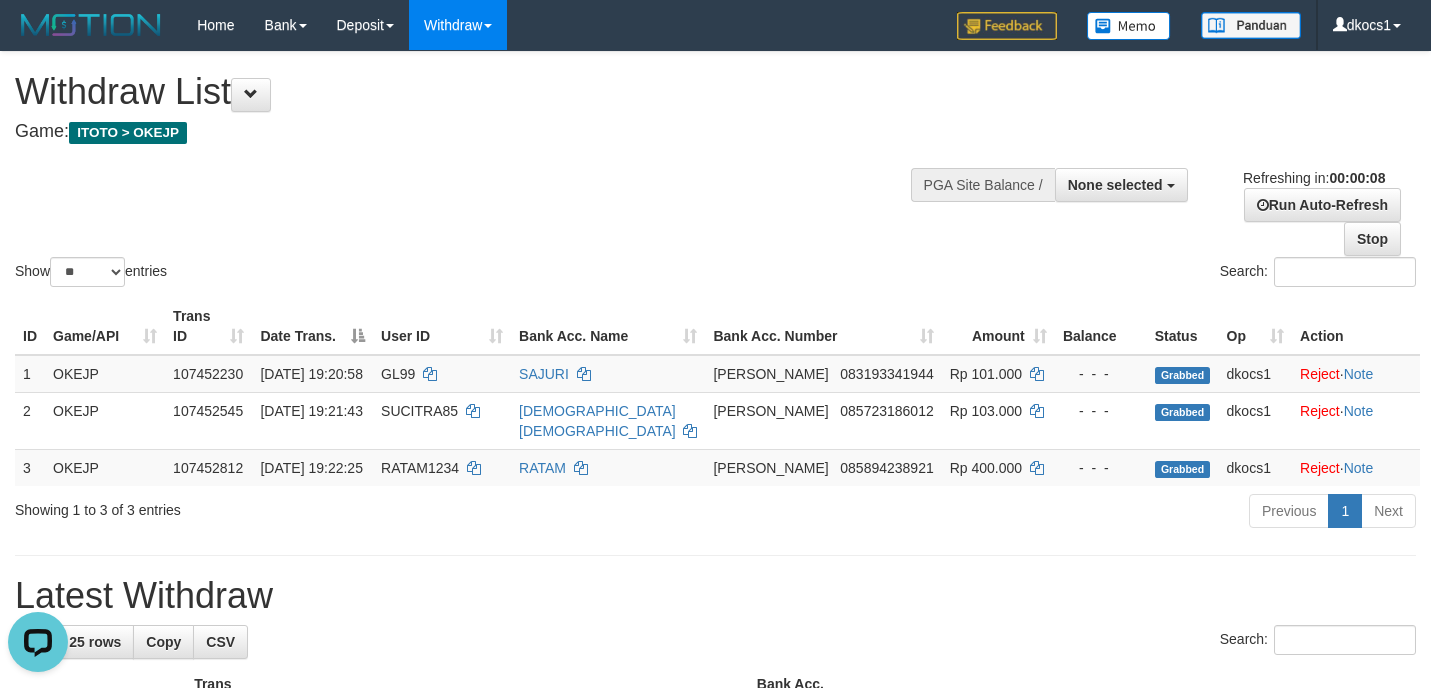 scroll, scrollTop: 0, scrollLeft: 0, axis: both 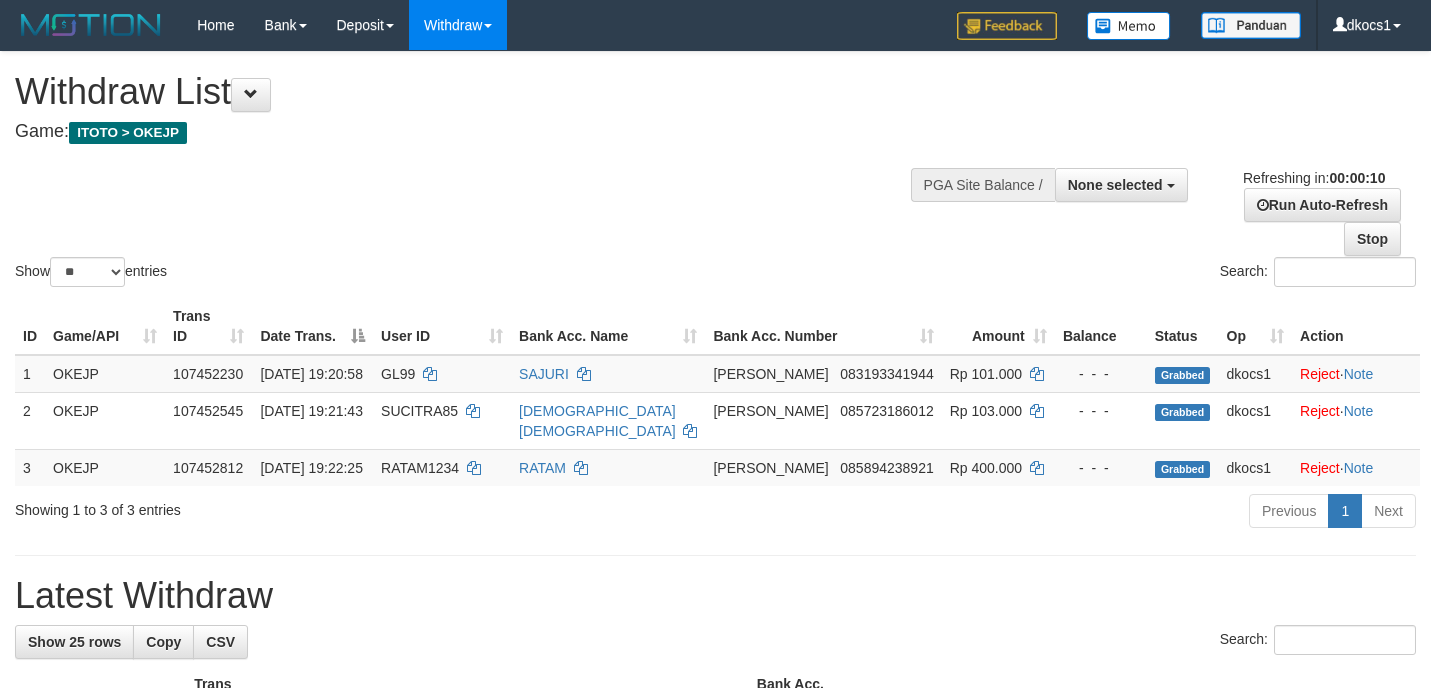 select 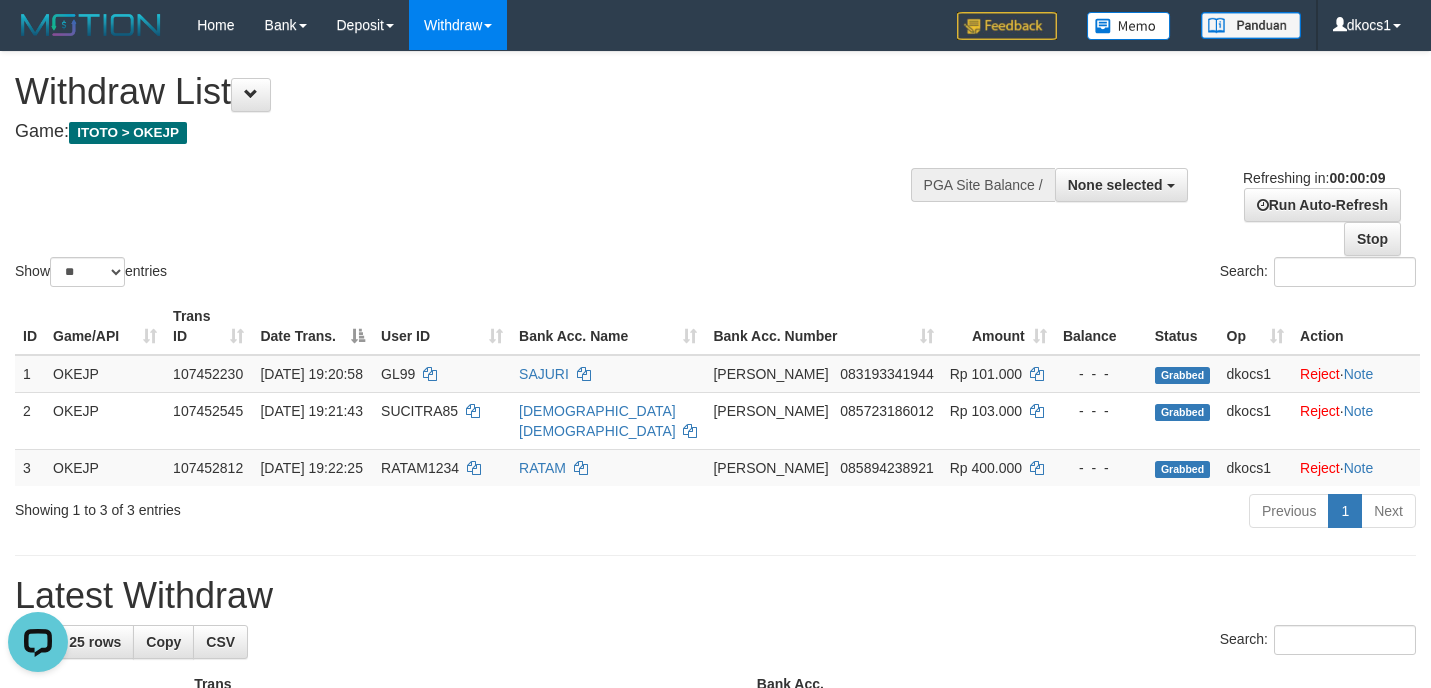 scroll, scrollTop: 0, scrollLeft: 0, axis: both 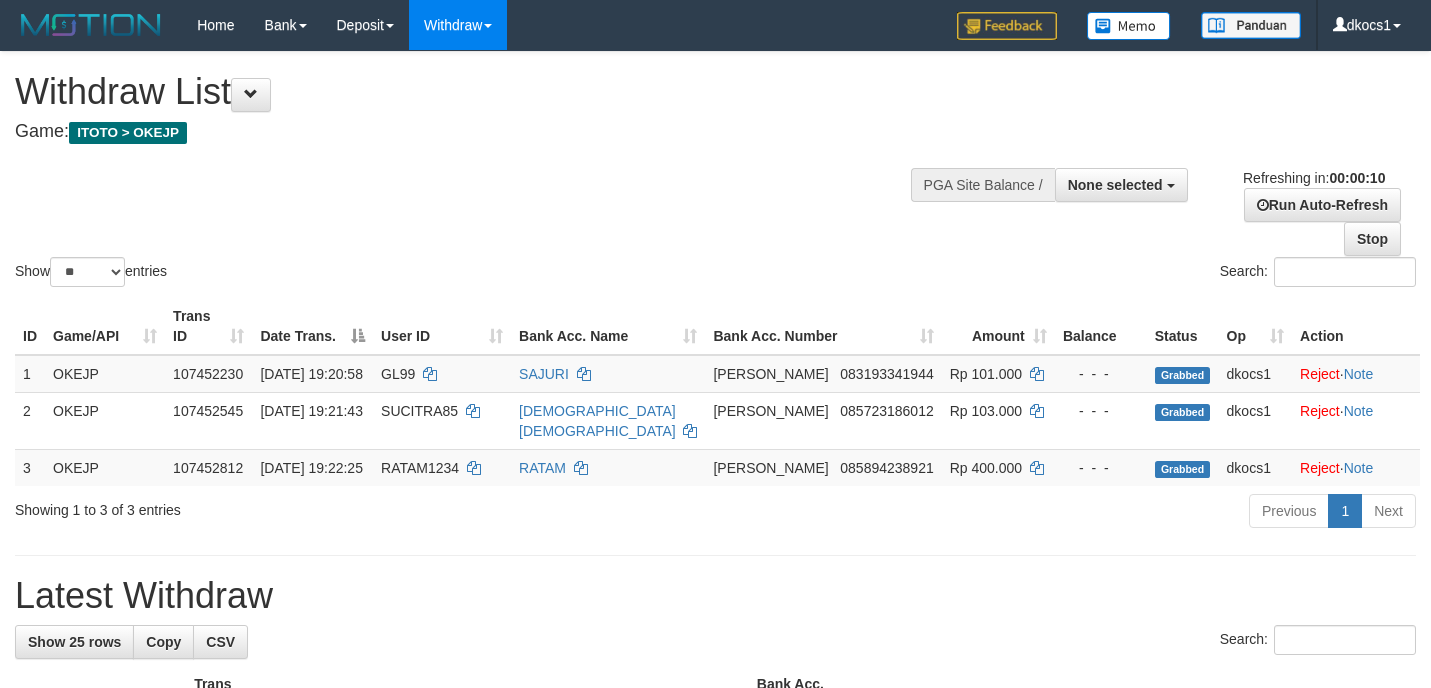 select 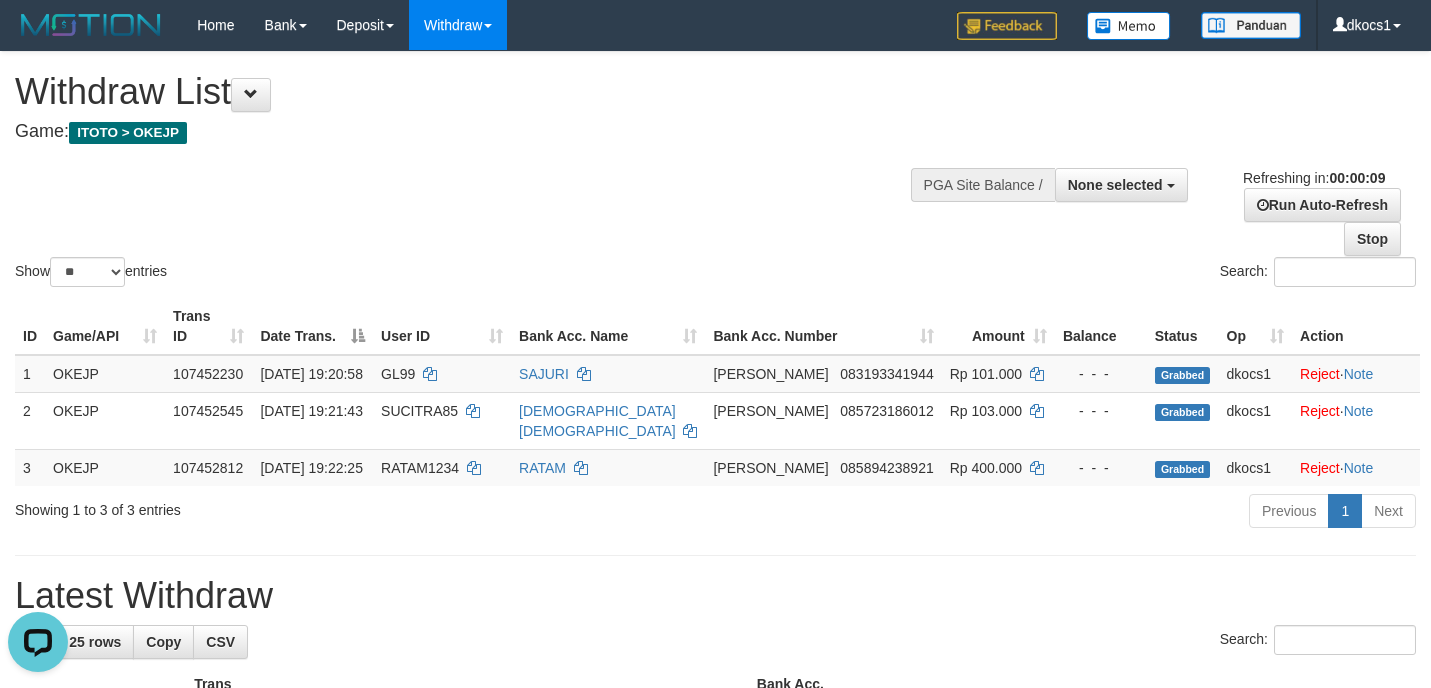 scroll, scrollTop: 0, scrollLeft: 0, axis: both 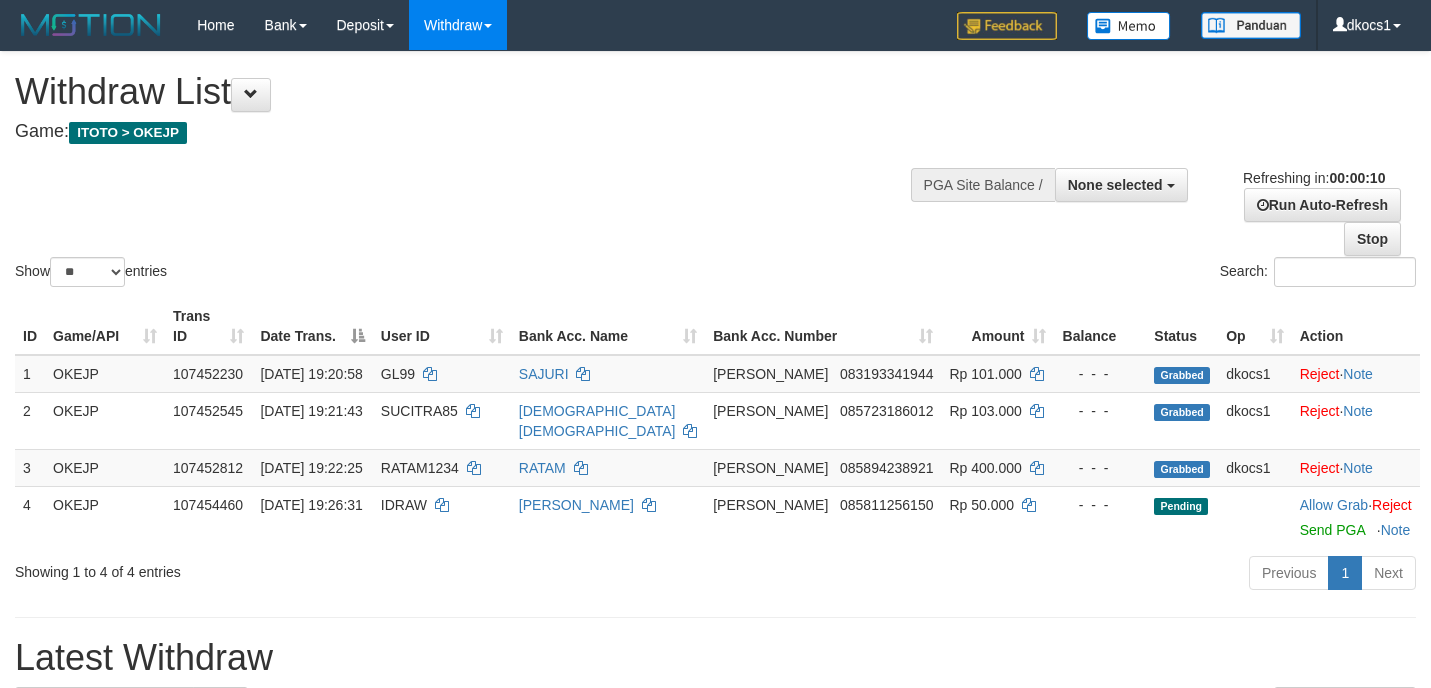 select 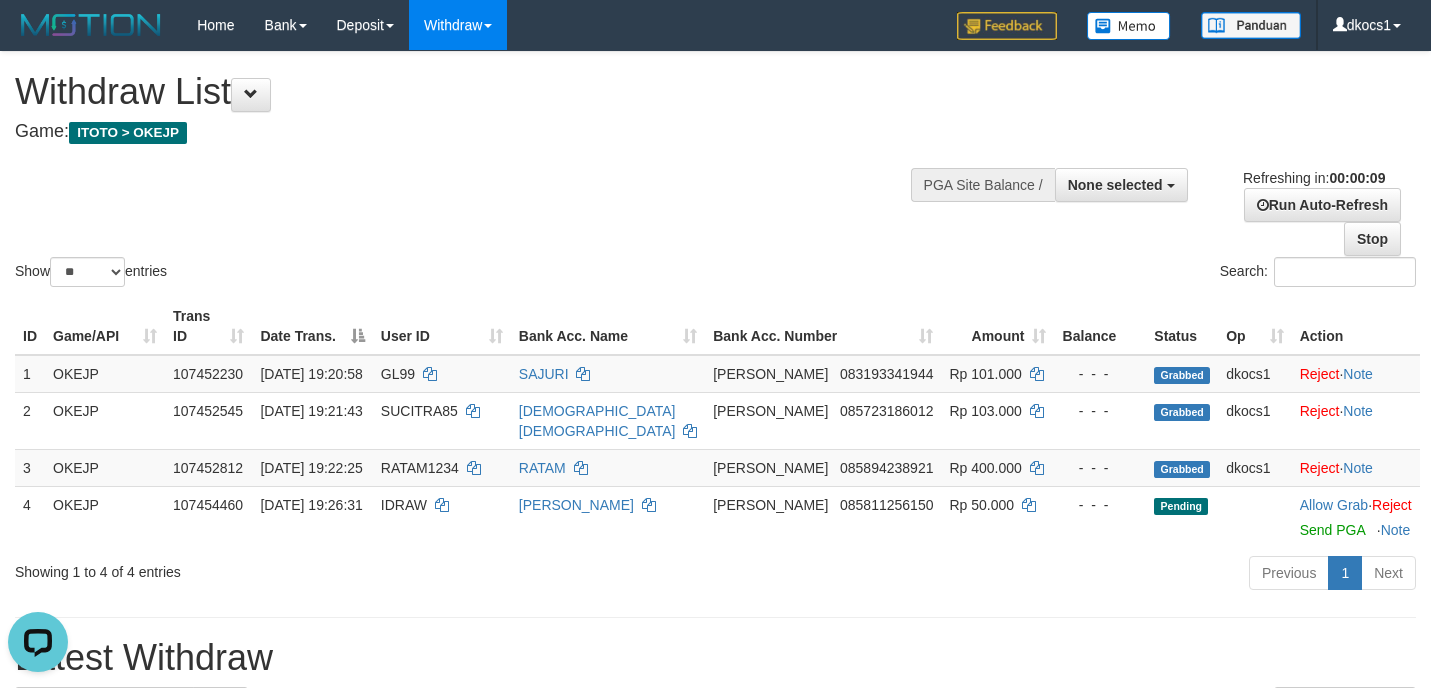scroll, scrollTop: 0, scrollLeft: 0, axis: both 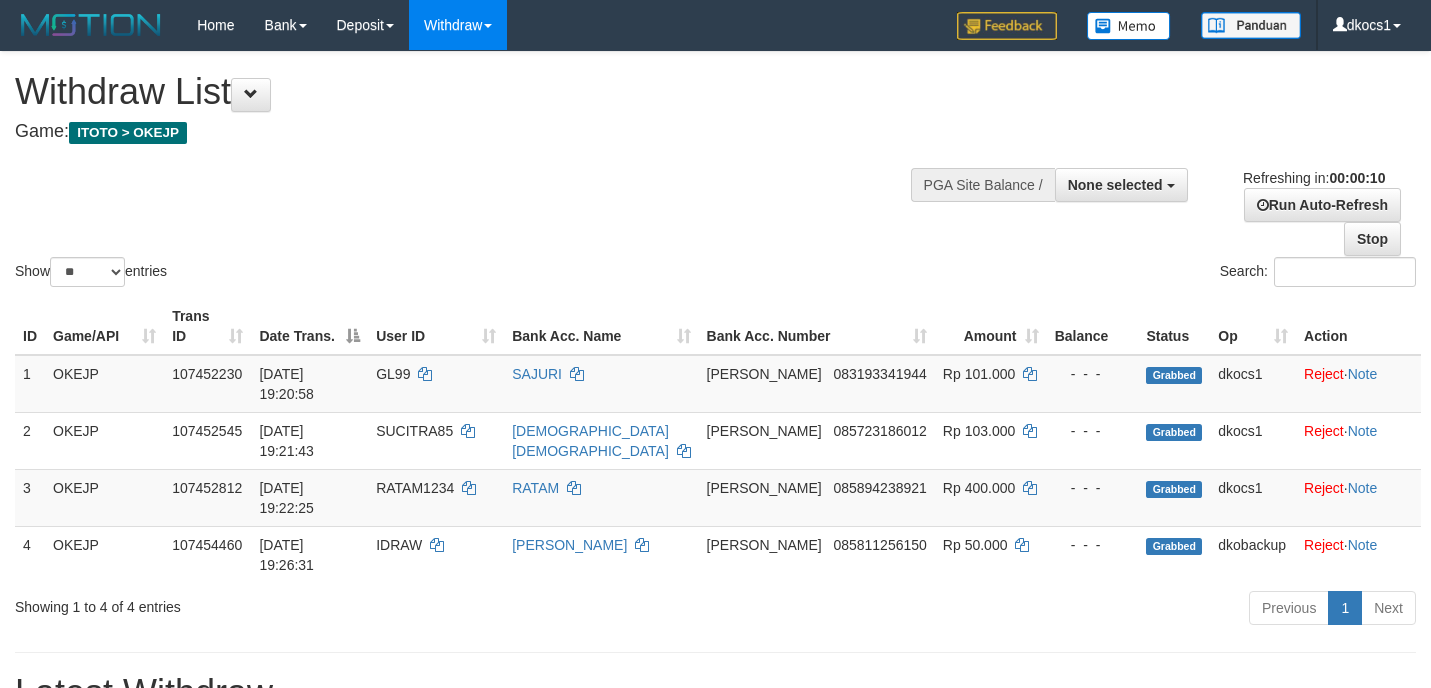 select 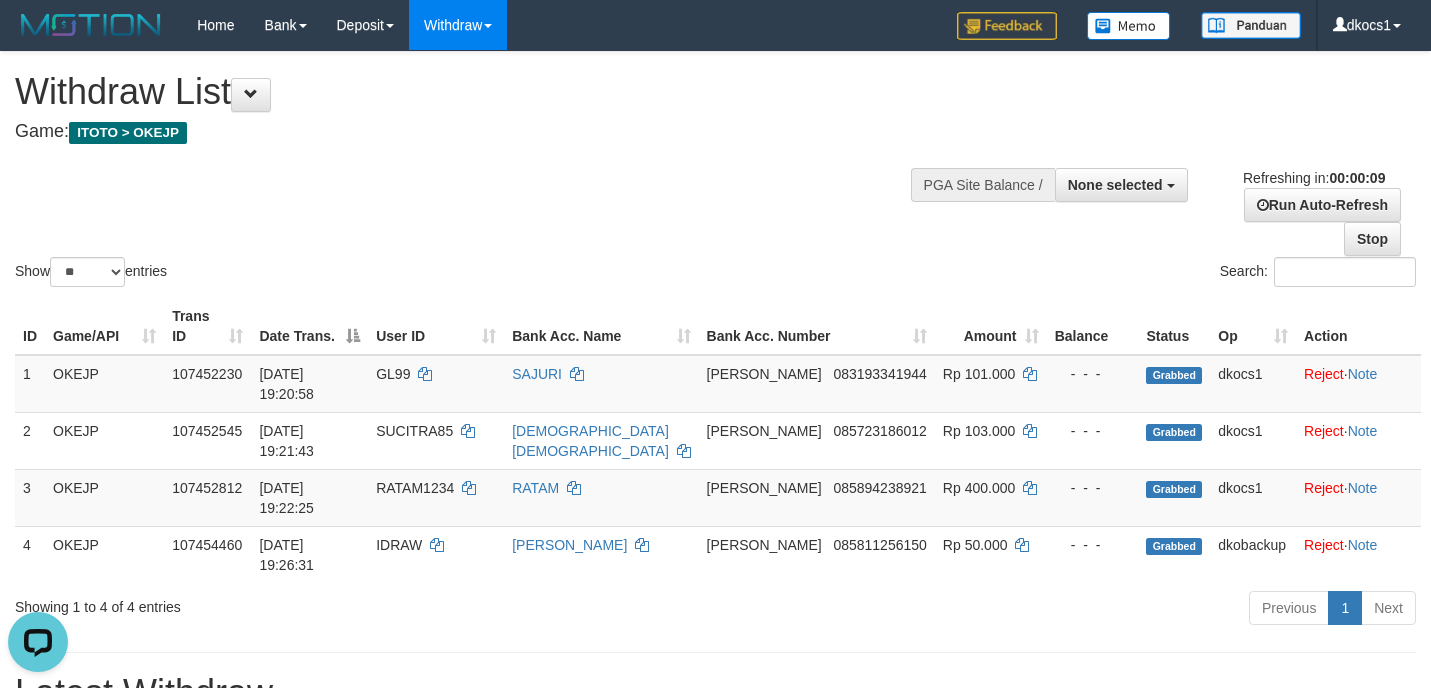 scroll, scrollTop: 0, scrollLeft: 0, axis: both 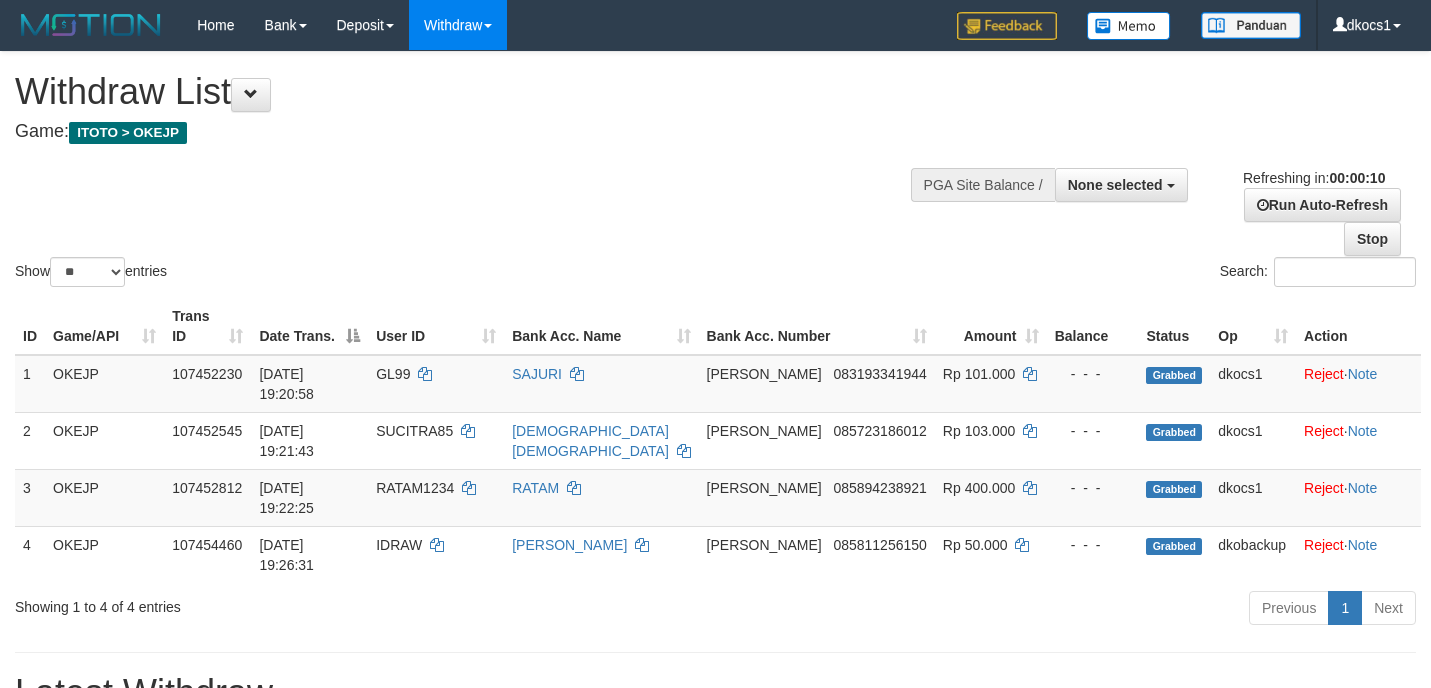 select 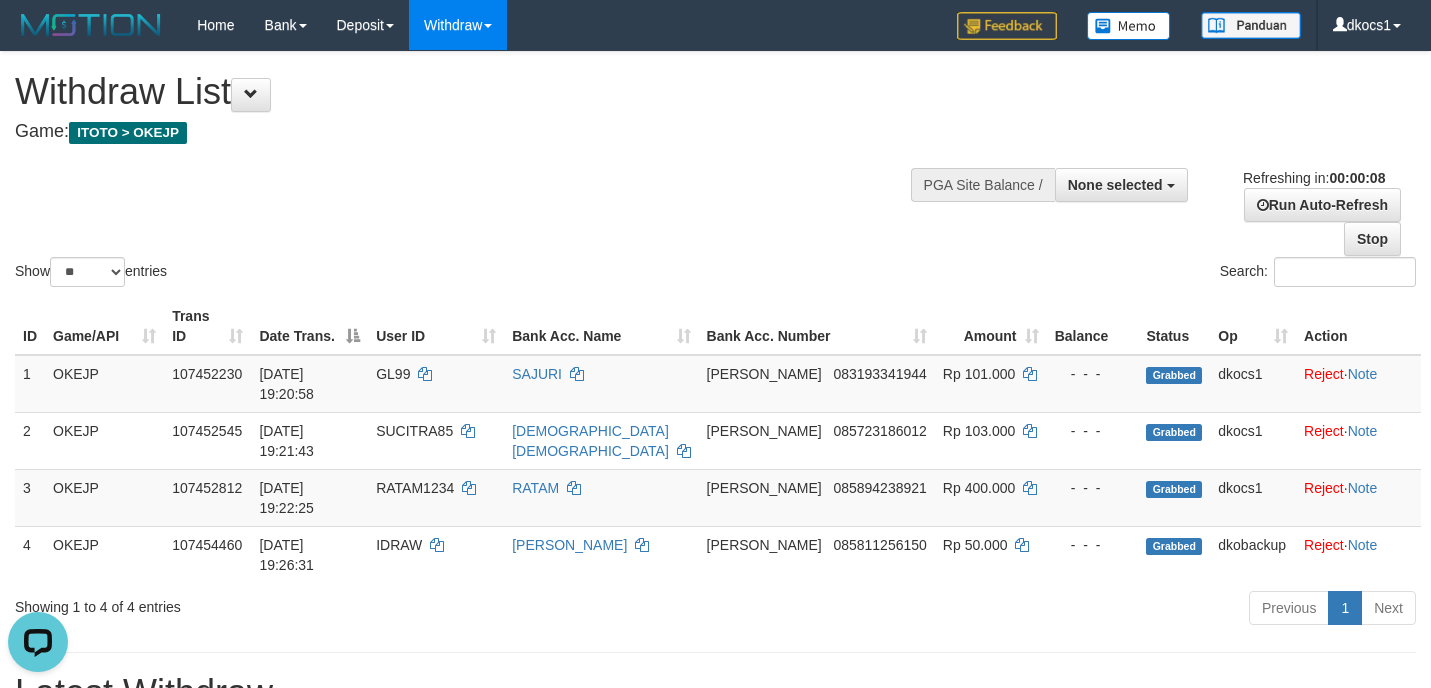 scroll, scrollTop: 0, scrollLeft: 0, axis: both 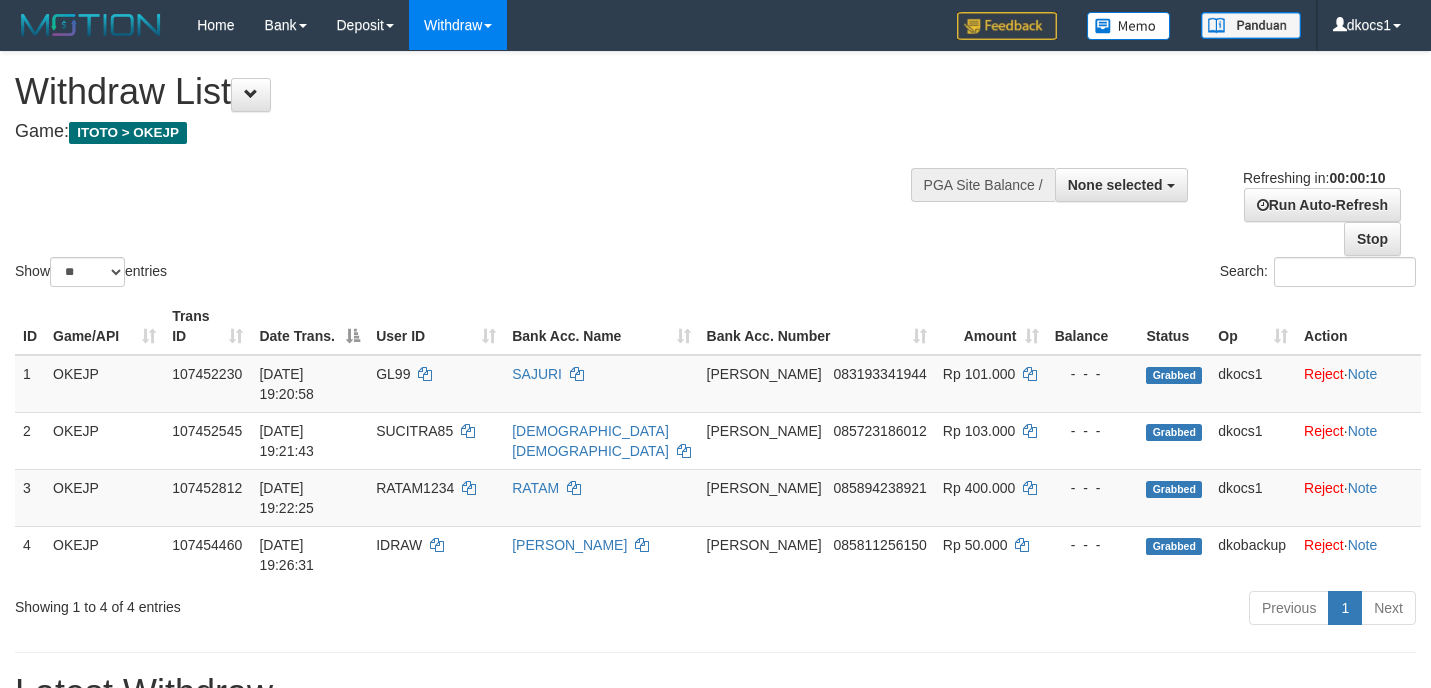 select 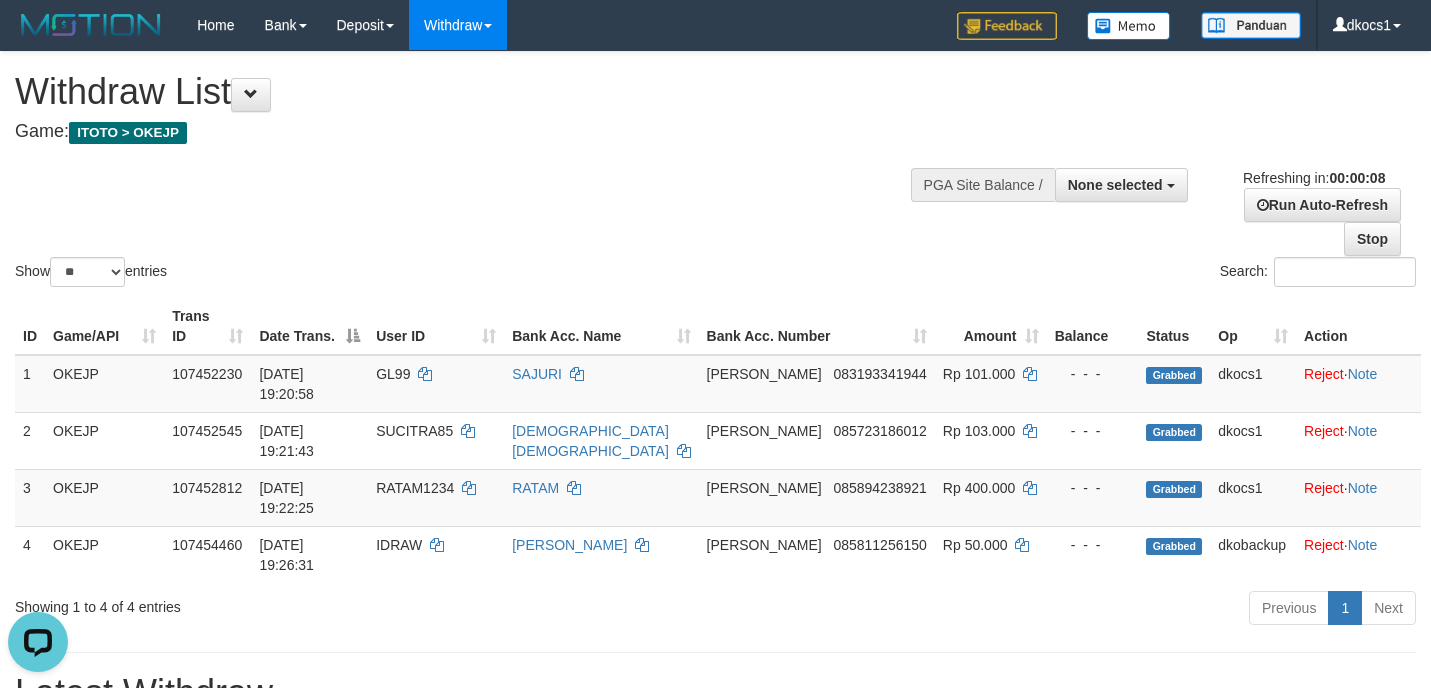 scroll, scrollTop: 0, scrollLeft: 0, axis: both 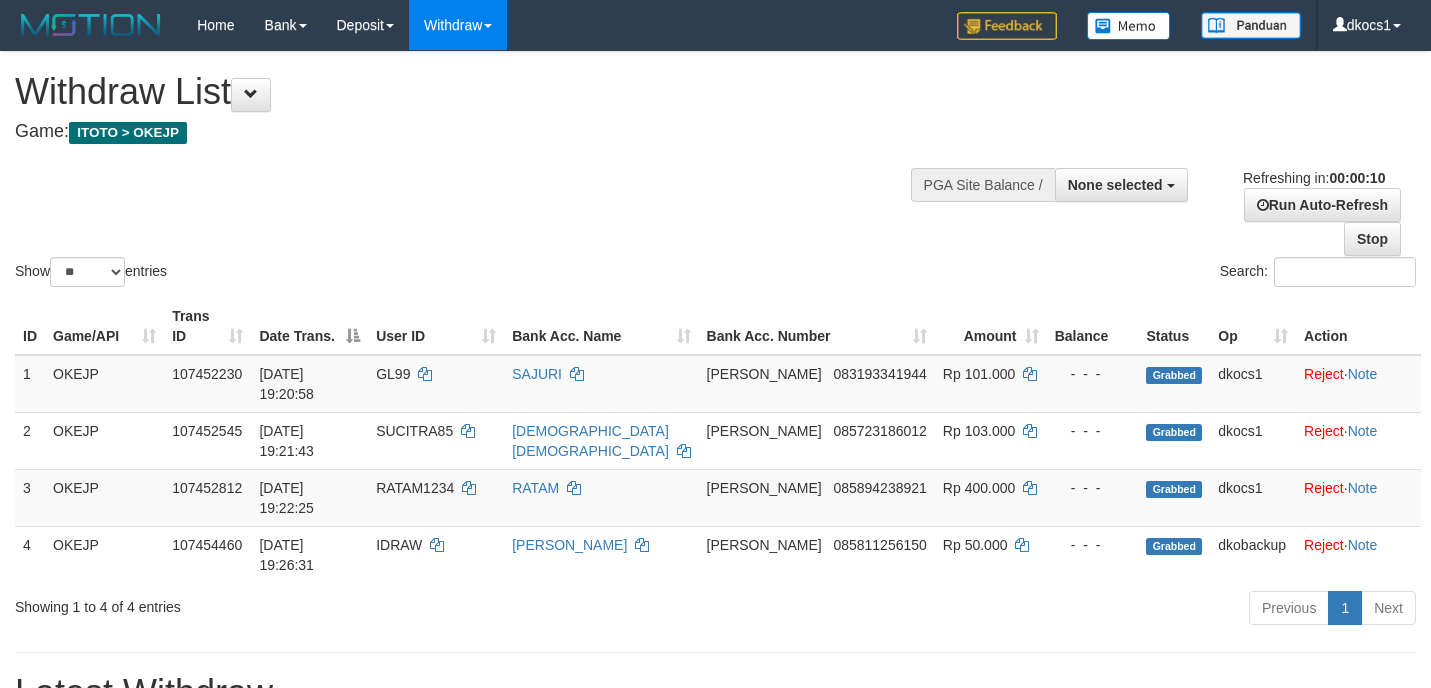 select 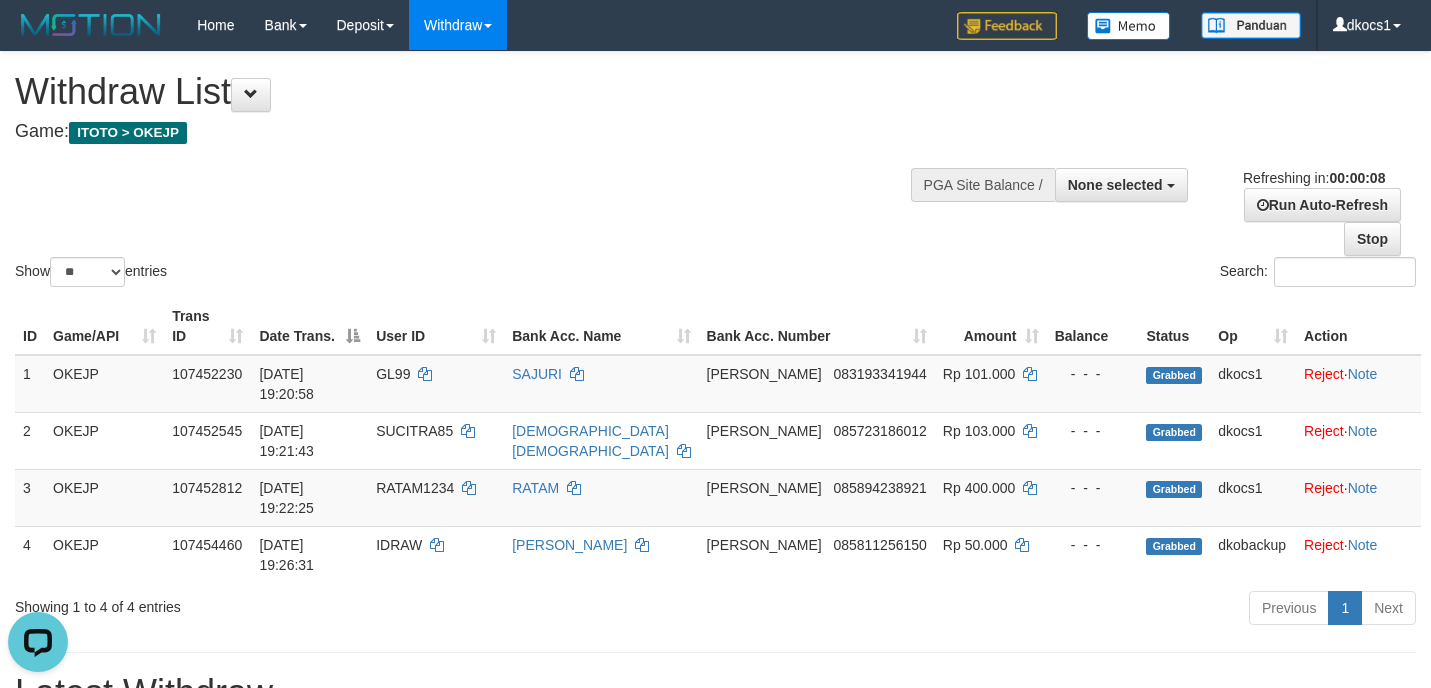 scroll, scrollTop: 0, scrollLeft: 0, axis: both 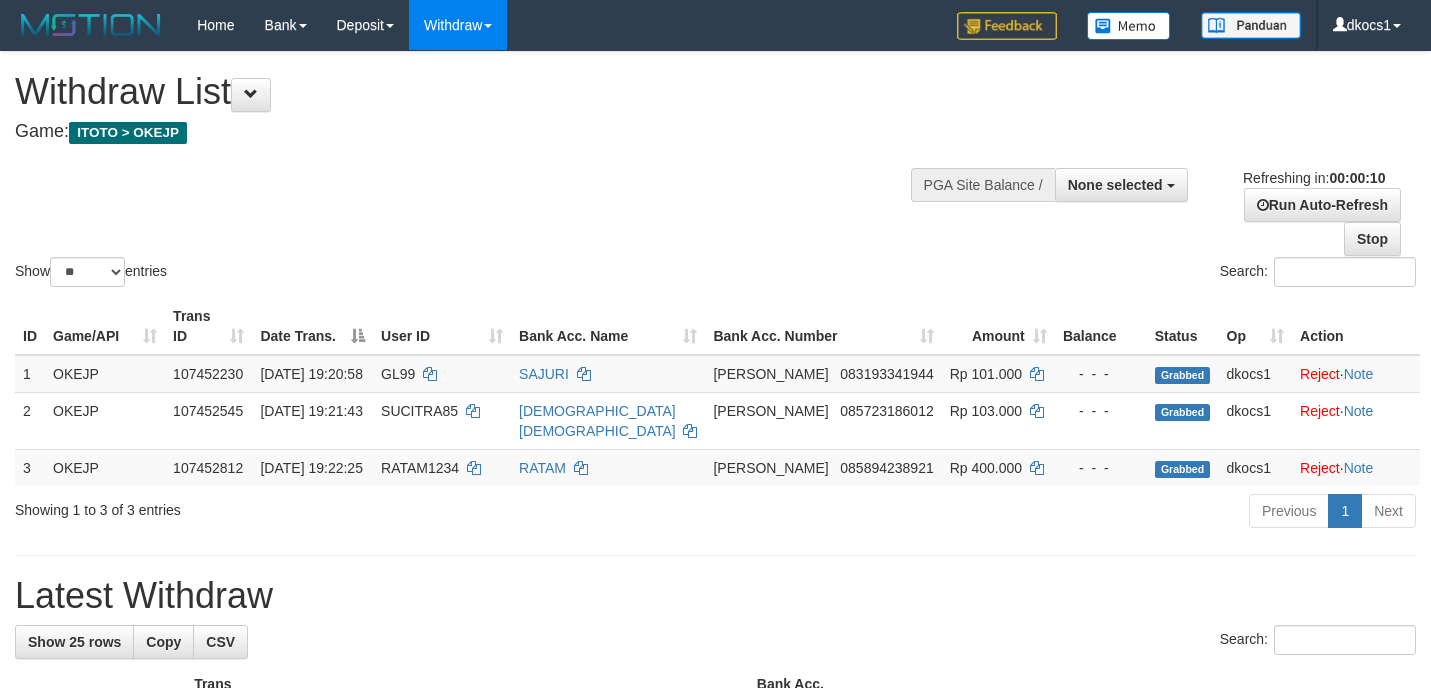 select 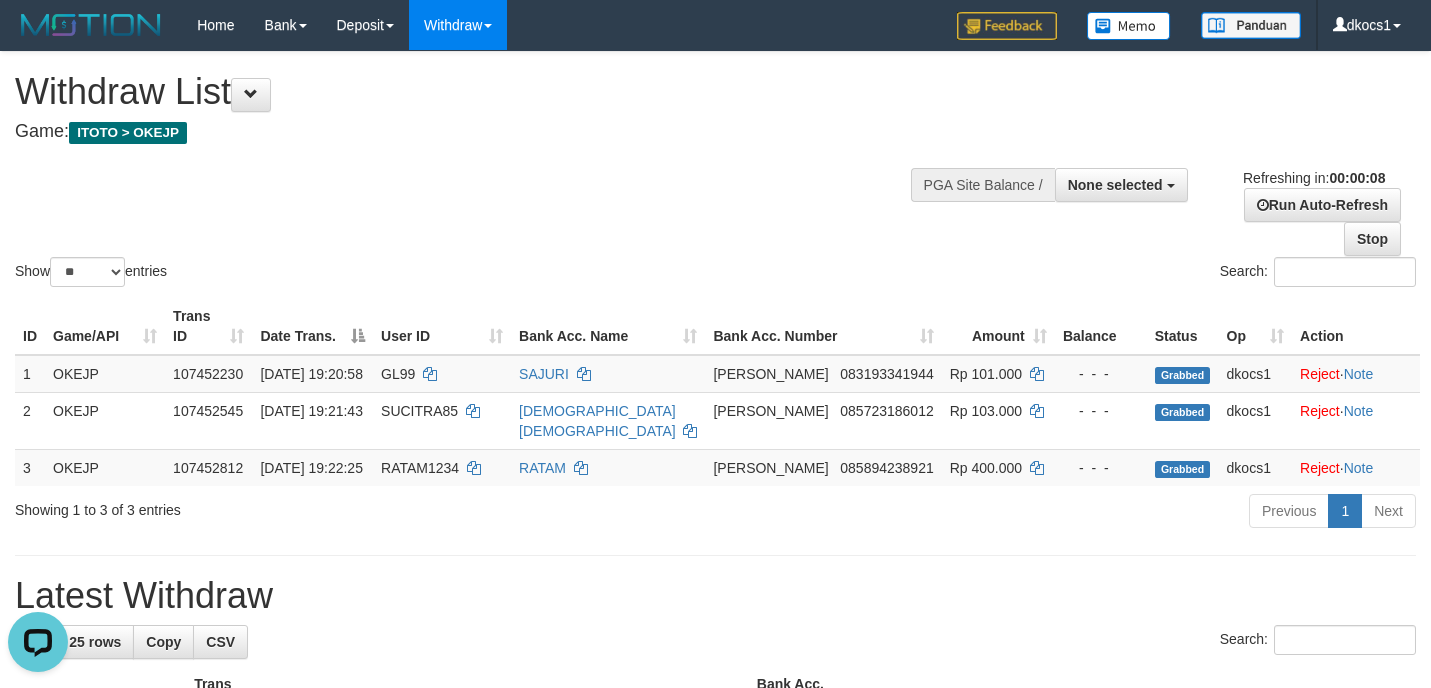 scroll, scrollTop: 0, scrollLeft: 0, axis: both 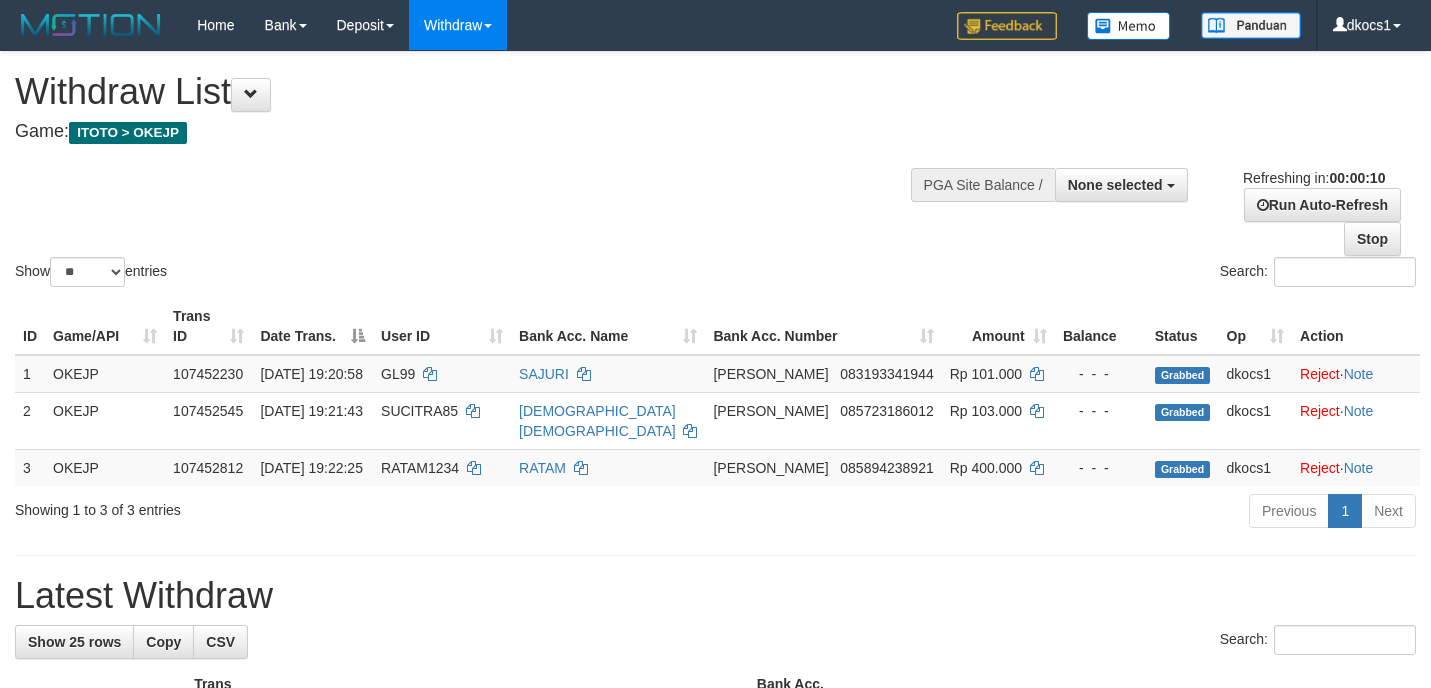 select 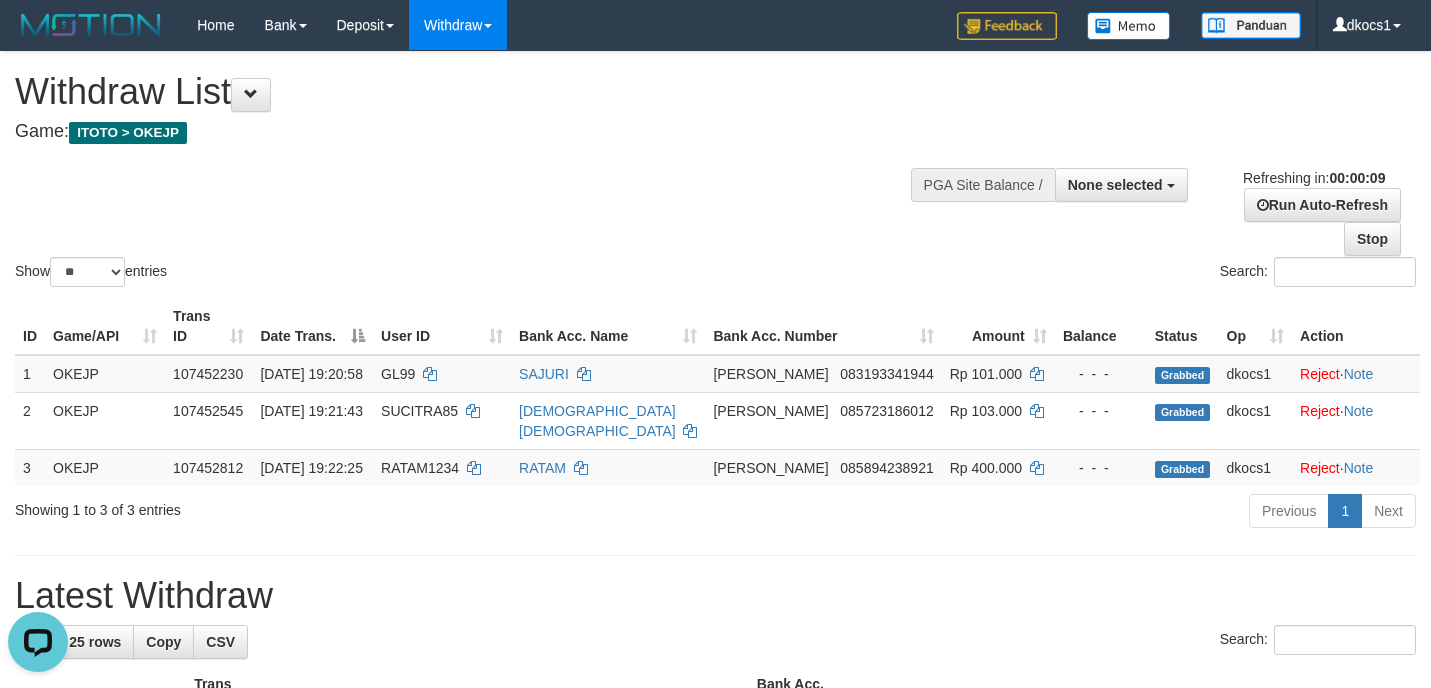 scroll, scrollTop: 0, scrollLeft: 0, axis: both 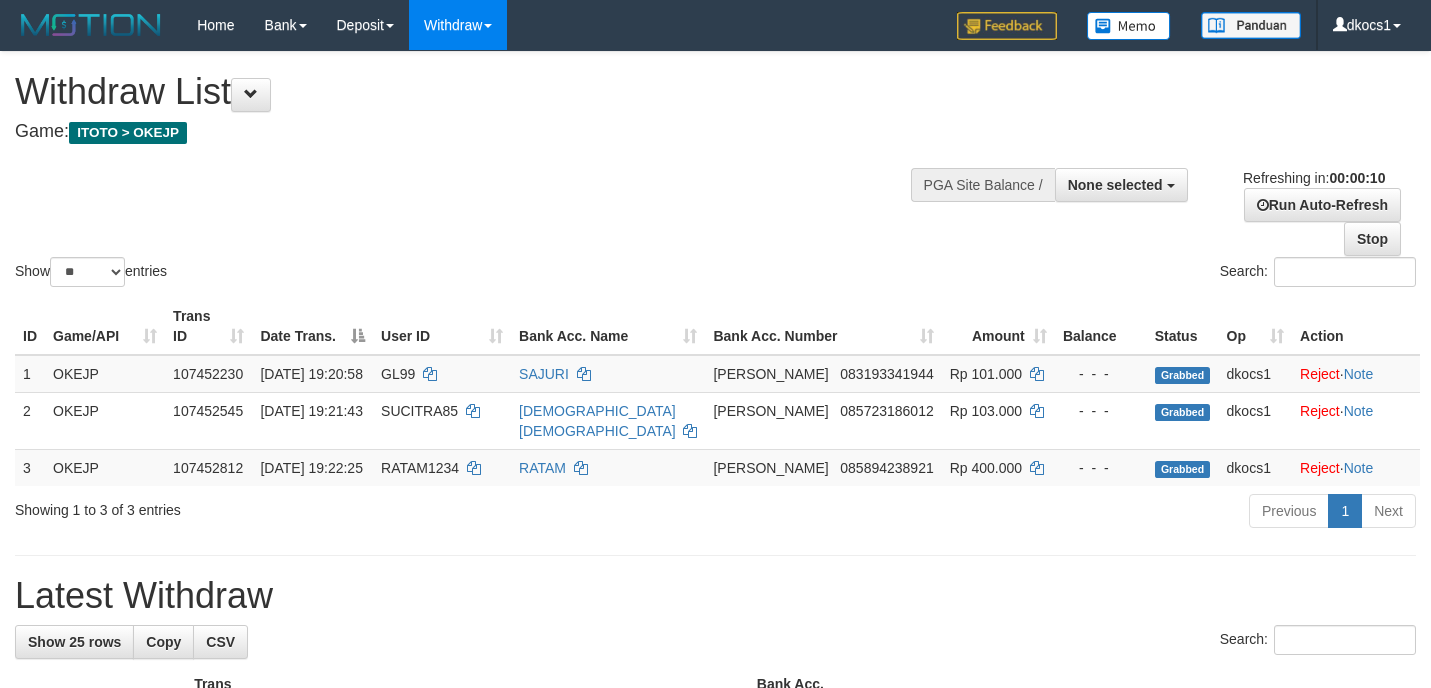 select 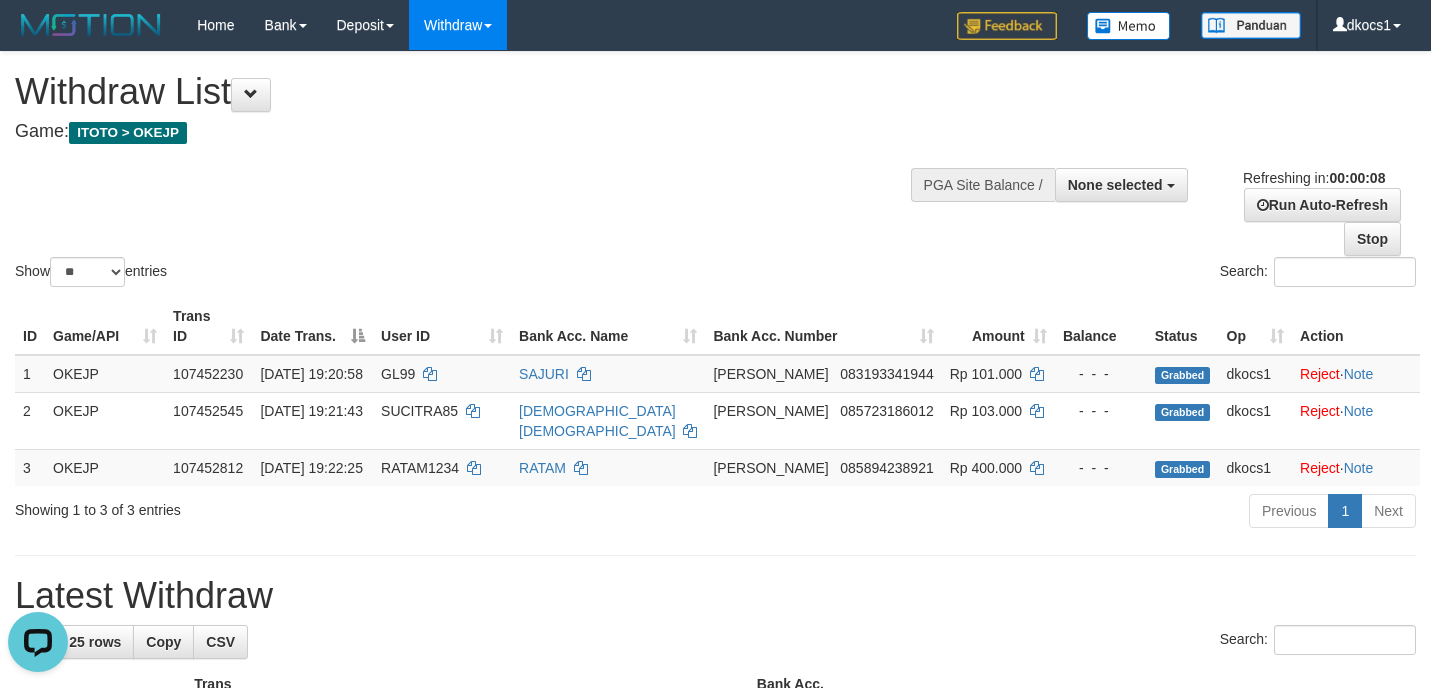 scroll, scrollTop: 0, scrollLeft: 0, axis: both 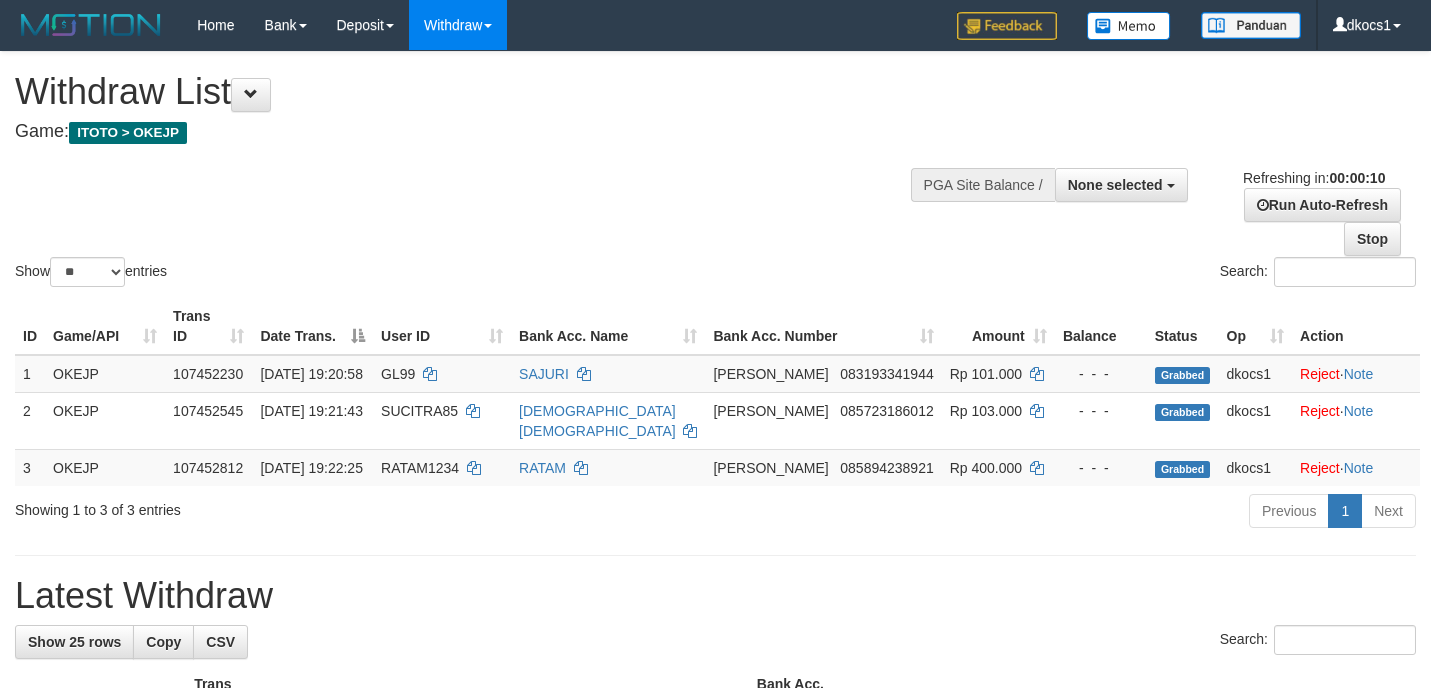 select 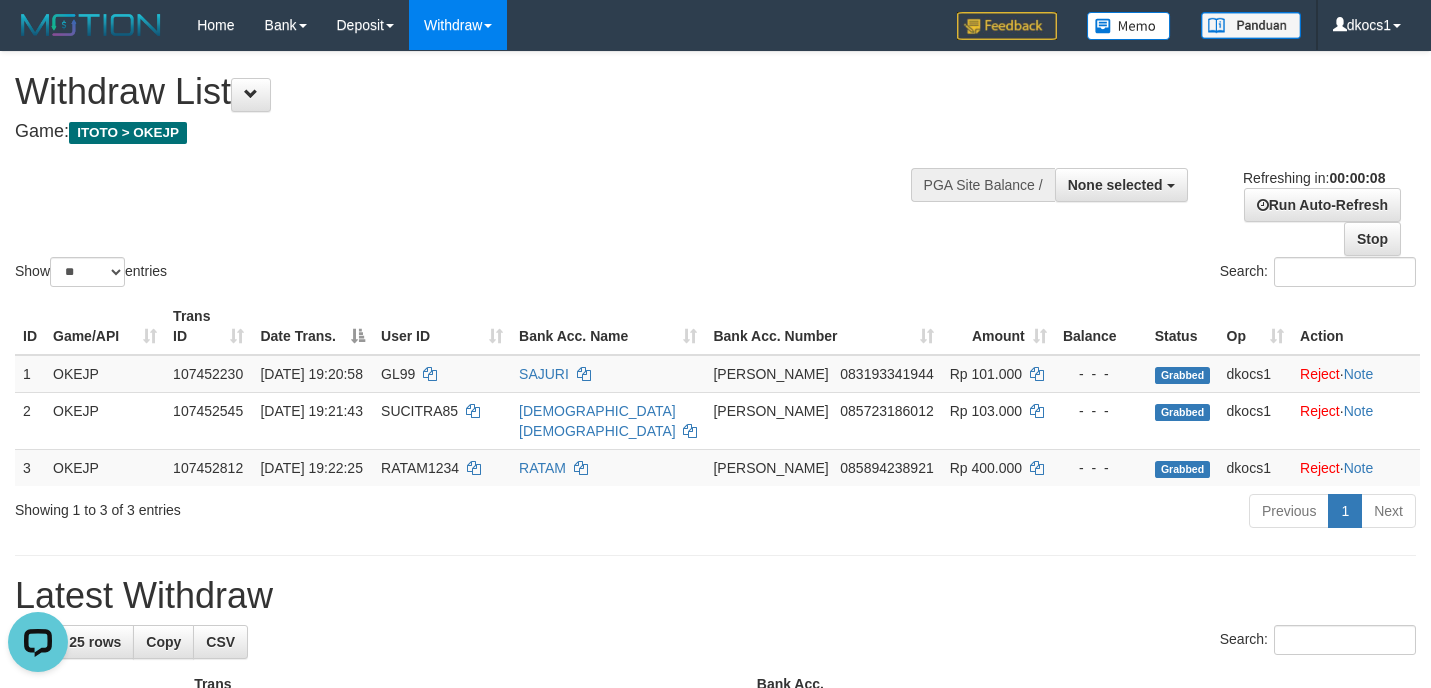 scroll, scrollTop: 0, scrollLeft: 0, axis: both 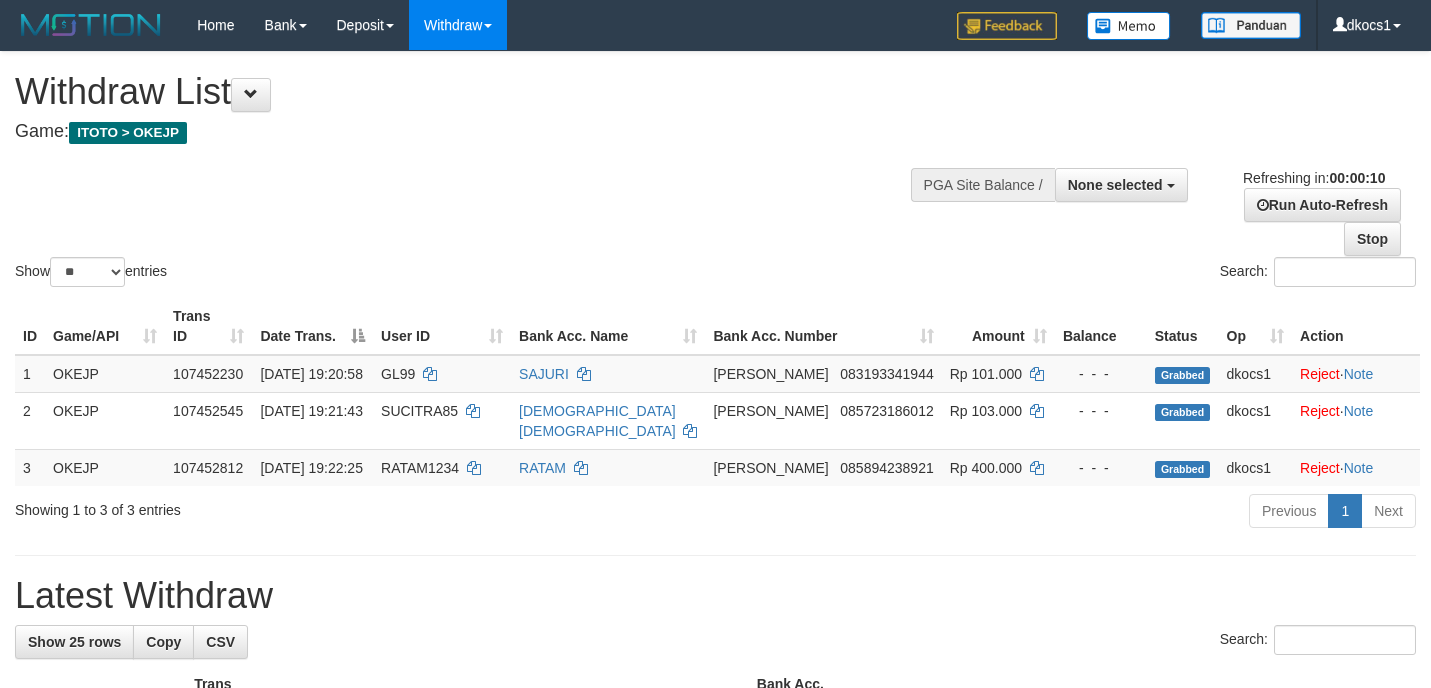 select 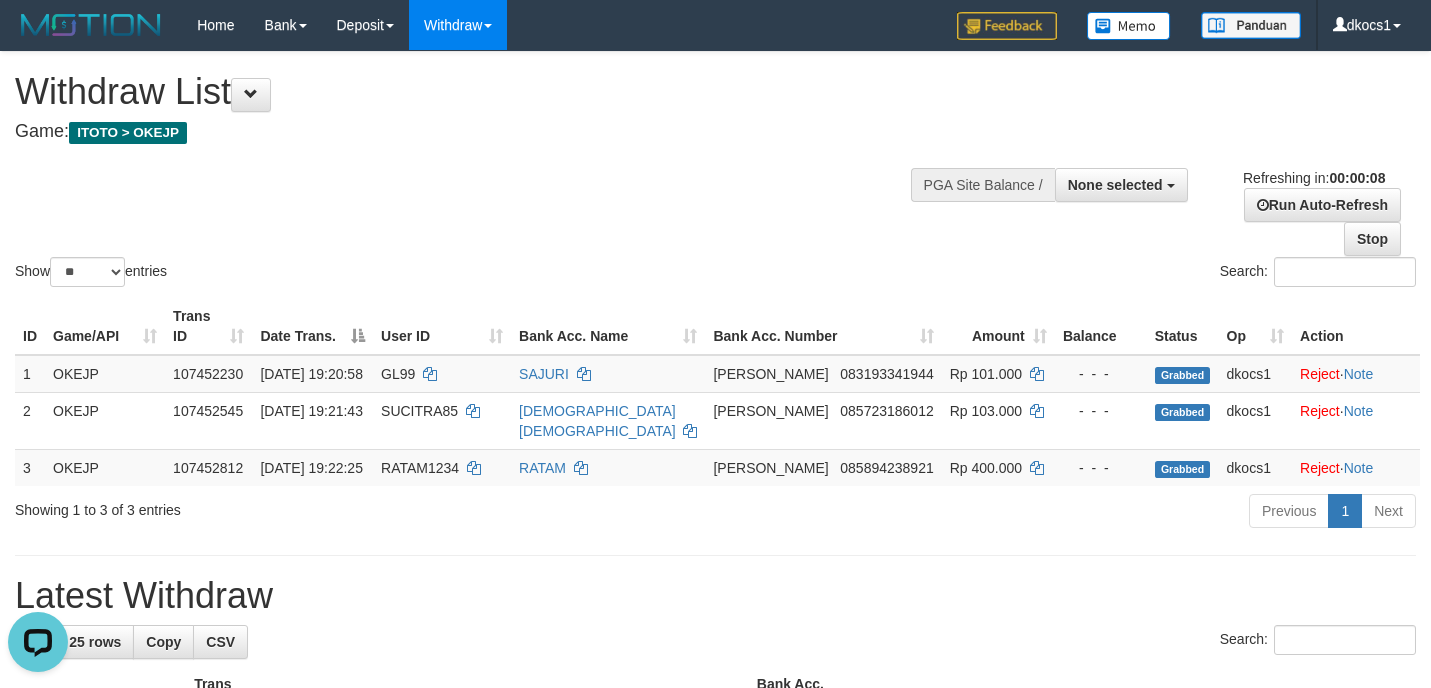 scroll, scrollTop: 0, scrollLeft: 0, axis: both 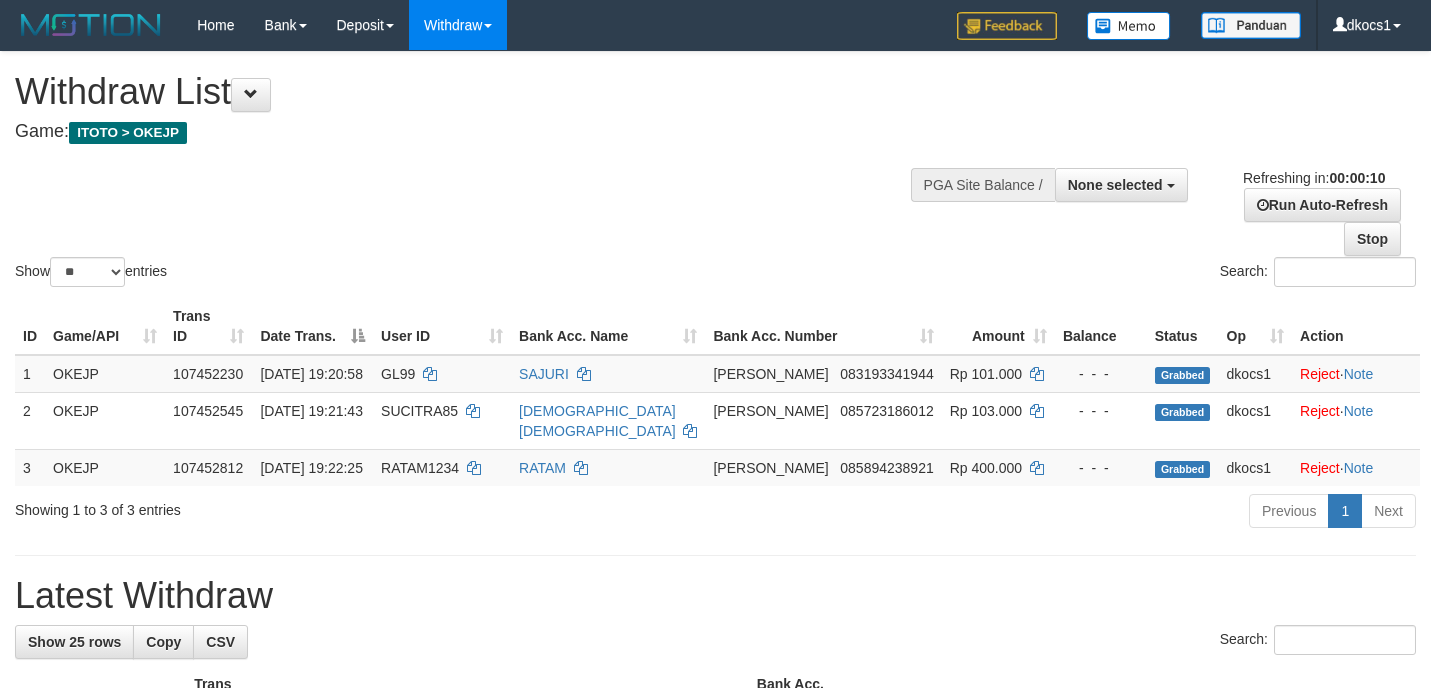 select 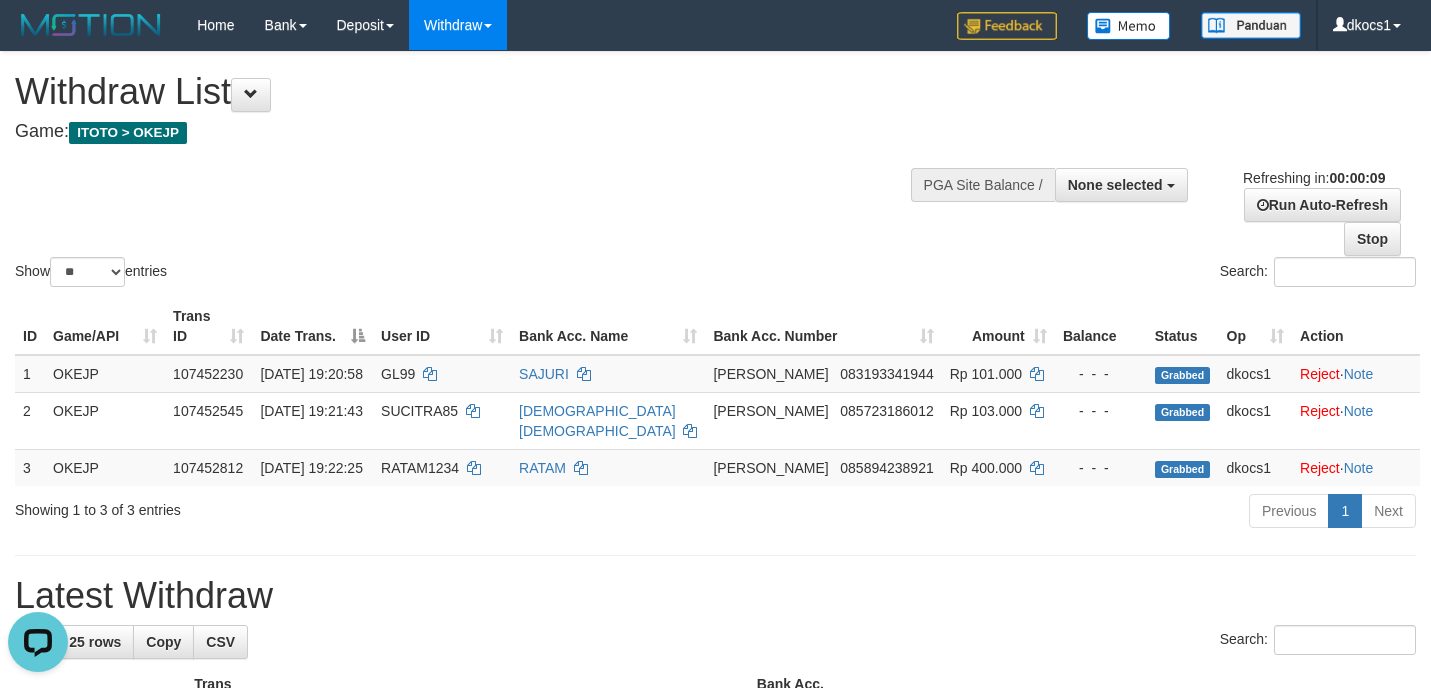 scroll, scrollTop: 0, scrollLeft: 0, axis: both 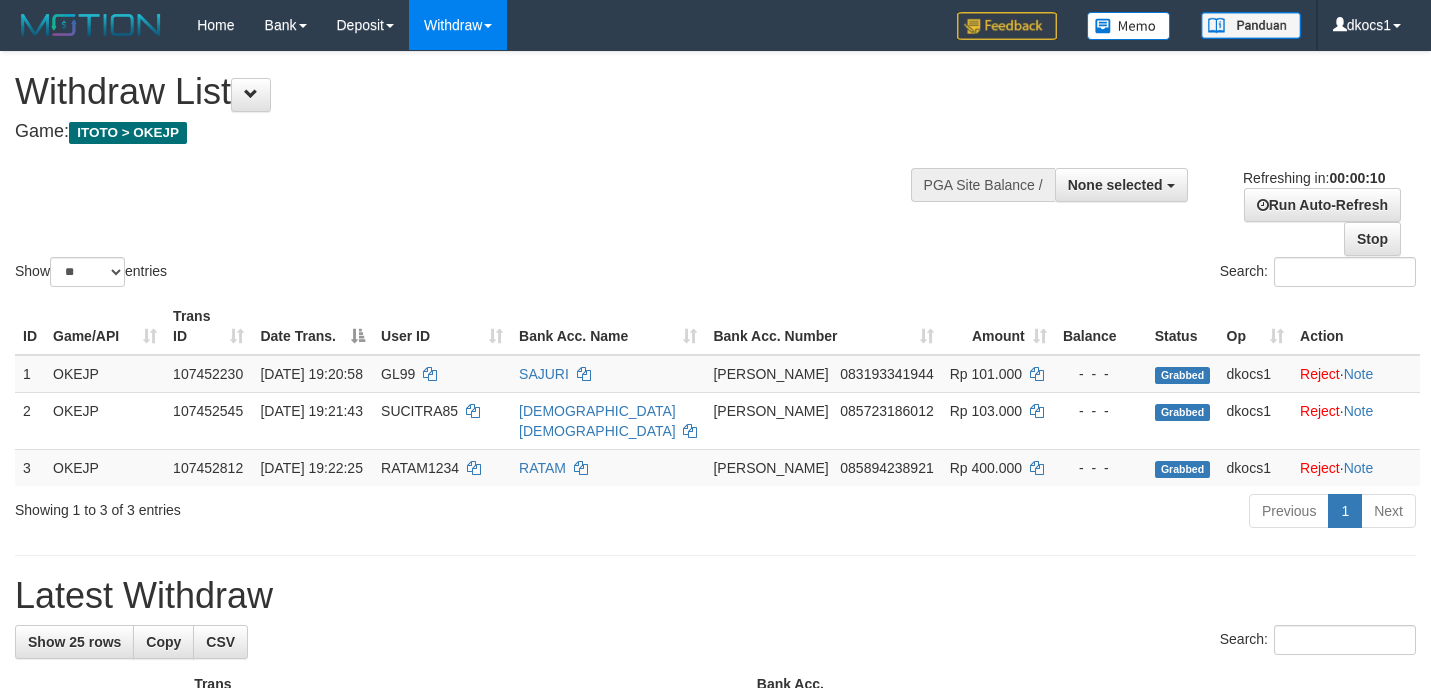 select 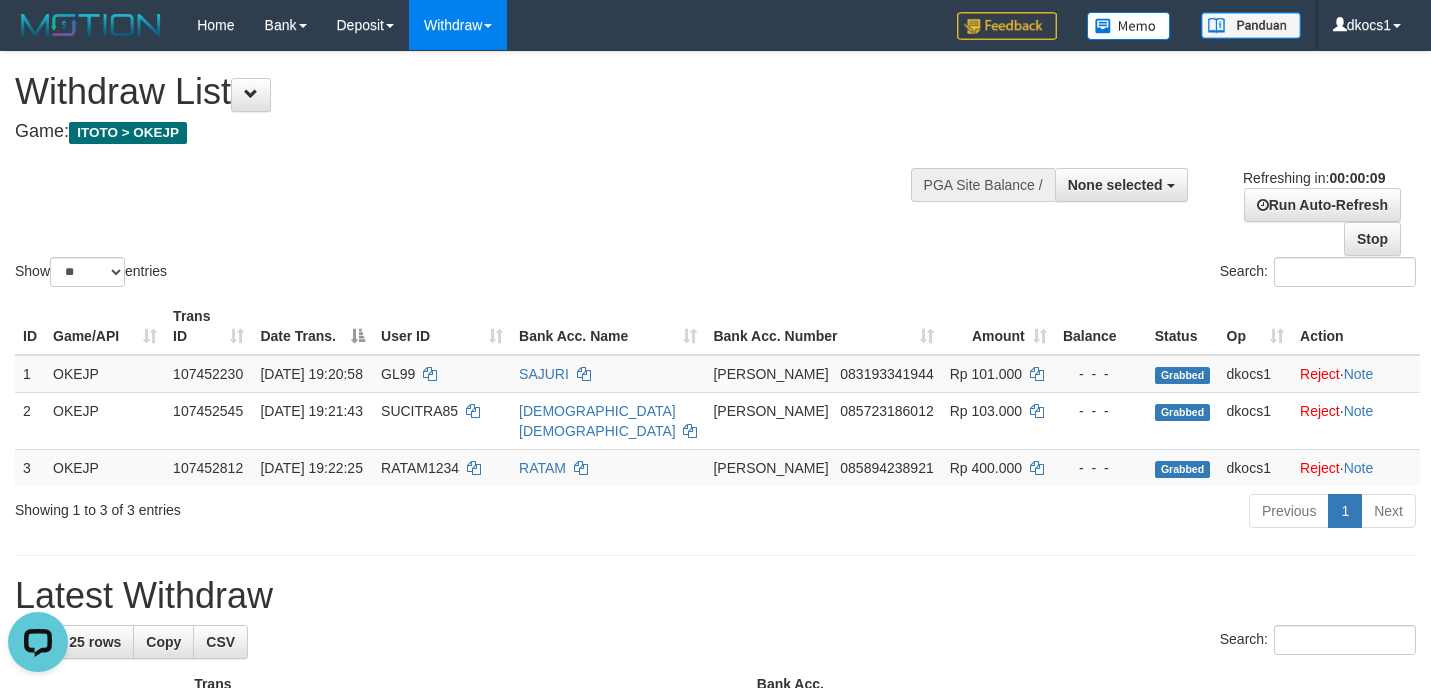 scroll, scrollTop: 0, scrollLeft: 0, axis: both 